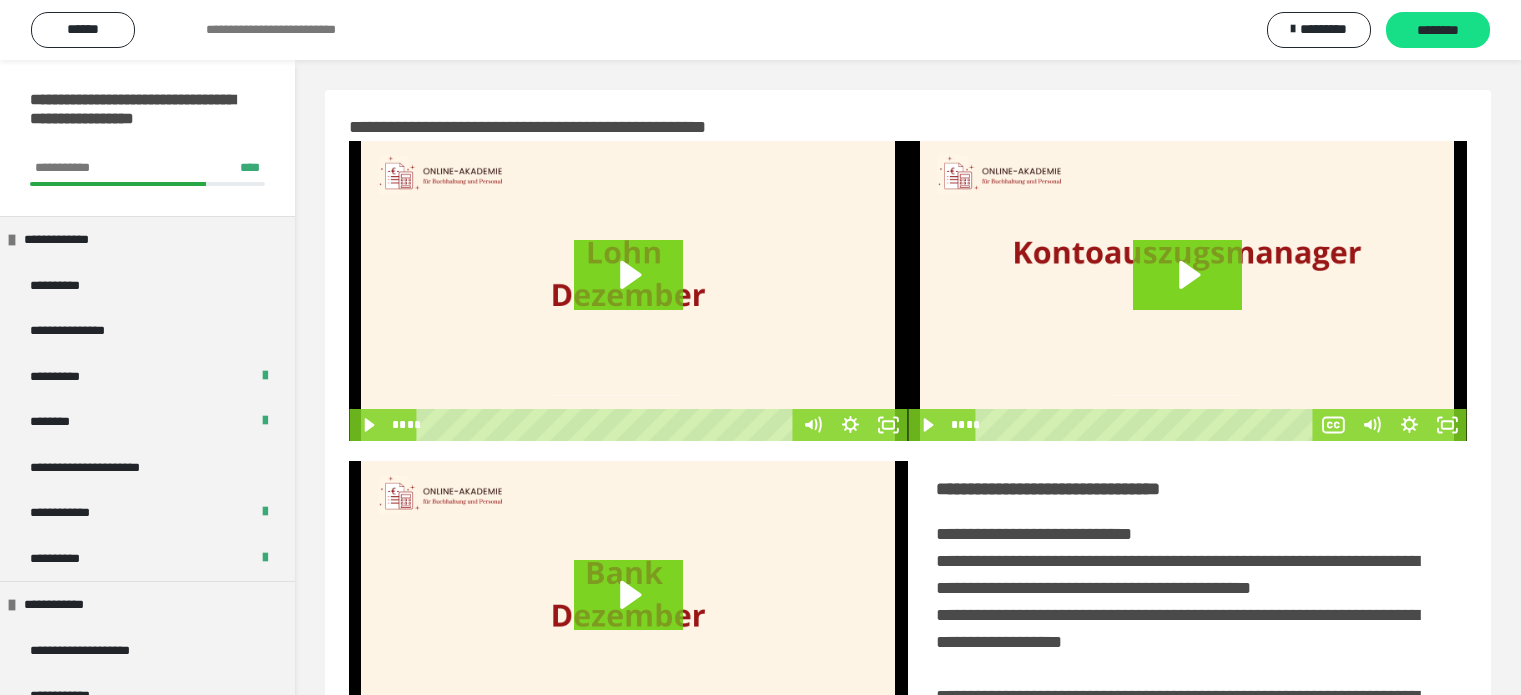 scroll, scrollTop: 0, scrollLeft: 0, axis: both 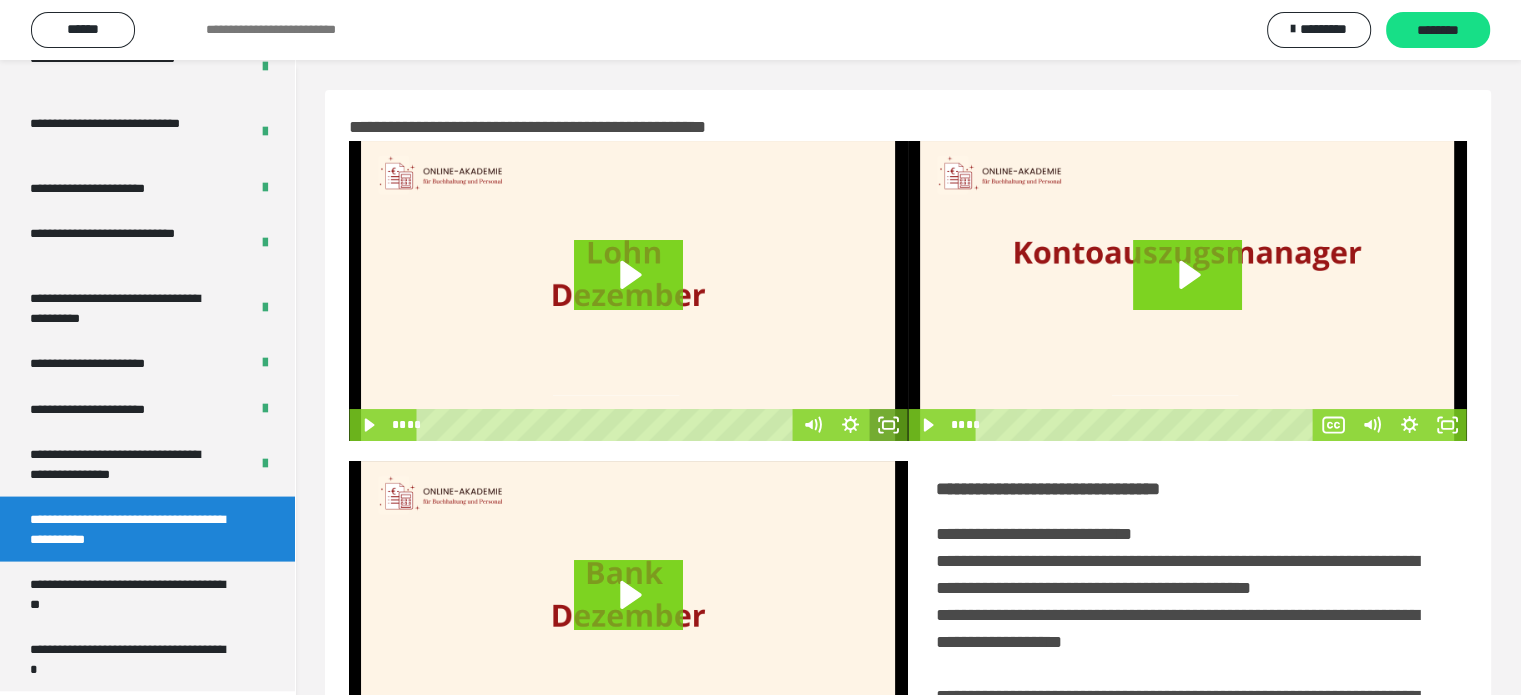 click 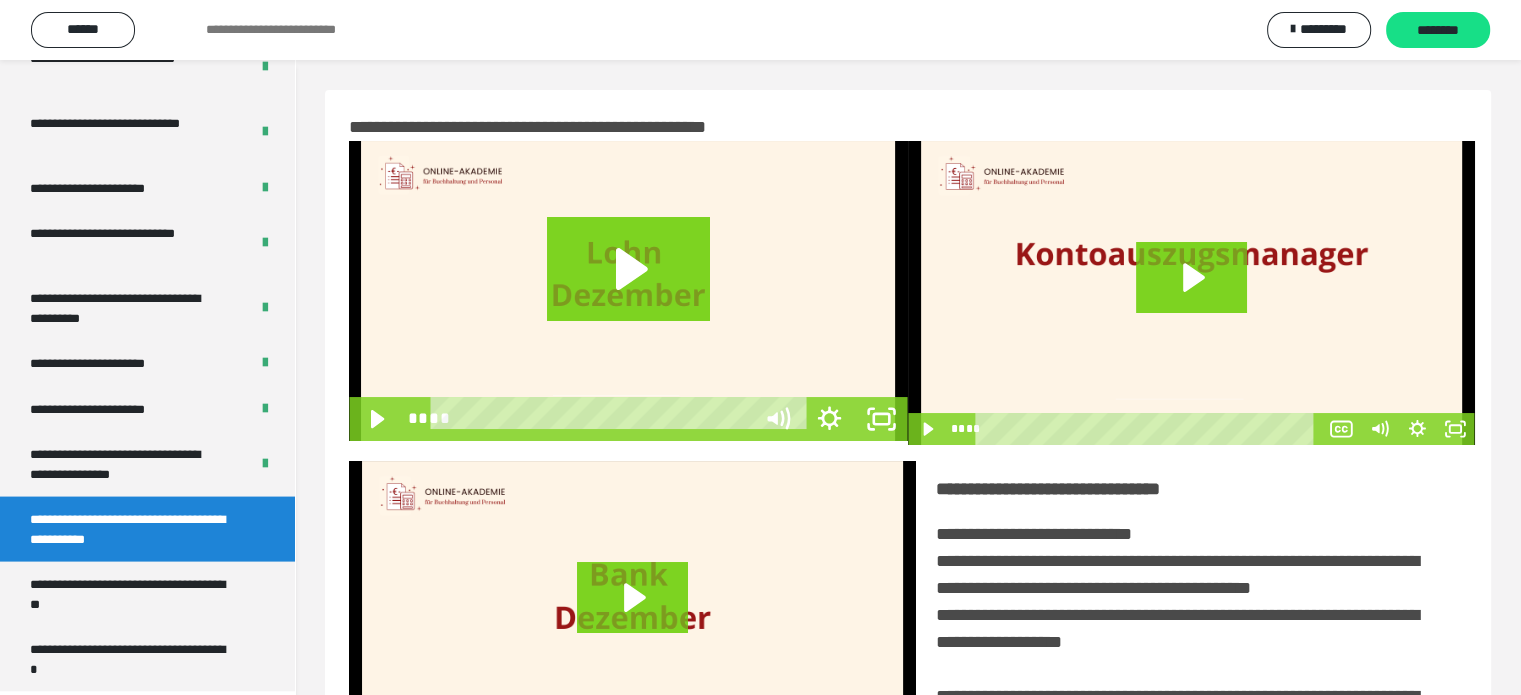 scroll, scrollTop: 3823, scrollLeft: 0, axis: vertical 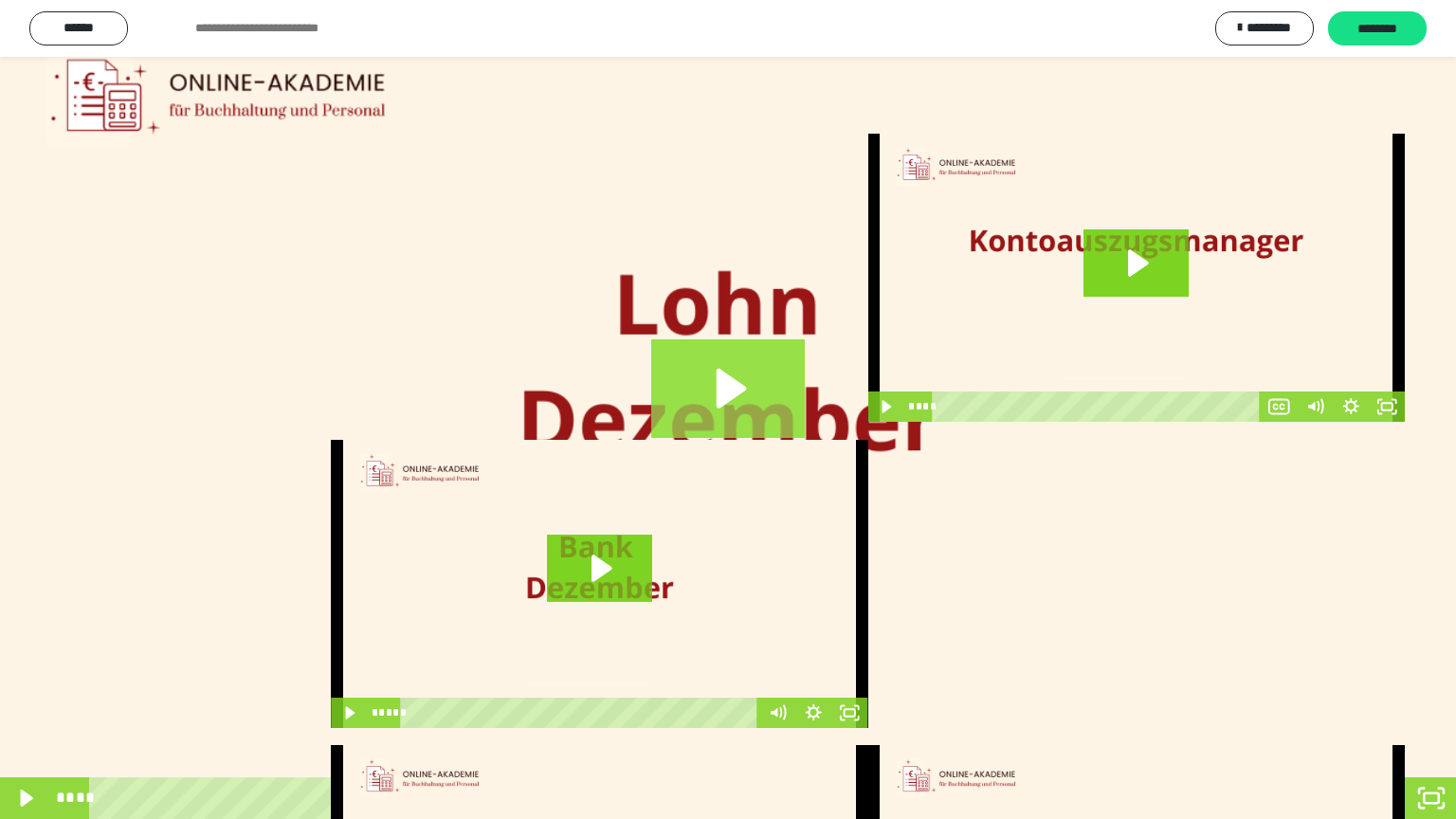 click 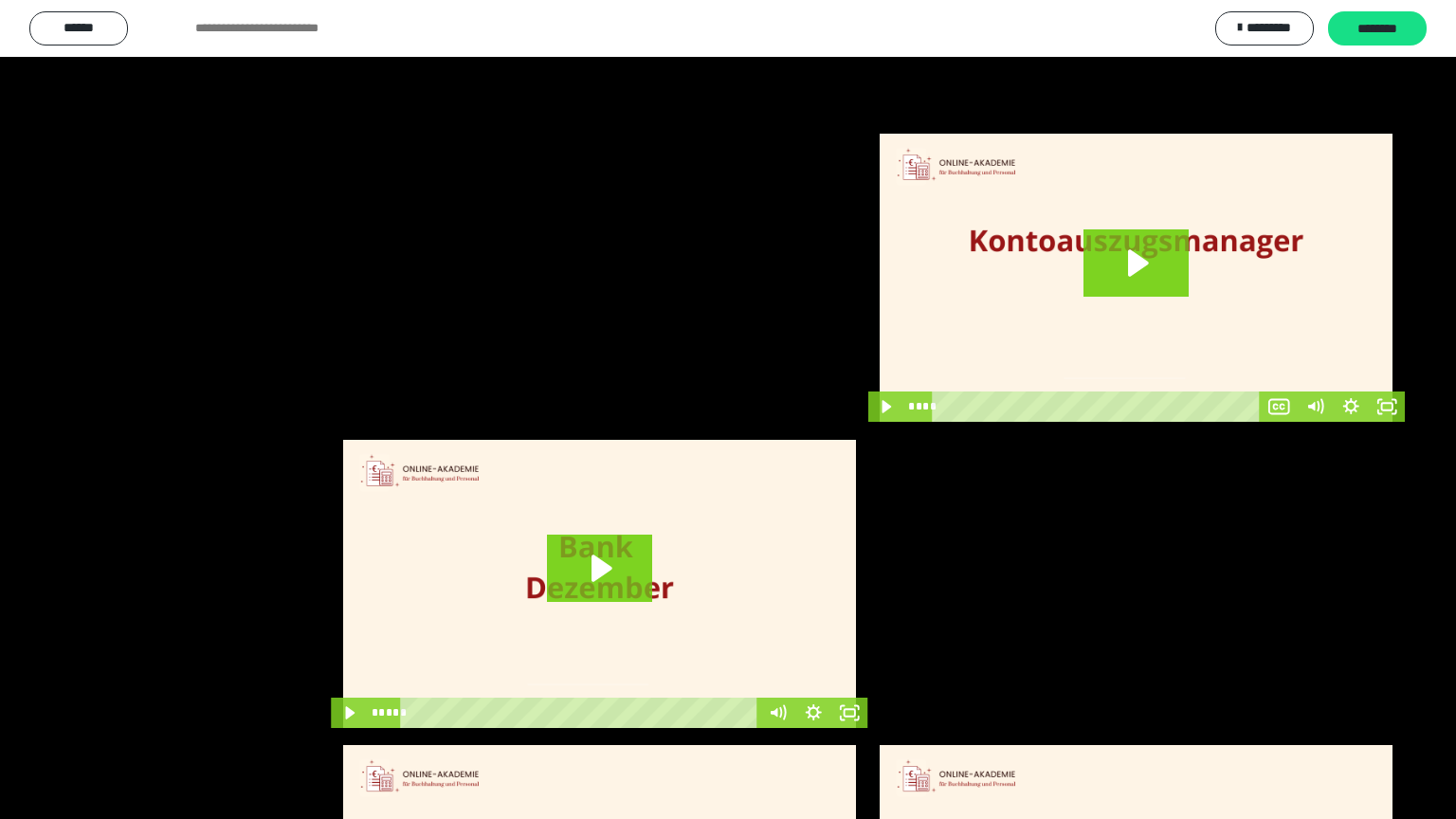click at bounding box center (728, 410) 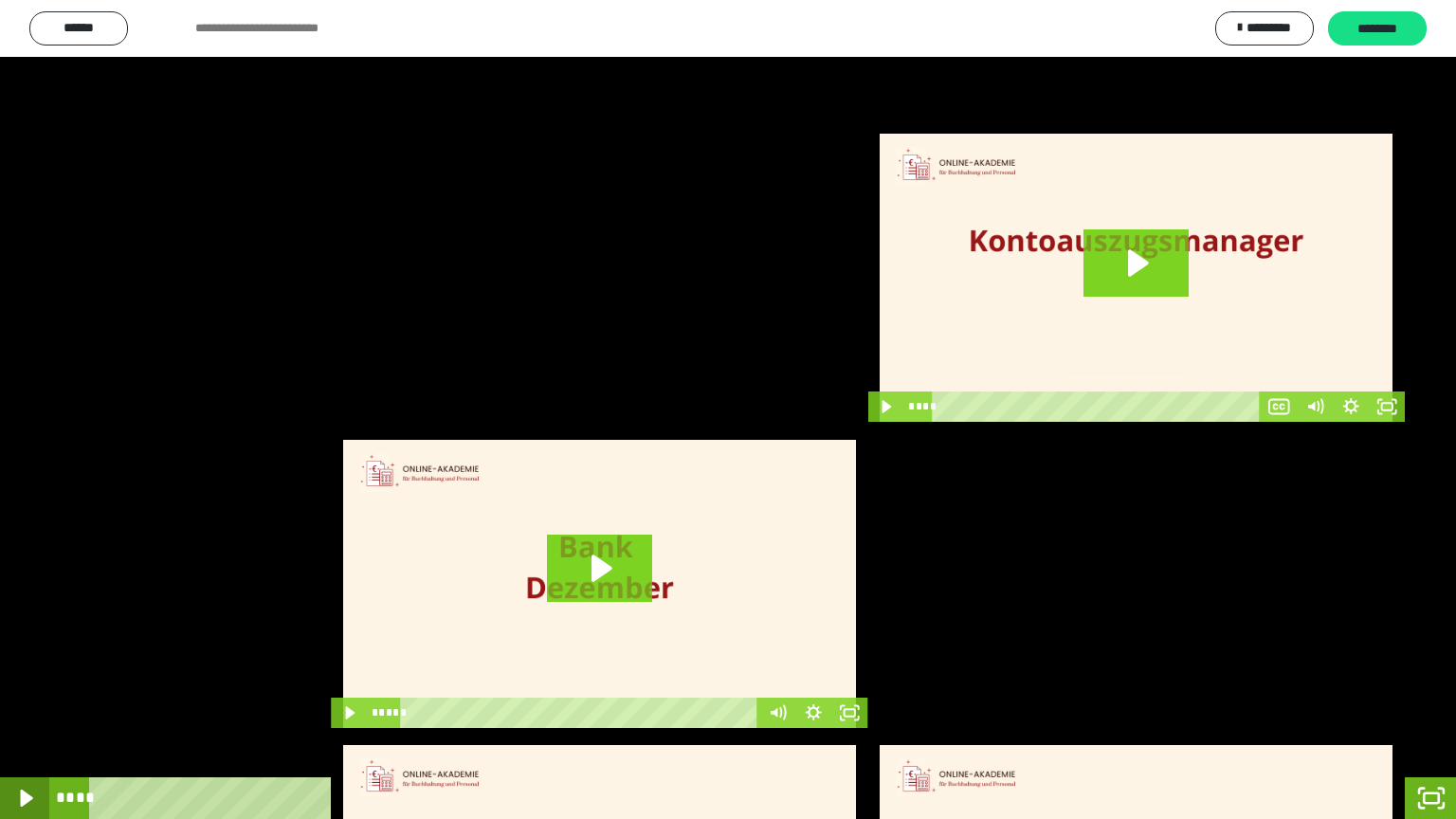 click 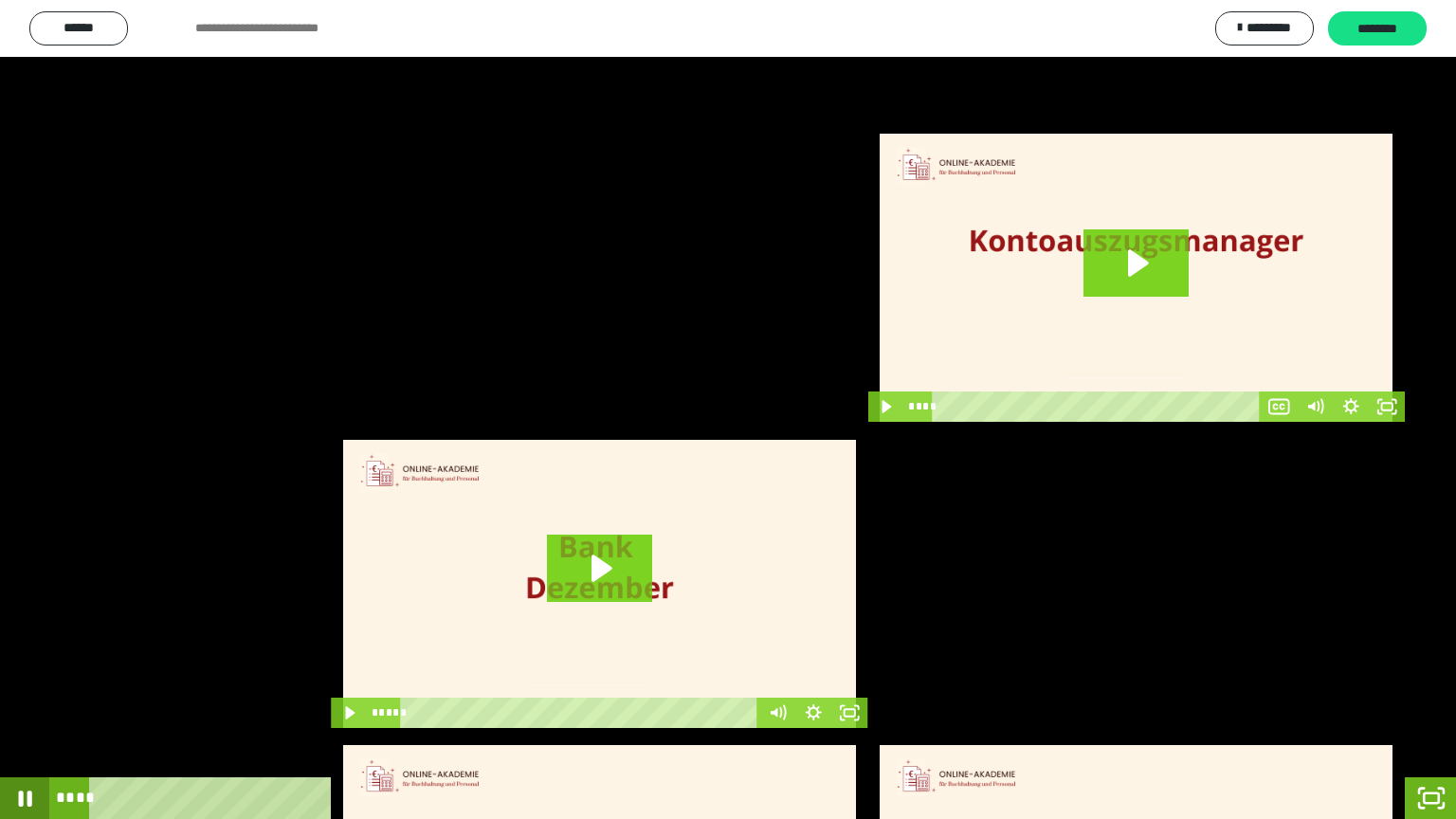 type 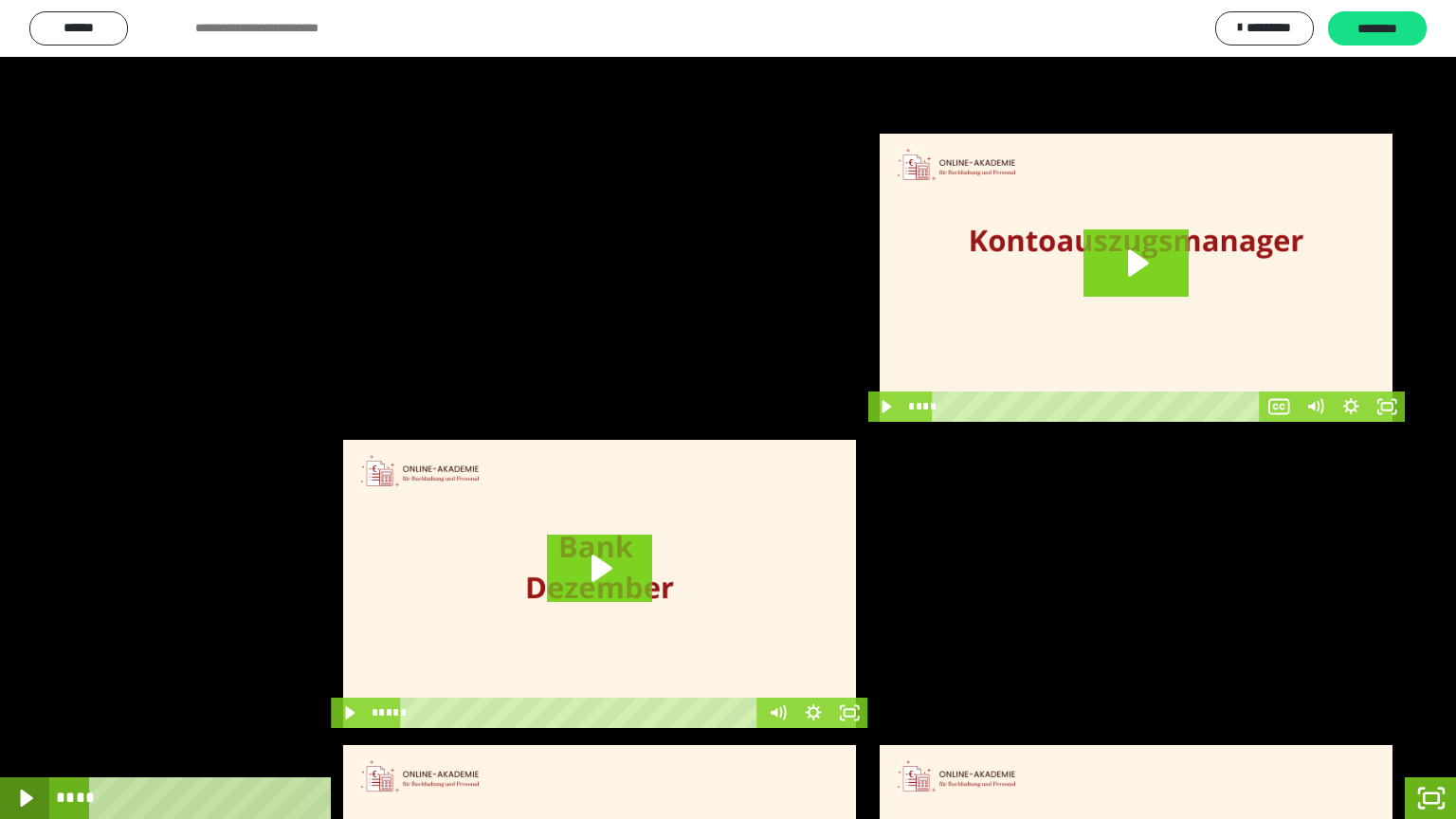 click 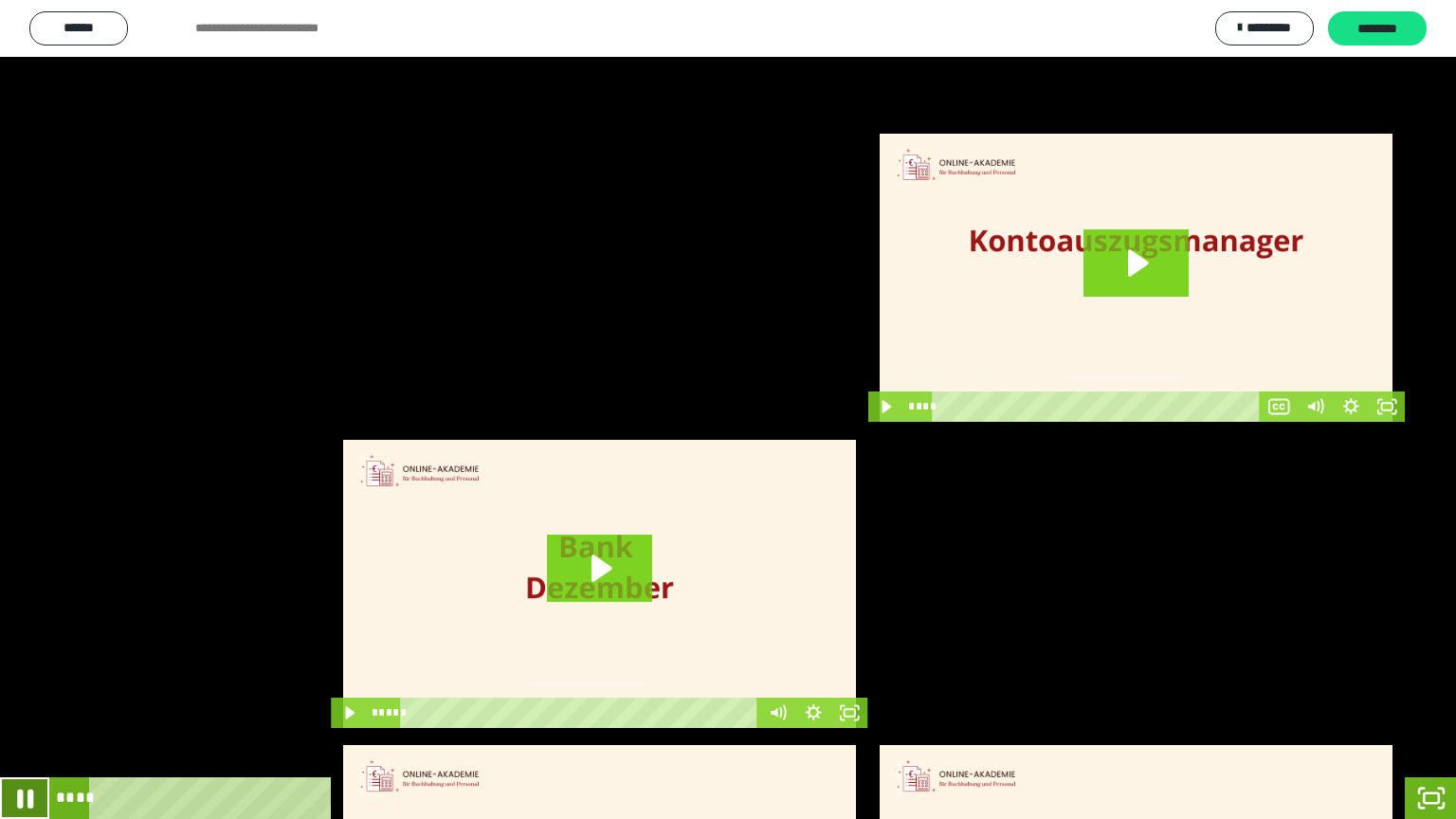 click 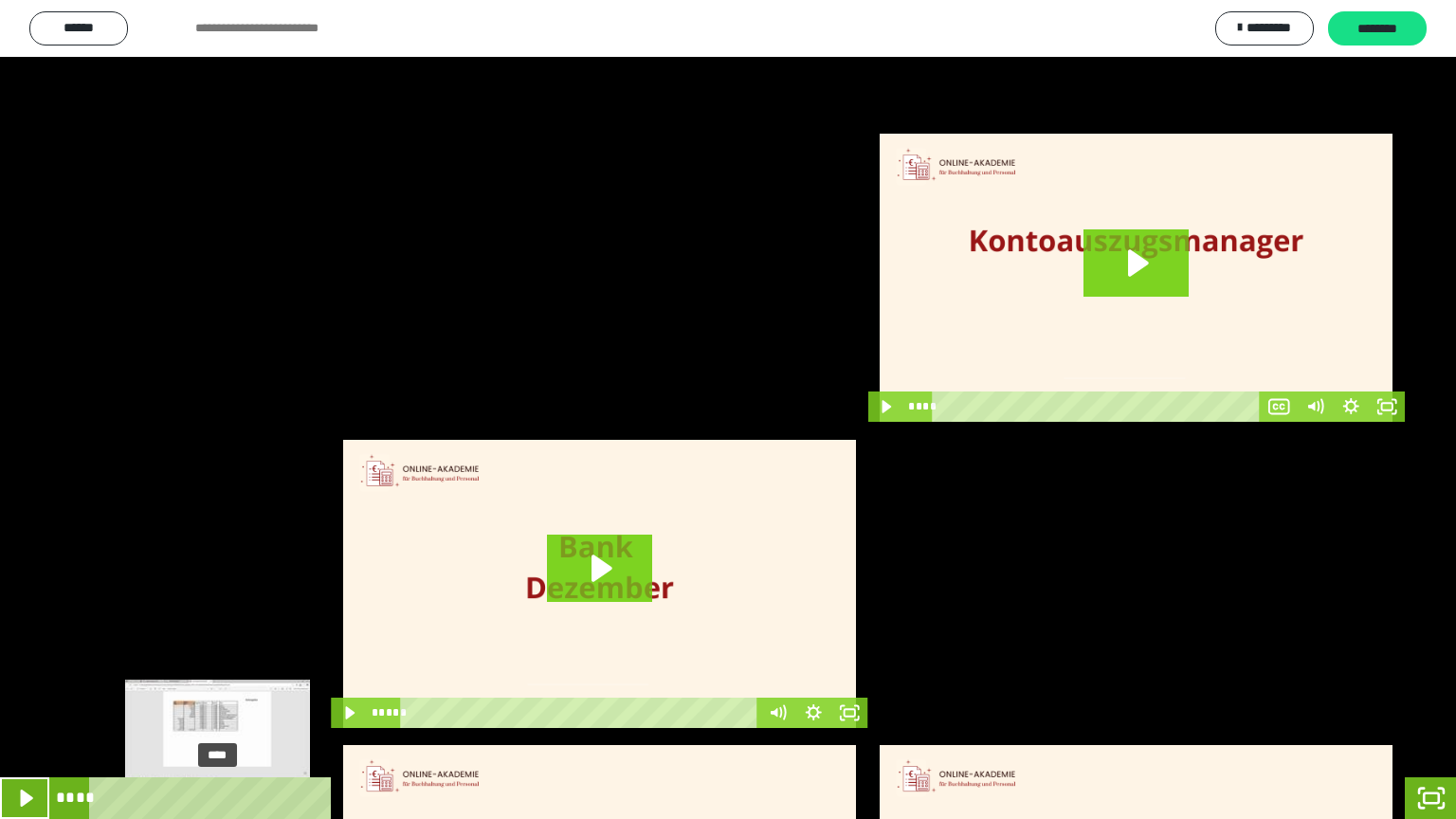click on "****" at bounding box center (701, 798) 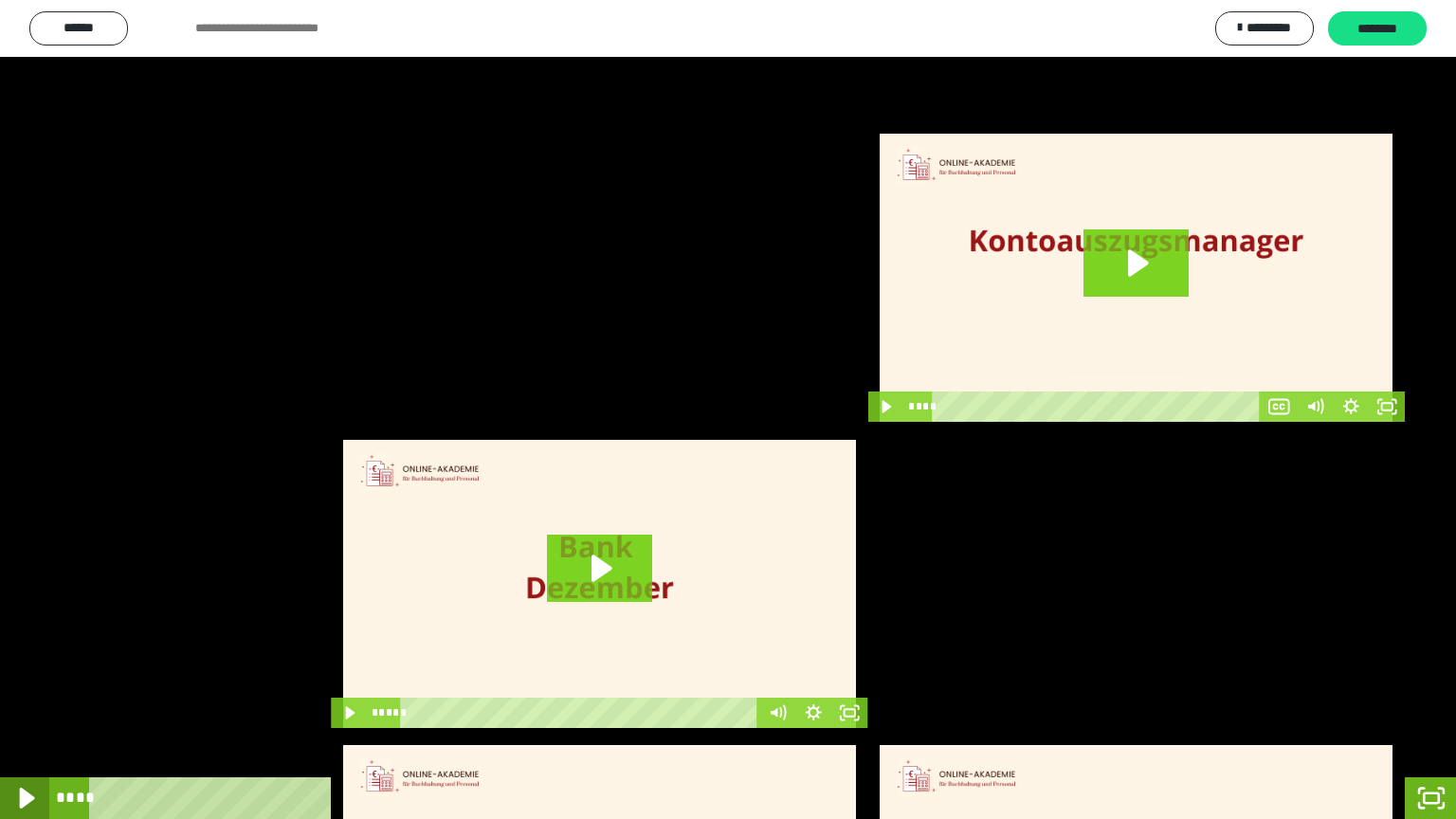 click 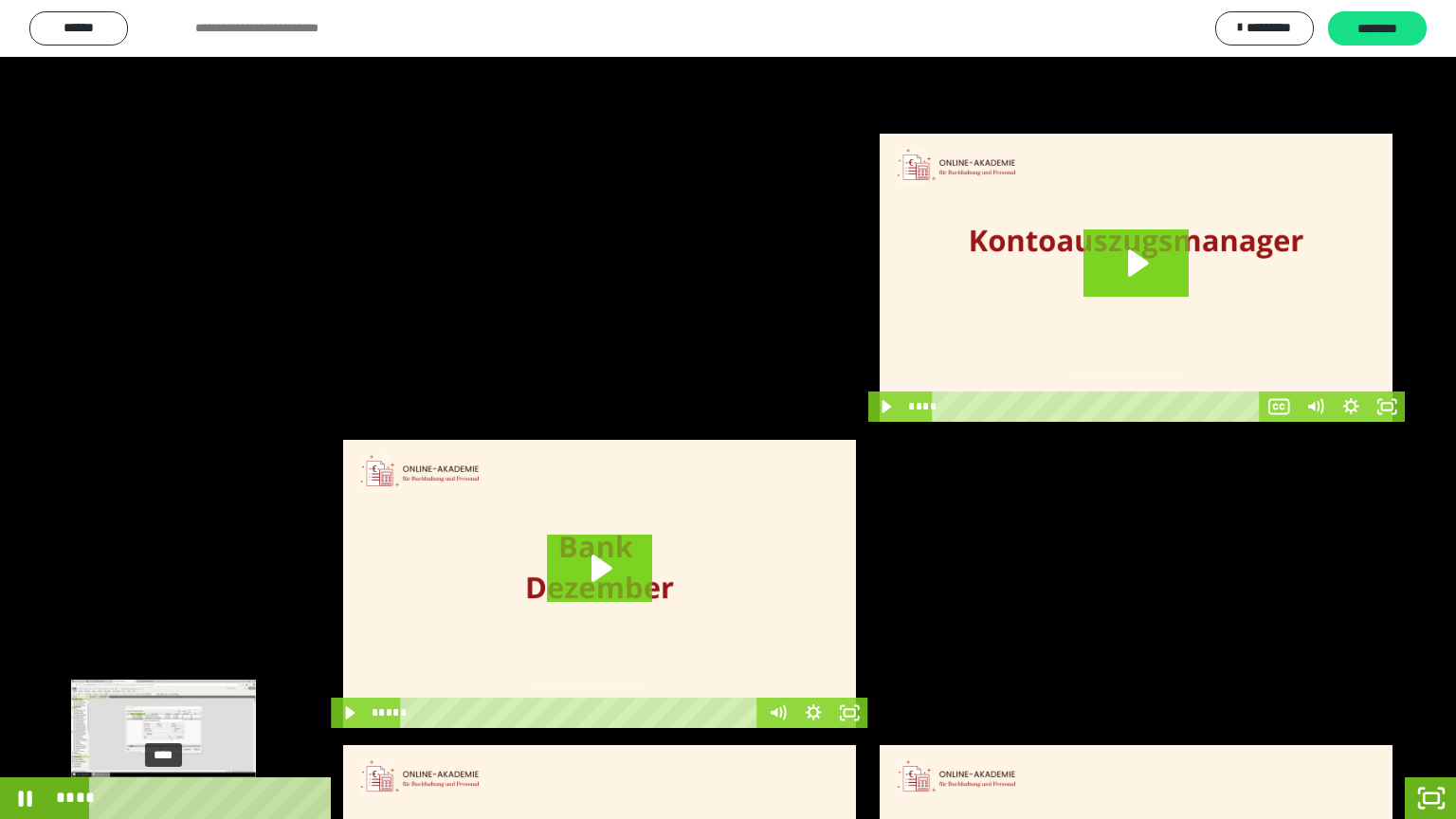 click at bounding box center [25, 798] 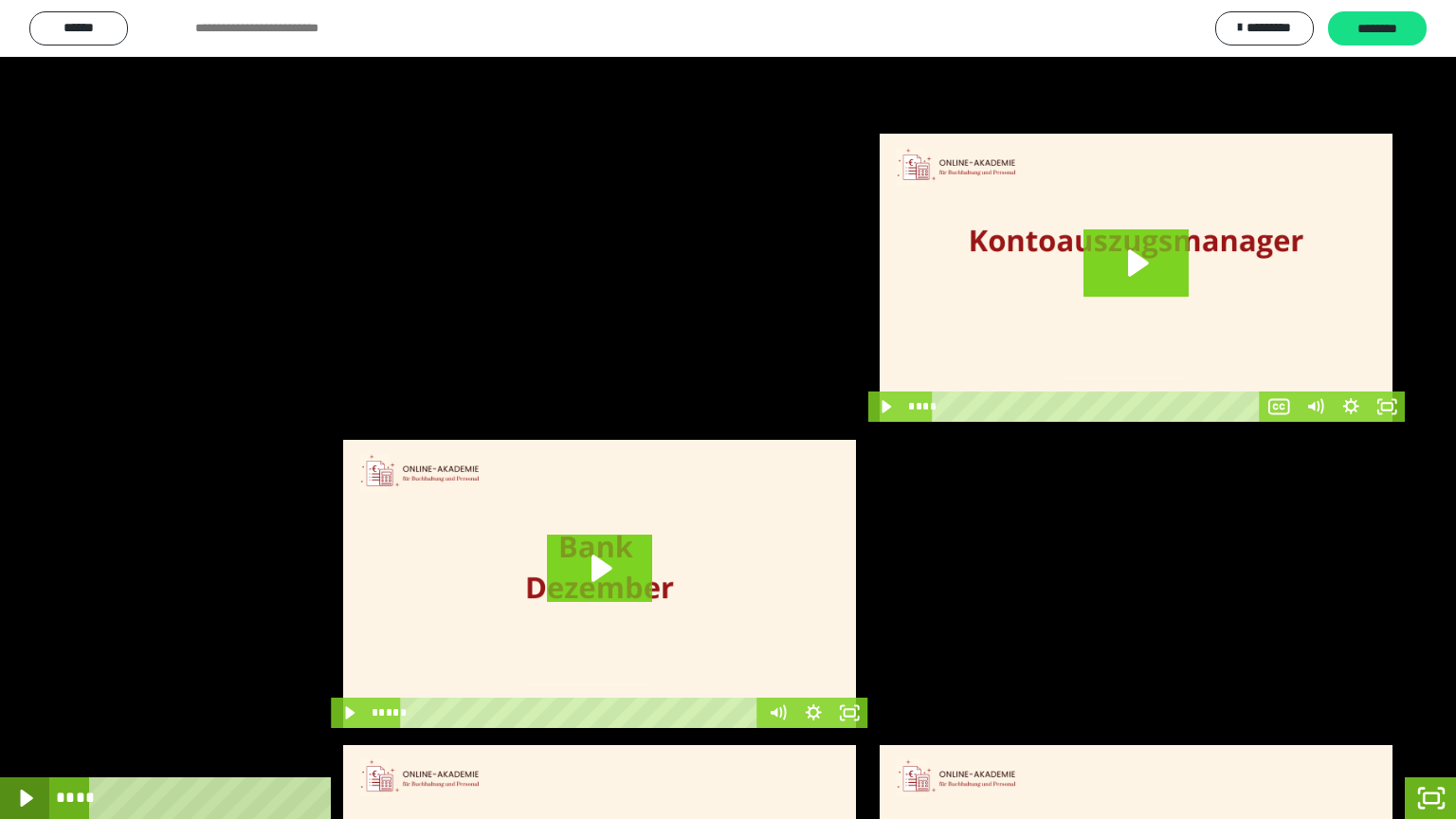 click 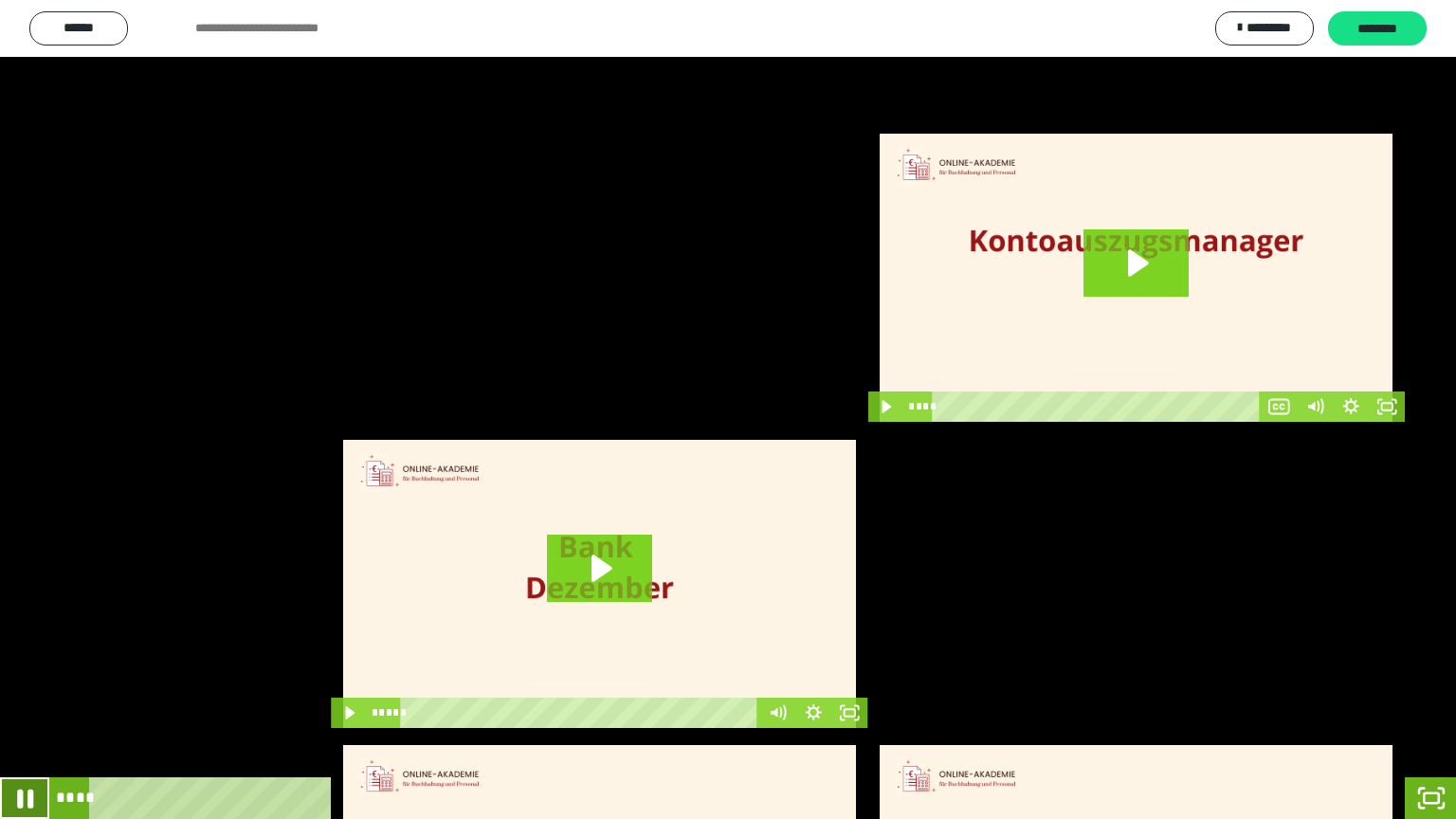 click 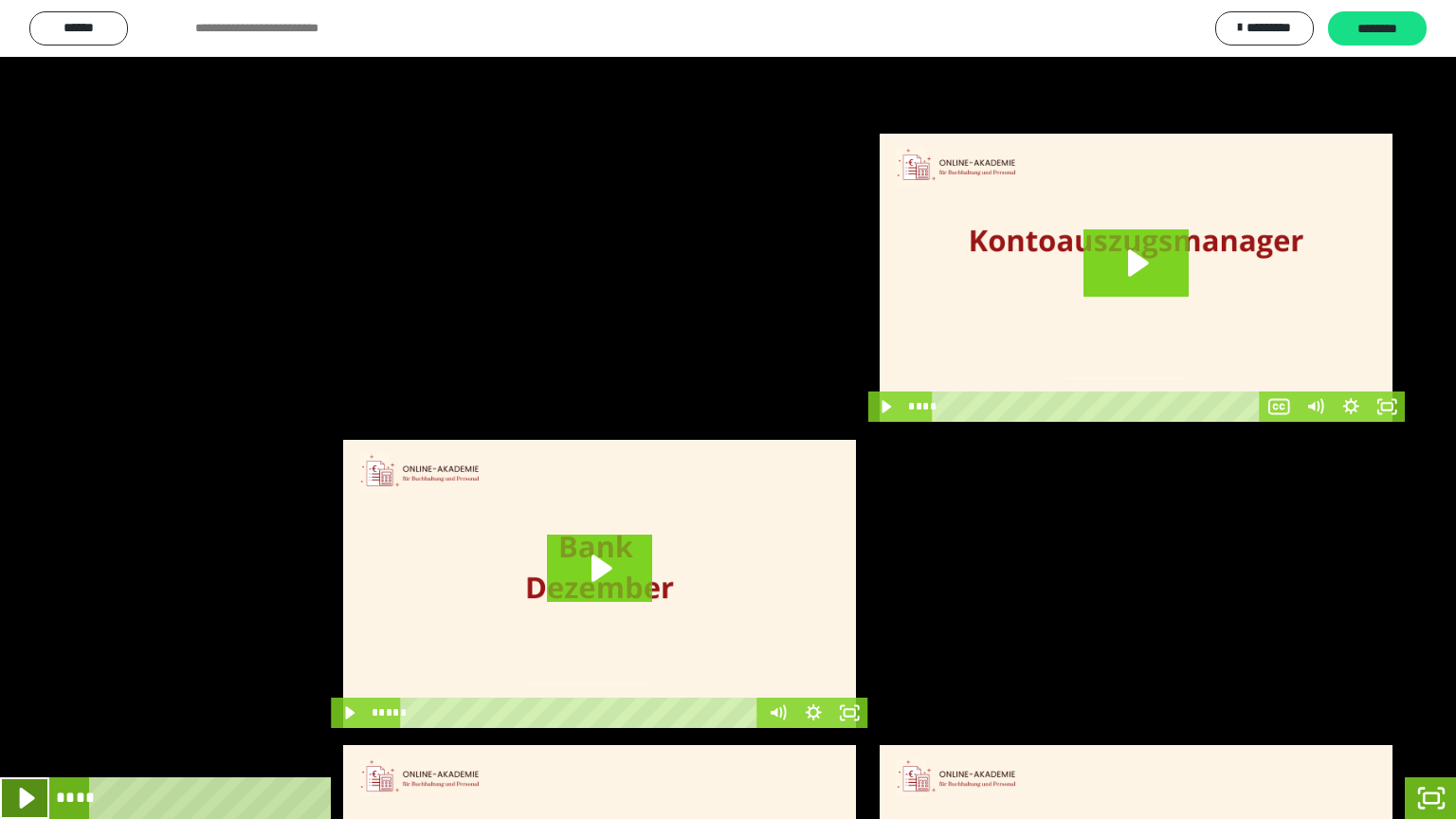 click 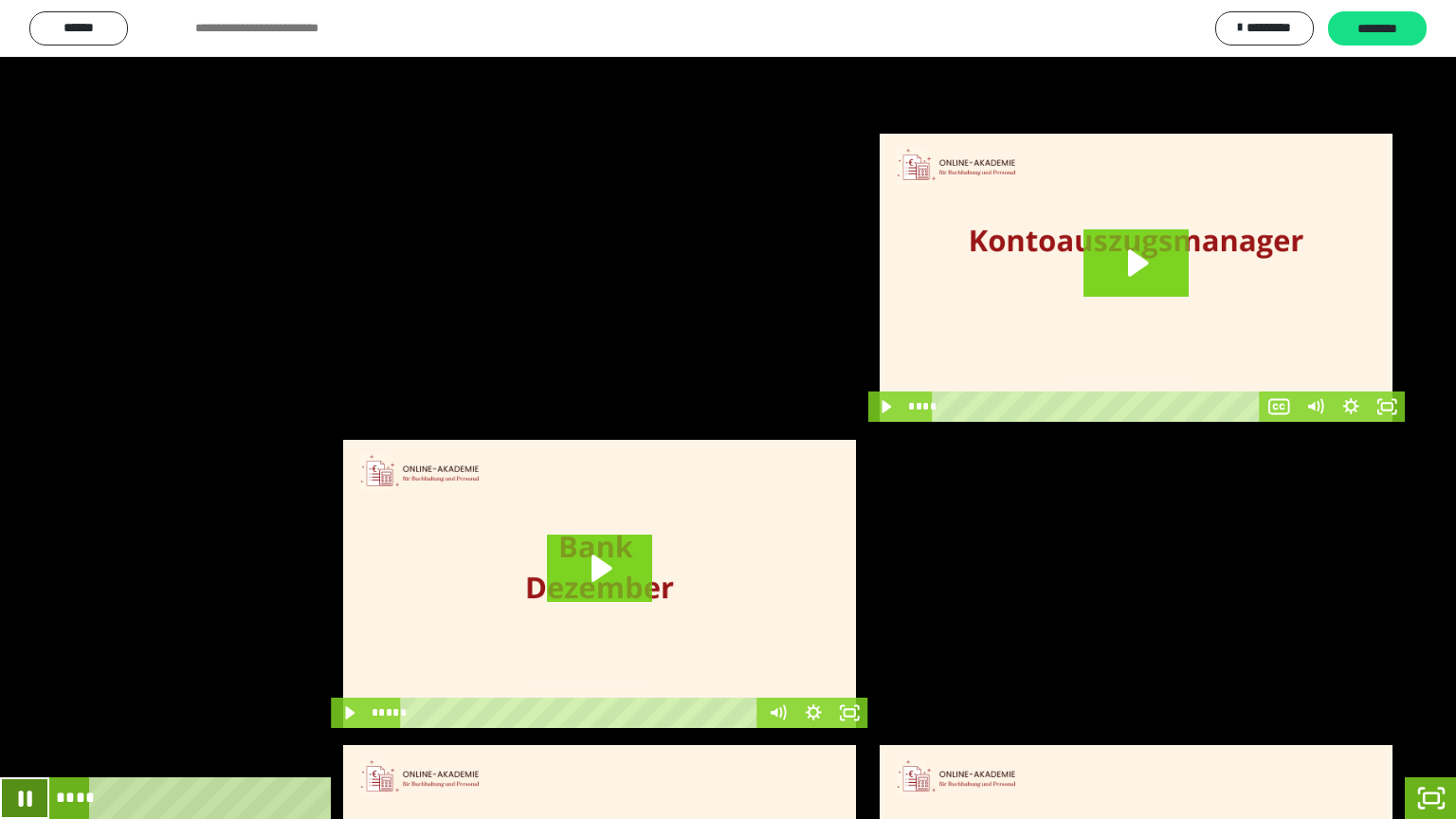 click 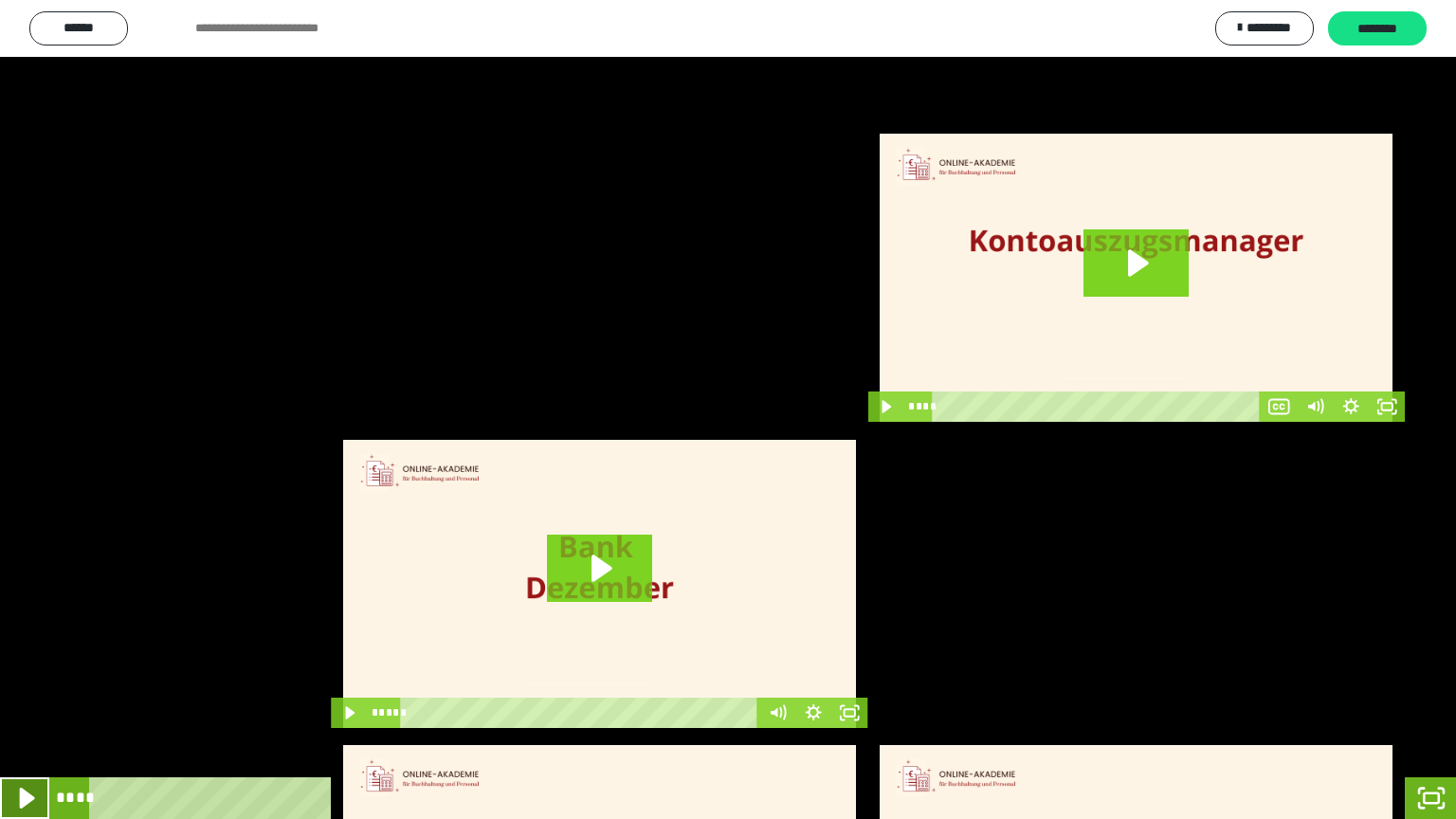 click 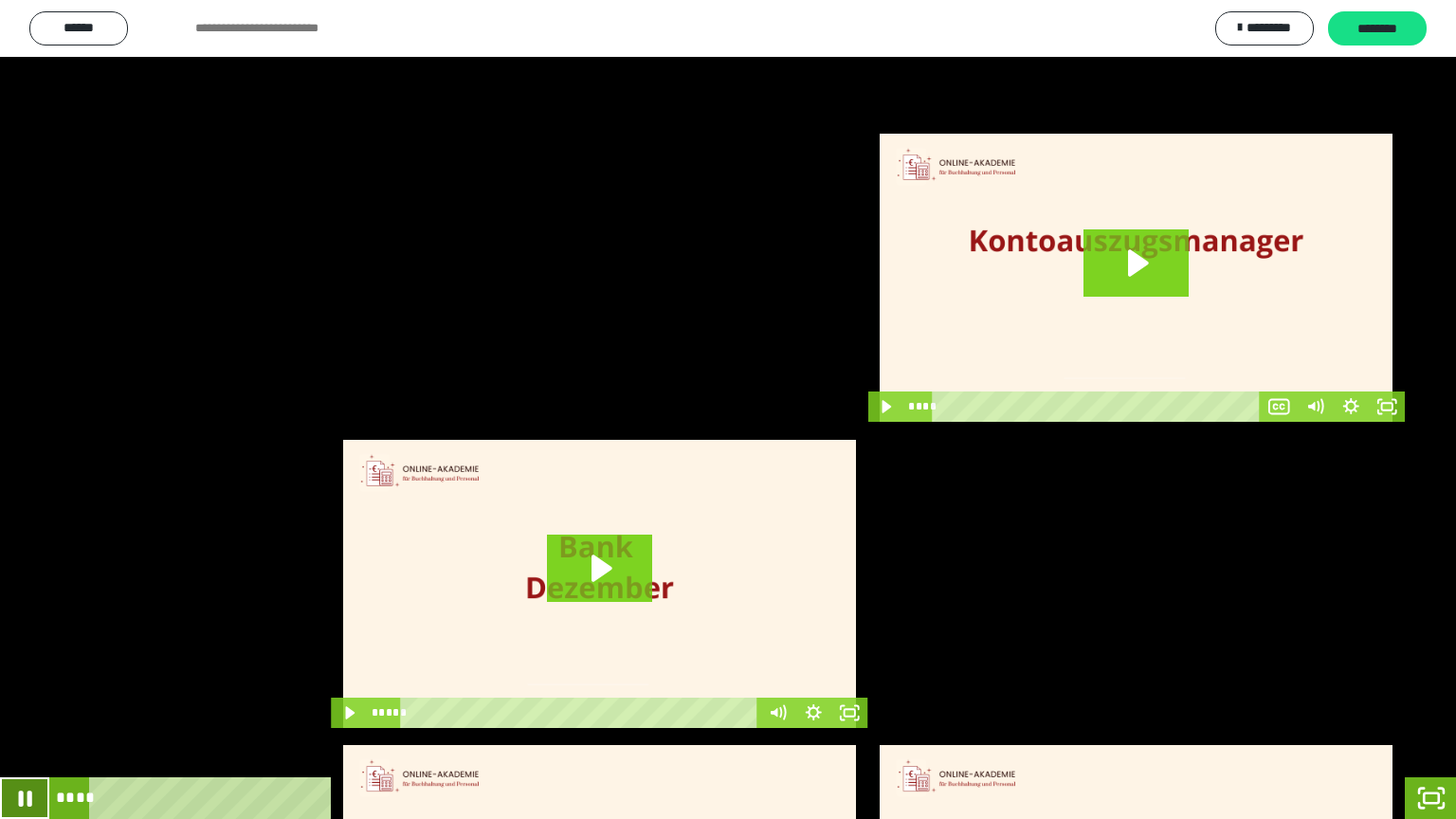 click 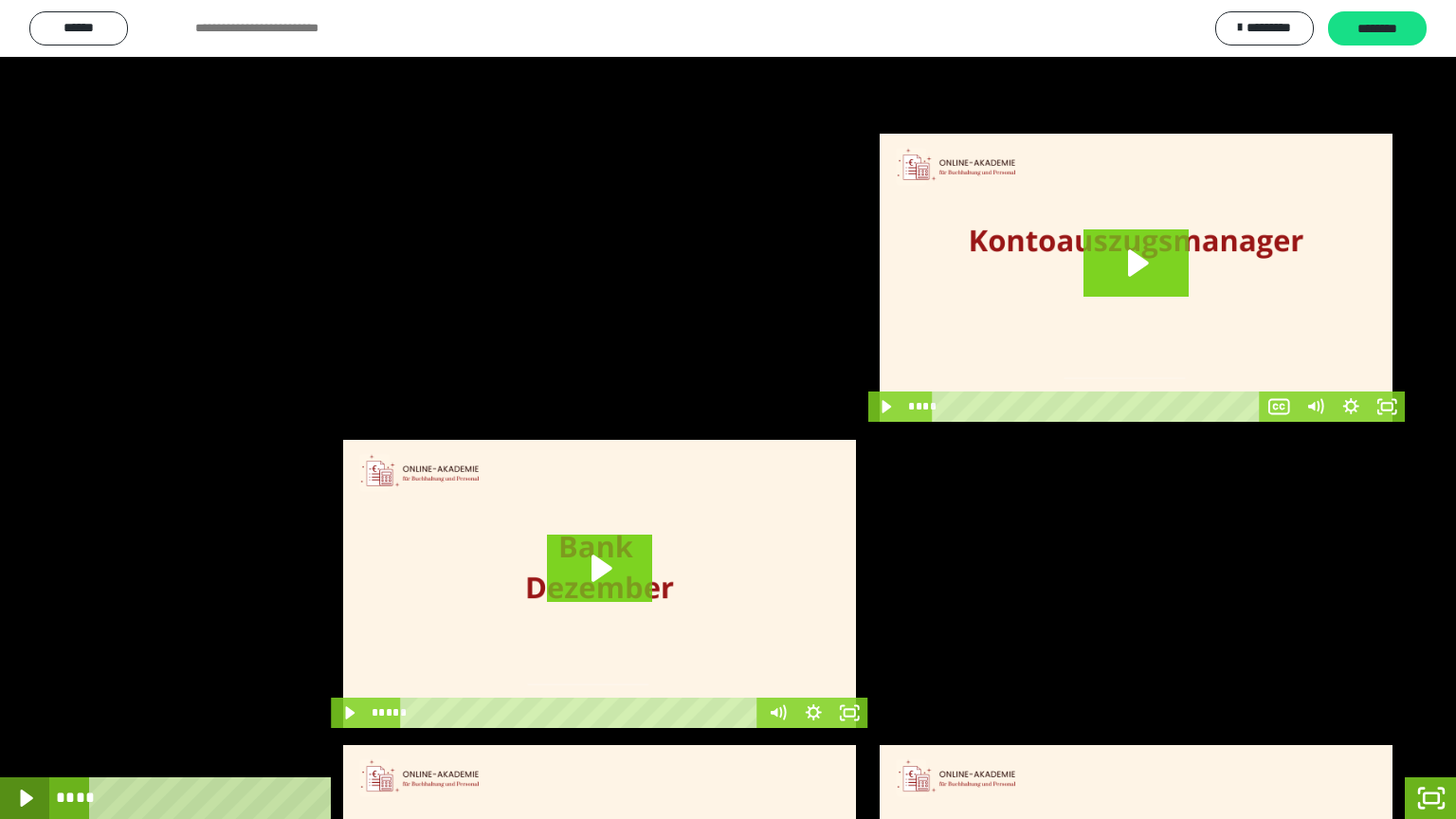 click 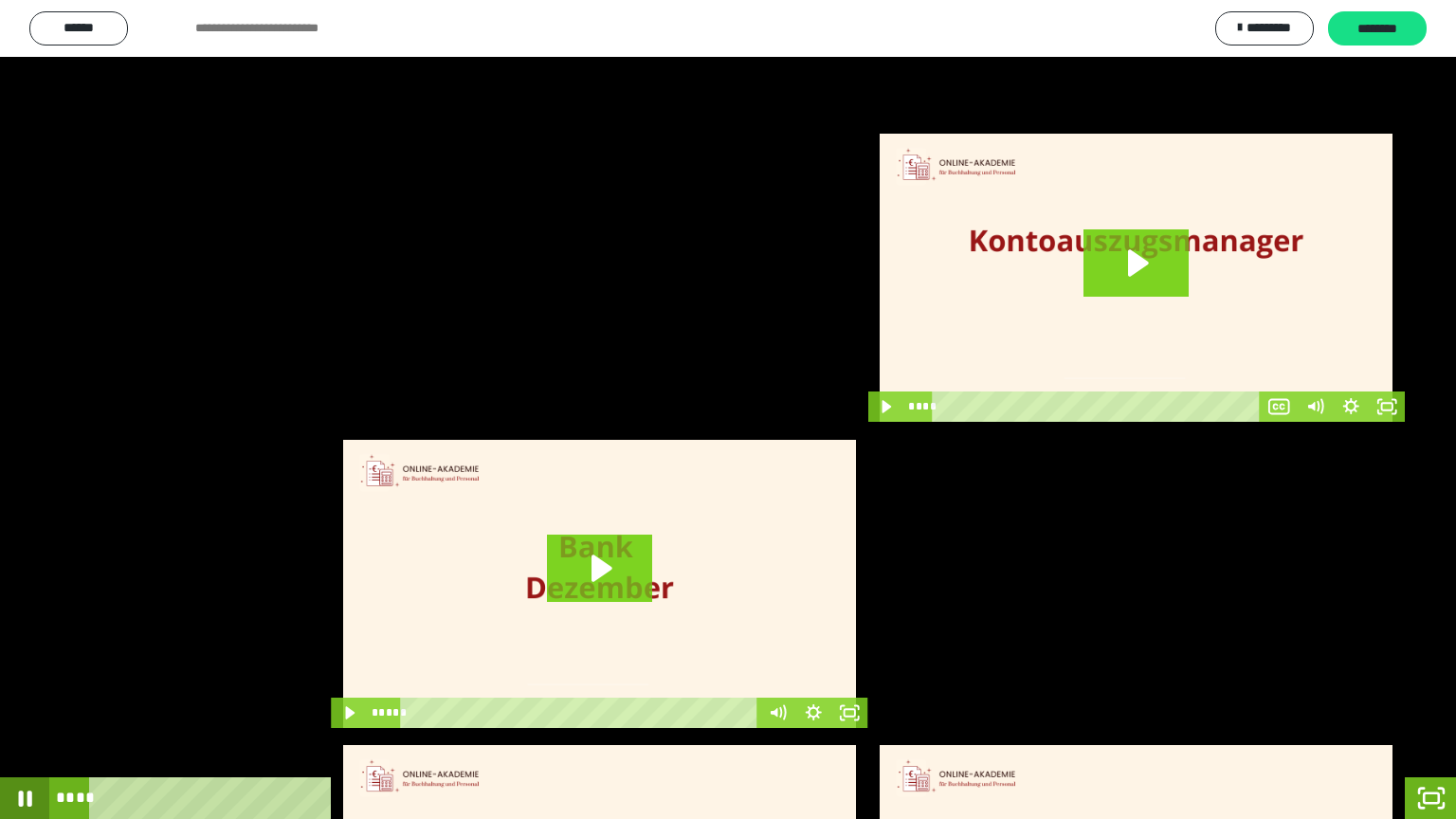 click 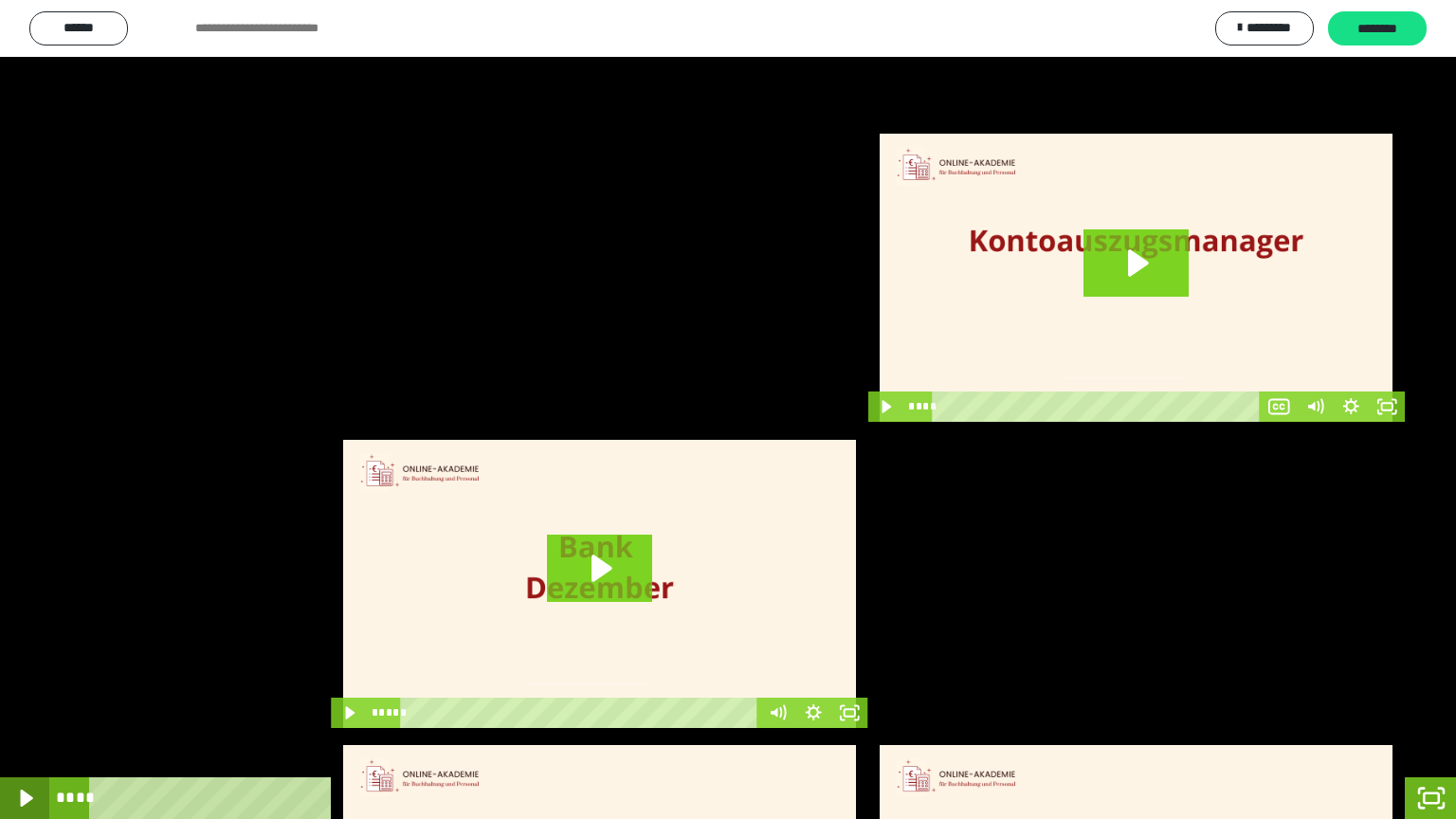click 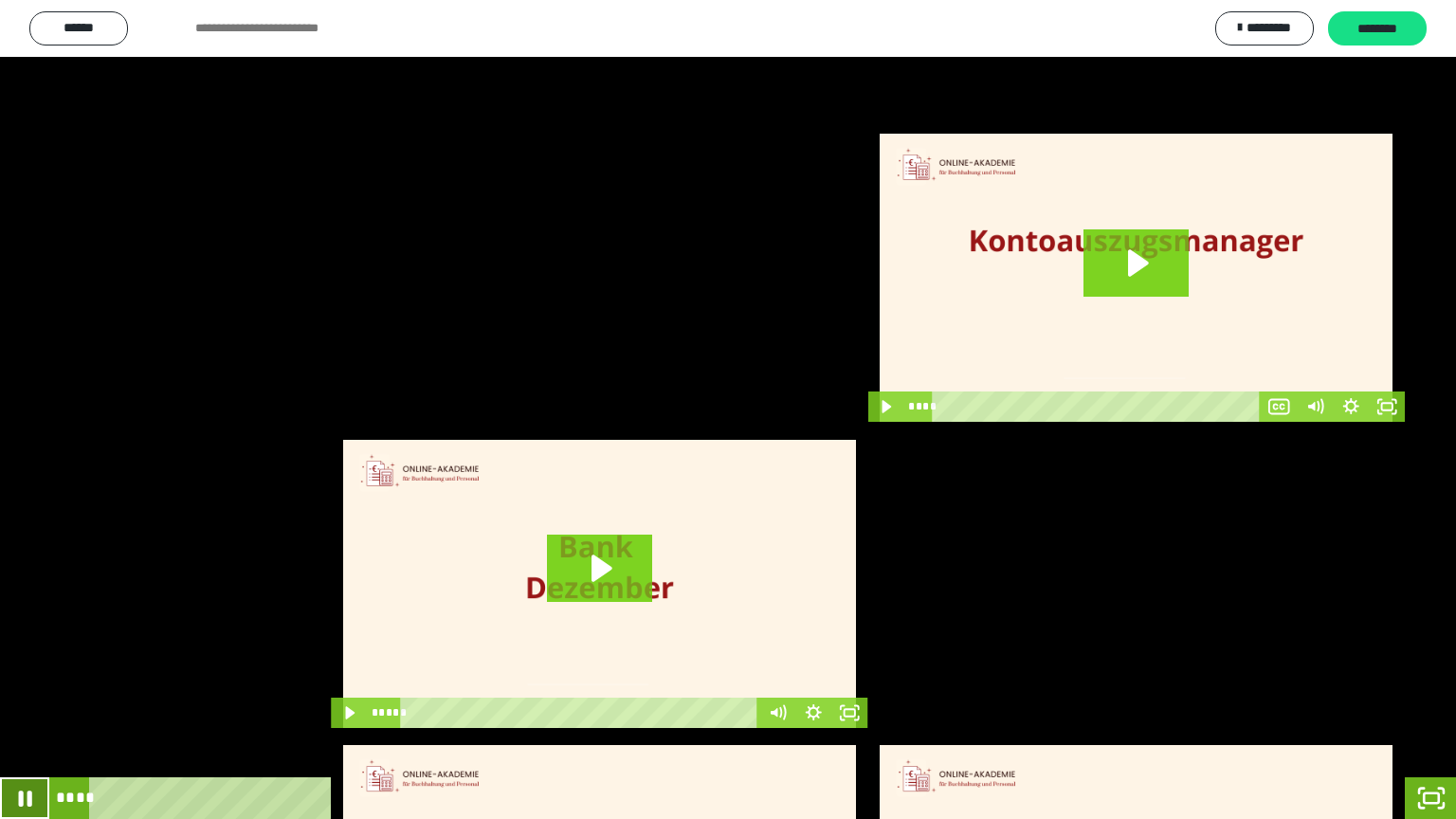 click 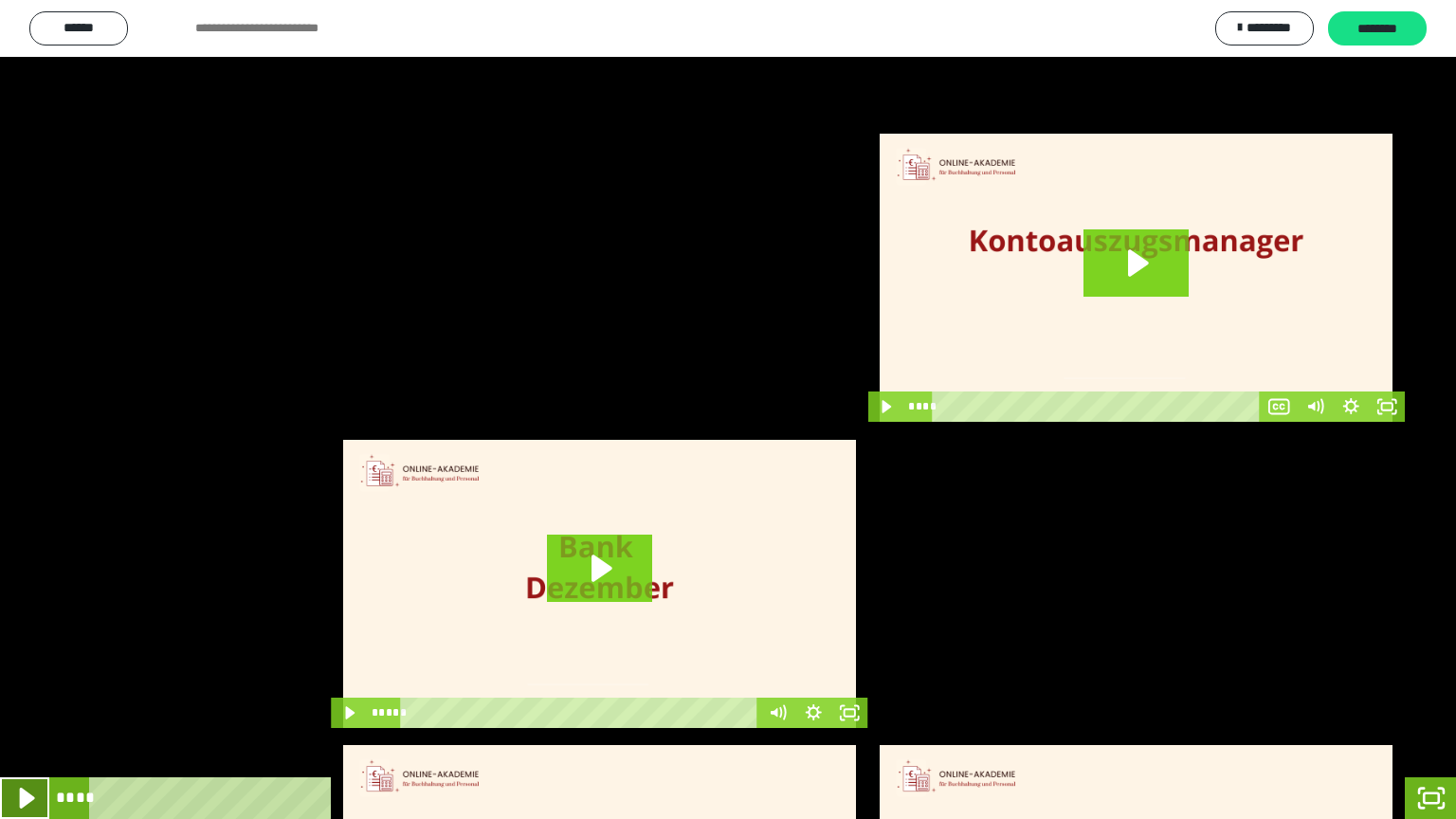 click 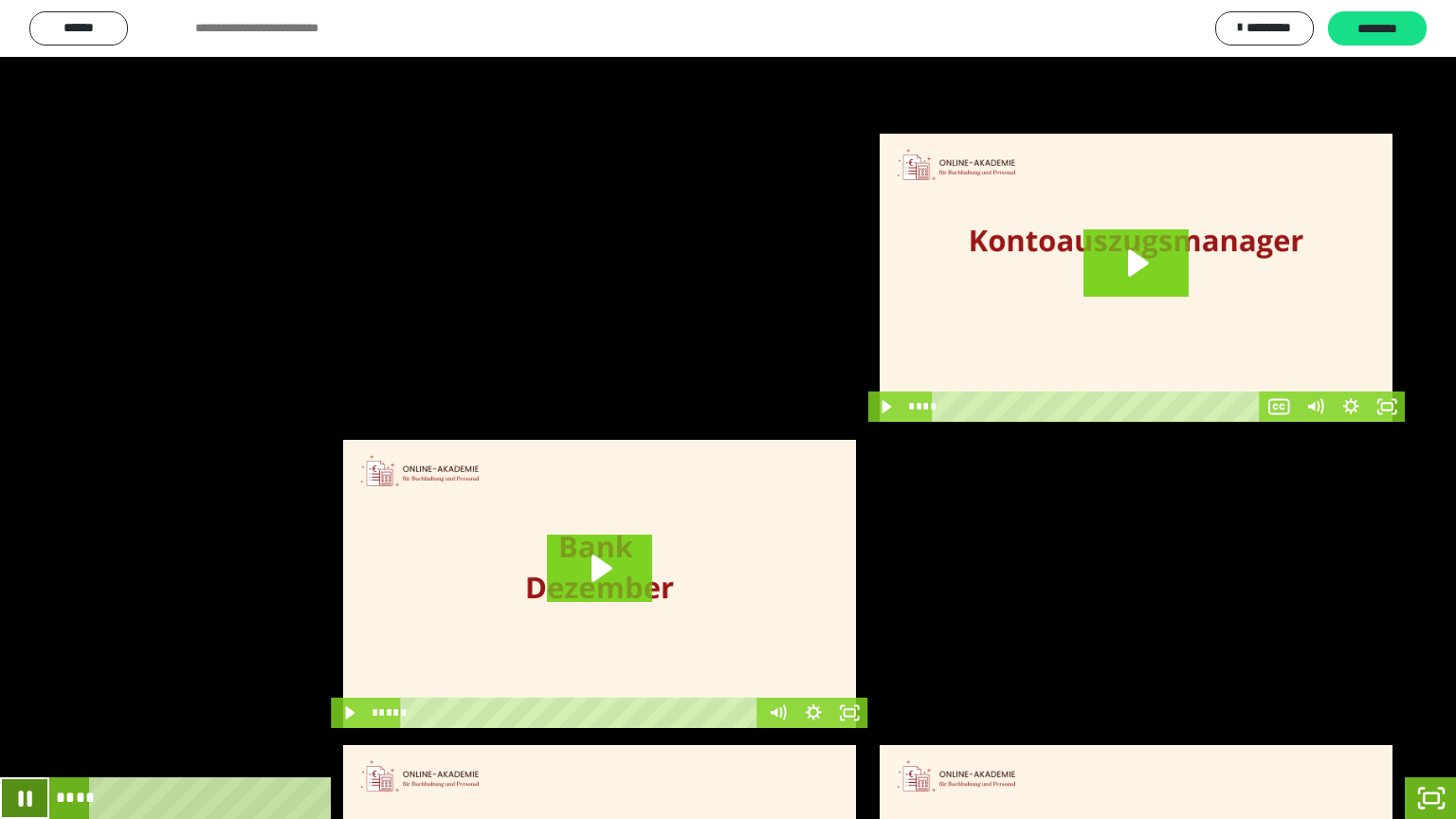 click 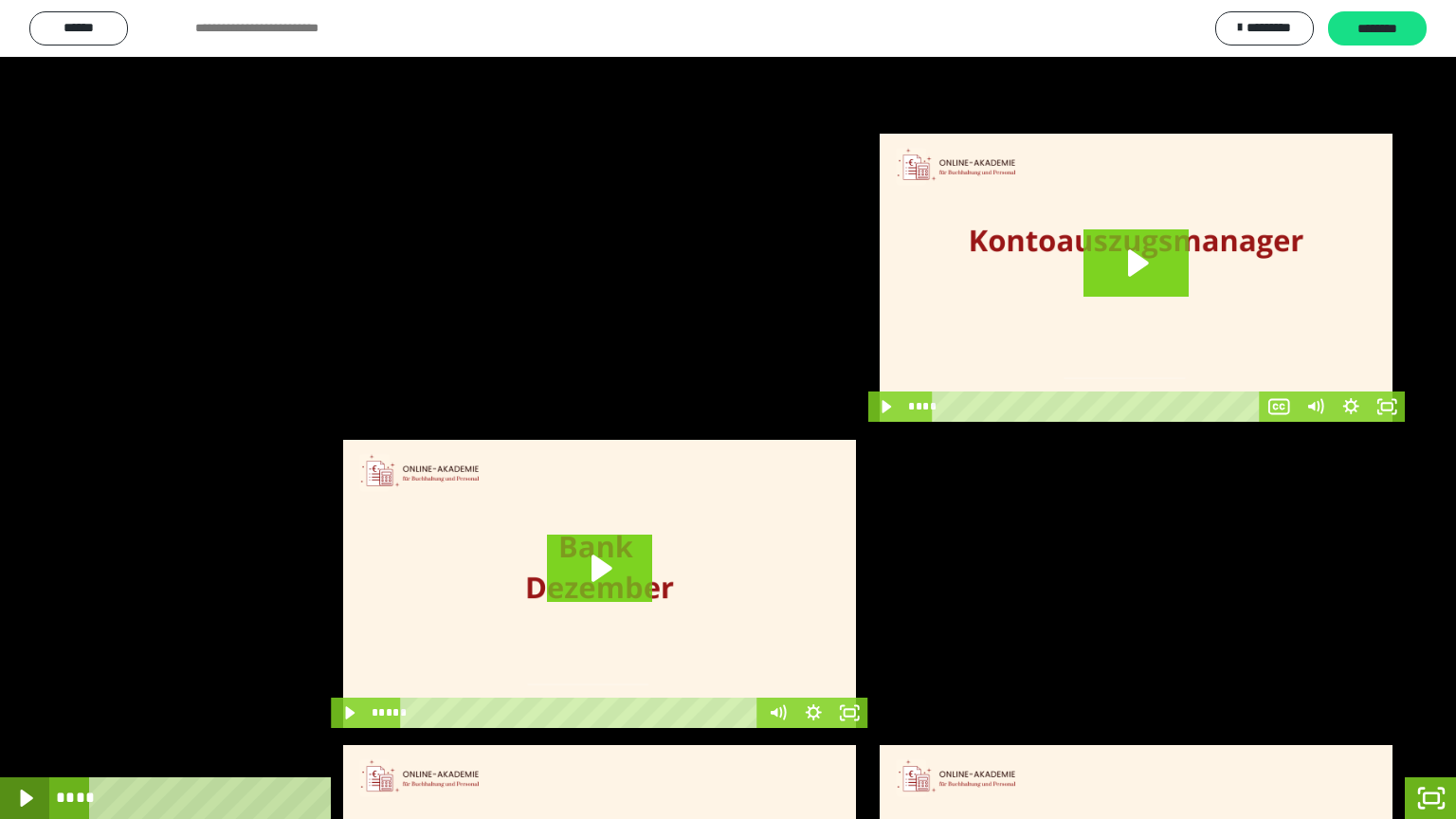 click 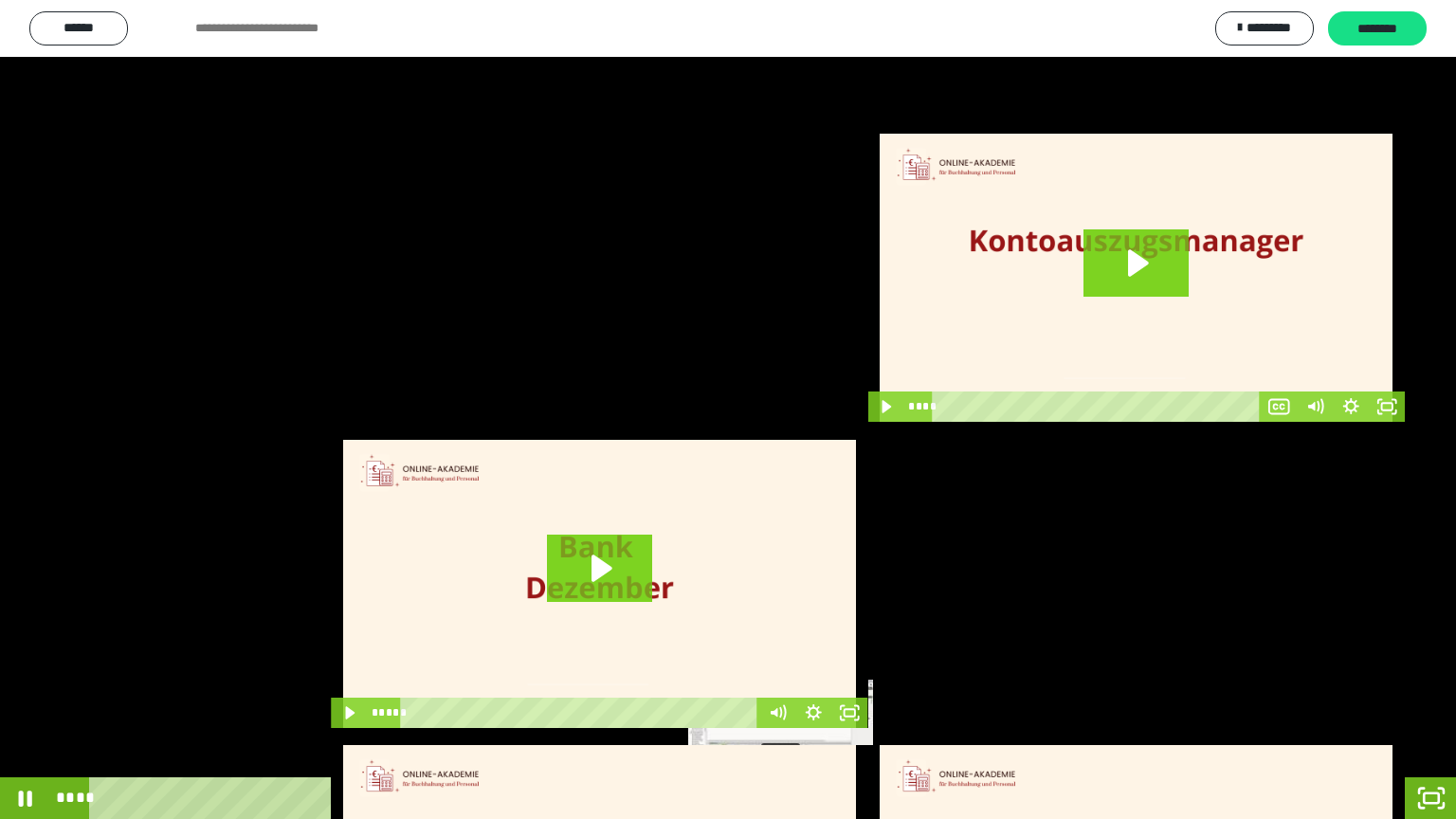 click on "****" at bounding box center (701, 798) 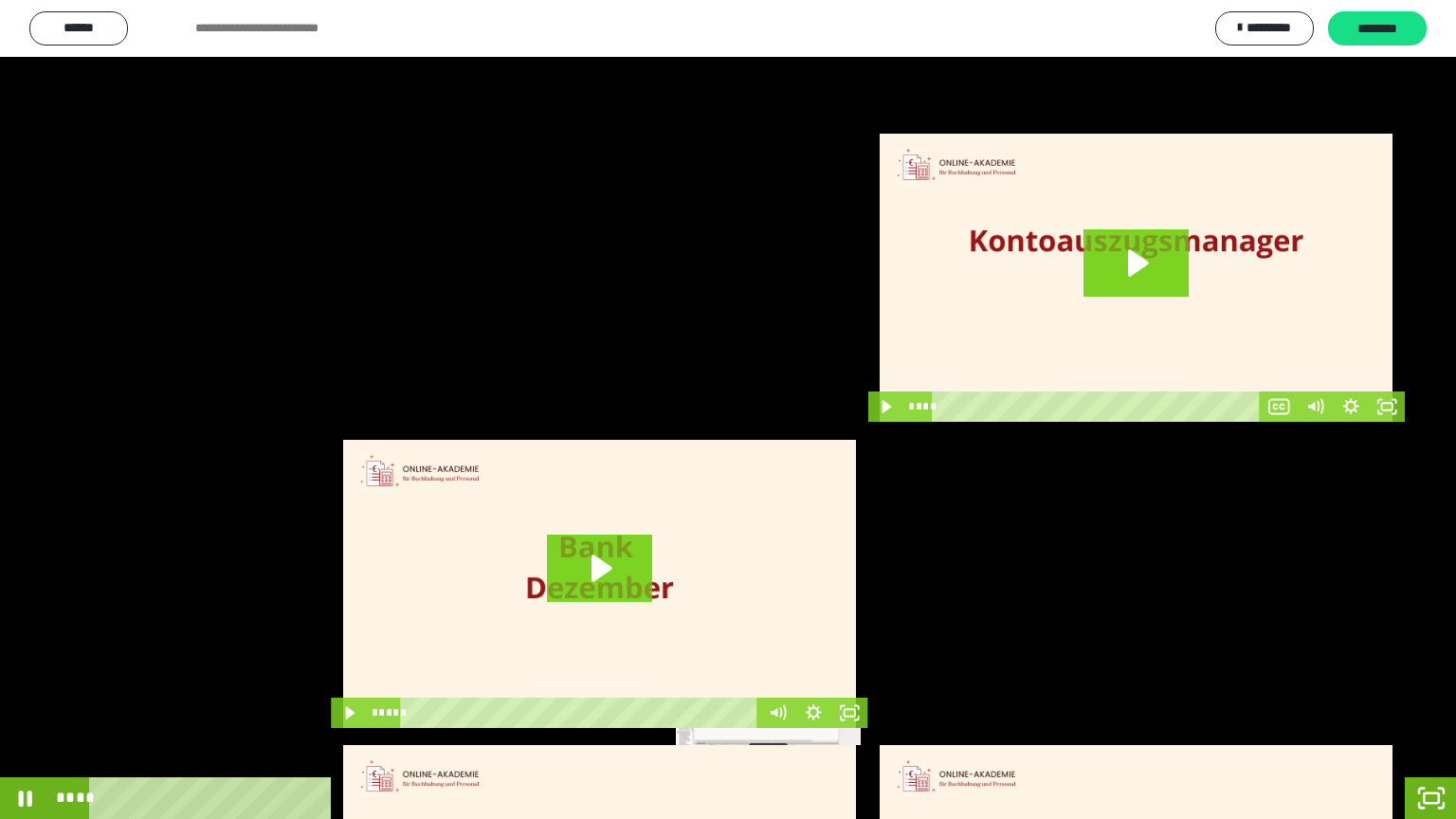 click on "****" at bounding box center (701, 798) 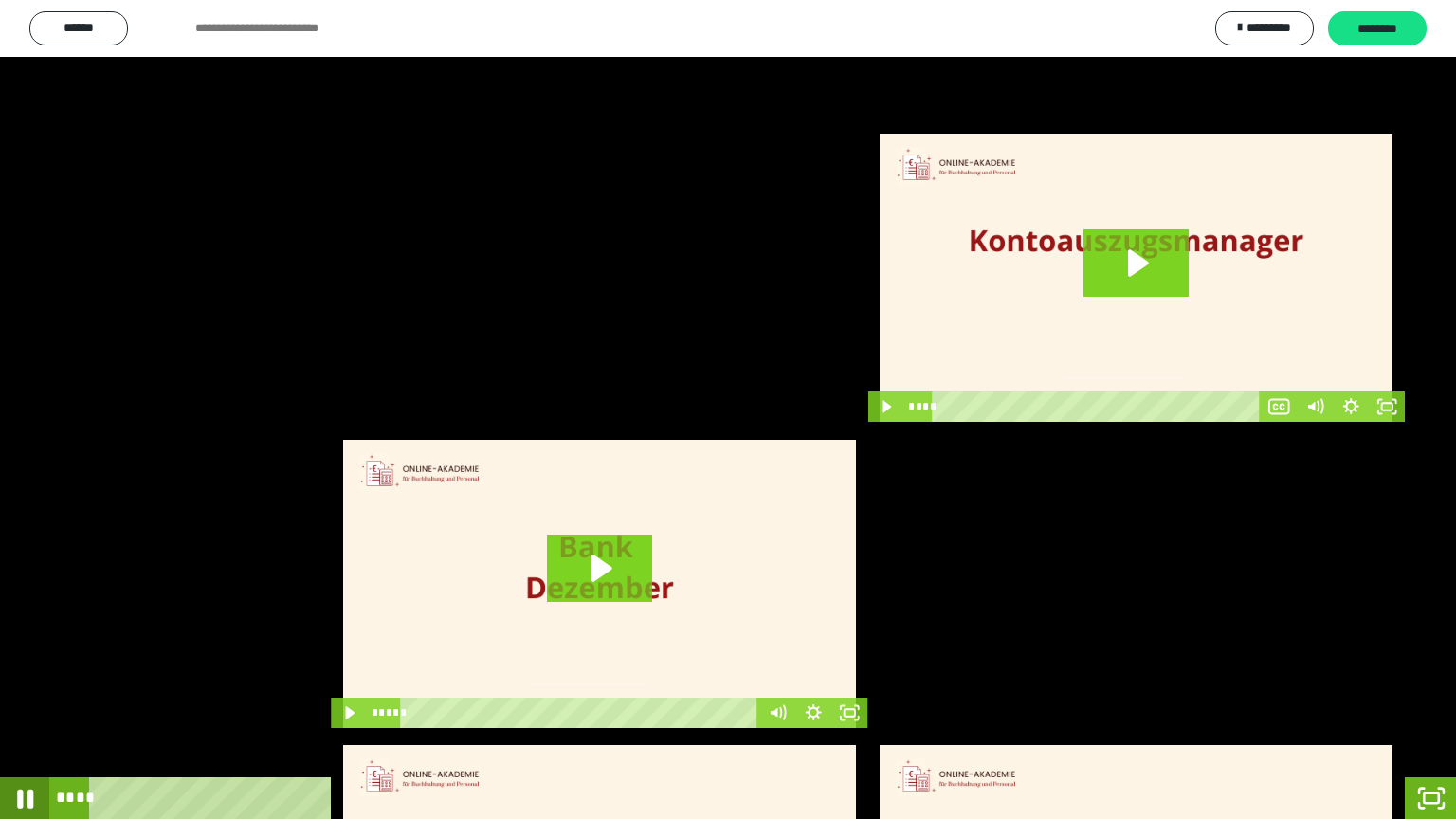 click 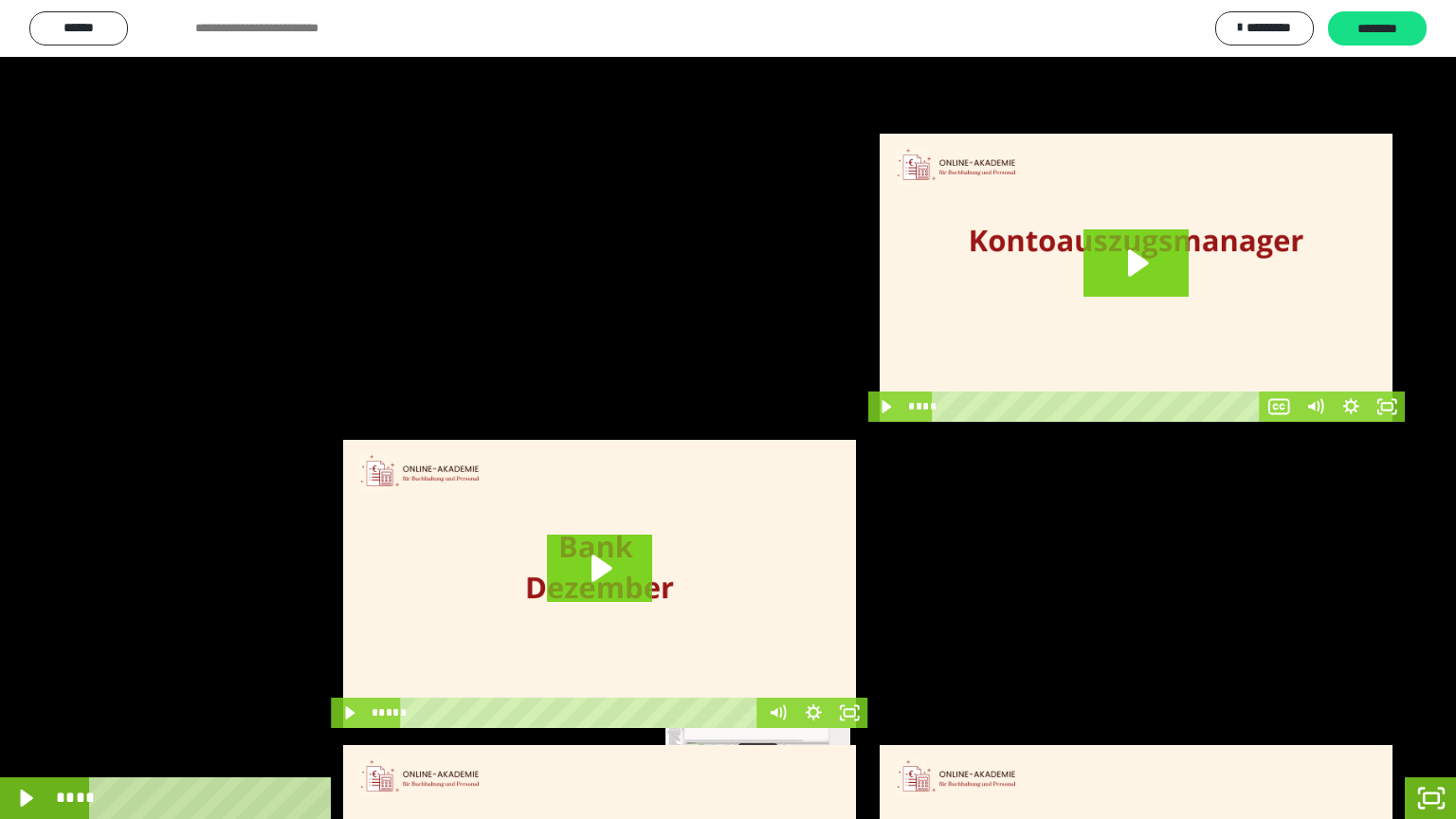 click on "****" at bounding box center [701, 798] 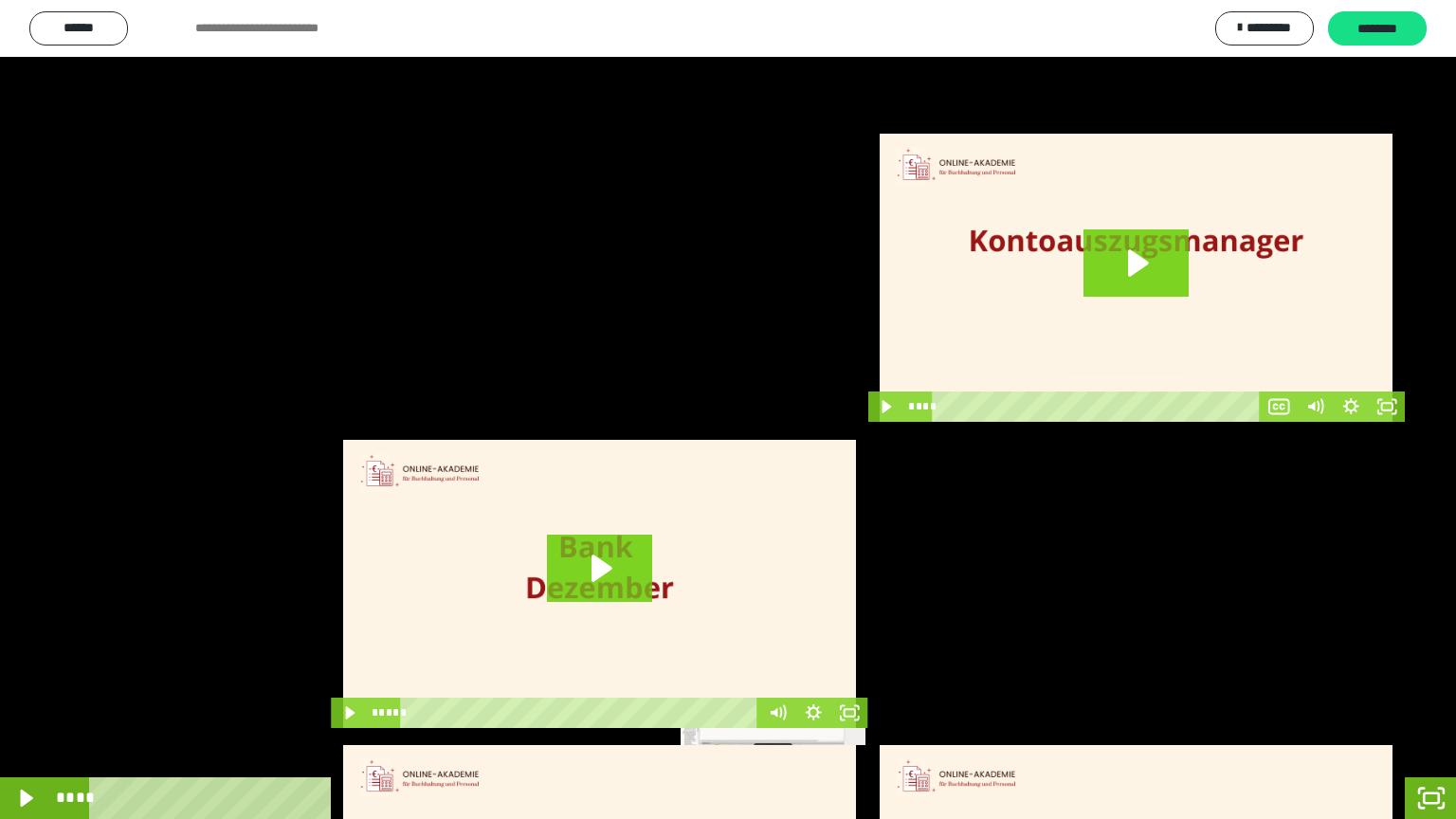 click on "****" at bounding box center (701, 798) 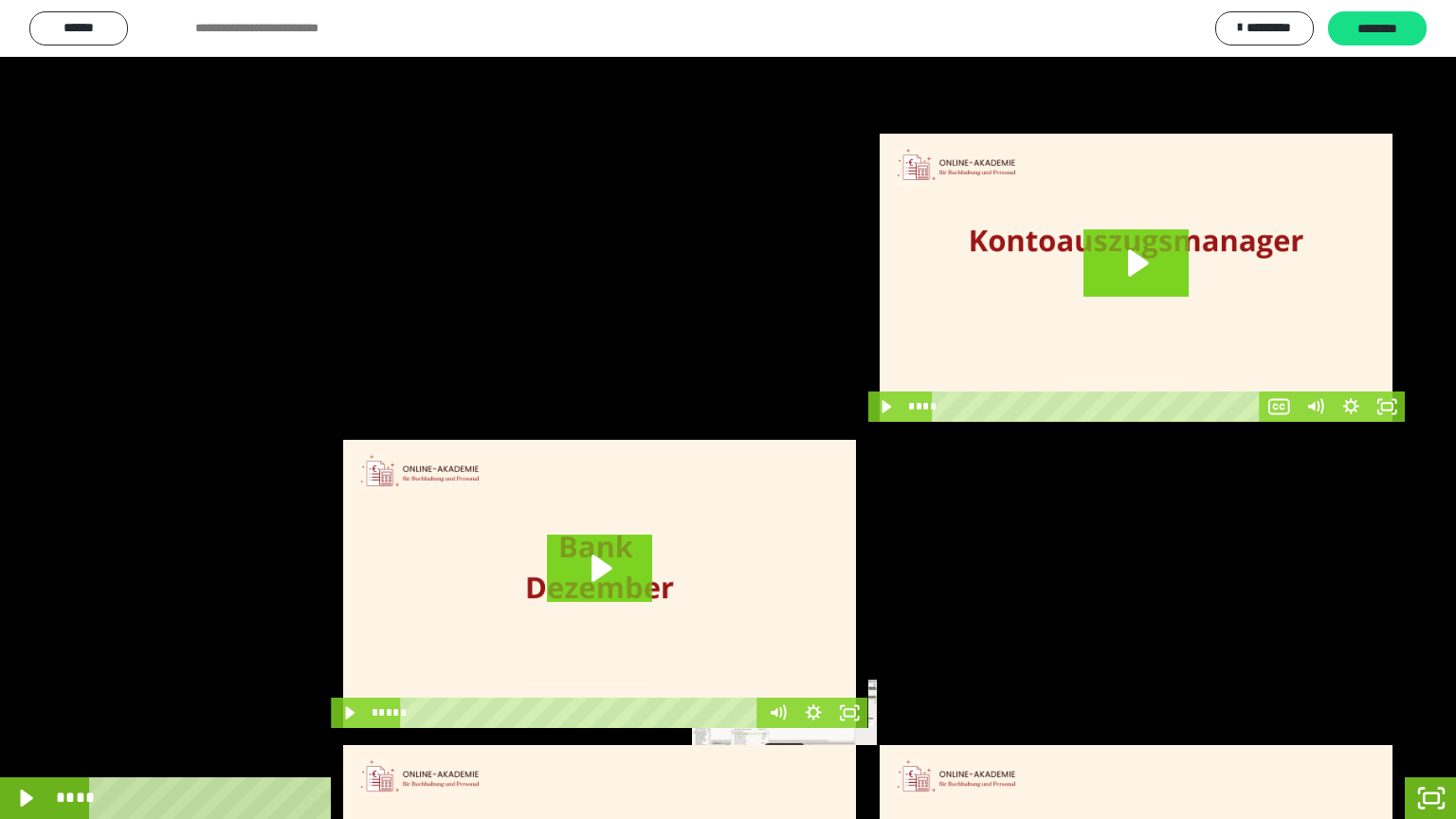 click on "****" at bounding box center (701, 798) 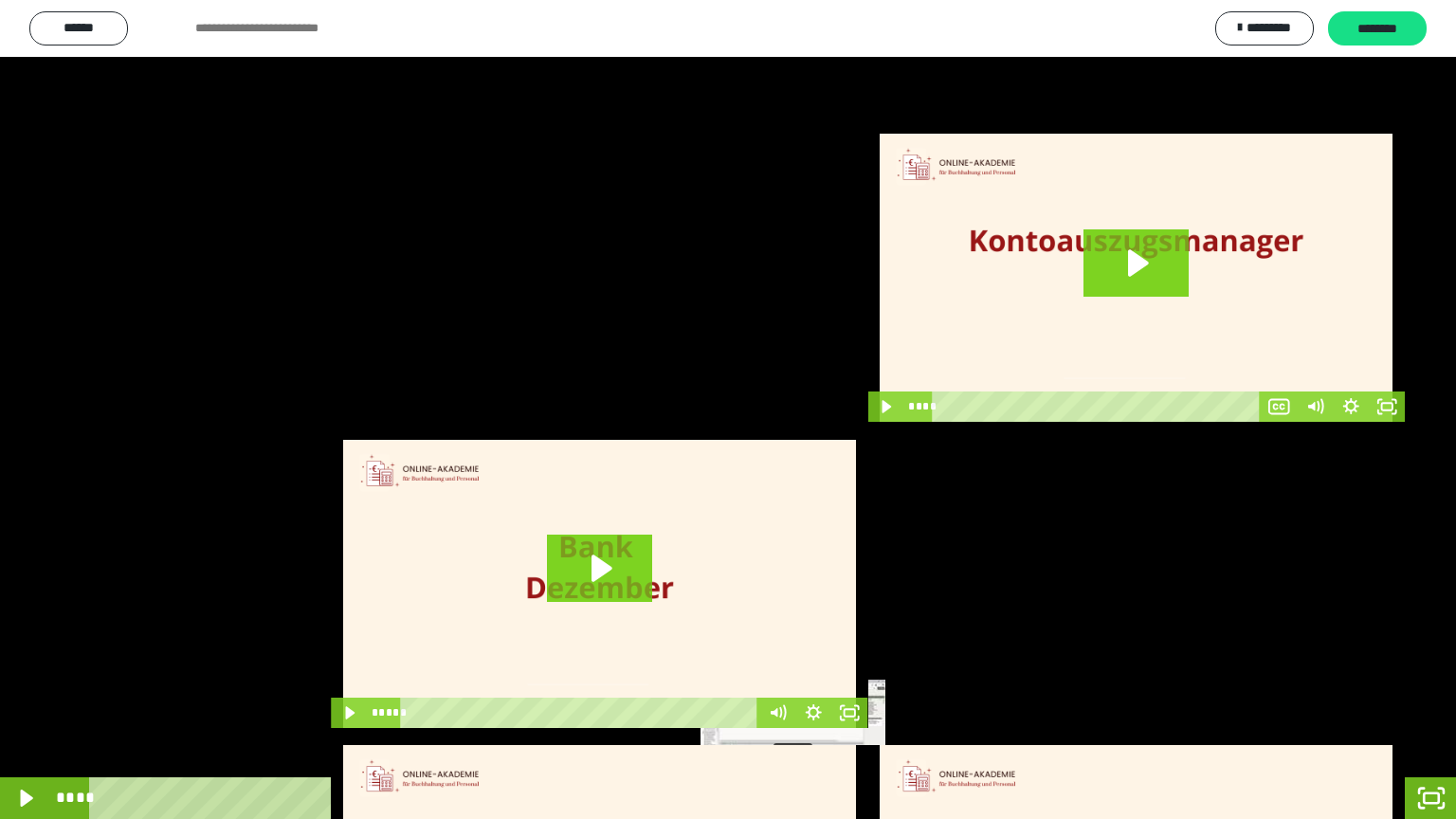 click on "****" at bounding box center (701, 798) 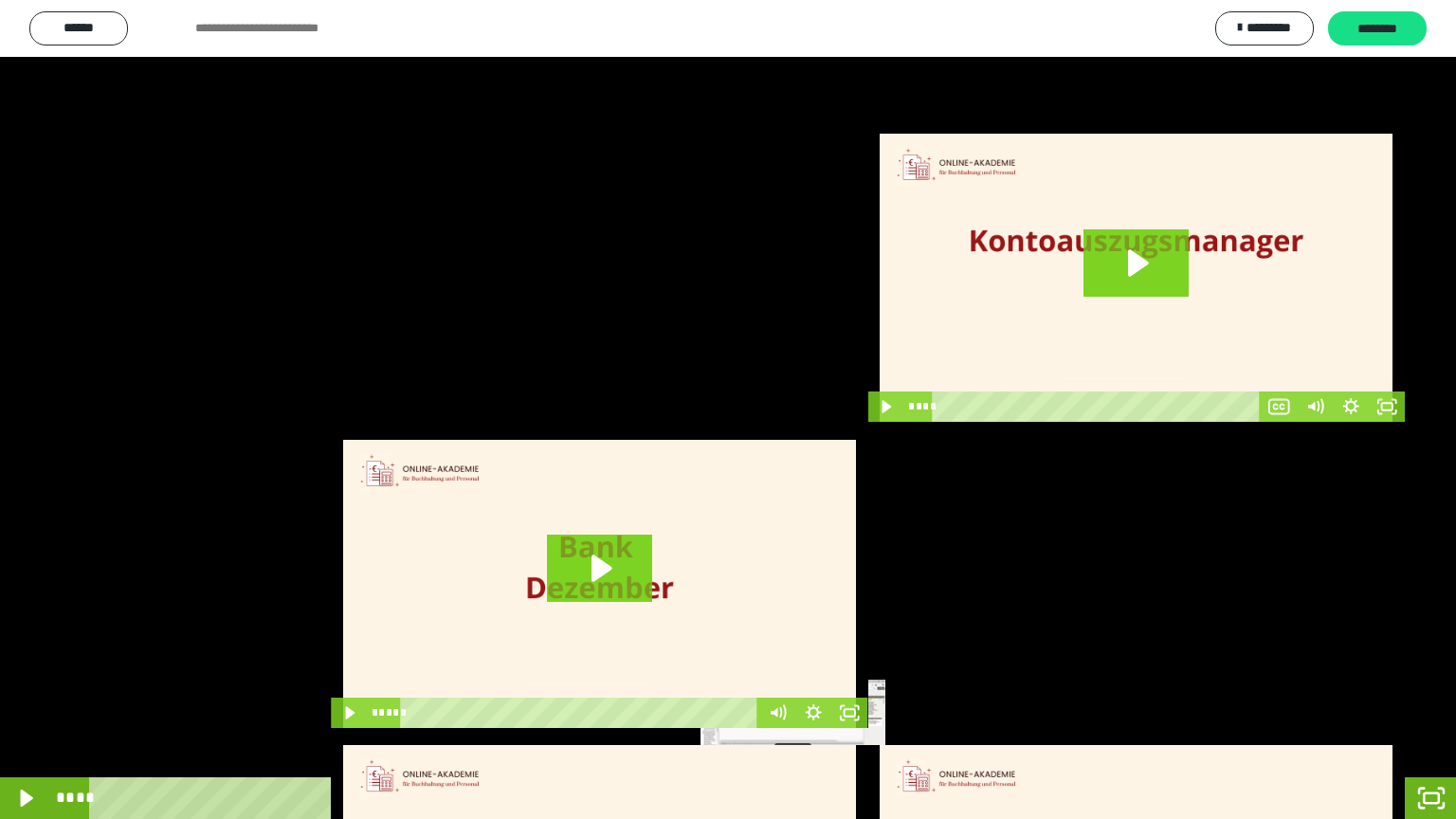 click at bounding box center [792, 798] 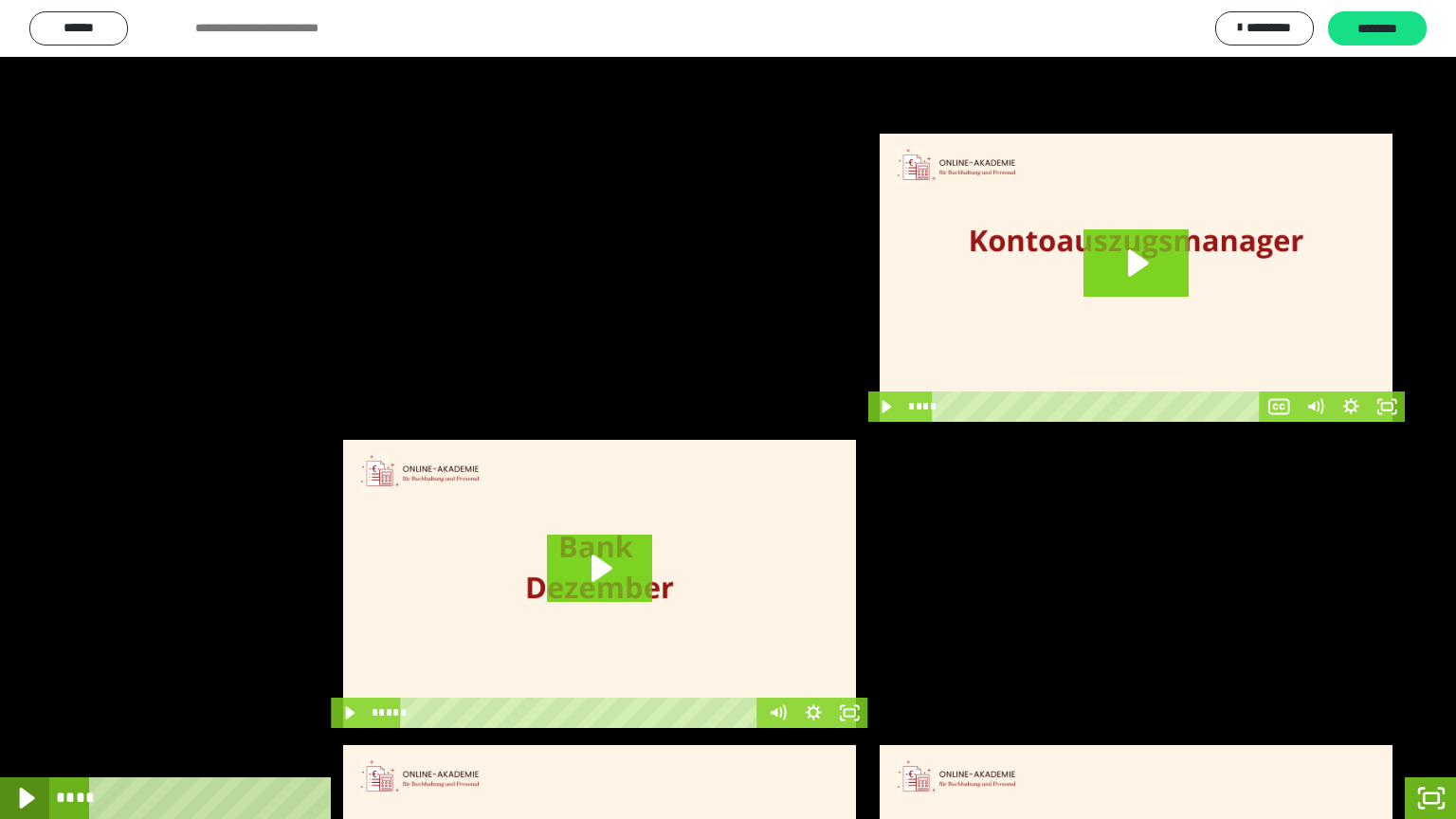 click 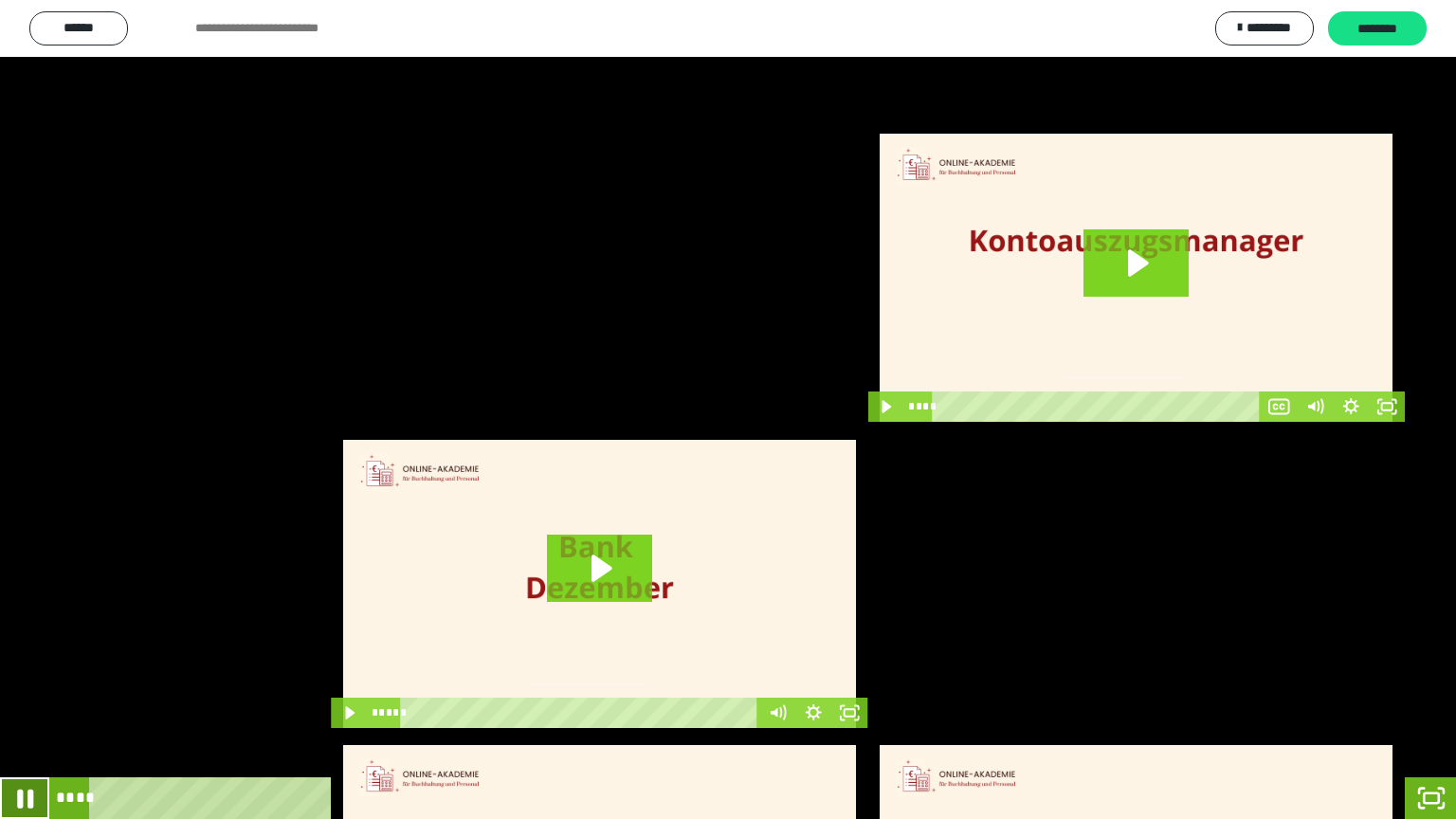 click 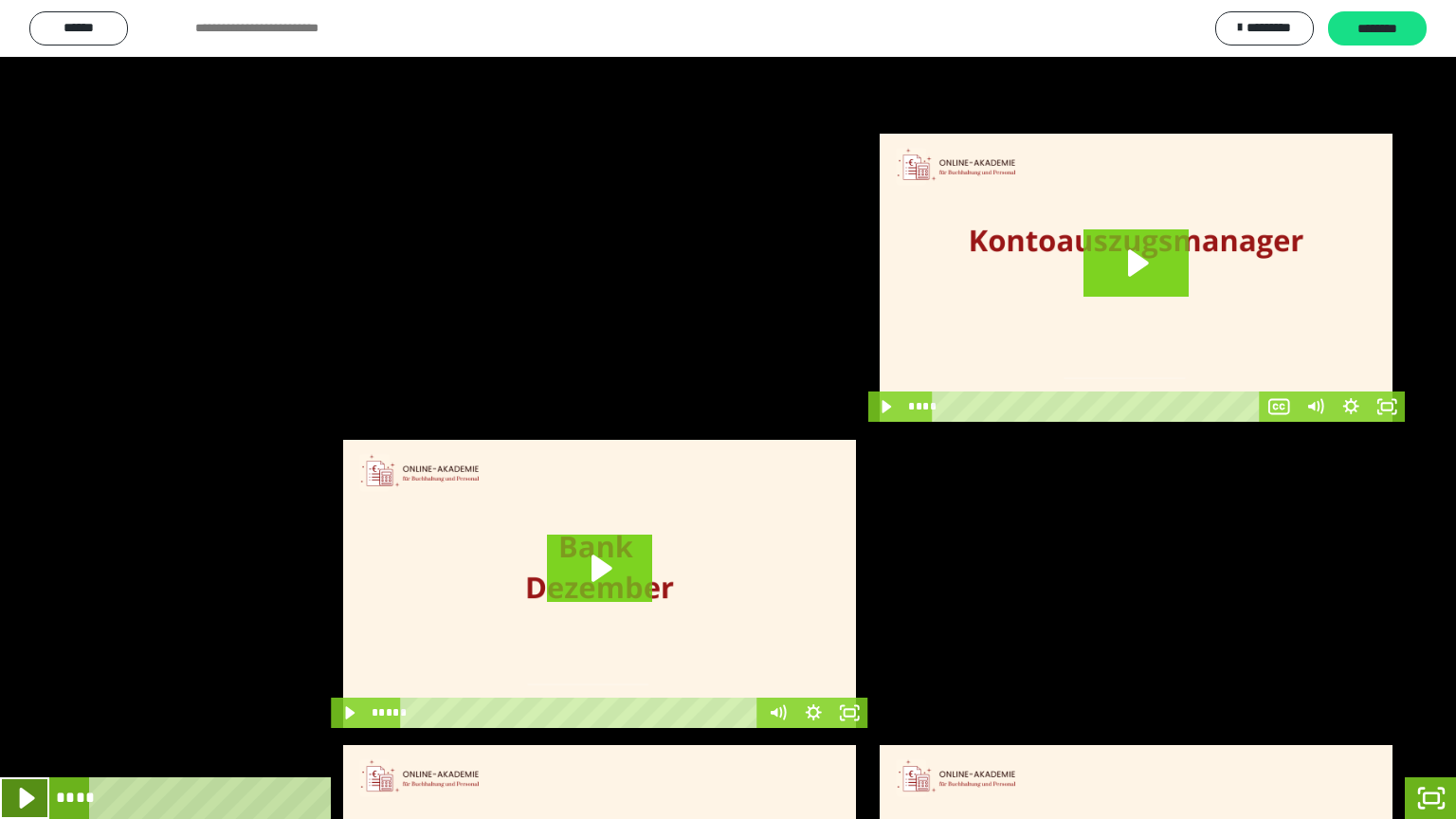 click 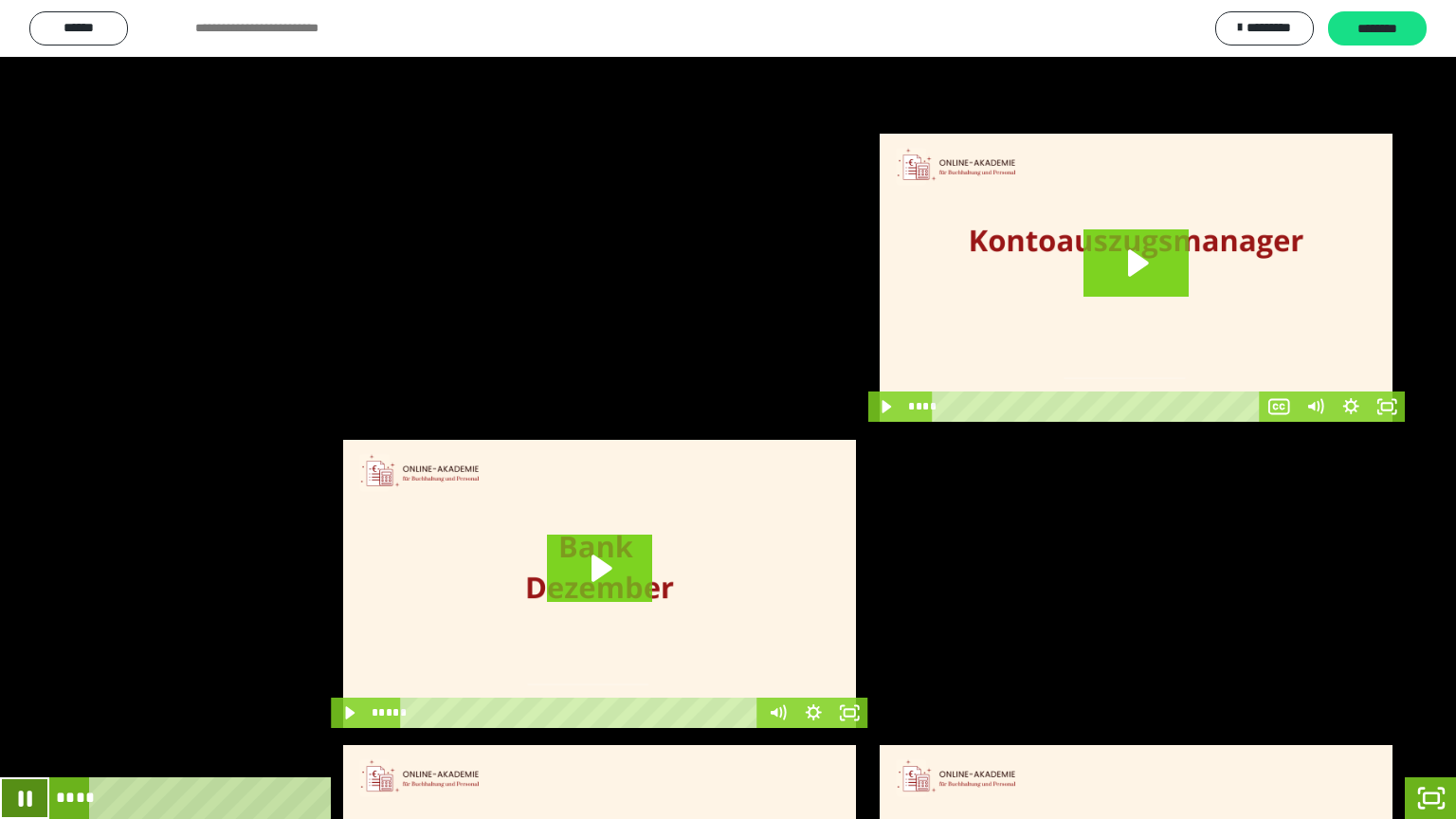 click 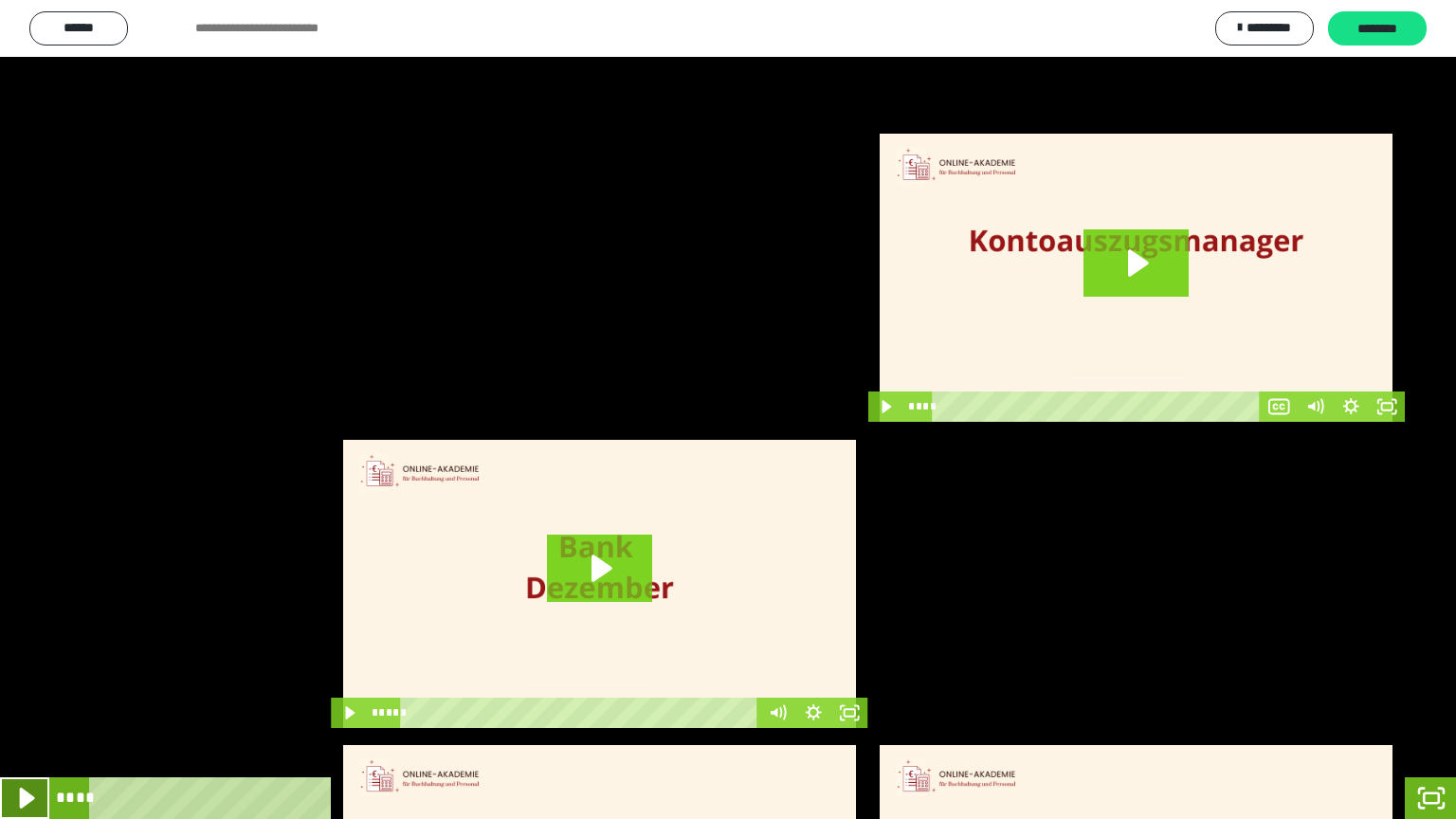 click 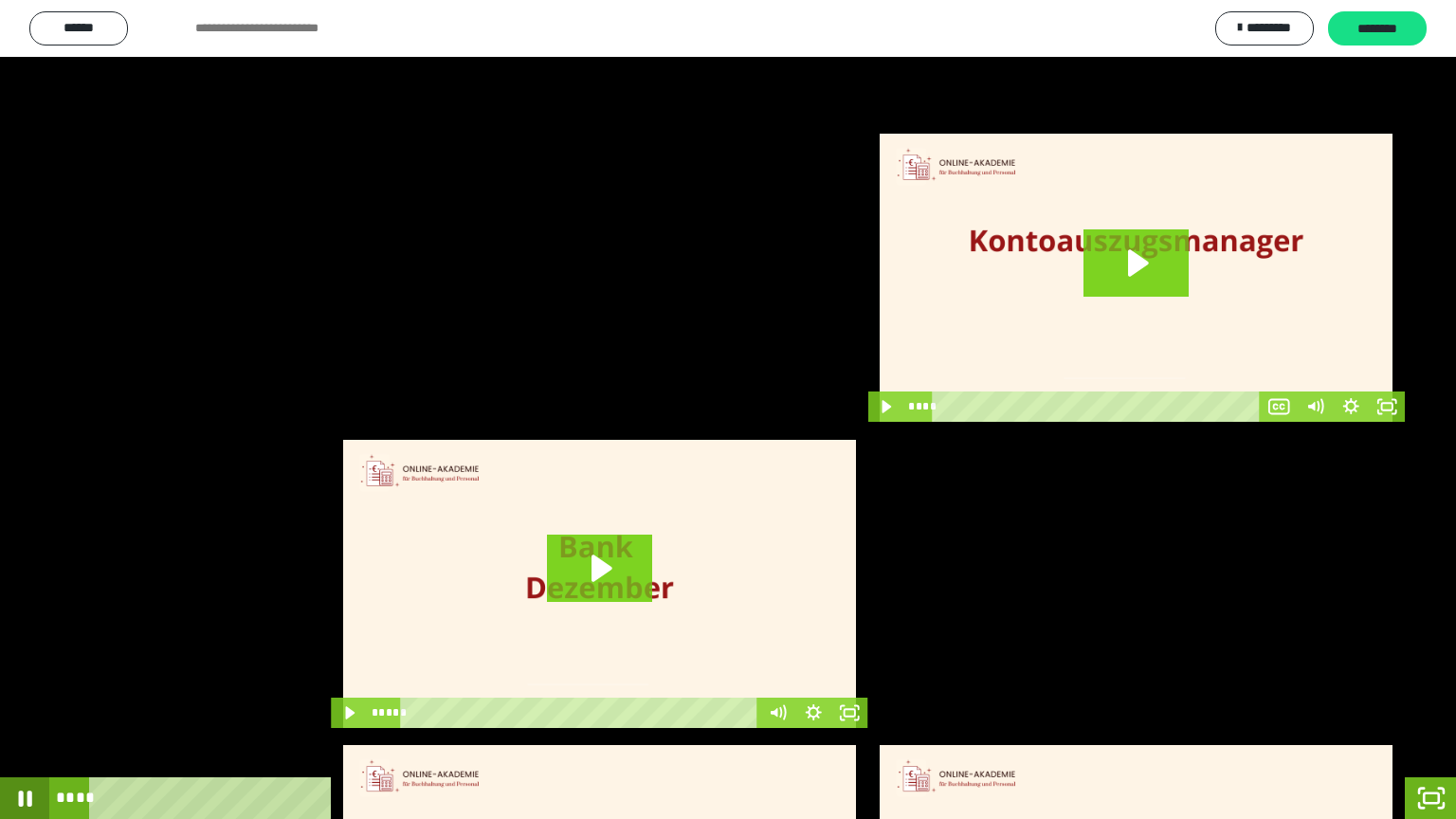 click 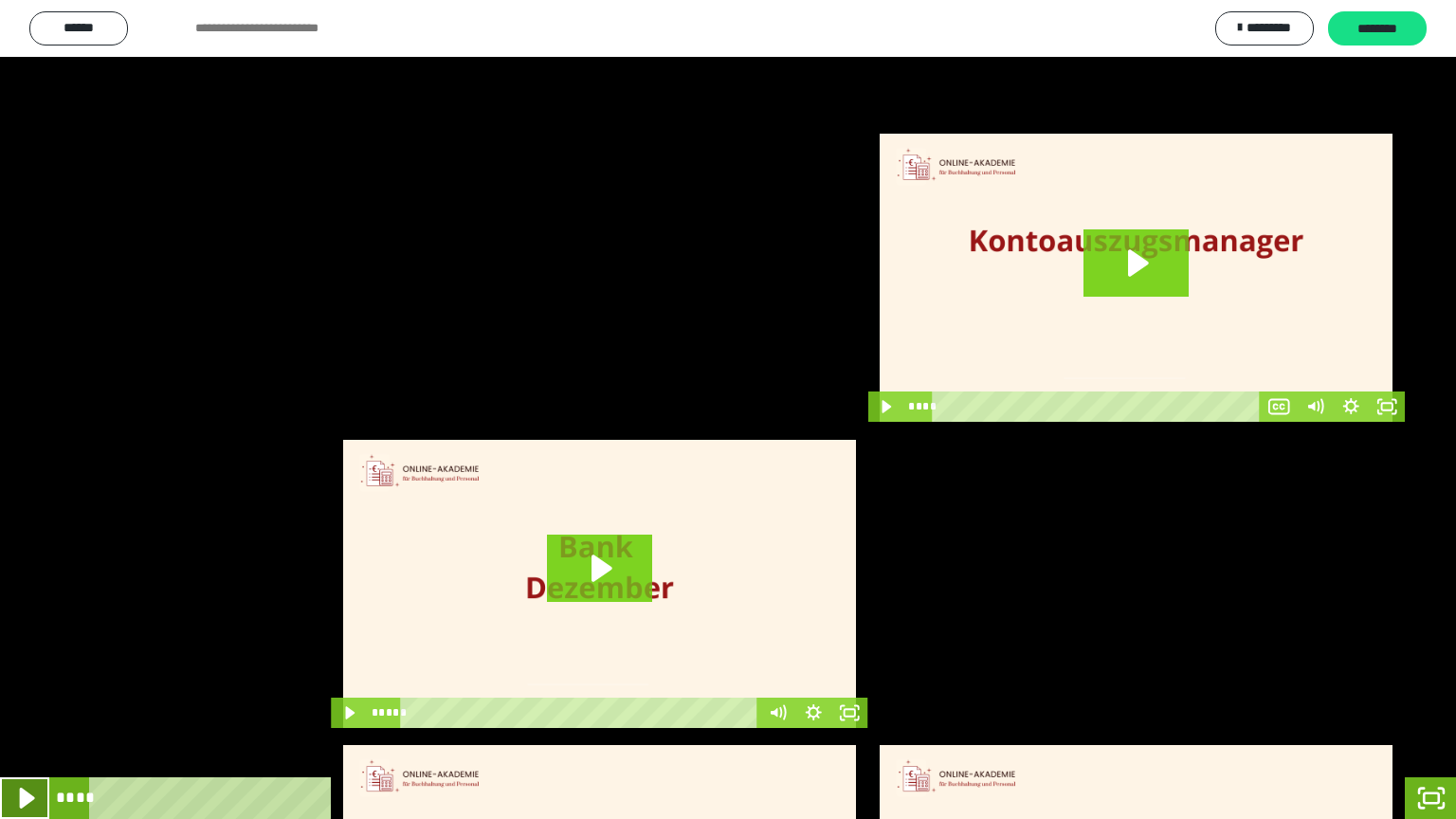 click 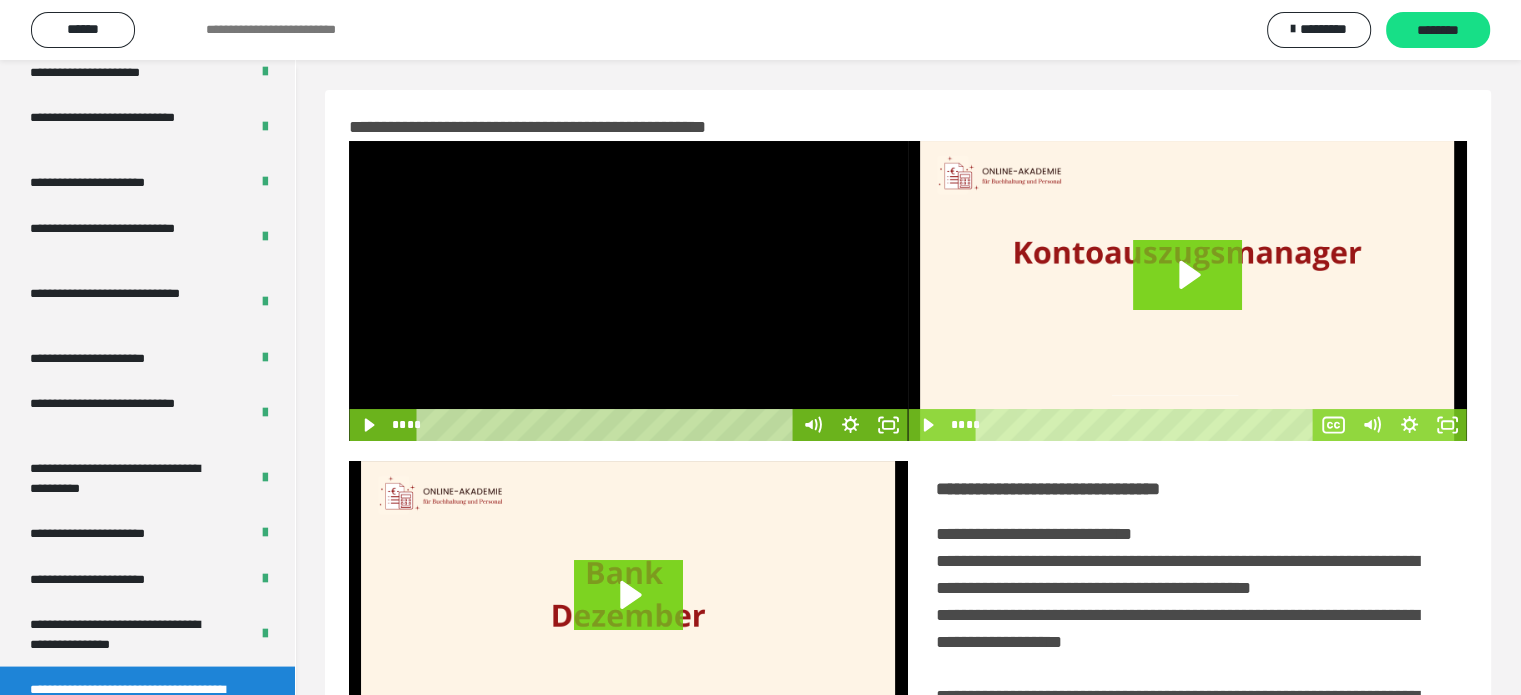 scroll, scrollTop: 3992, scrollLeft: 0, axis: vertical 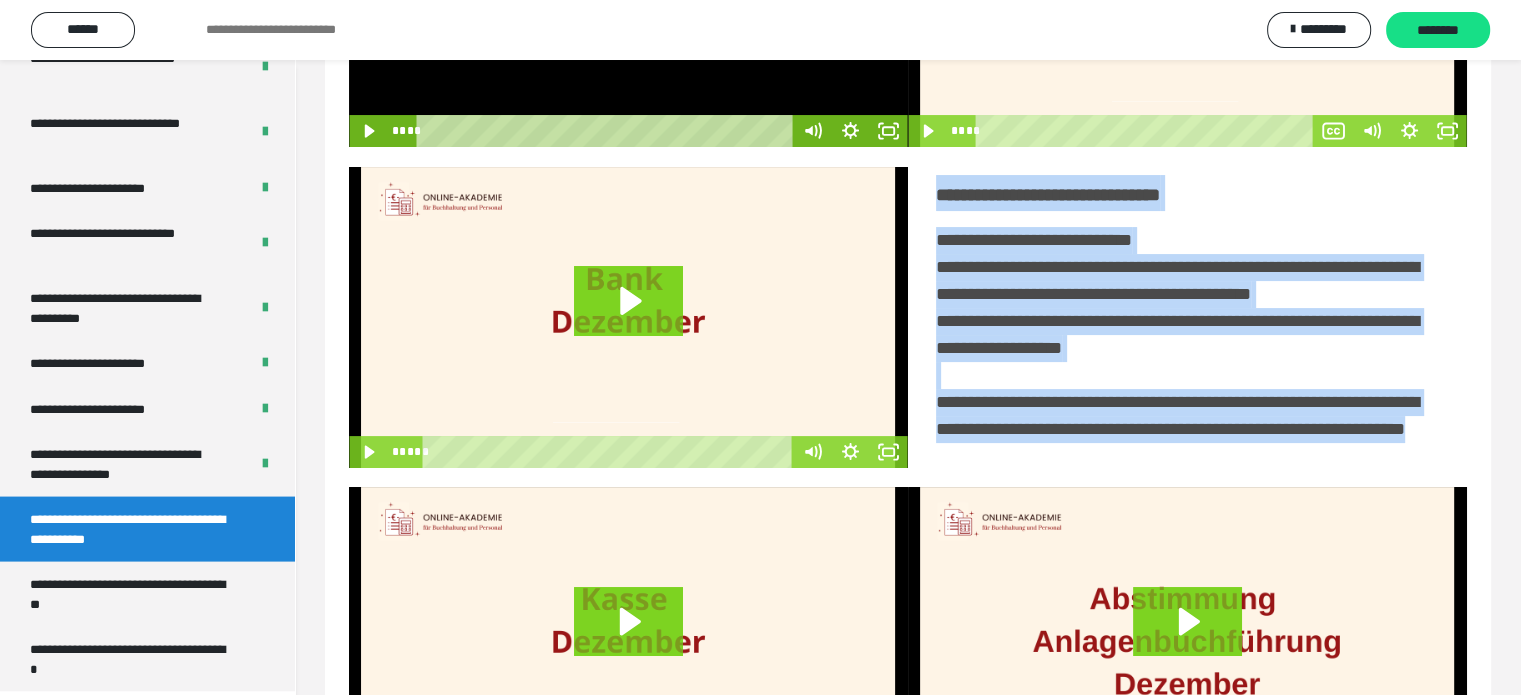 drag, startPoint x: 945, startPoint y: 195, endPoint x: 1259, endPoint y: 486, distance: 428.10864 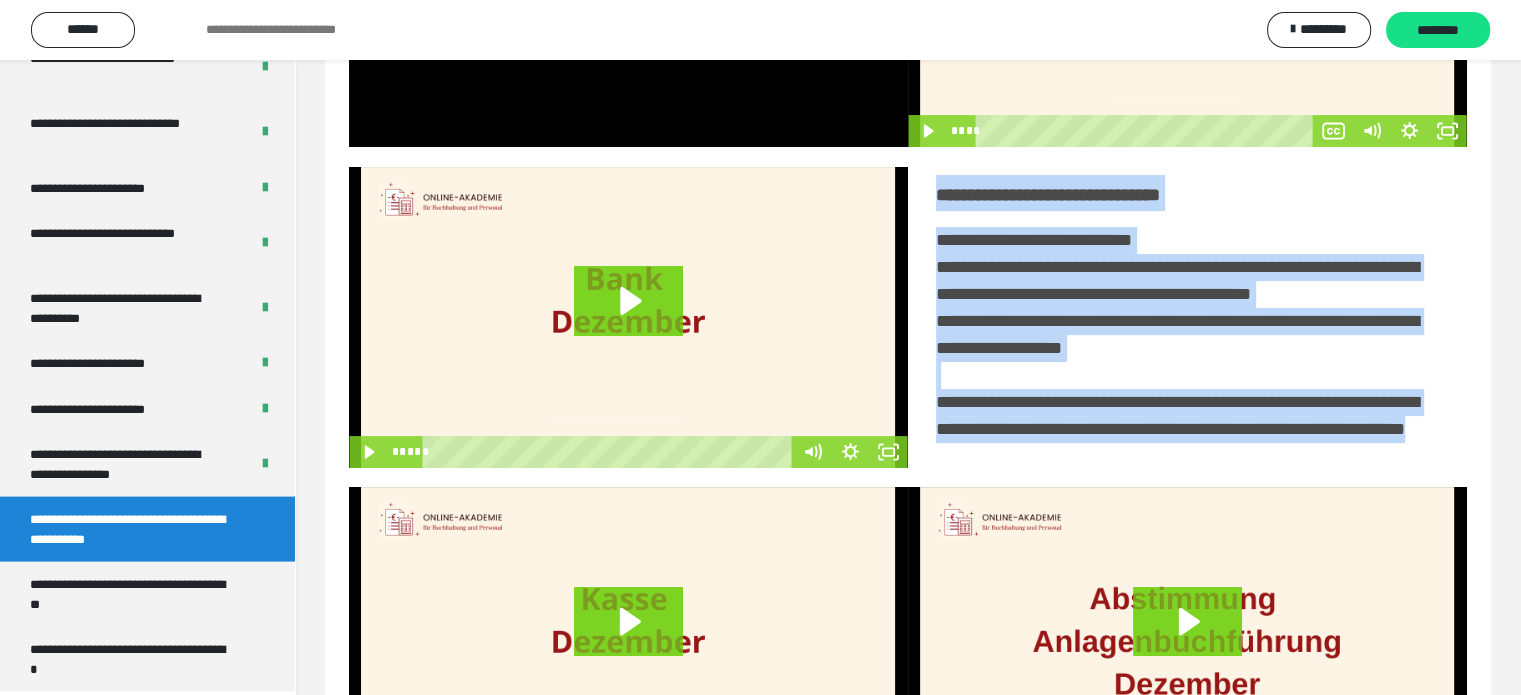 copy on "**********" 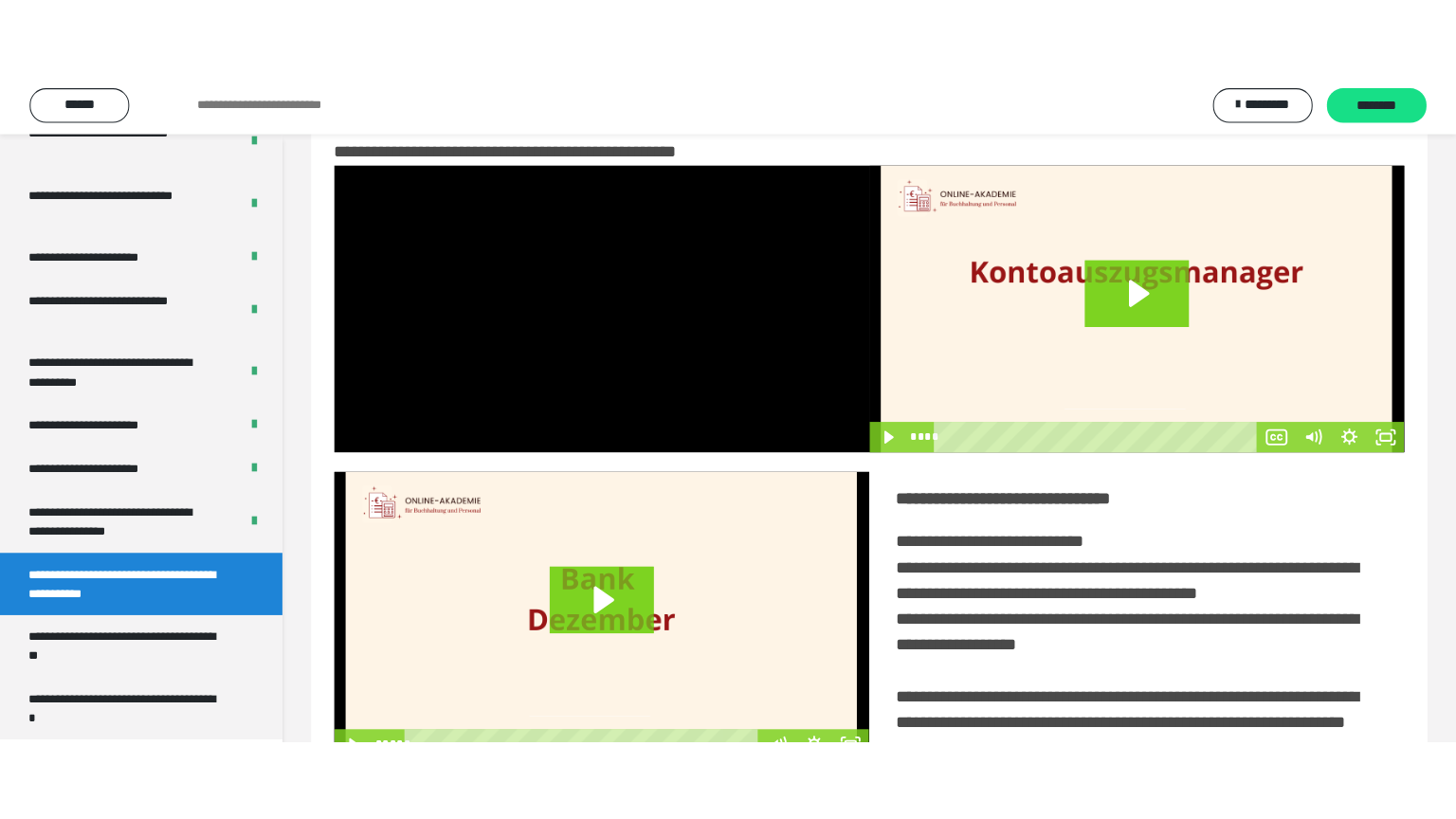 scroll, scrollTop: 0, scrollLeft: 0, axis: both 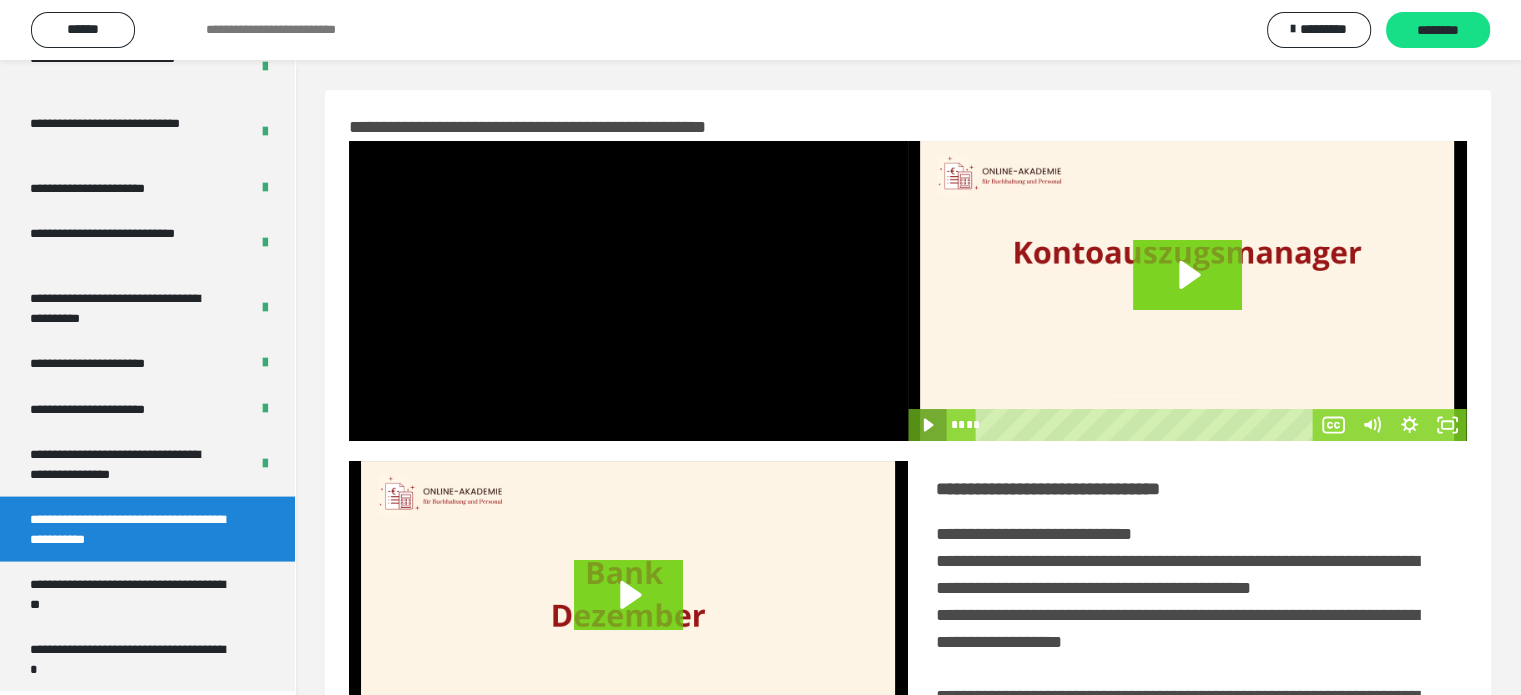 click 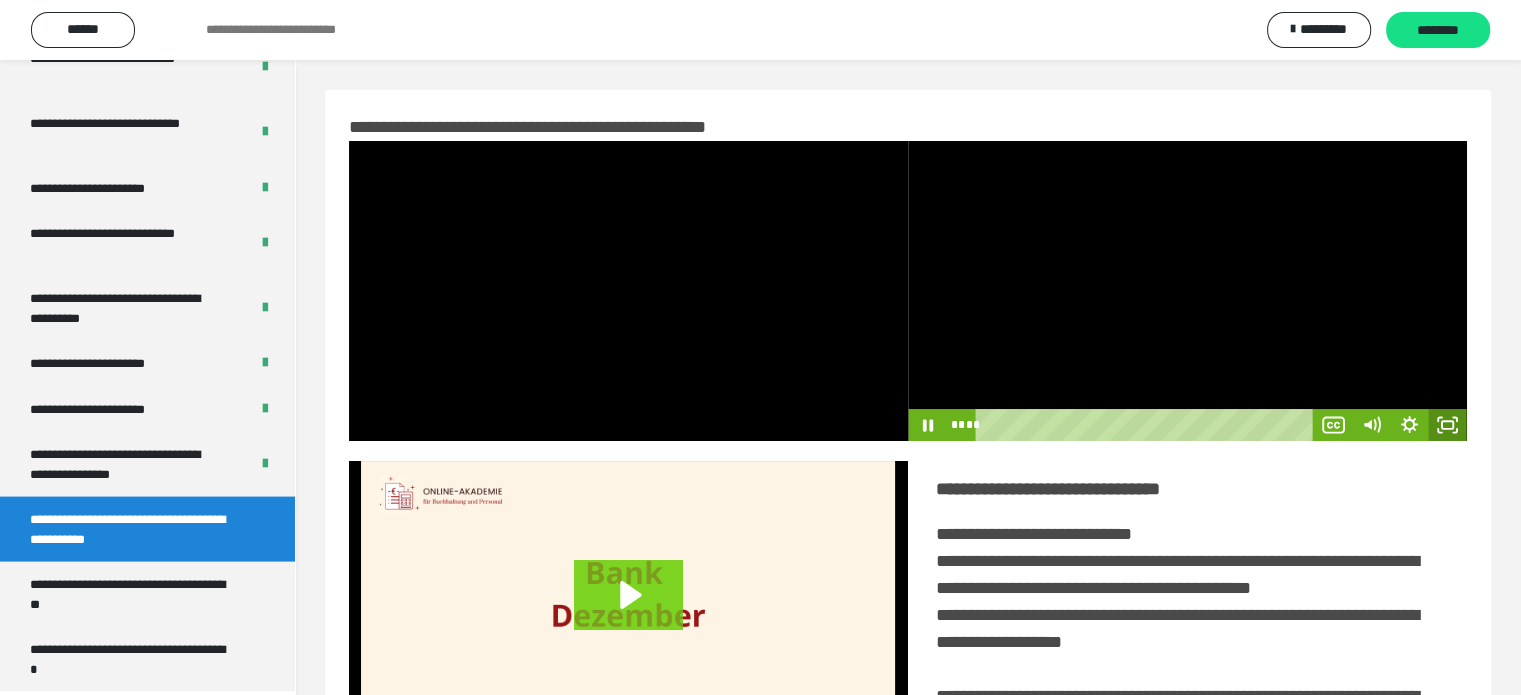 click 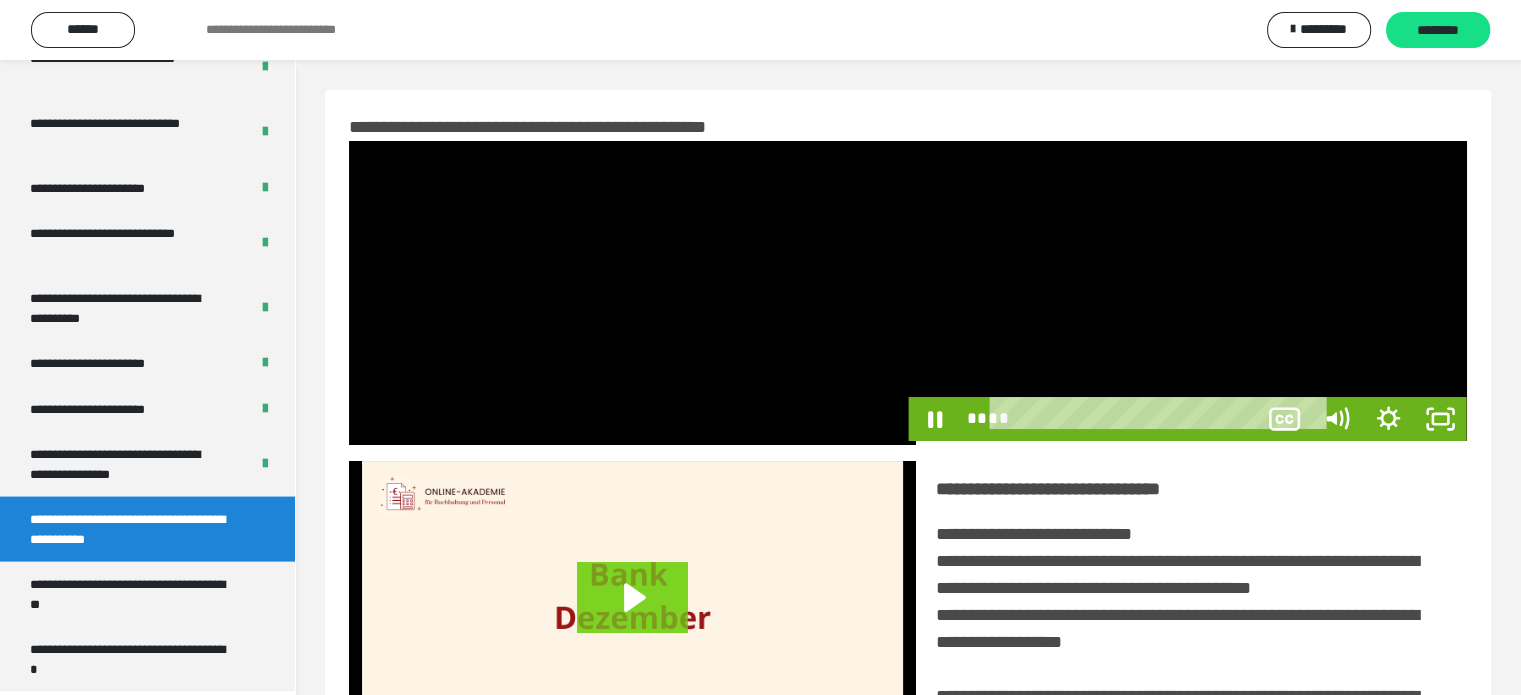 scroll, scrollTop: 3823, scrollLeft: 0, axis: vertical 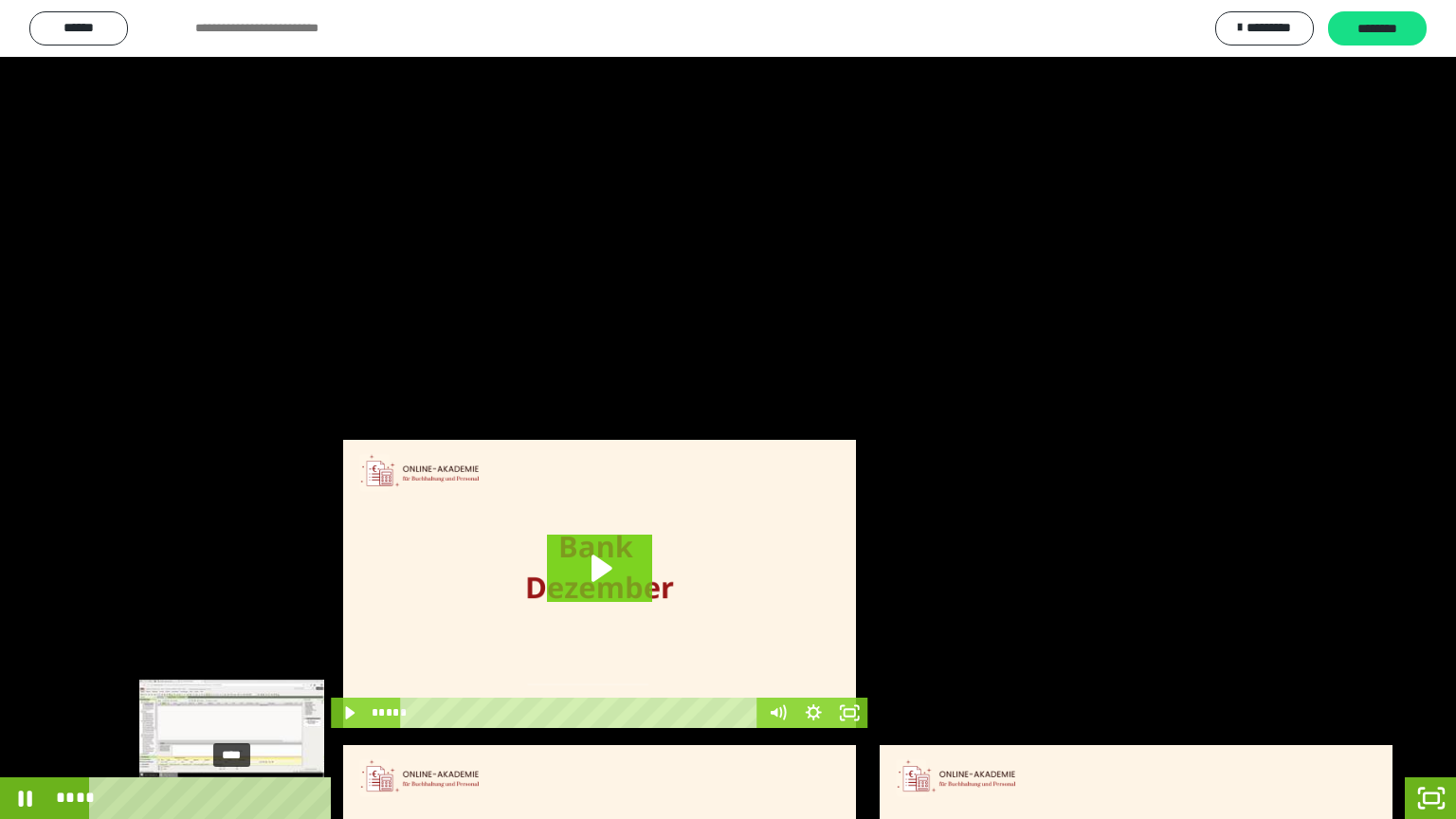 click on "****" at bounding box center (677, 798) 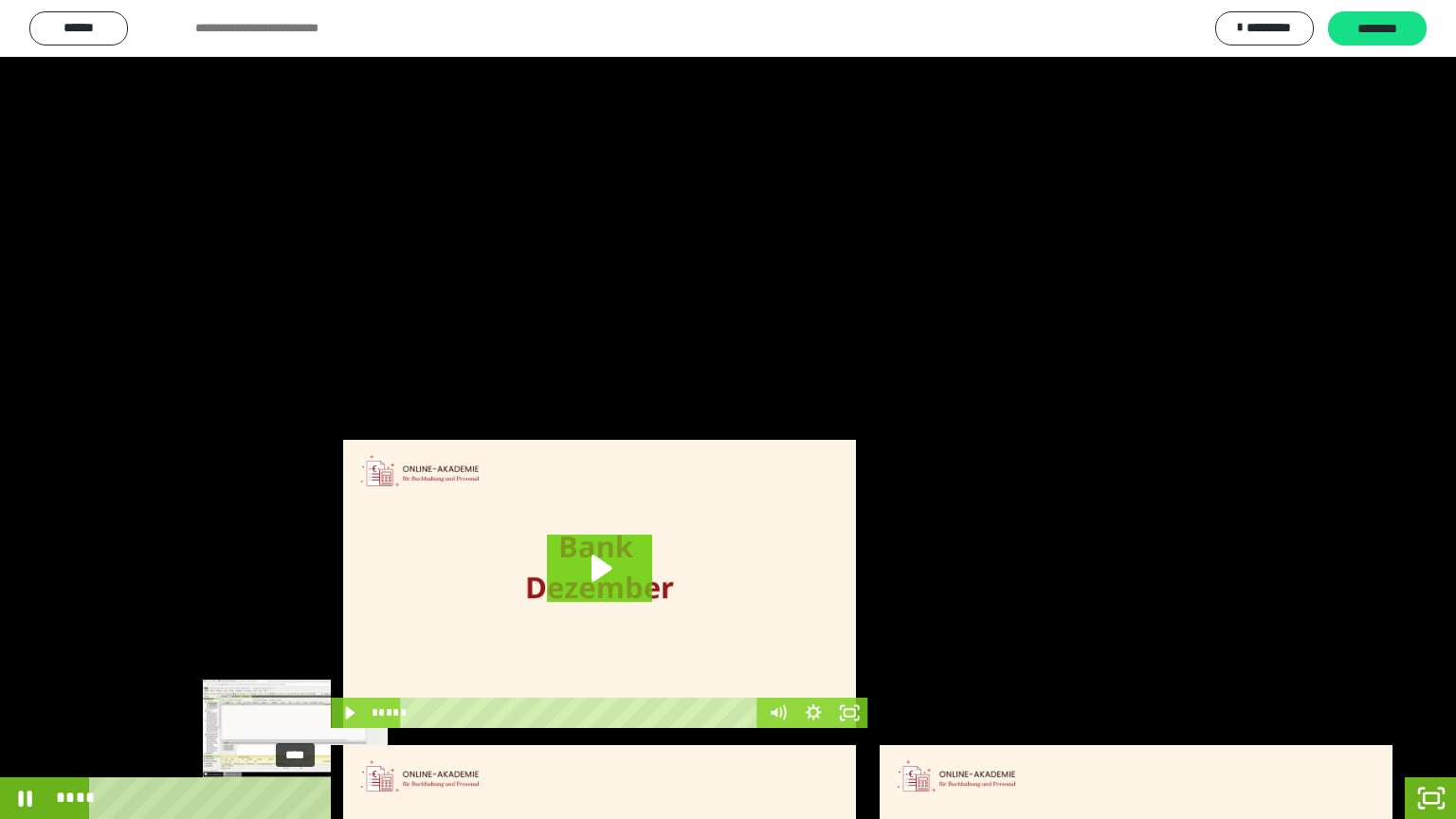 click on "****" at bounding box center (677, 798) 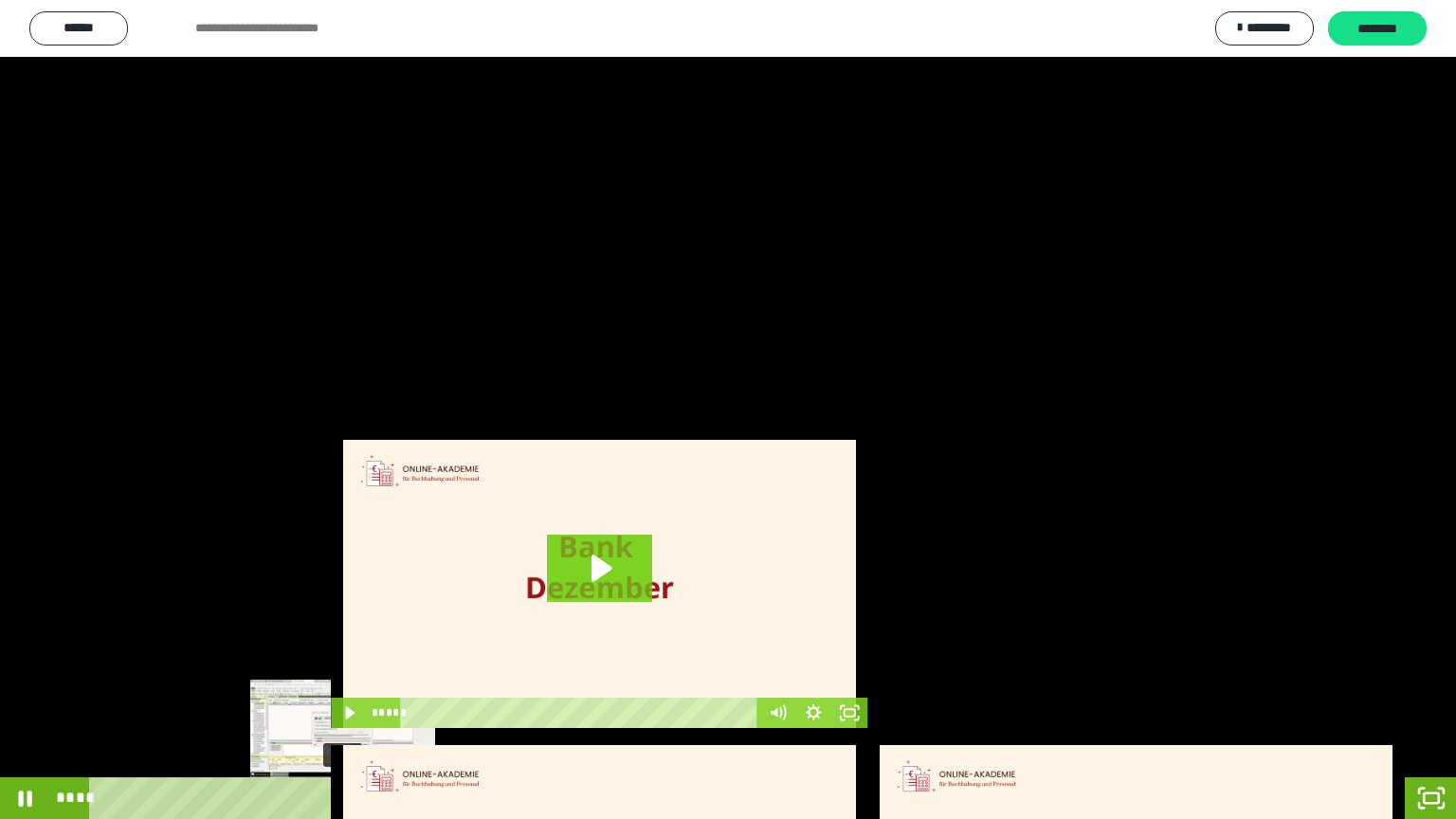 click on "****" at bounding box center (677, 798) 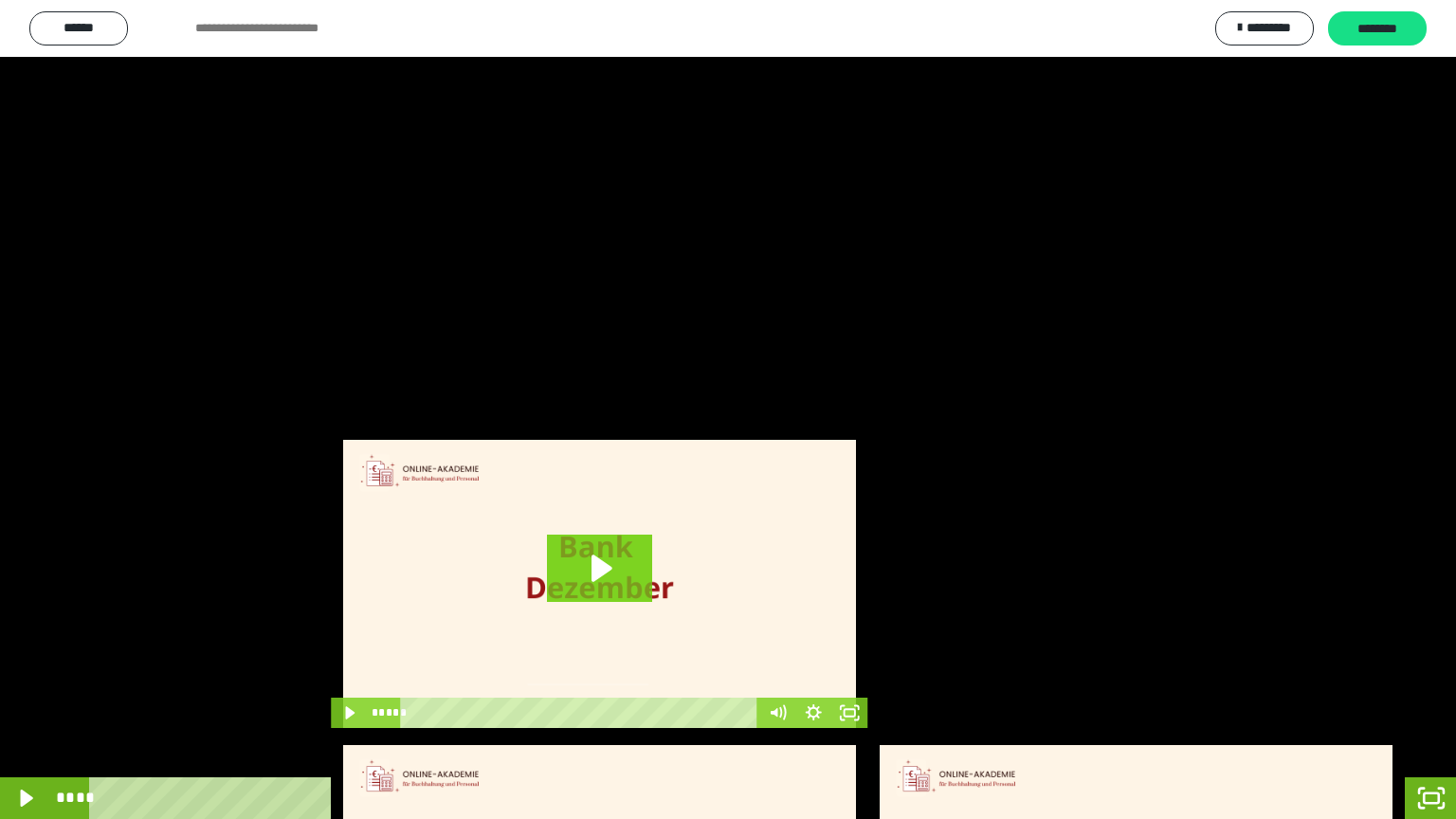 click at bounding box center [728, 410] 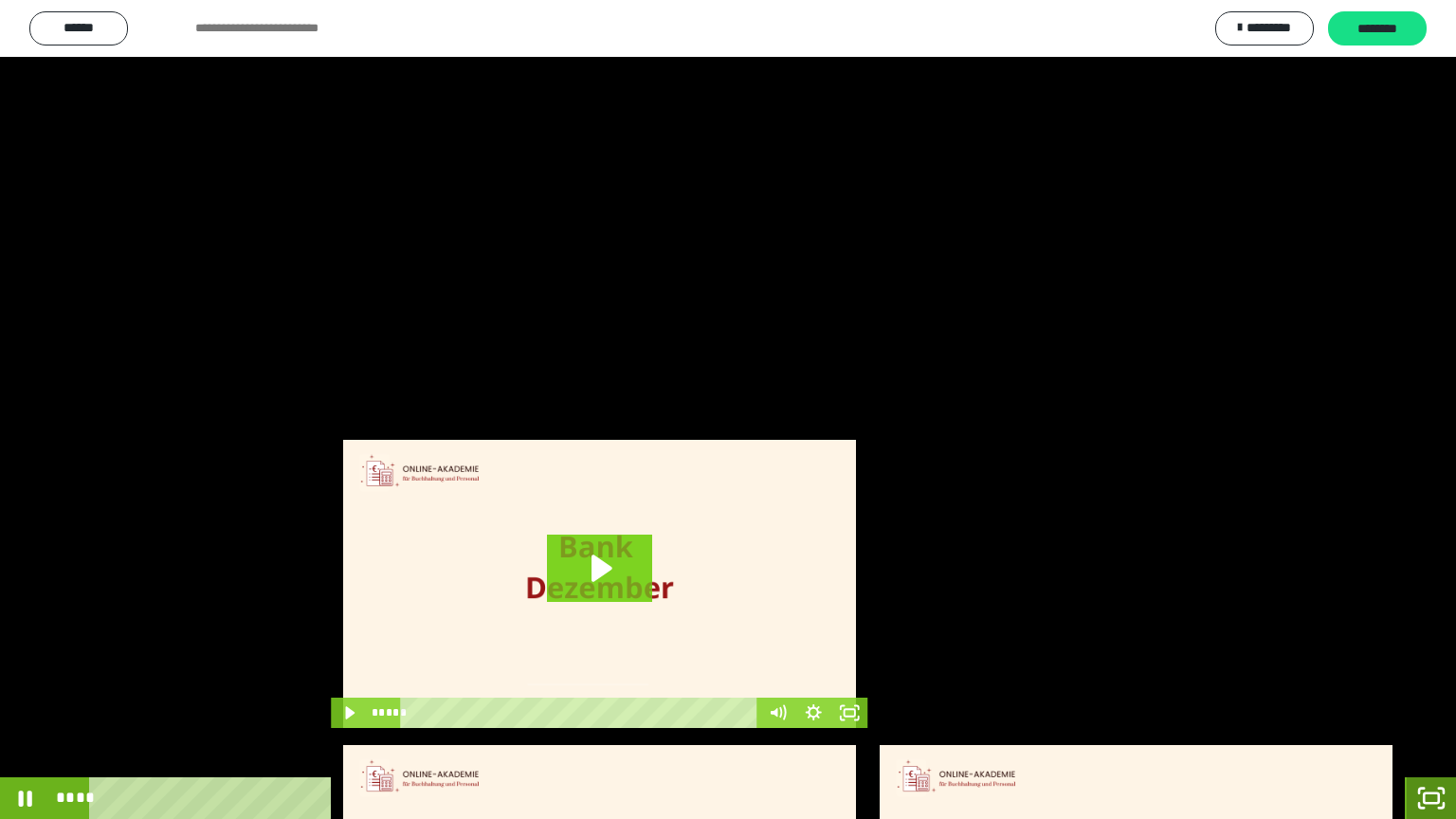 click 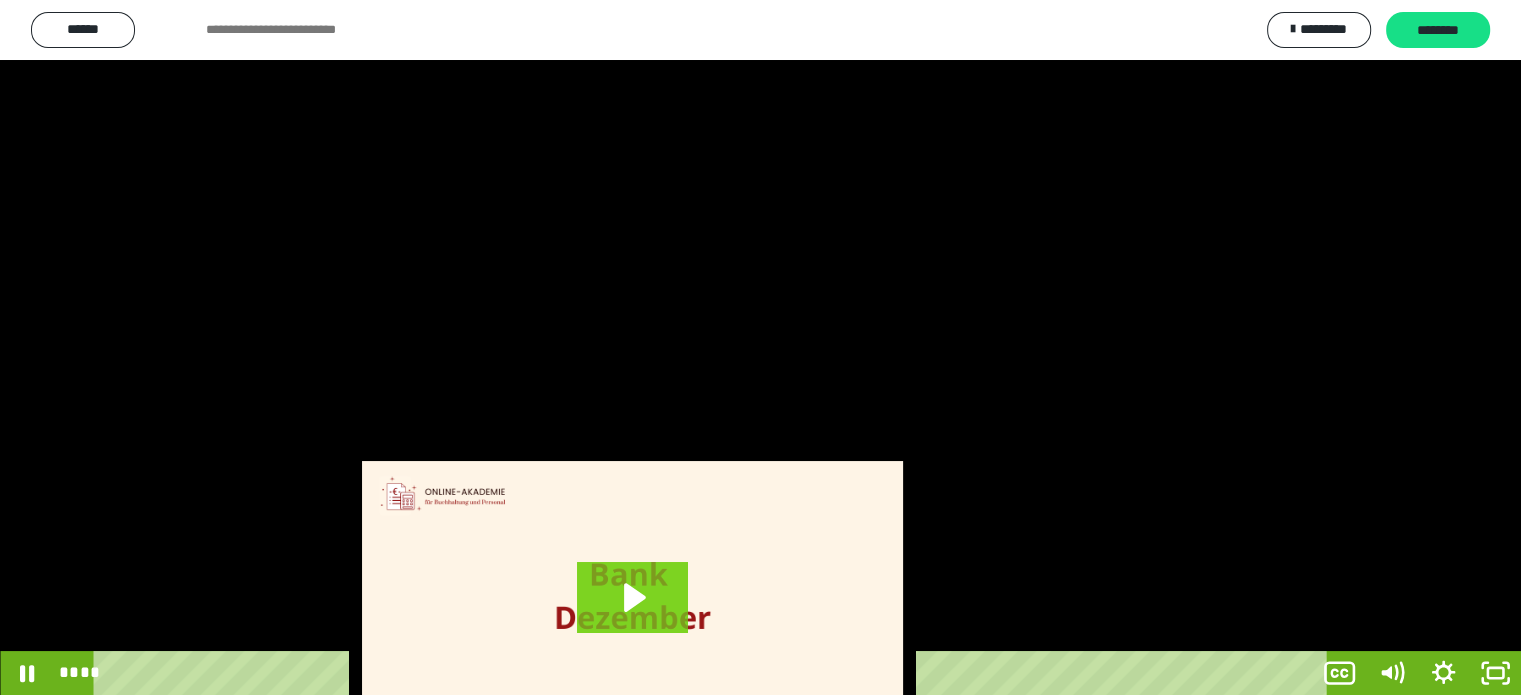 scroll, scrollTop: 3992, scrollLeft: 0, axis: vertical 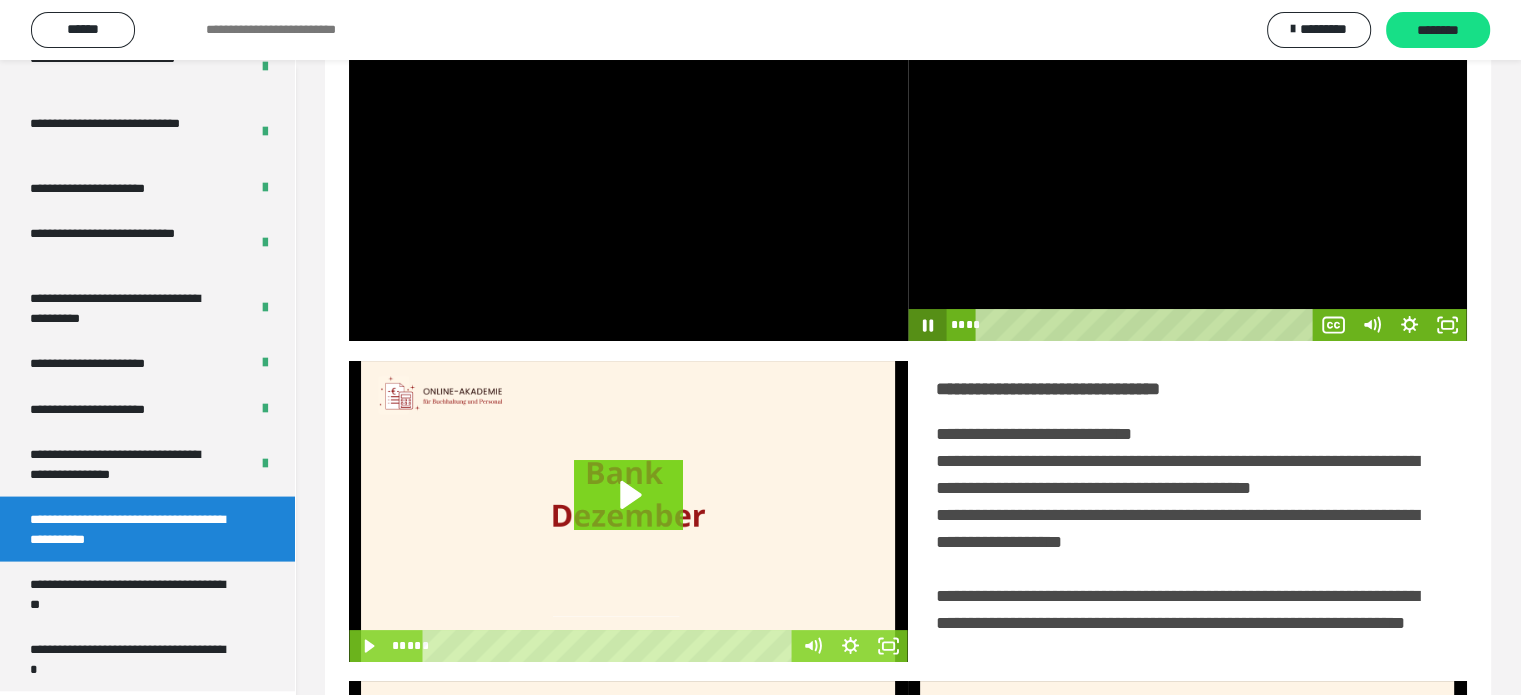 click 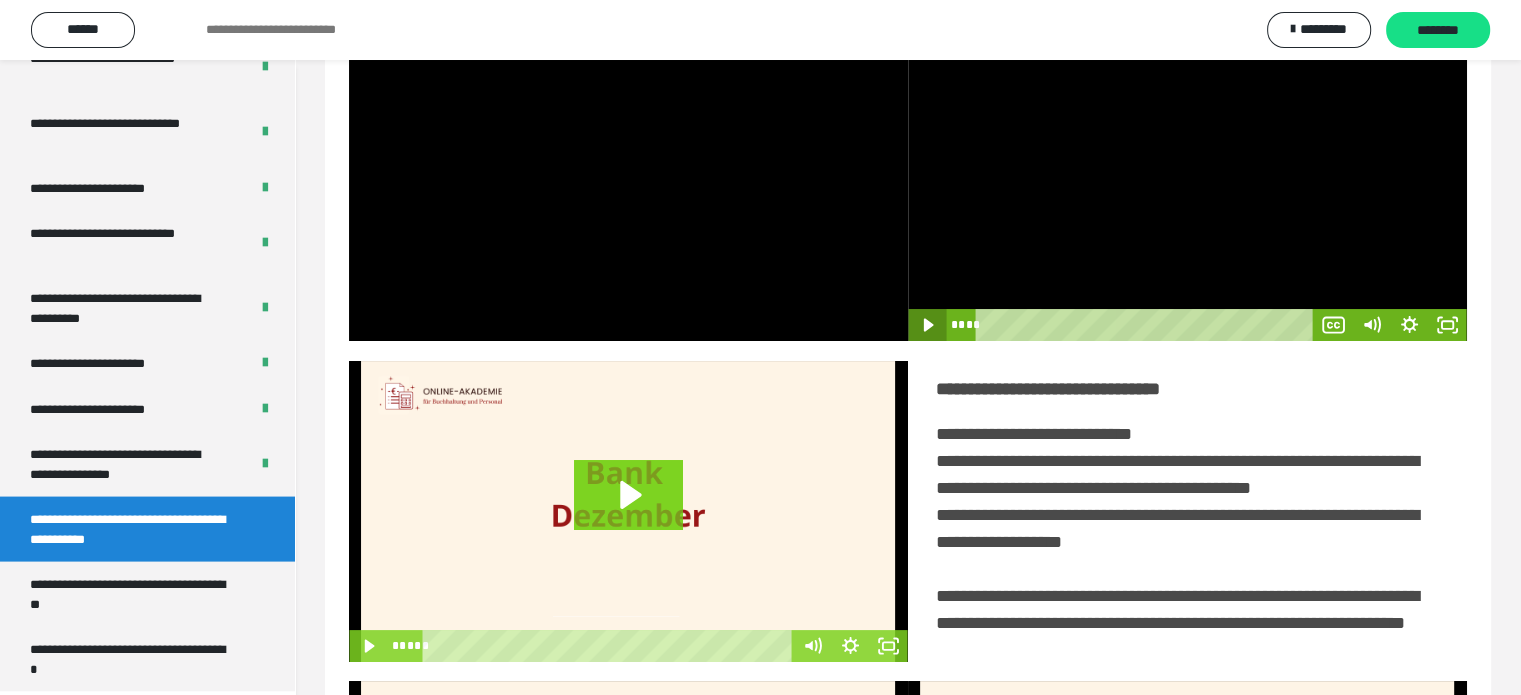 drag, startPoint x: 996, startPoint y: 327, endPoint x: 944, endPoint y: 331, distance: 52.153618 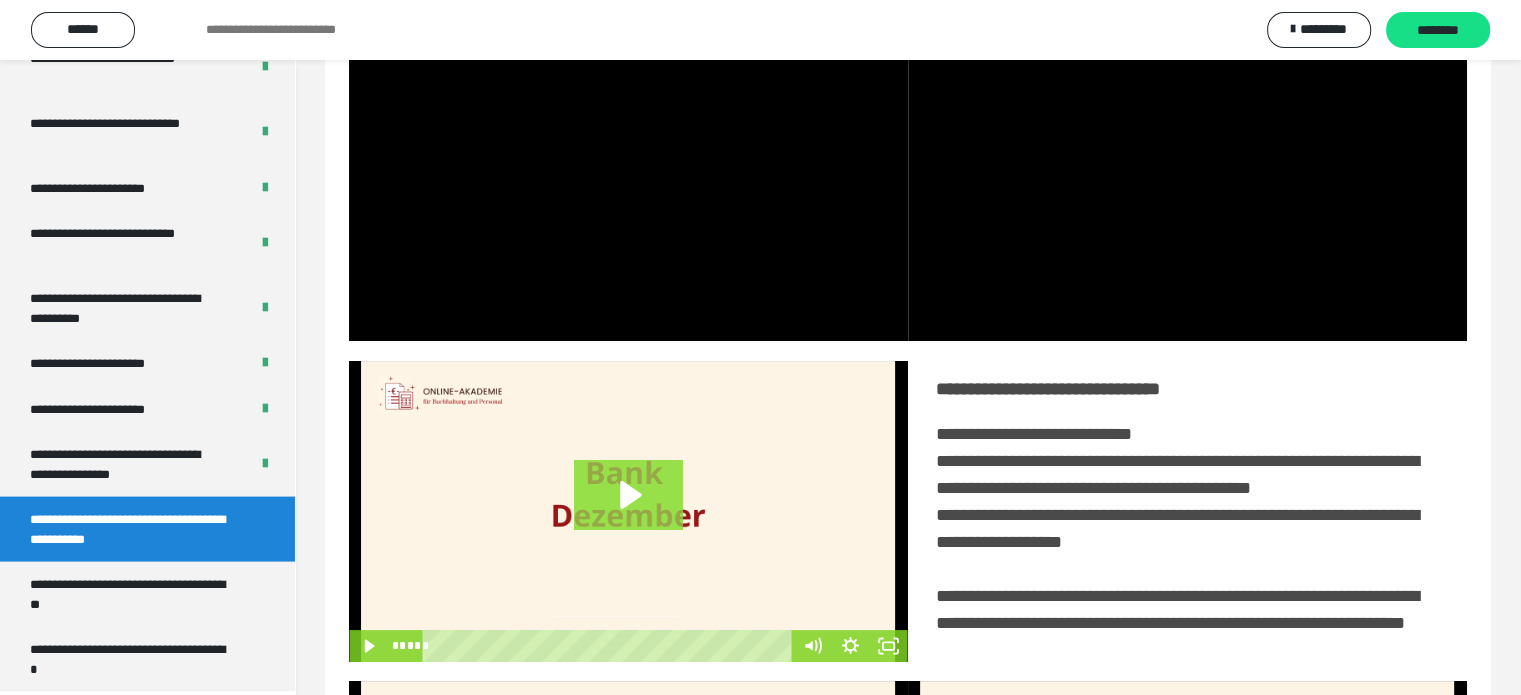 click 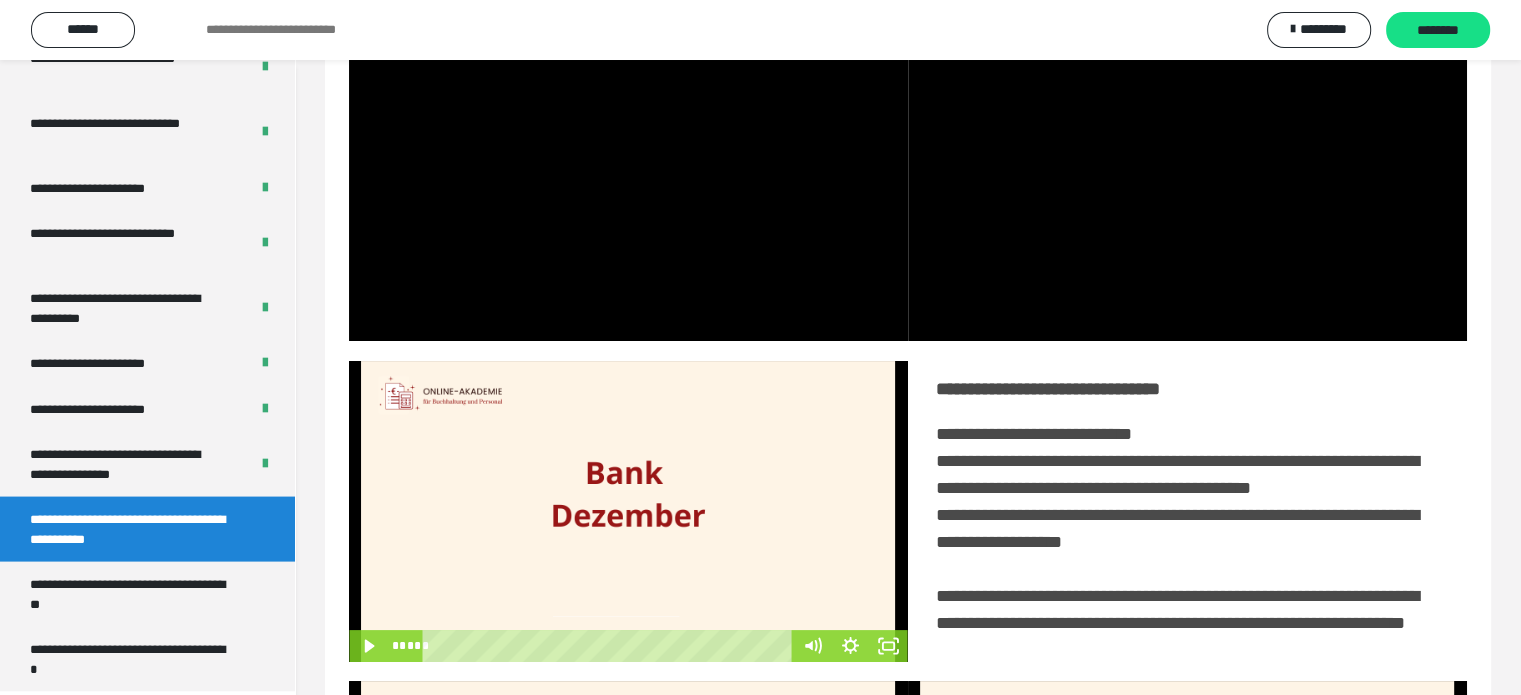 click at bounding box center (628, 511) 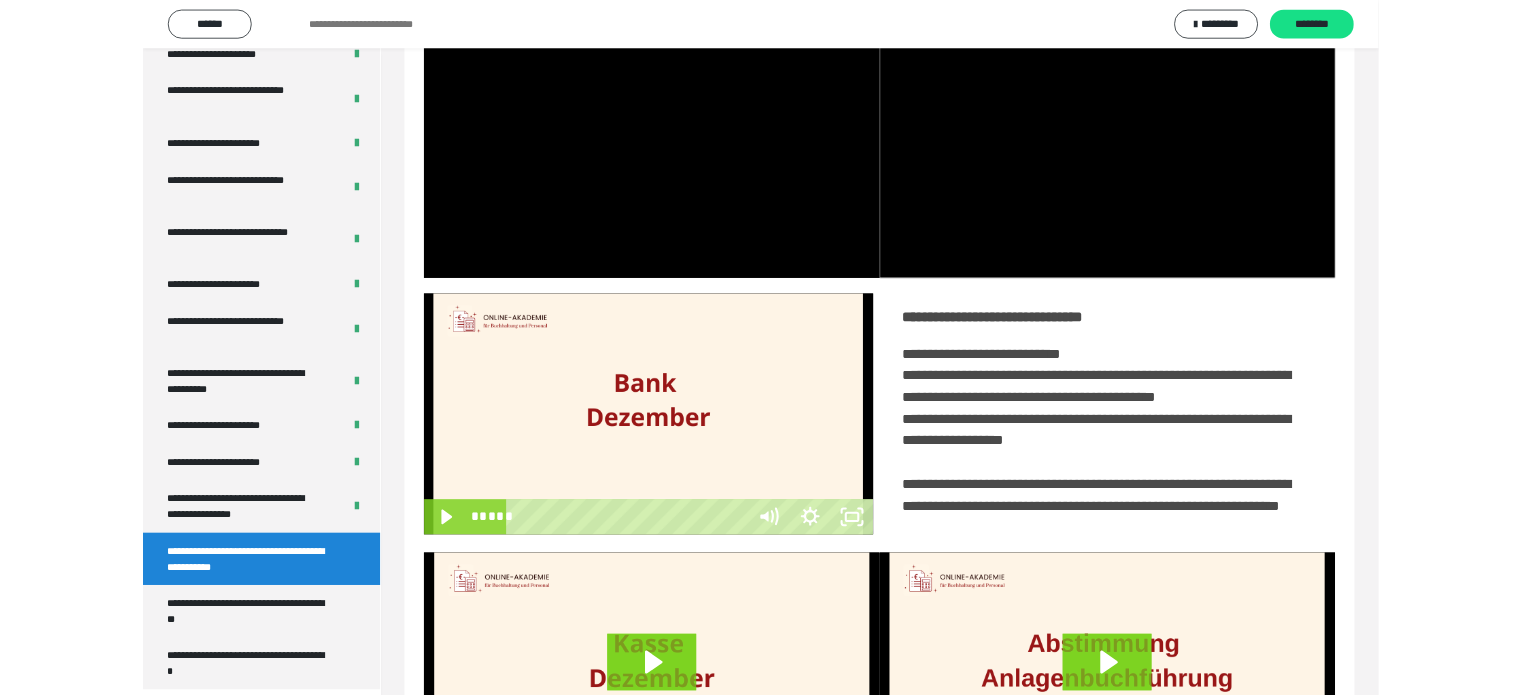 scroll, scrollTop: 3823, scrollLeft: 0, axis: vertical 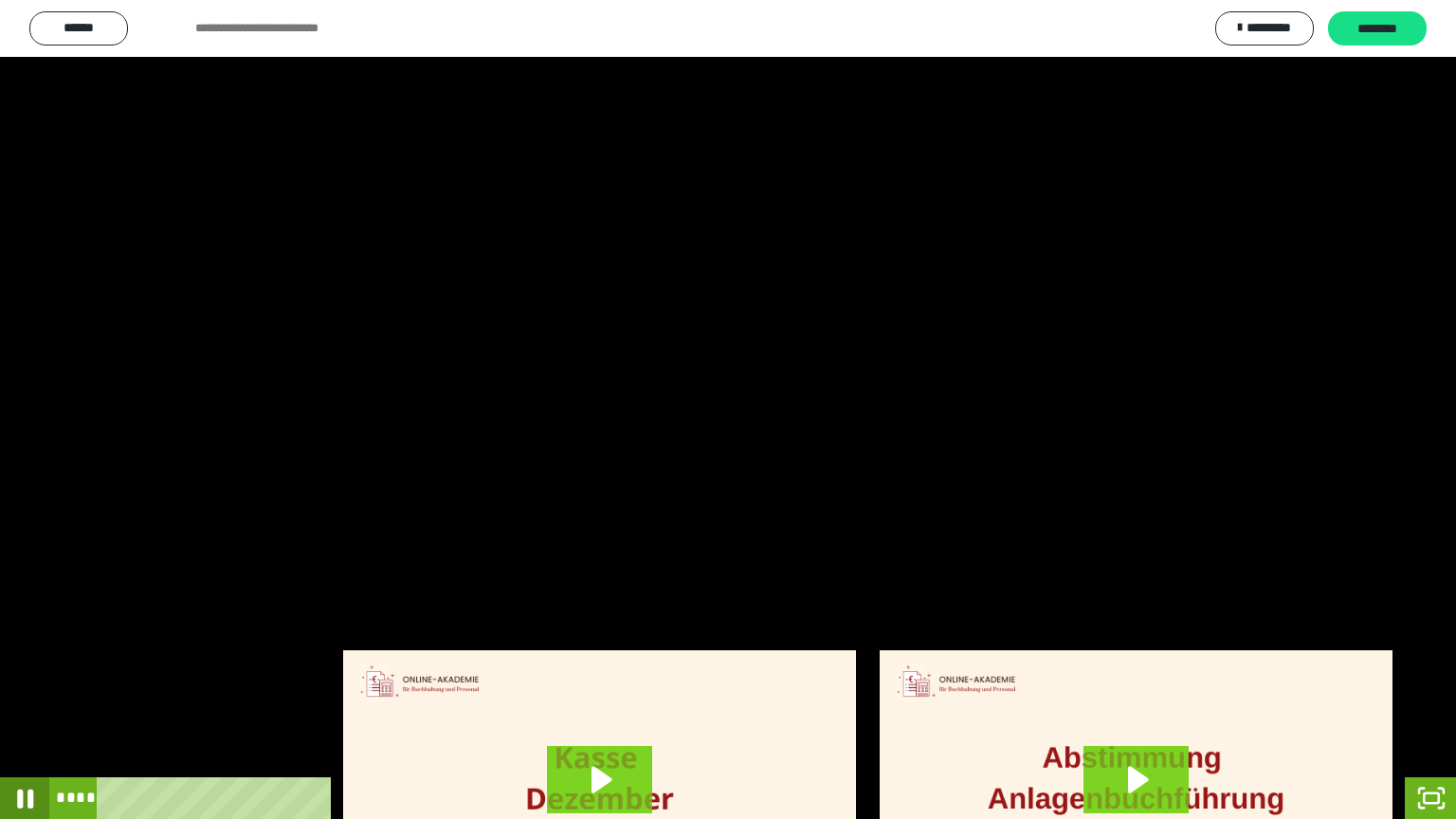 click 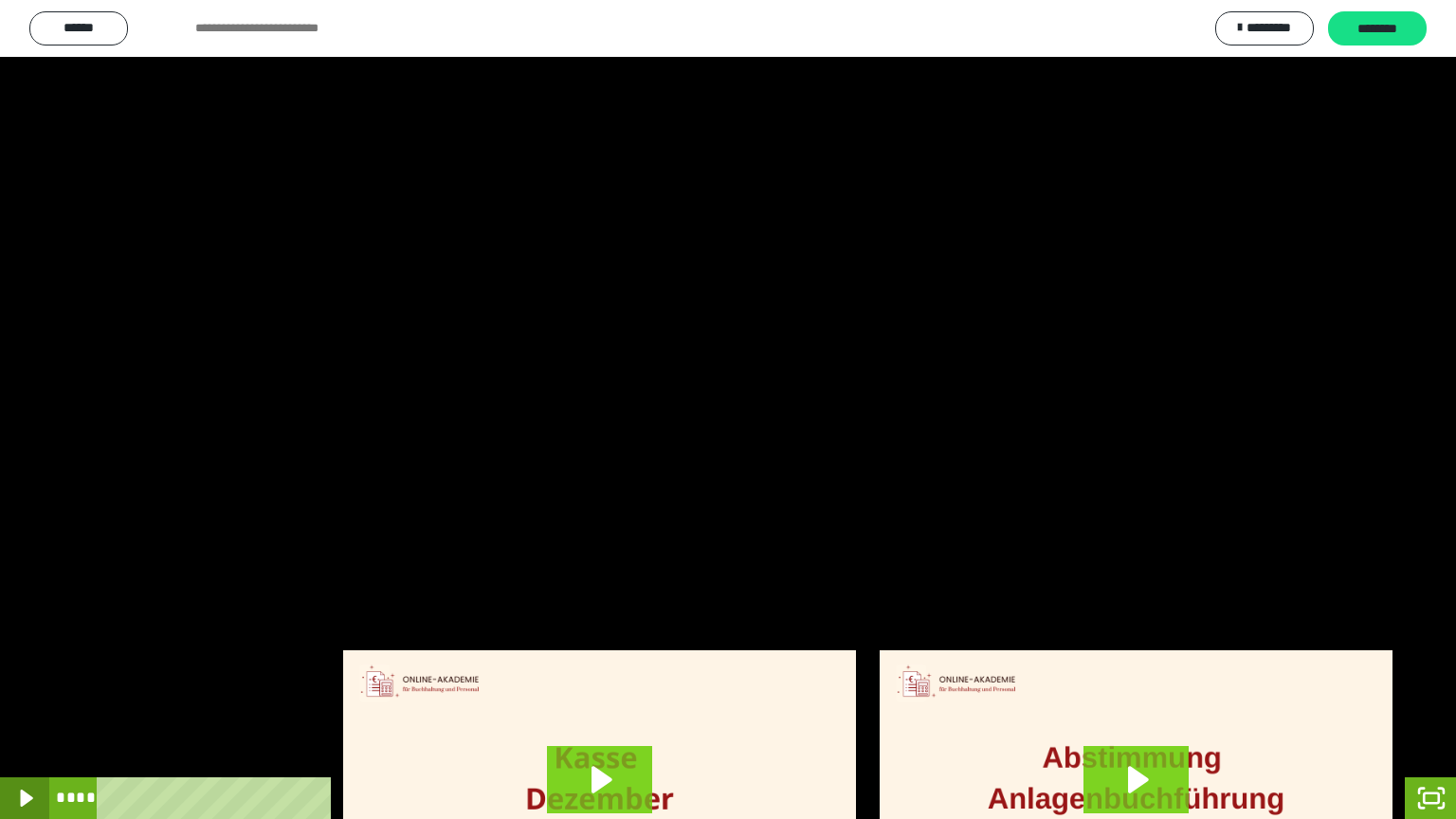 click 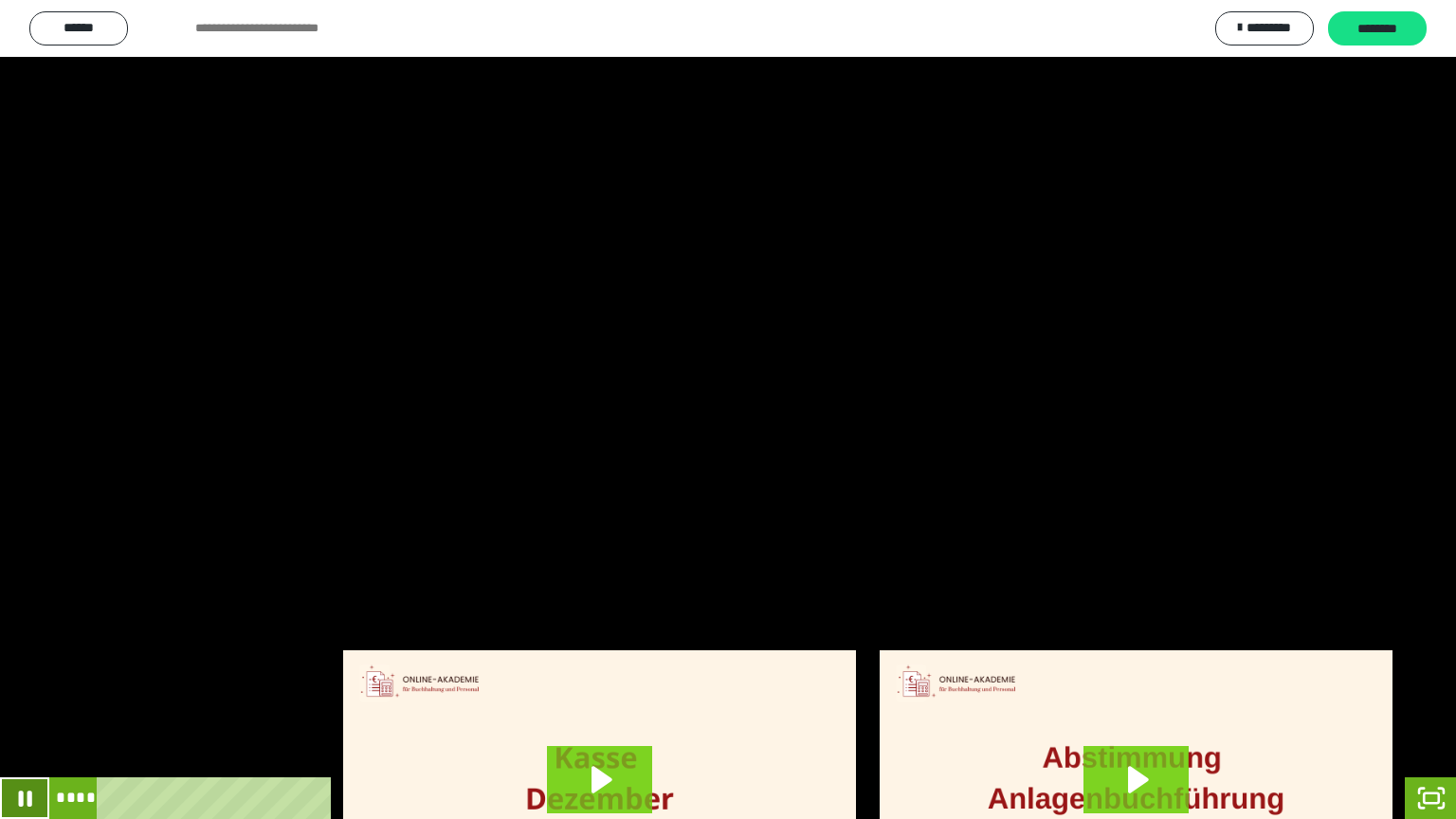 click 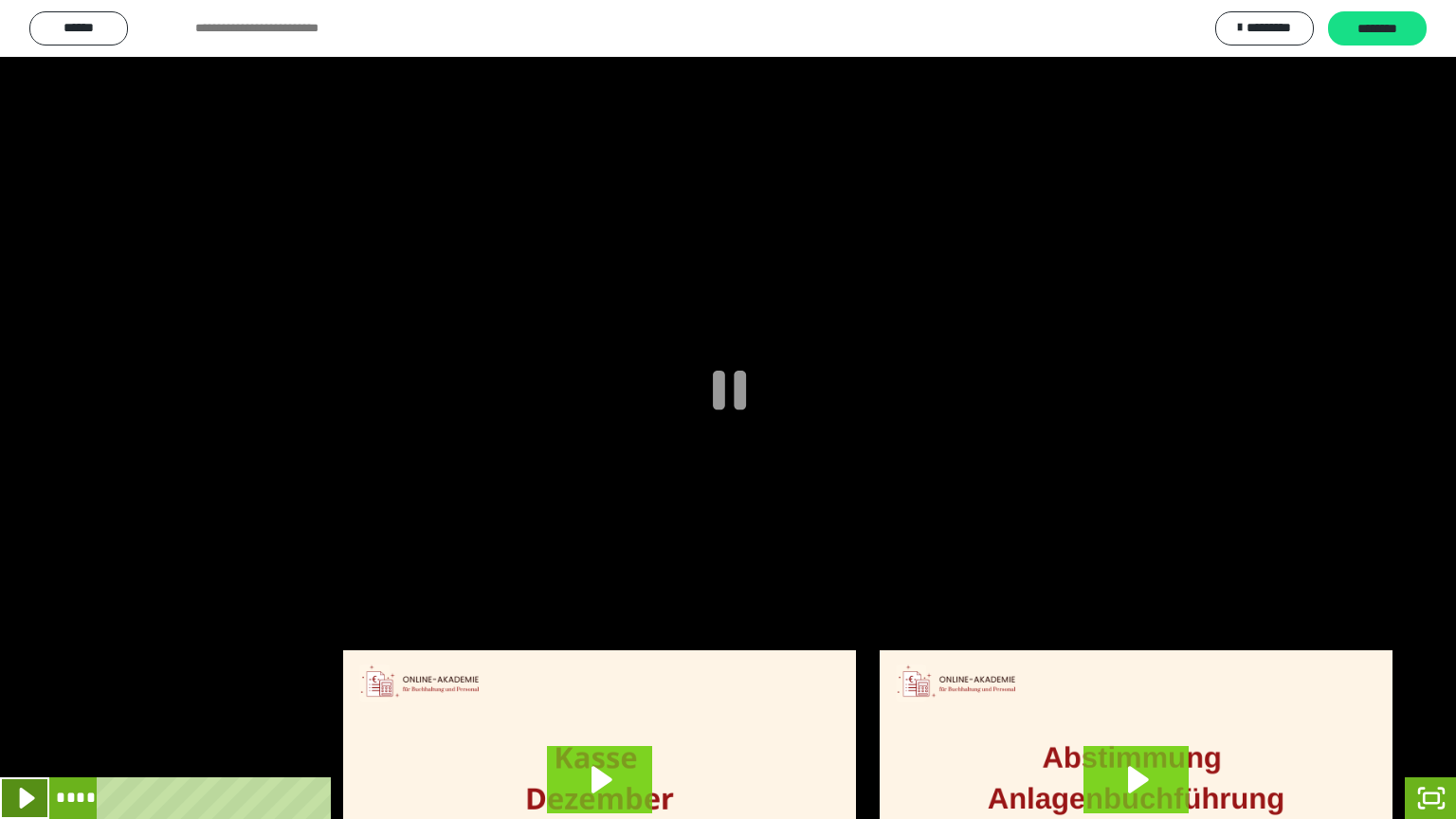 click 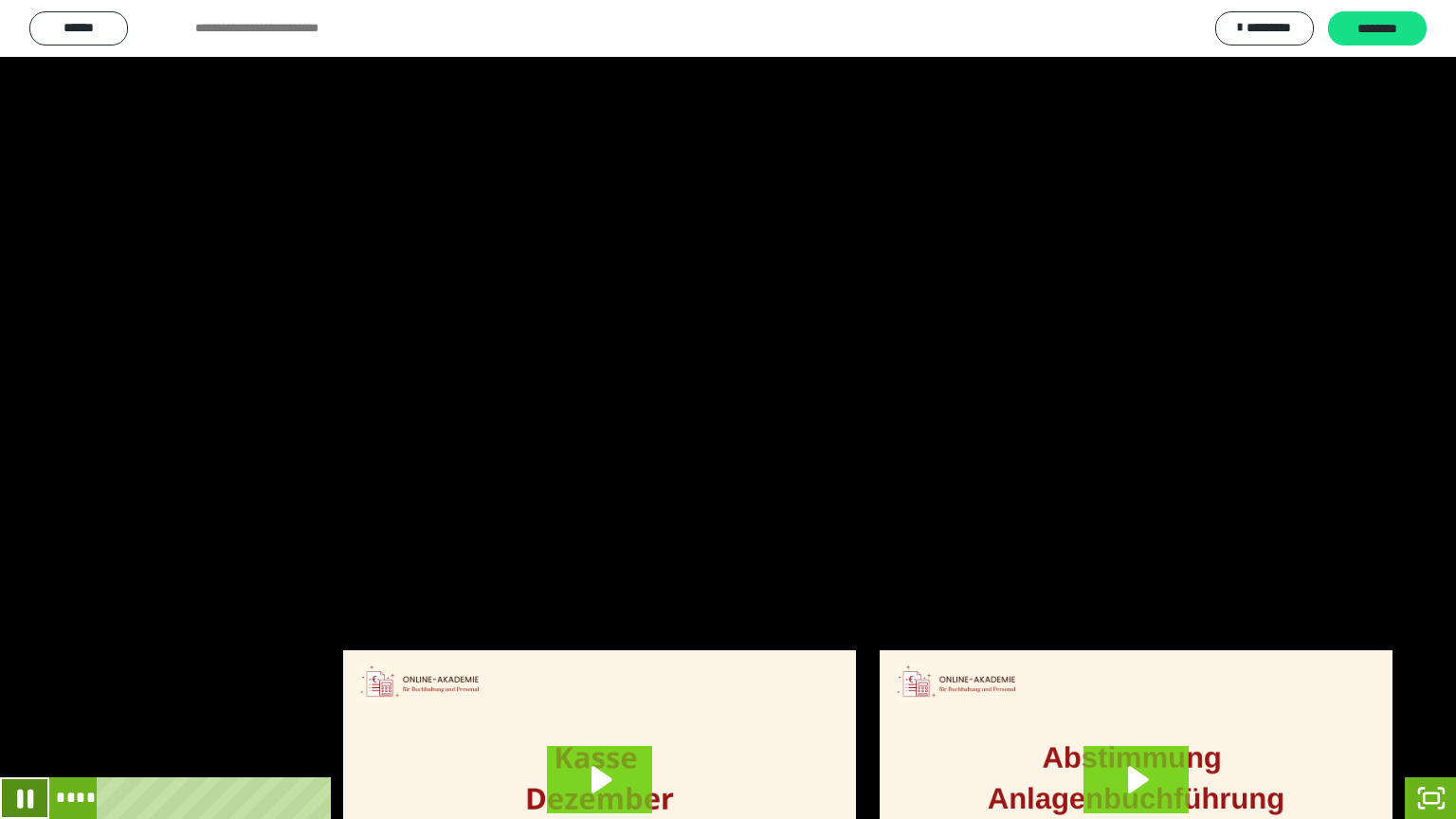 click 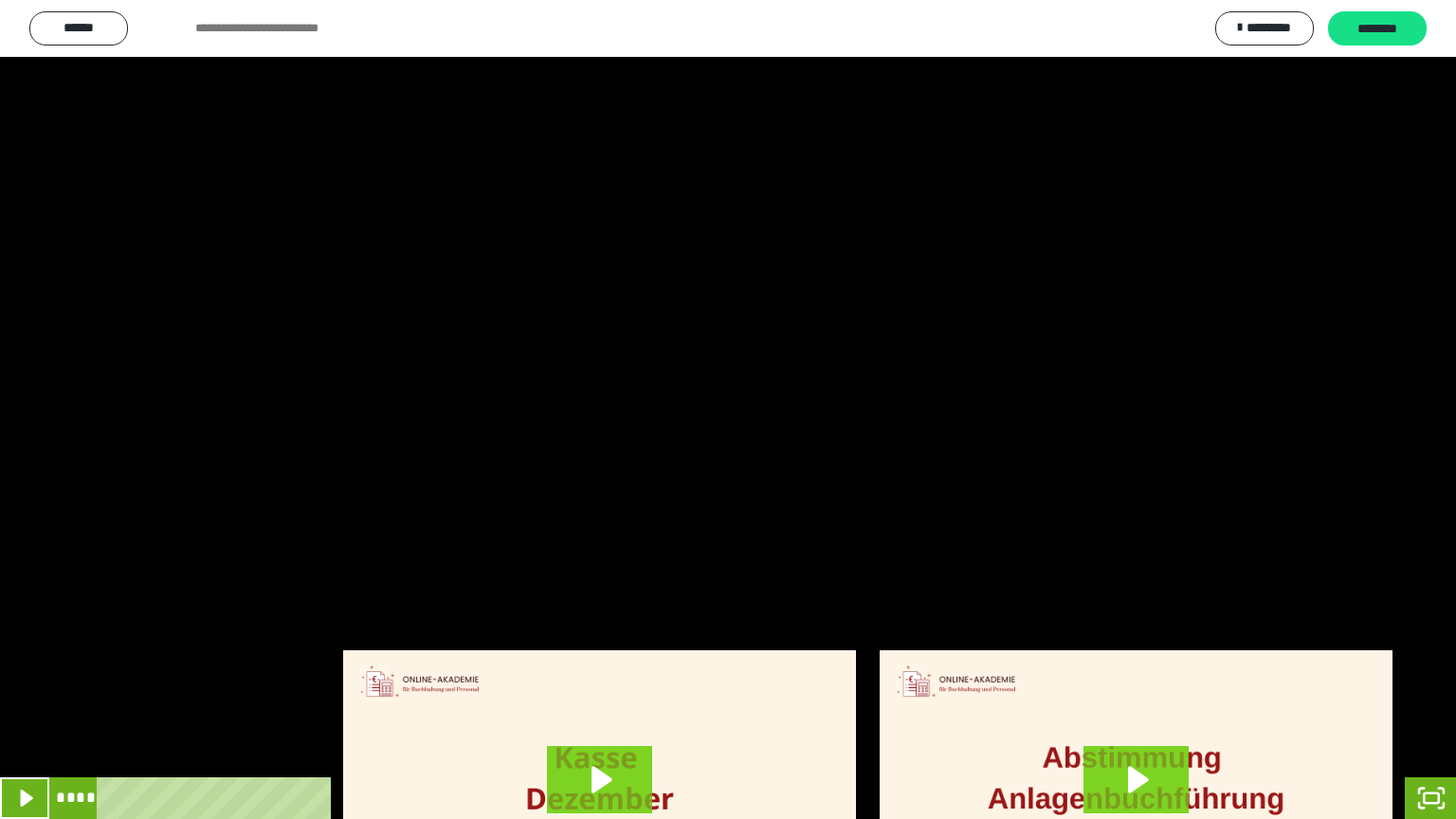 type 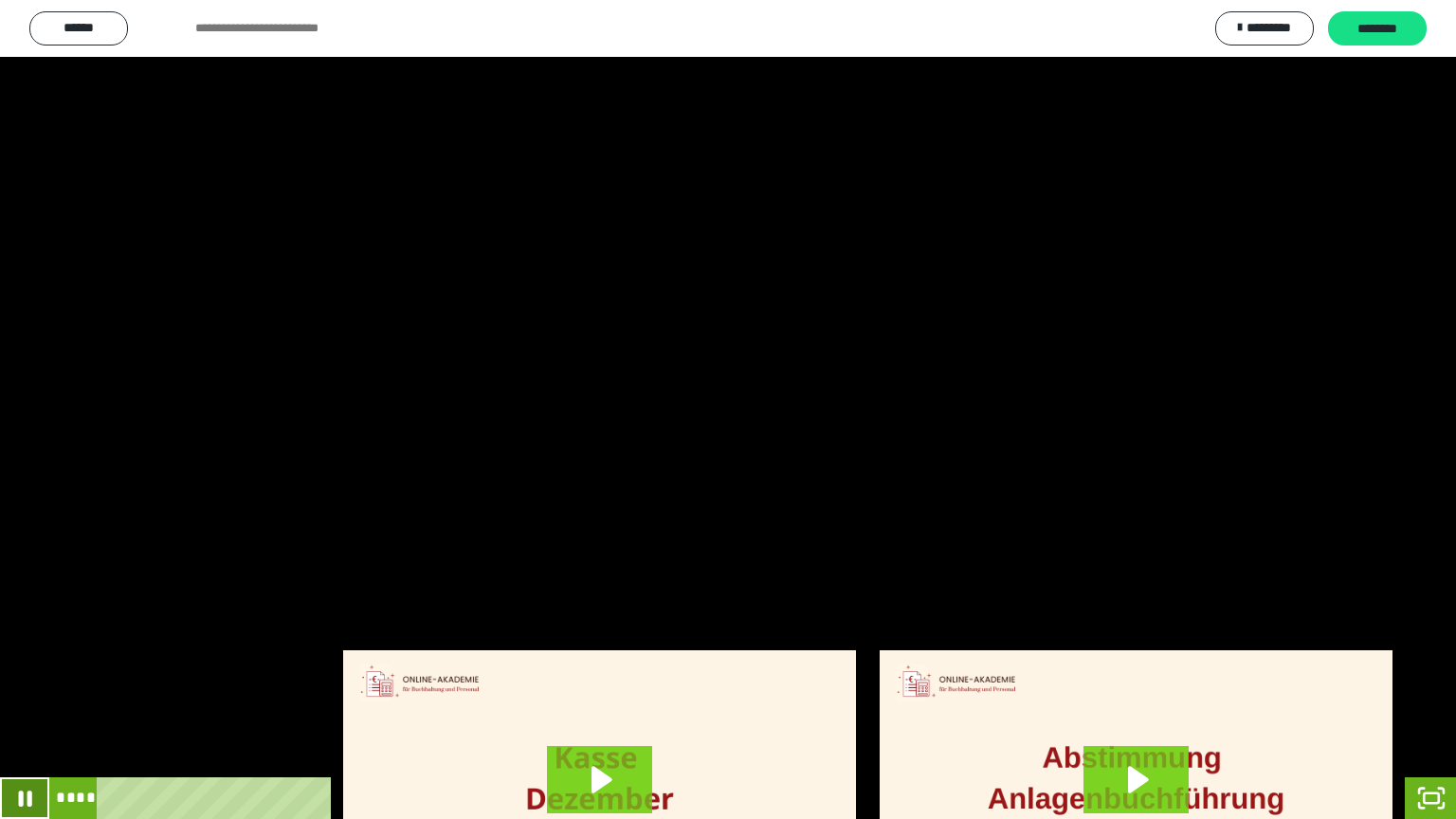 click 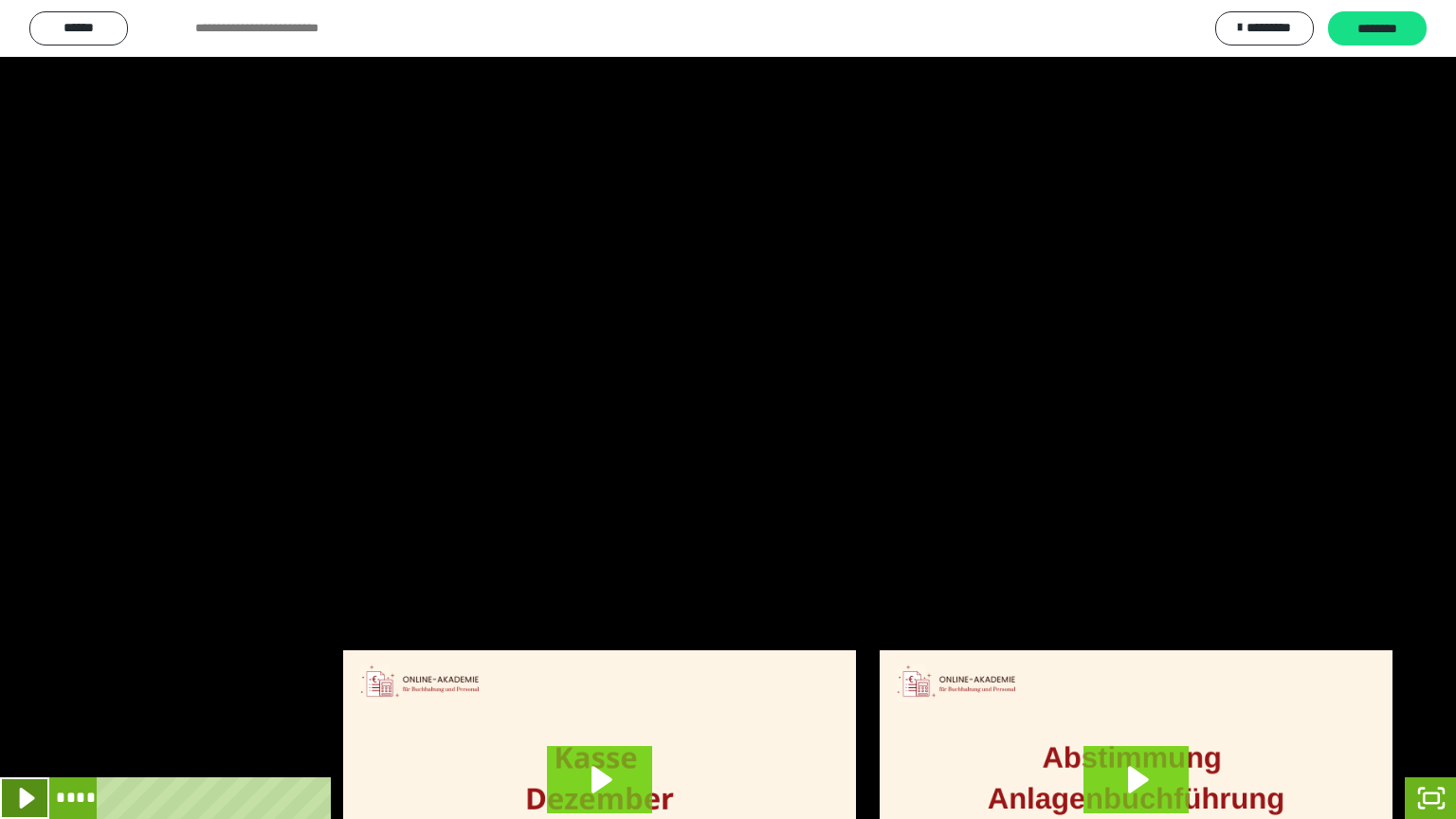 click 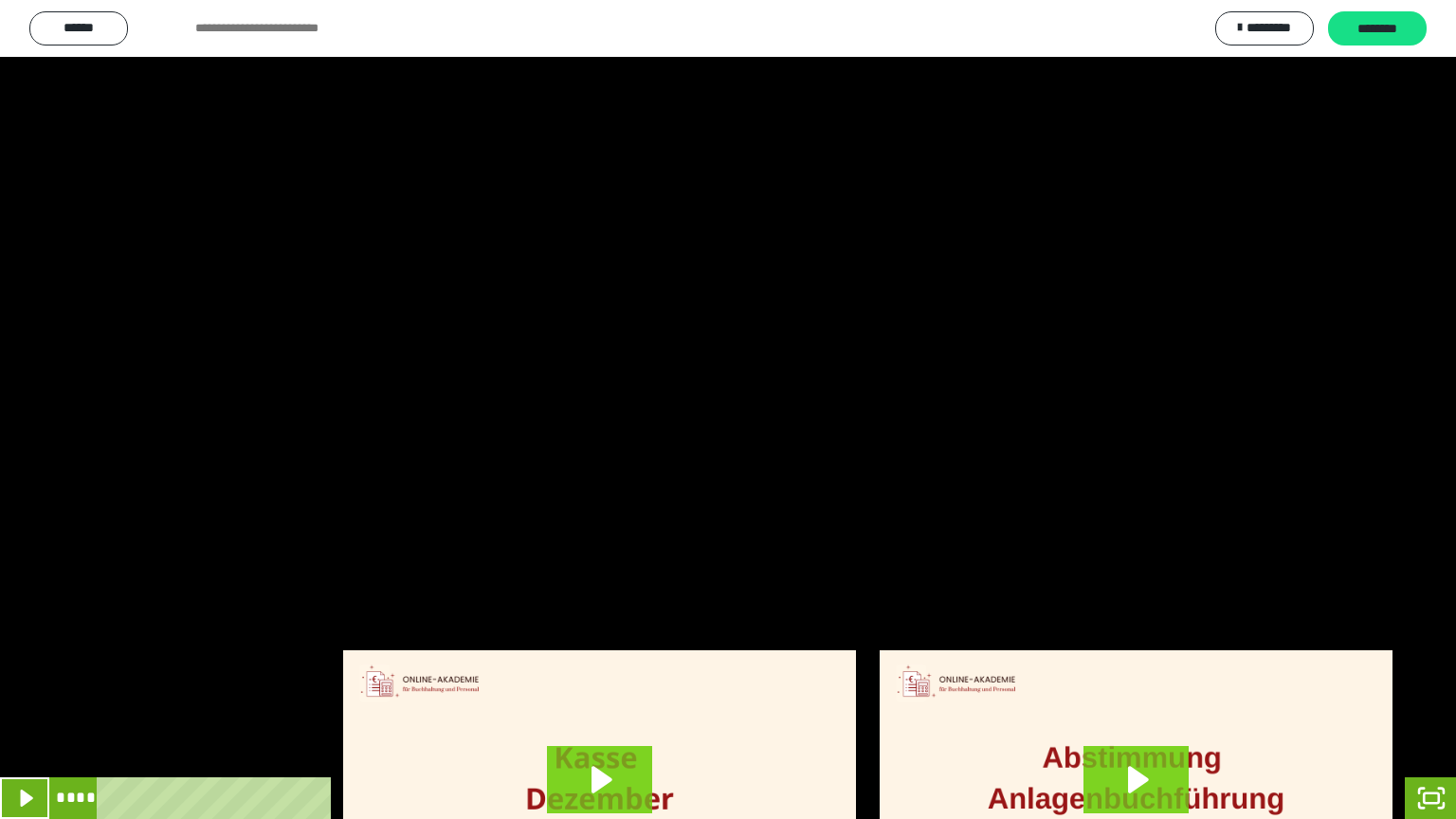 click at bounding box center [728, 410] 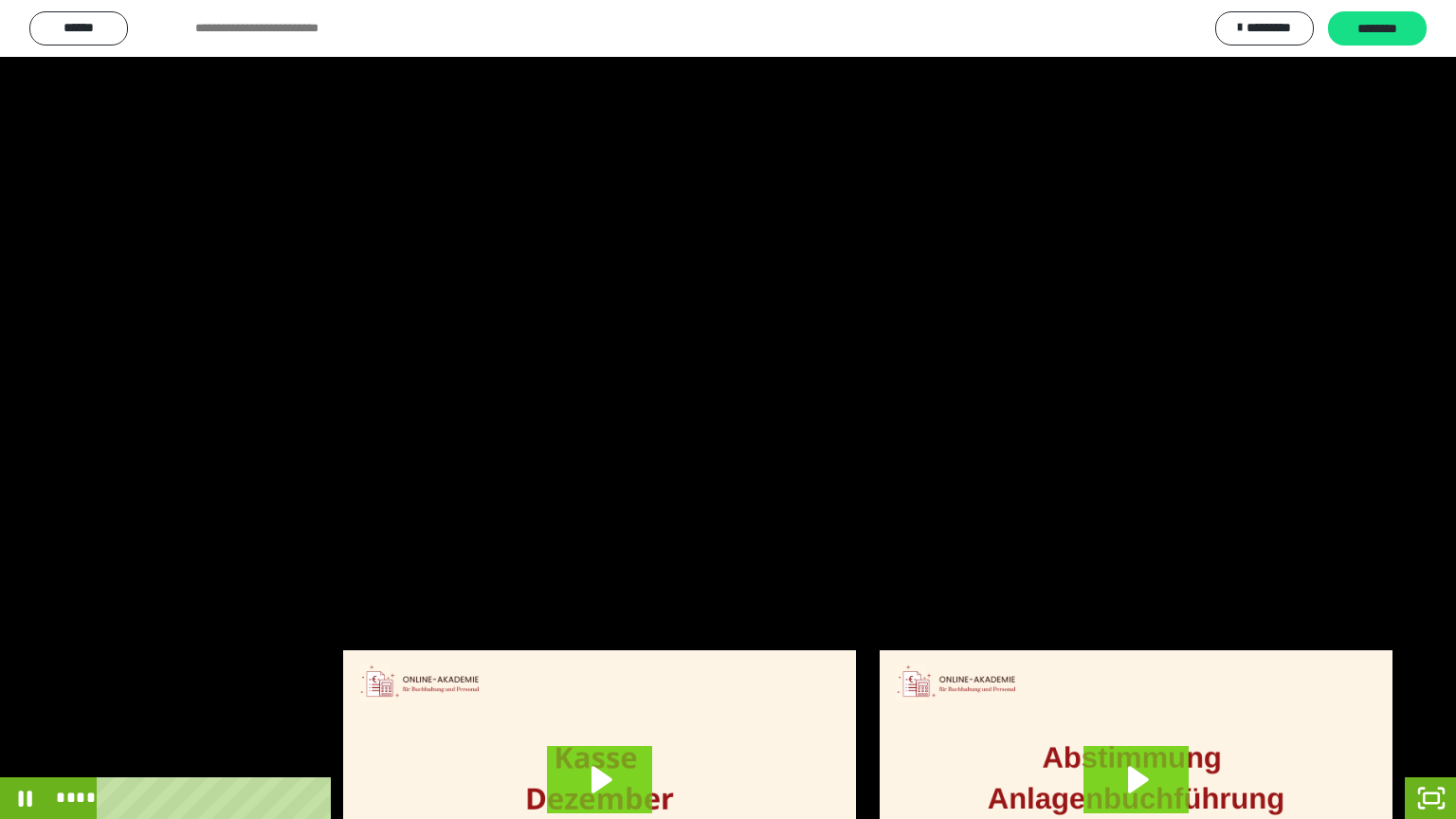 click at bounding box center (728, 410) 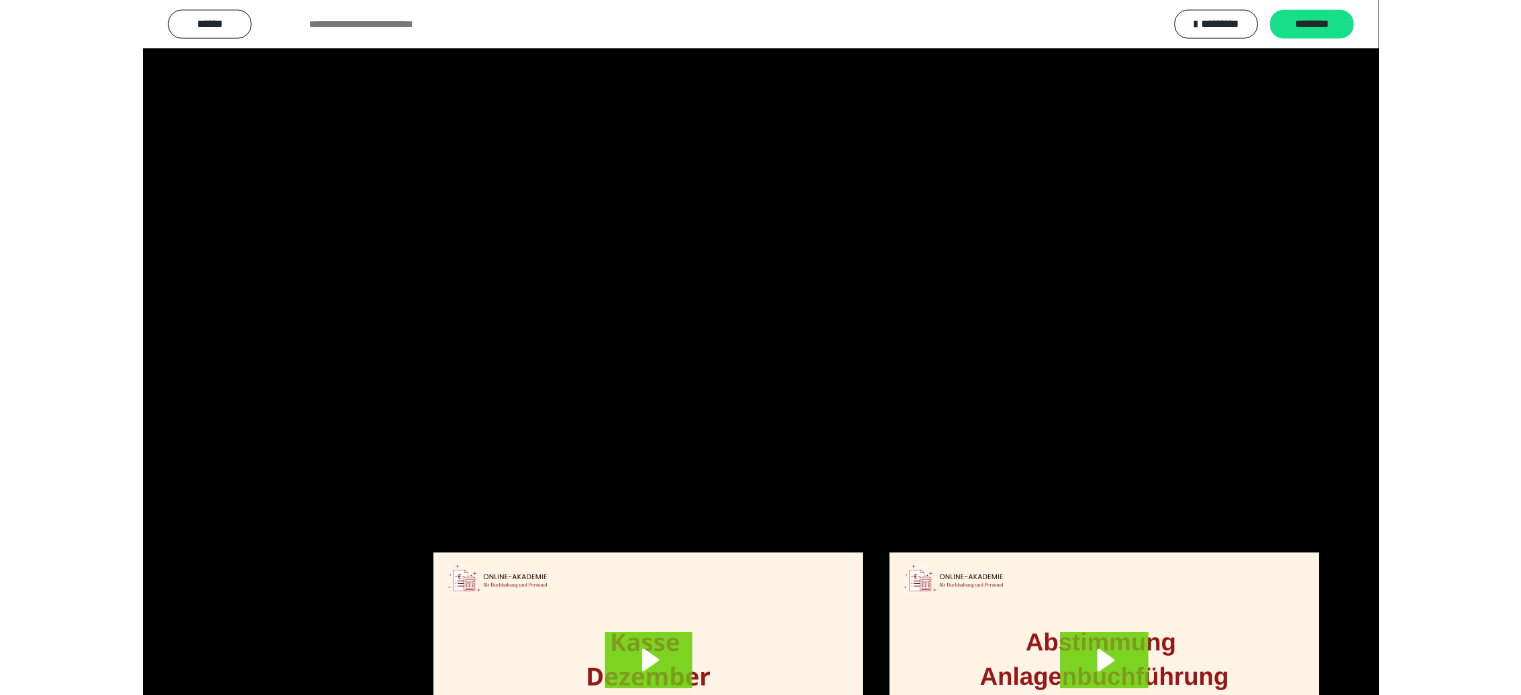 scroll, scrollTop: 3992, scrollLeft: 0, axis: vertical 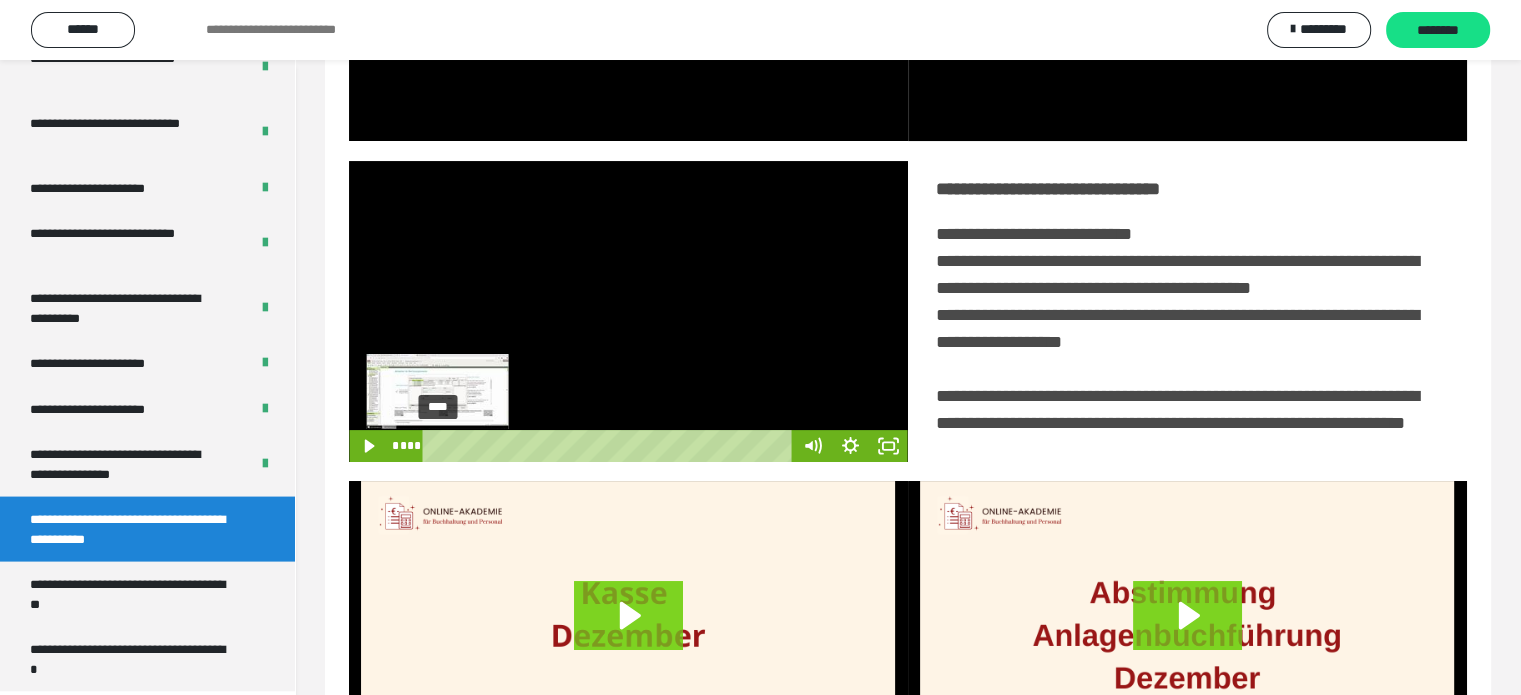click on "****" at bounding box center [610, 446] 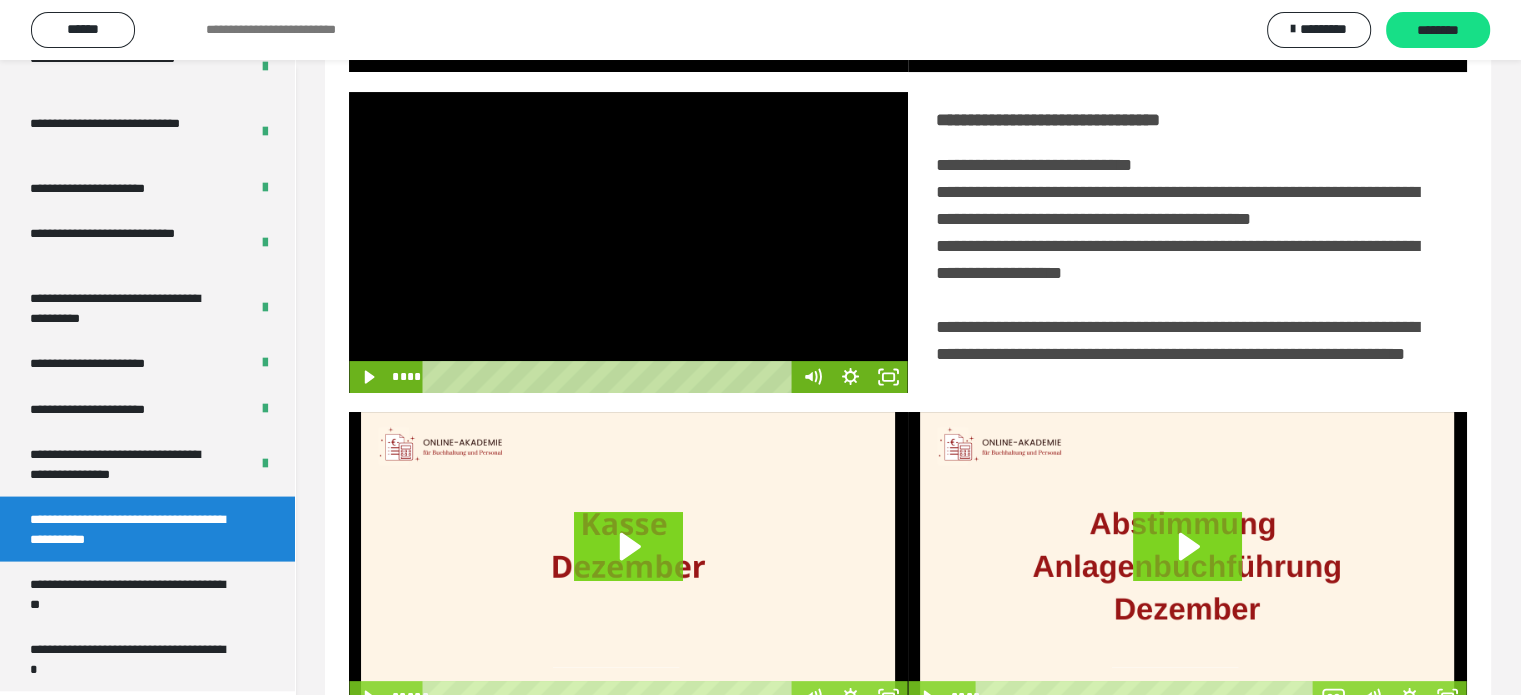 scroll, scrollTop: 400, scrollLeft: 0, axis: vertical 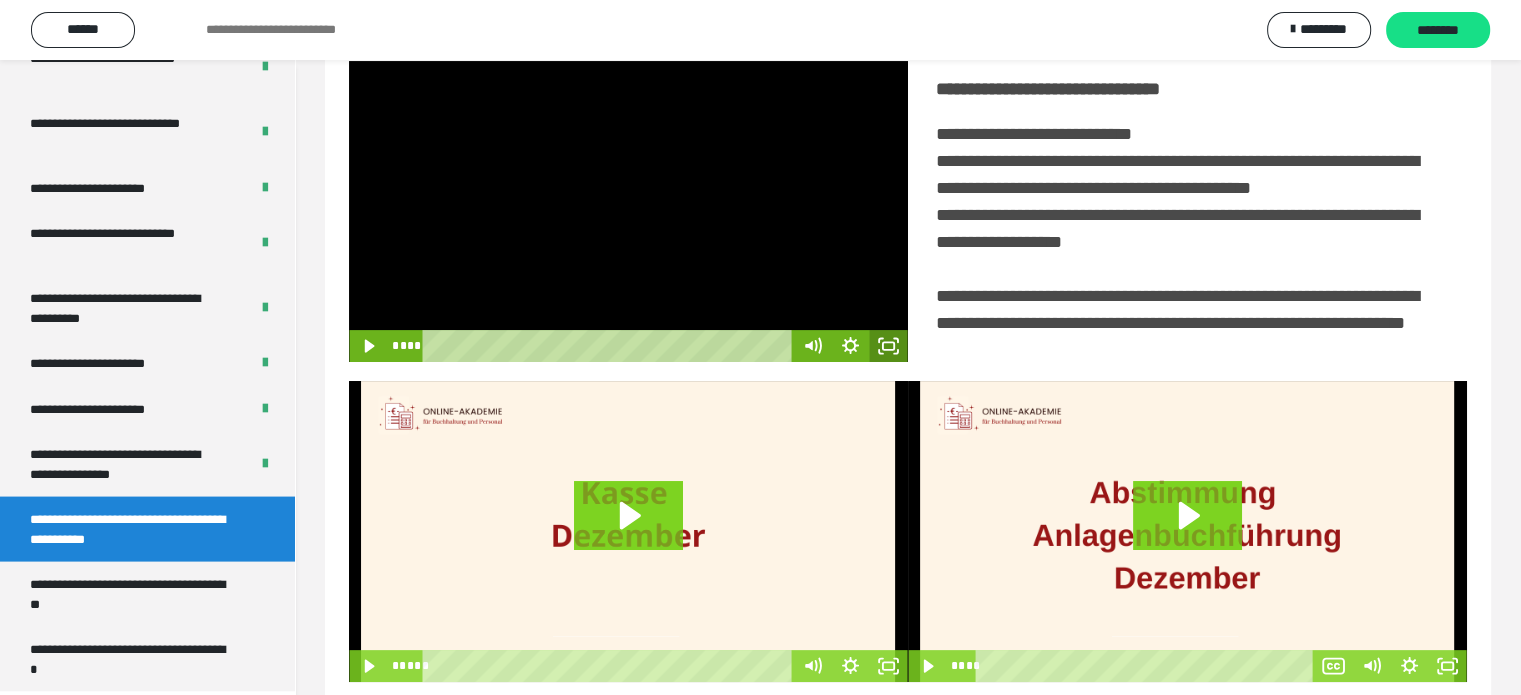 click 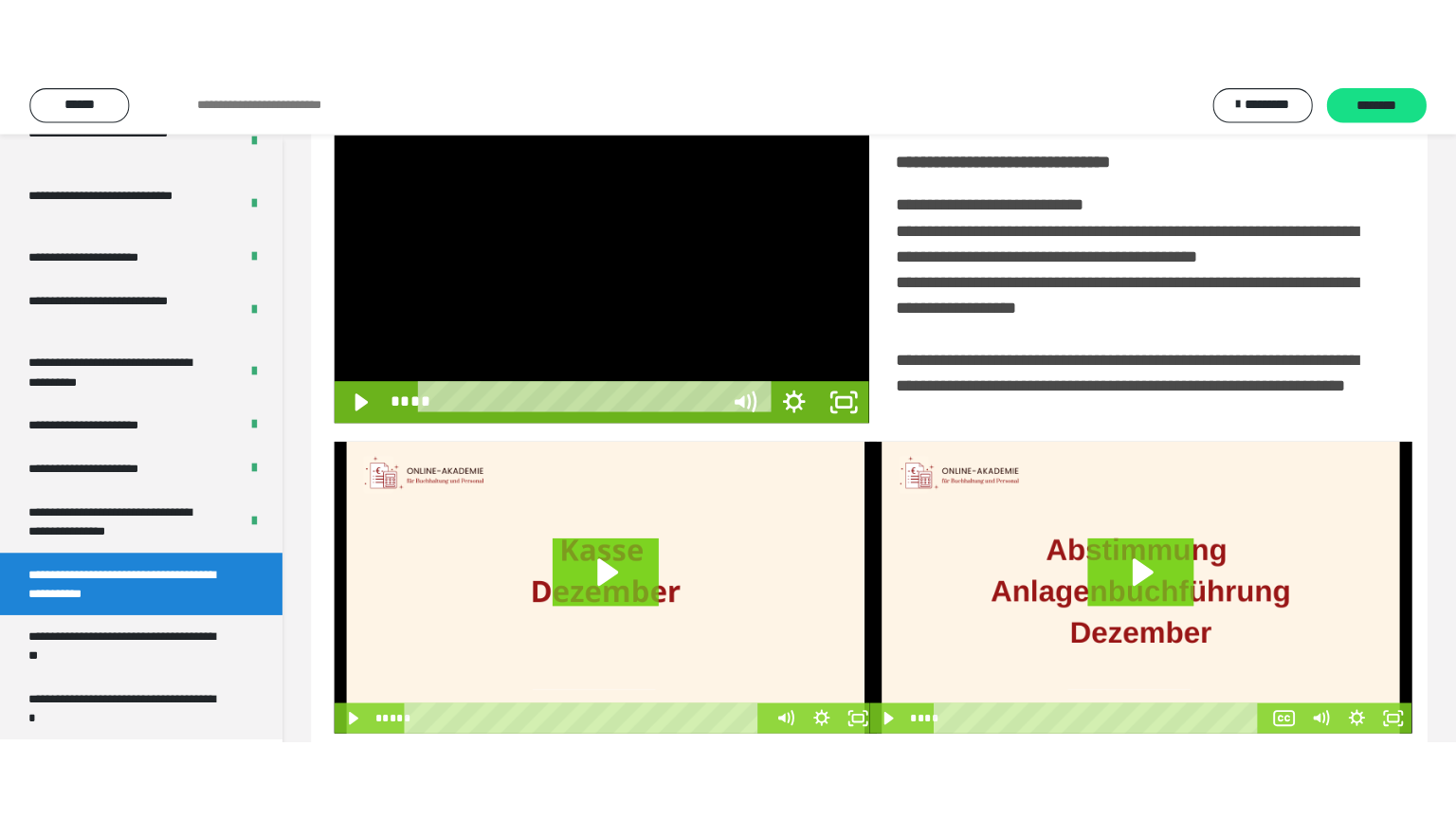 scroll, scrollTop: 317, scrollLeft: 0, axis: vertical 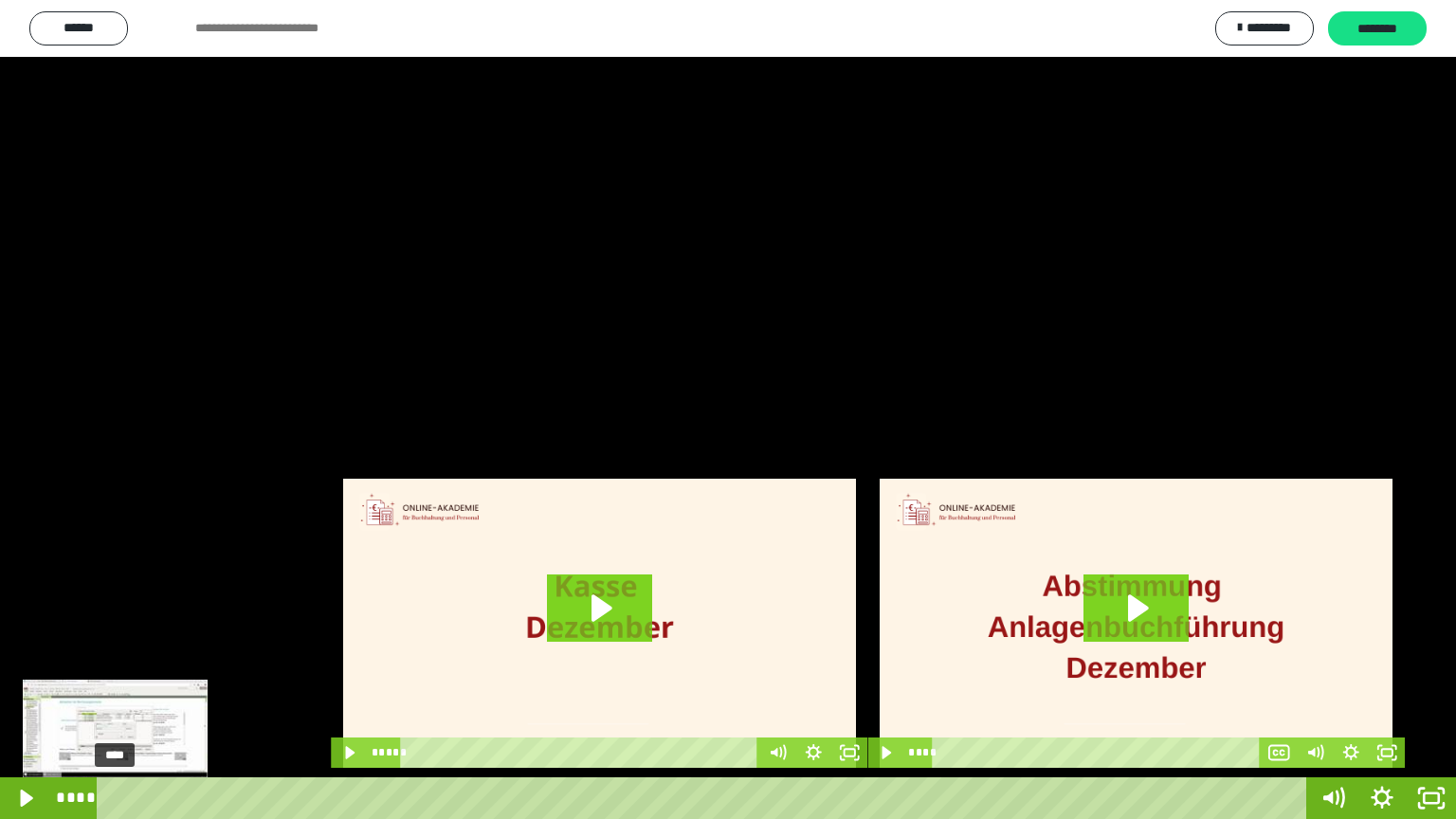 drag, startPoint x: 118, startPoint y: 797, endPoint x: 95, endPoint y: 798, distance: 23.021729 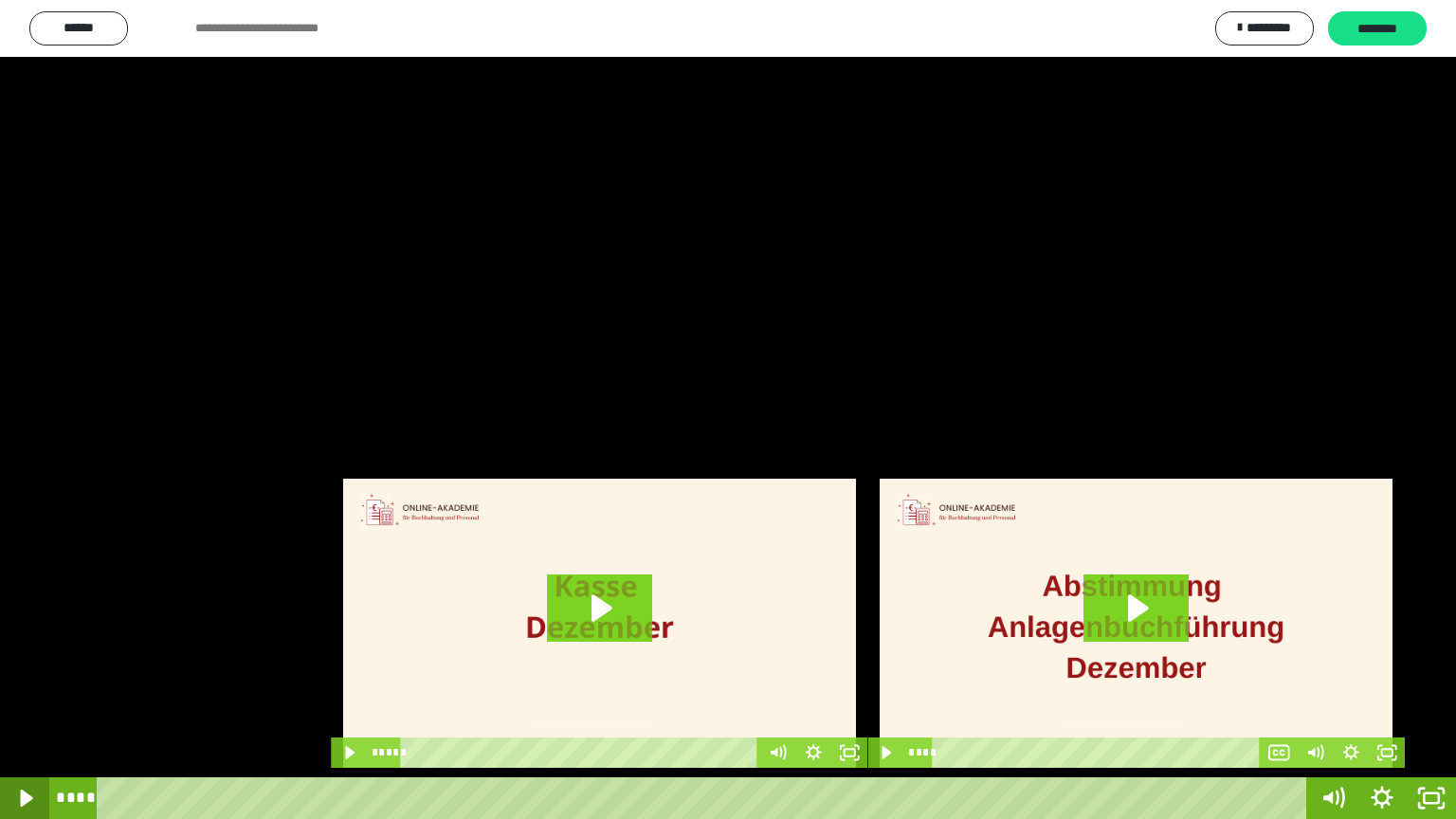 click 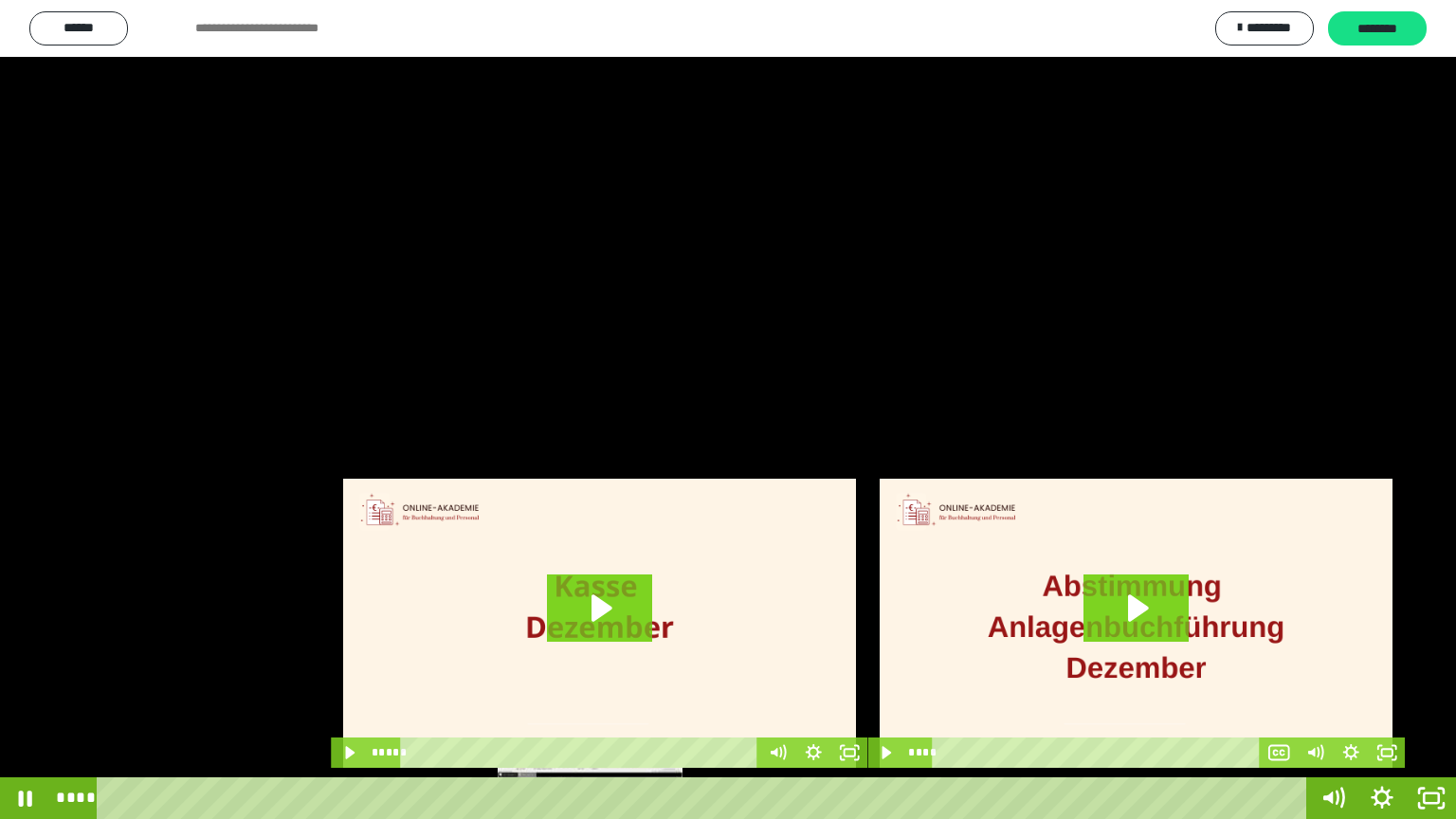 click on "****" at bounding box center (705, 798) 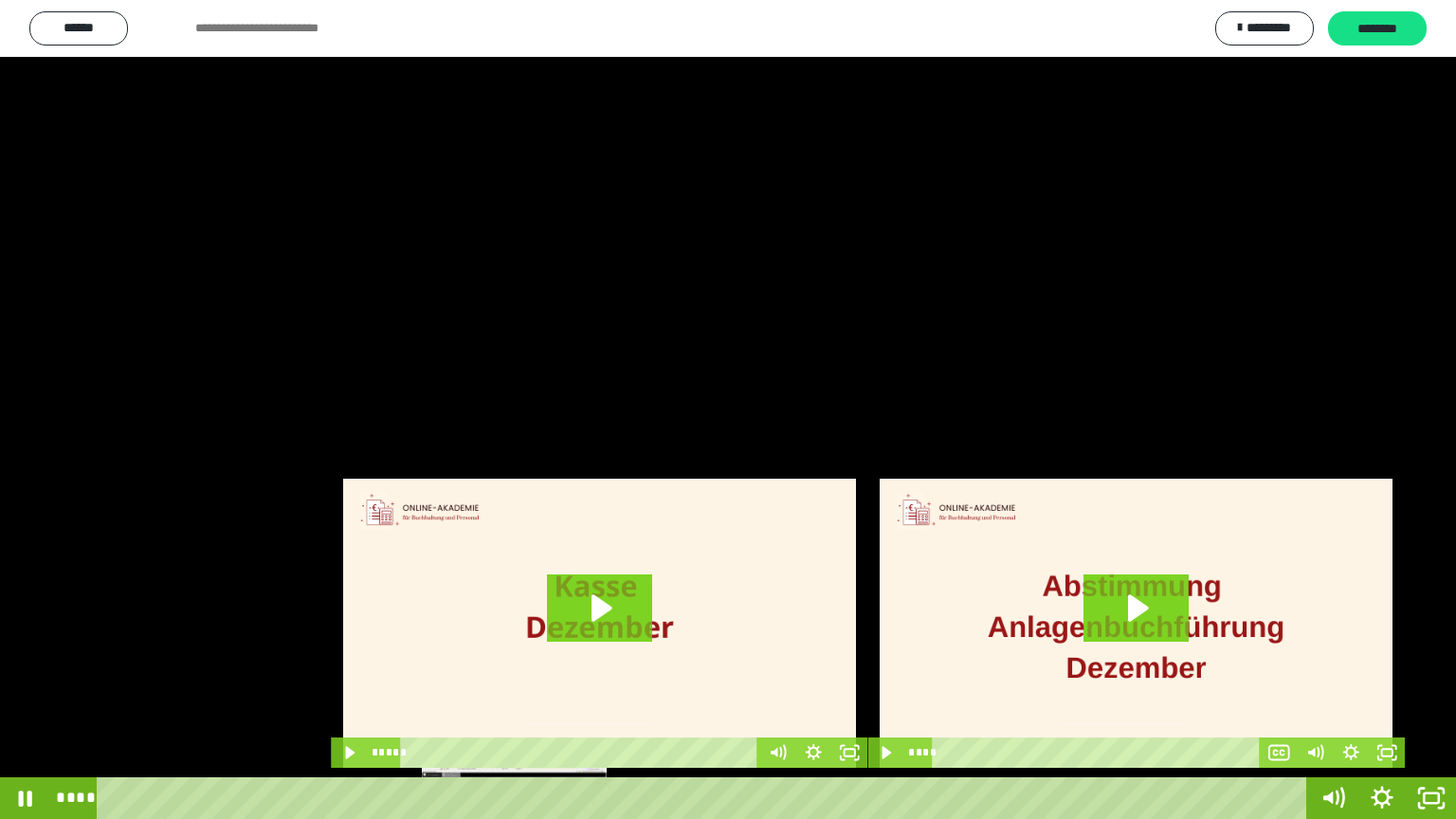 click on "****" at bounding box center [705, 798] 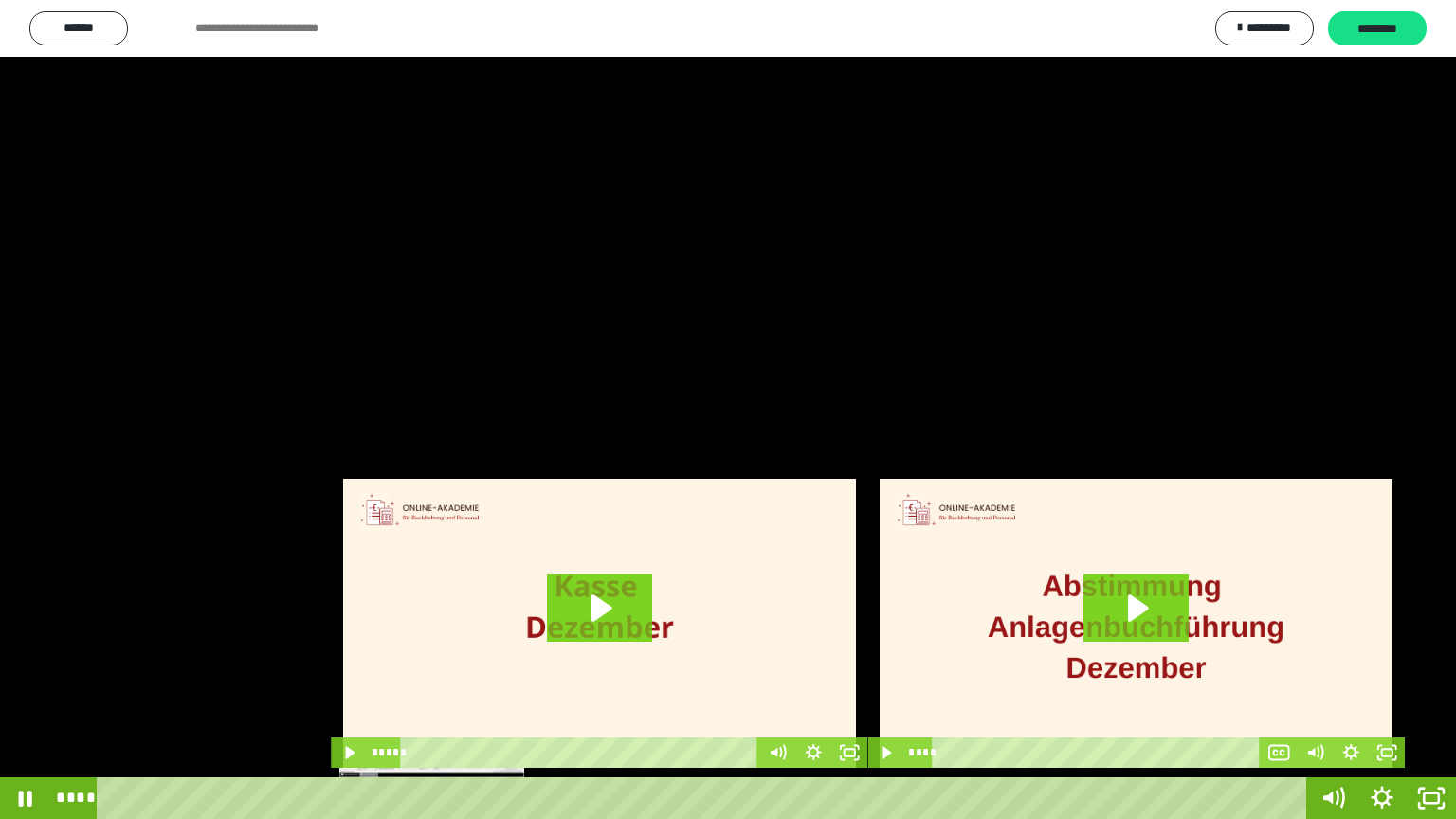 click on "****" at bounding box center [705, 798] 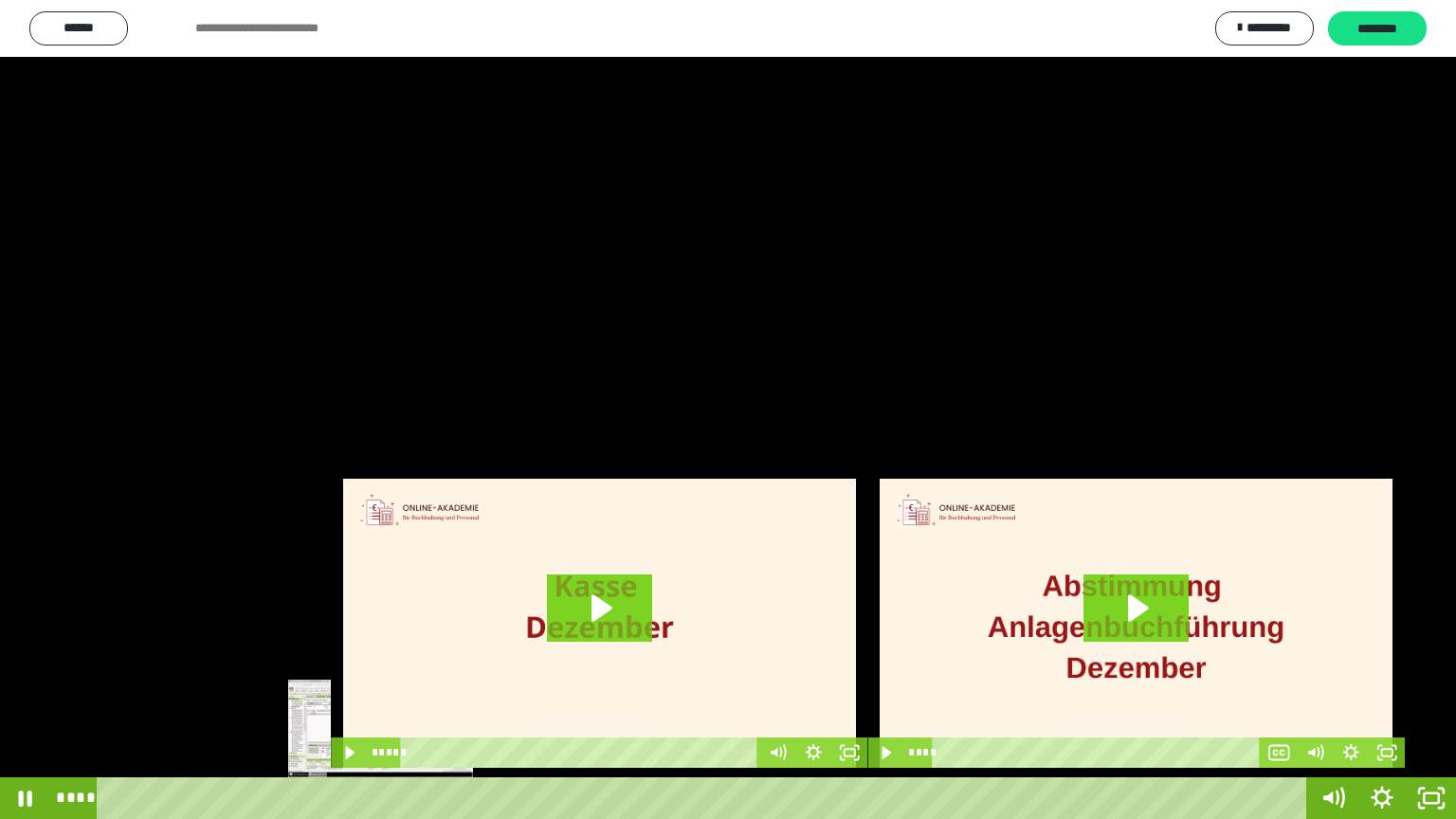 click on "****" at bounding box center [705, 798] 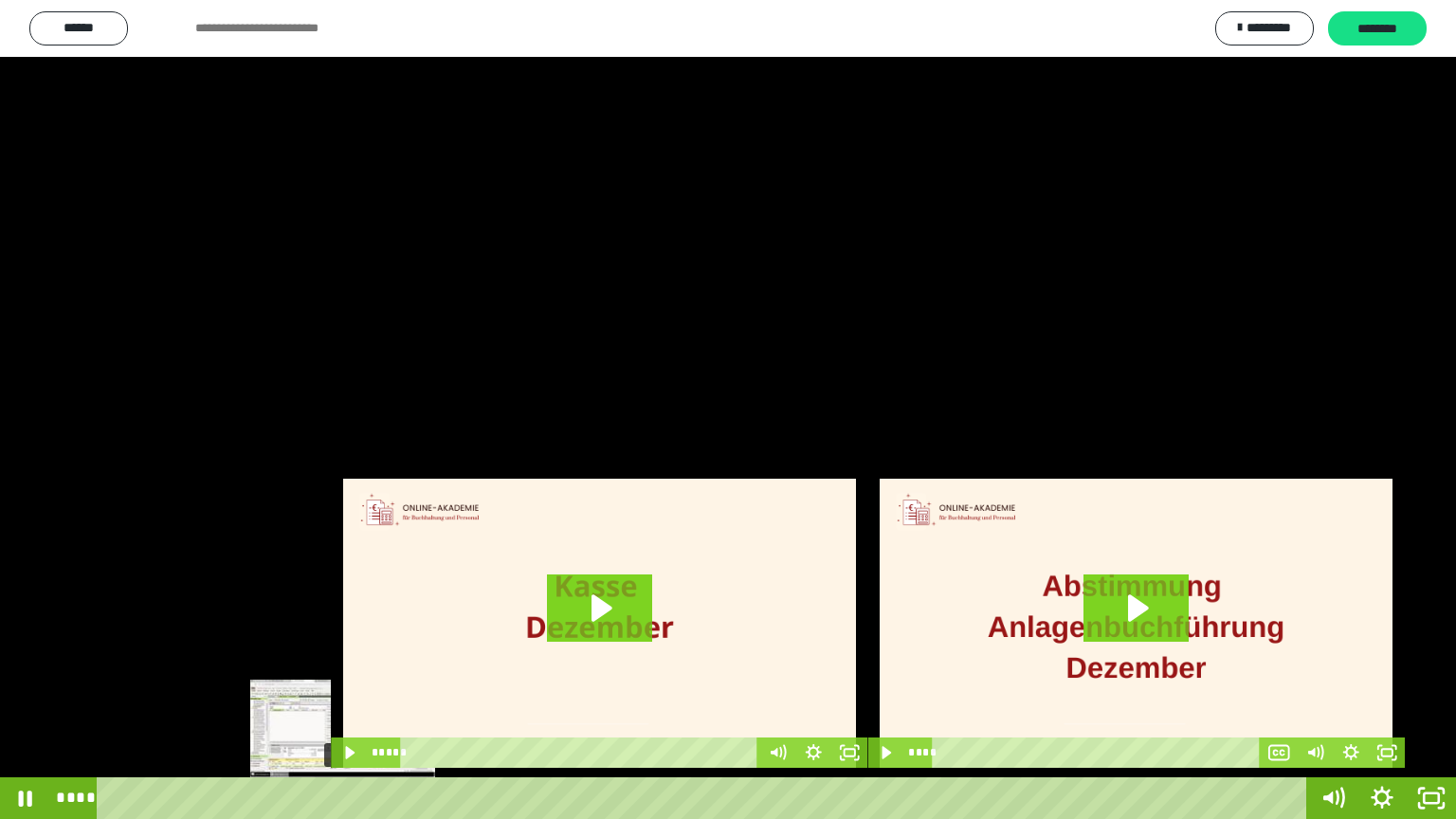 click on "****" at bounding box center (705, 798) 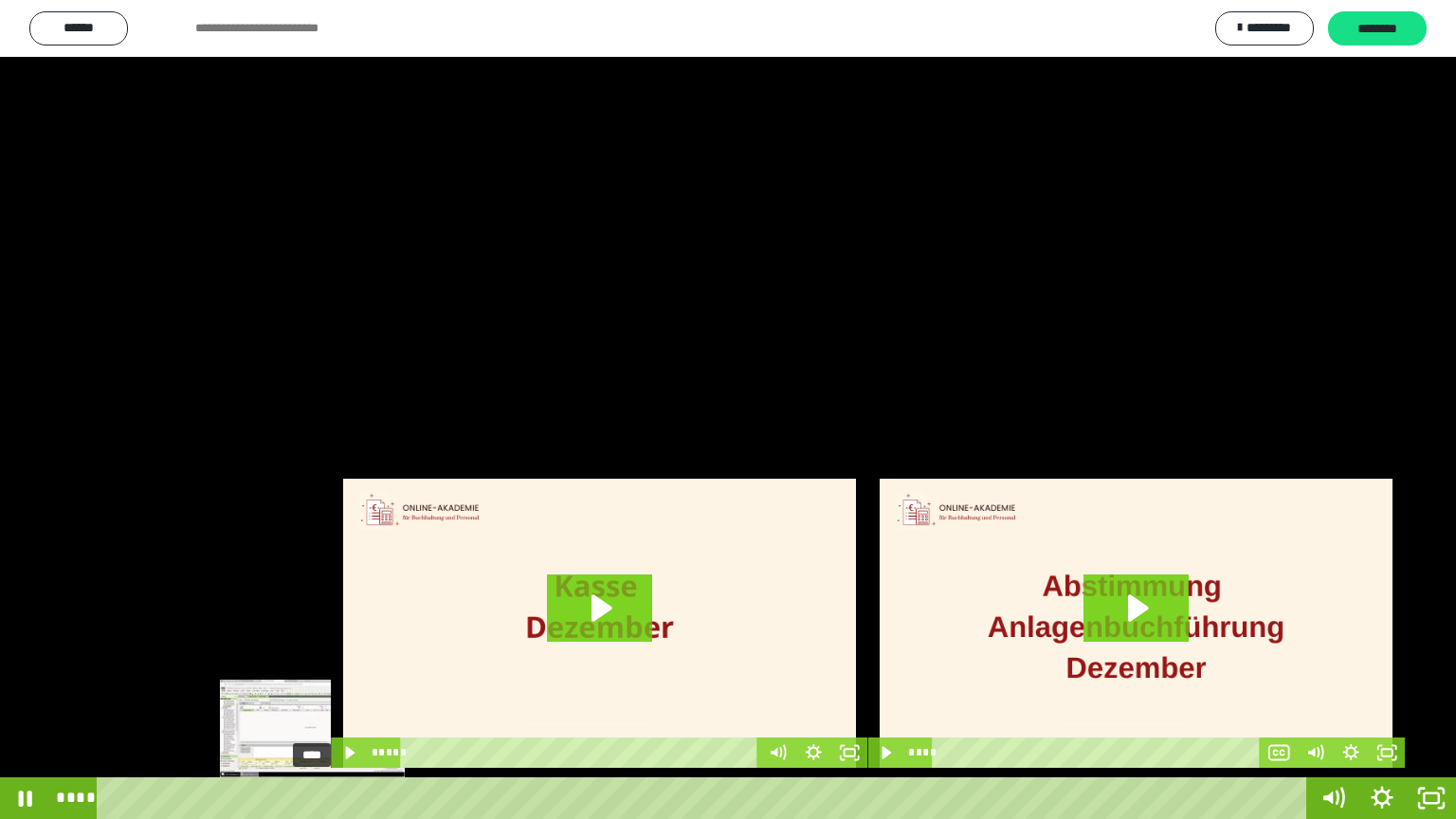 click on "****" at bounding box center (705, 798) 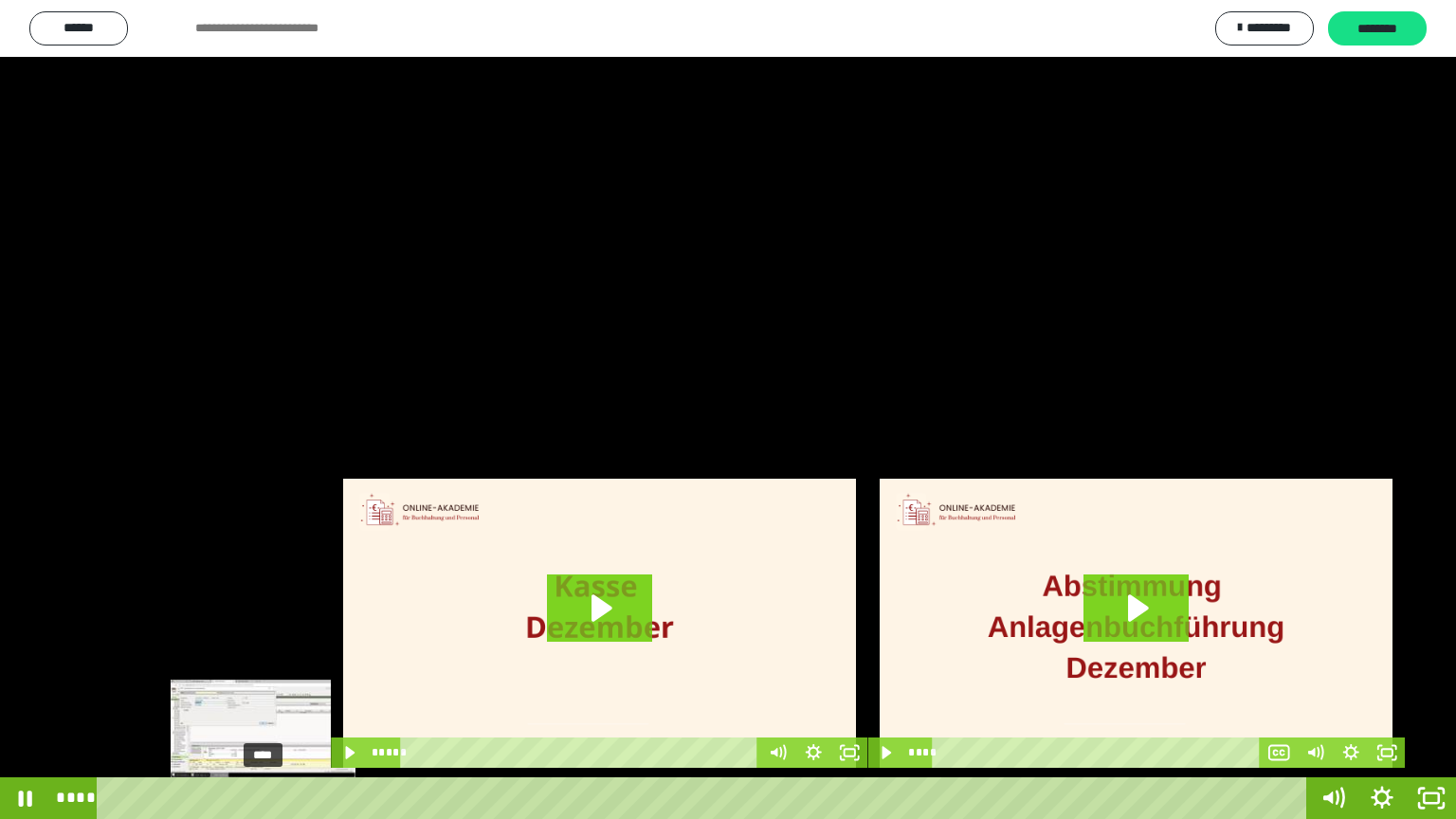 click on "****" at bounding box center (705, 798) 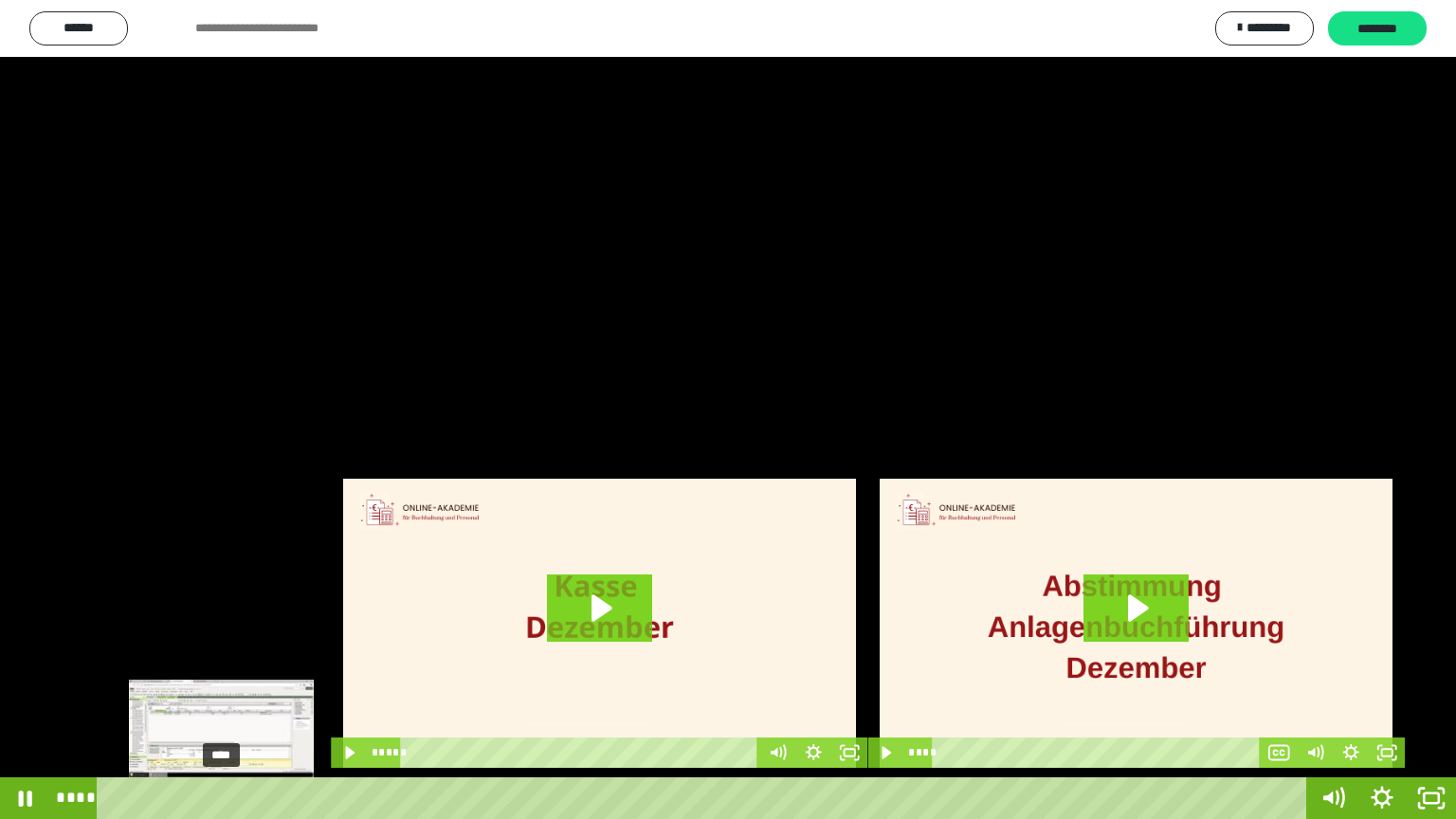 click on "****" at bounding box center [705, 798] 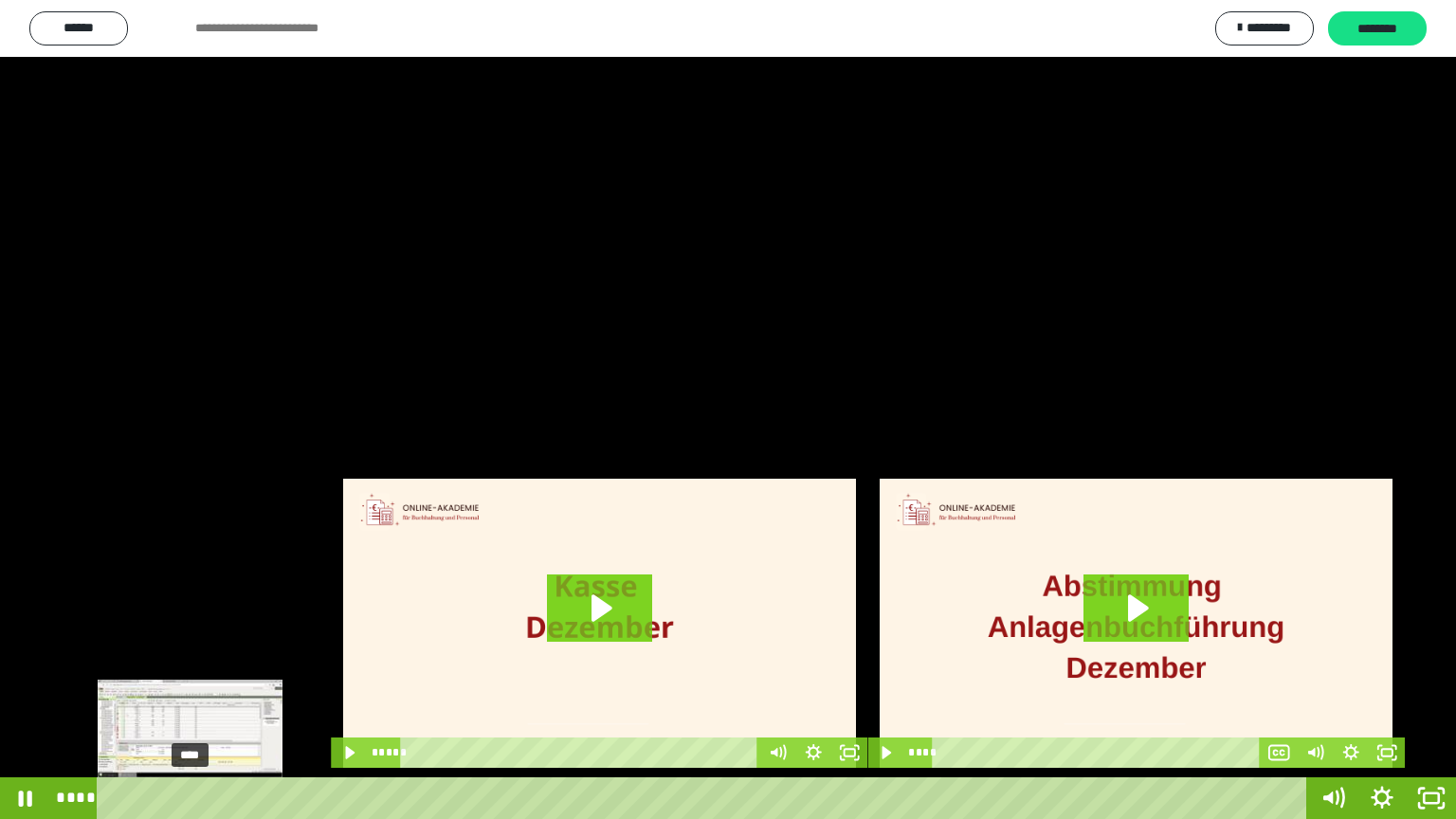 click on "****" at bounding box center [705, 798] 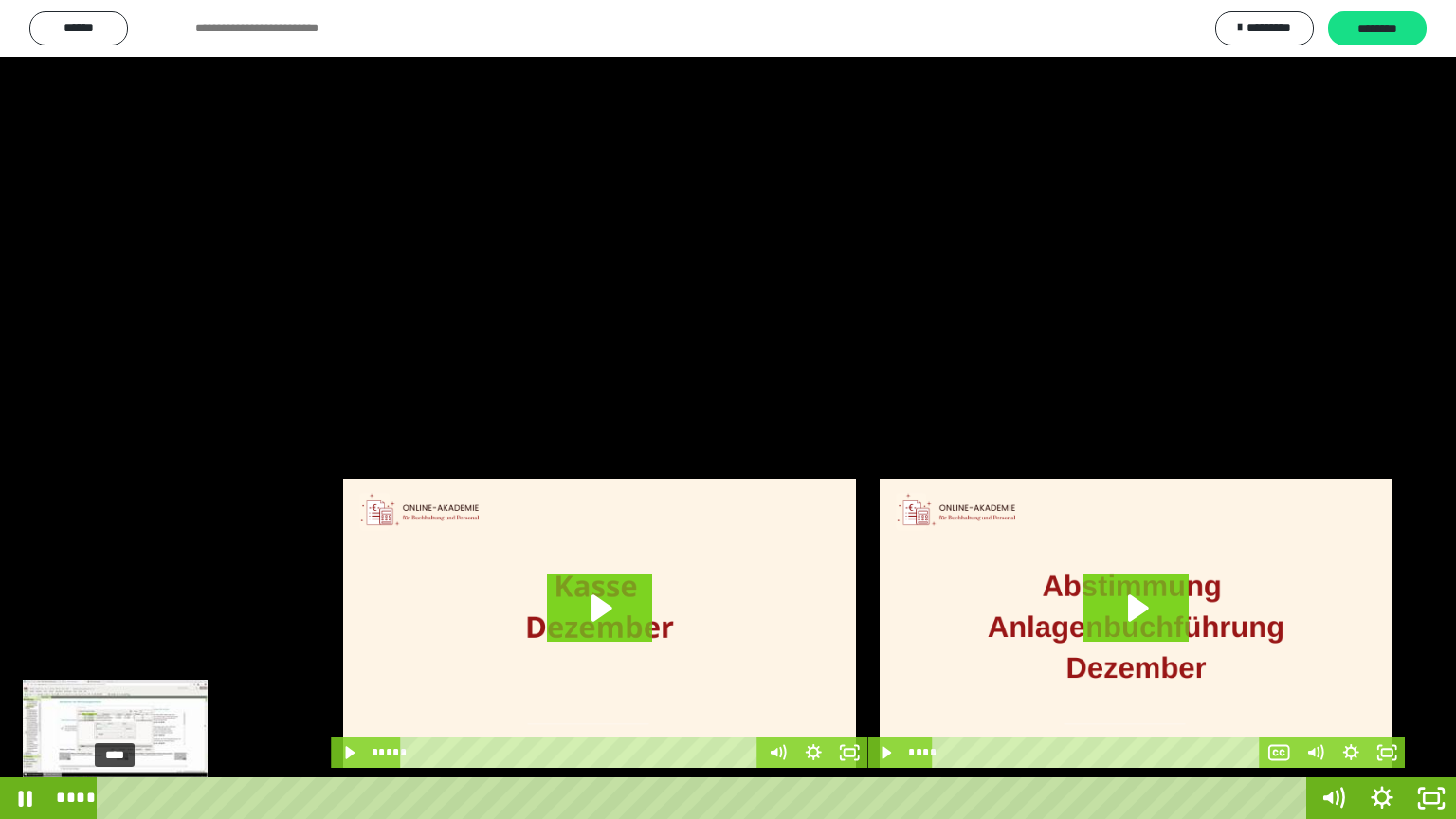 click on "****" at bounding box center [705, 798] 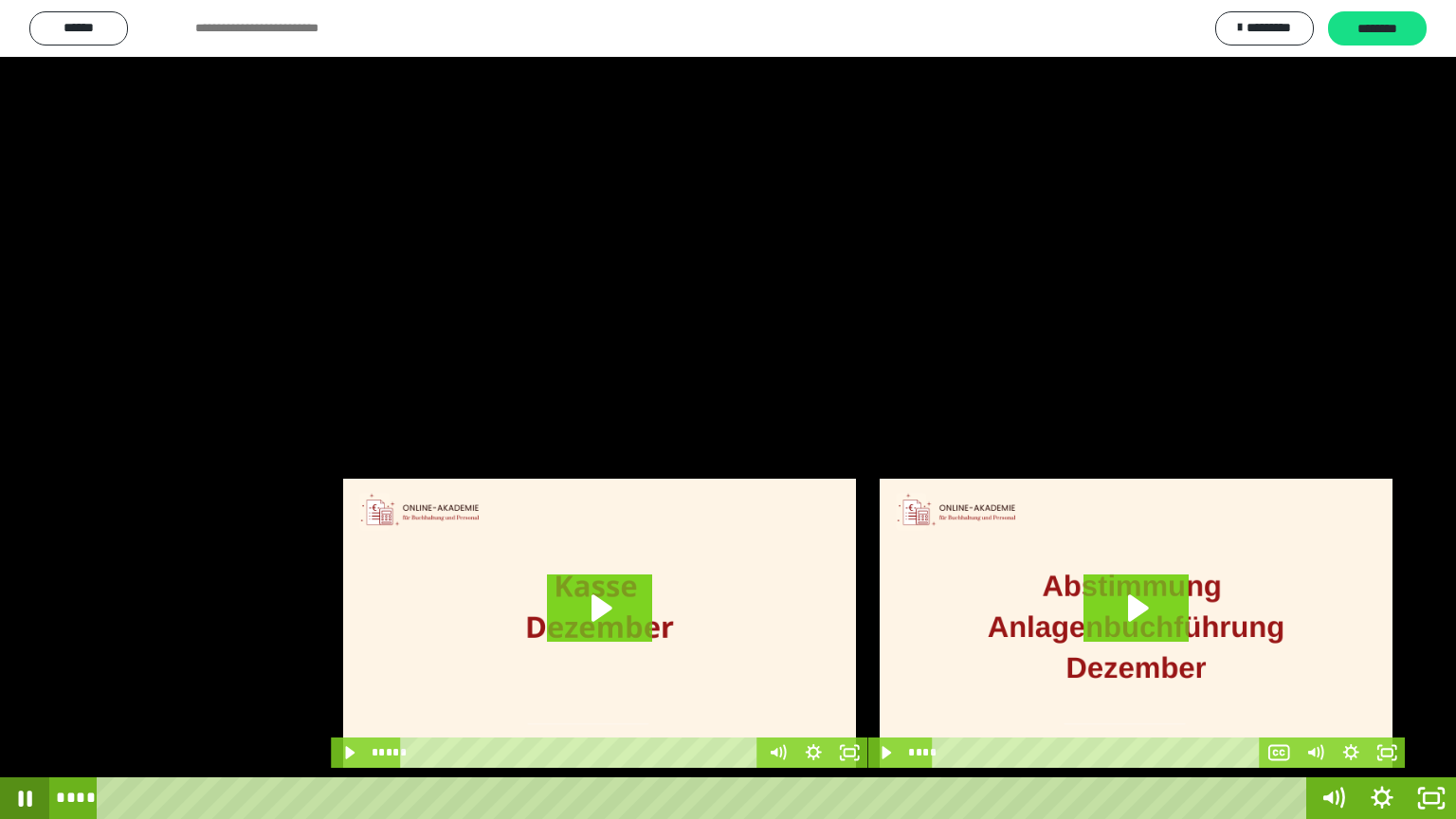click 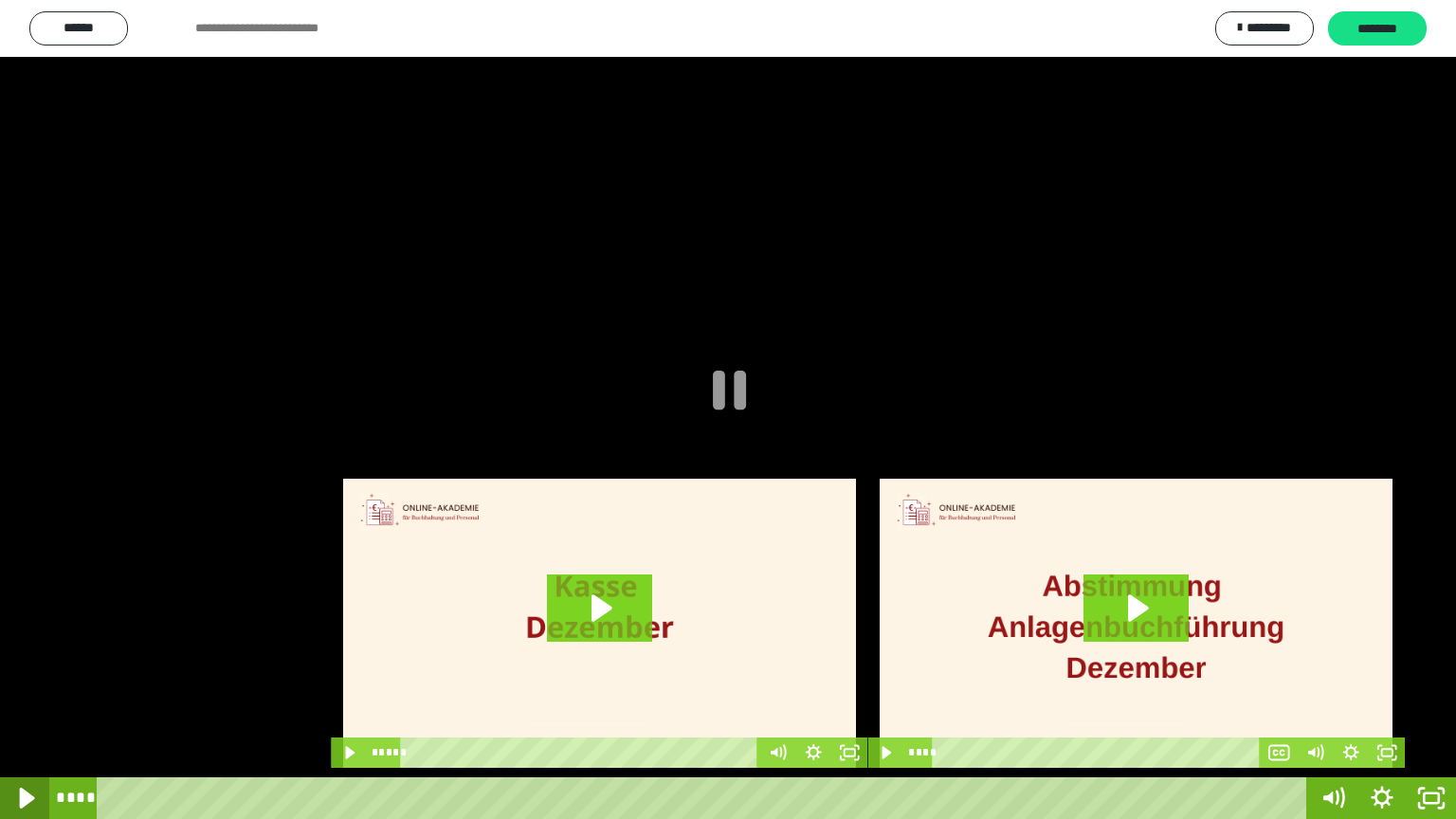 click 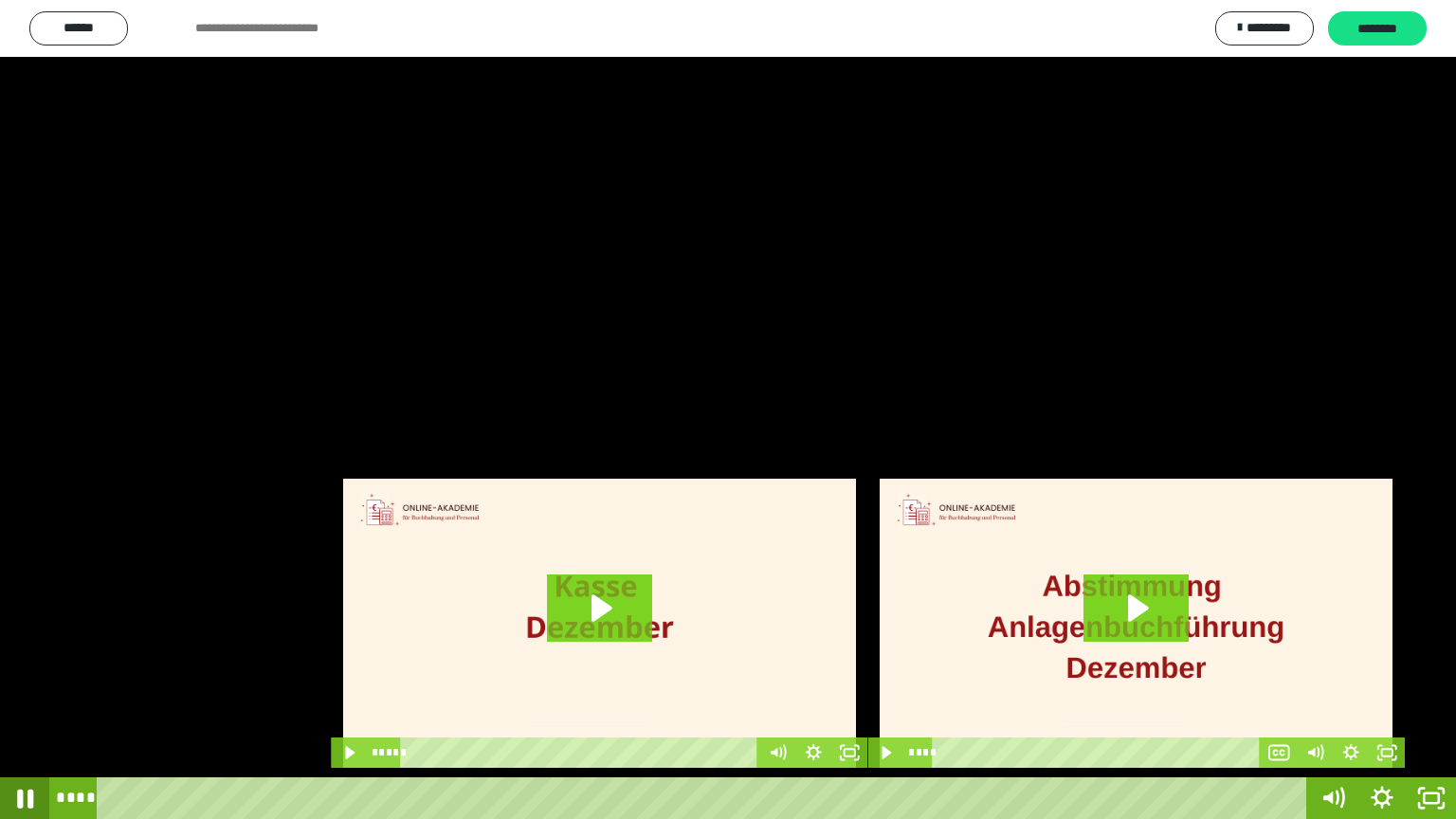 click 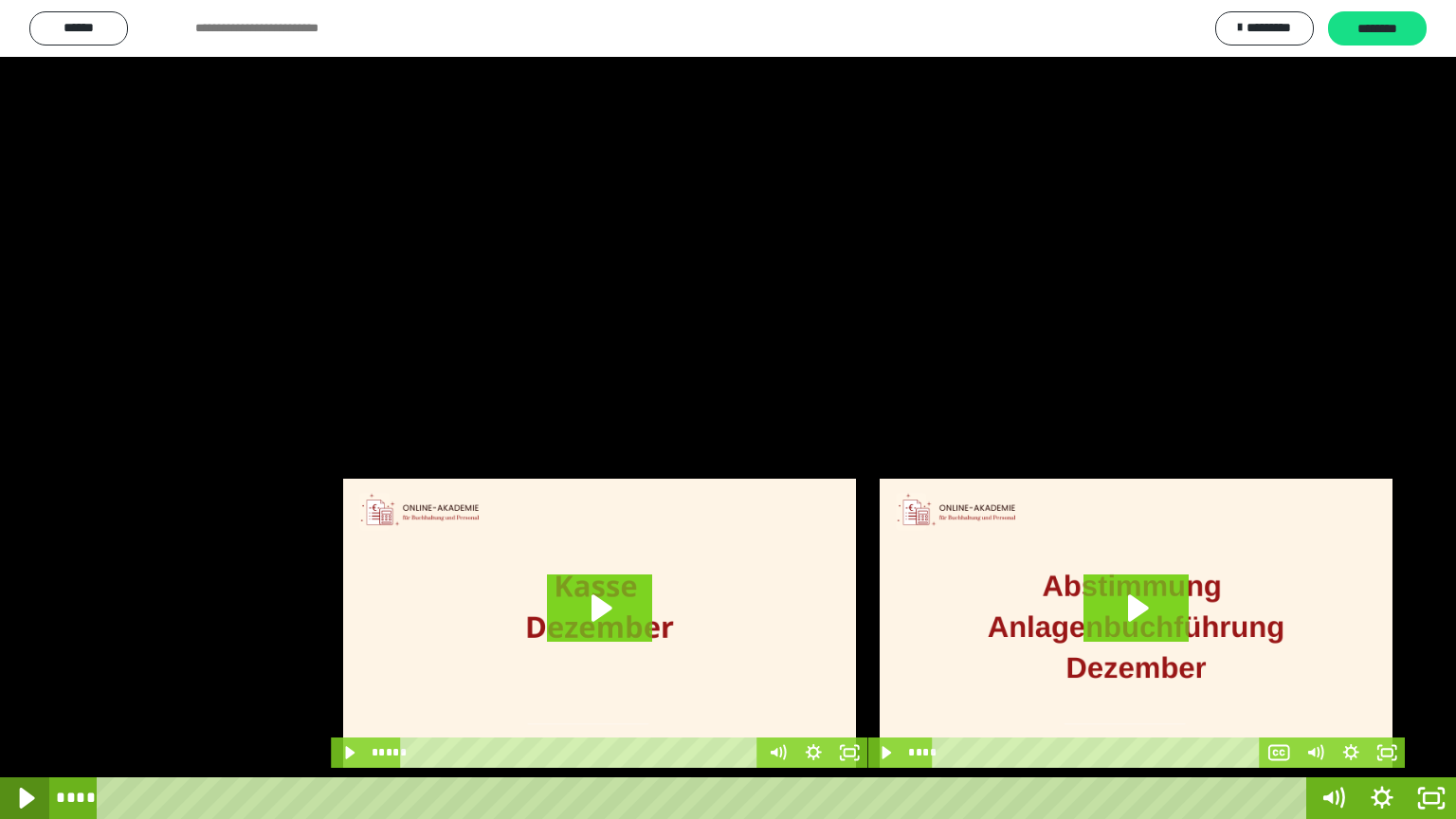 click 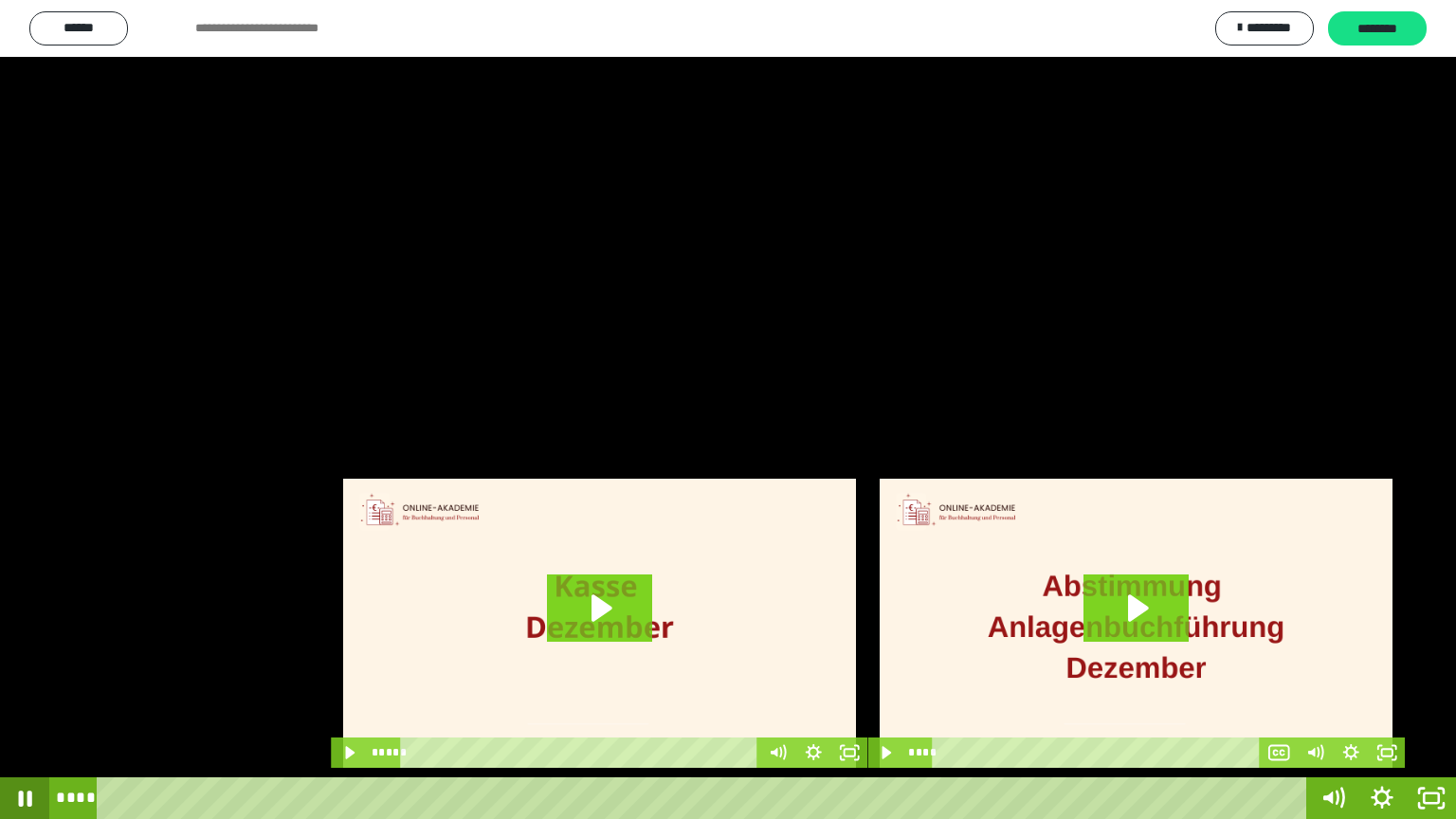 click 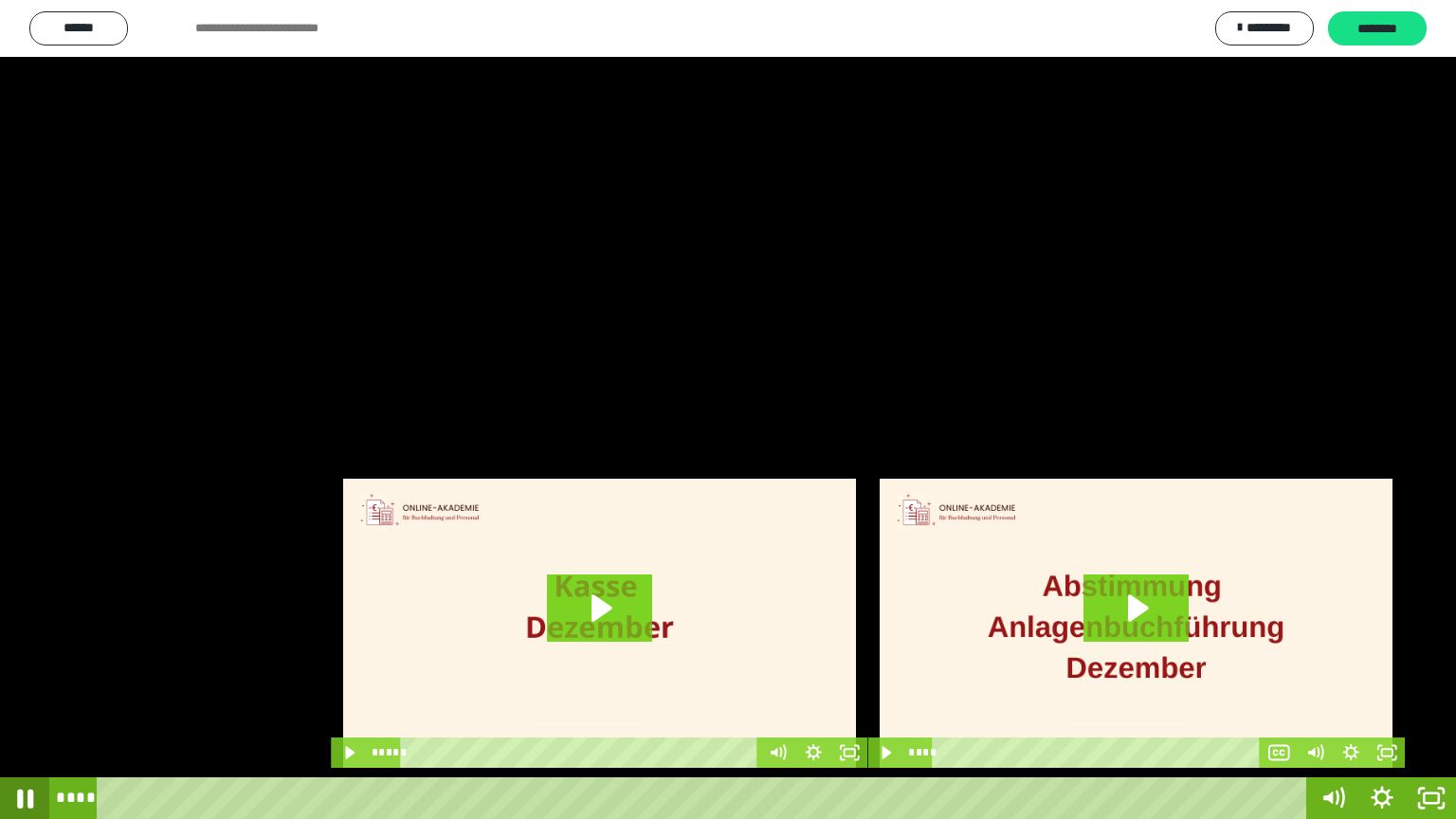 click 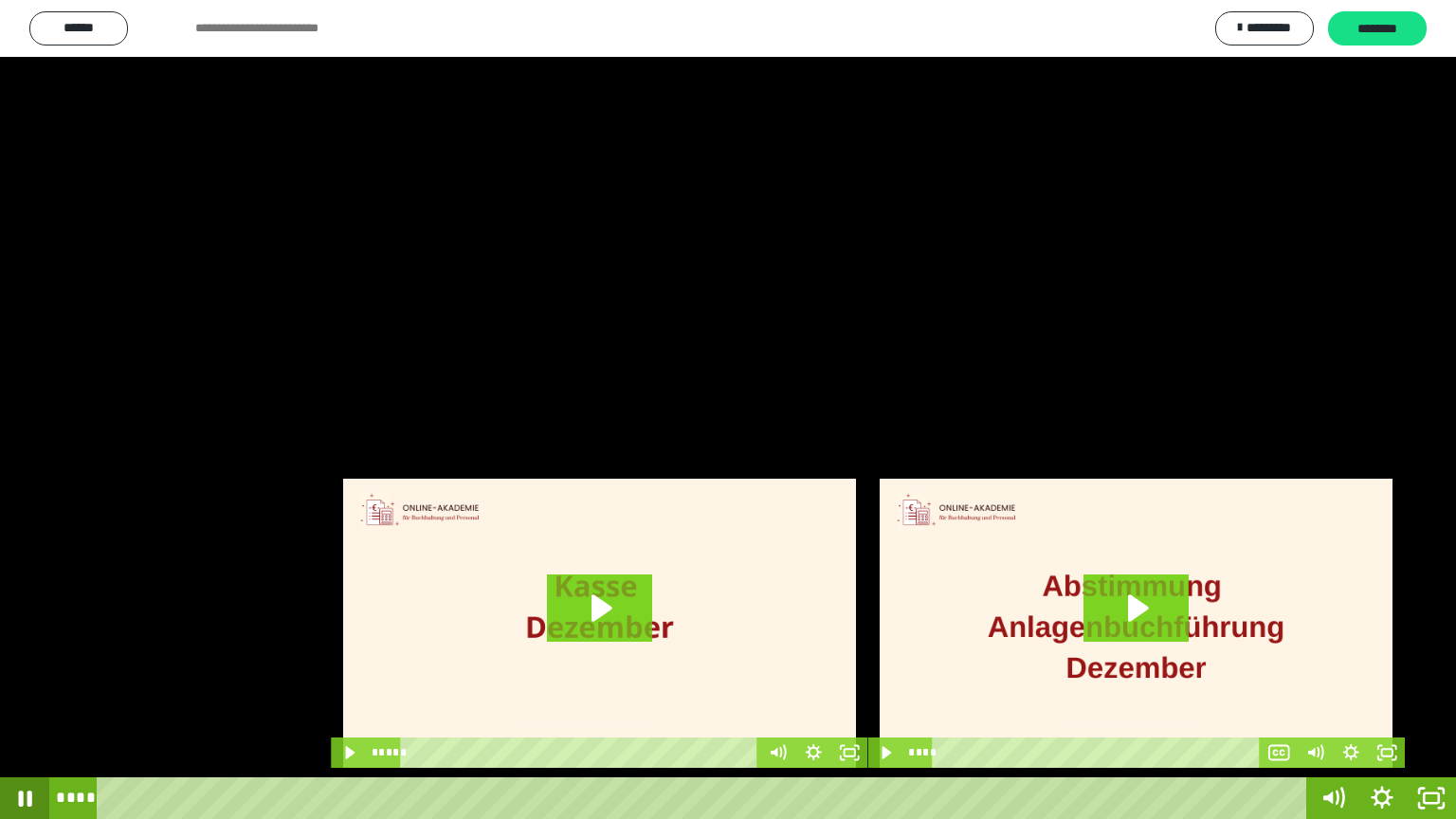 click 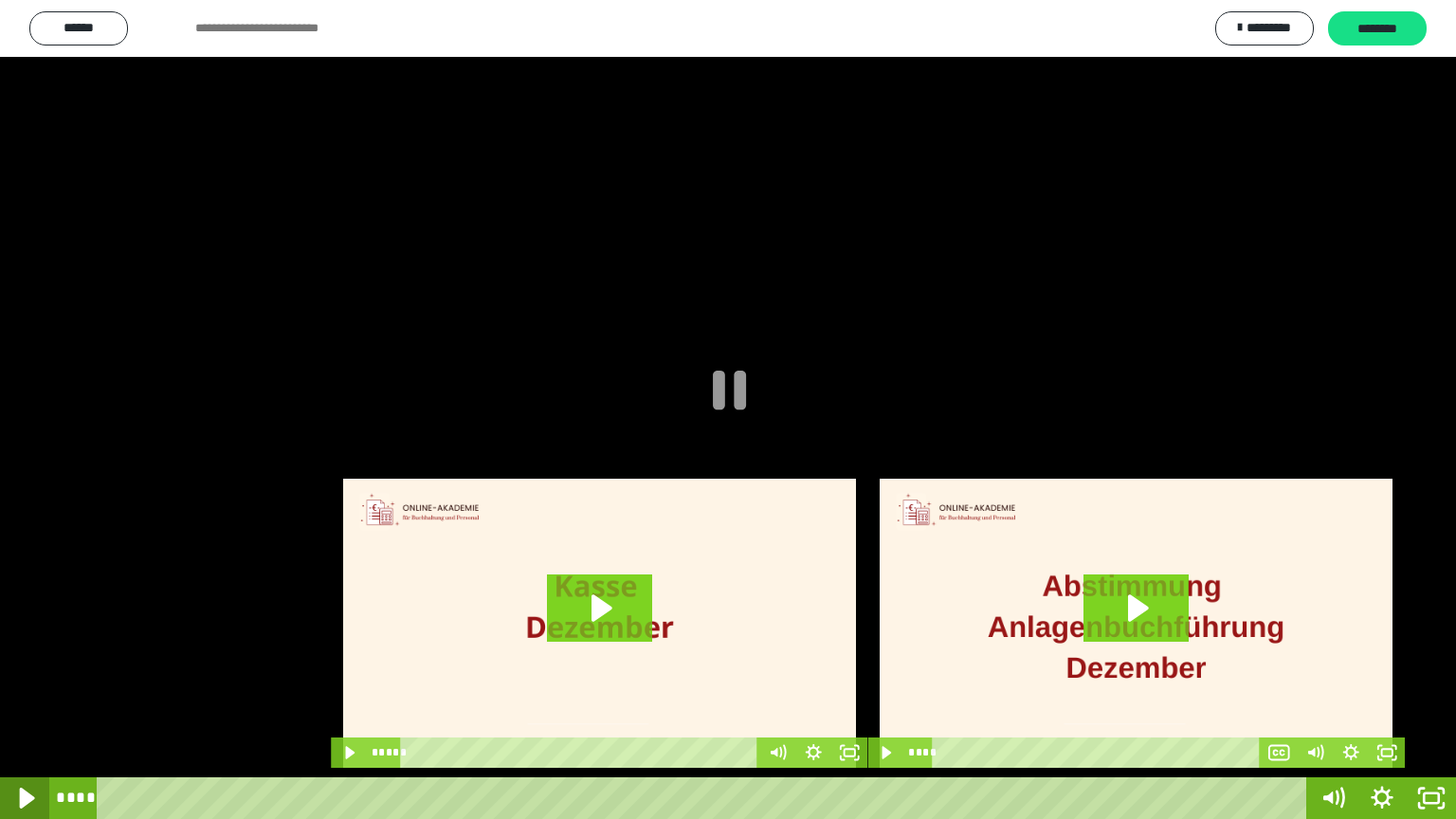 click 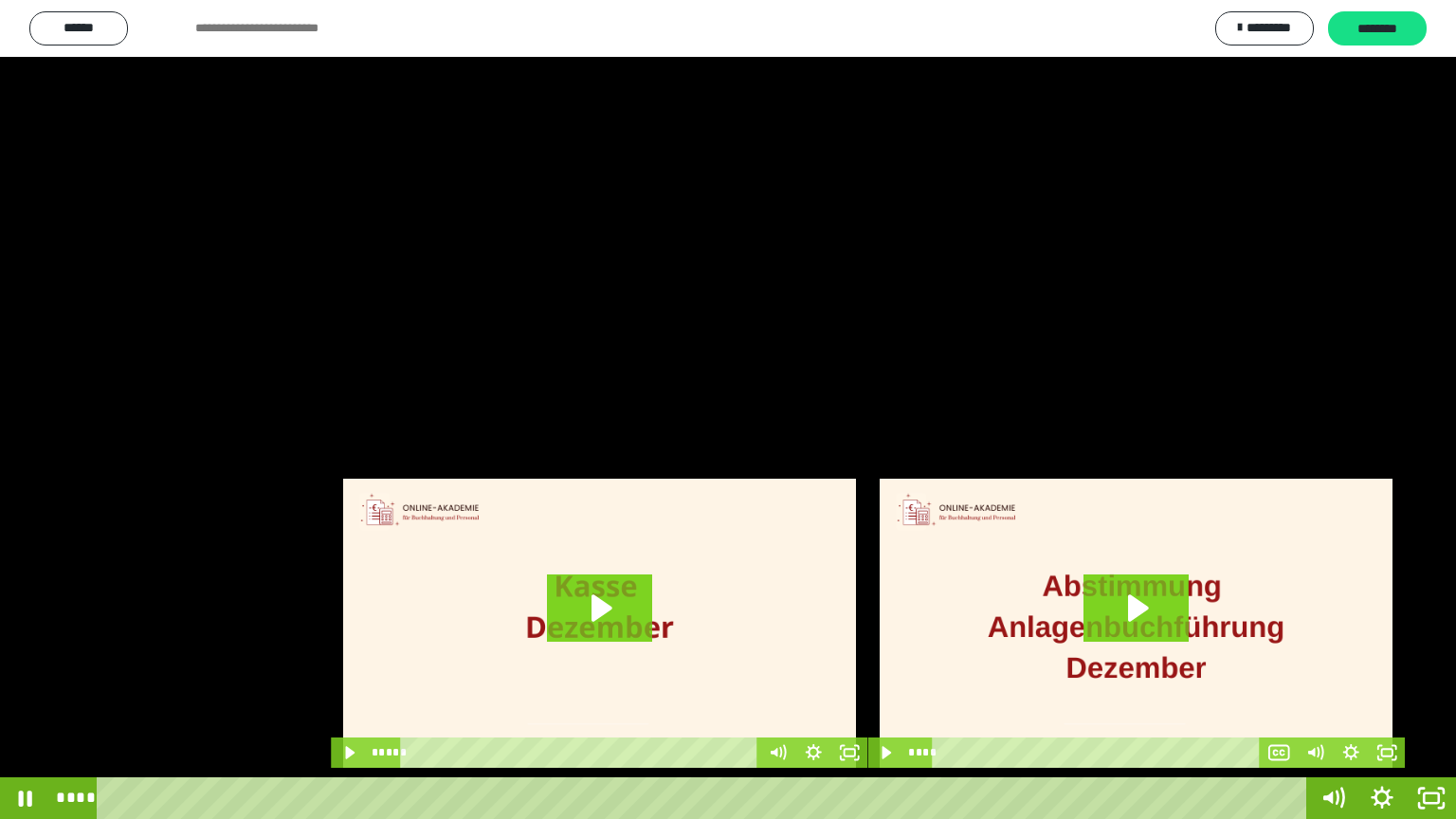 click at bounding box center [728, 410] 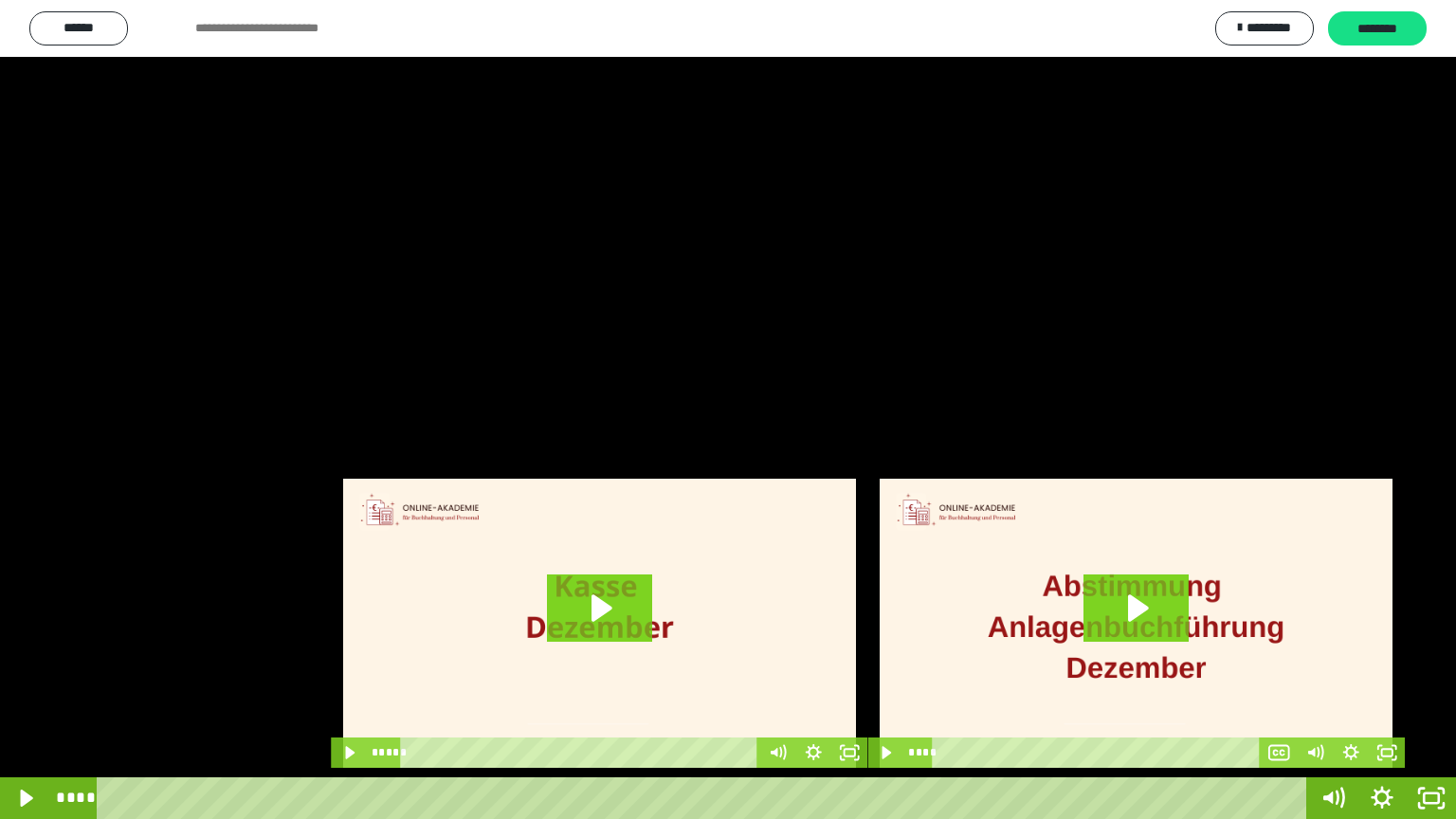 click at bounding box center (728, 410) 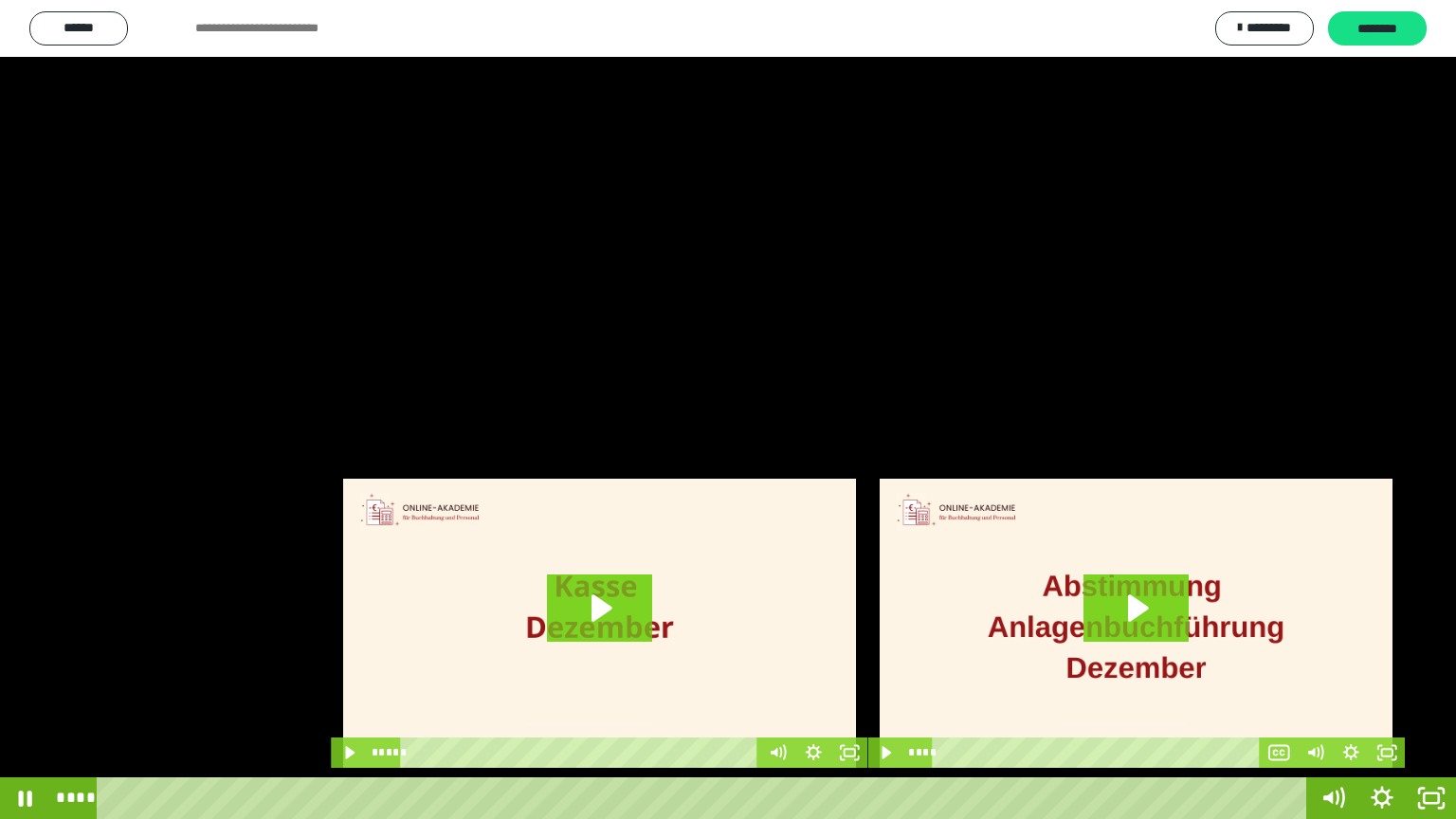 click at bounding box center [728, 410] 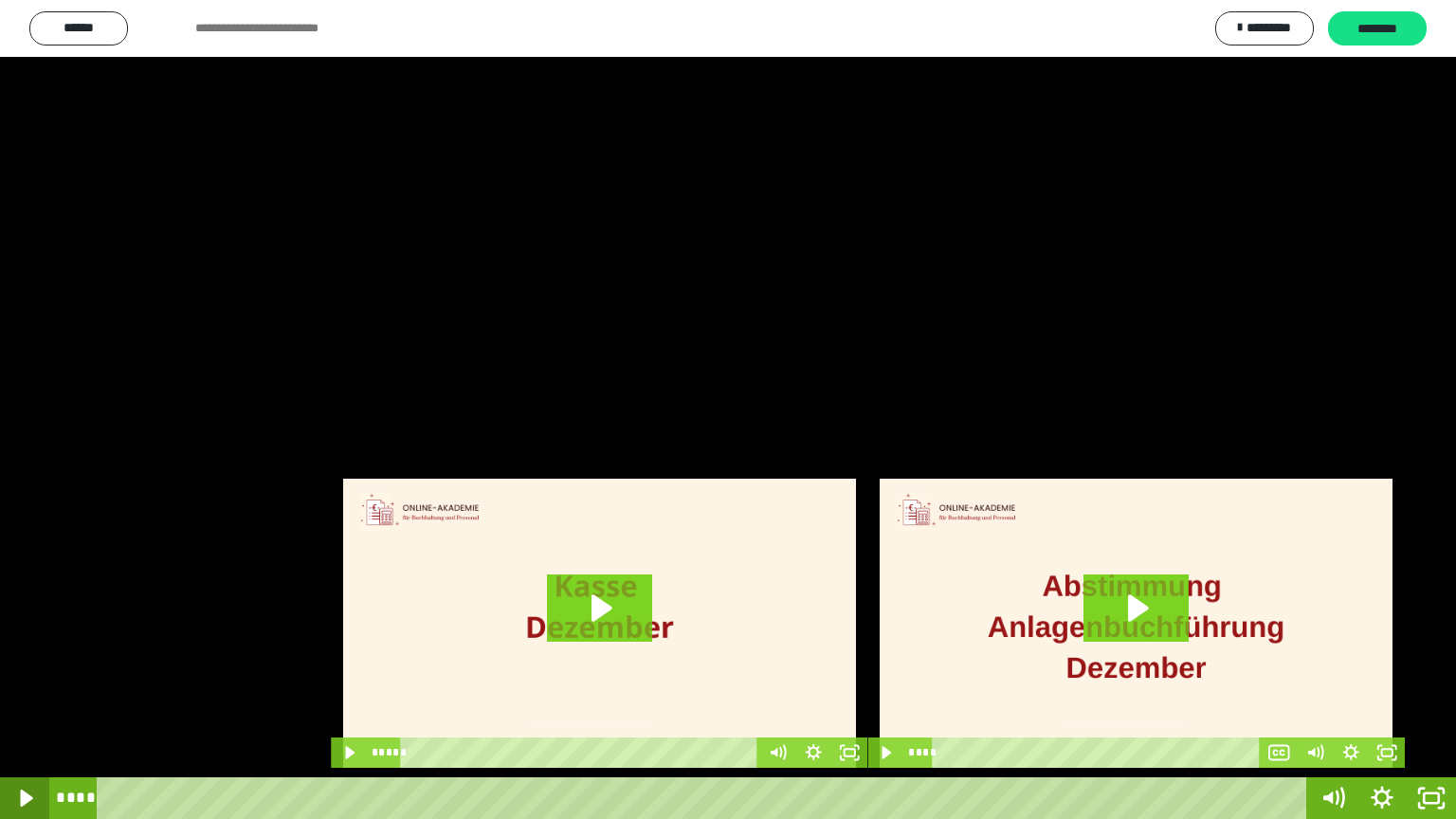 click 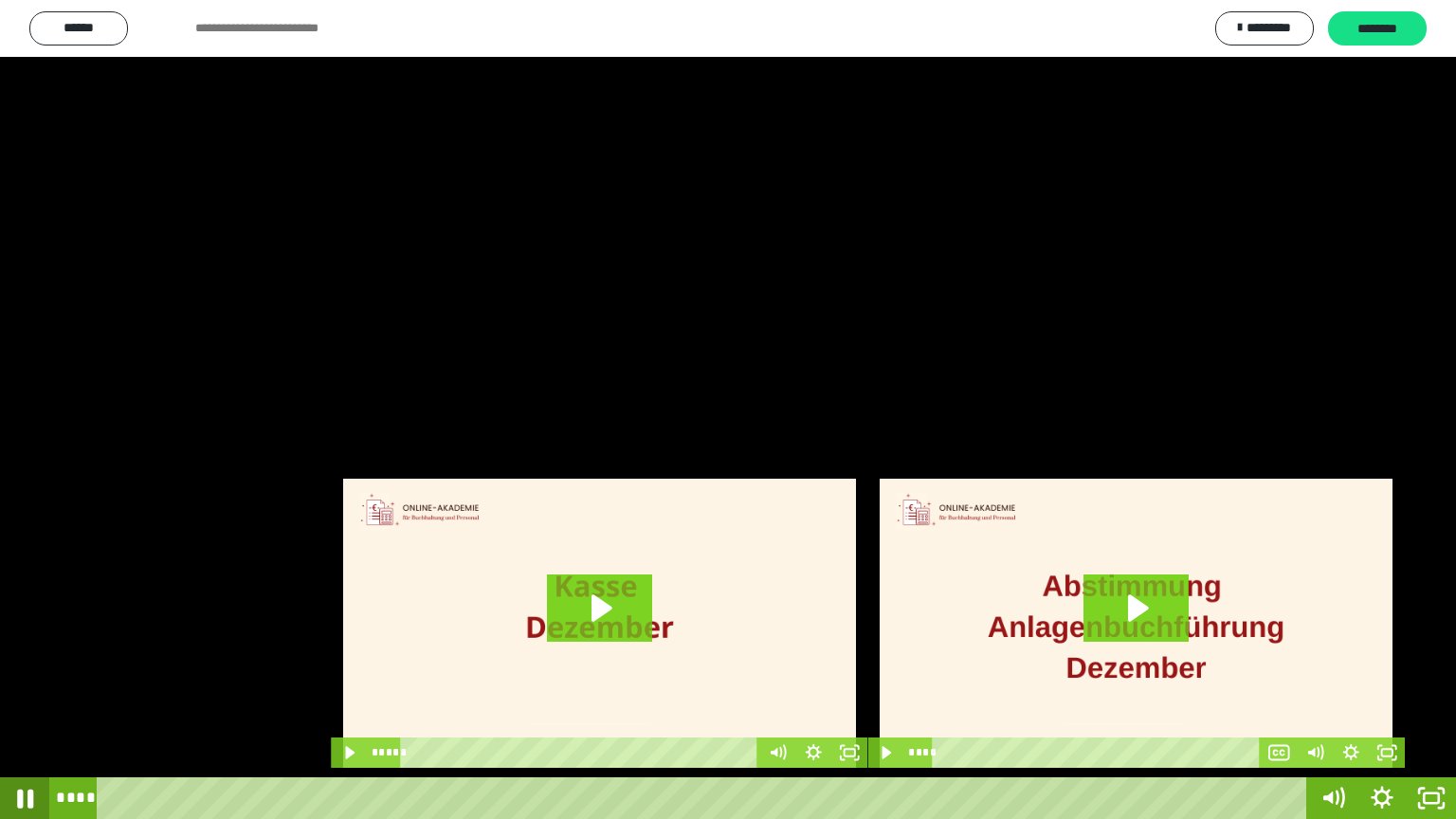 click 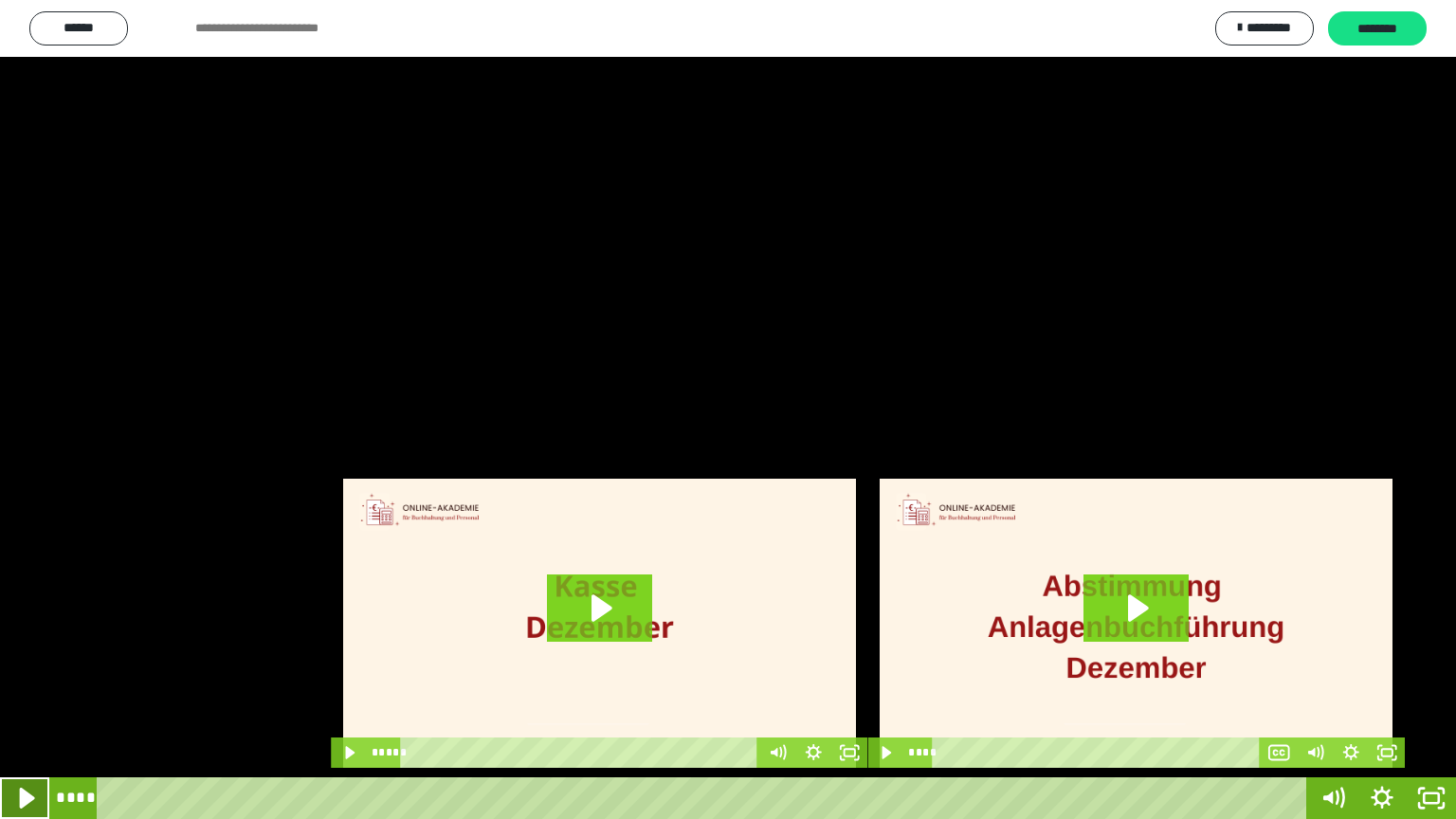 click 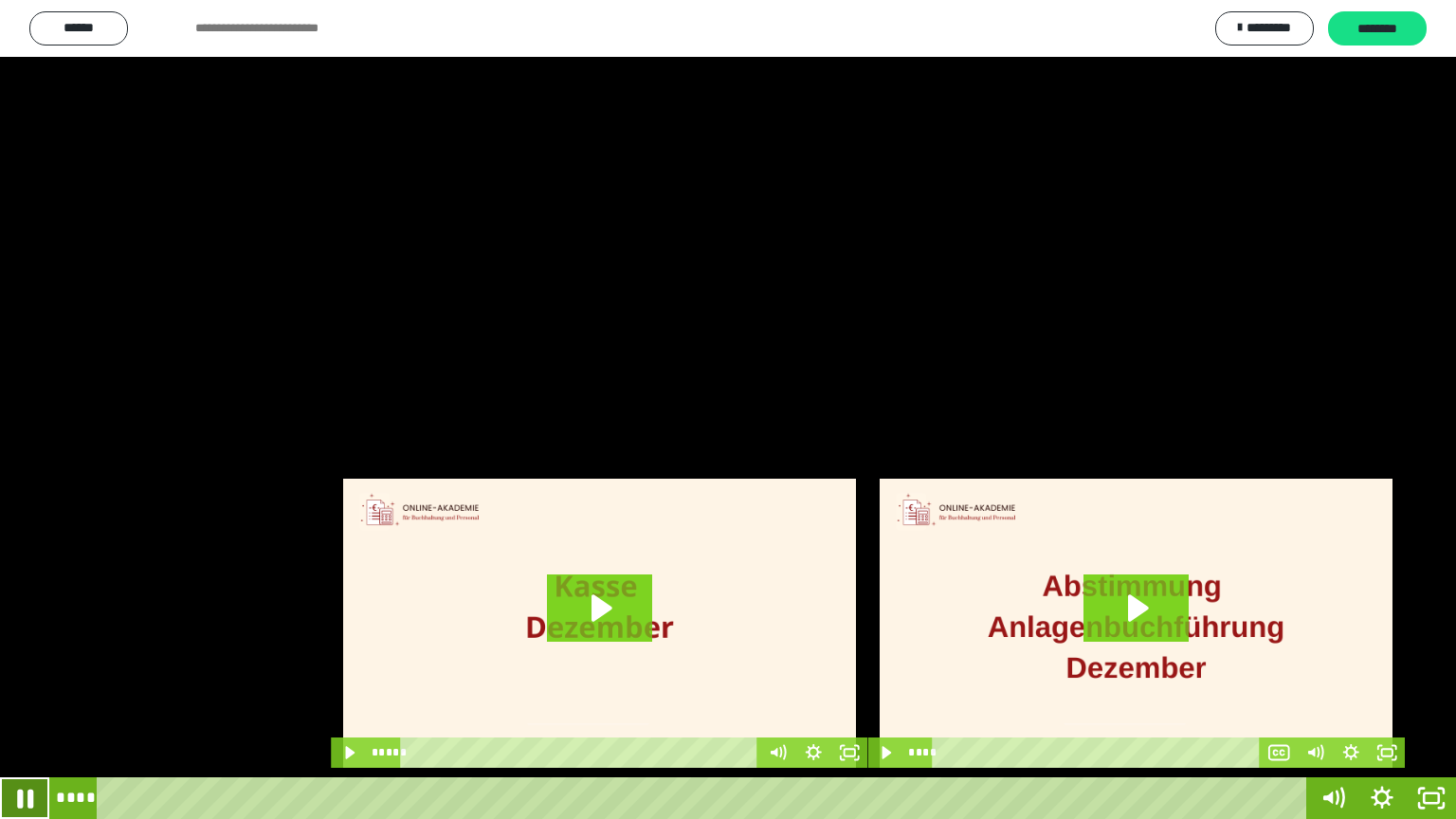 click 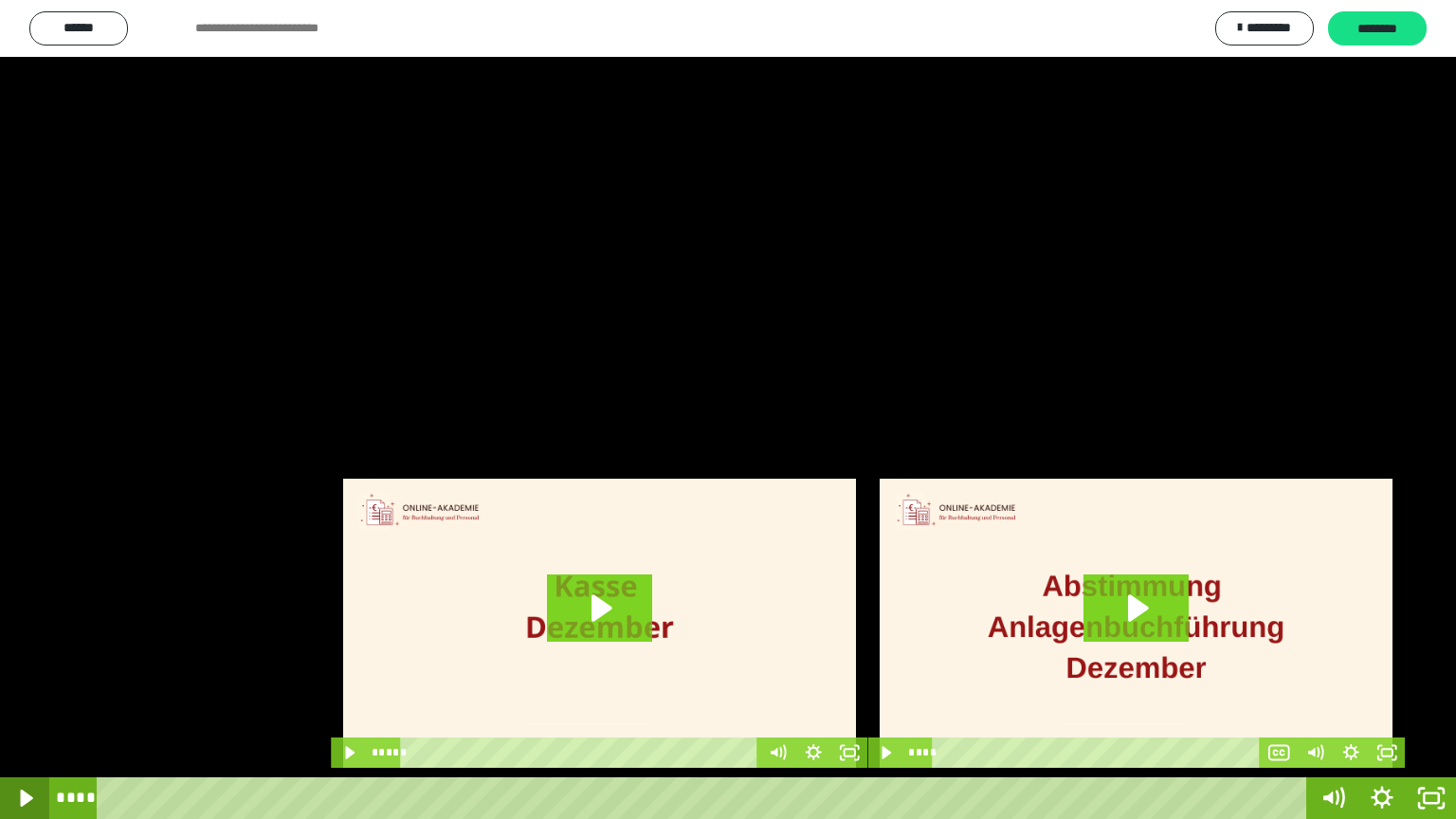 click 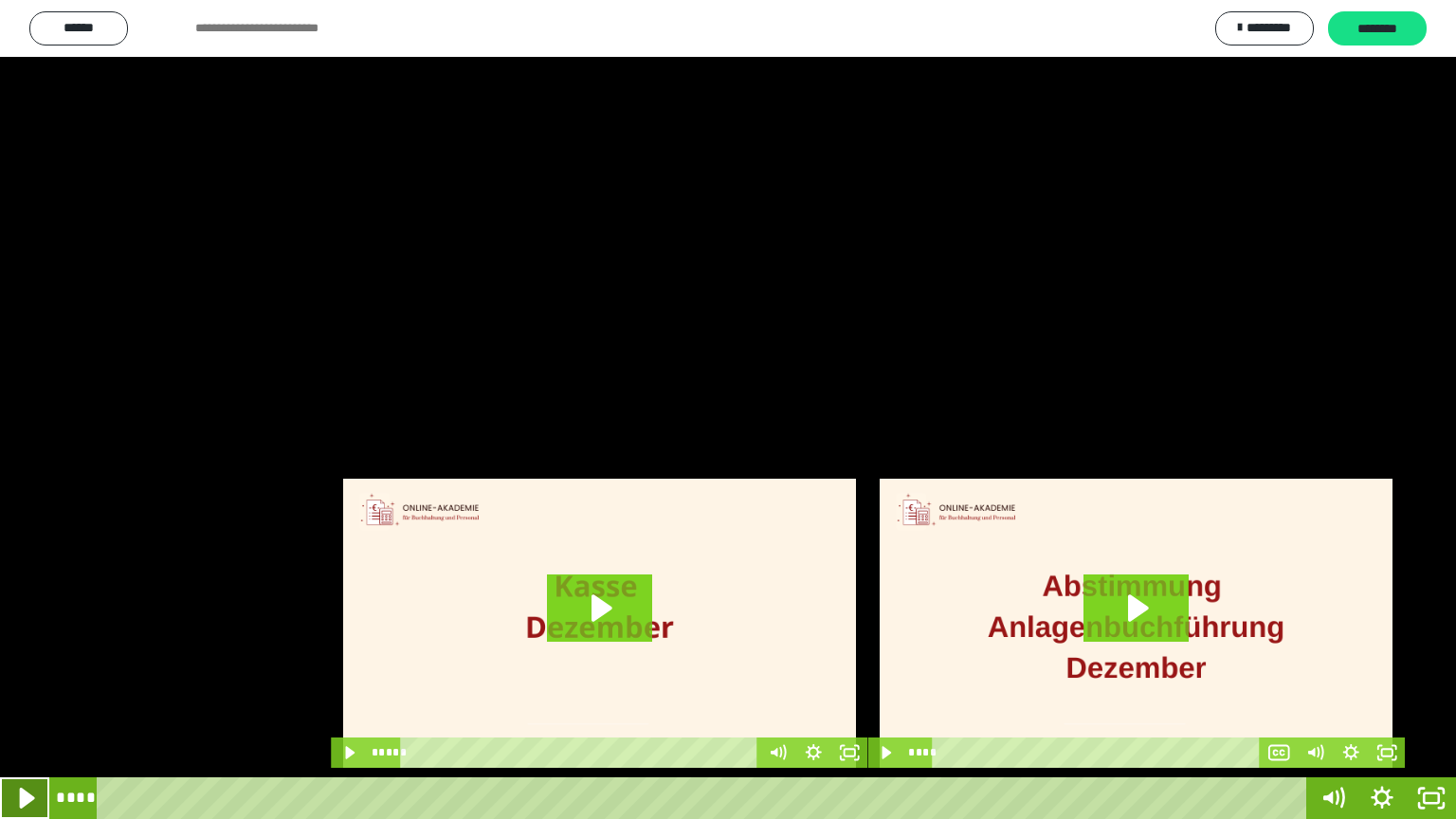 click 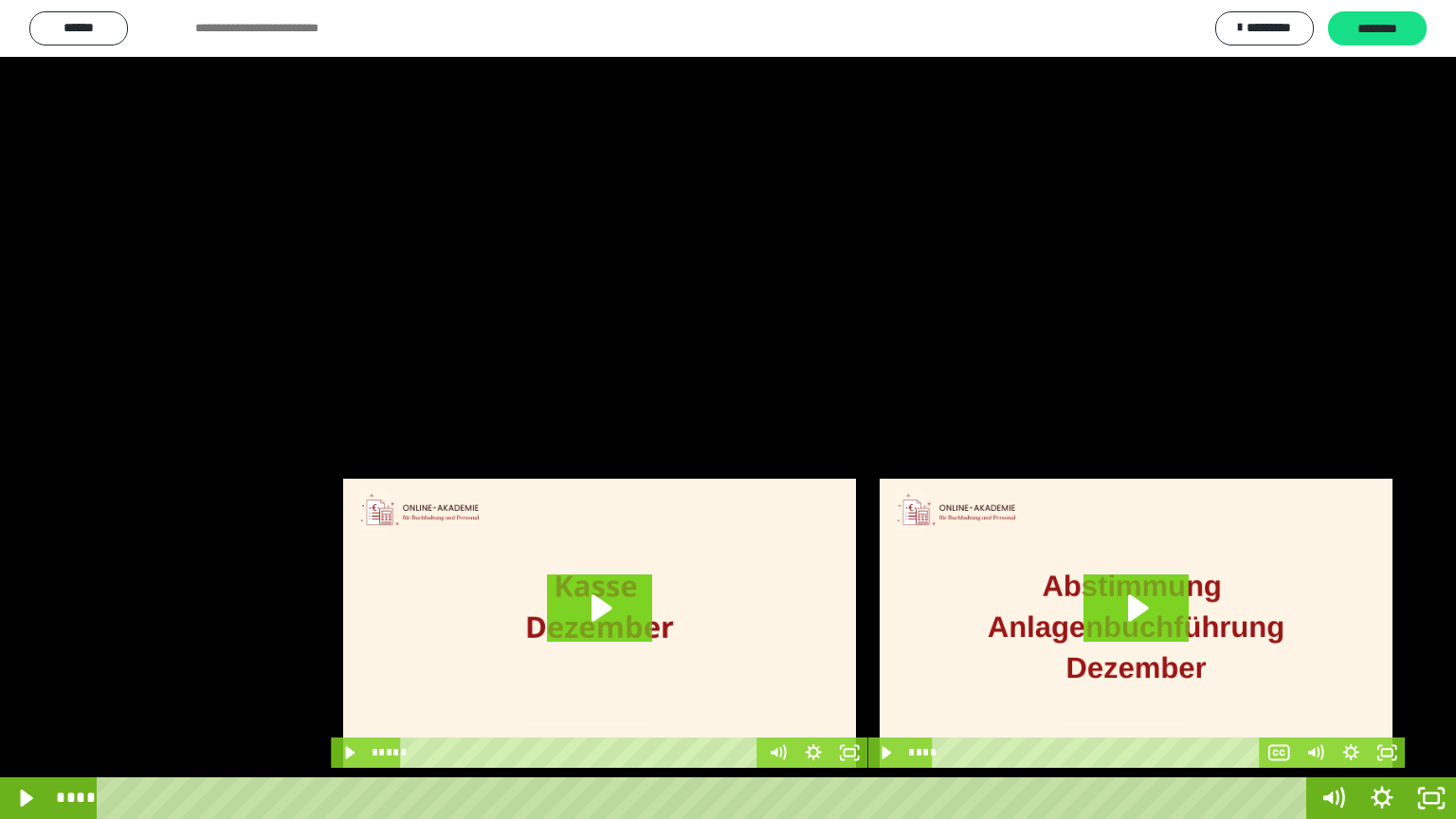 click at bounding box center (728, 410) 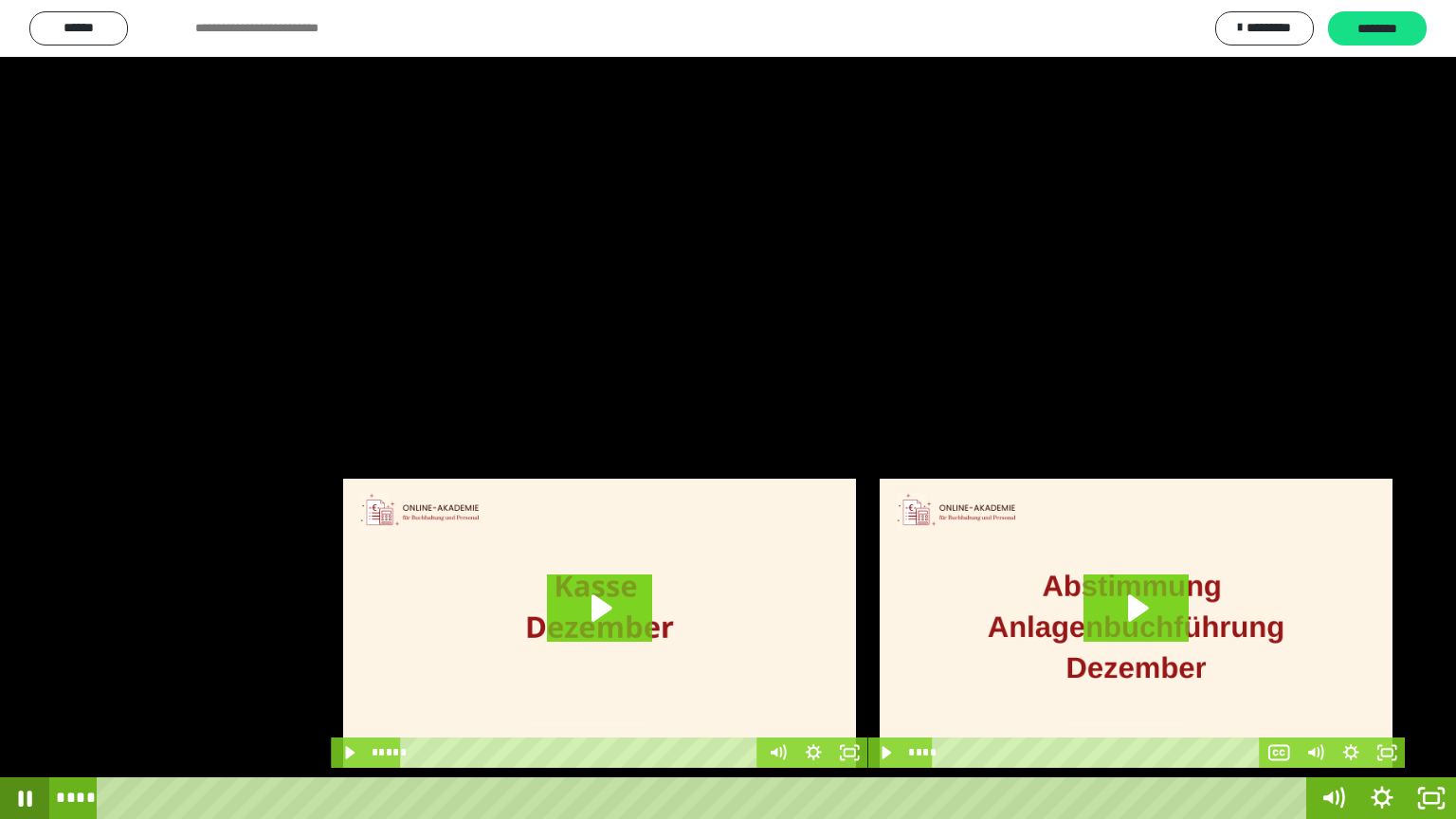 click 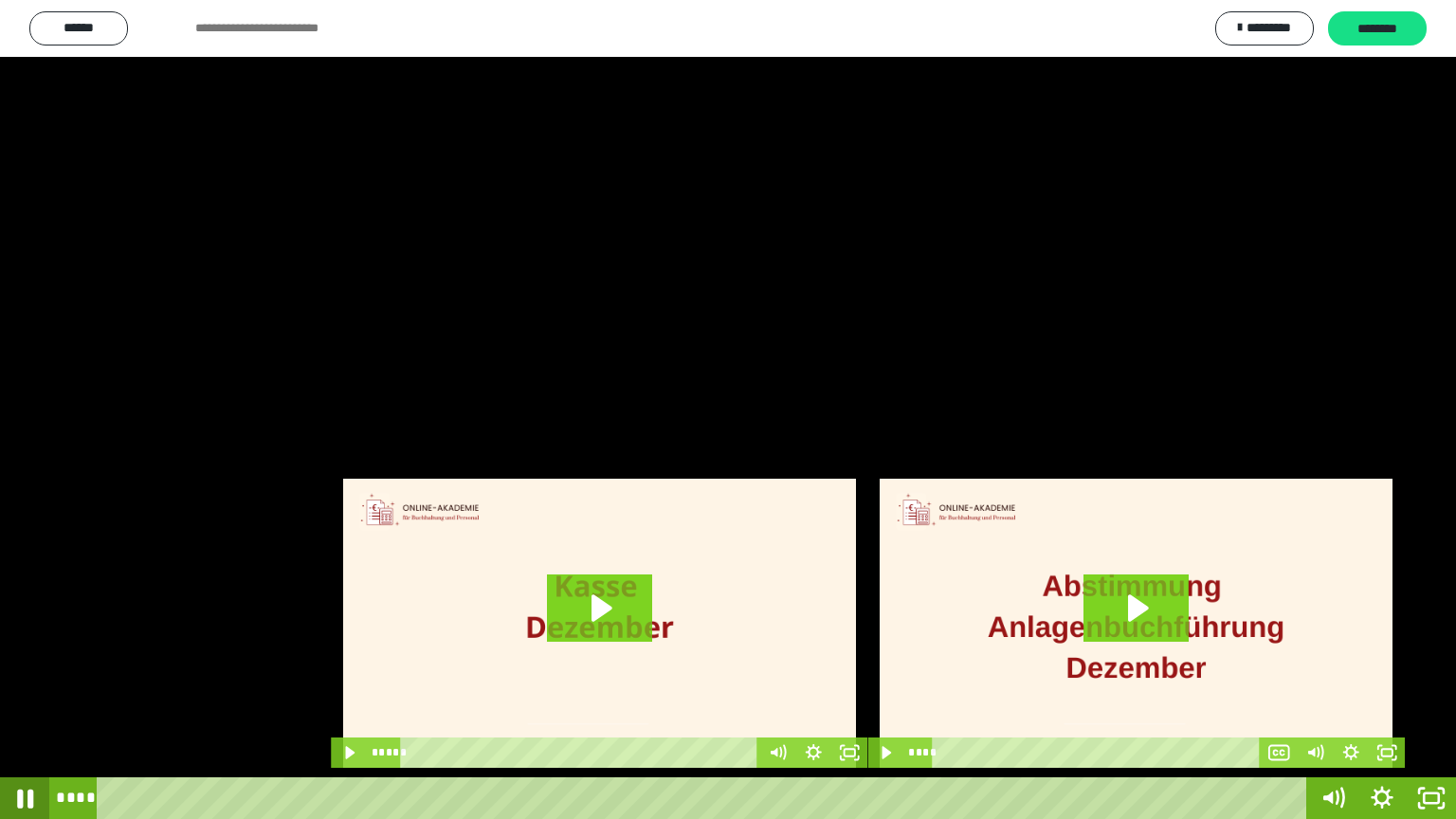 click 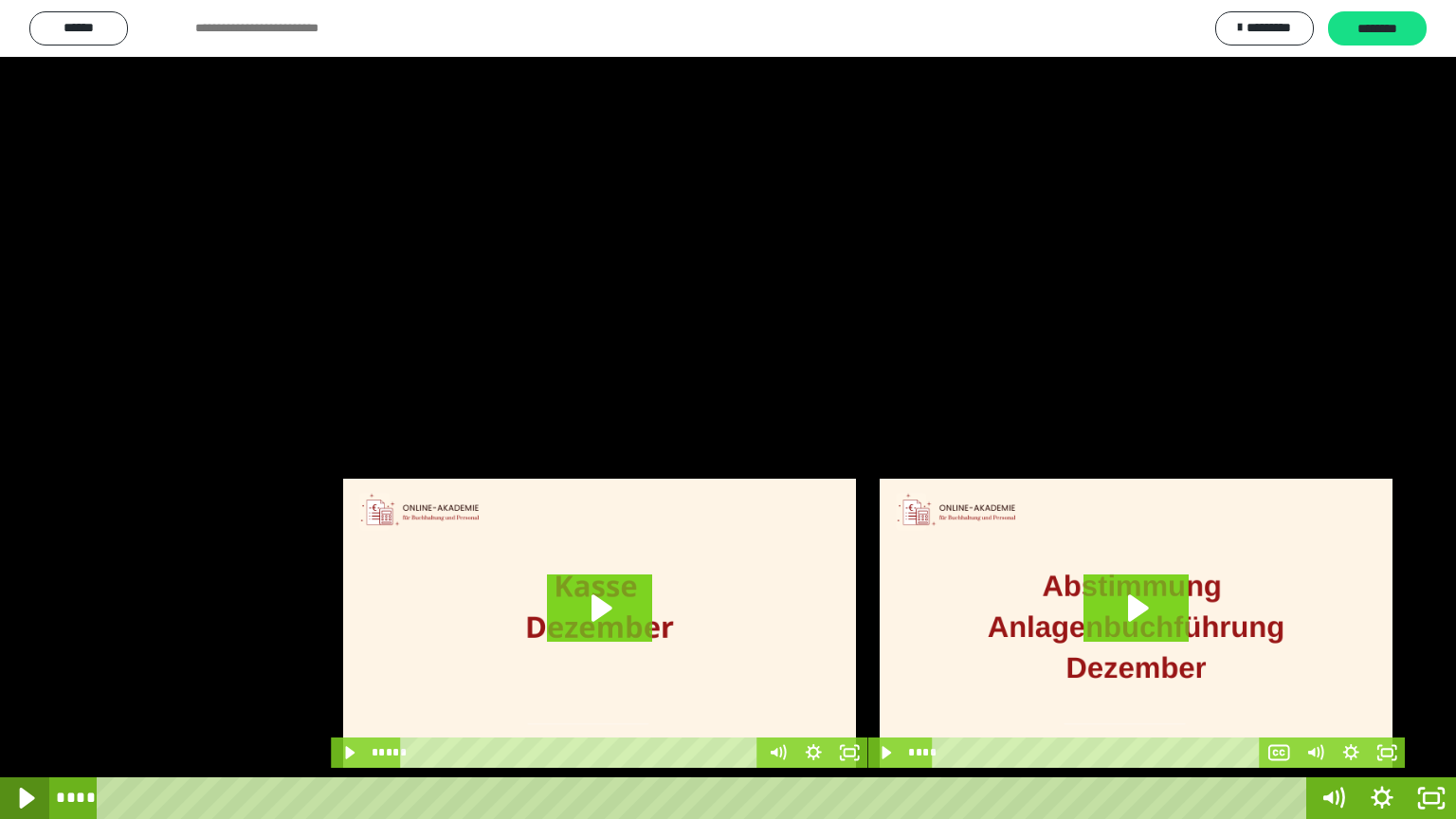 click 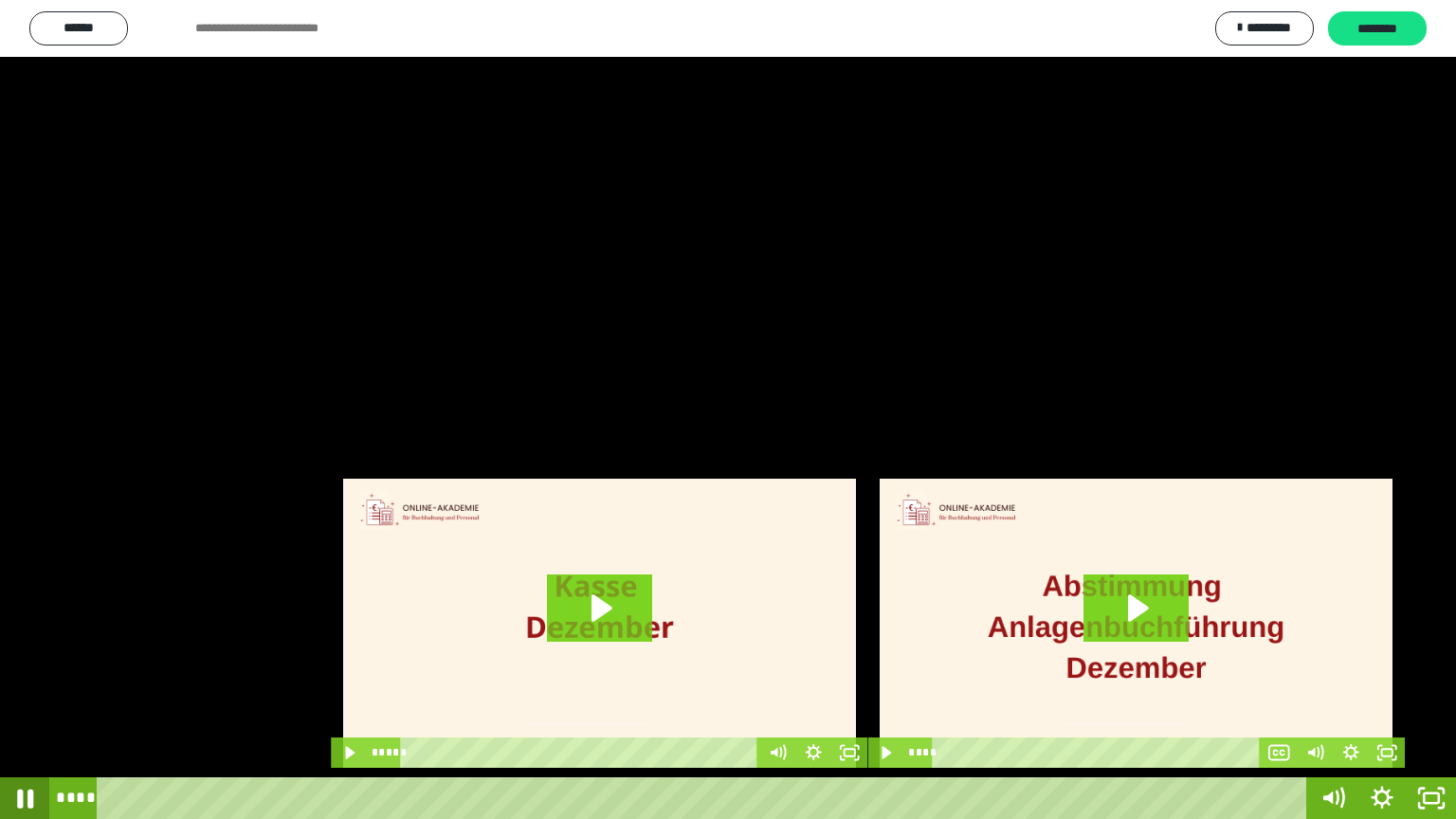 click 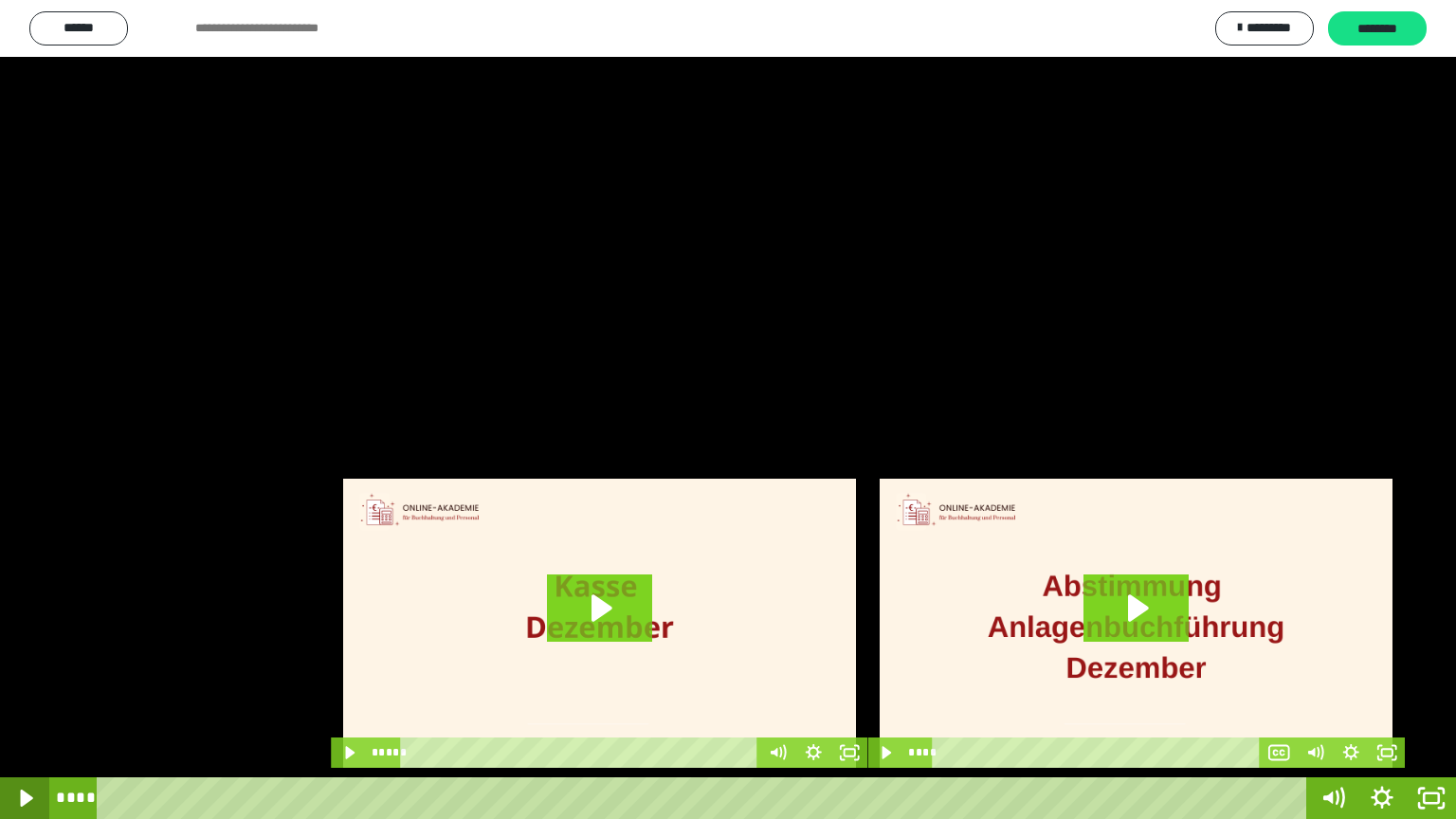 click 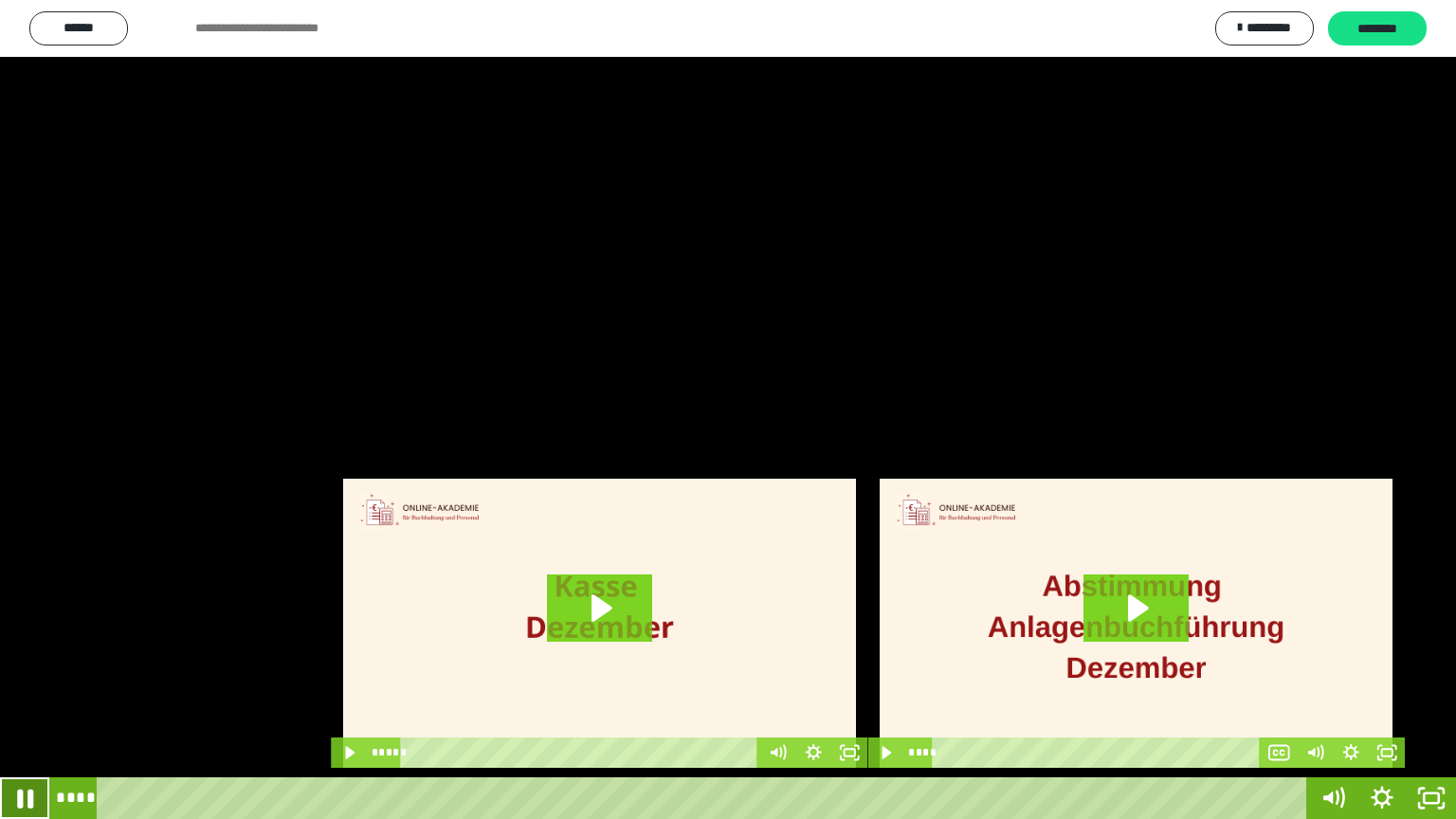 click 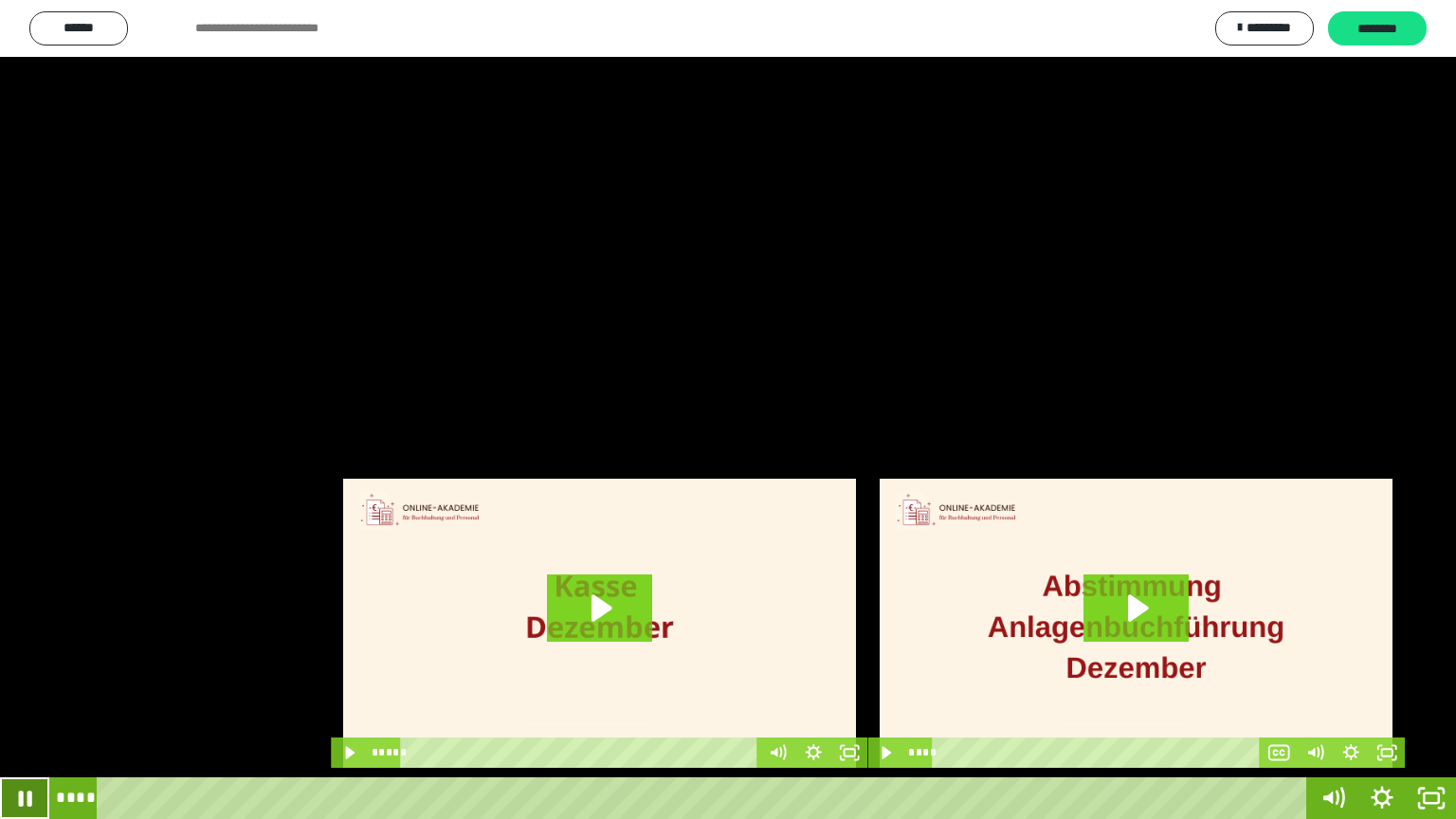 click 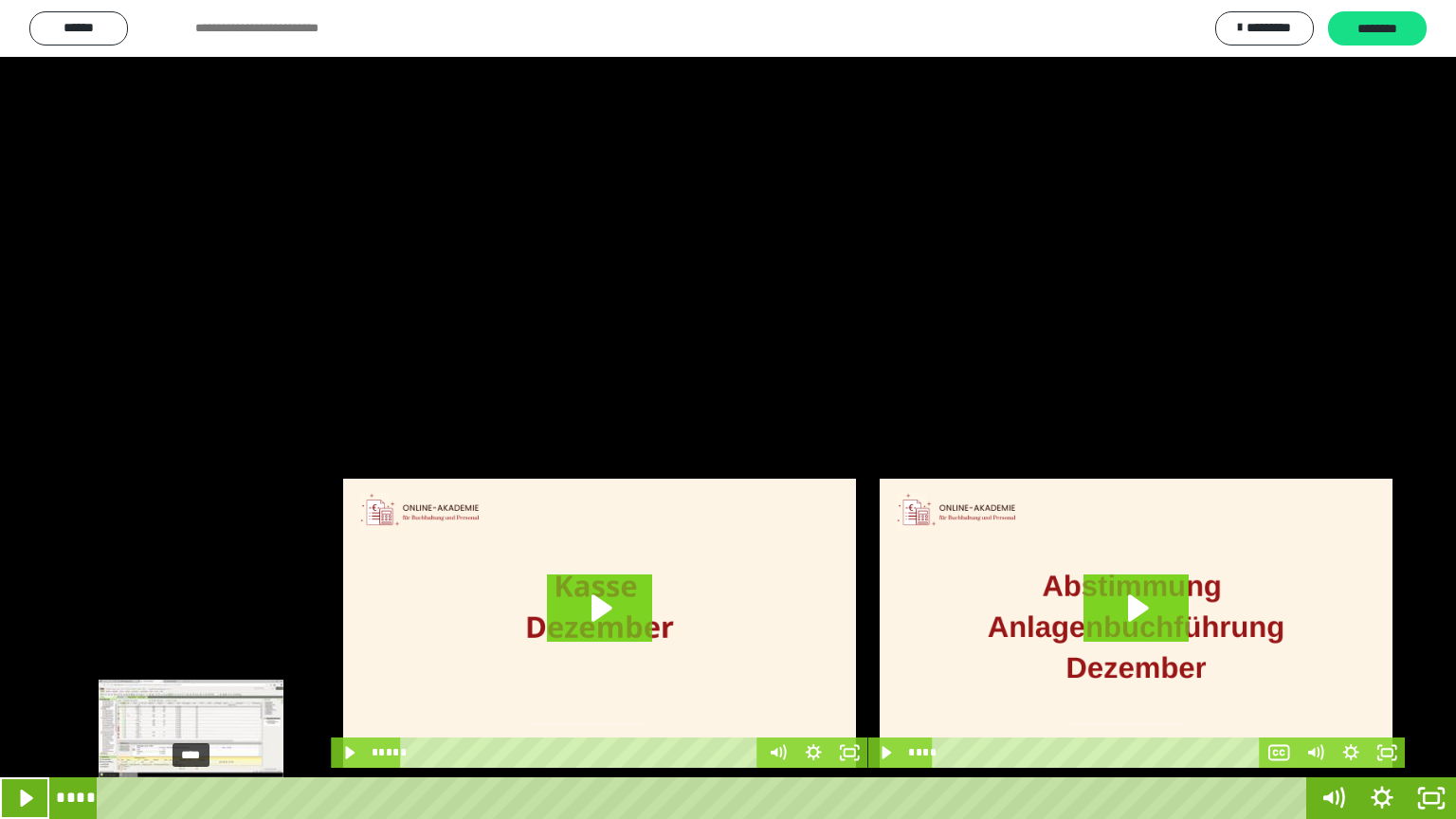 click on "****" at bounding box center [705, 798] 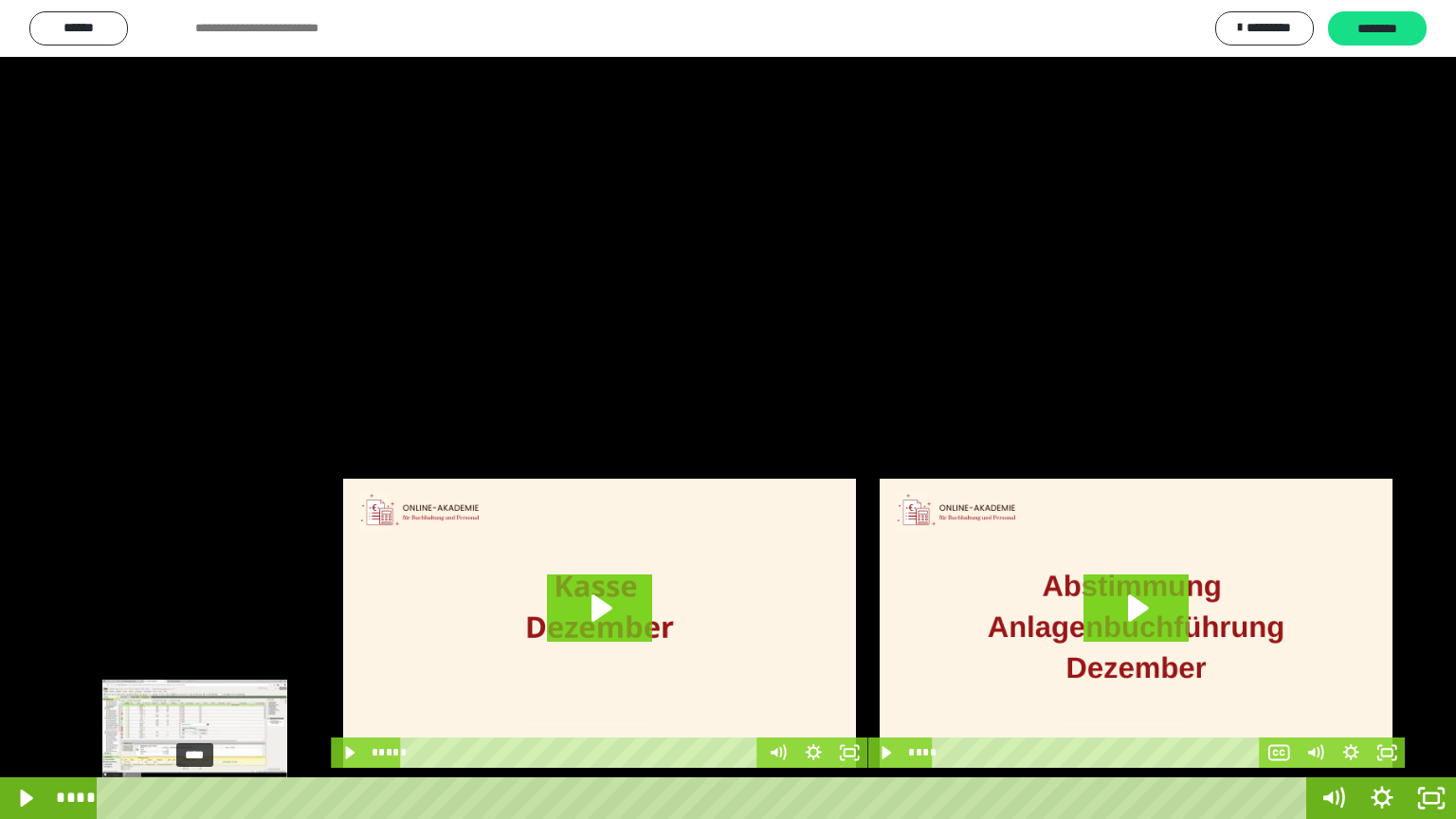 click at bounding box center (194, 798) 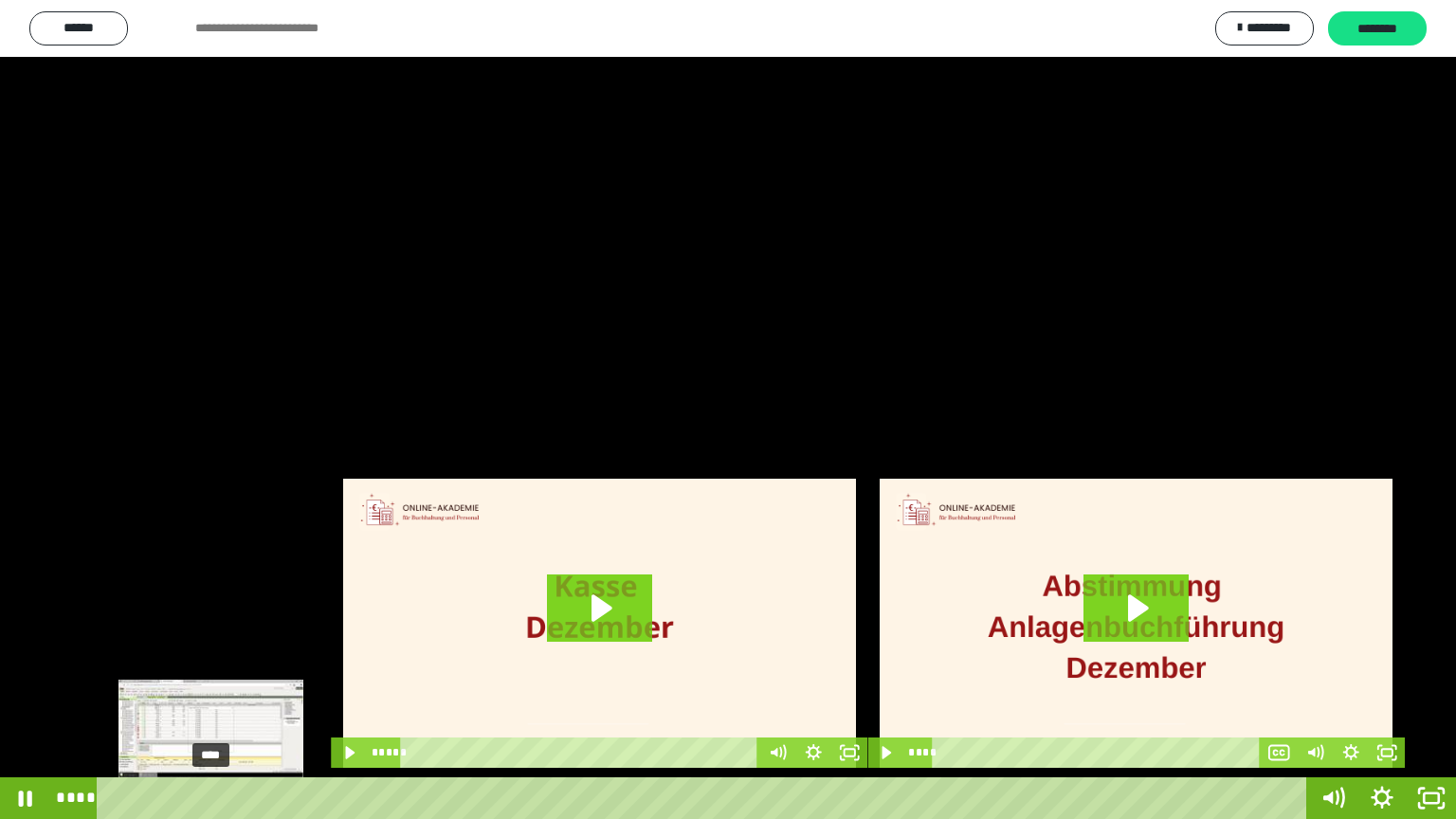 click on "****" at bounding box center [705, 798] 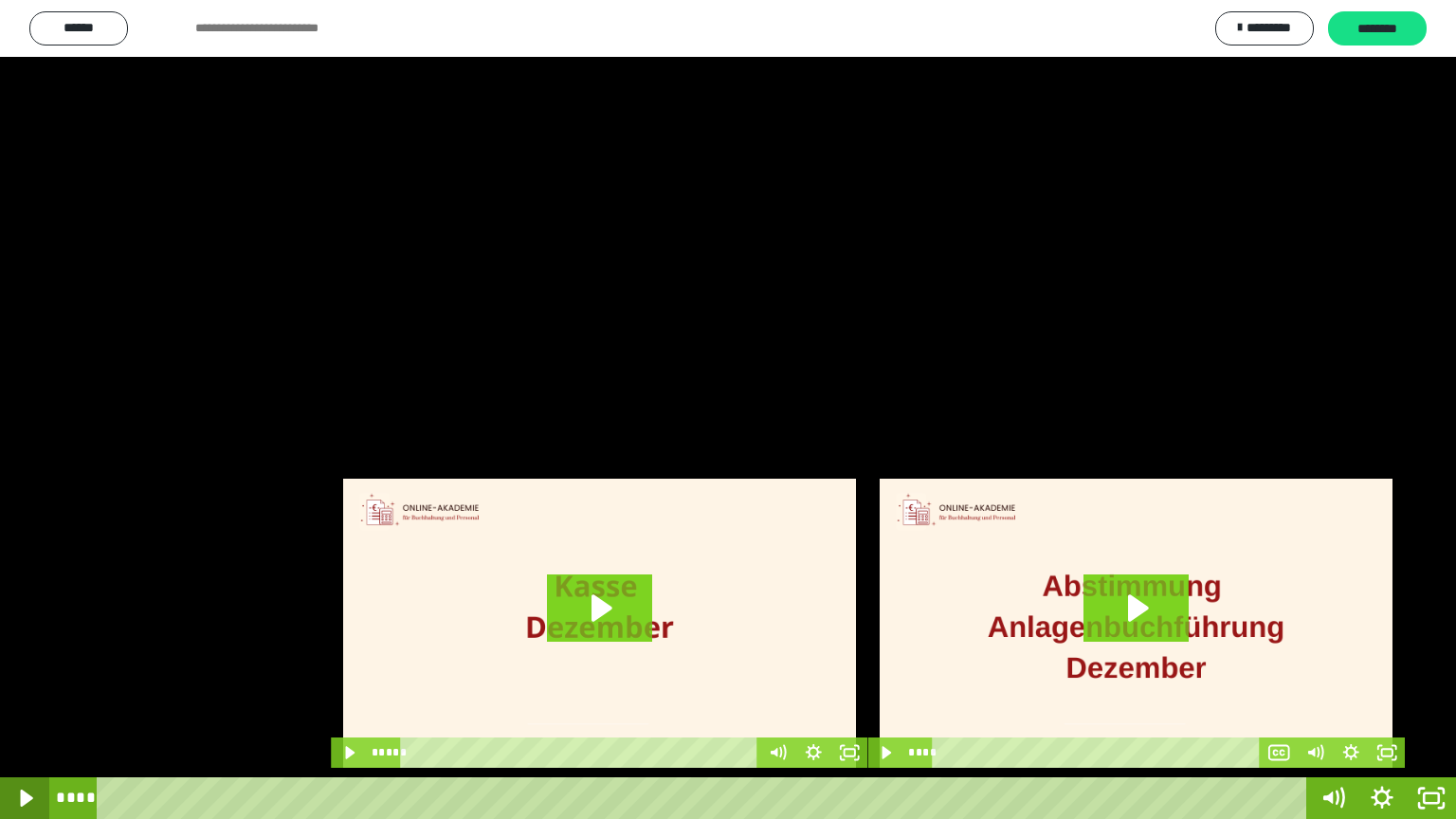 click 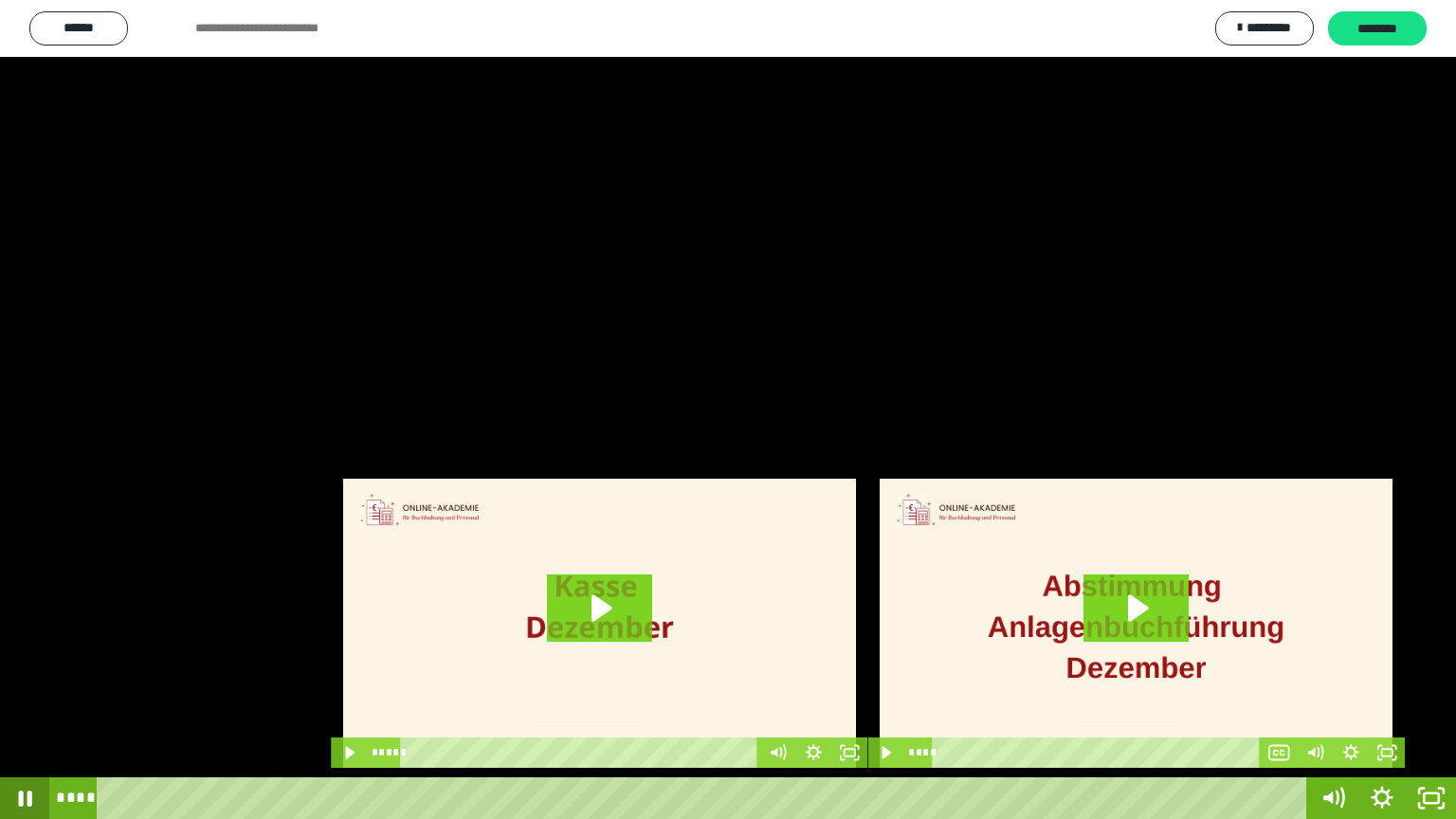 click 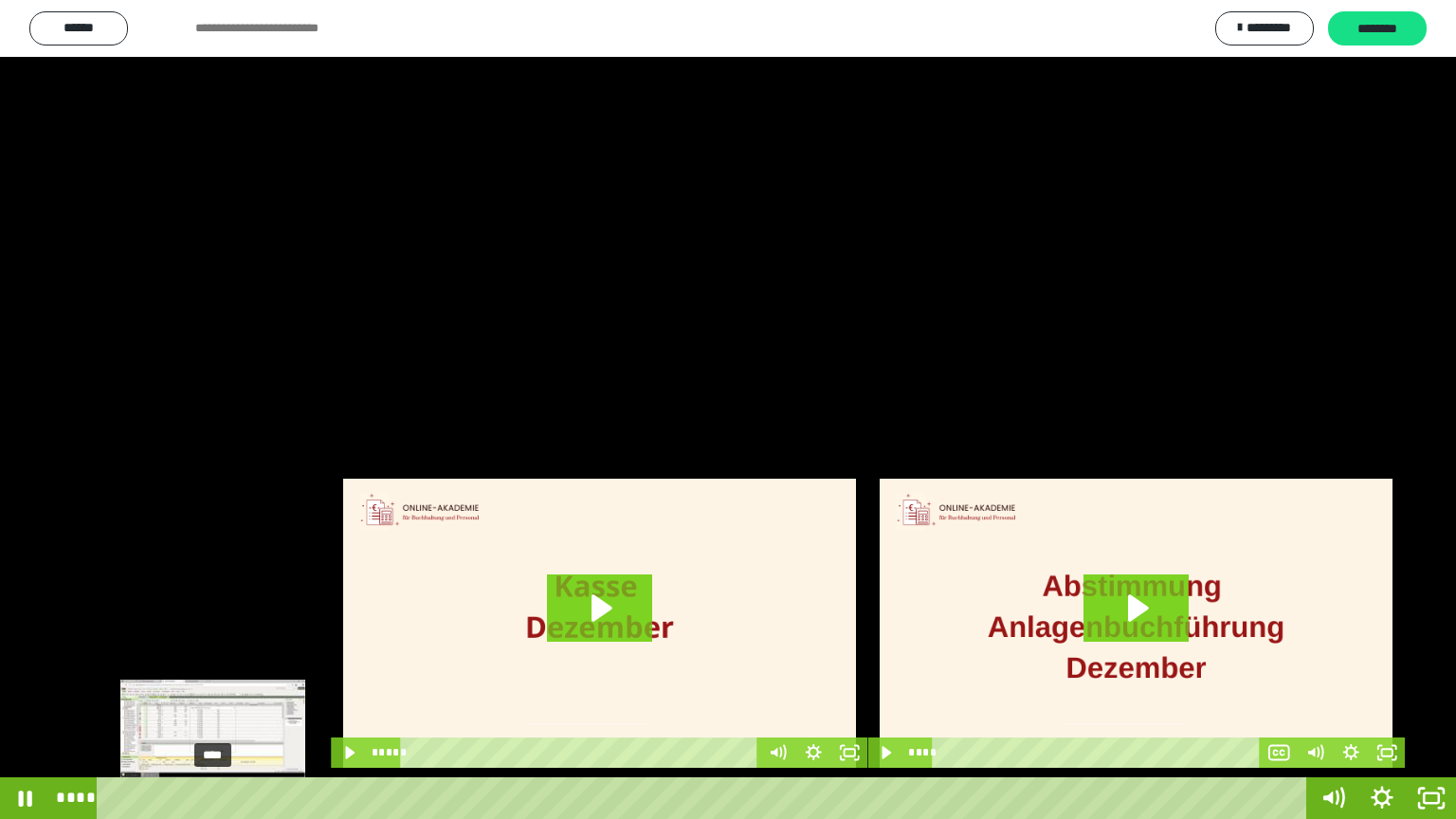 click on "****" at bounding box center (705, 798) 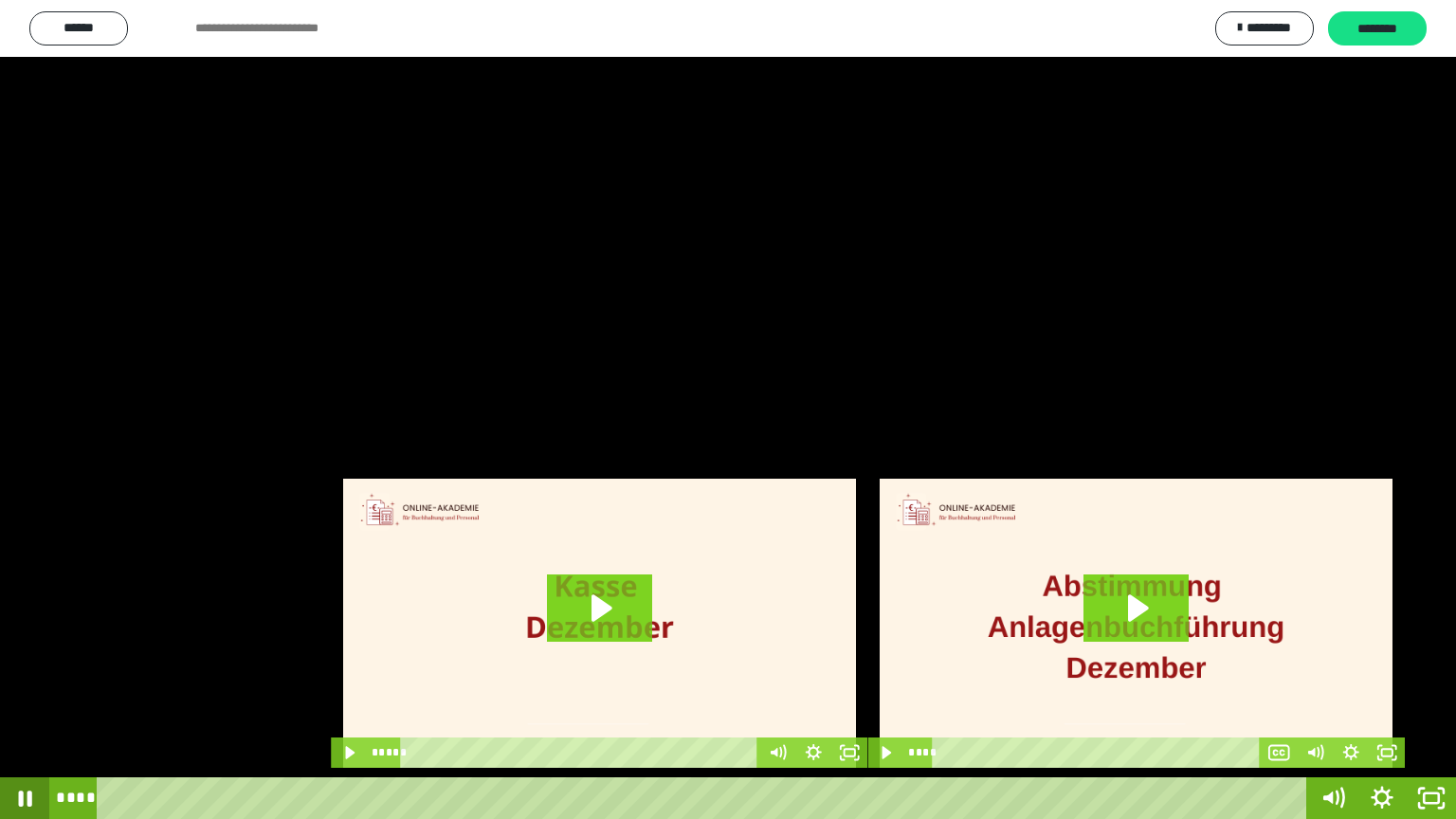 click 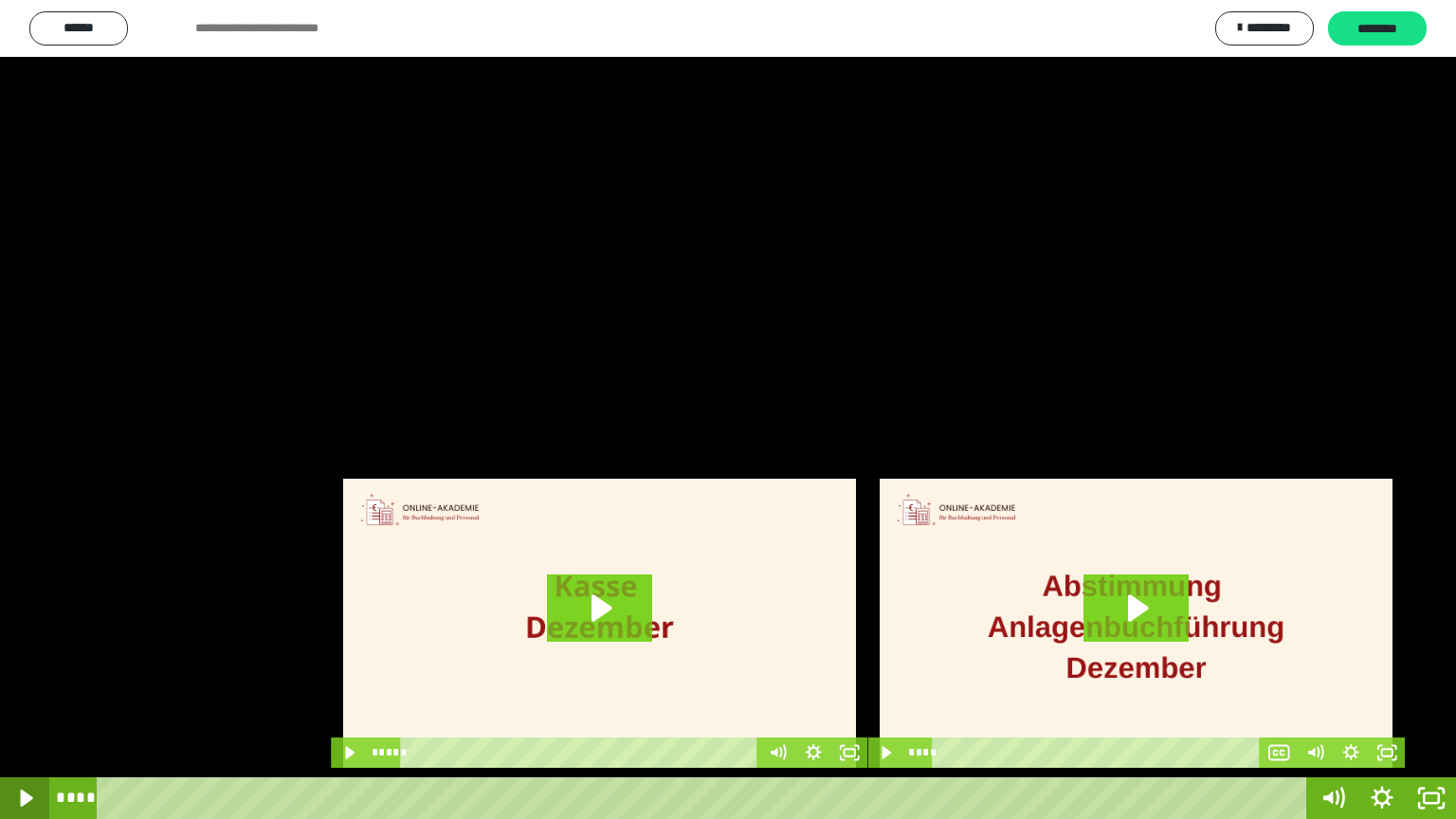 click 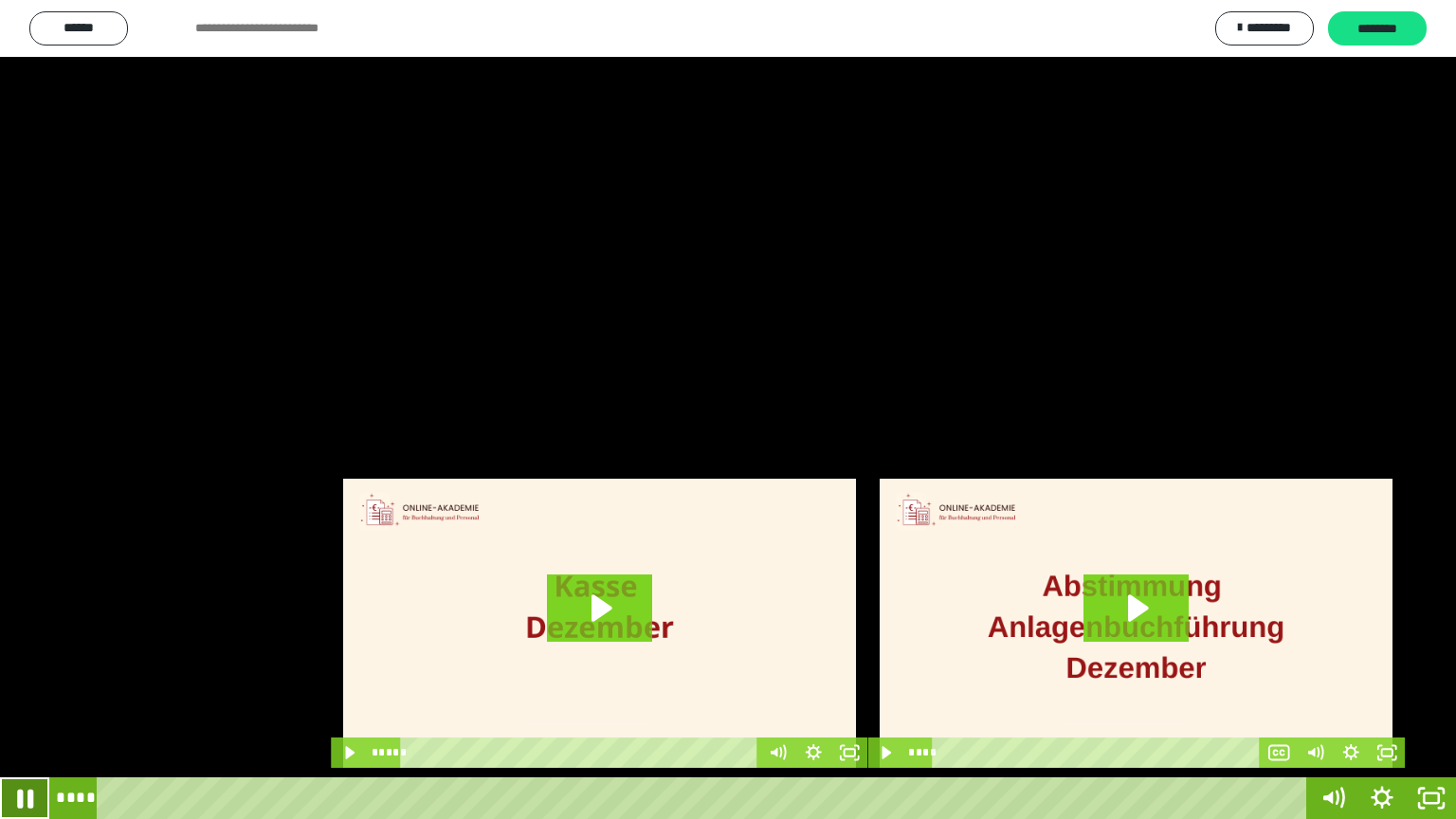 click 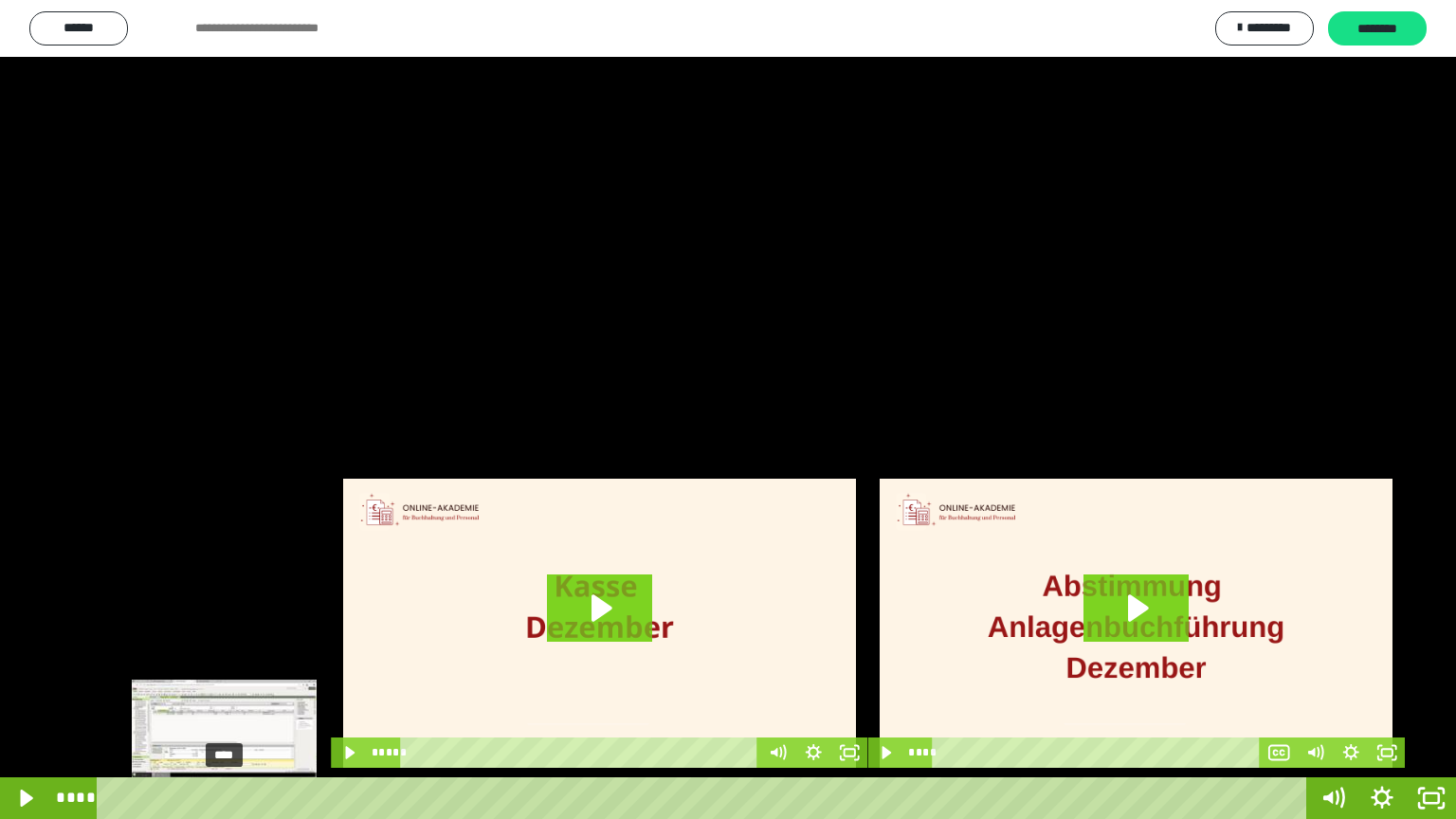 click on "****" at bounding box center [705, 798] 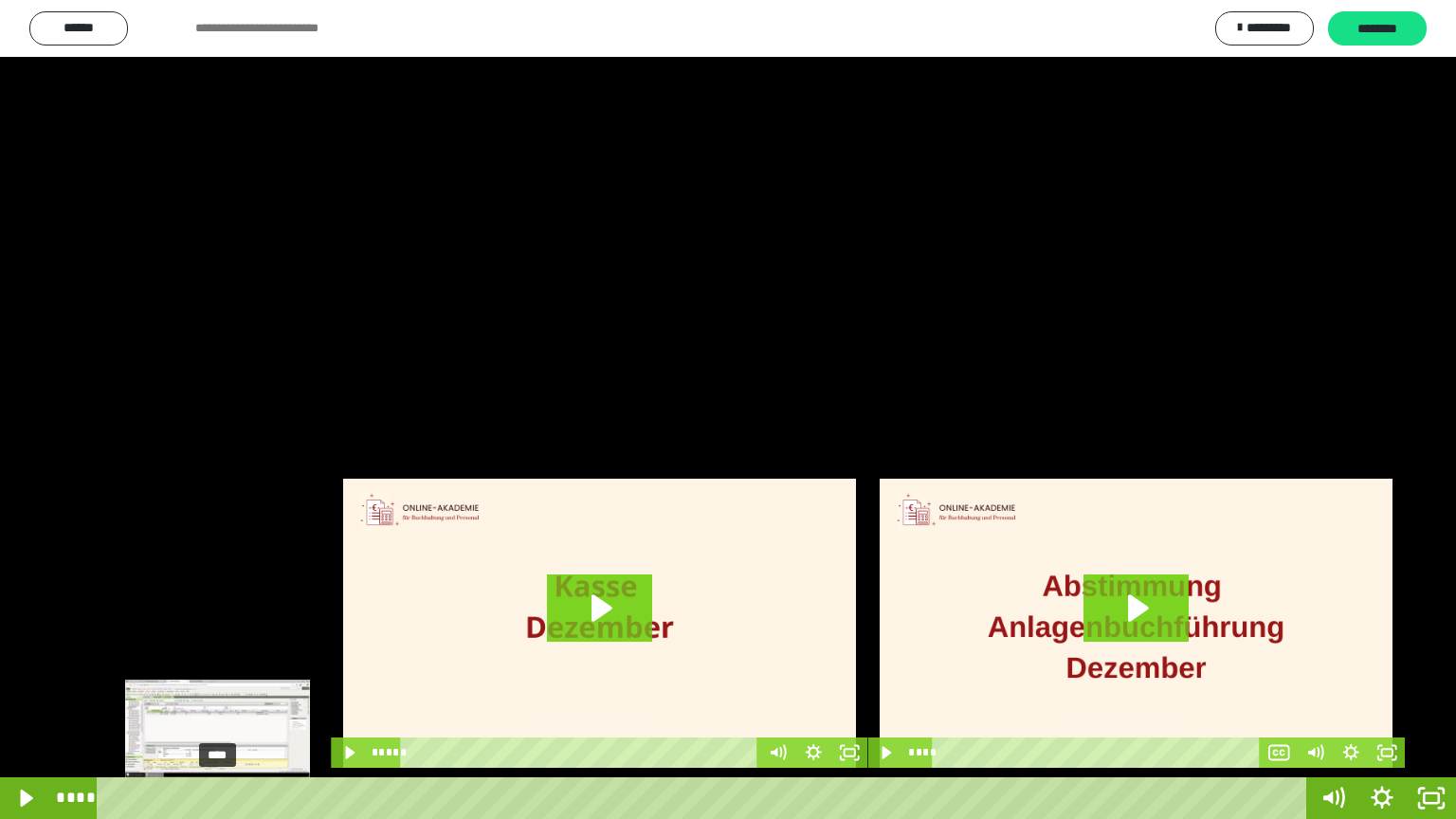 click at bounding box center (218, 798) 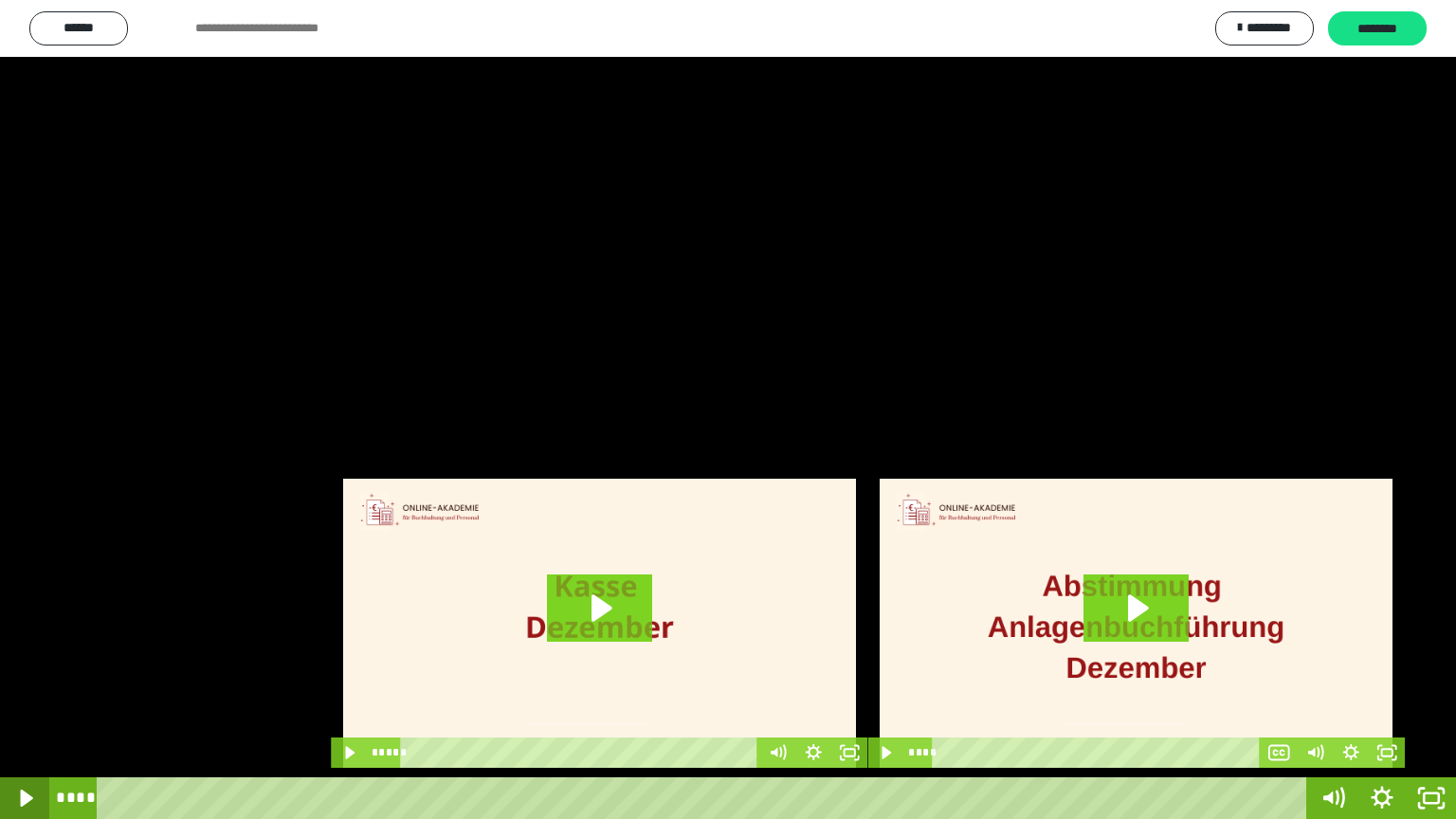 click 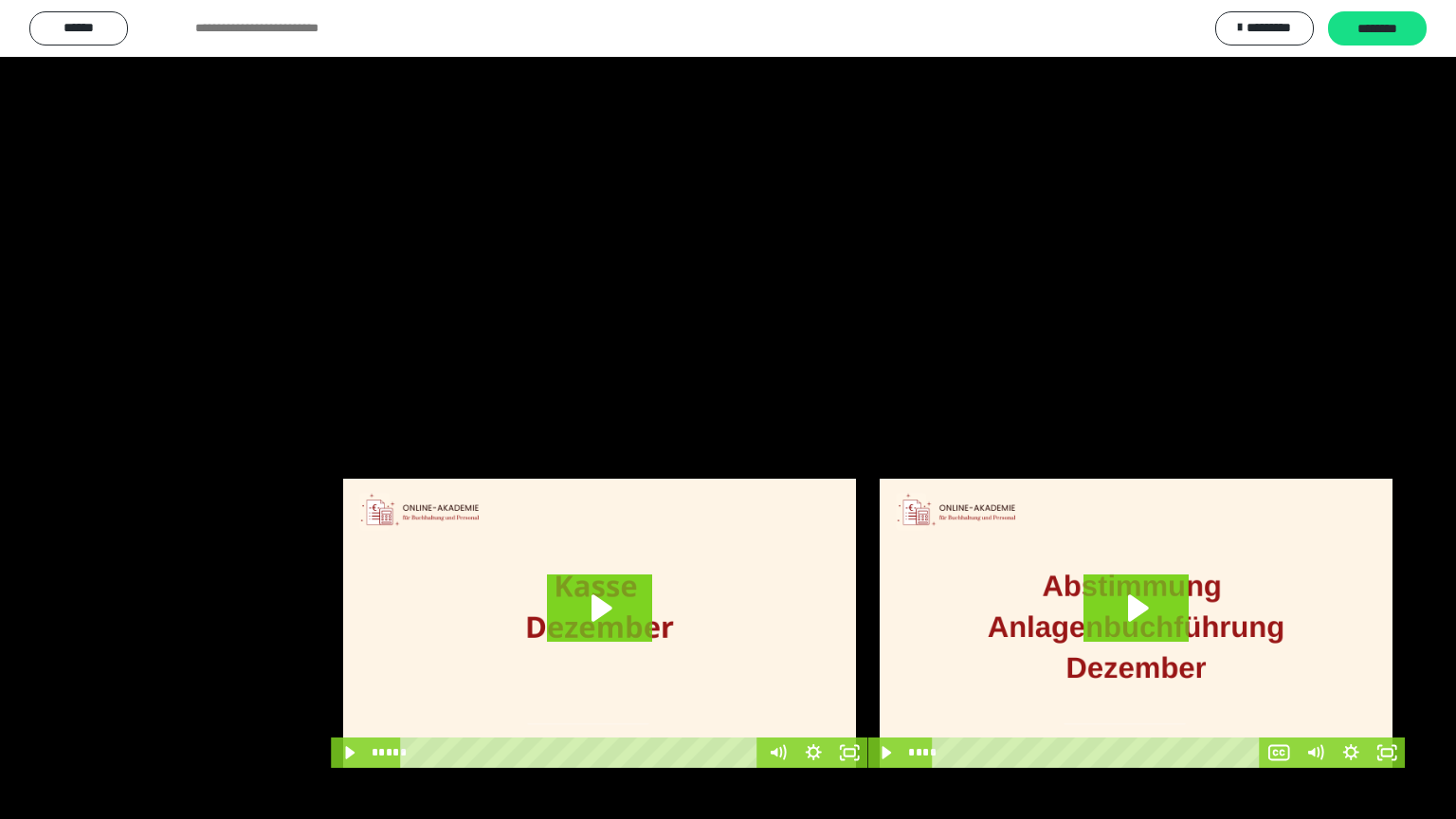 click at bounding box center (728, 410) 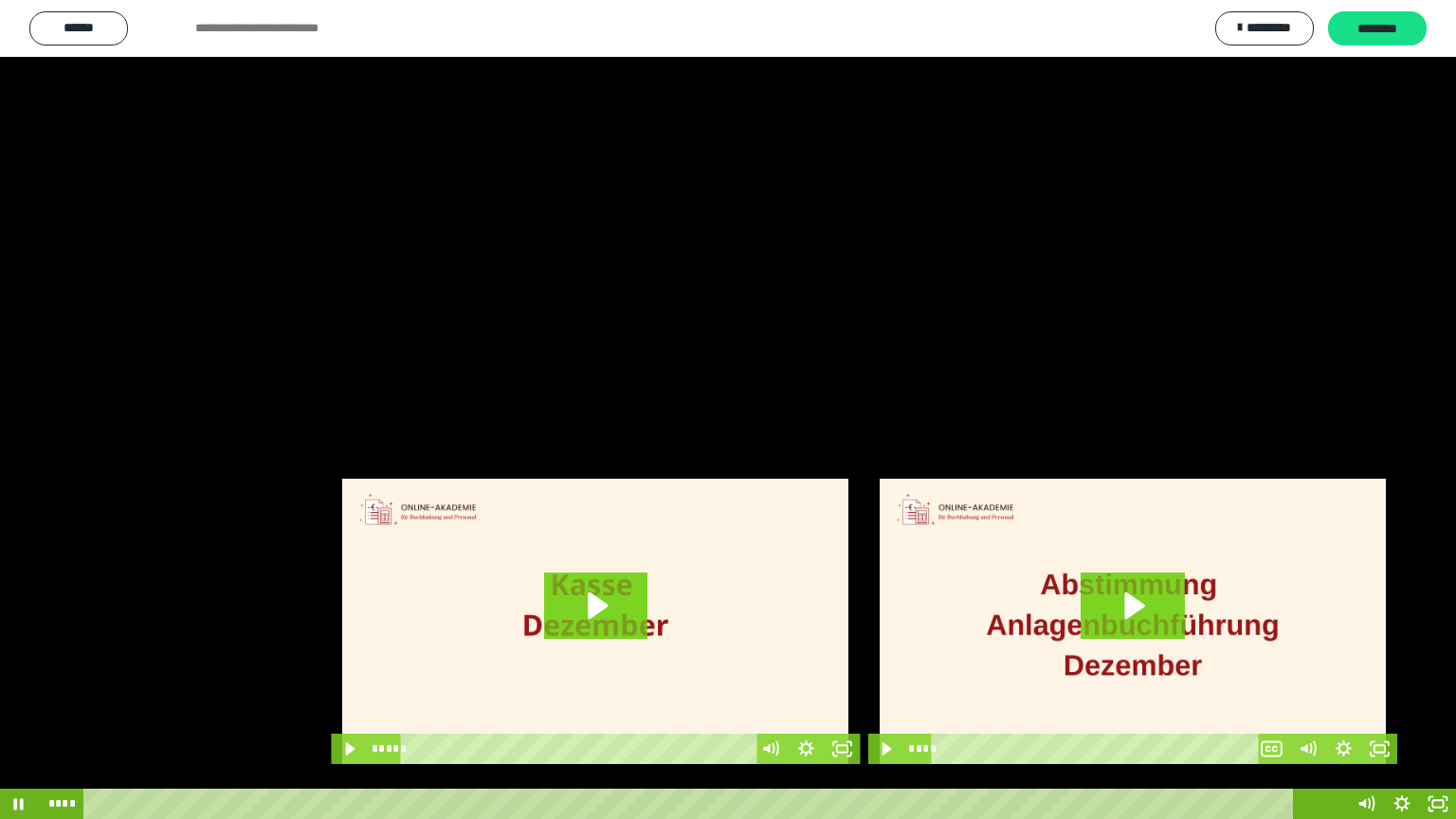 scroll, scrollTop: 3784, scrollLeft: 0, axis: vertical 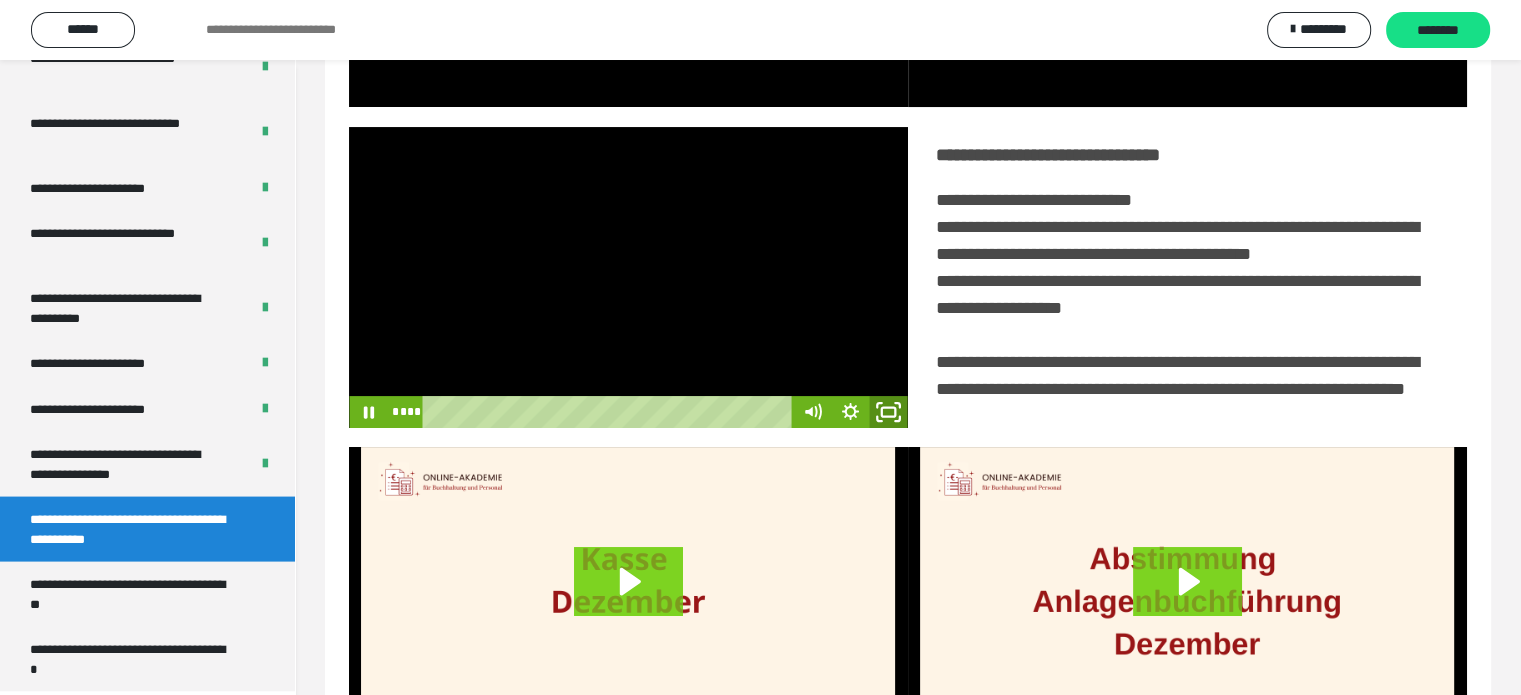 click 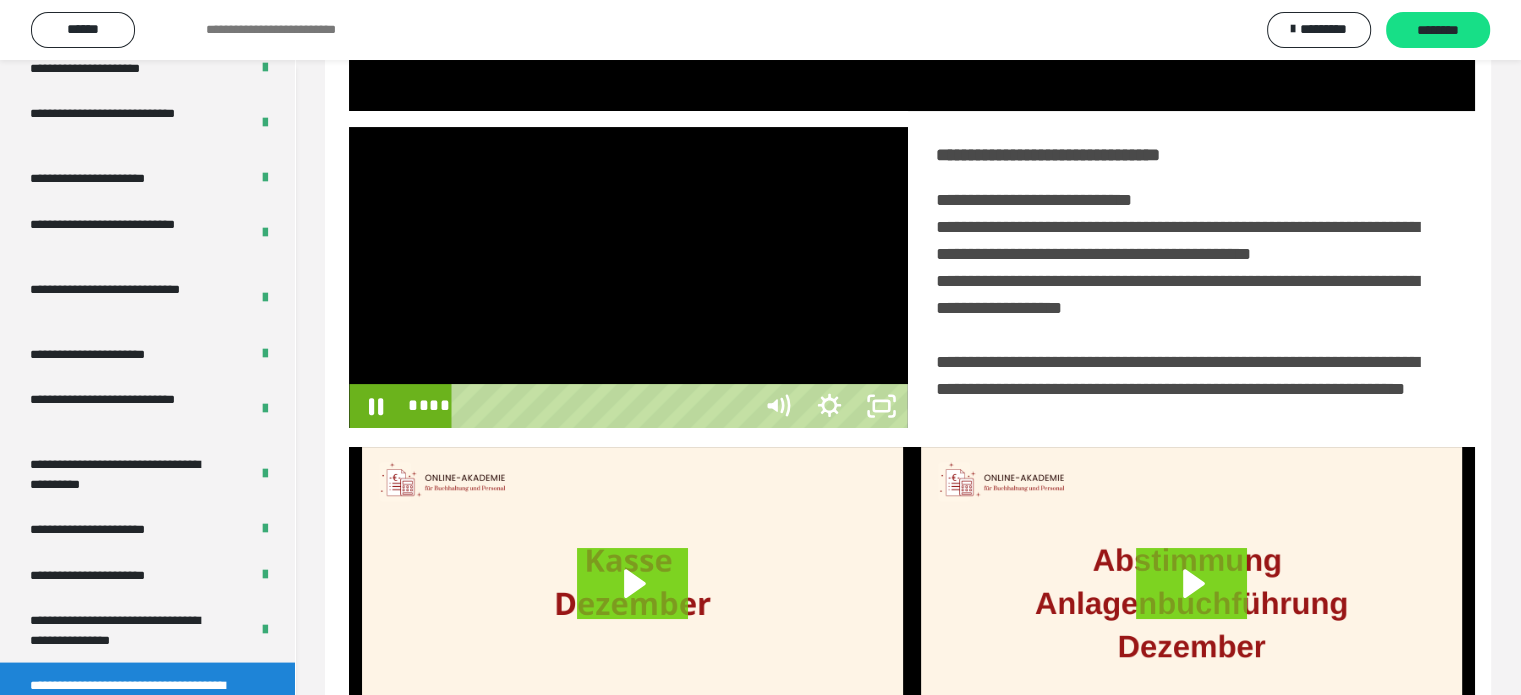 scroll, scrollTop: 3823, scrollLeft: 0, axis: vertical 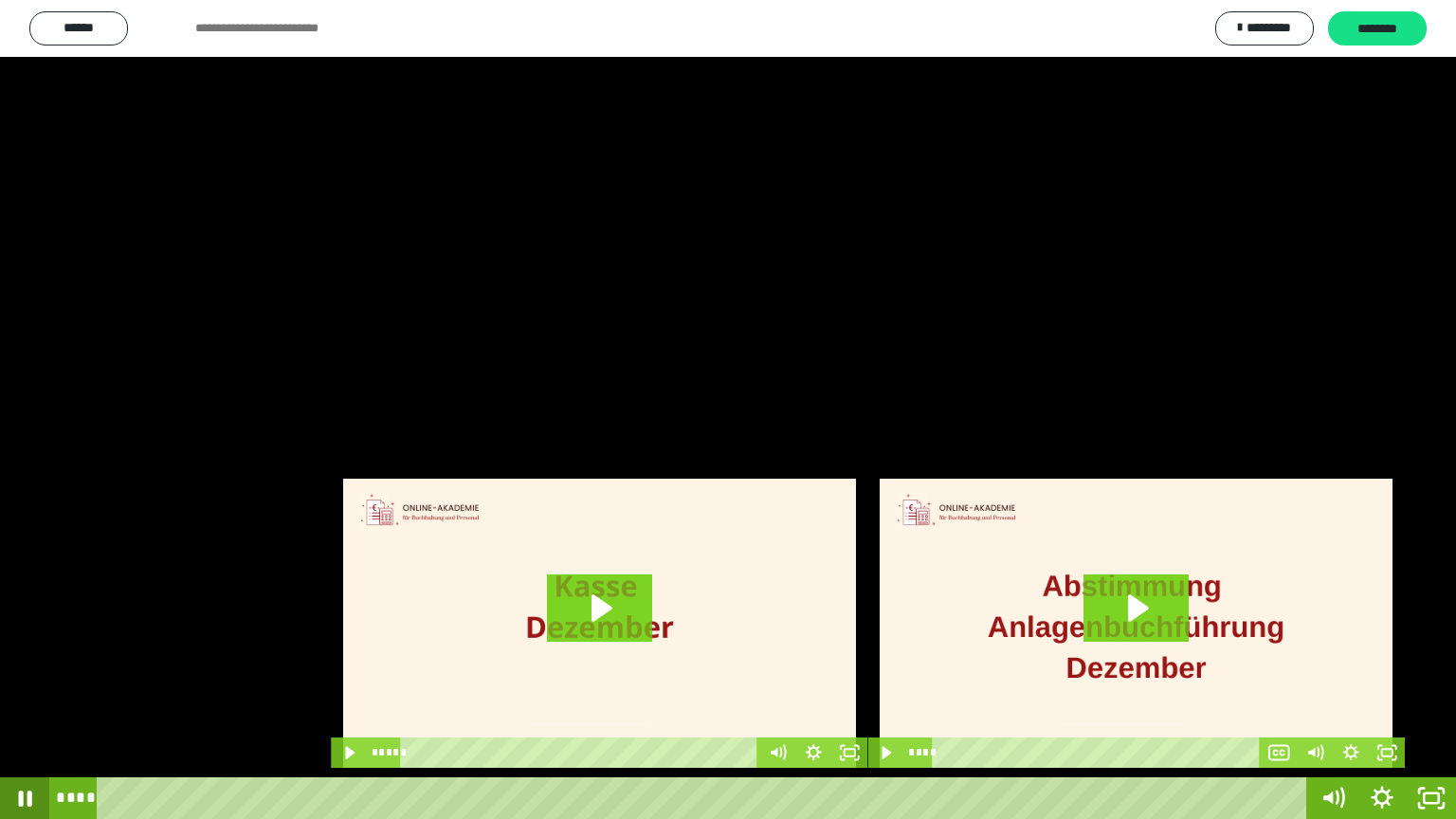click 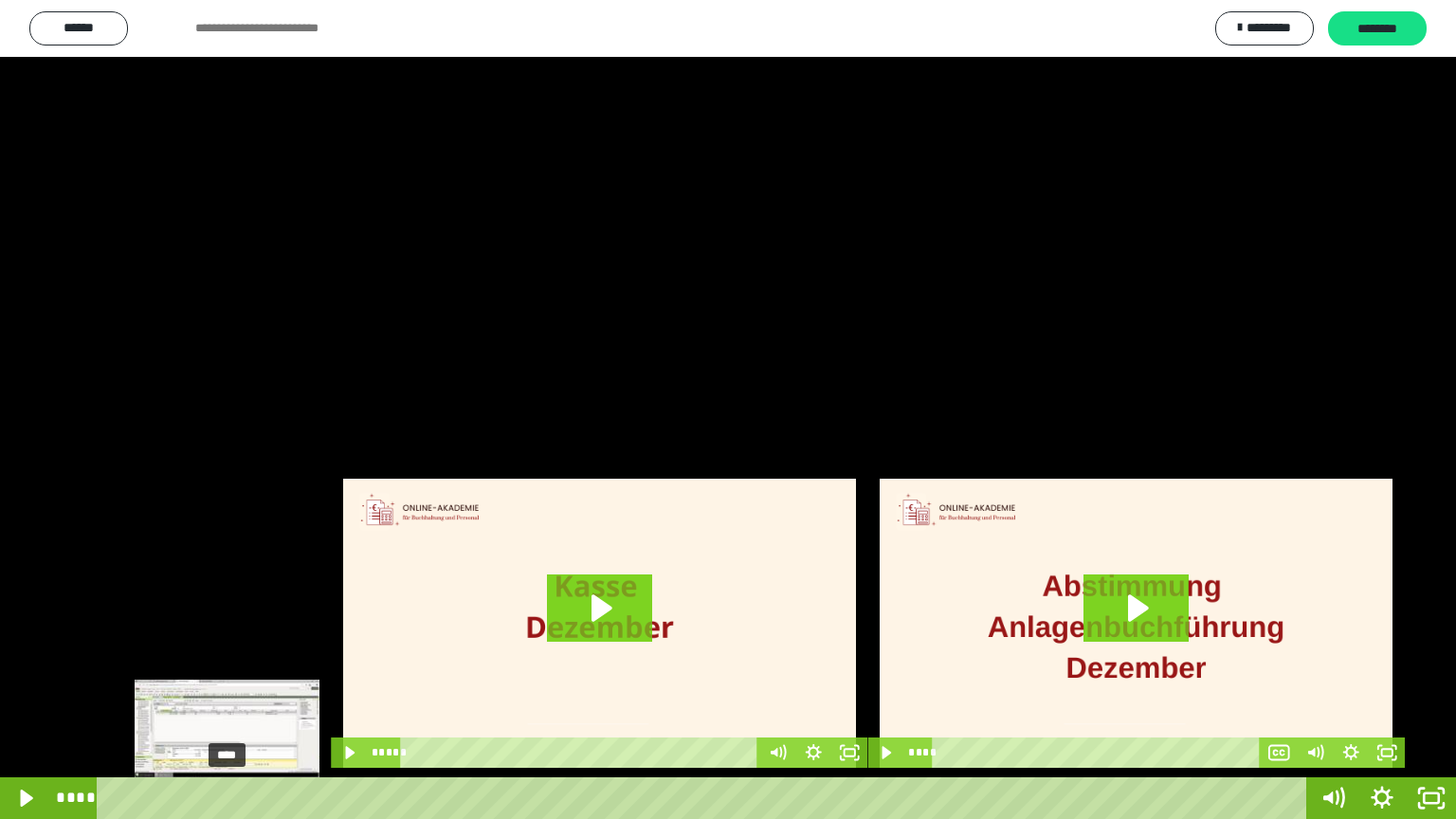 click on "****" at bounding box center [705, 798] 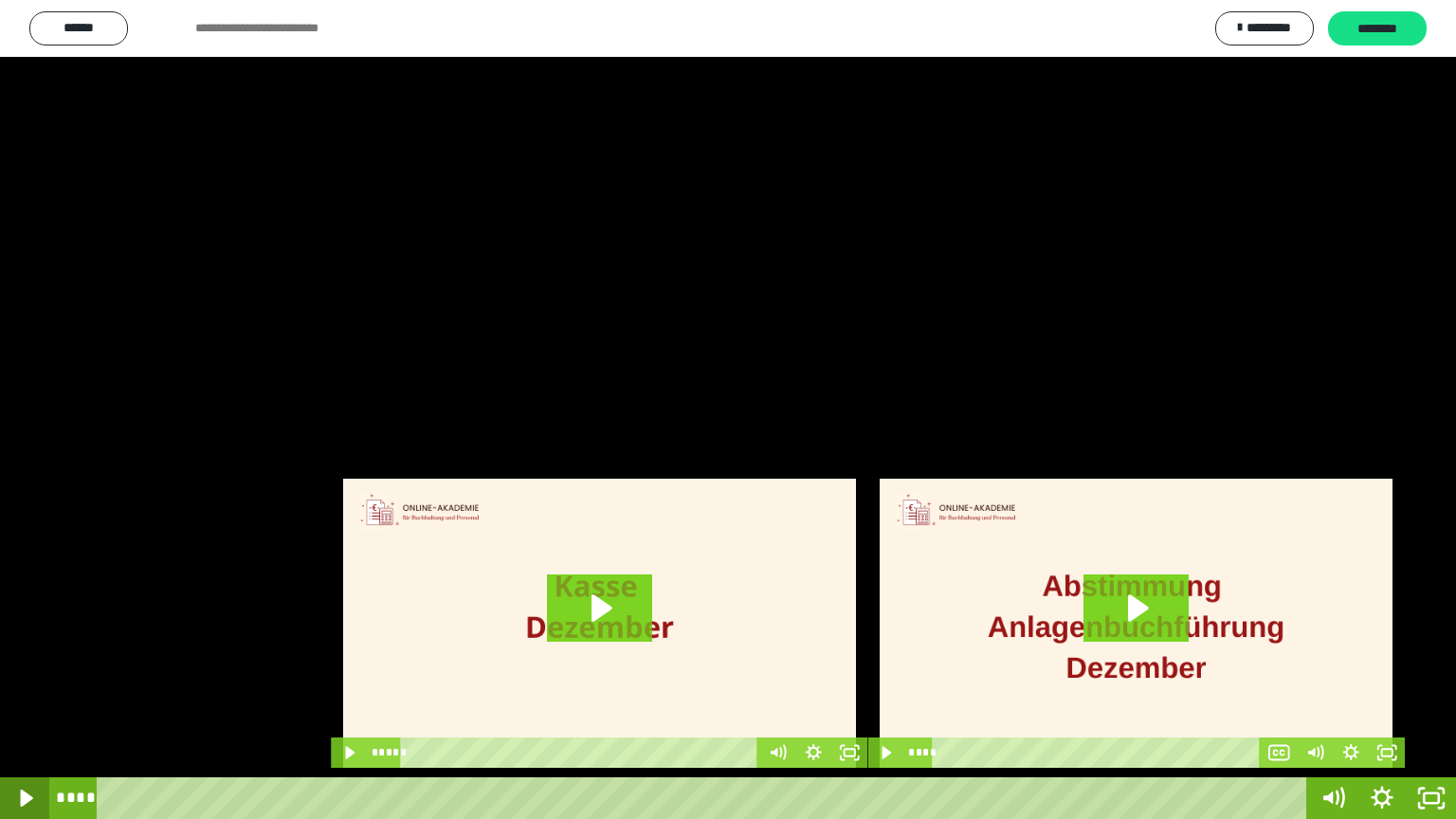 click 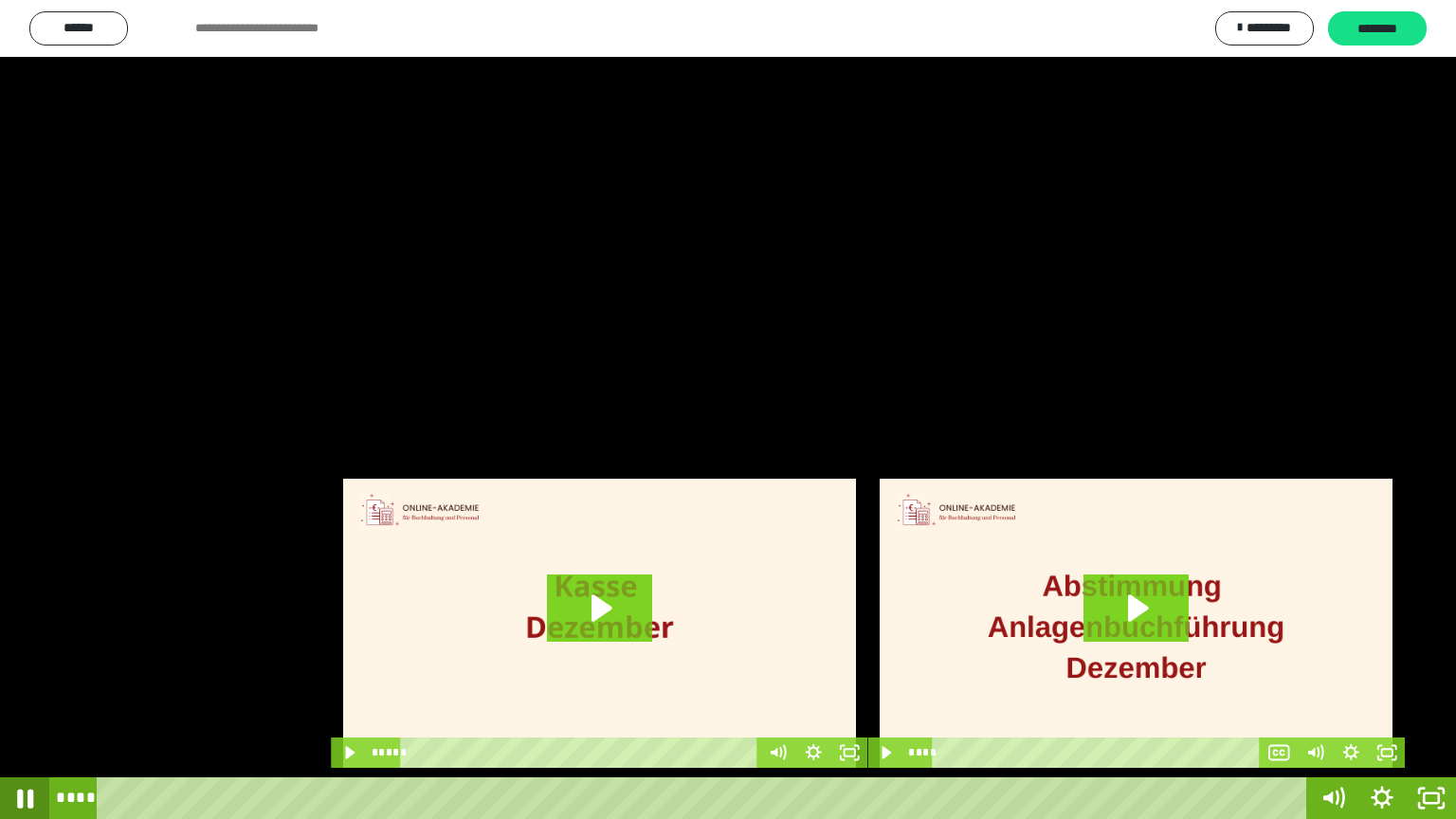 click 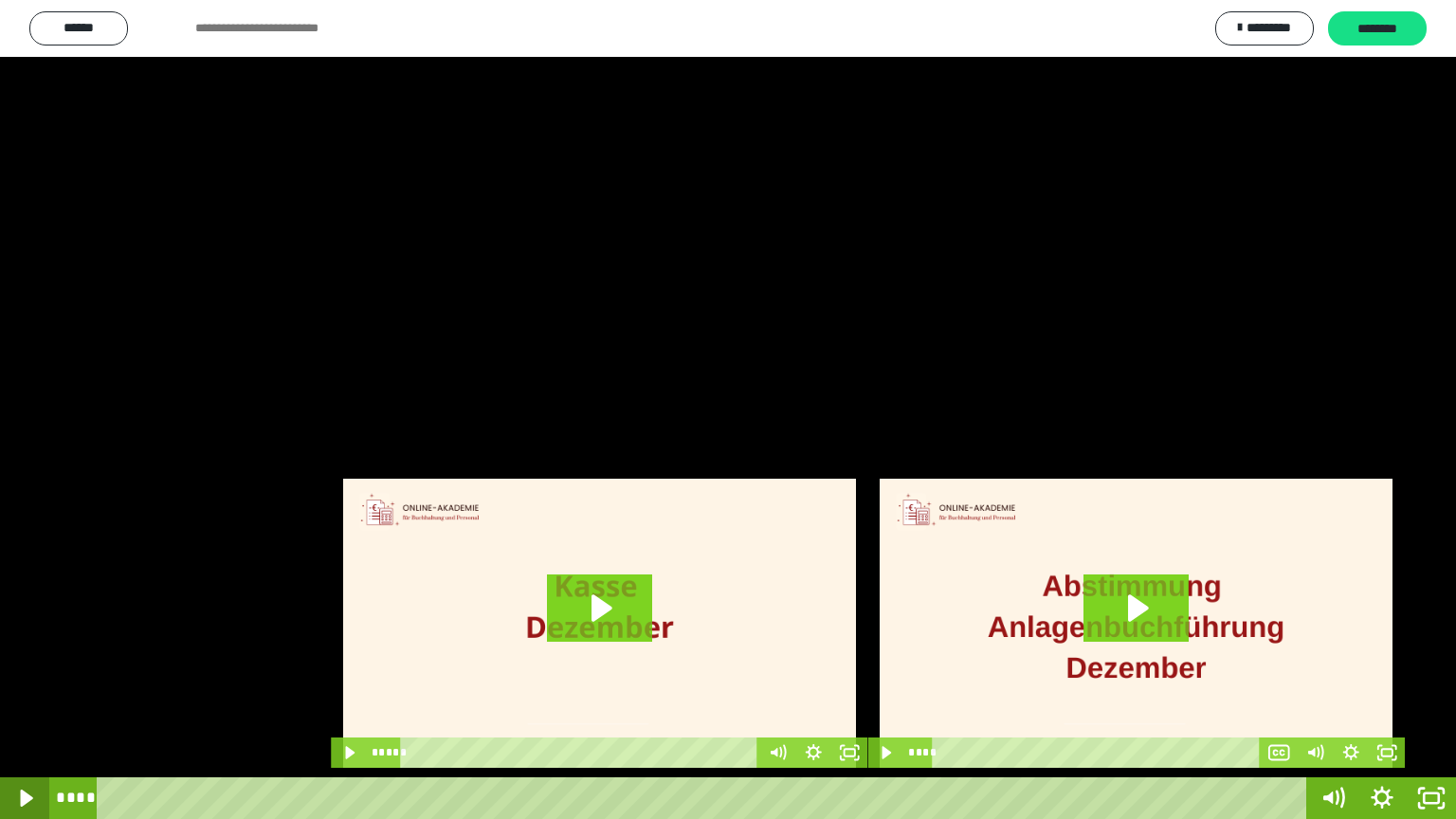 click 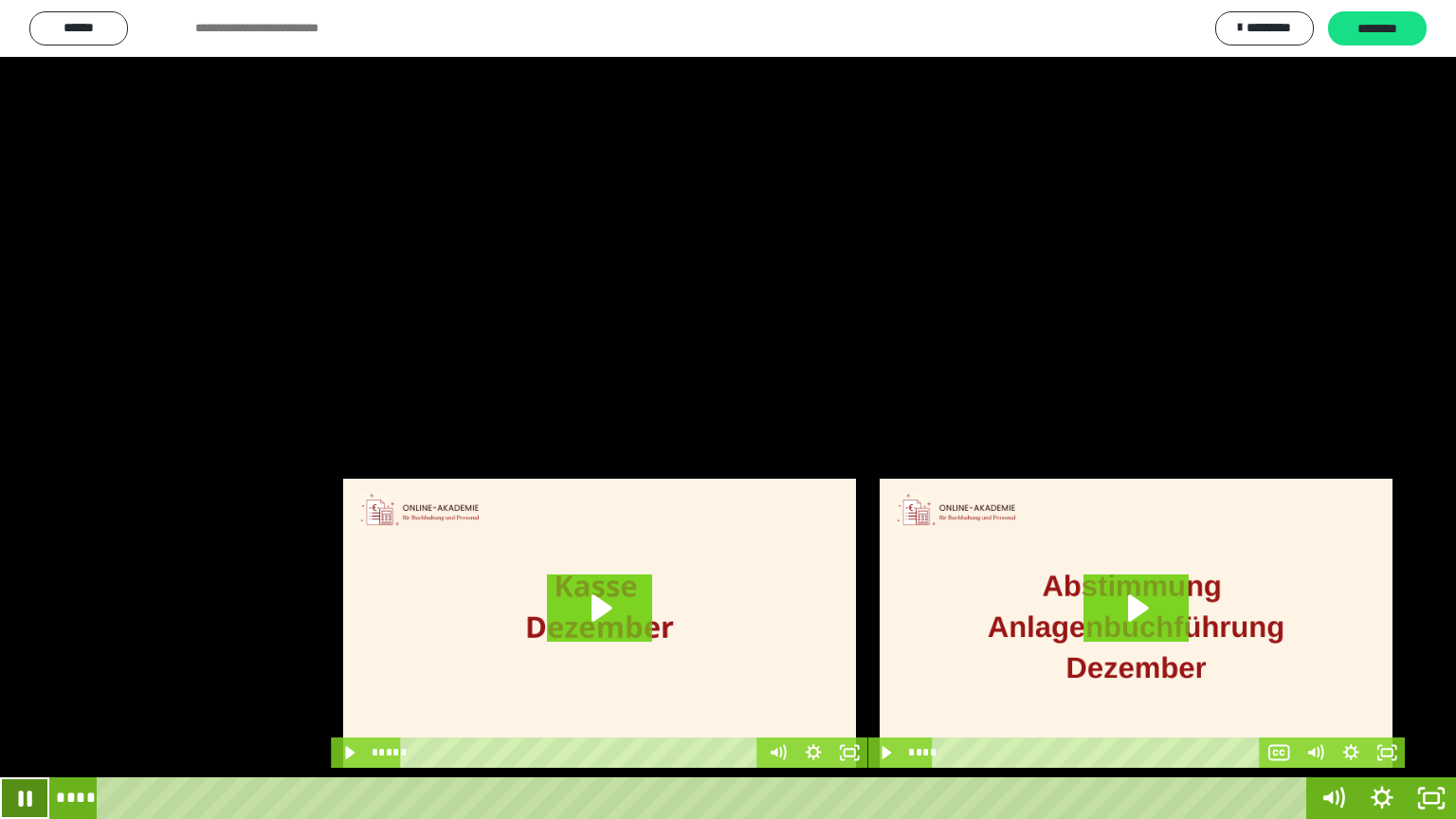 click 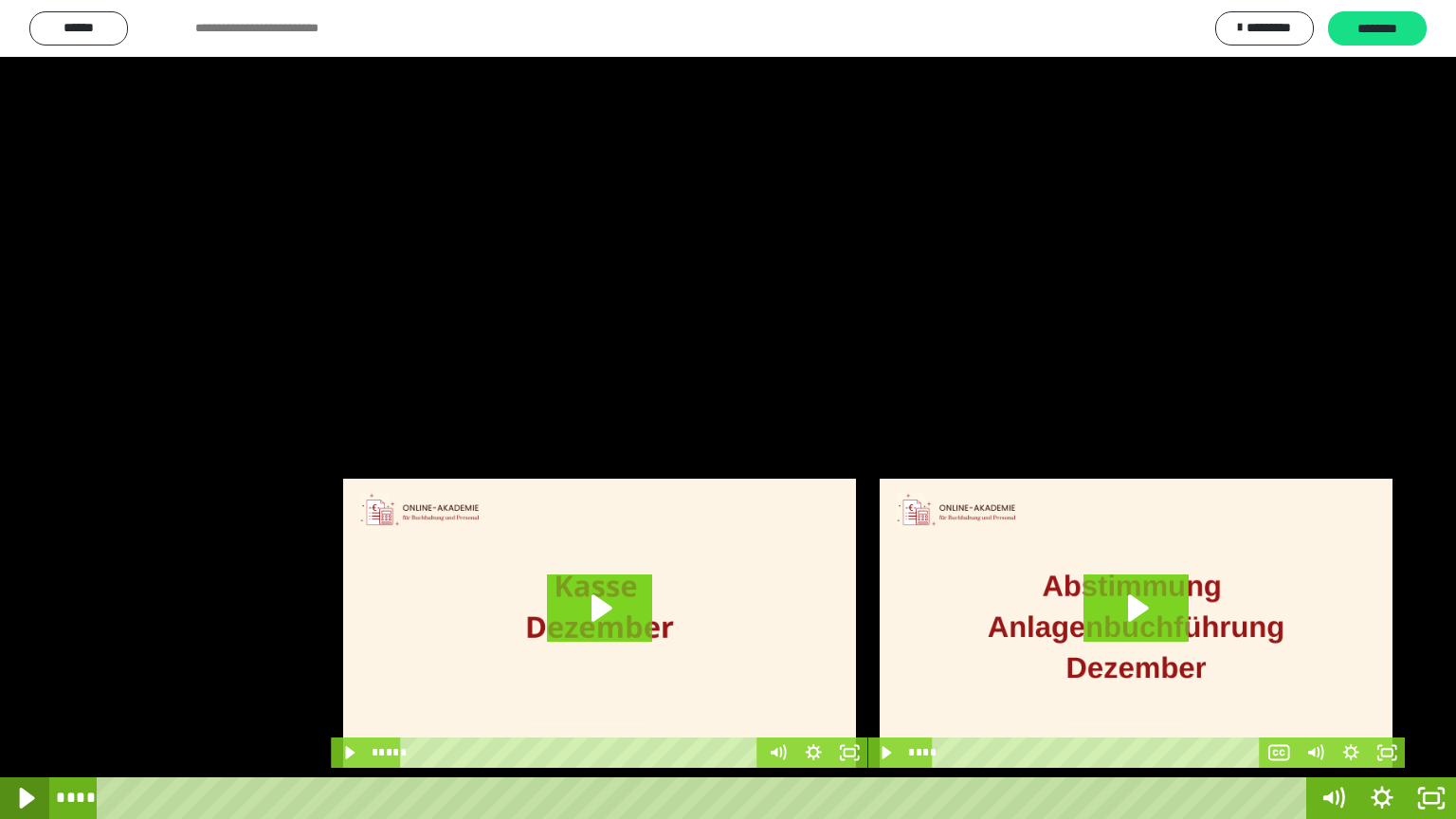 click 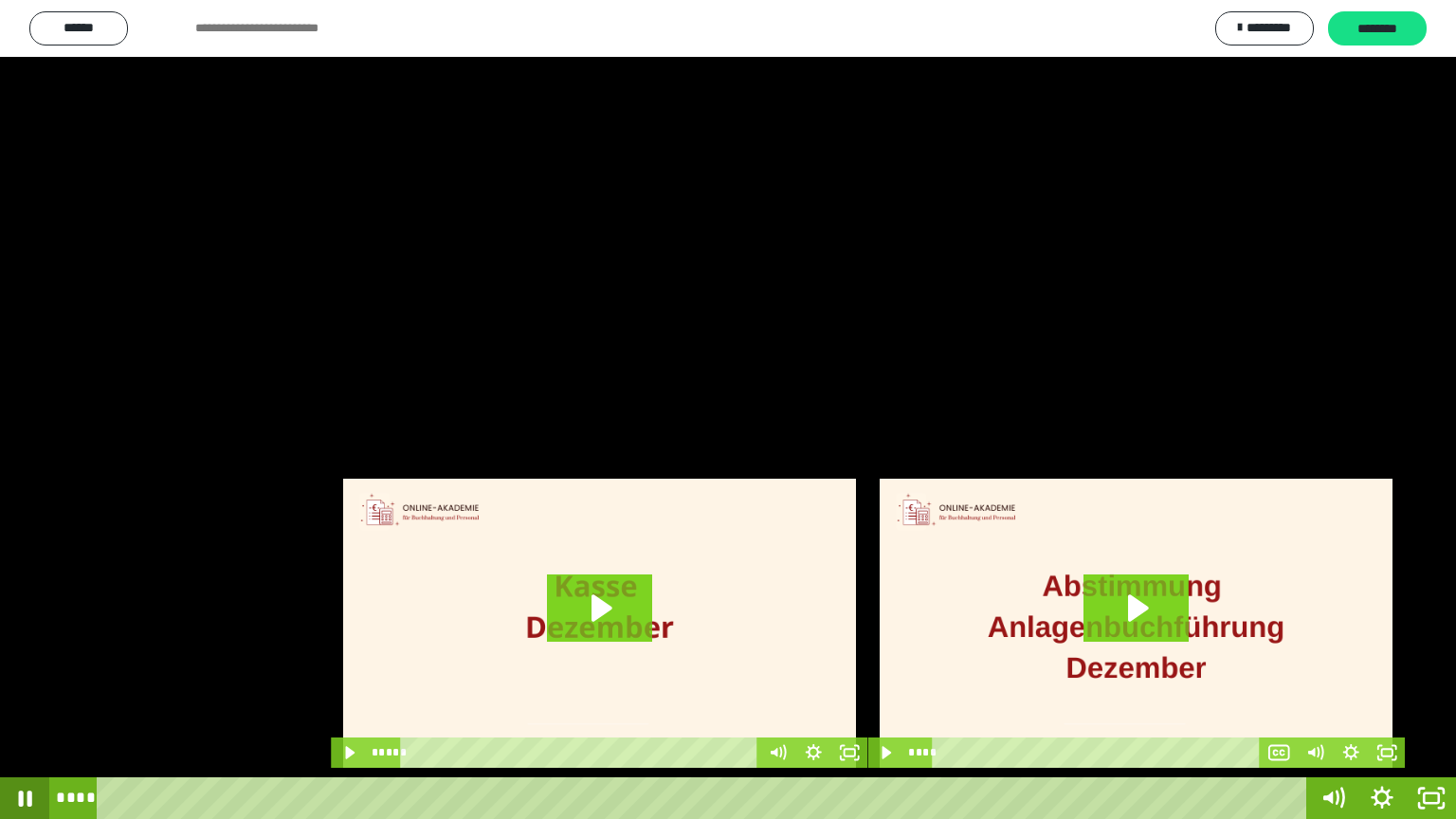click 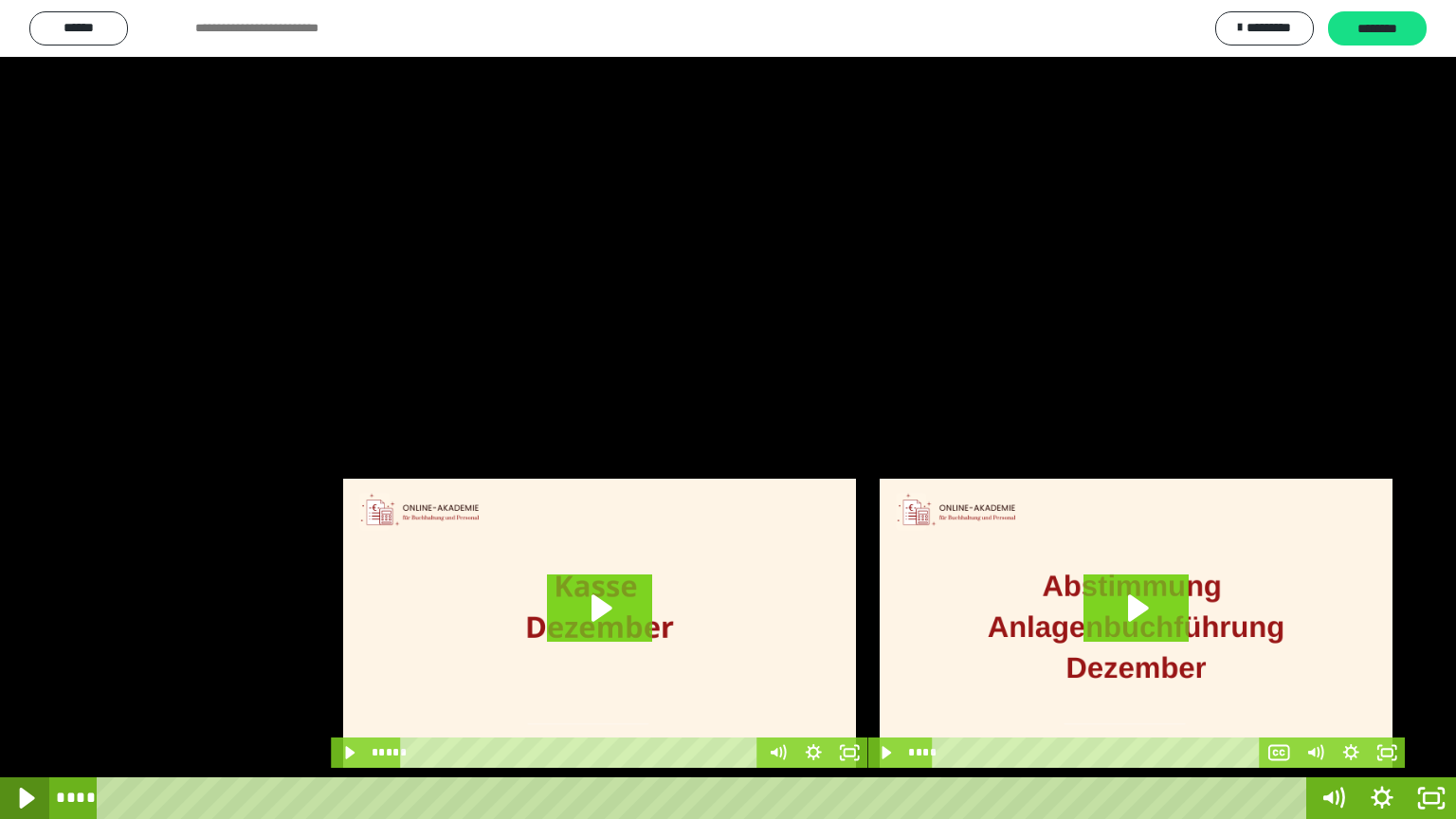 click 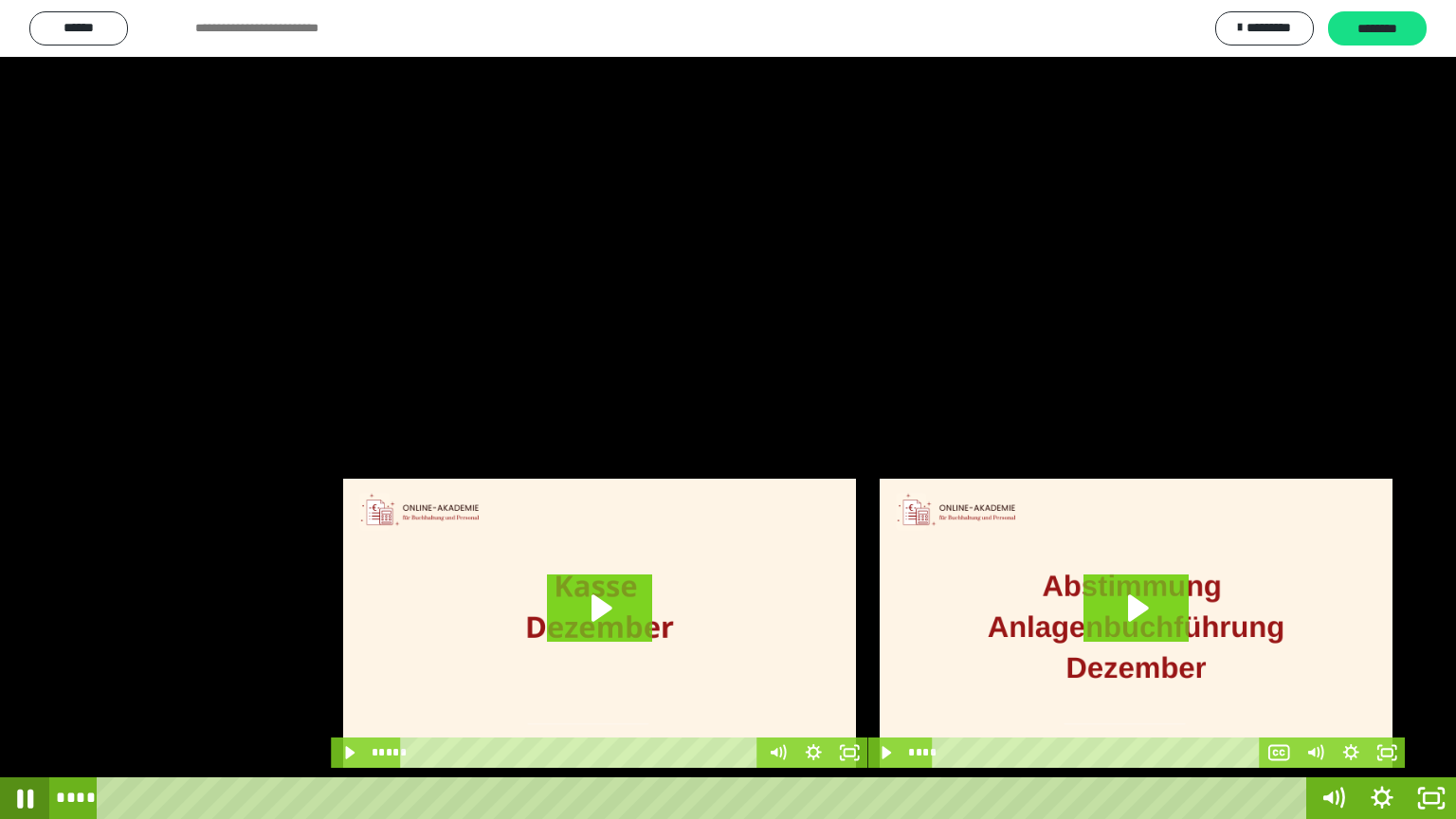 click 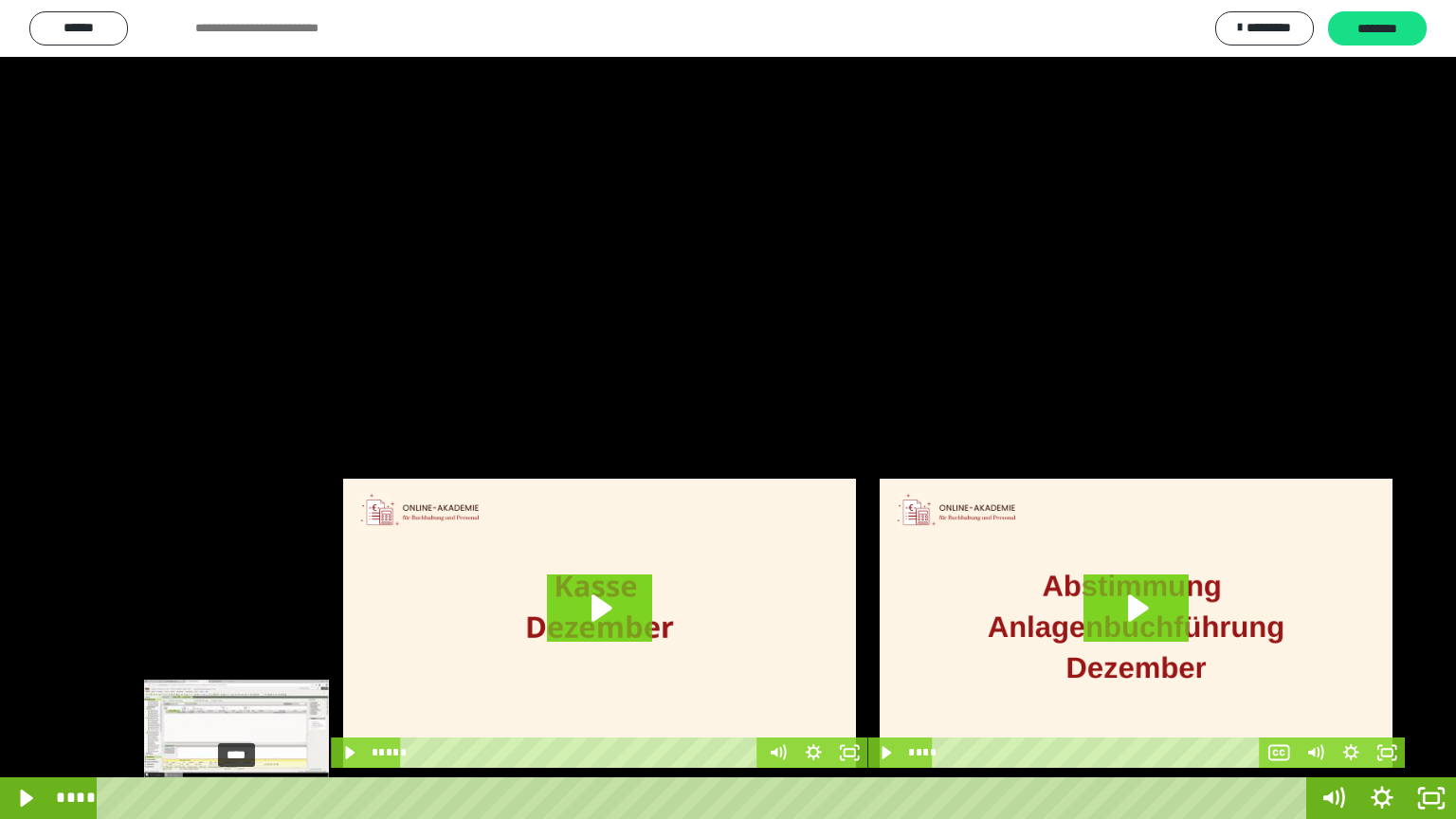 click at bounding box center [237, 798] 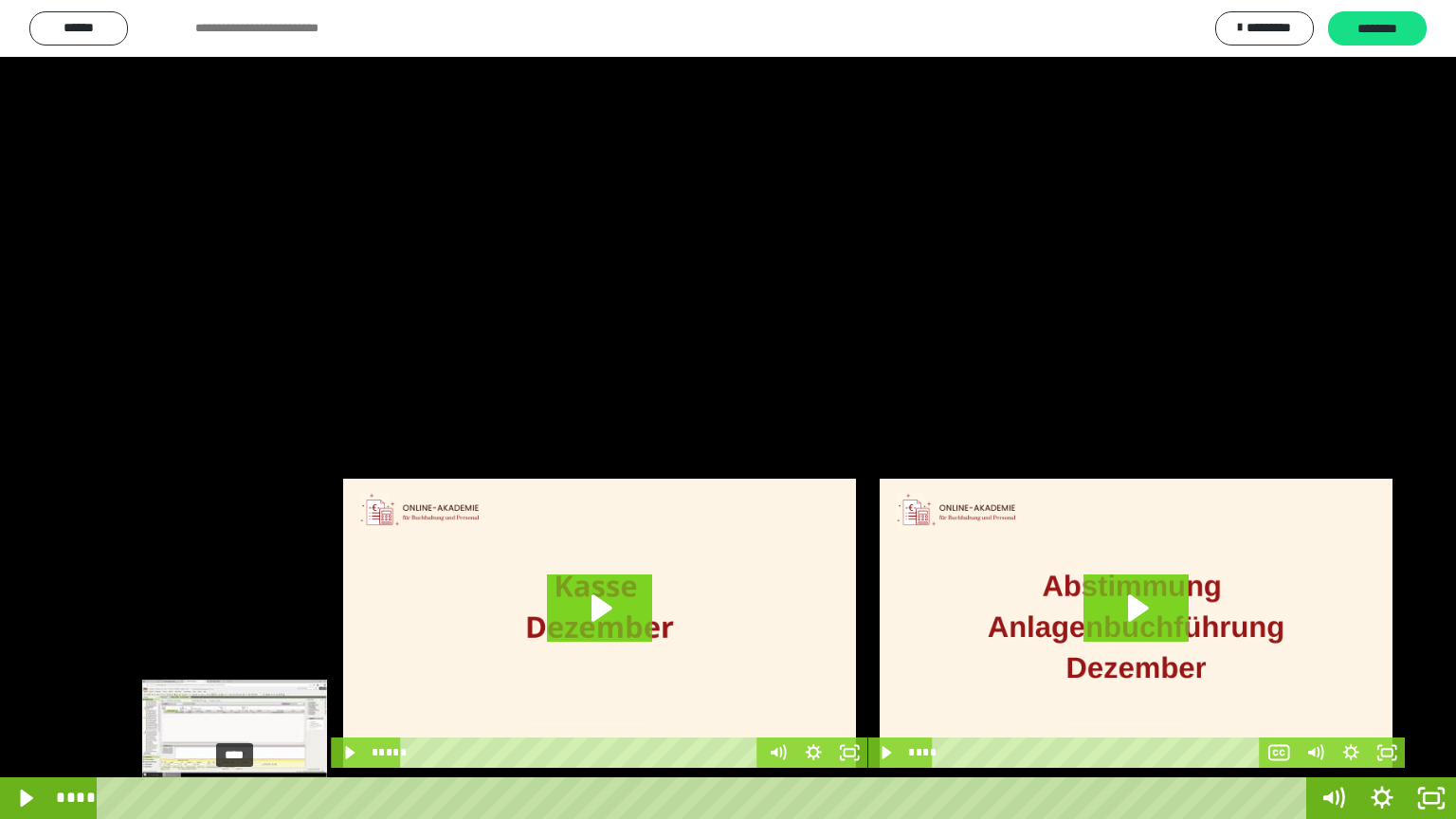 click at bounding box center (237, 798) 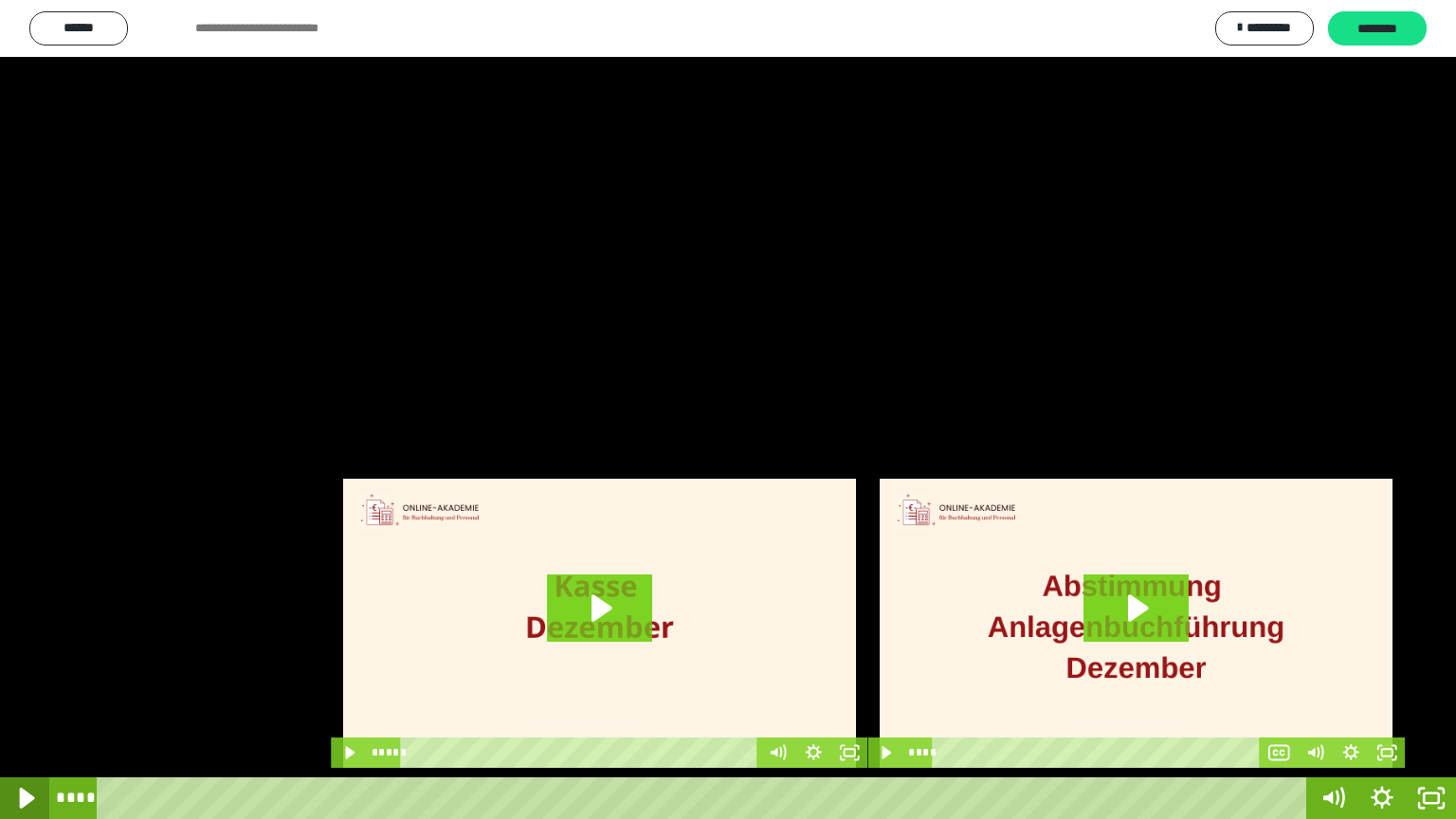 click 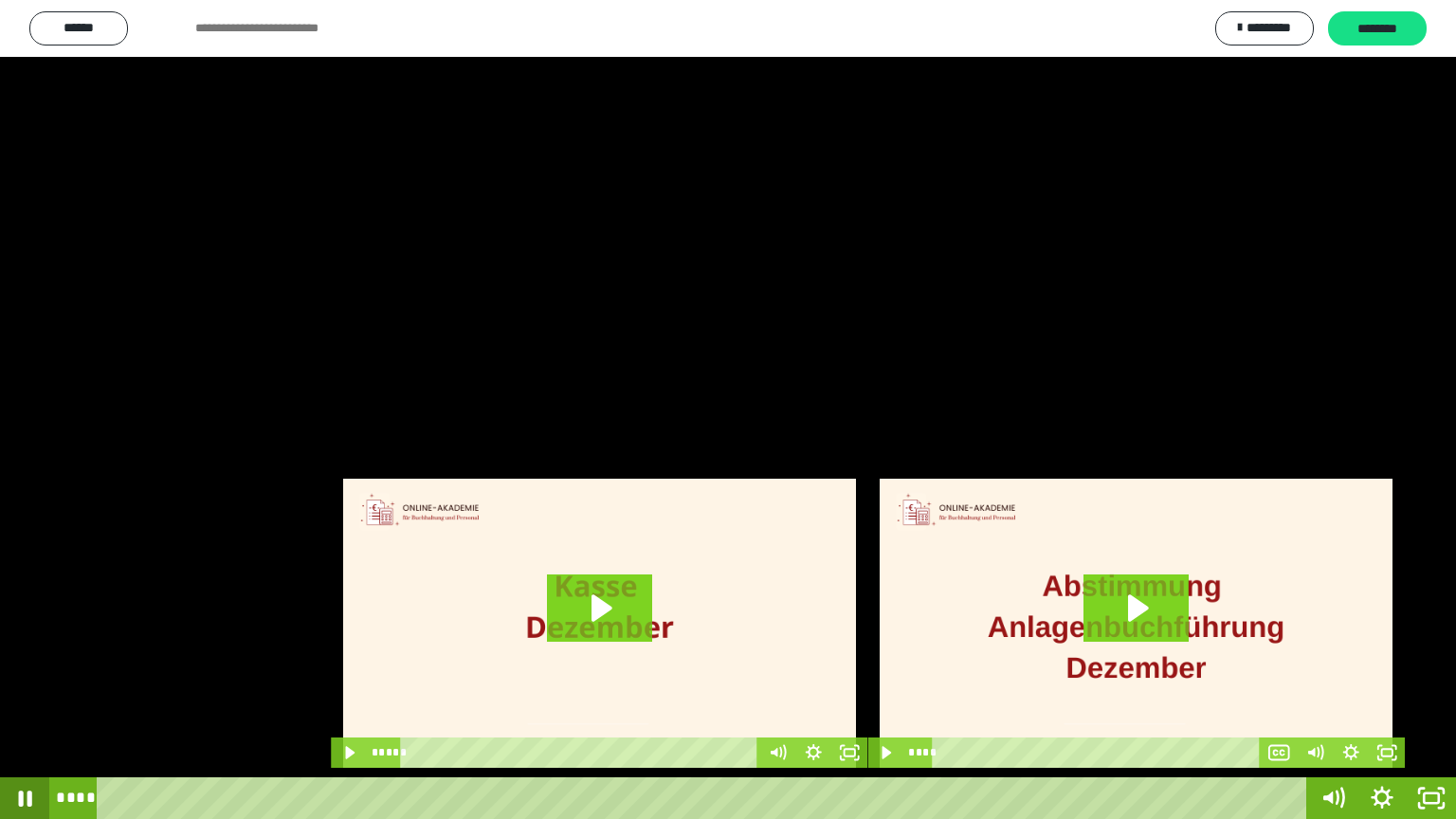 click 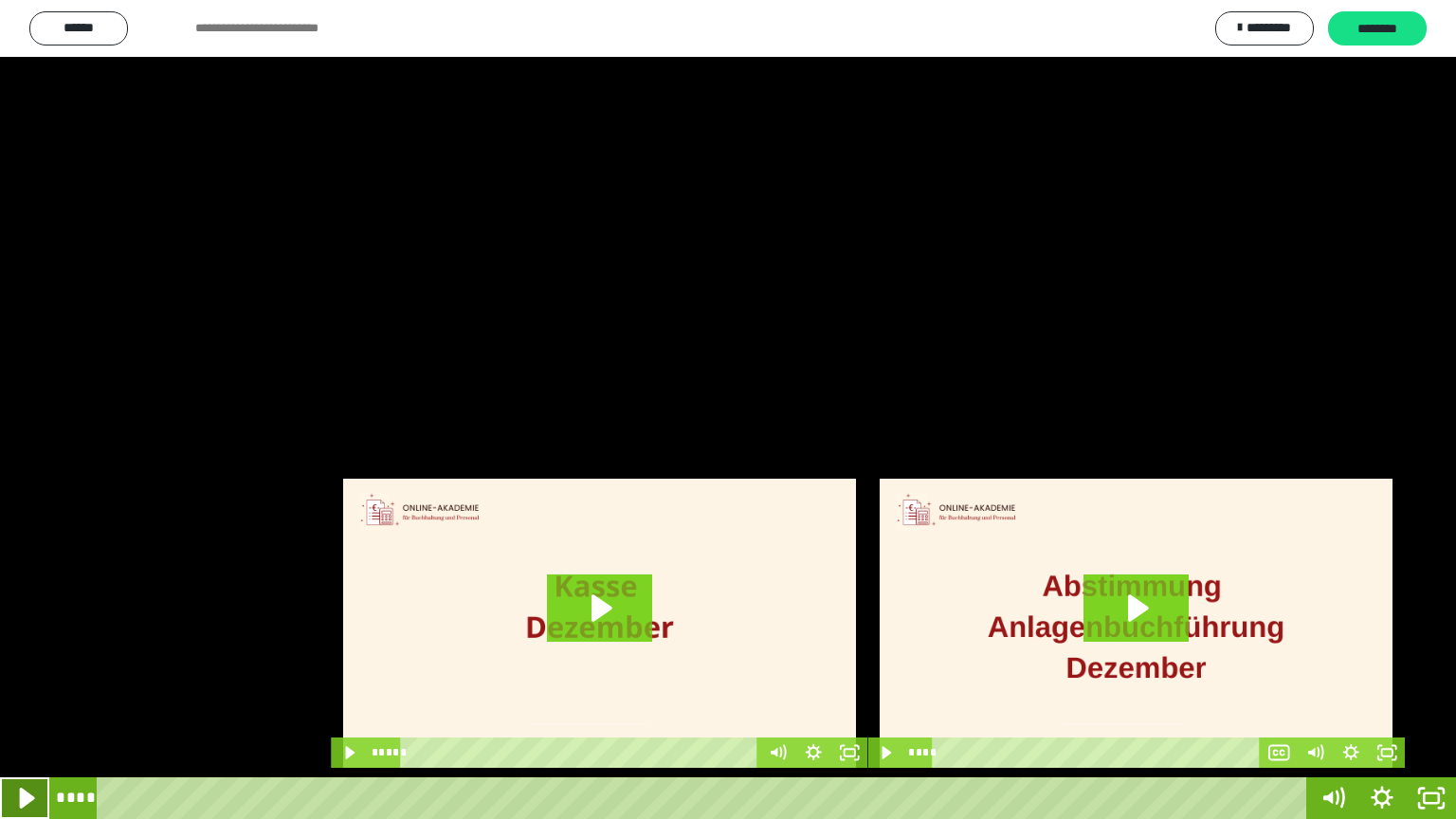 click 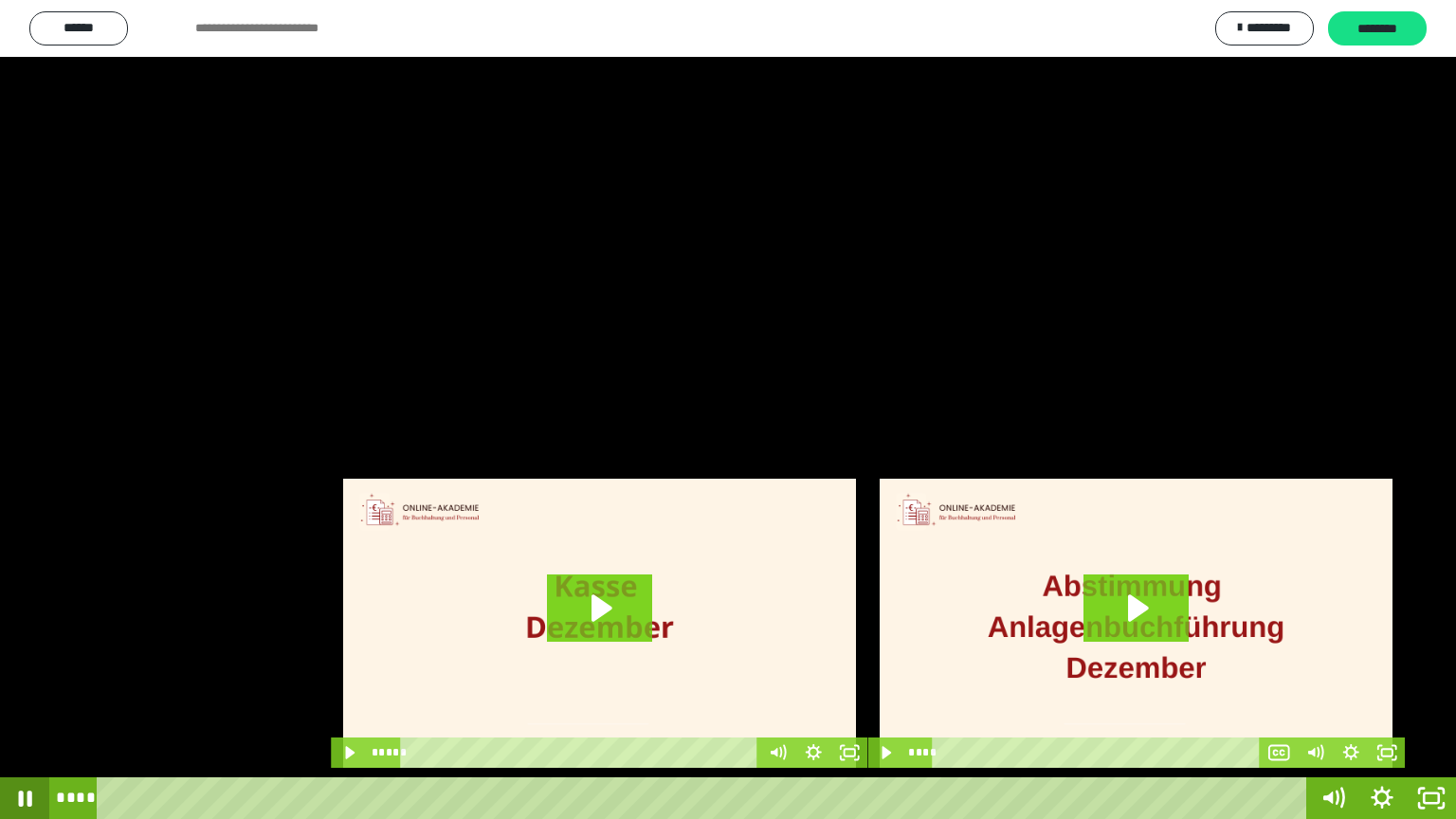 click 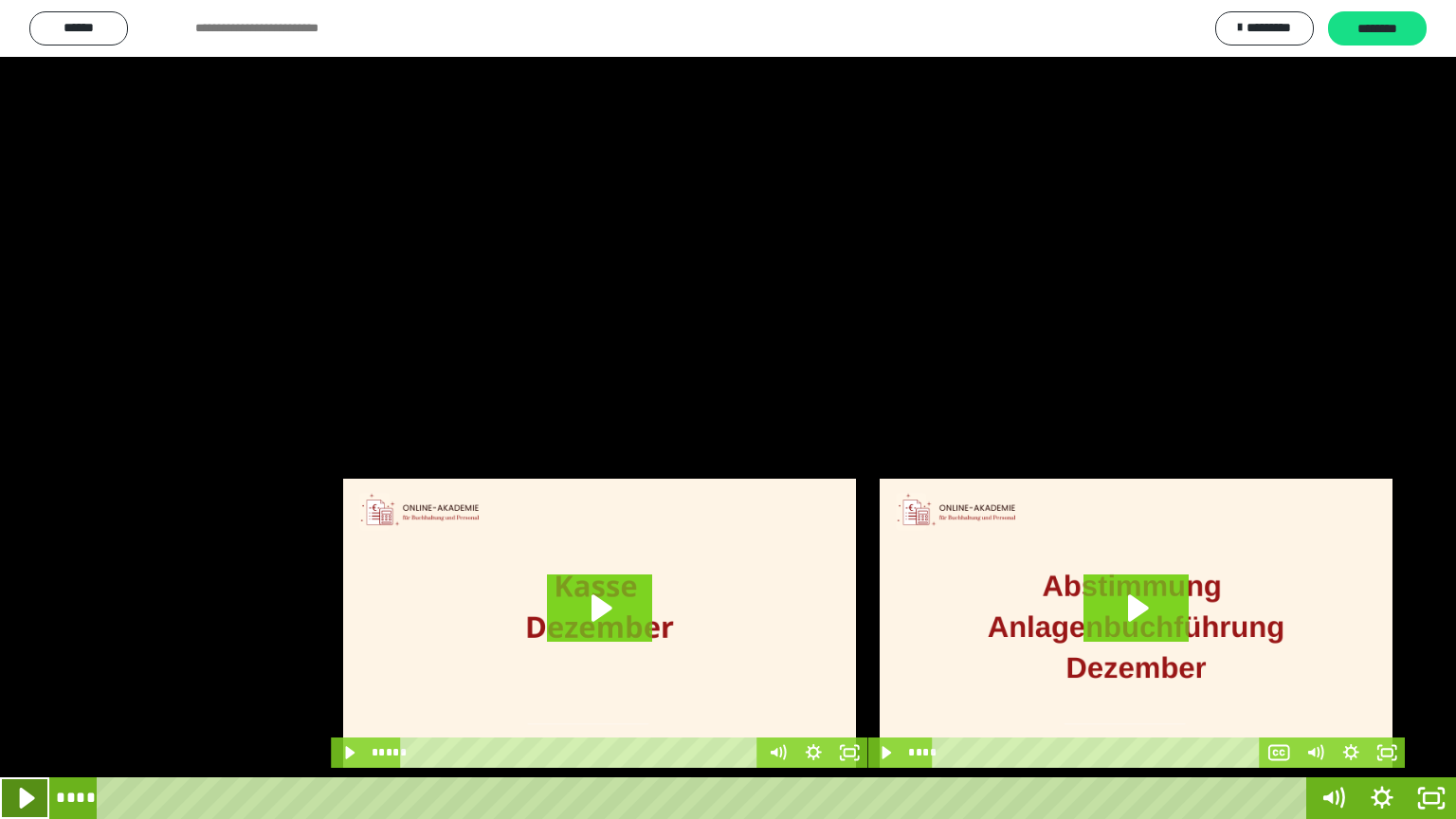 click 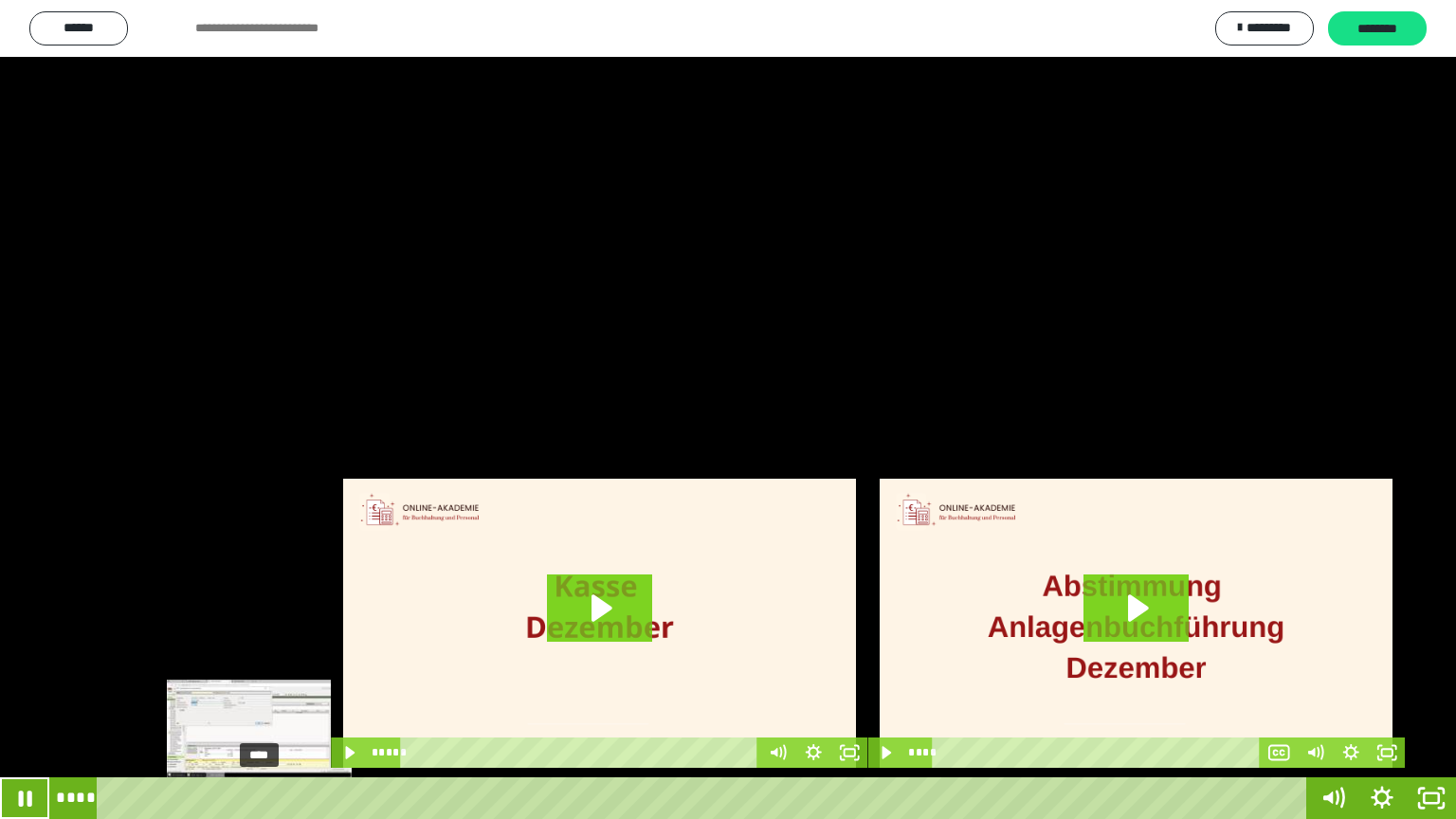 click on "****" at bounding box center (705, 798) 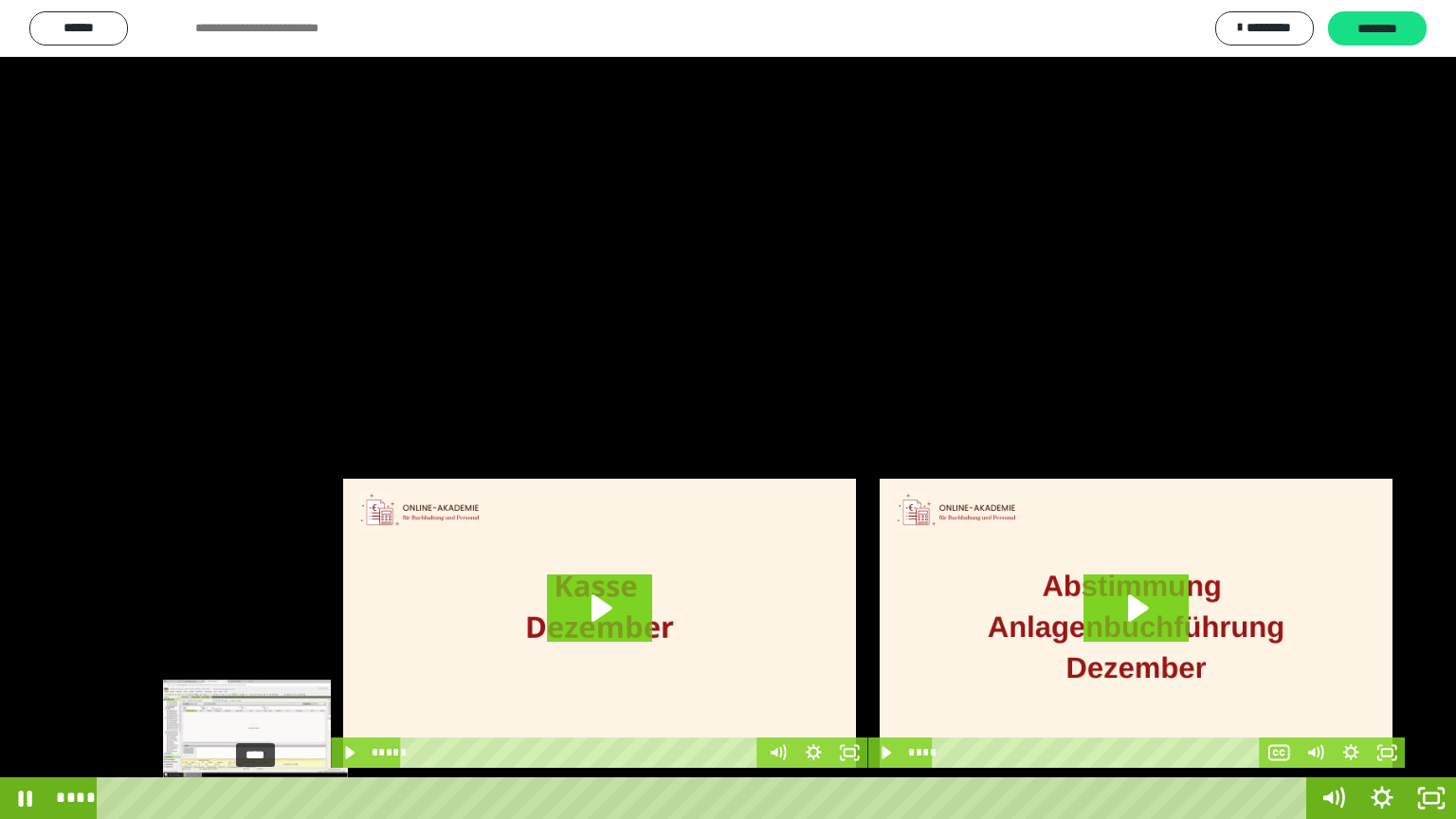 click at bounding box center [256, 798] 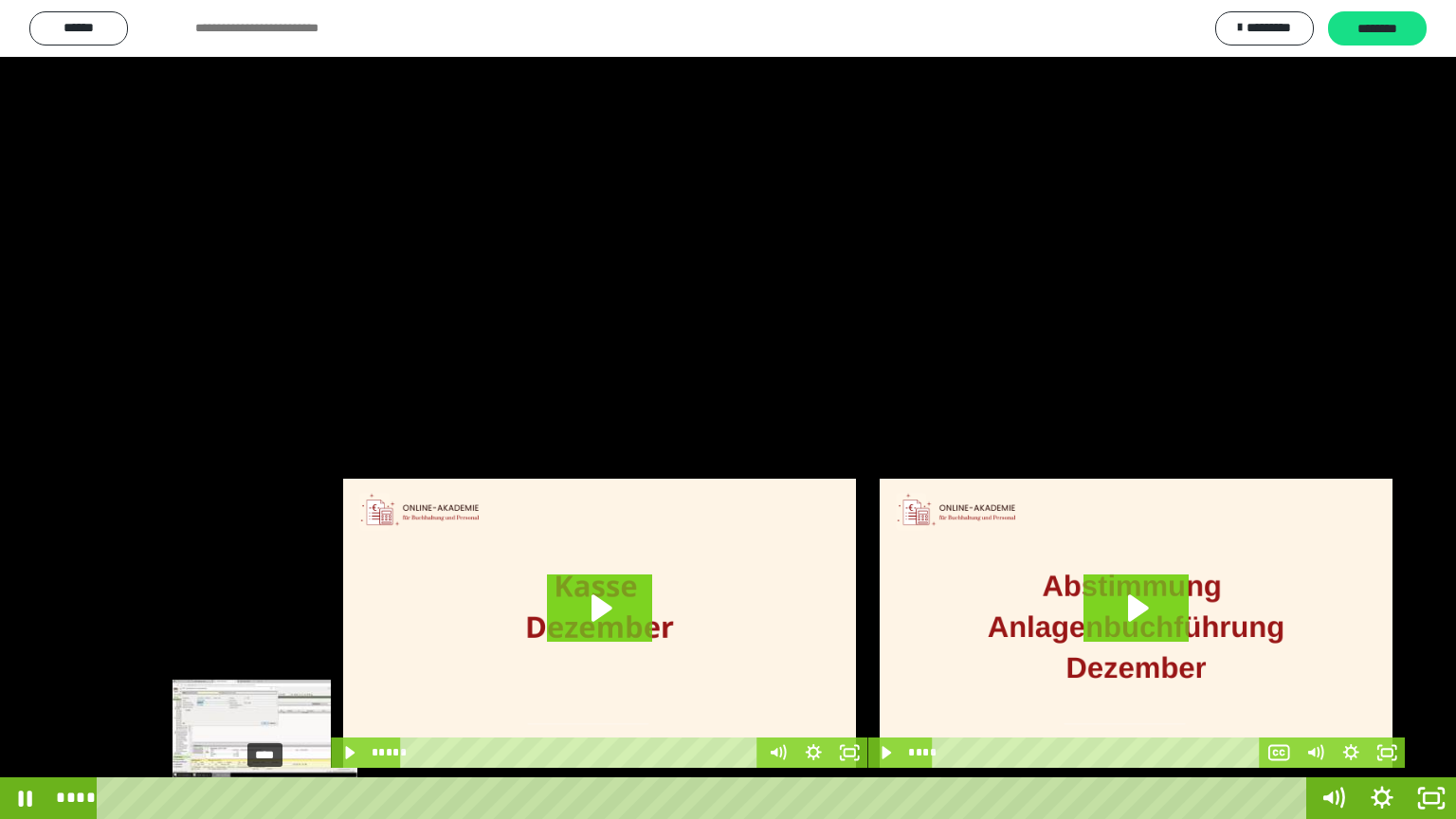click at bounding box center (264, 798) 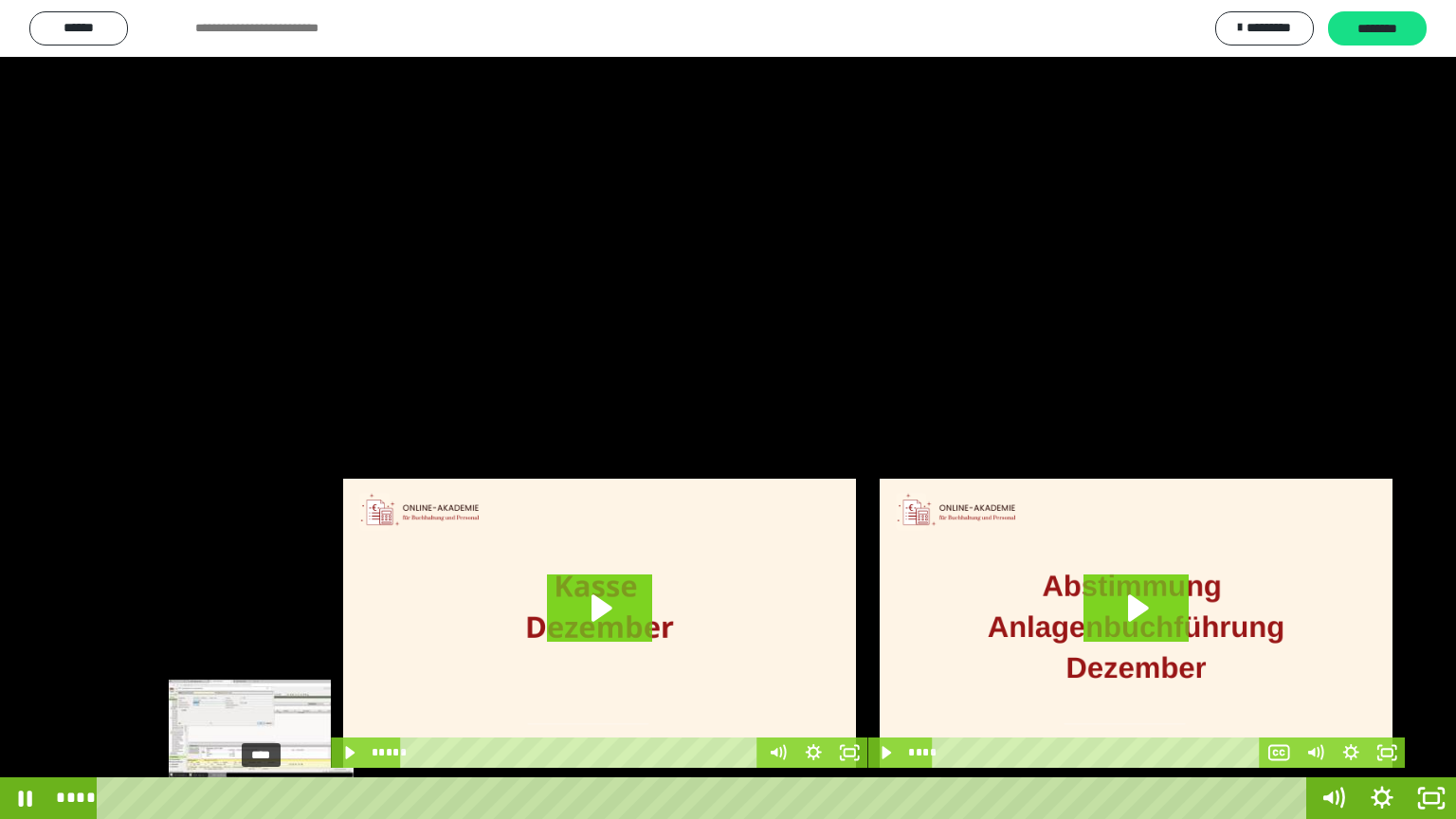 click at bounding box center [262, 798] 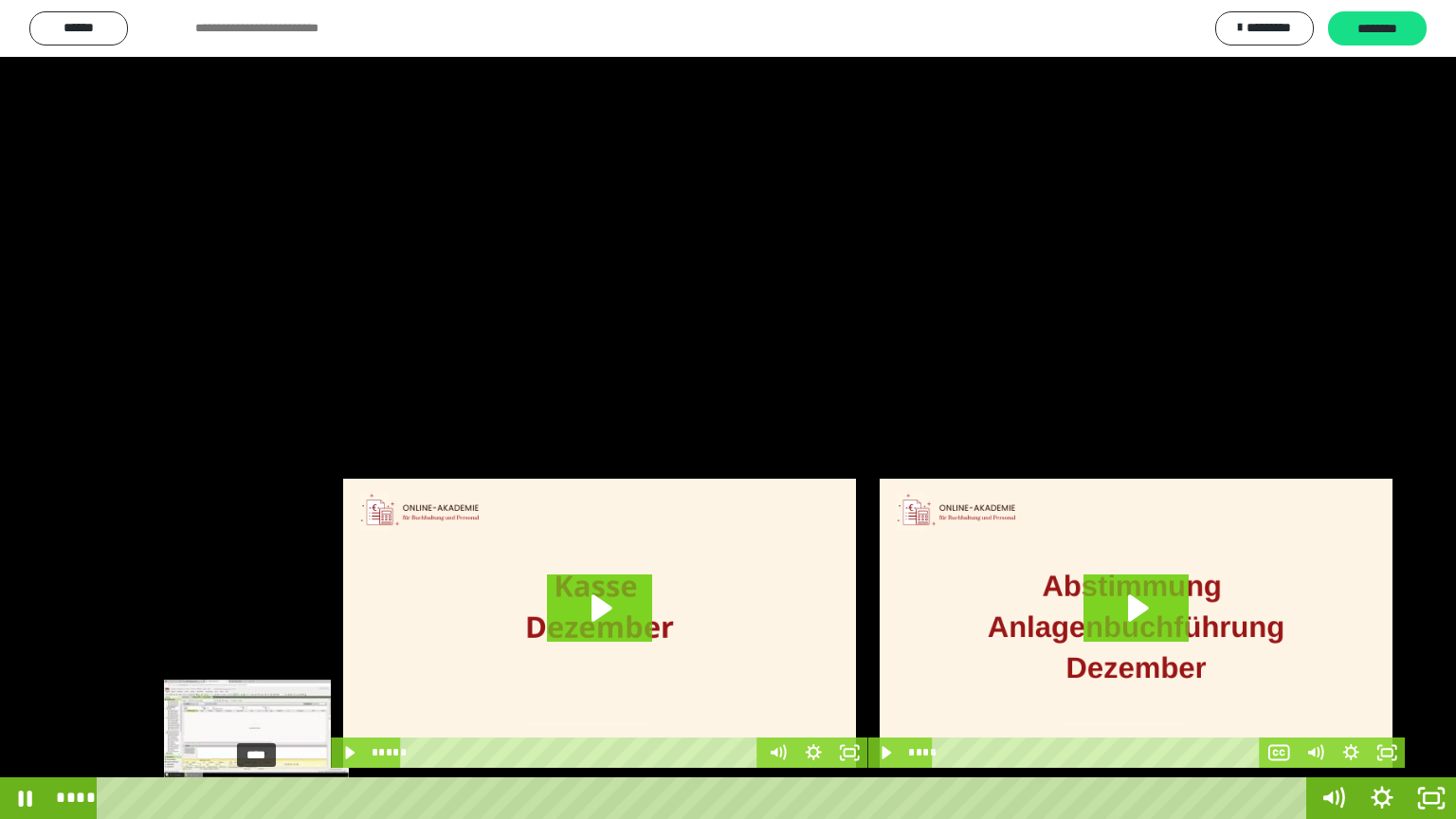 click at bounding box center [257, 798] 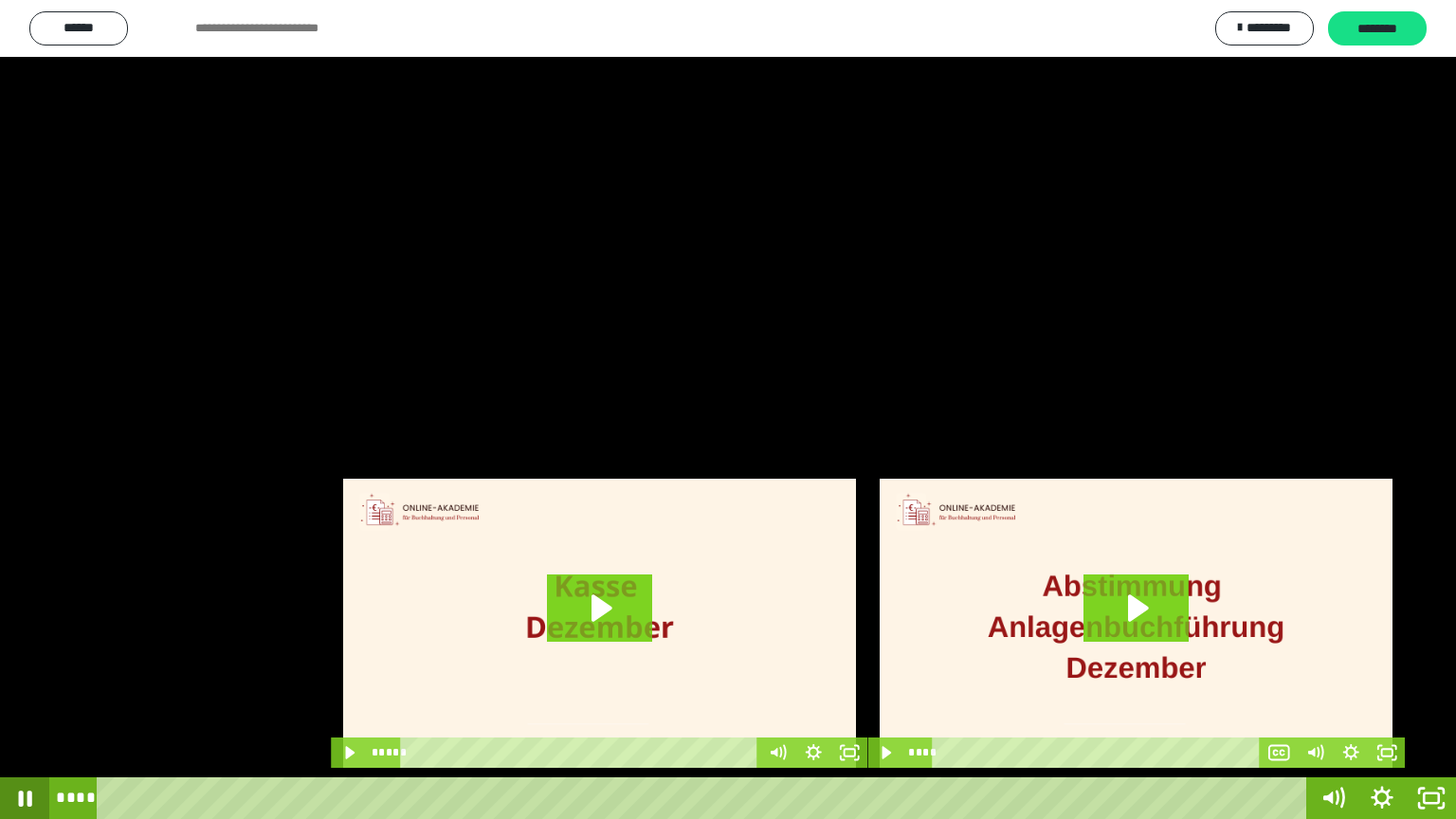 click 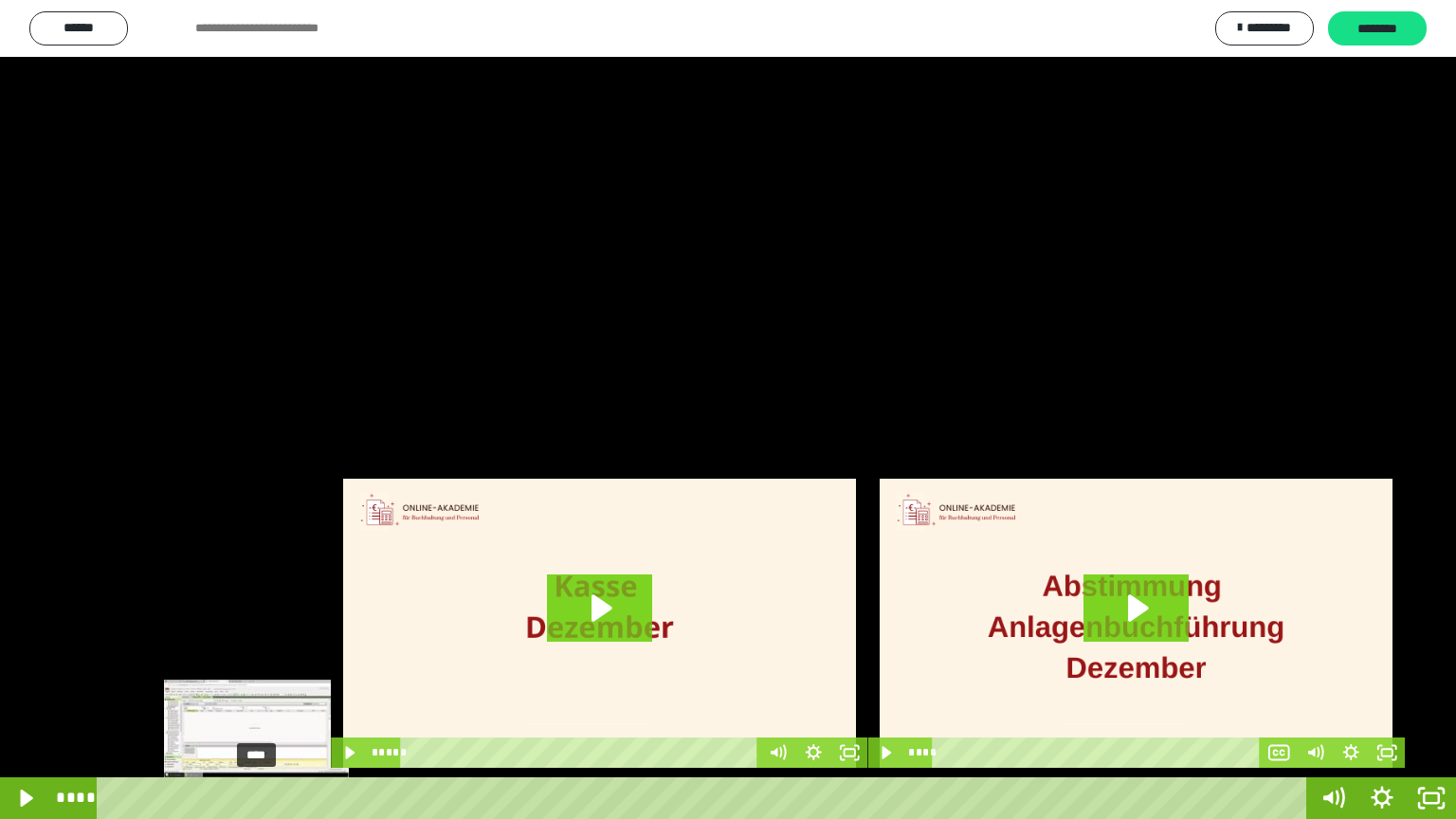 click at bounding box center (263, 798) 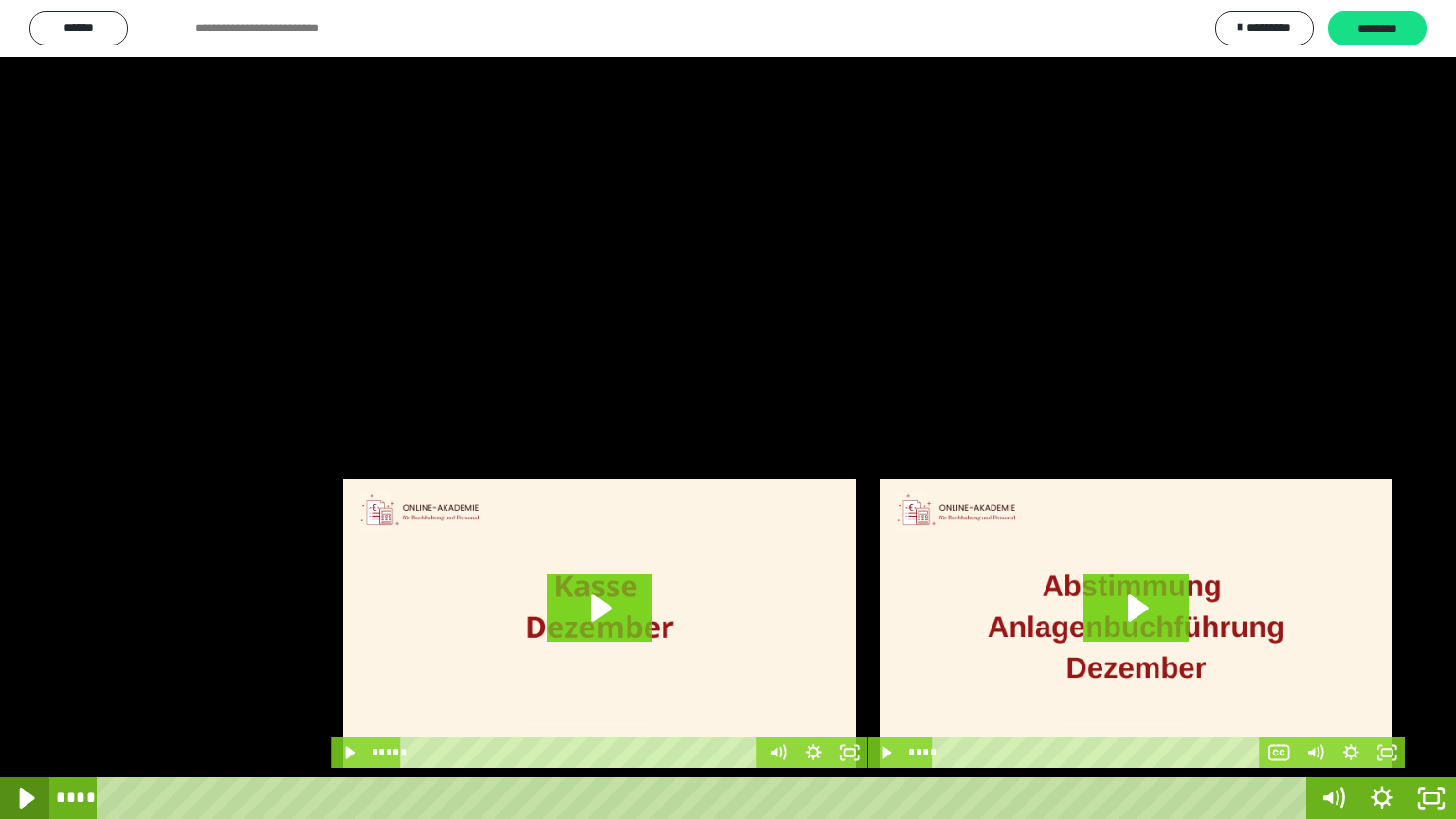 click 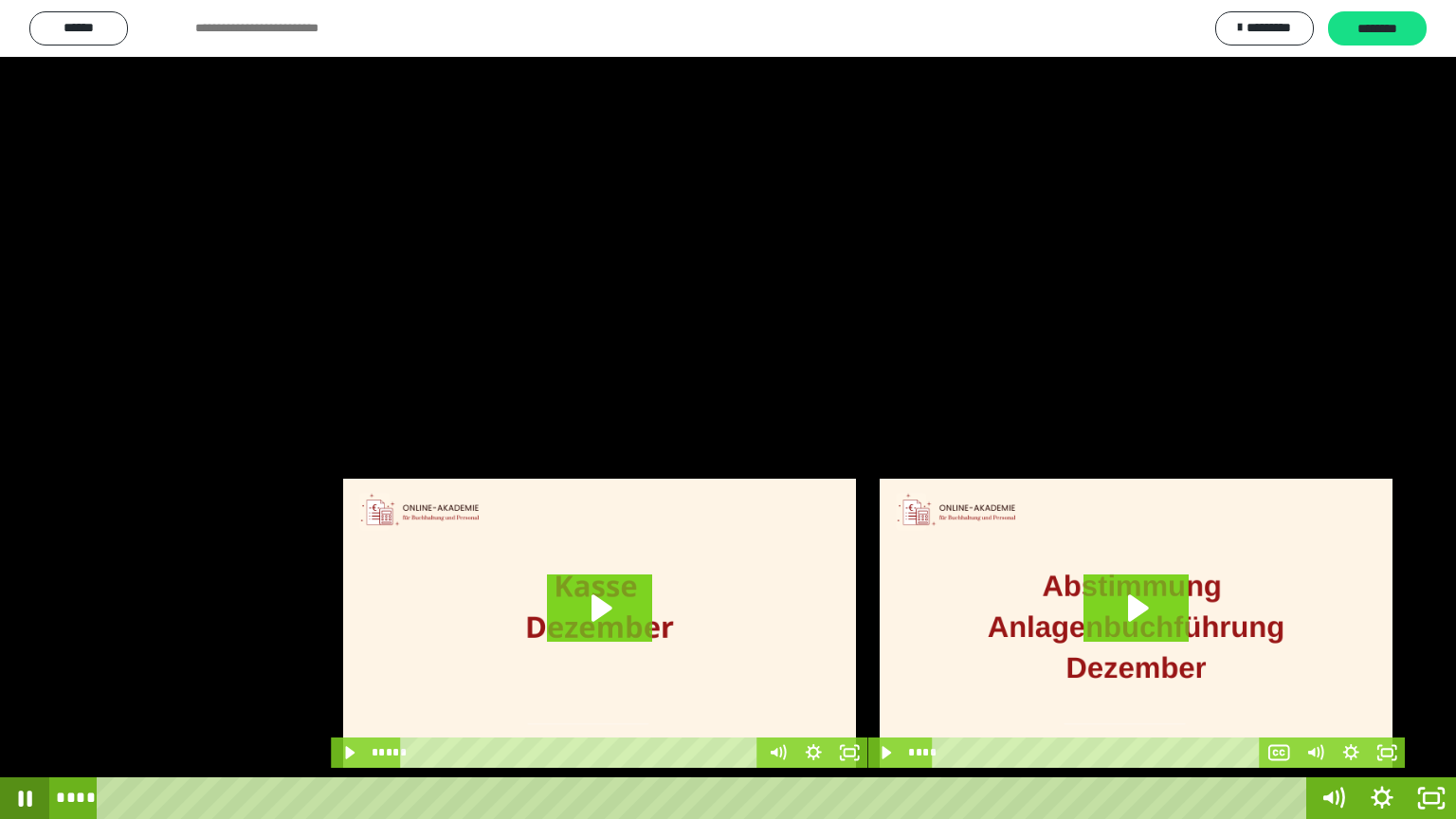 click 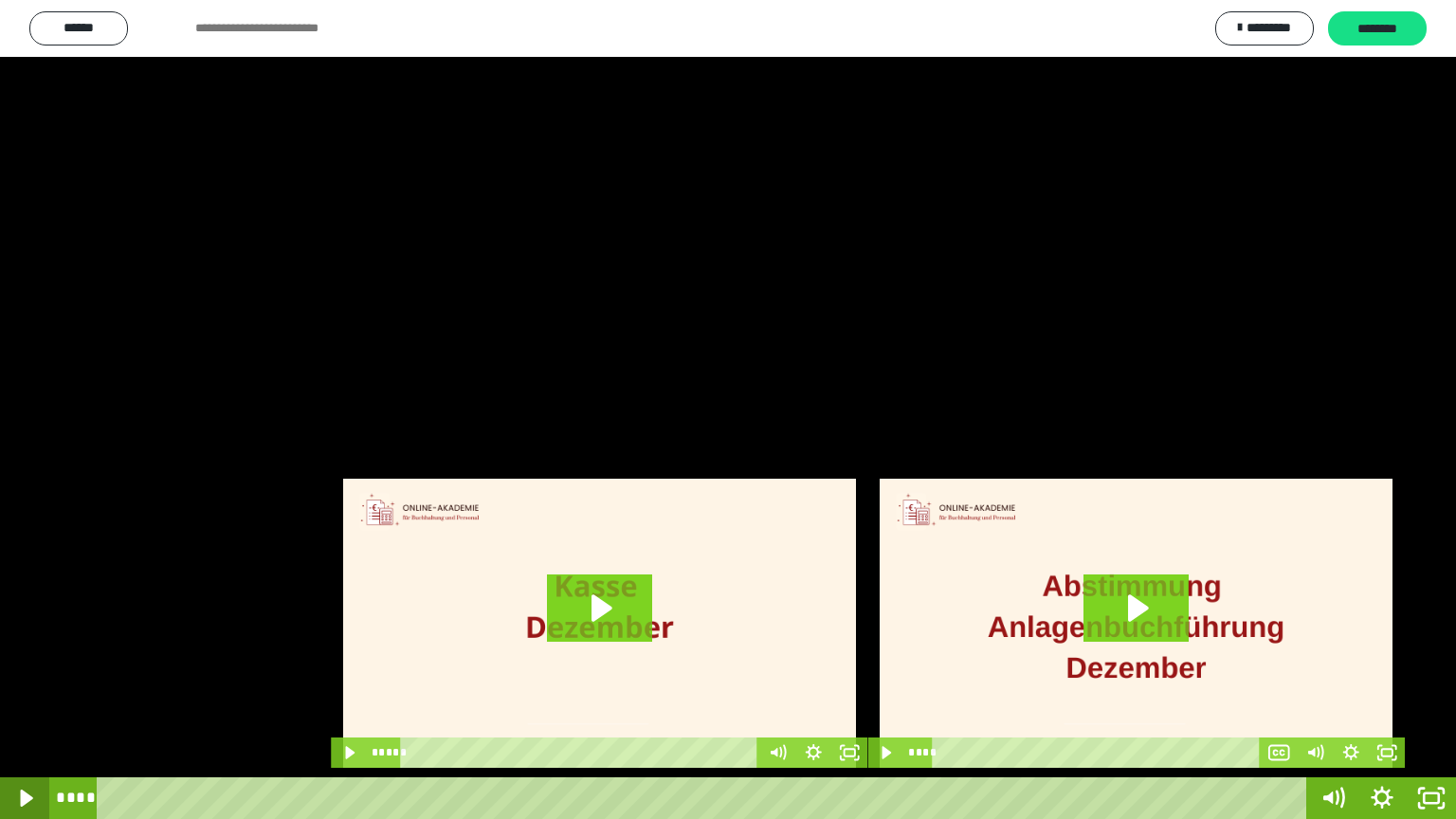 click 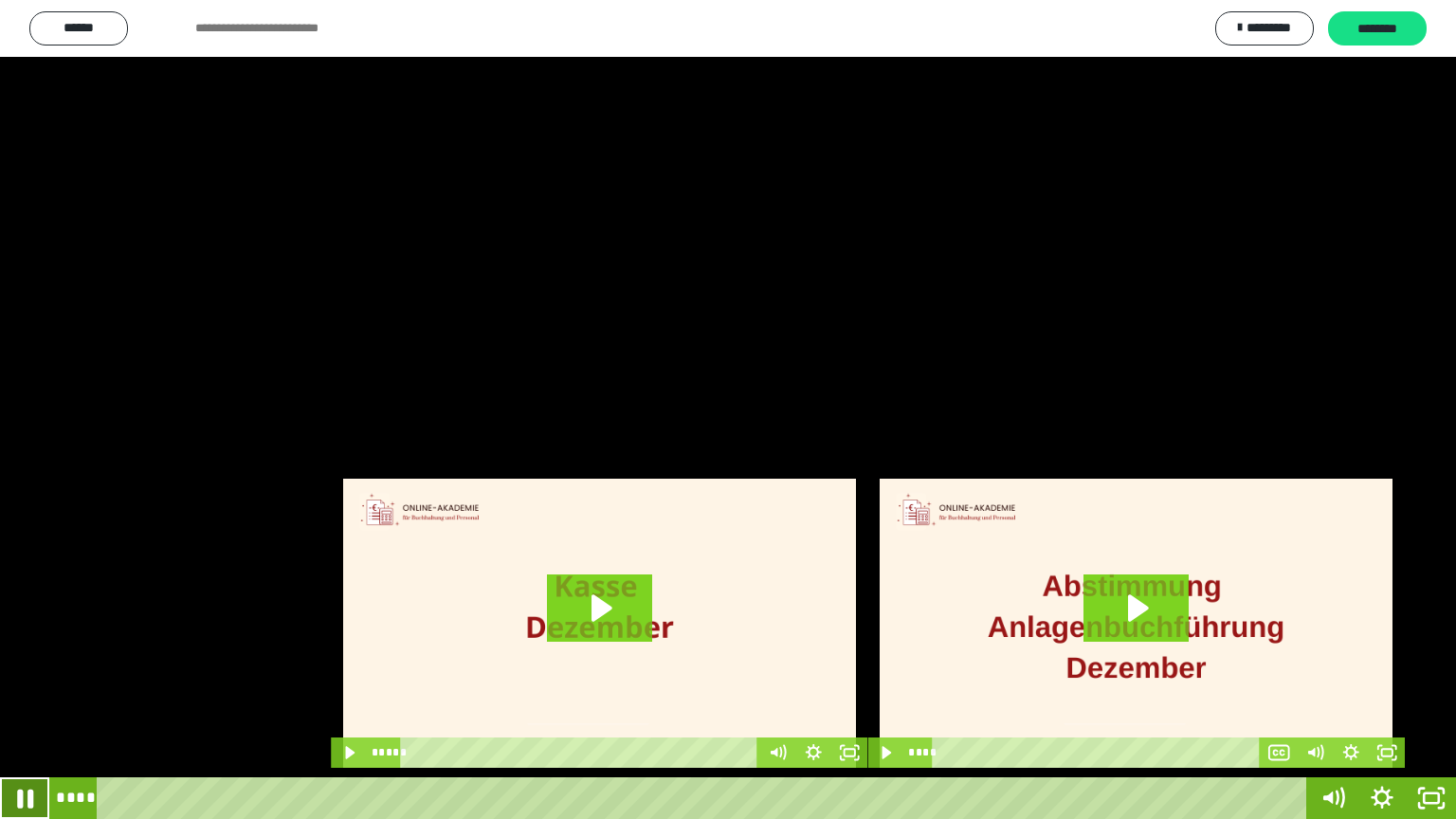 click 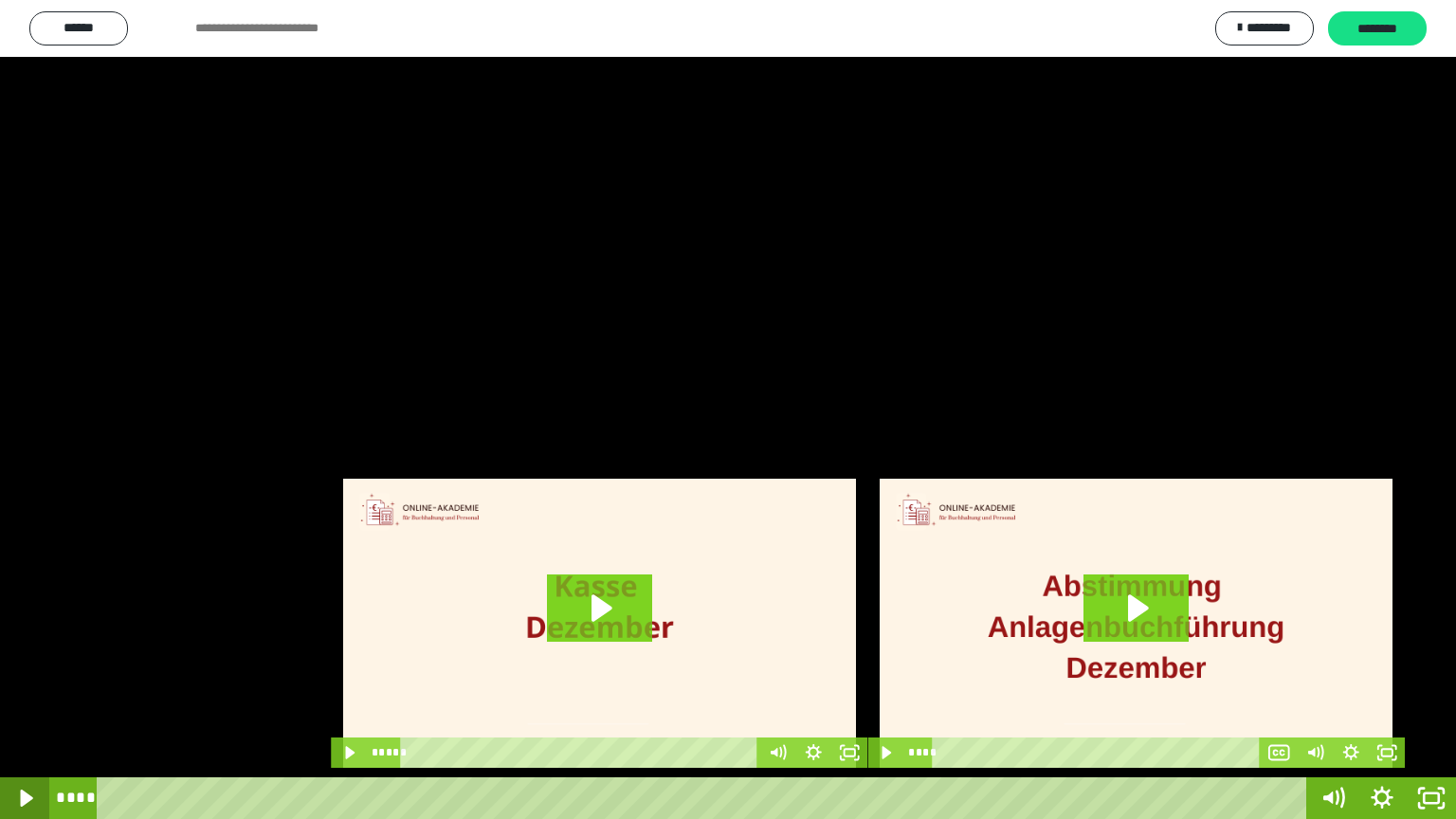 click 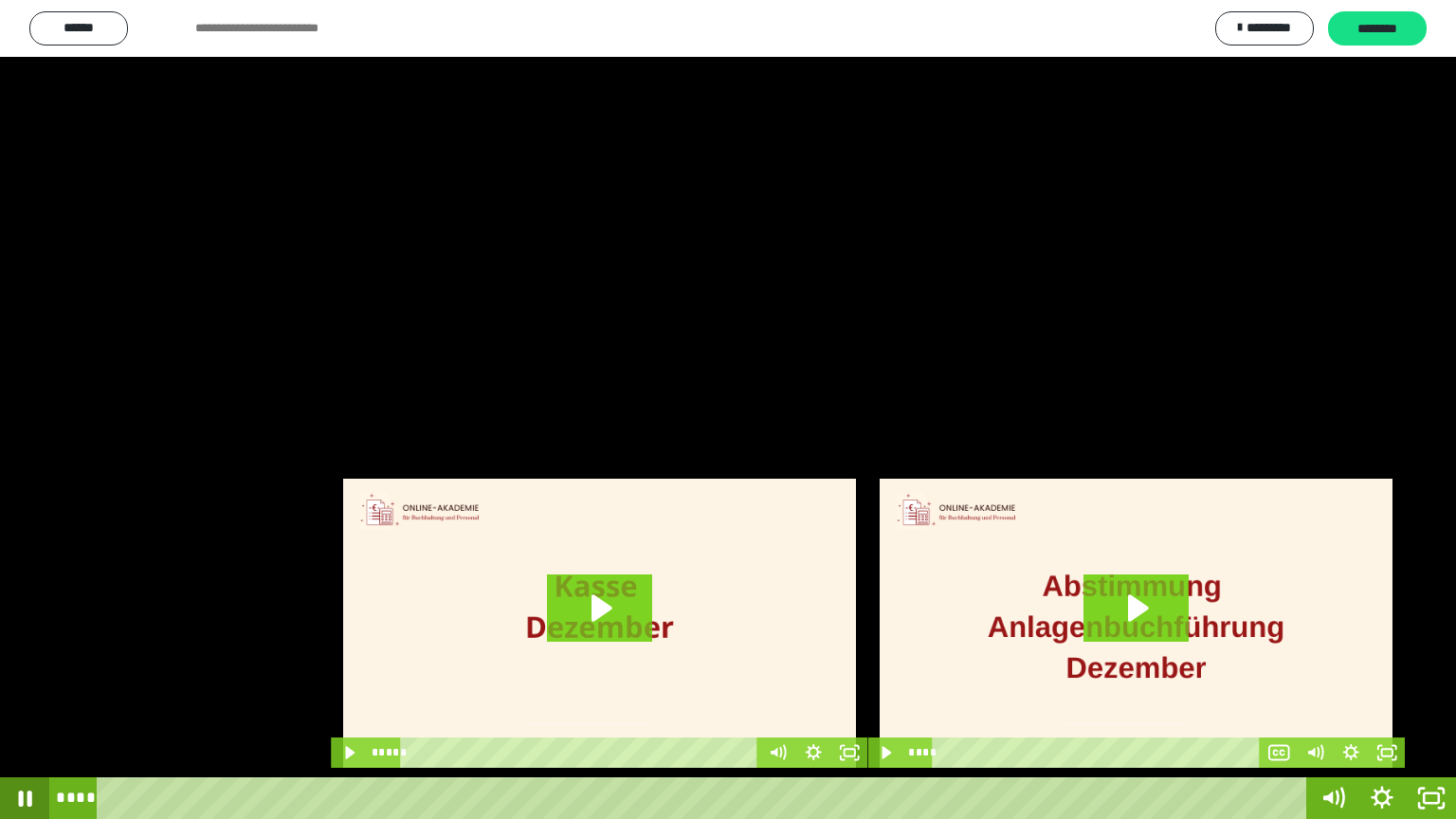 click 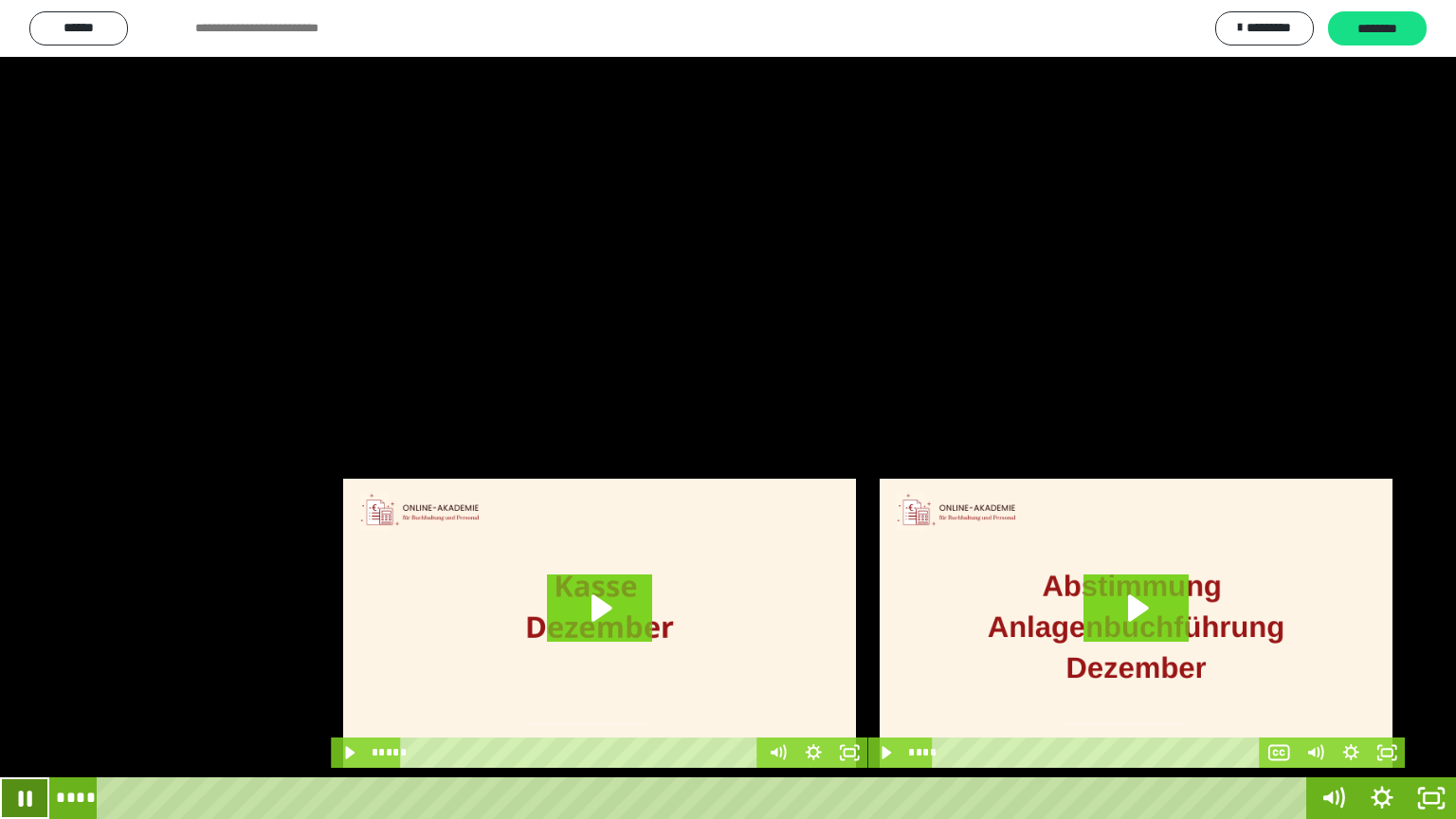 click 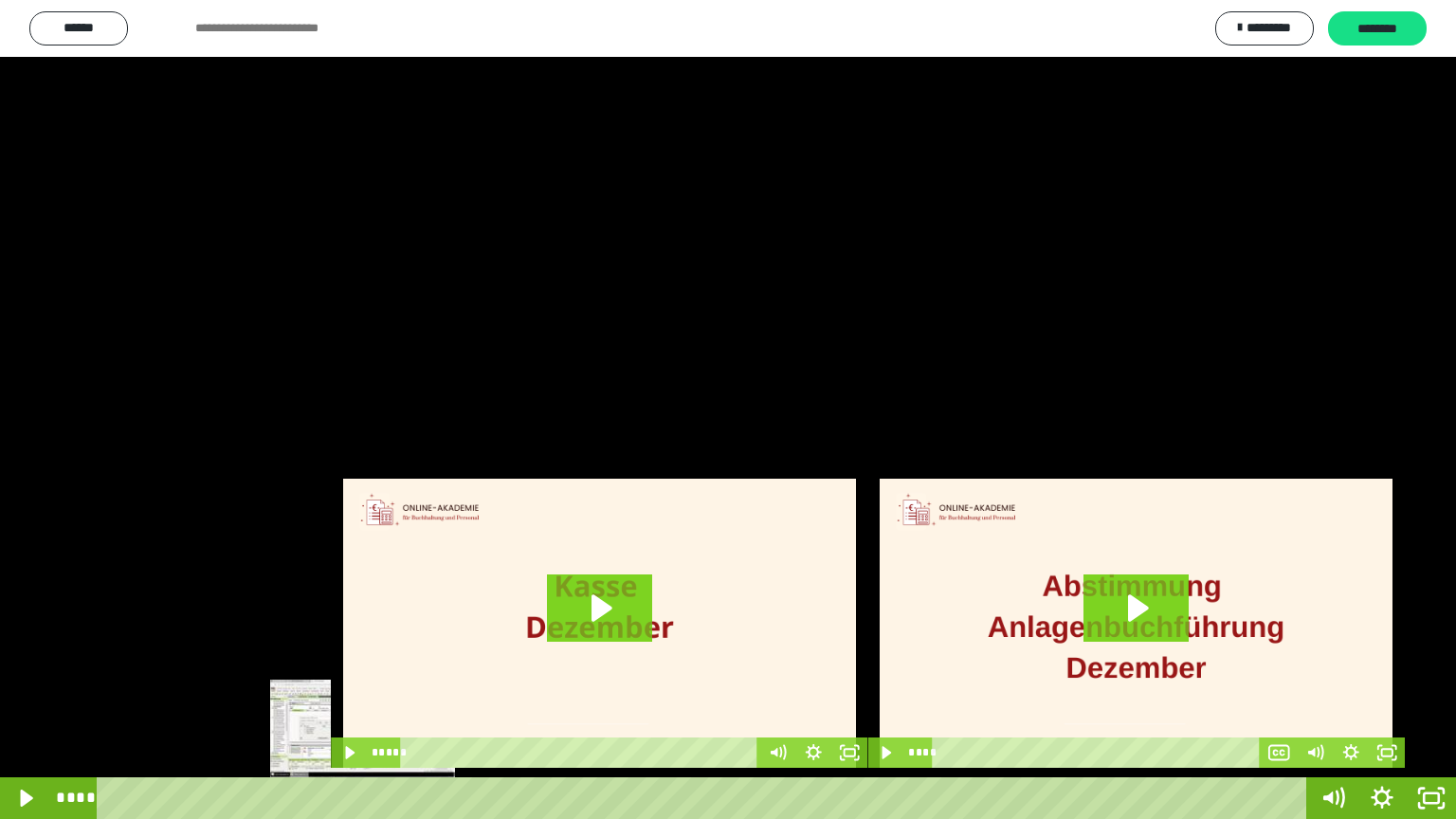 click at bounding box center [362, 798] 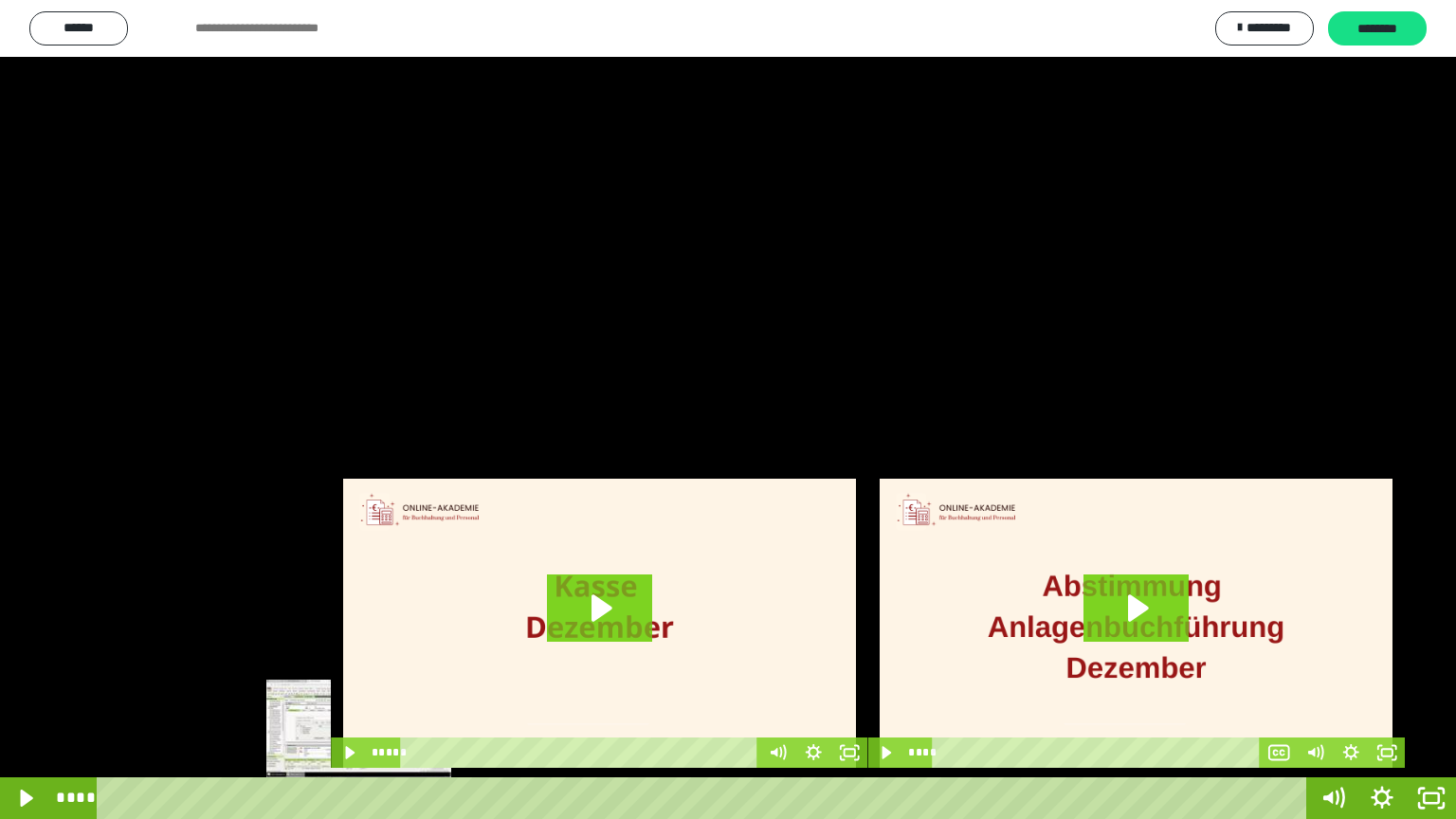 click at bounding box center (358, 798) 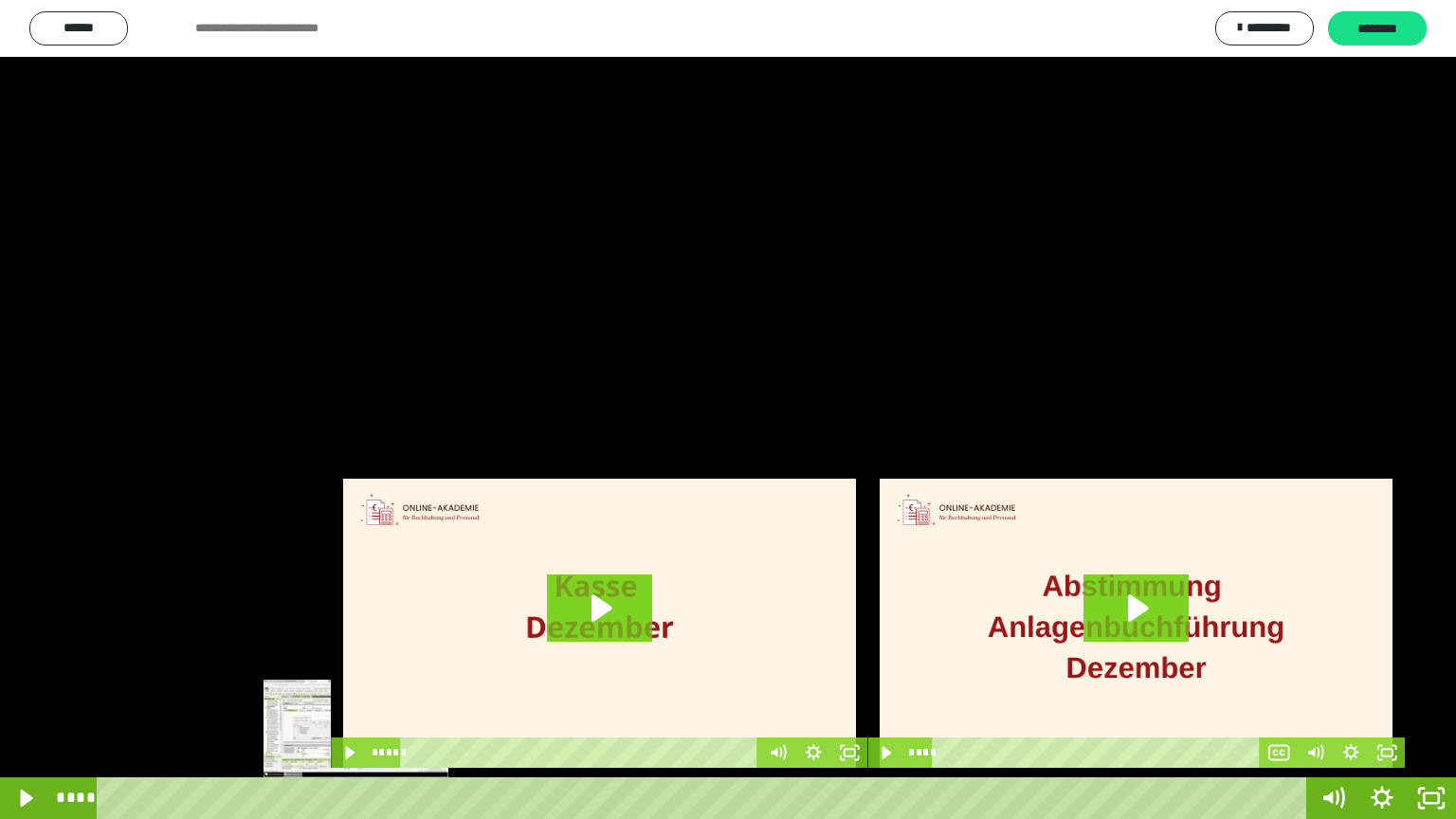 click at bounding box center [355, 798] 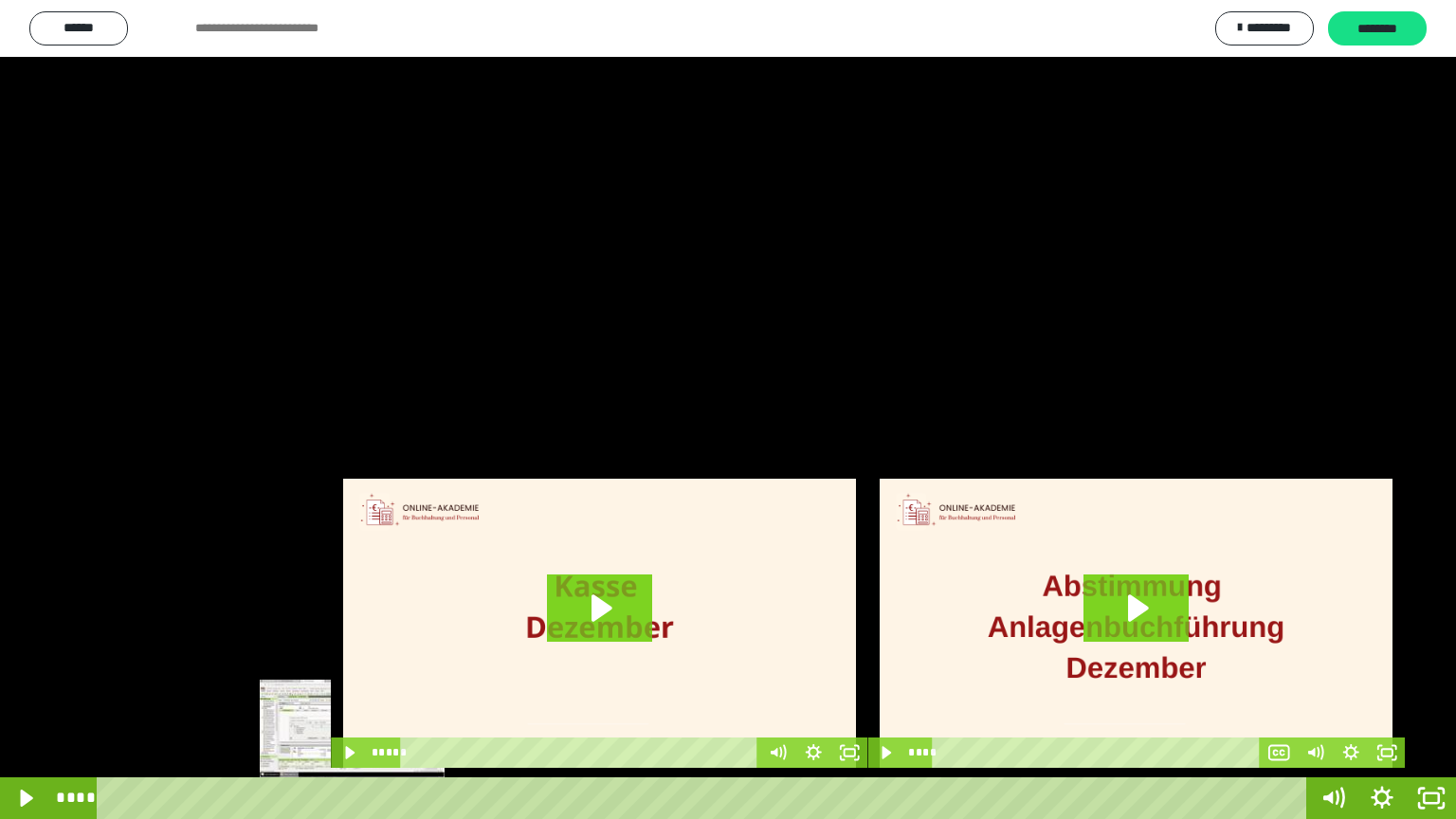 click at bounding box center (355, 798) 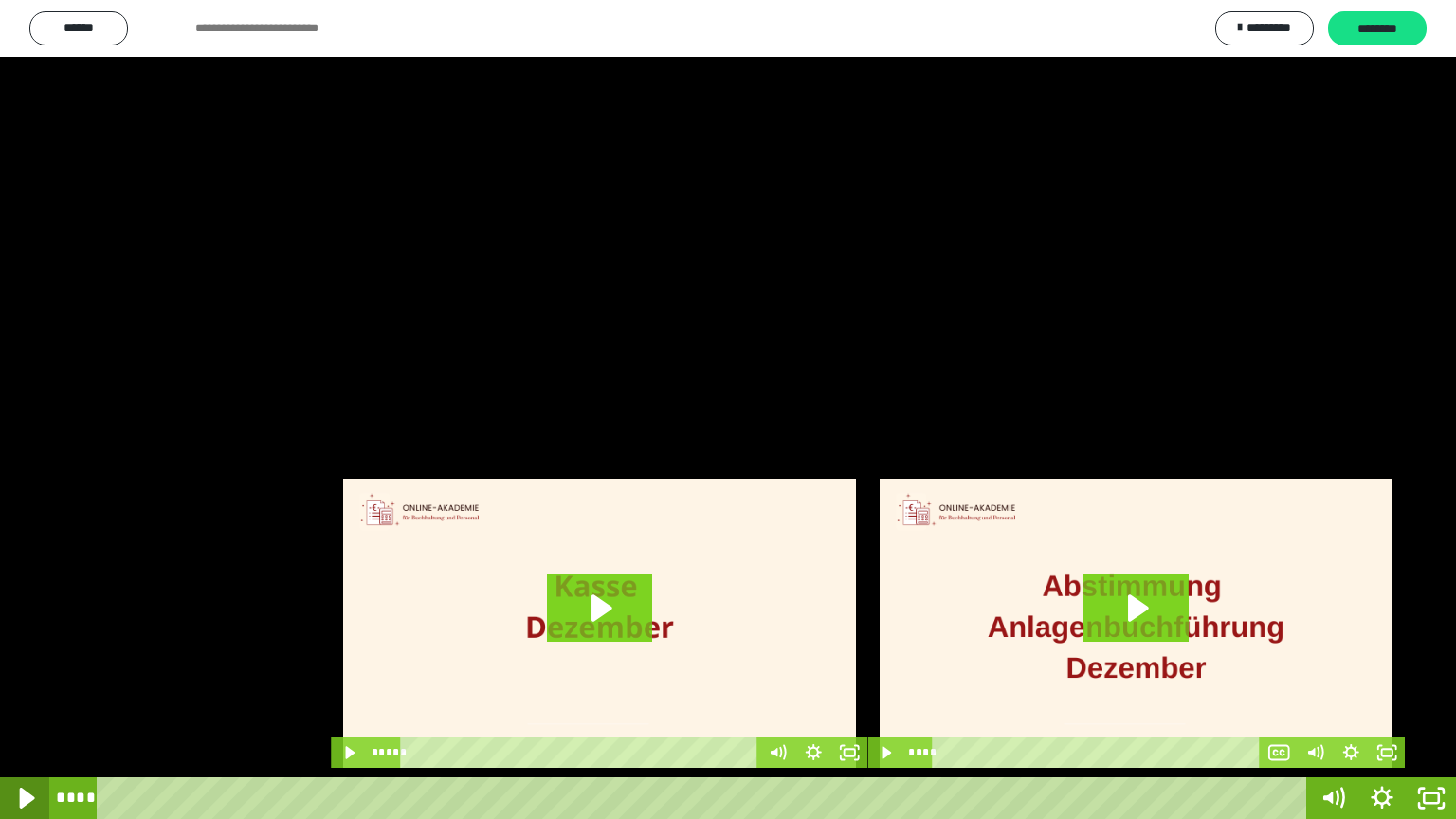 click 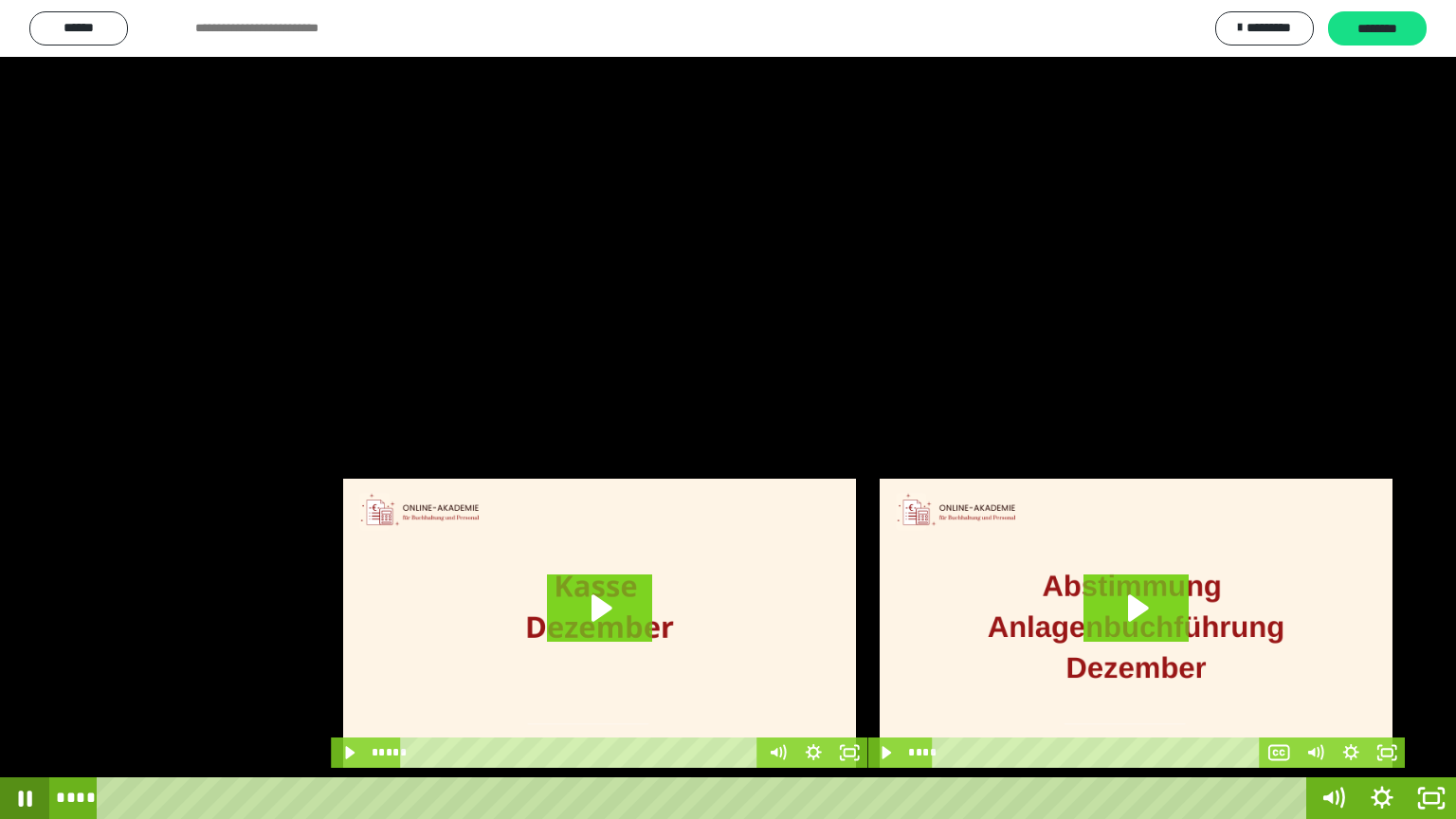 click 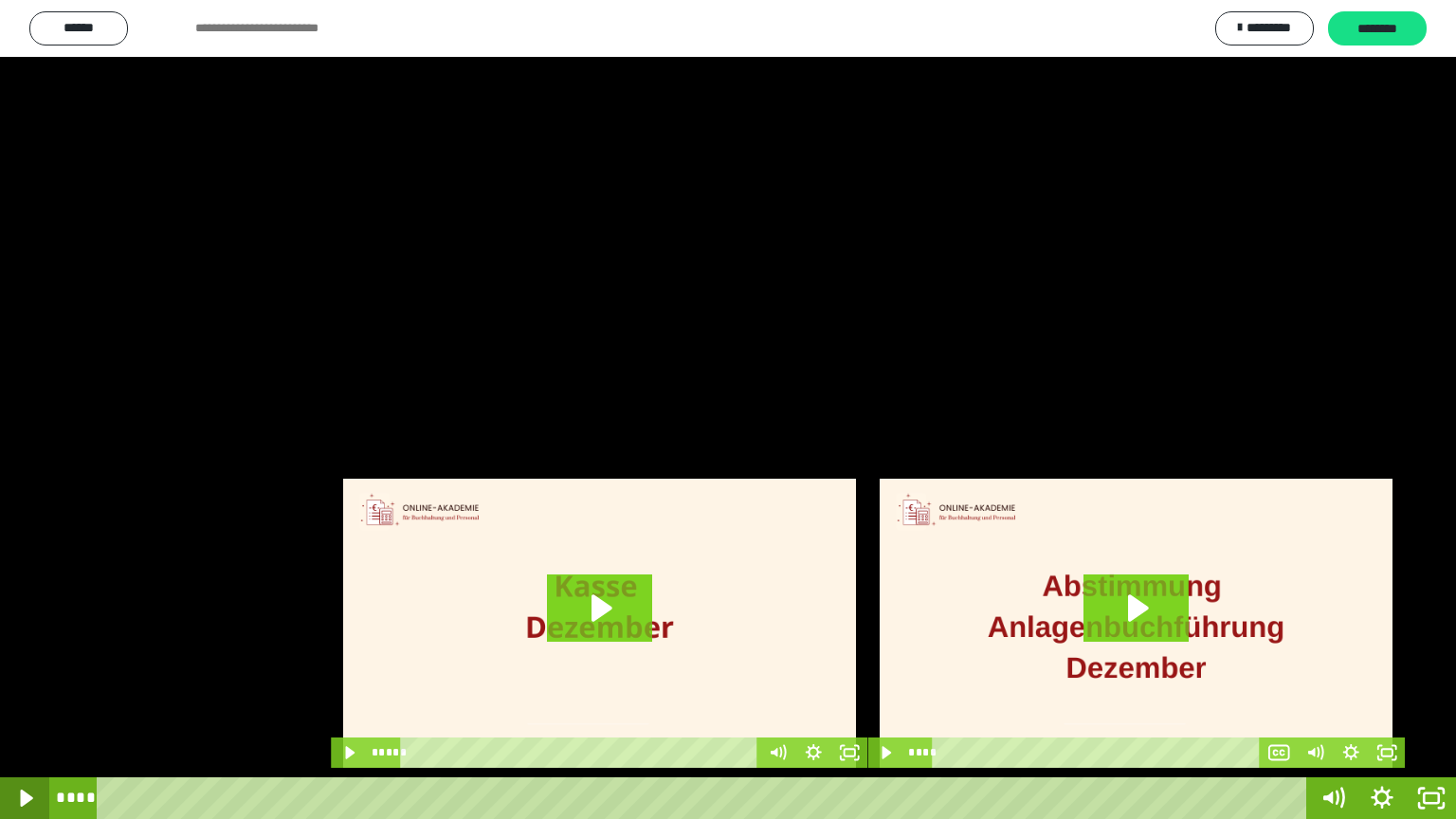 click 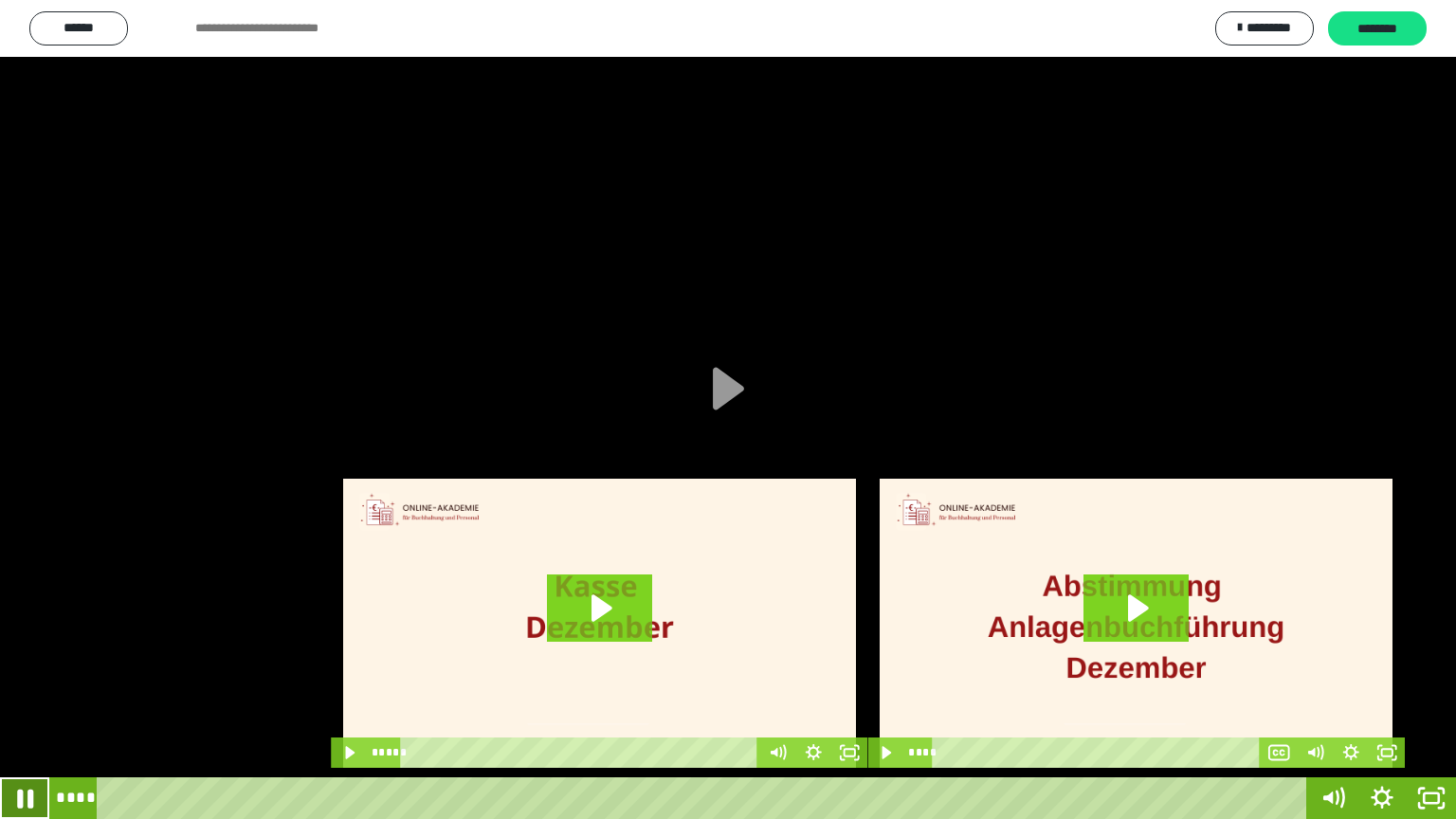 click 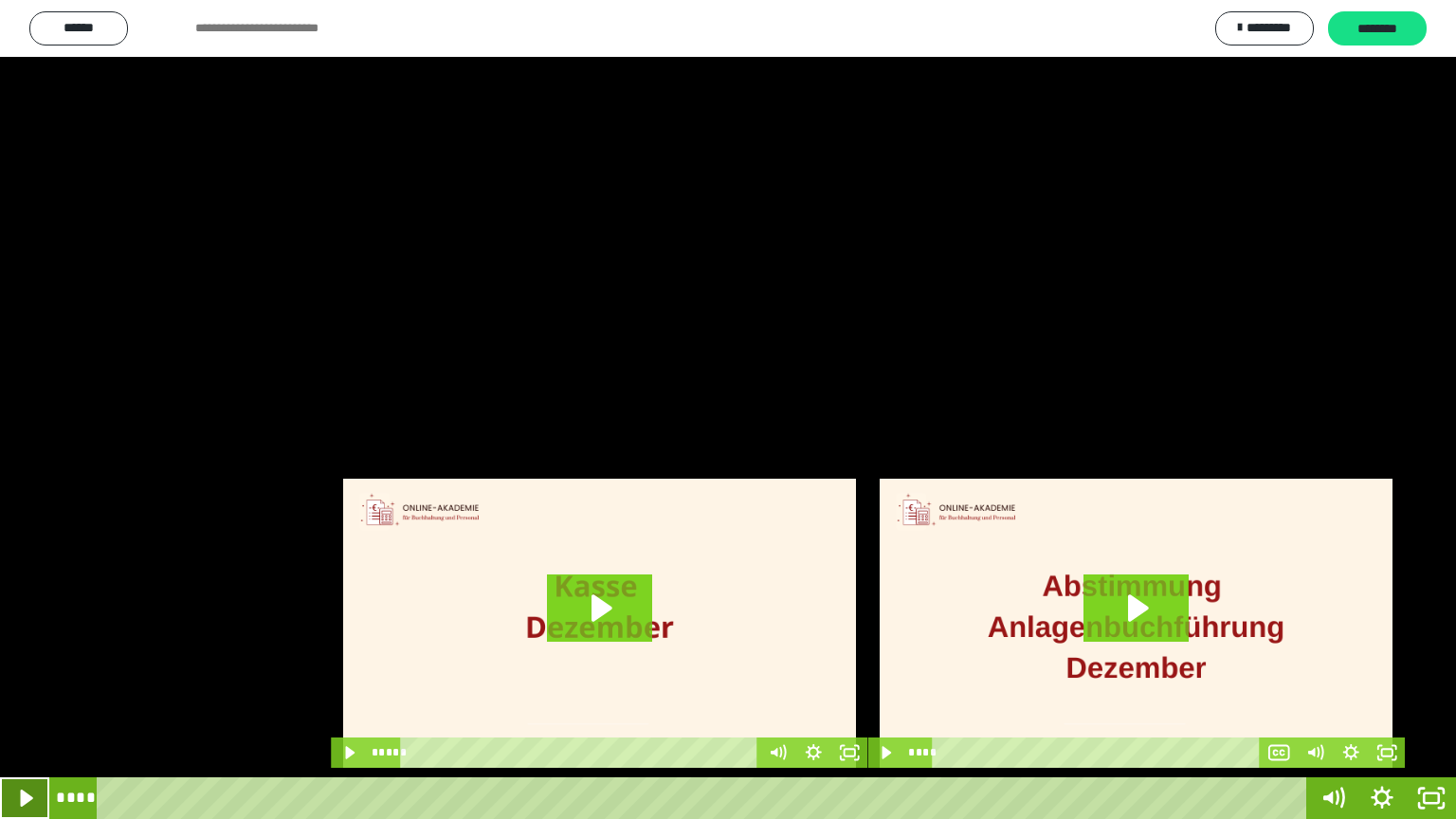 click 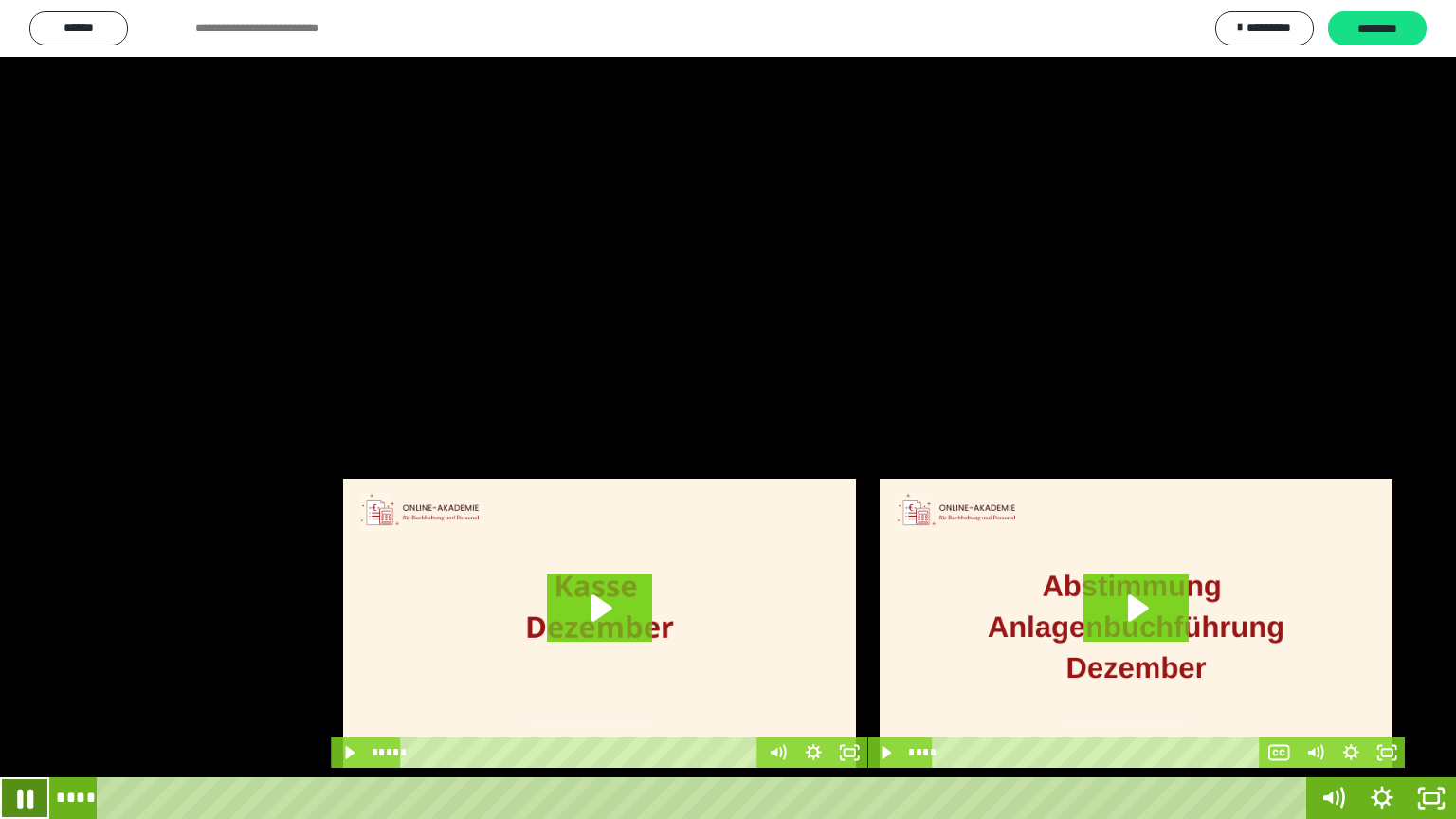 click 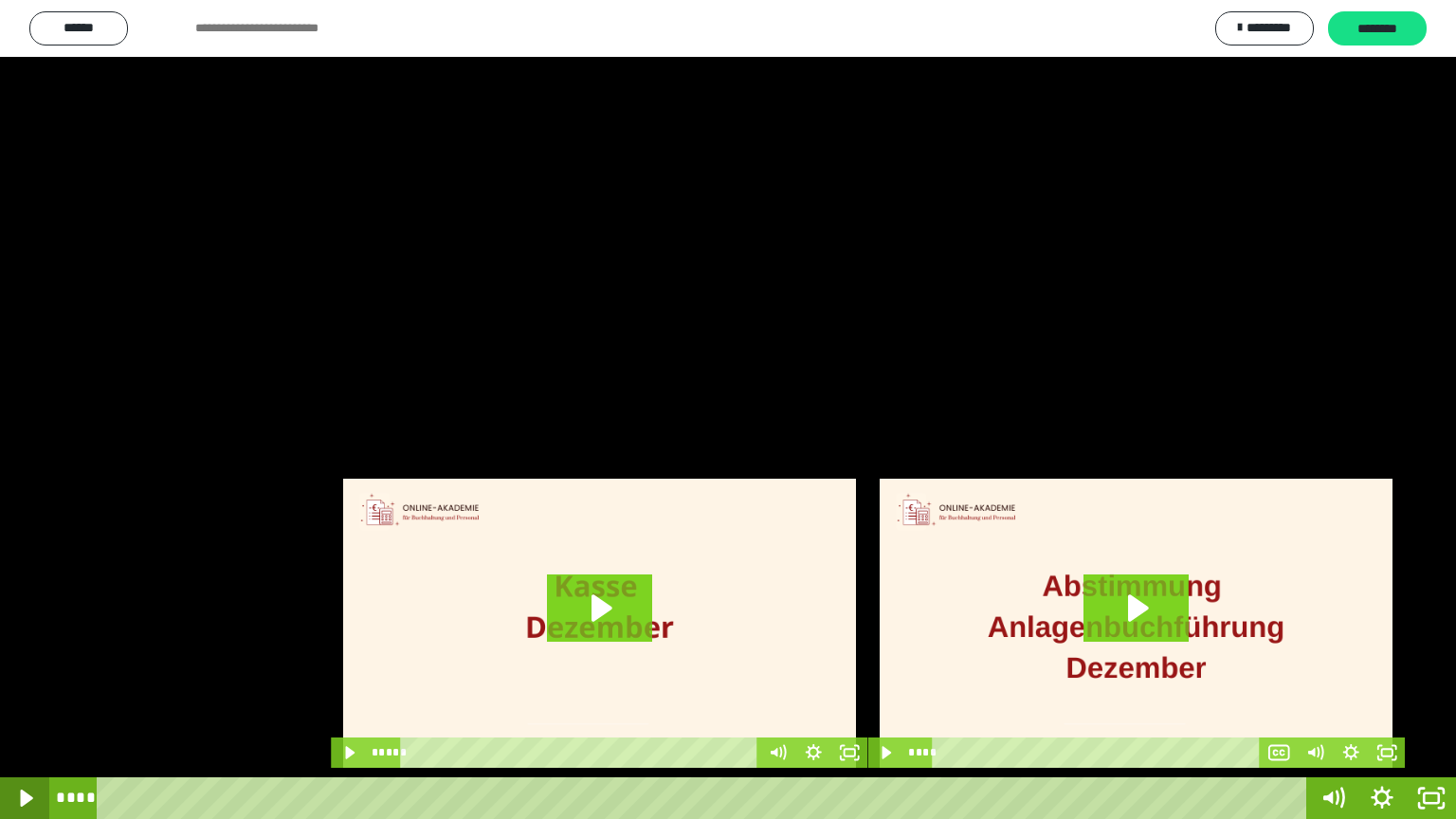 click 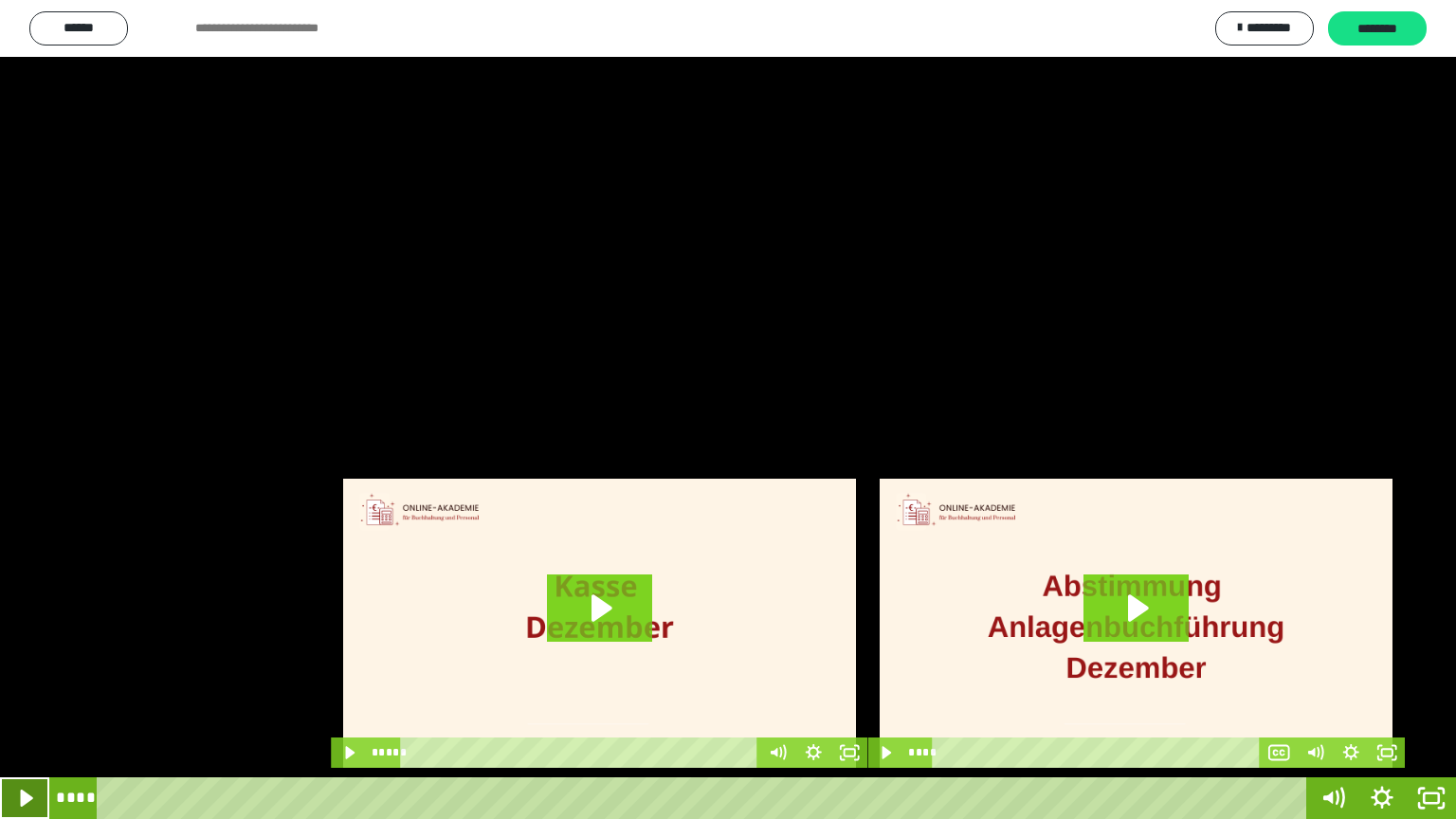click 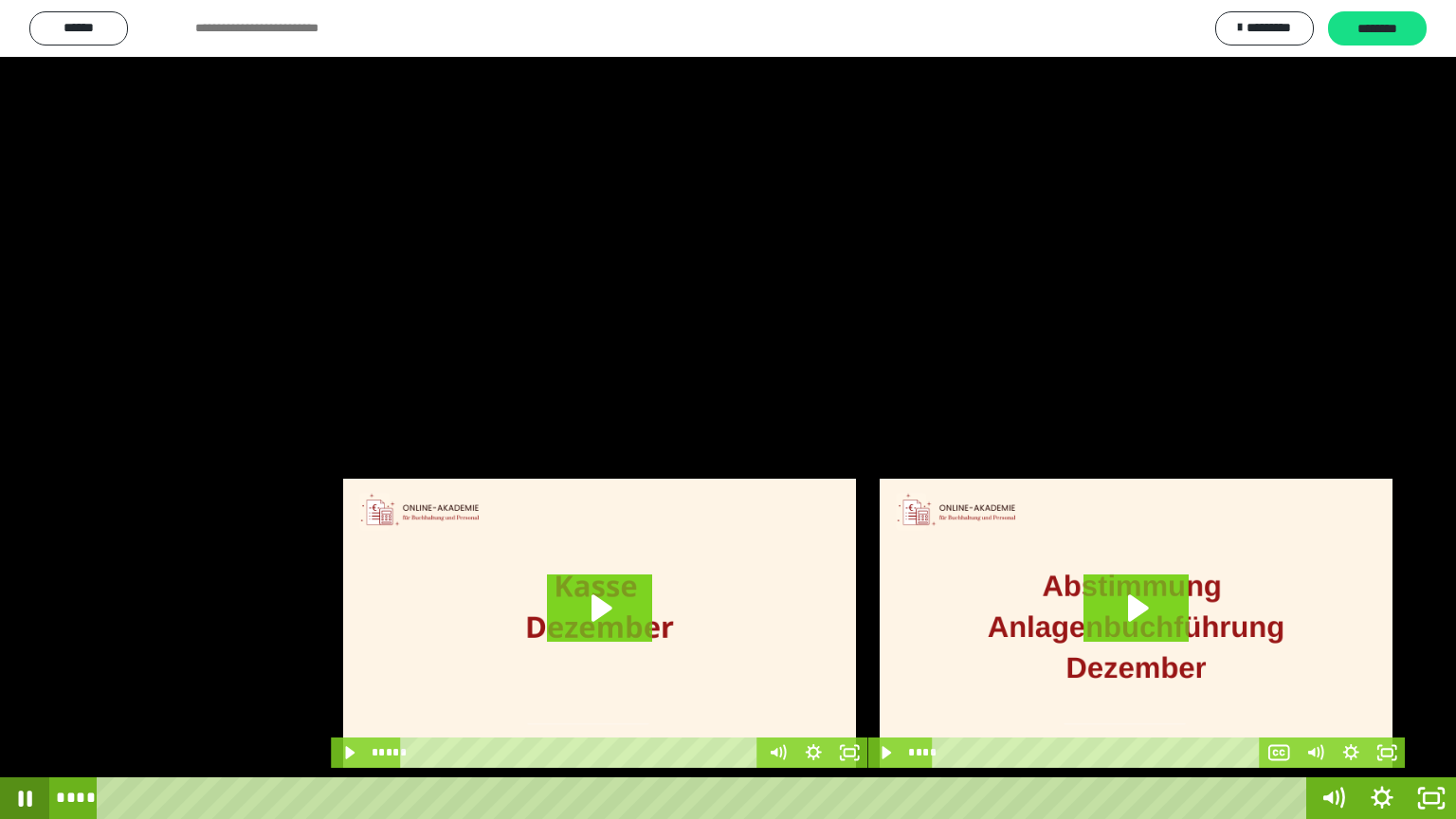 click 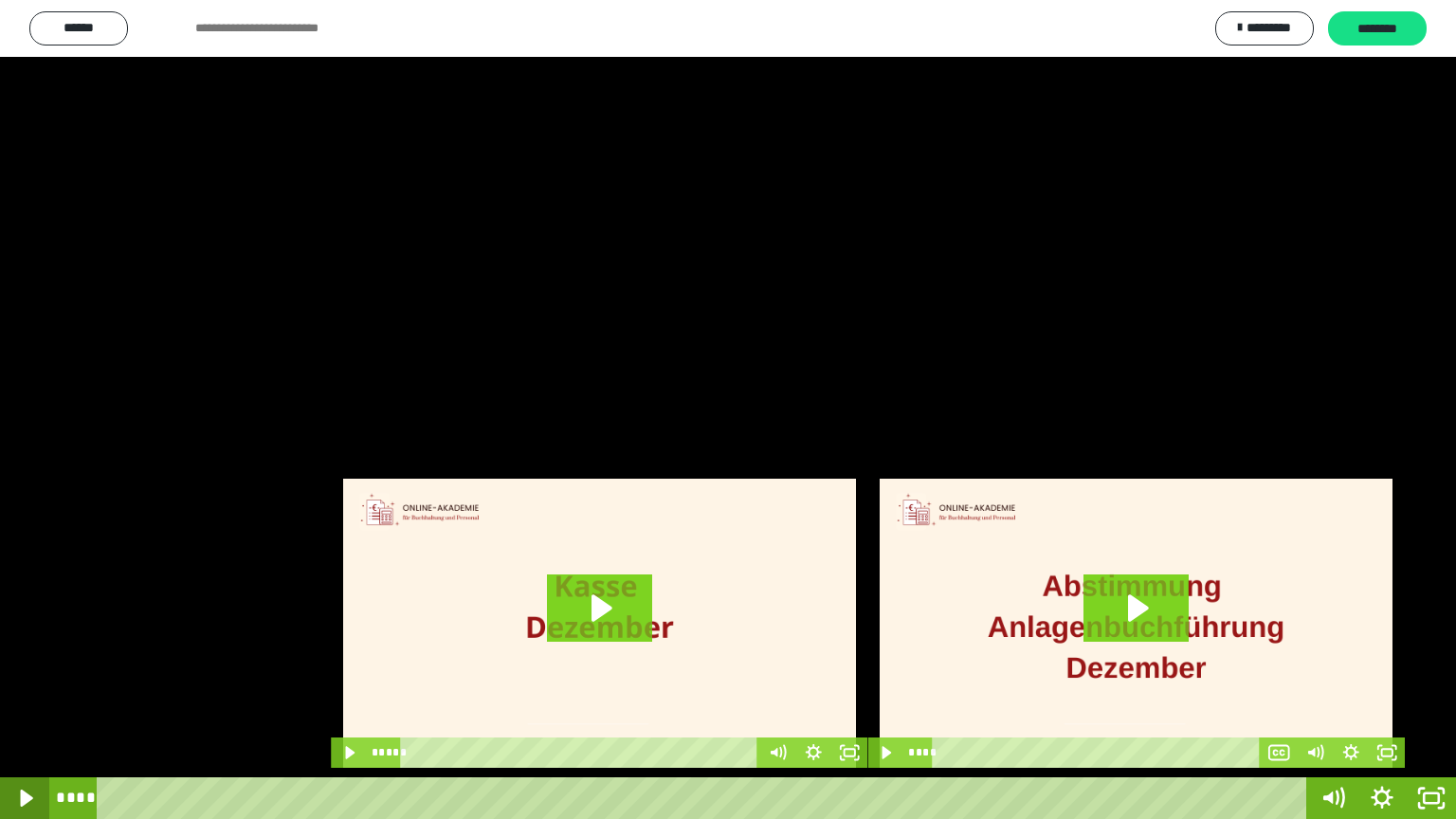 click 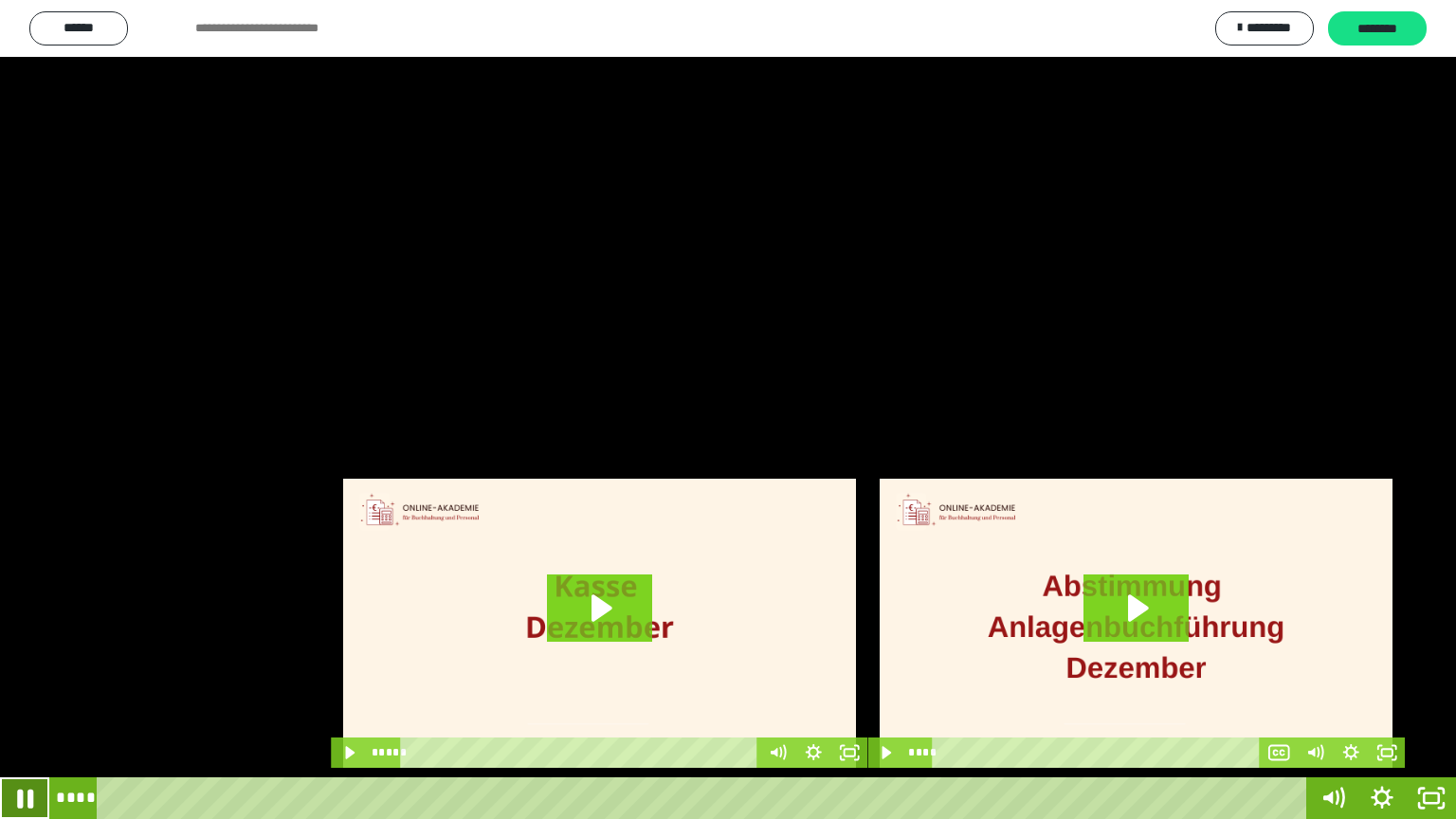 click 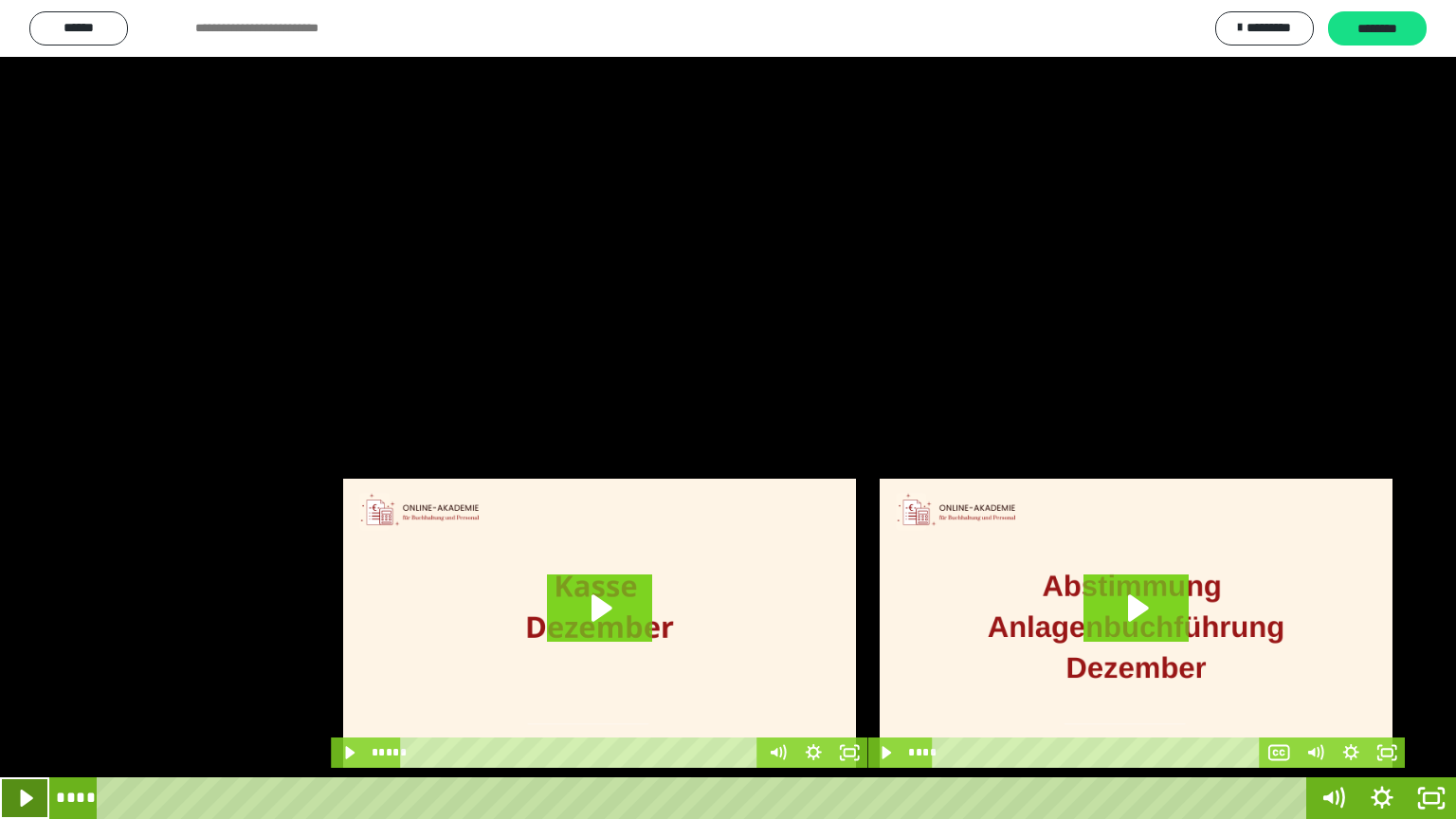 click 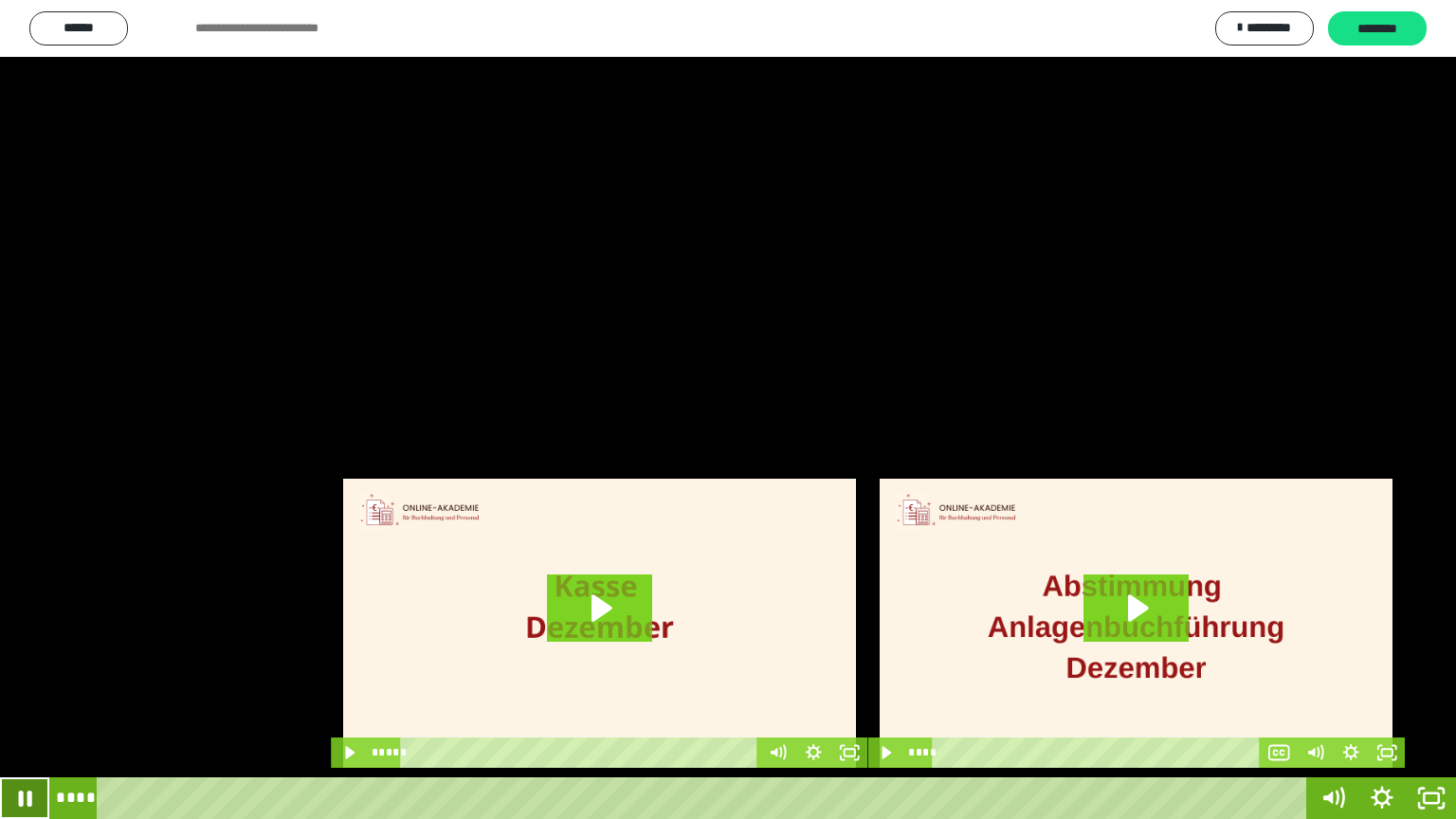 click 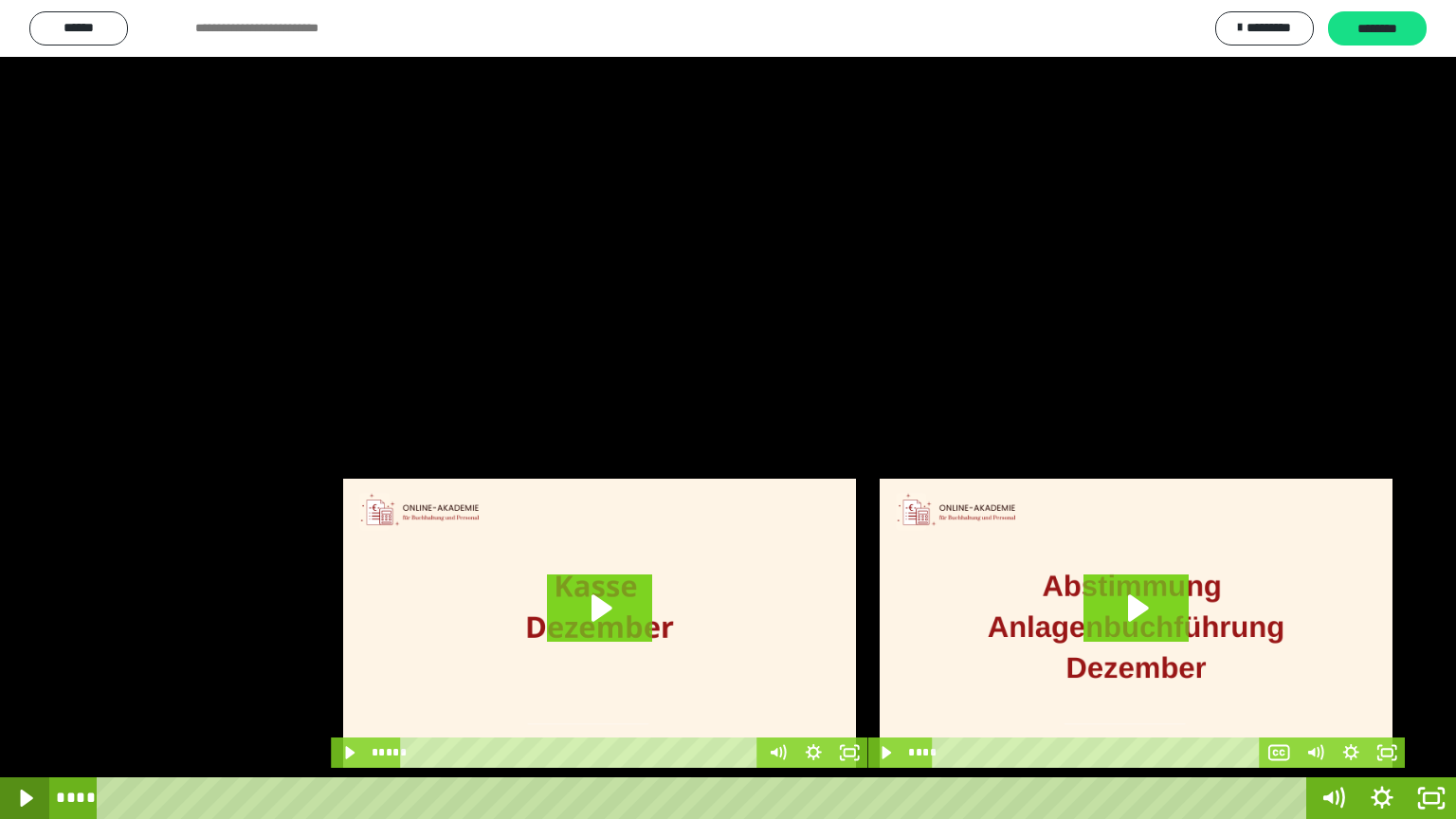click 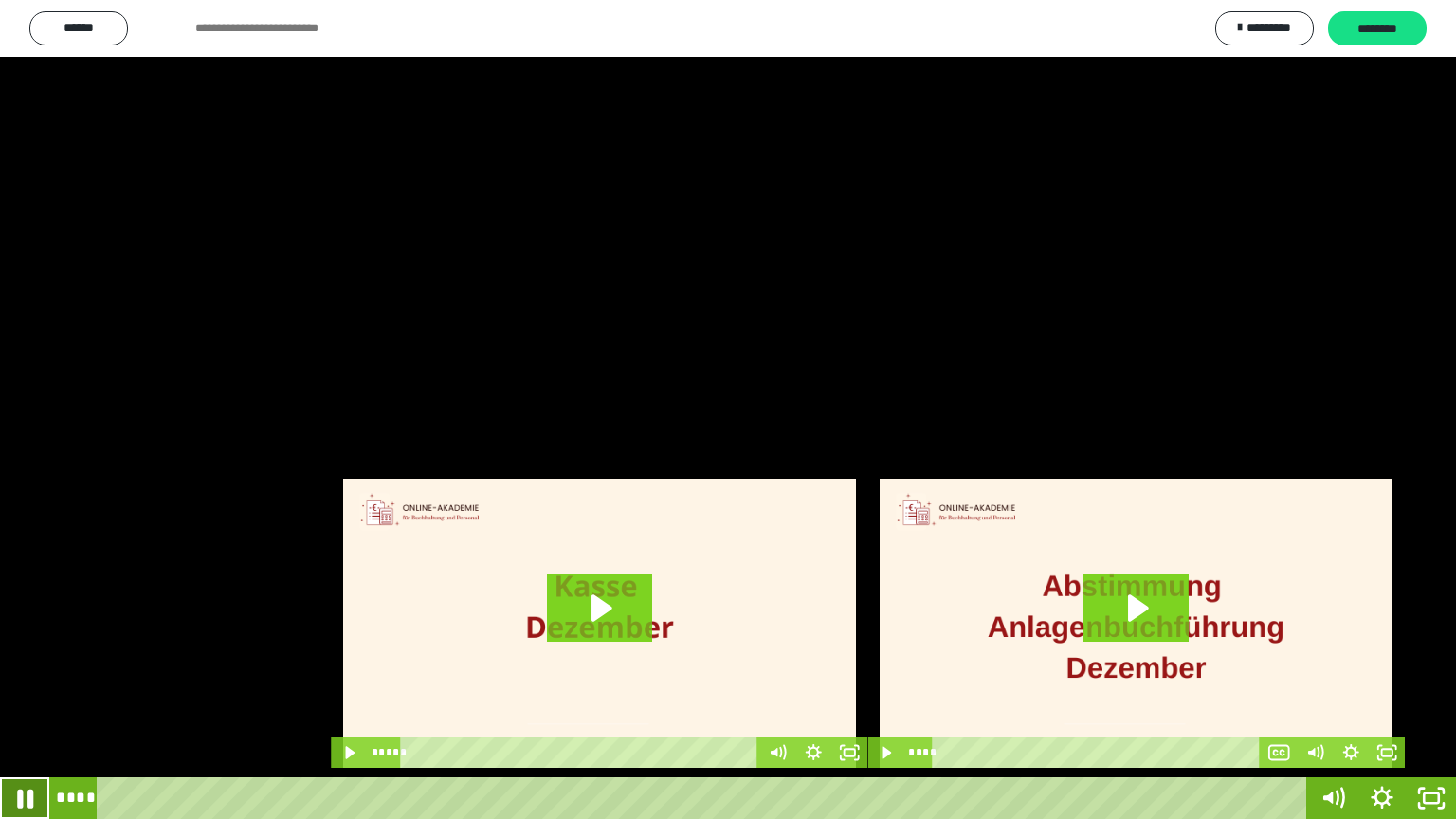 click 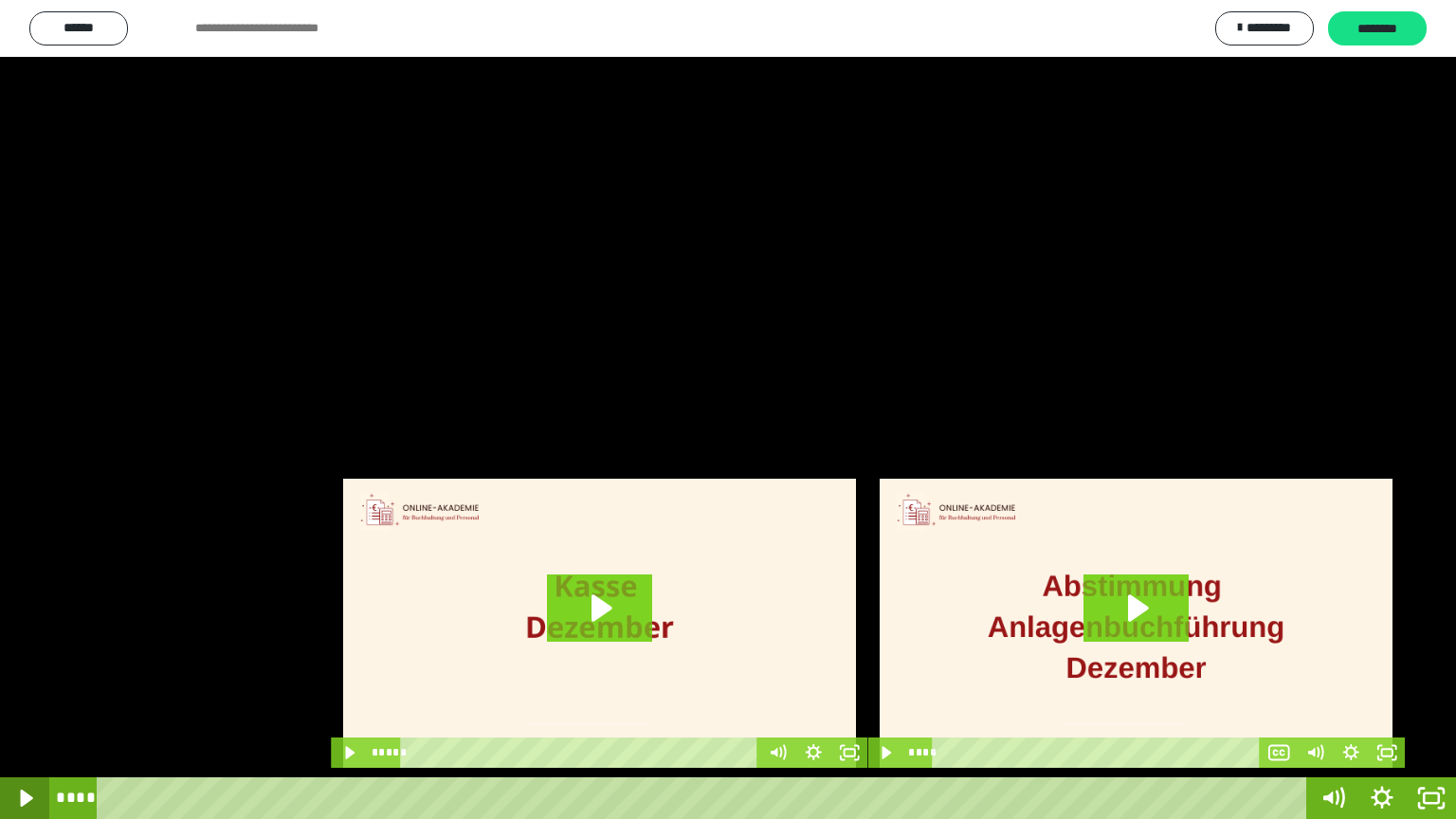 click 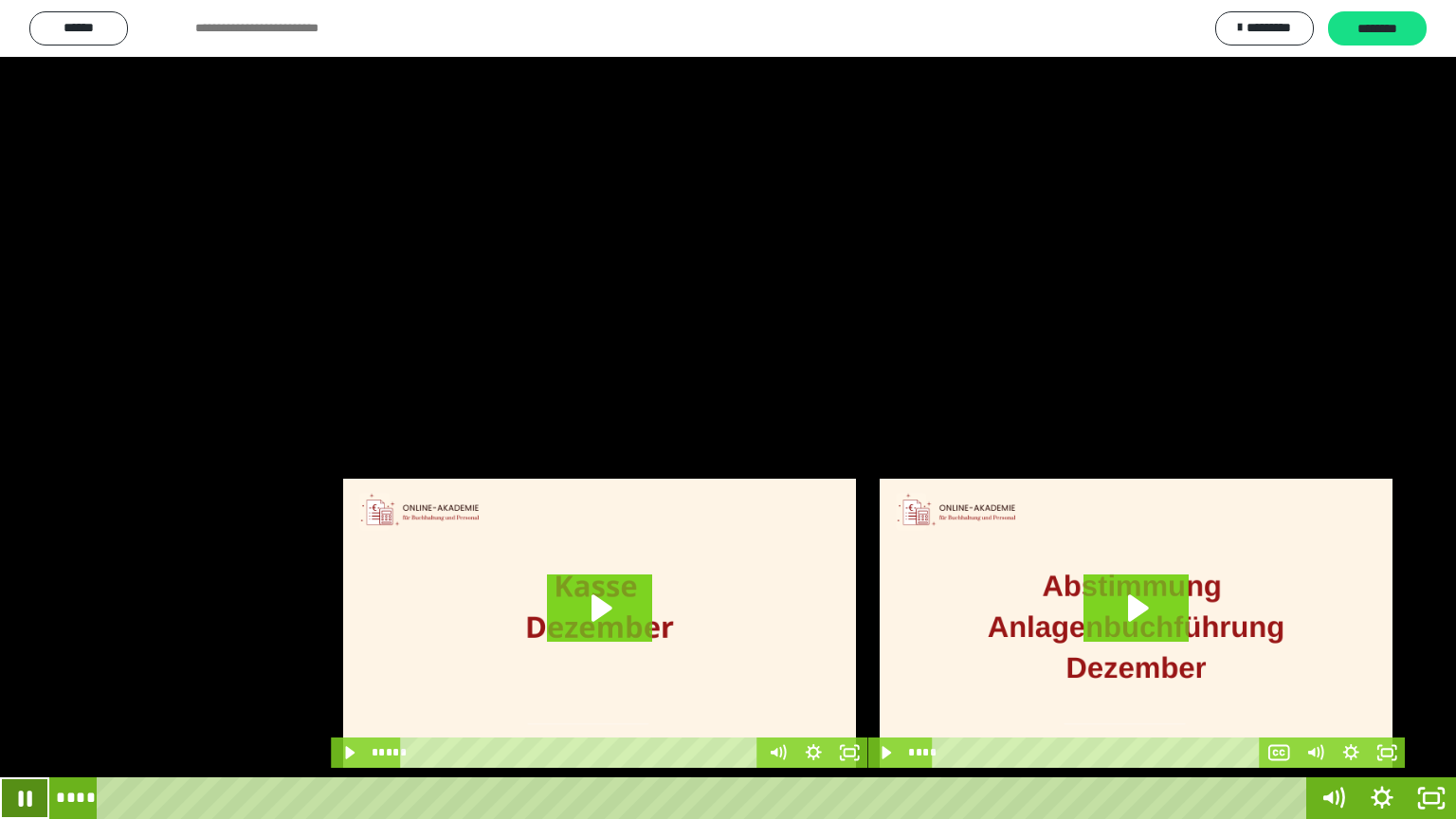 click 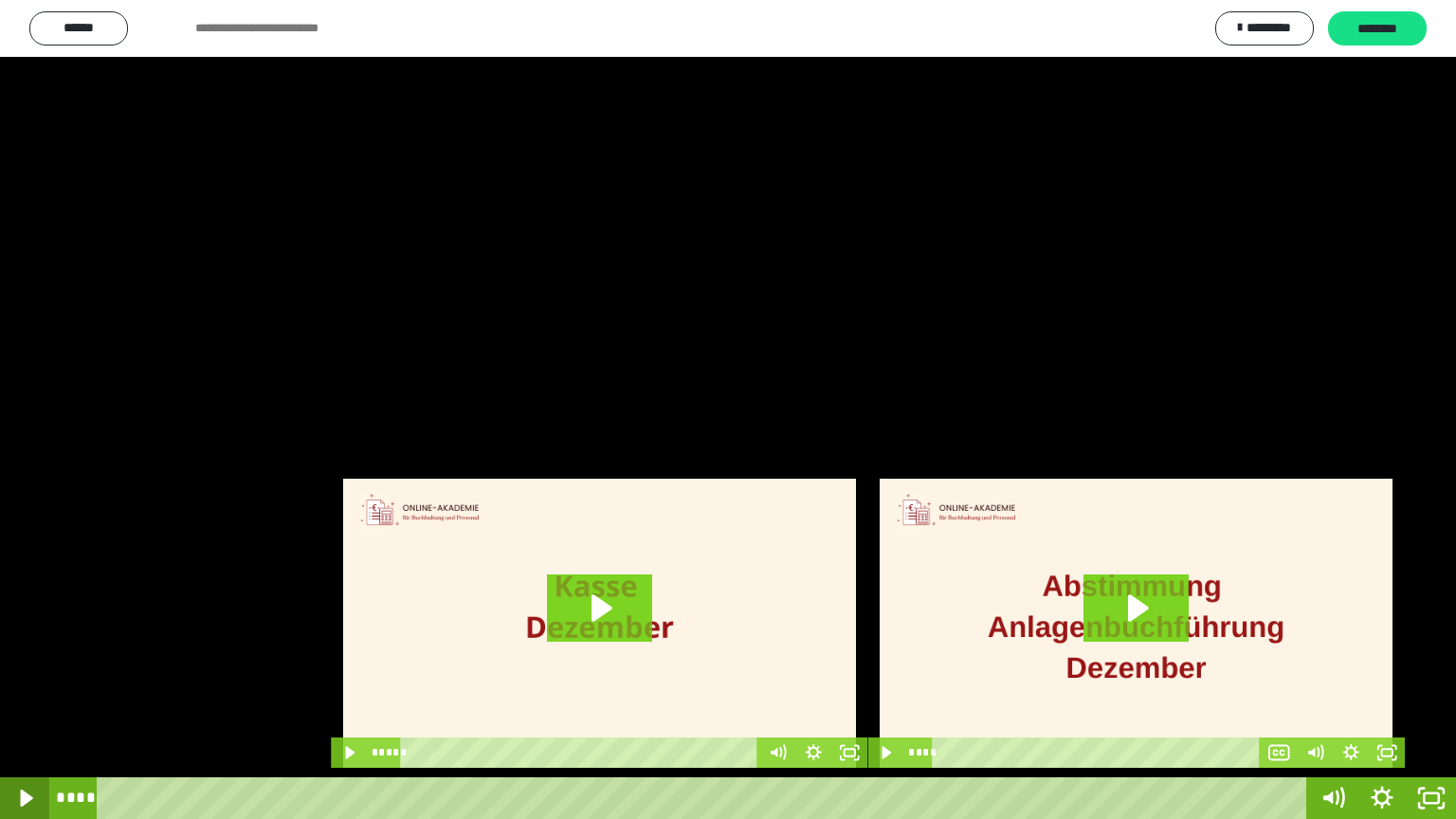 click 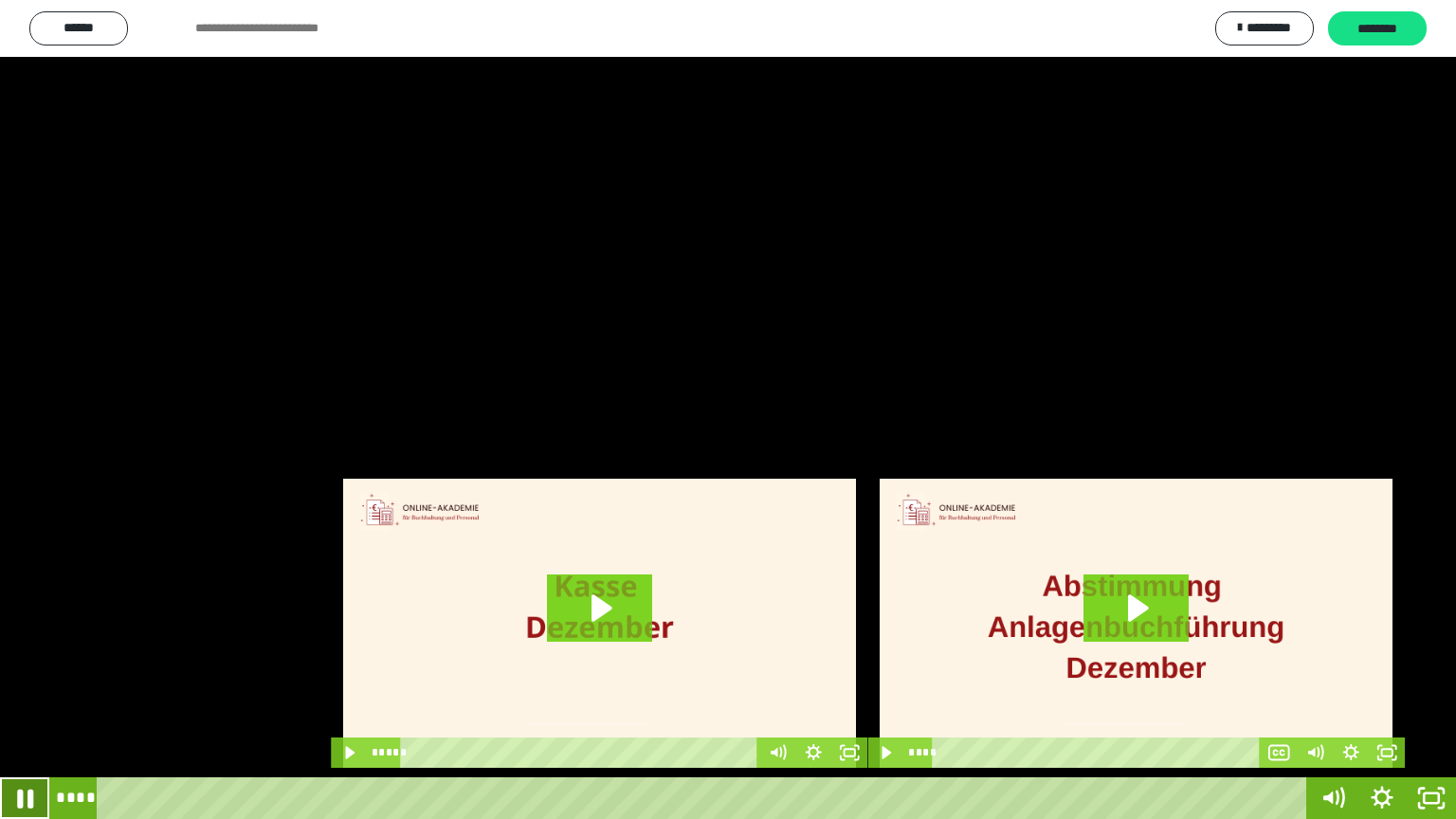 click 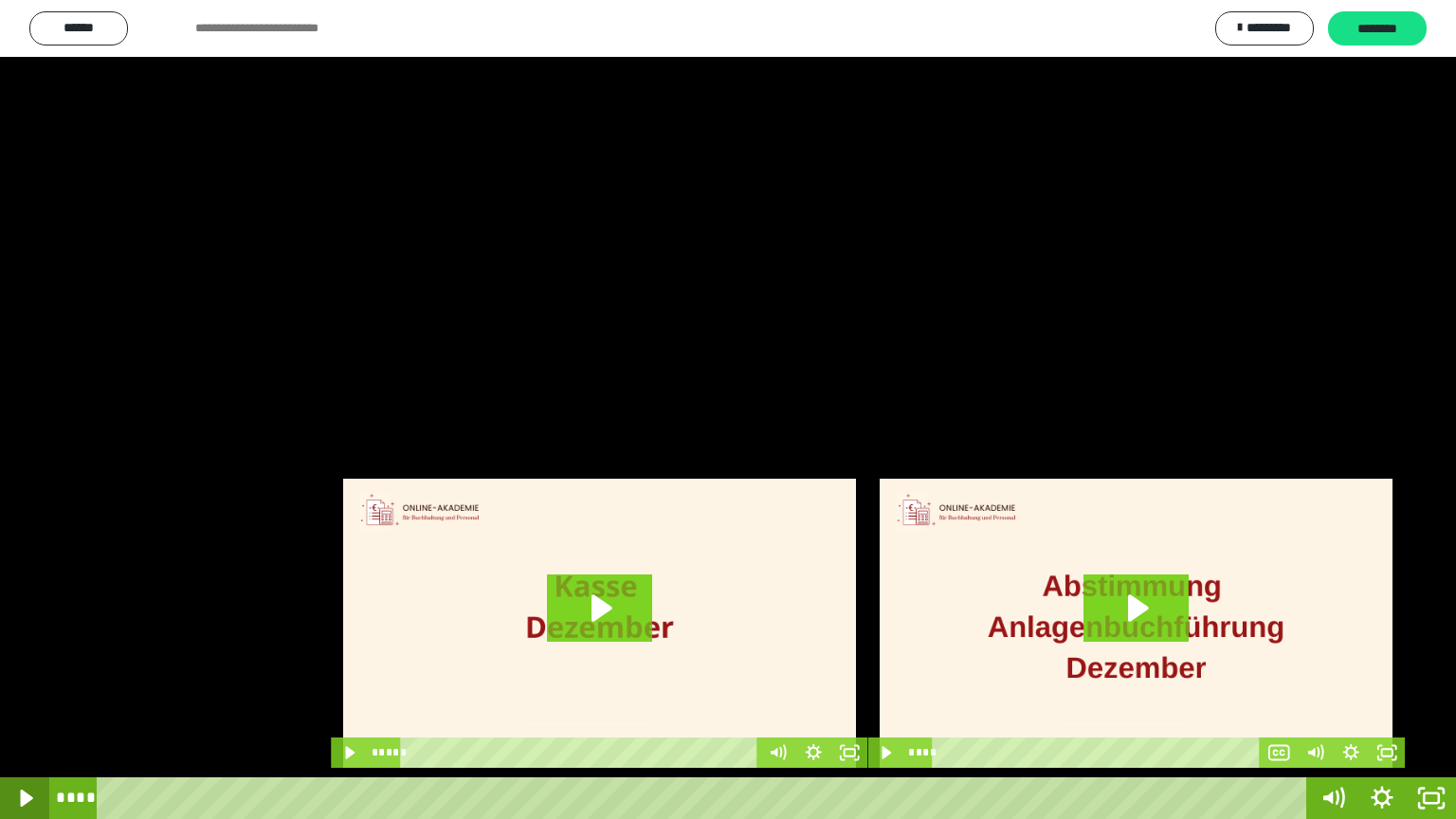 click 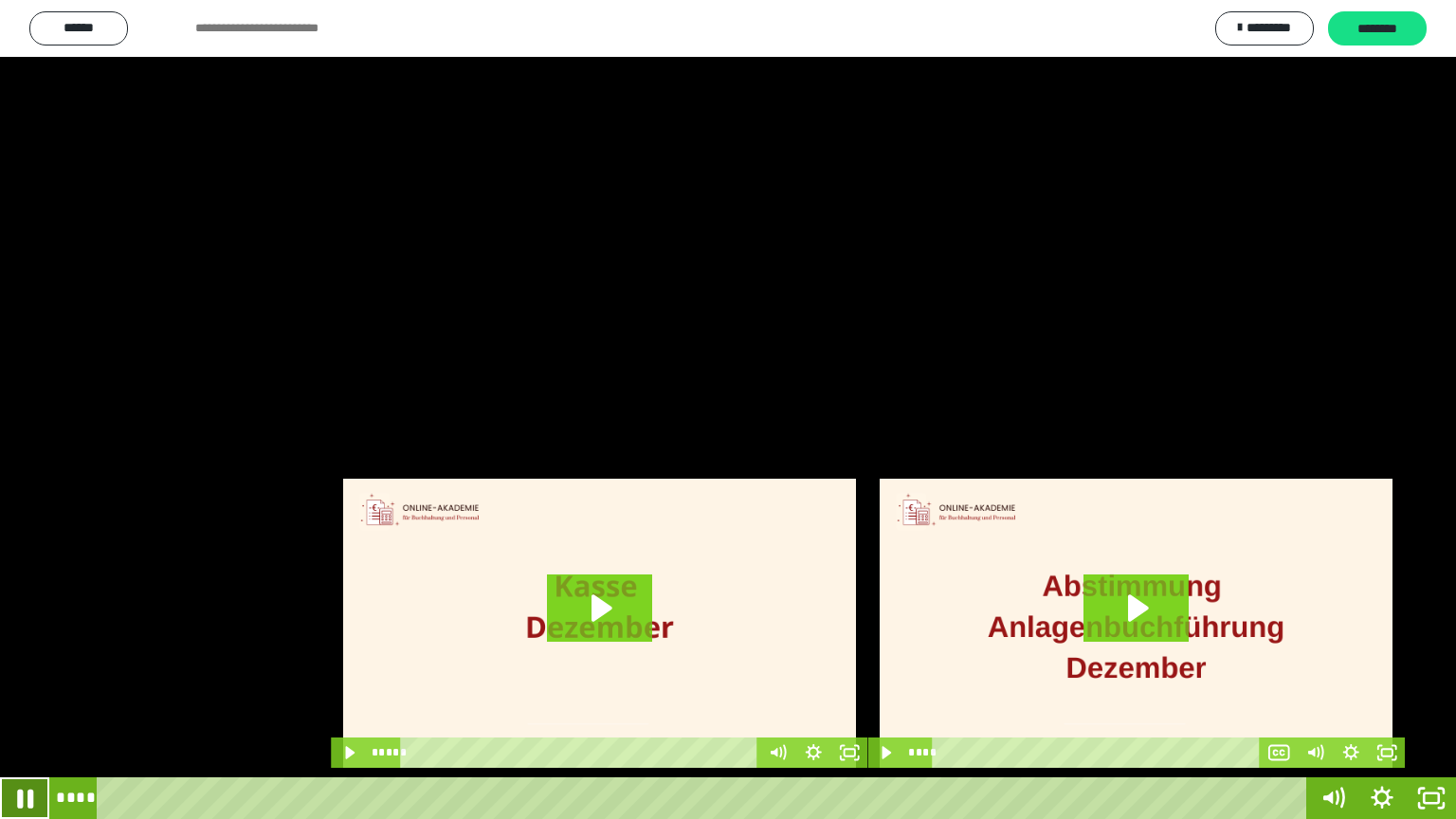 click 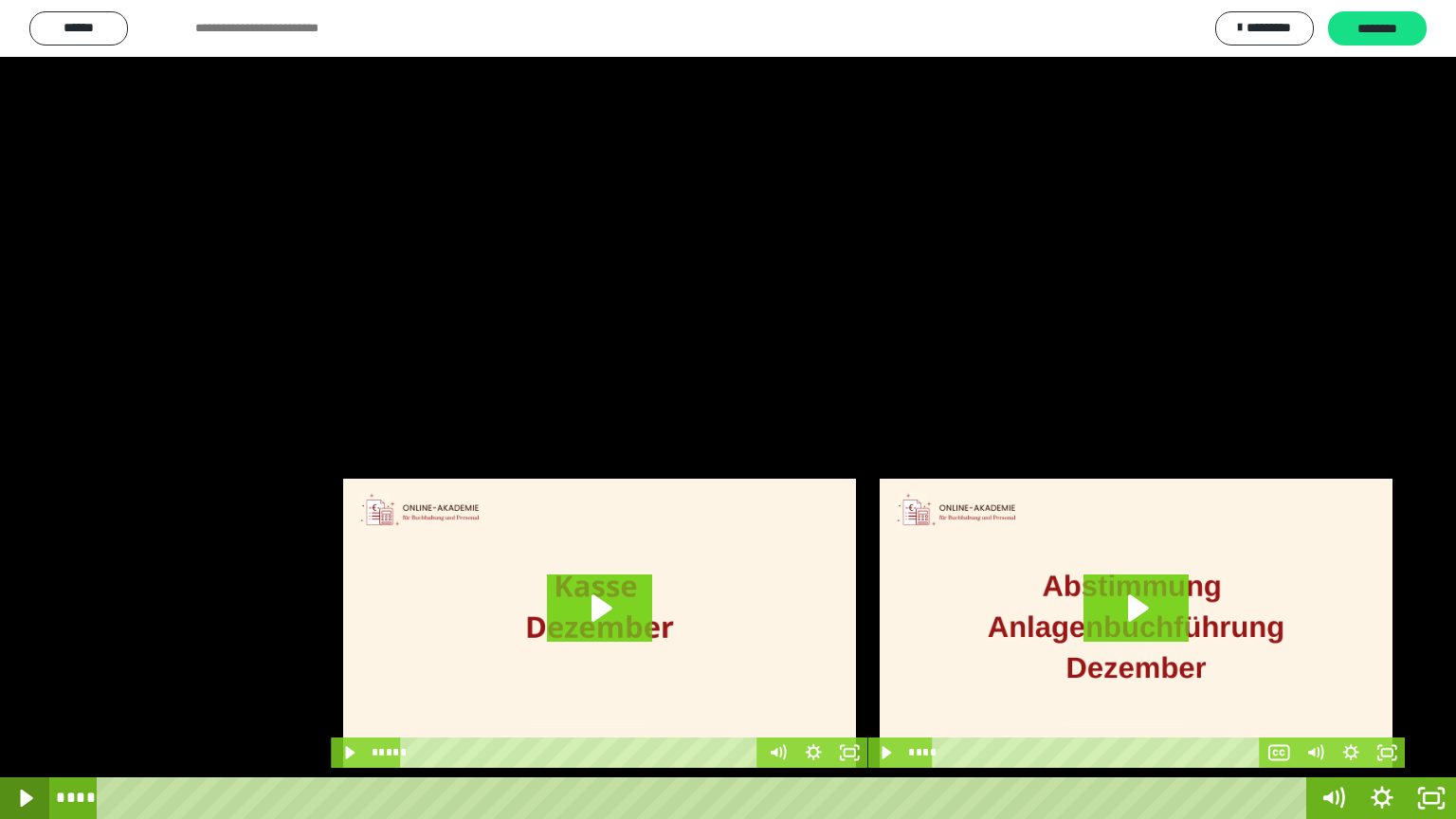 click 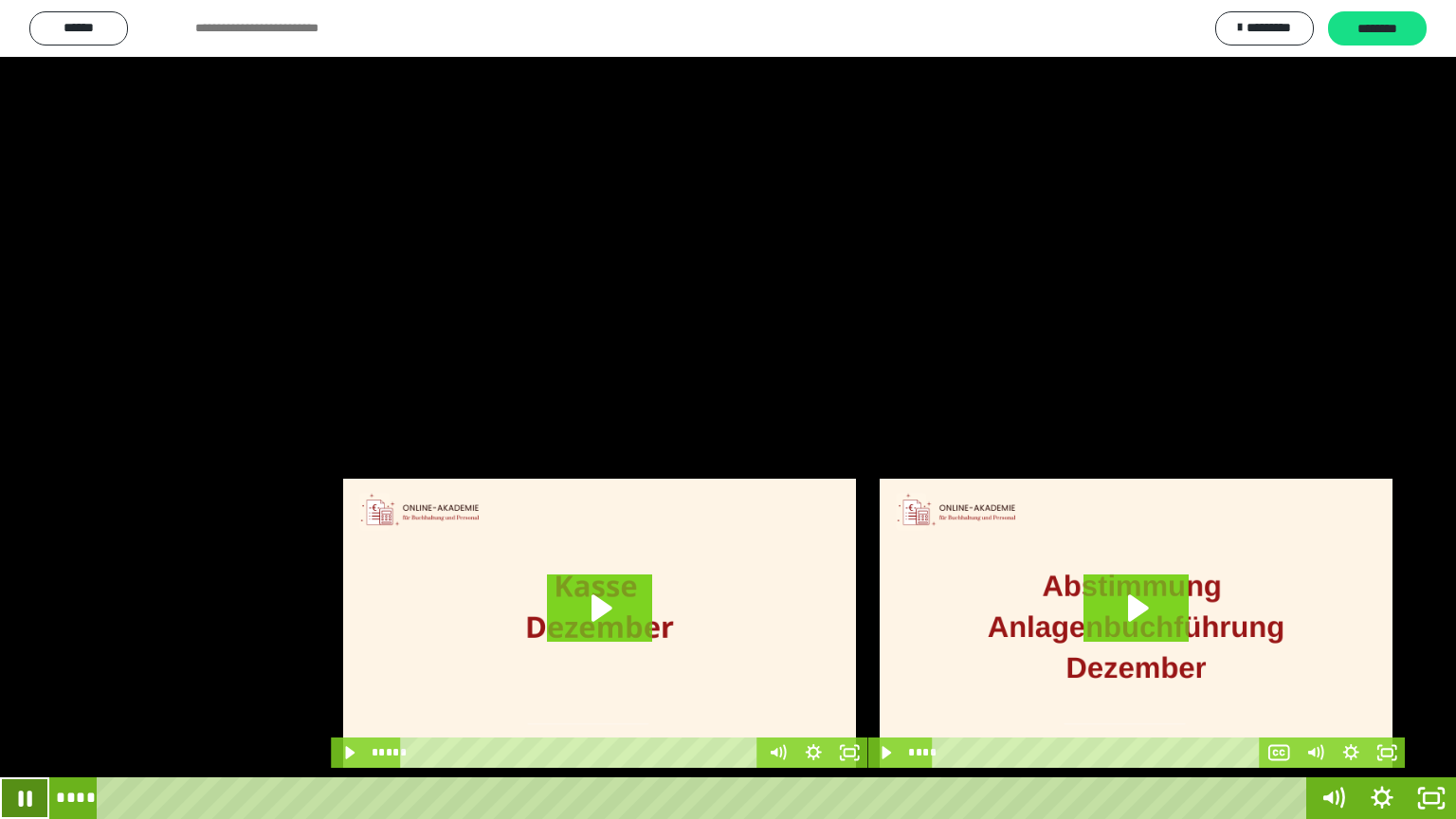 click 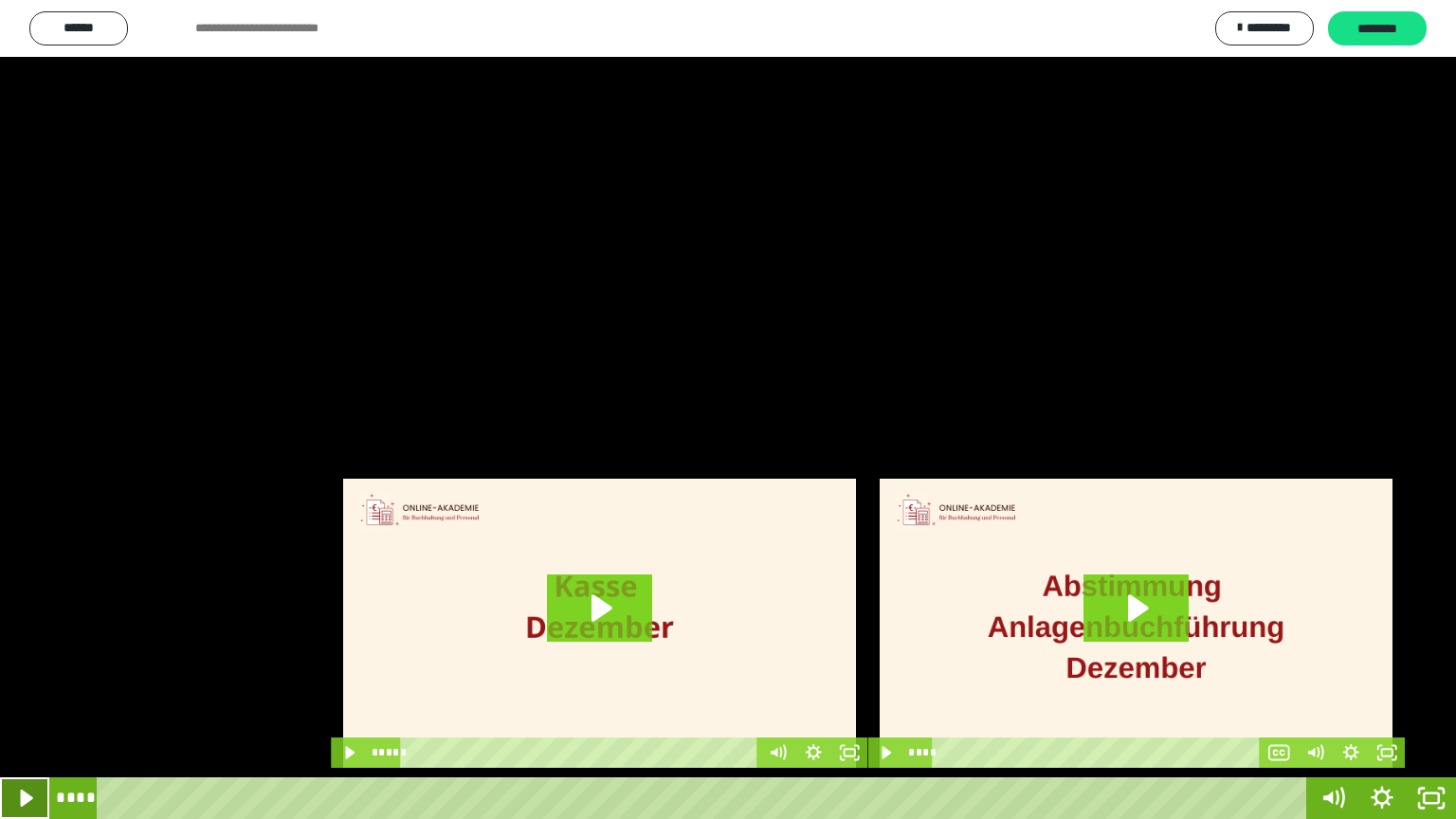 click 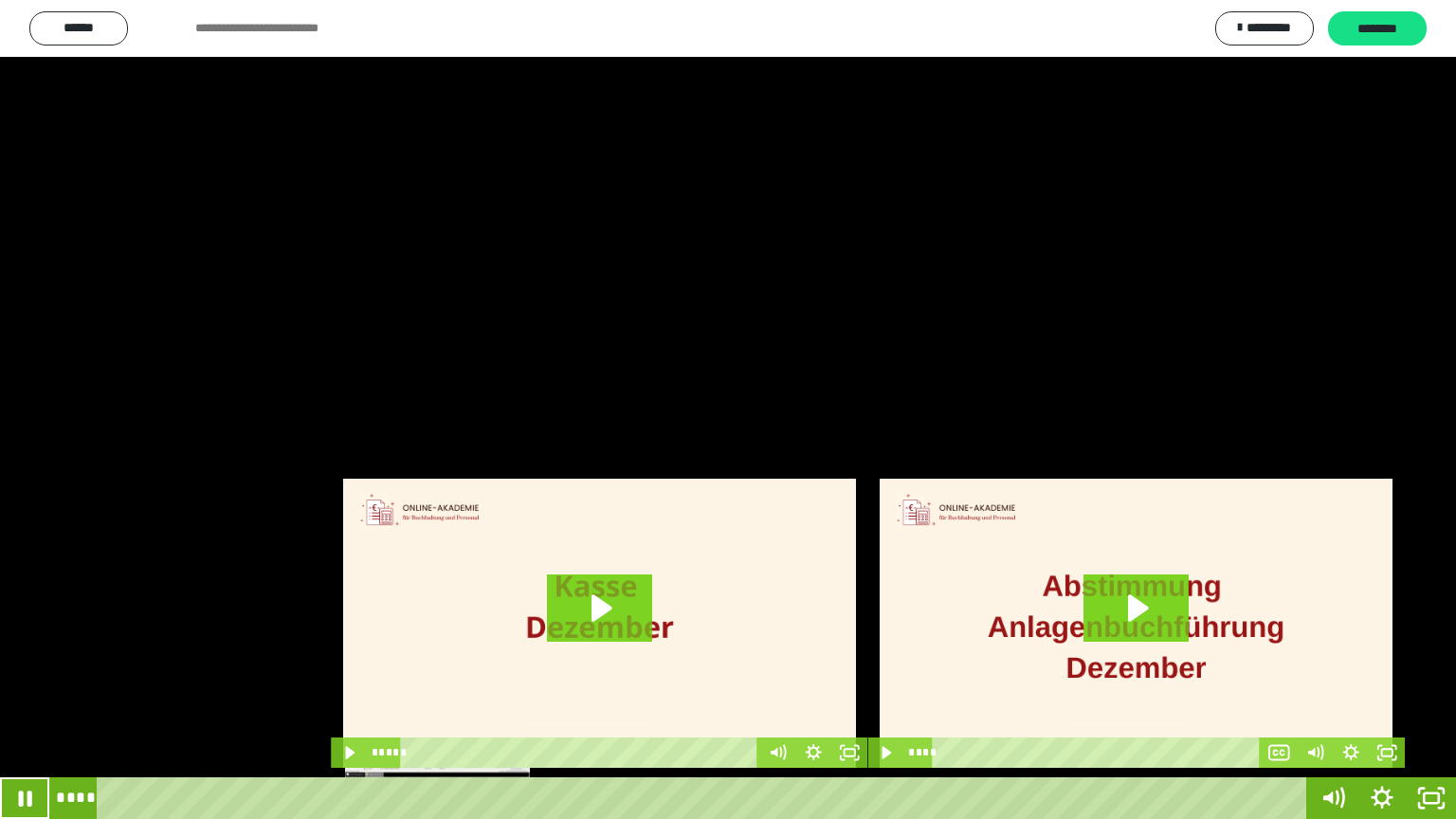 click at bounding box center (445, 798) 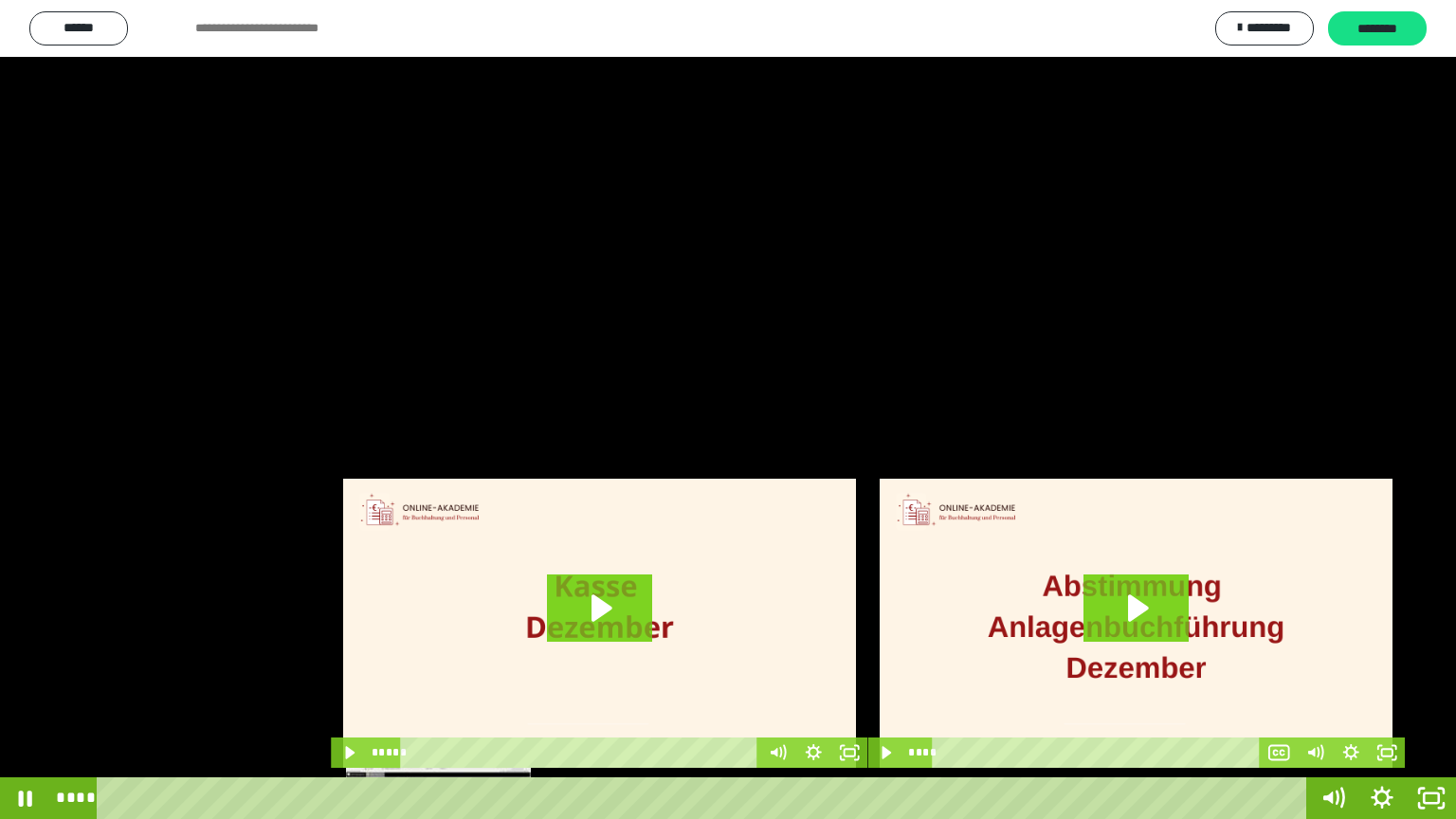 click at bounding box center [438, 798] 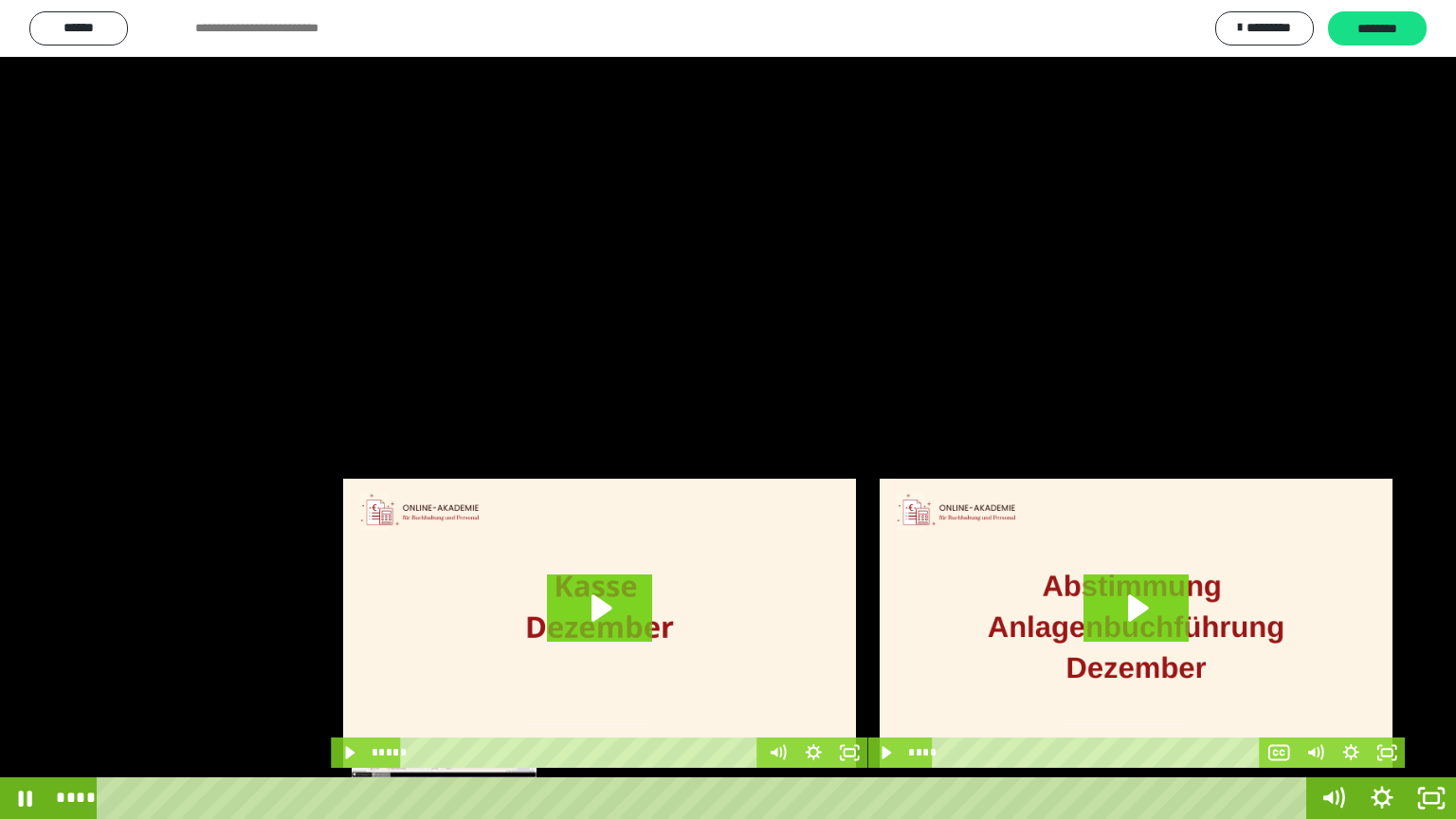 click at bounding box center [450, 798] 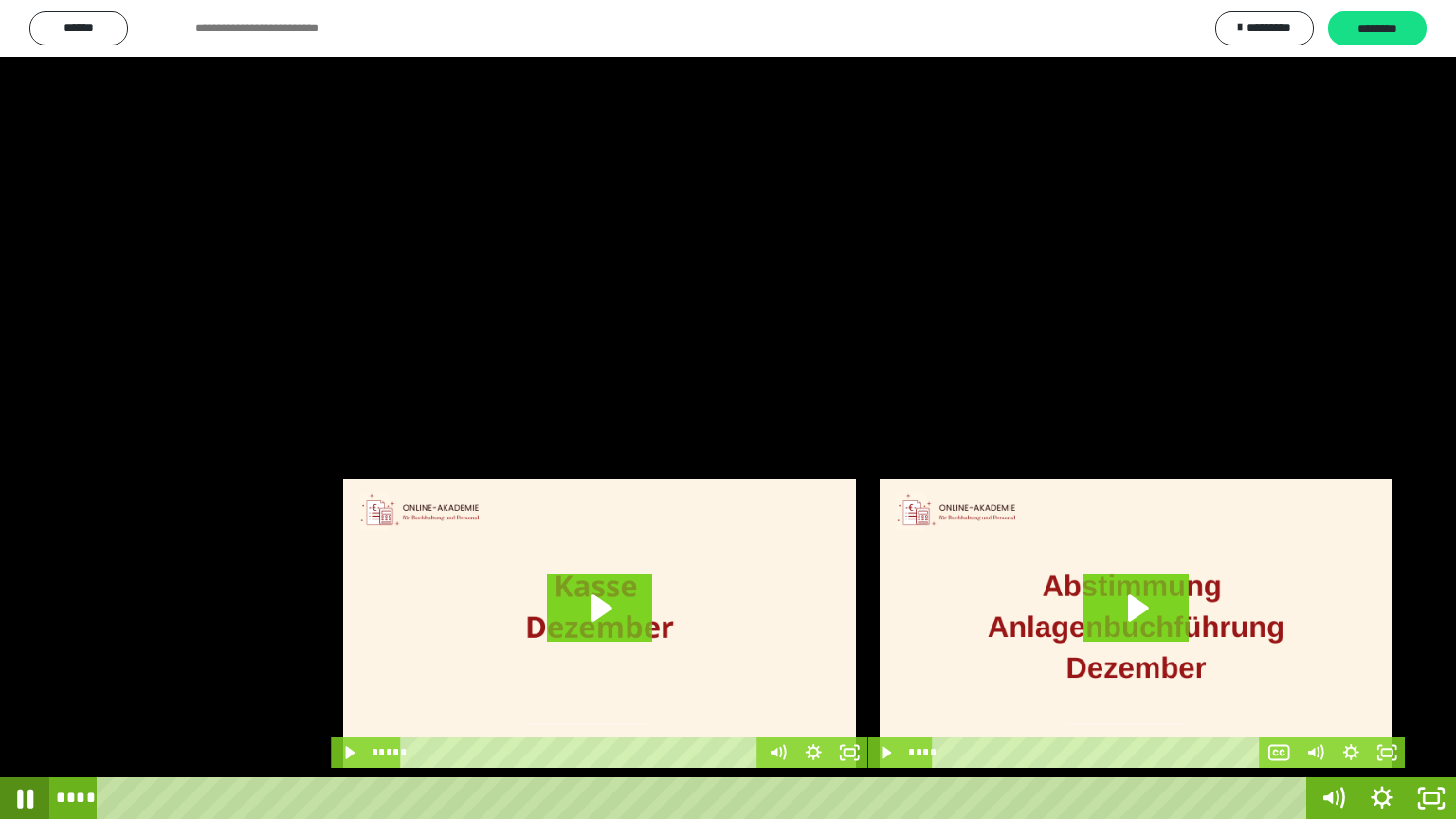 click 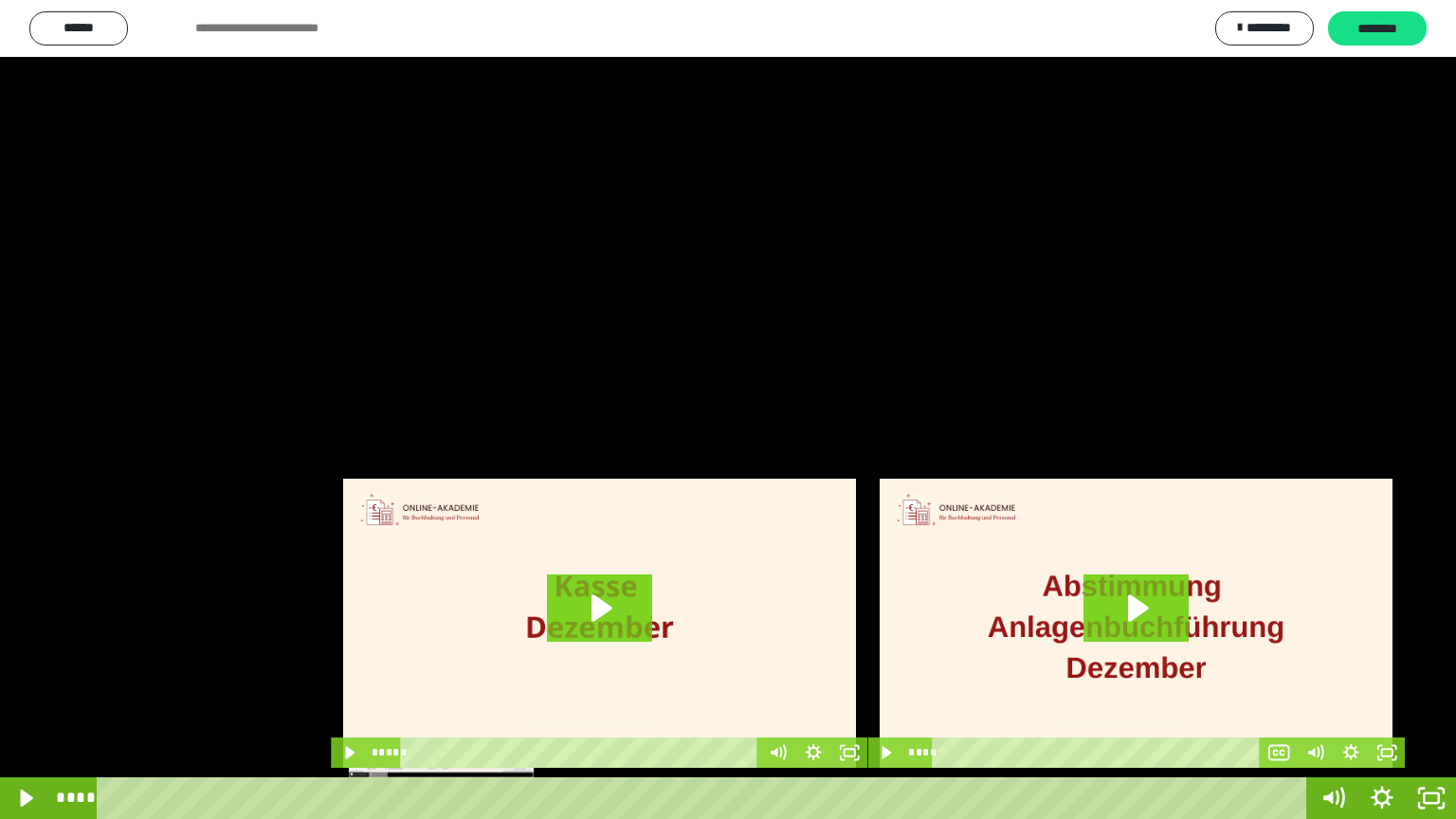 click at bounding box center [446, 798] 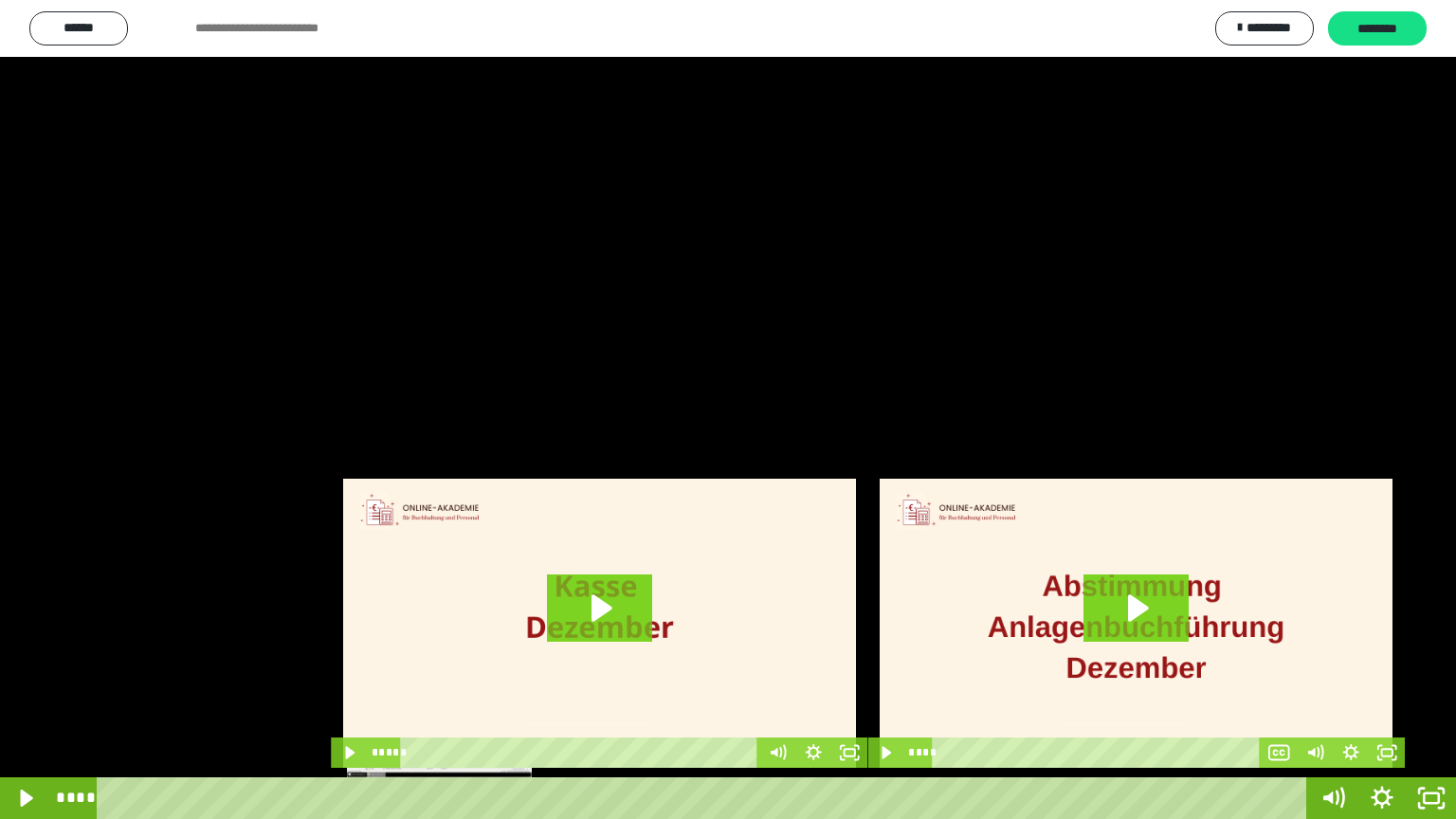 click at bounding box center (439, 798) 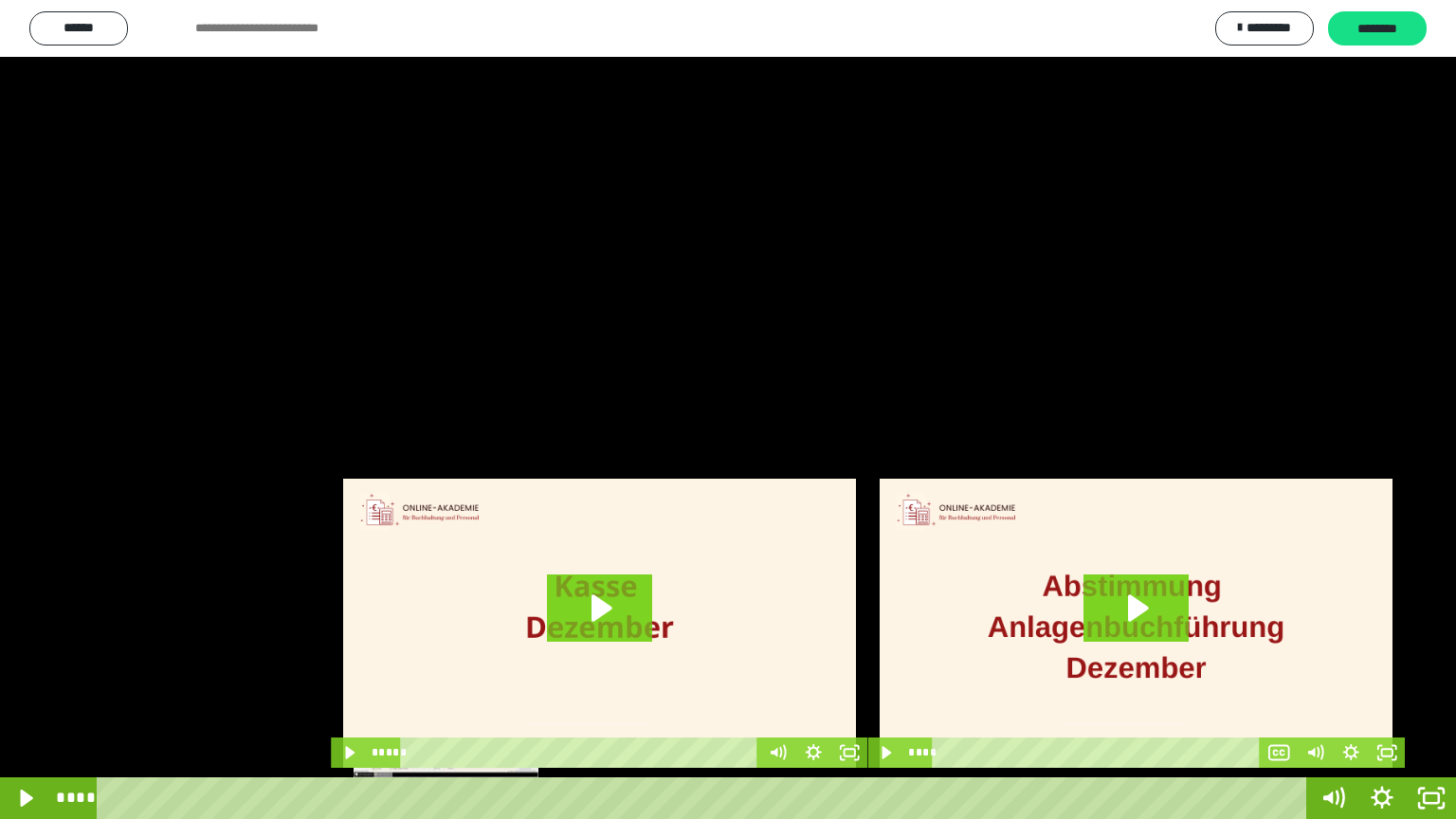 click on "****" at bounding box center (705, 798) 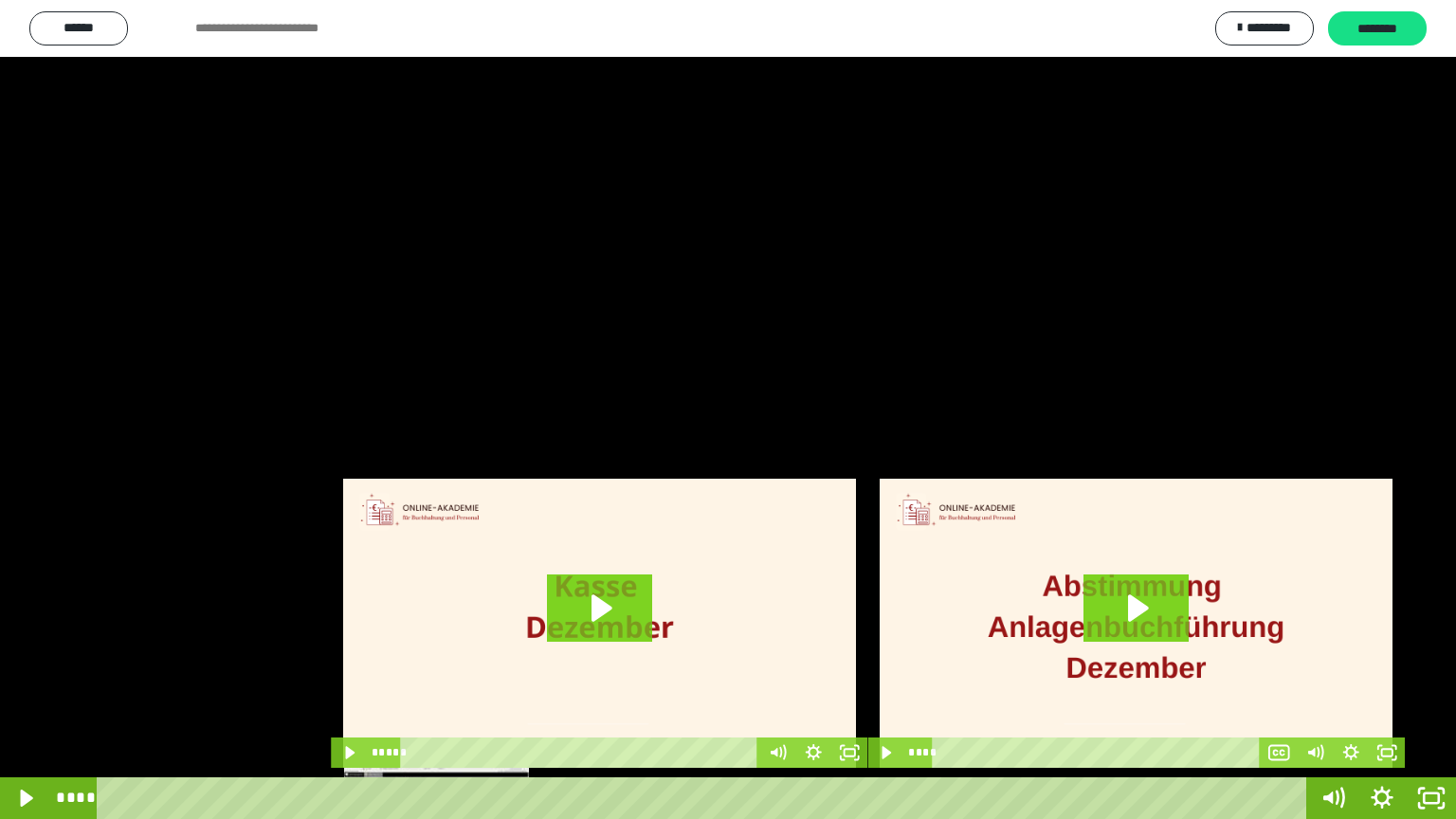 click on "****" at bounding box center (705, 798) 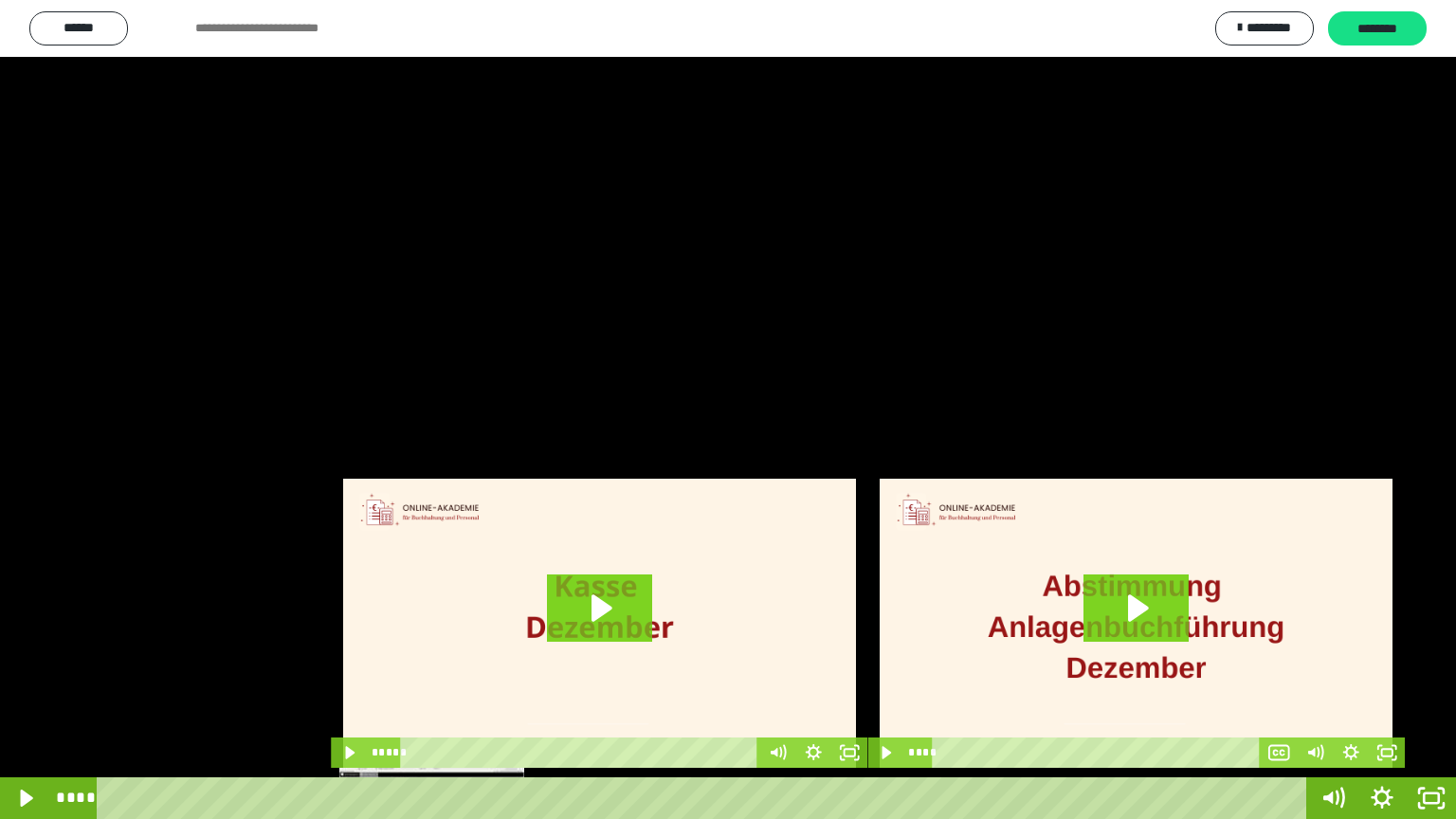 click at bounding box center (431, 798) 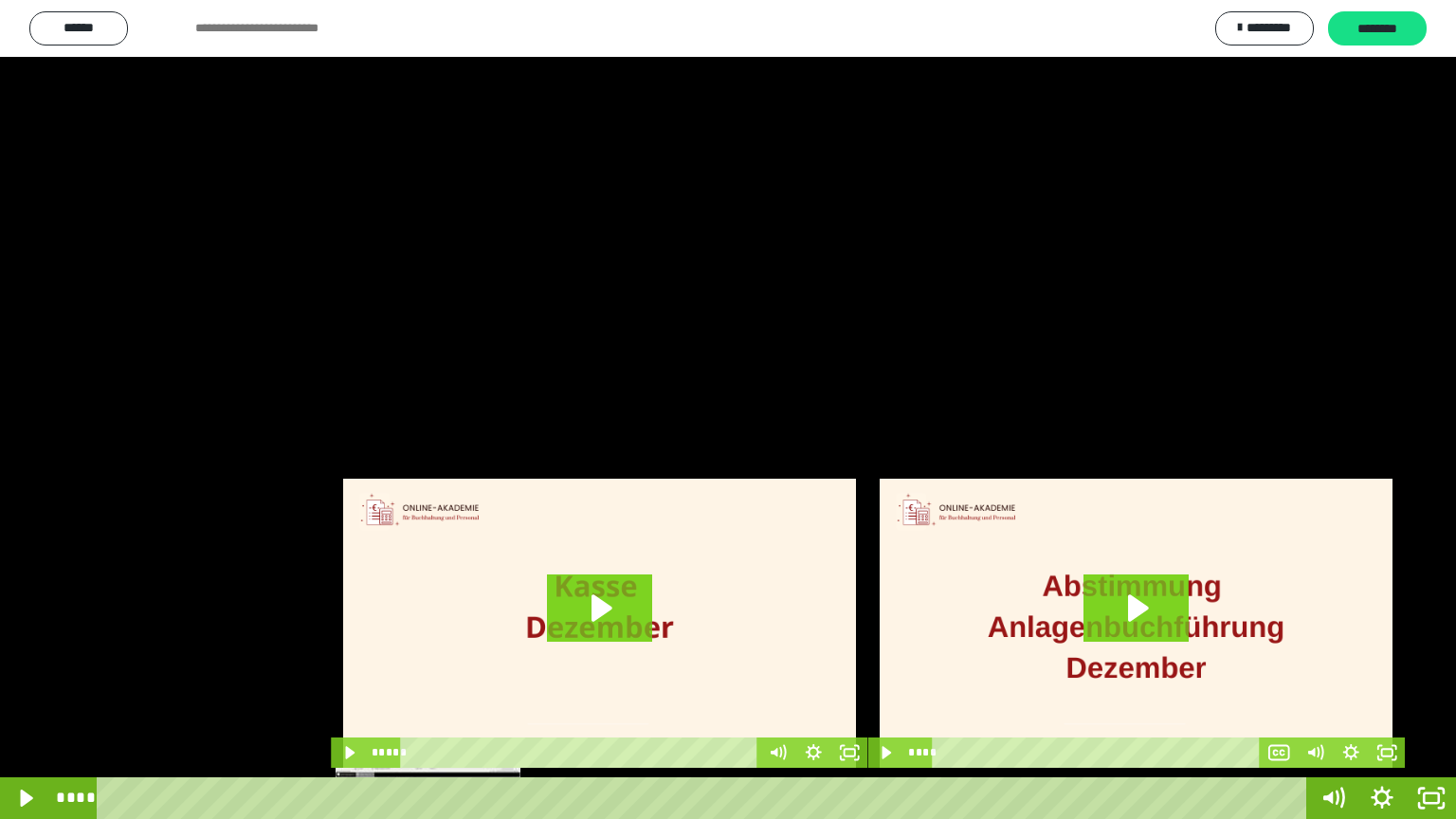 click at bounding box center (430, 798) 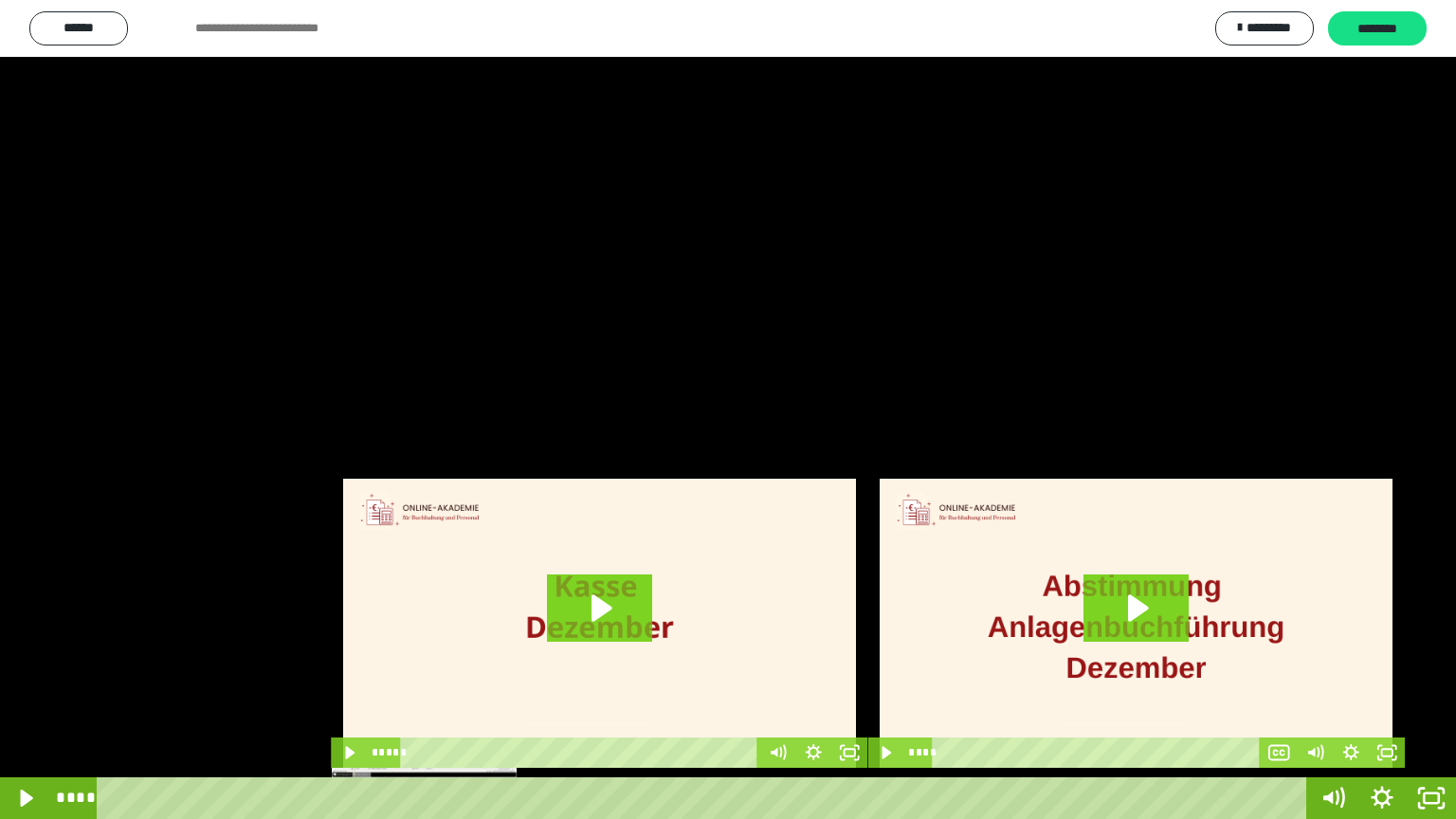 click at bounding box center (424, 798) 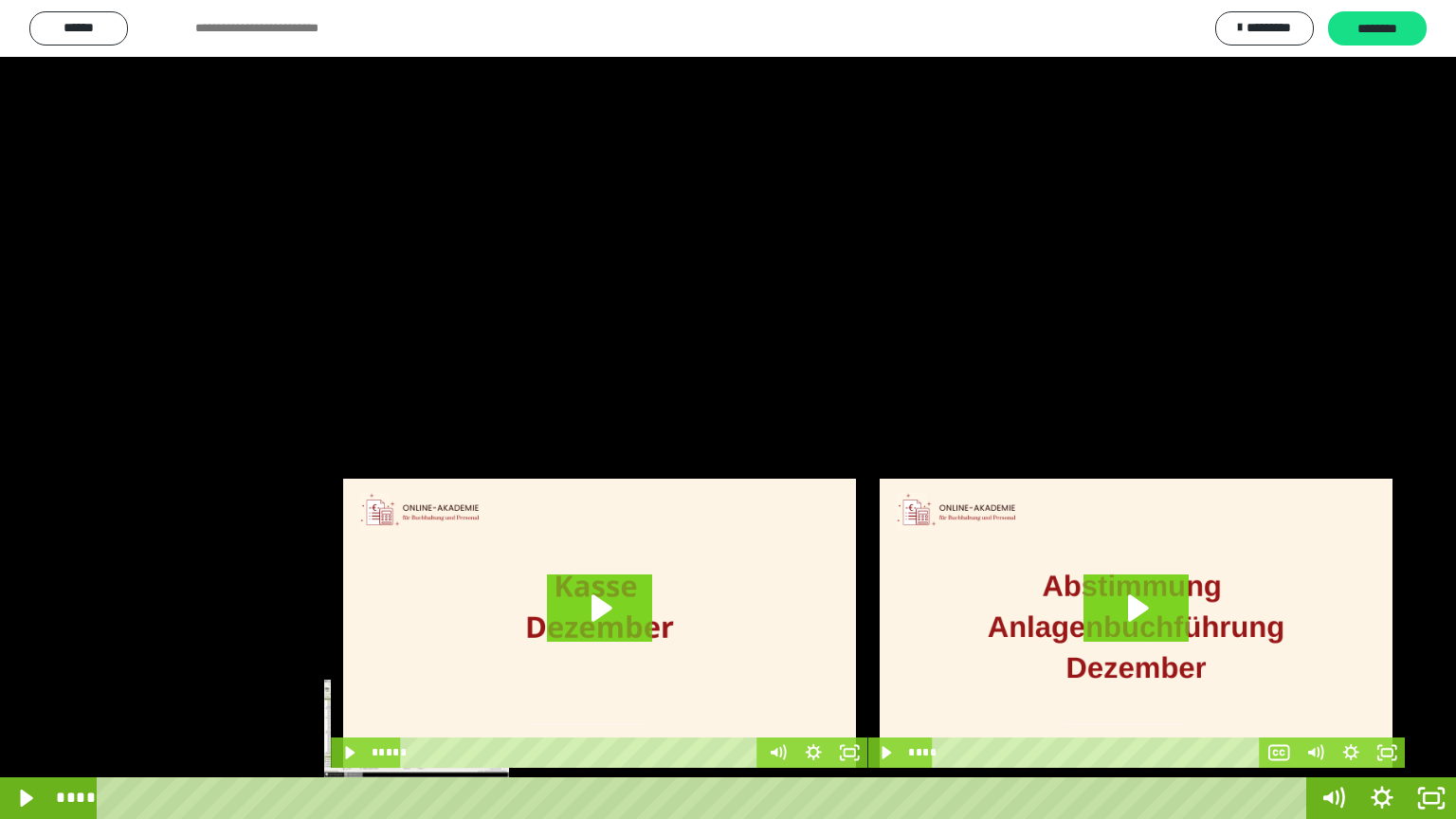 click at bounding box center [424, 798] 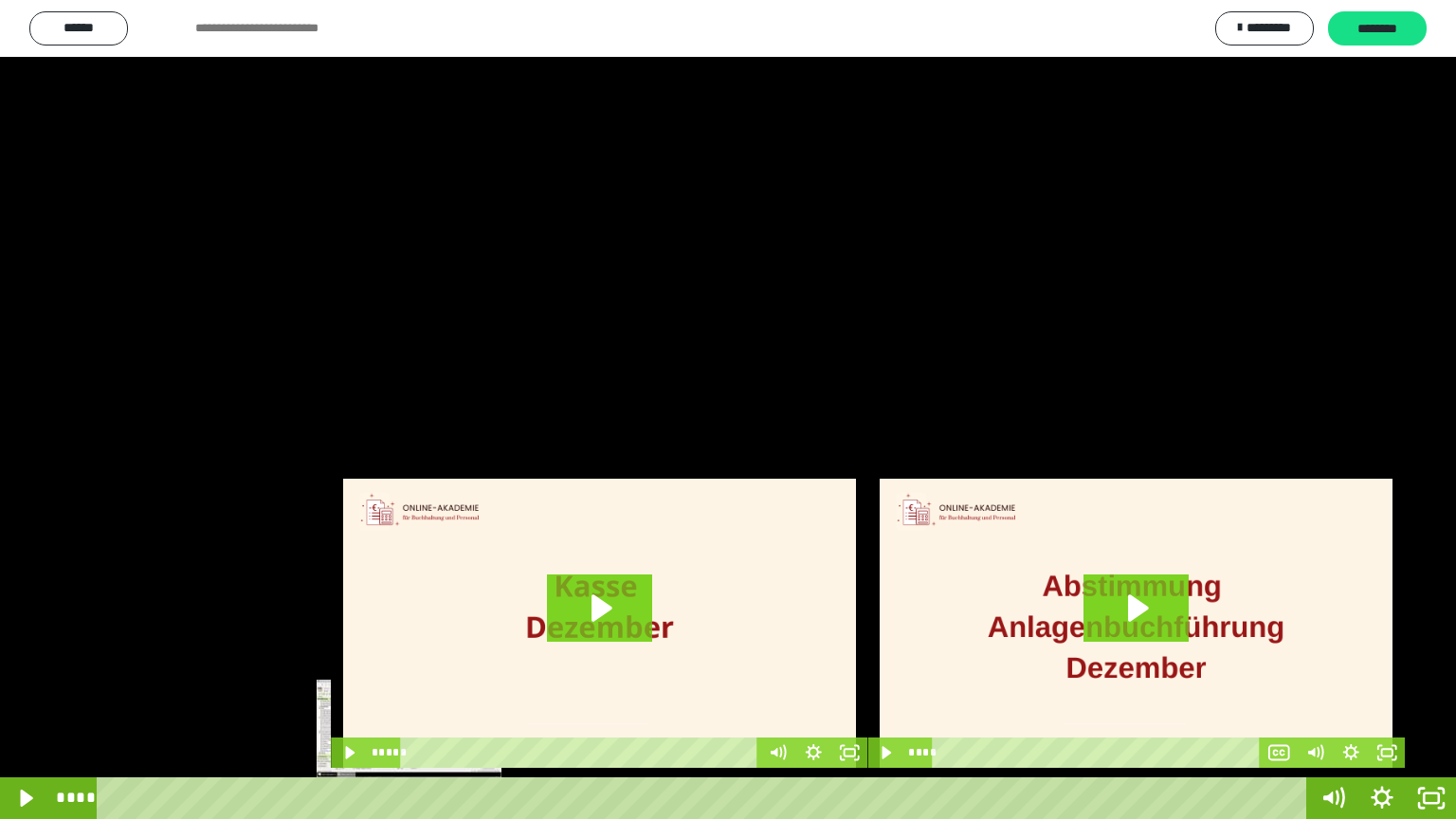 click at bounding box center (409, 798) 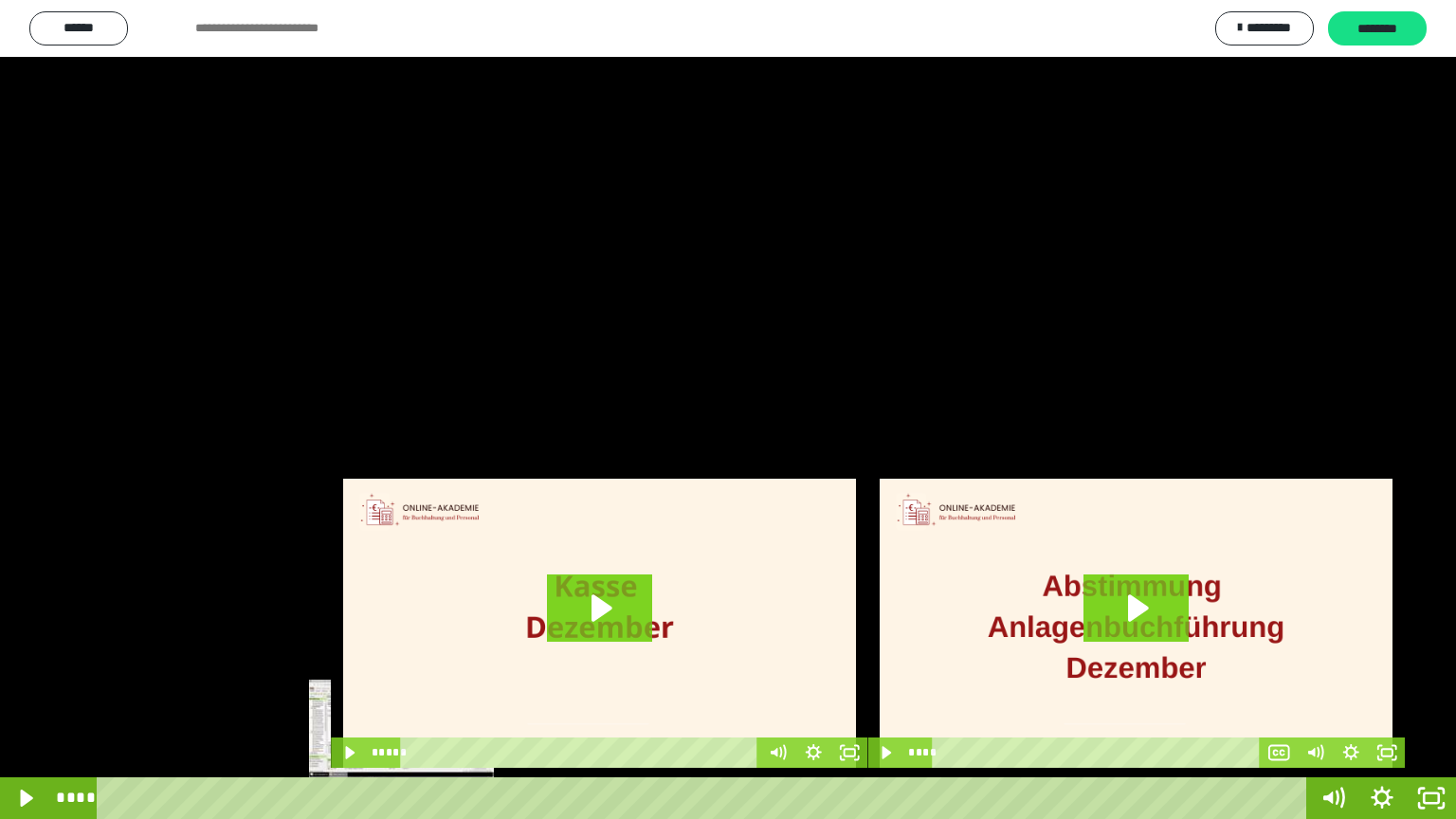 click at bounding box center [409, 798] 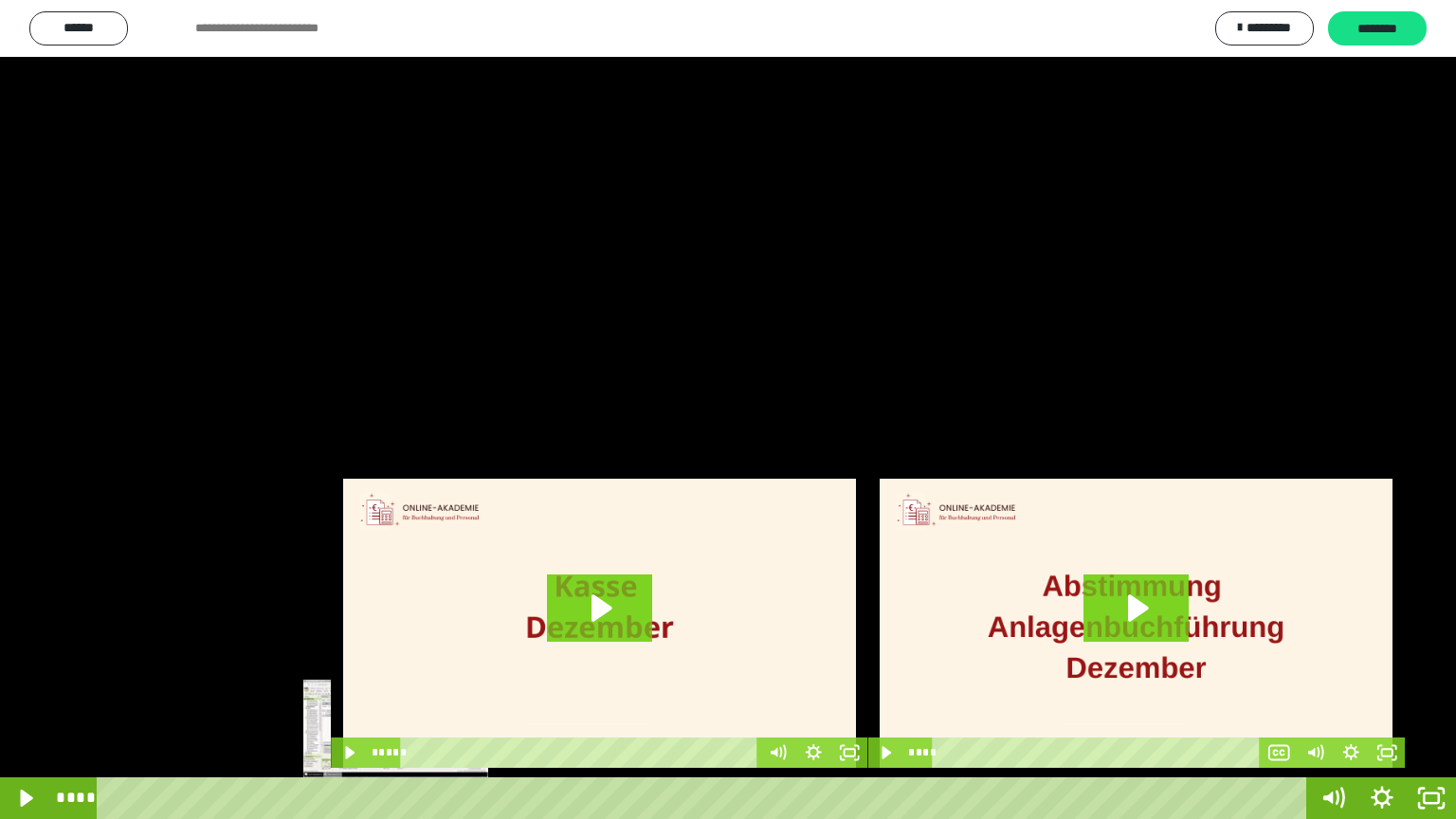 click at bounding box center [395, 798] 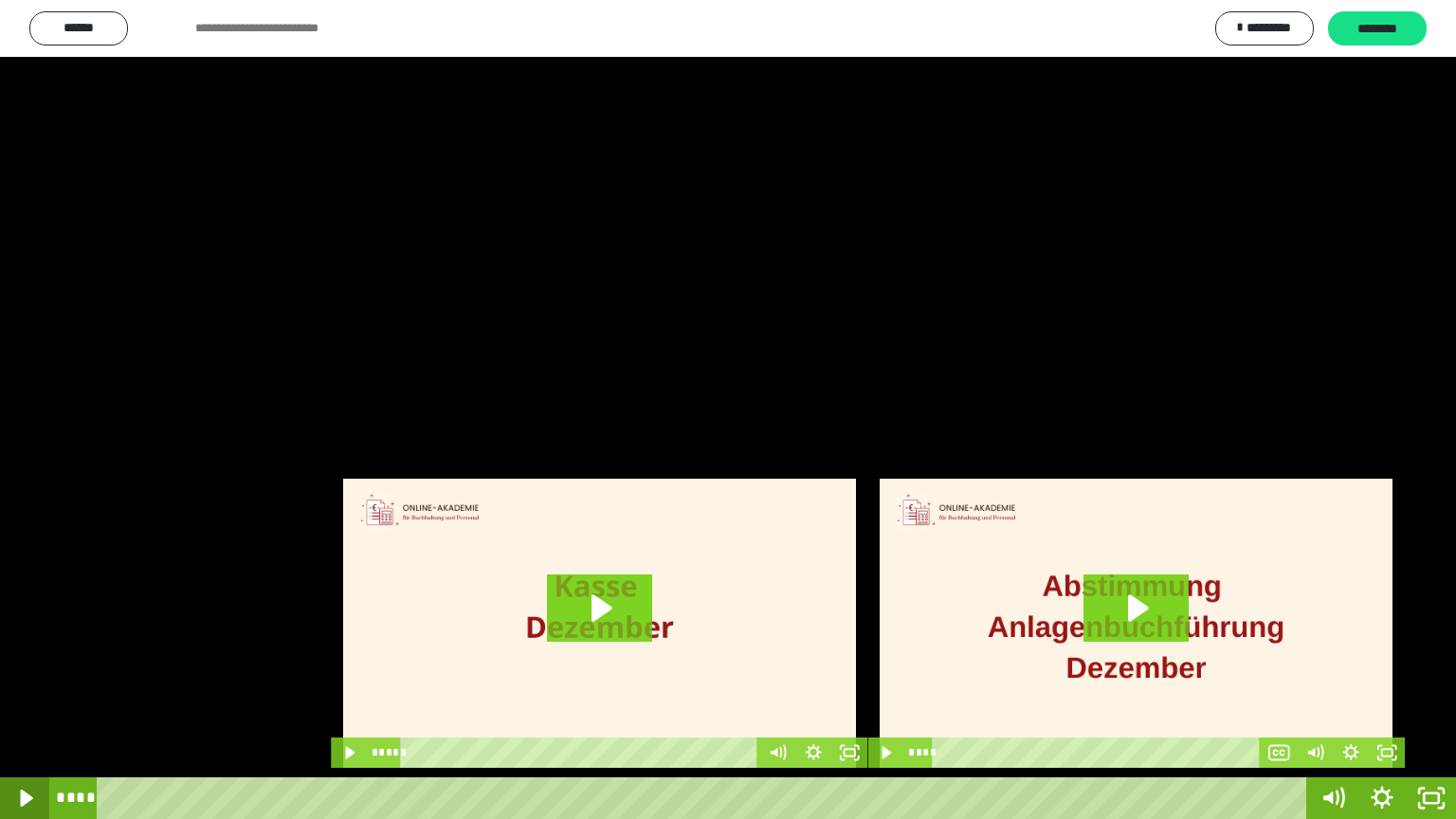 click 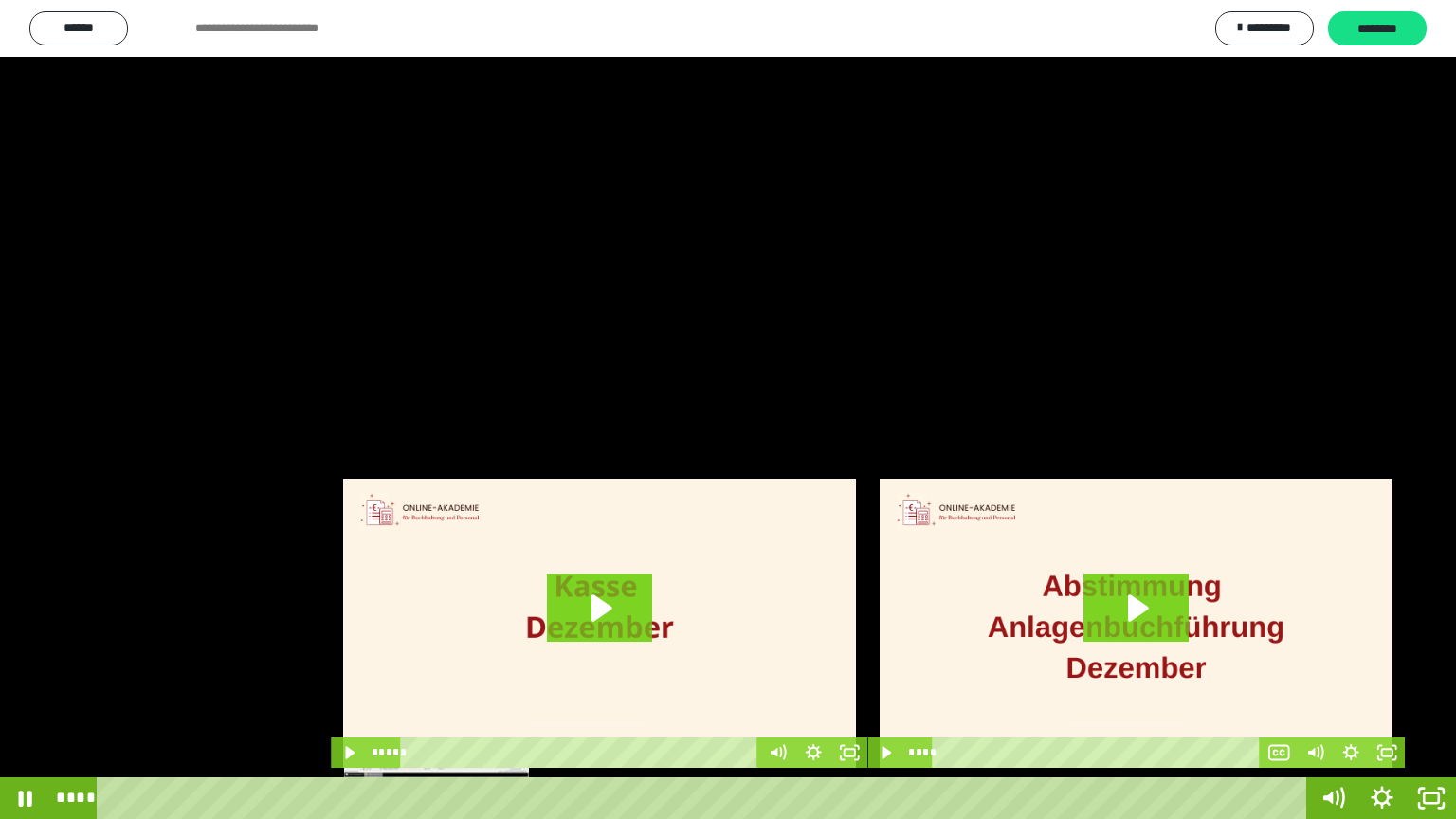 drag, startPoint x: 406, startPoint y: 796, endPoint x: 437, endPoint y: 800, distance: 31.257 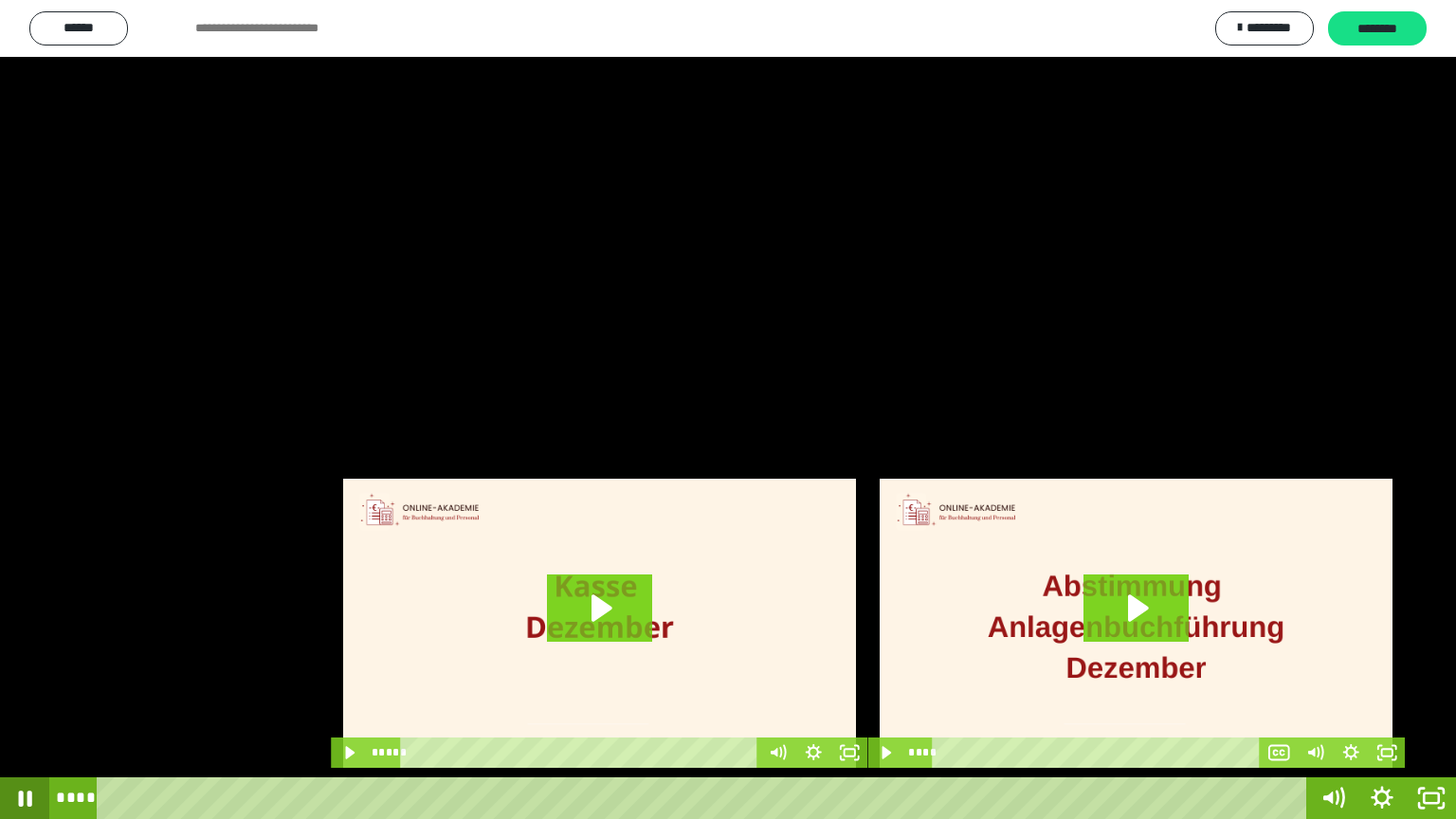 click 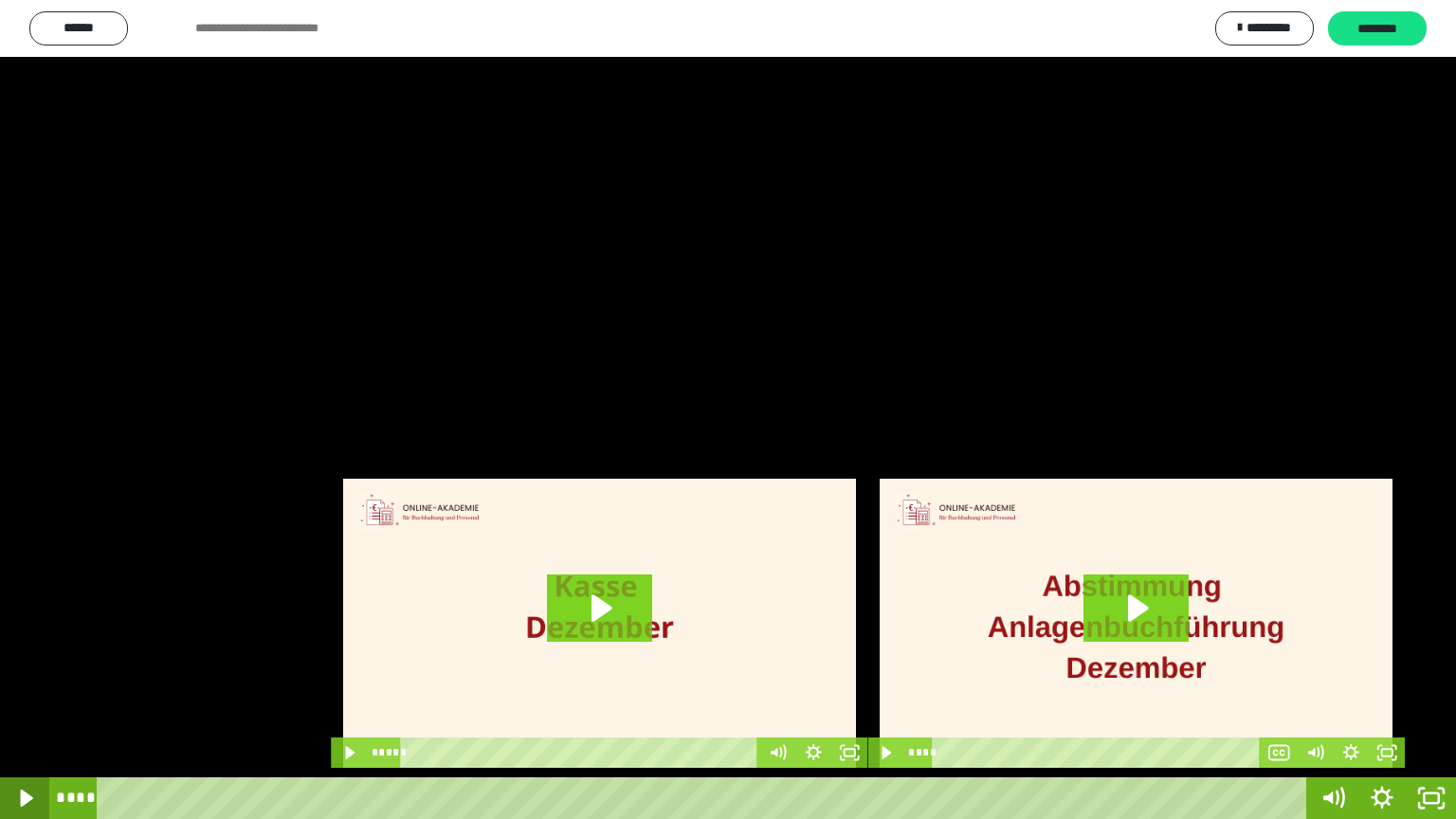 click 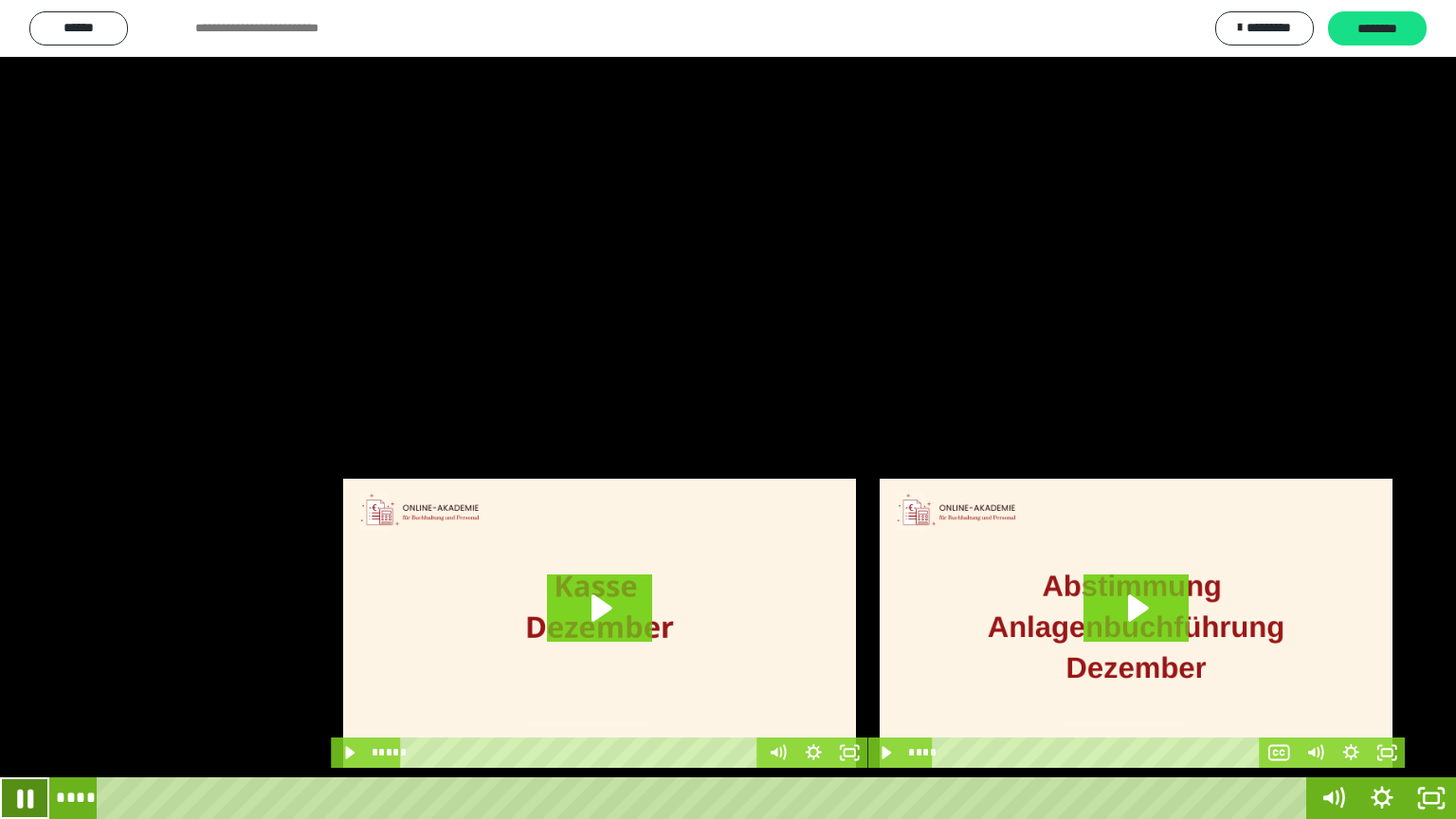 click 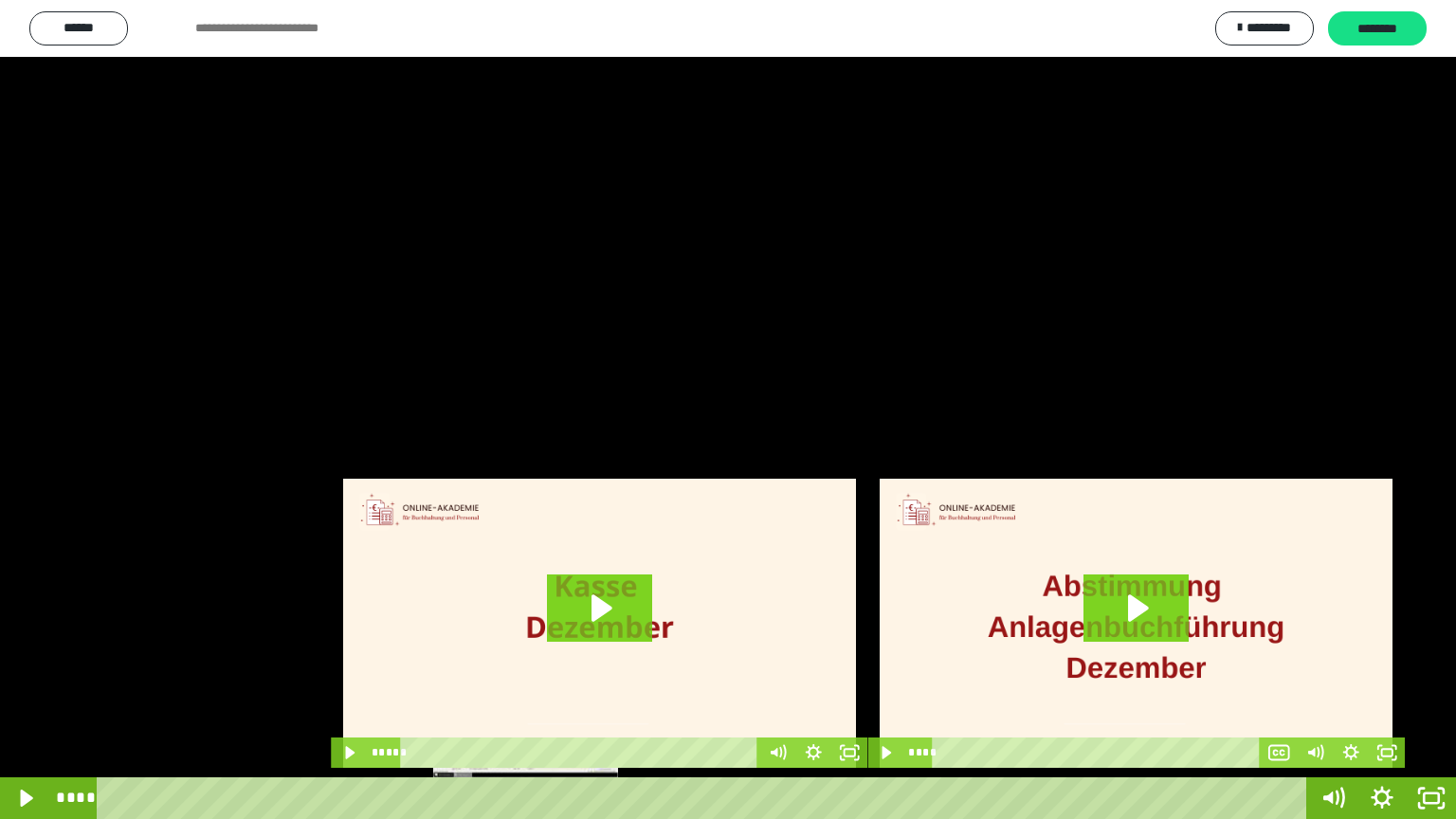 click at bounding box center (529, 798) 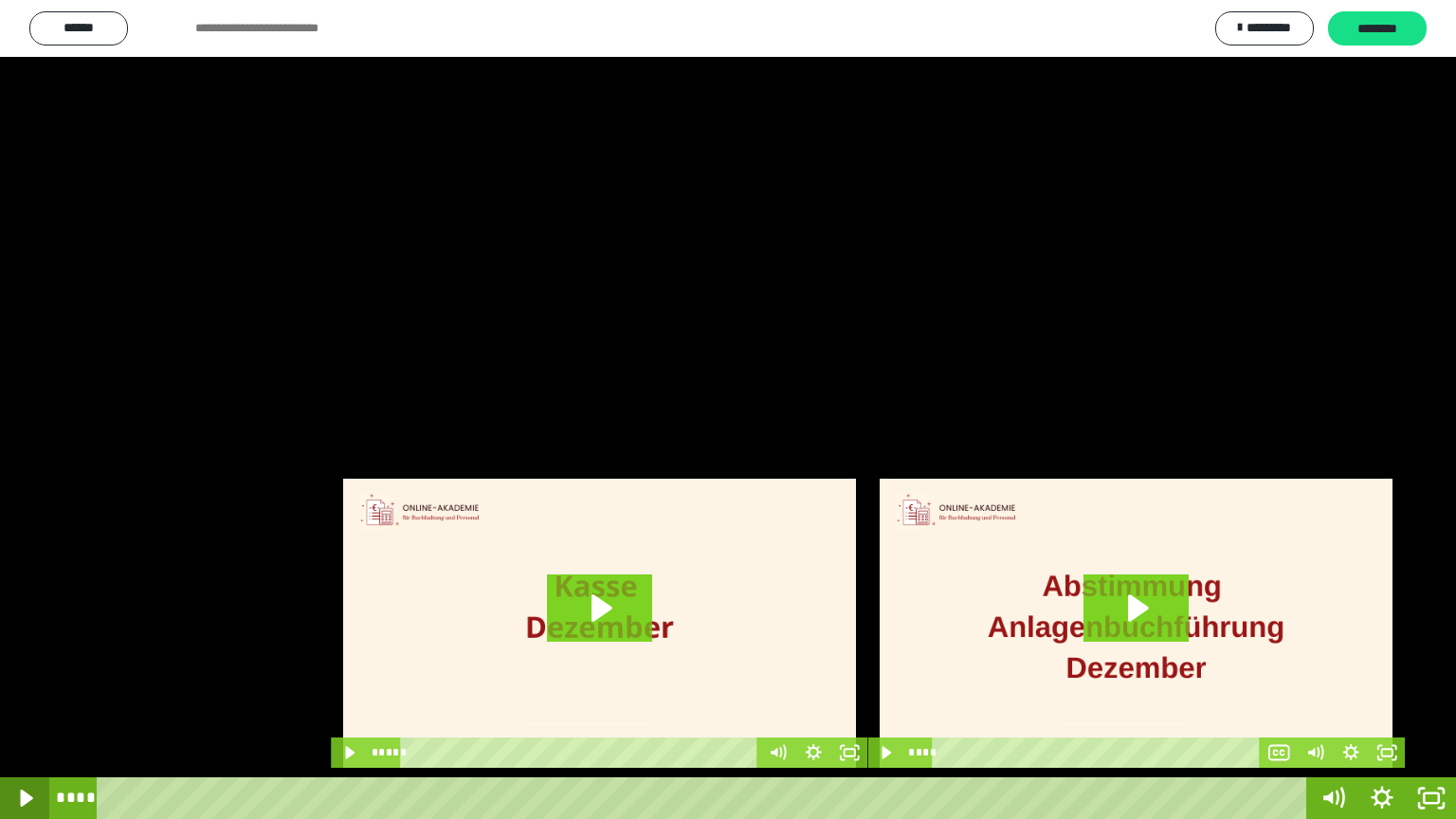 click 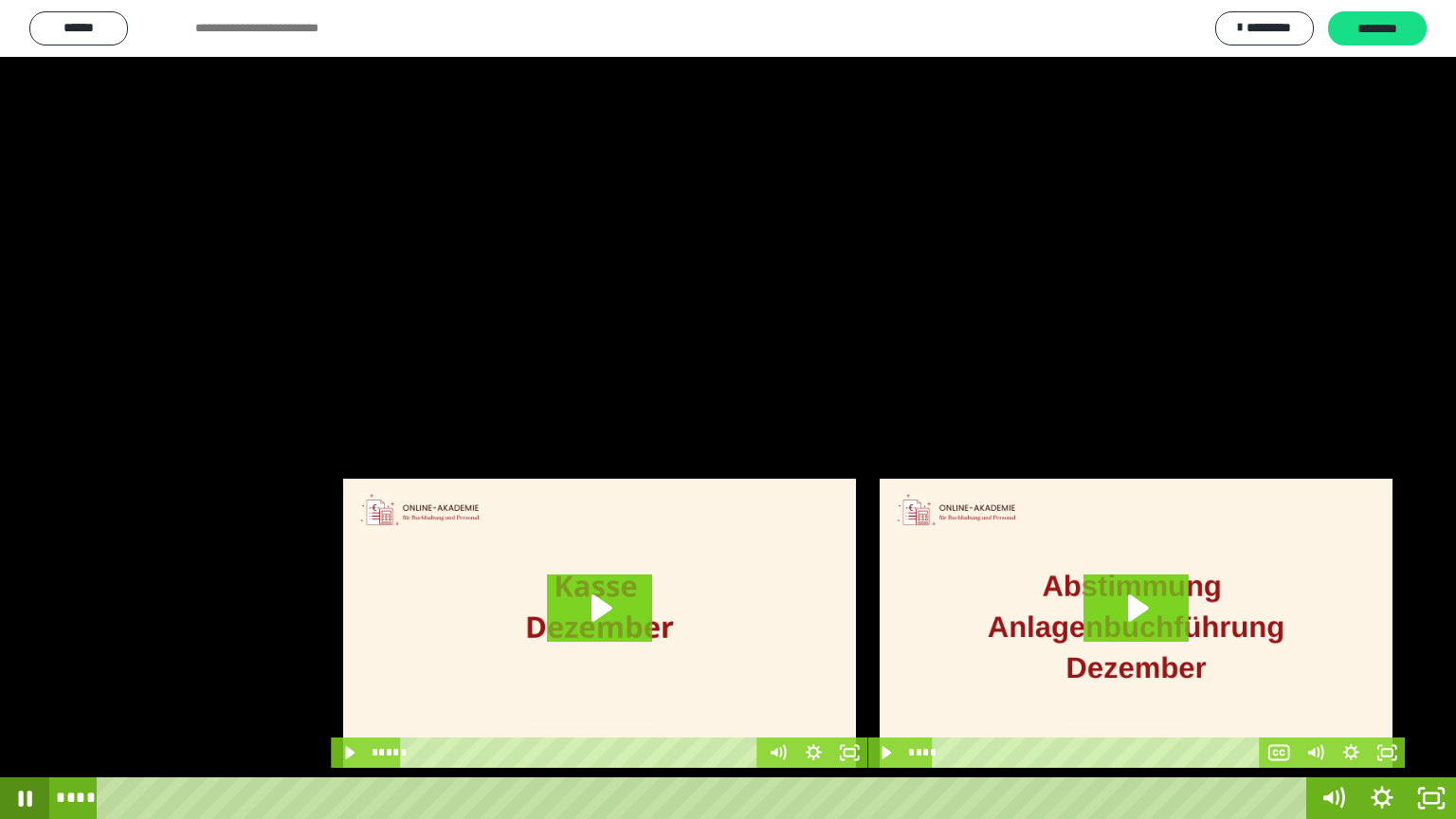 click 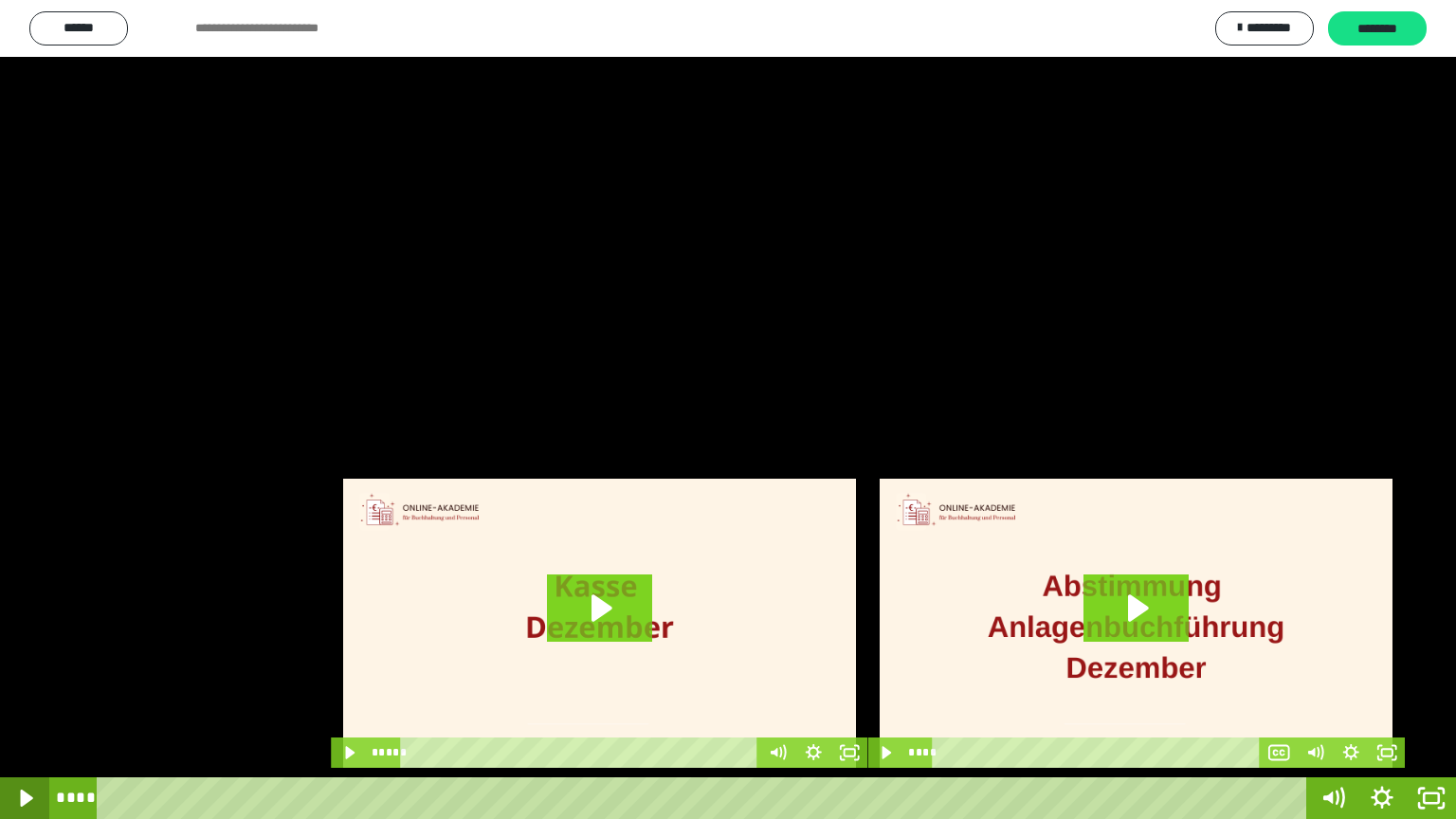 click 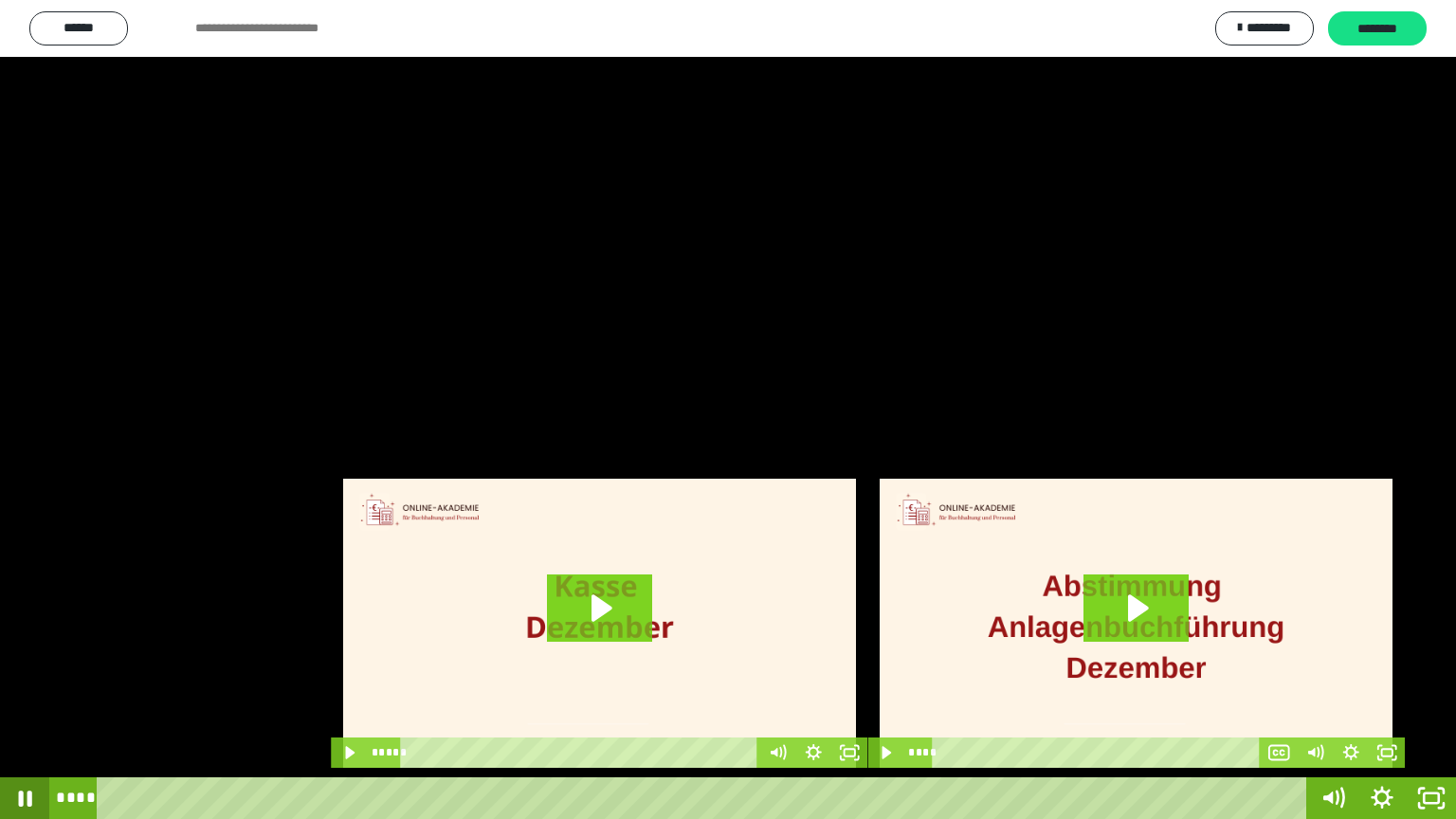 click 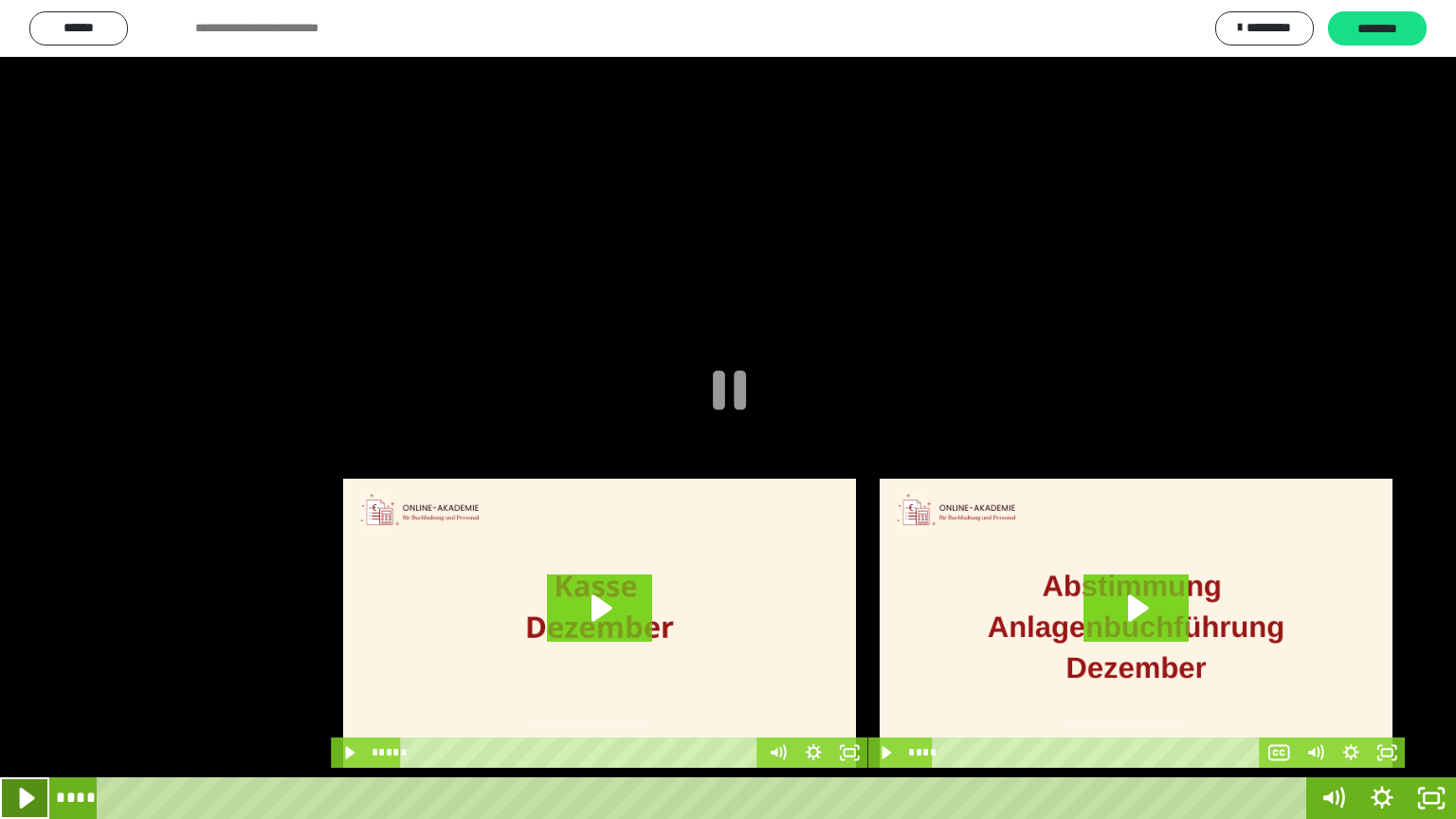 click 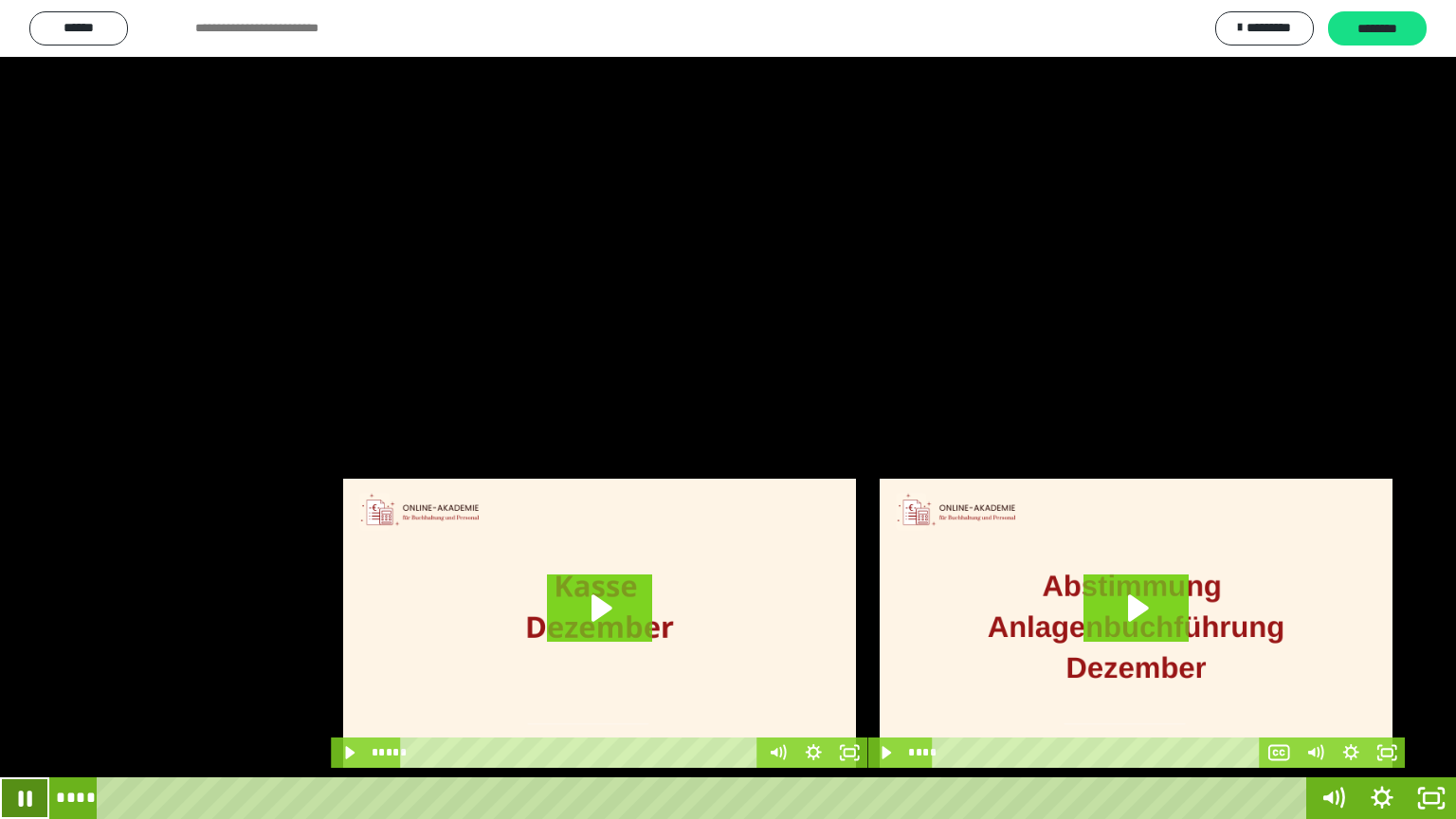 click 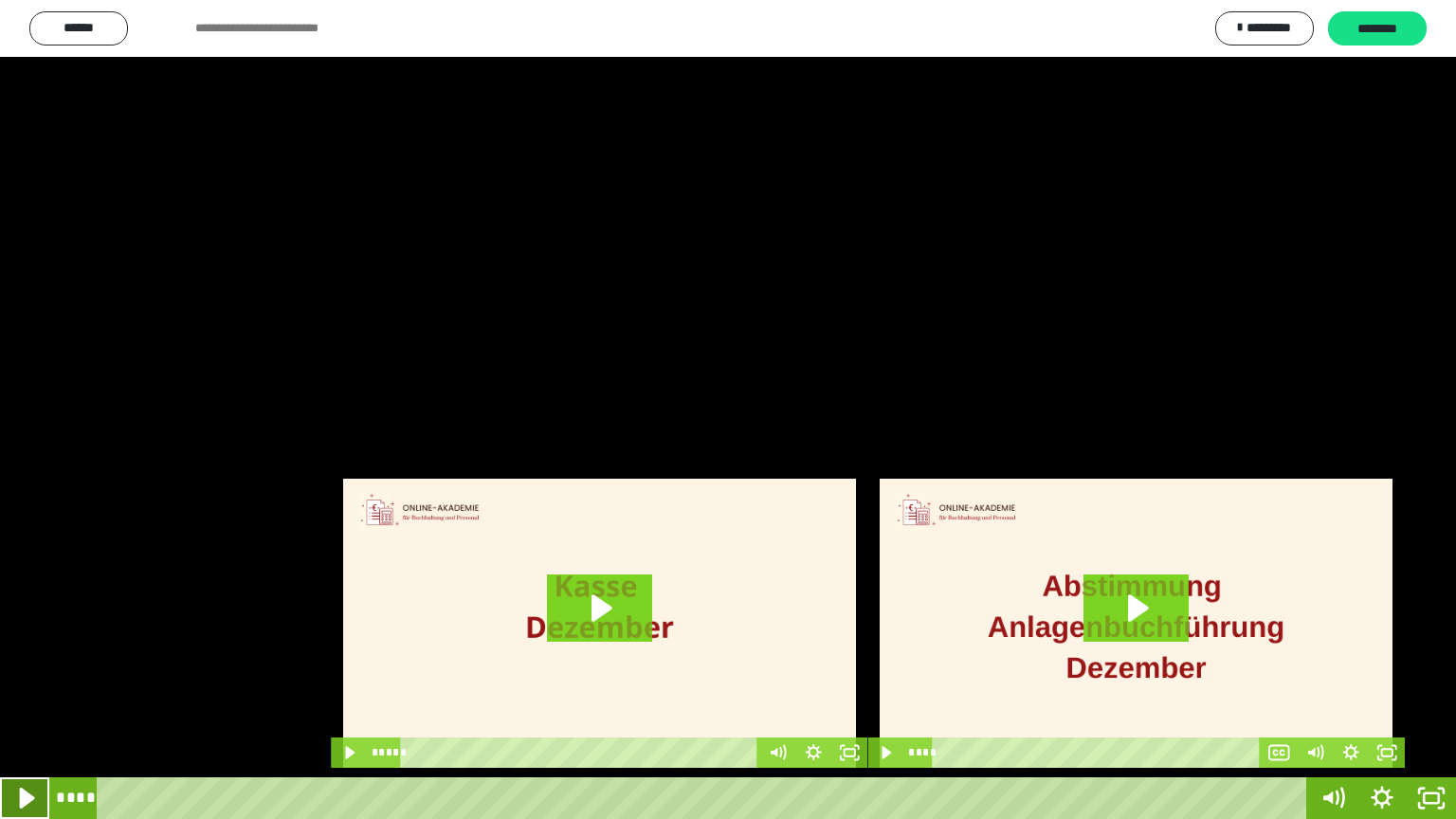 click 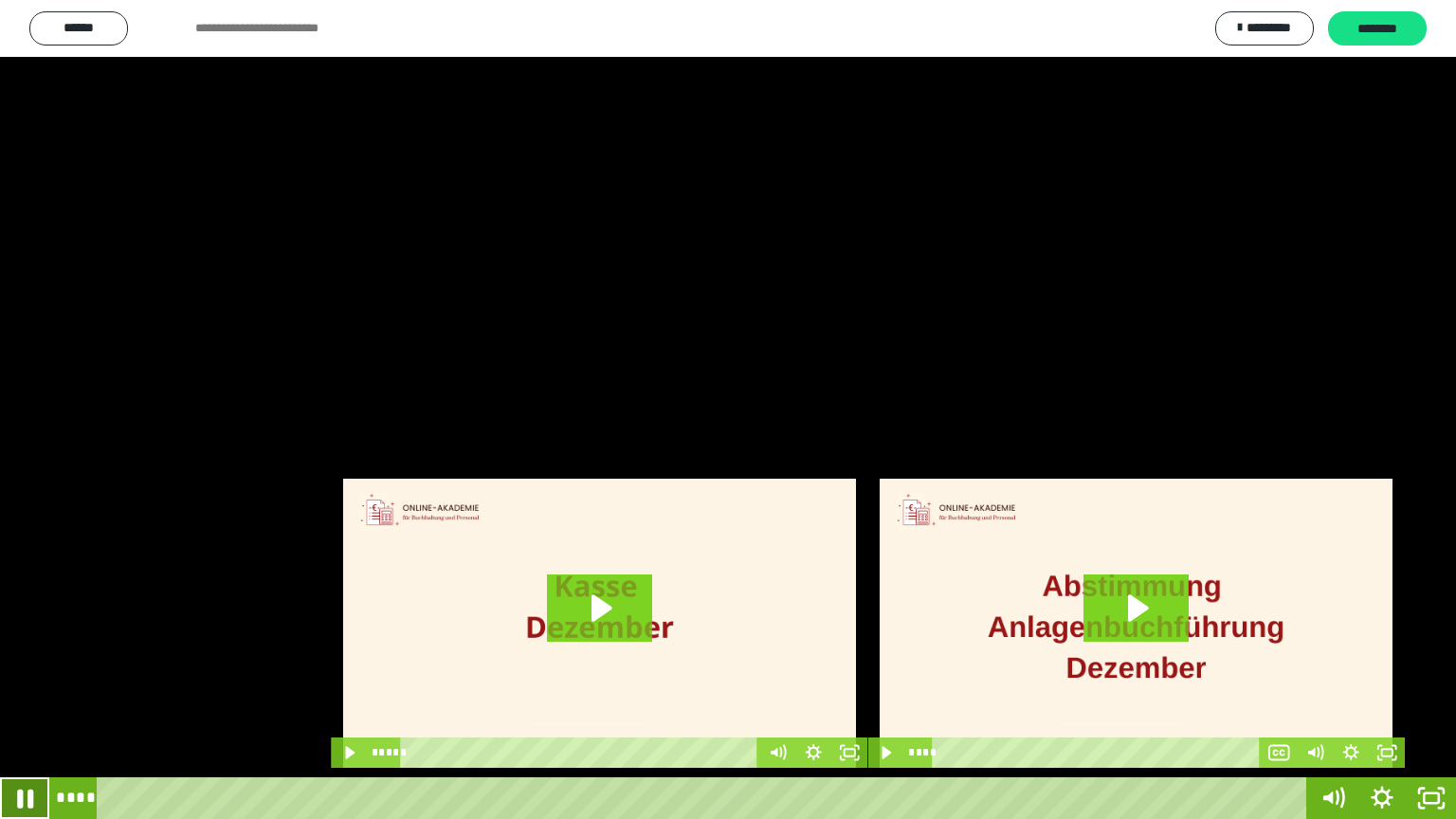 click 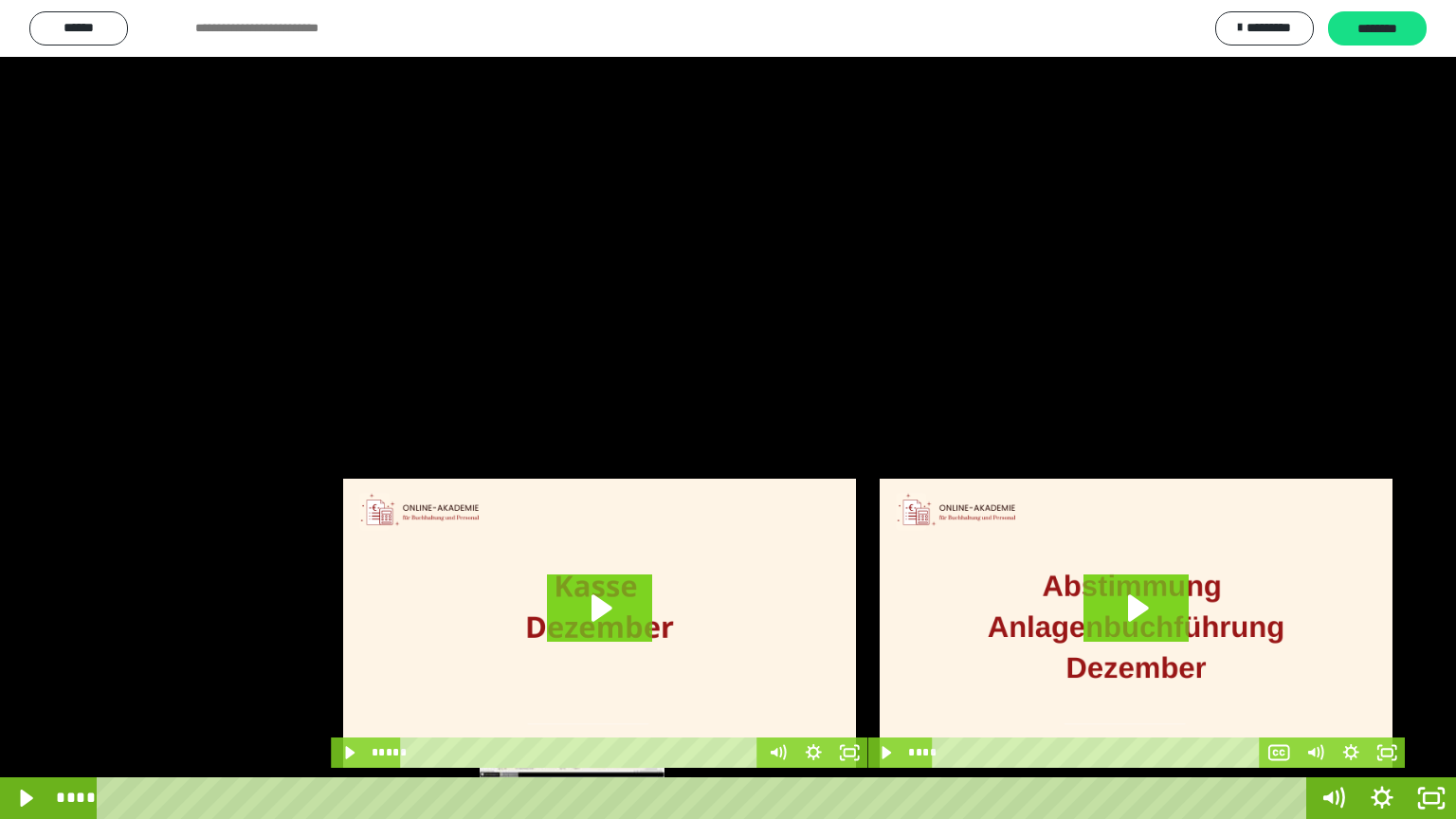 click on "****" at bounding box center [705, 798] 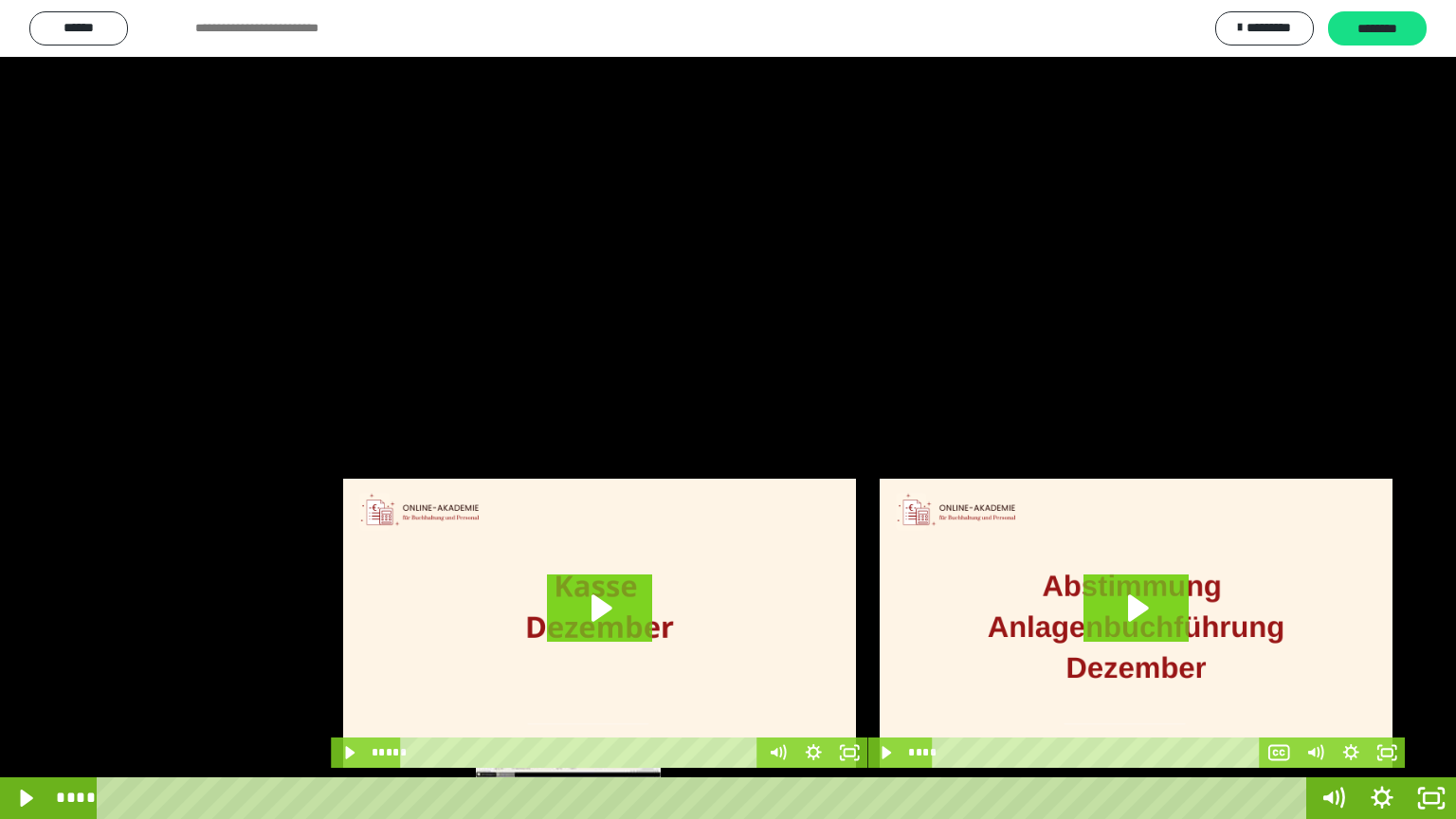 click at bounding box center (569, 798) 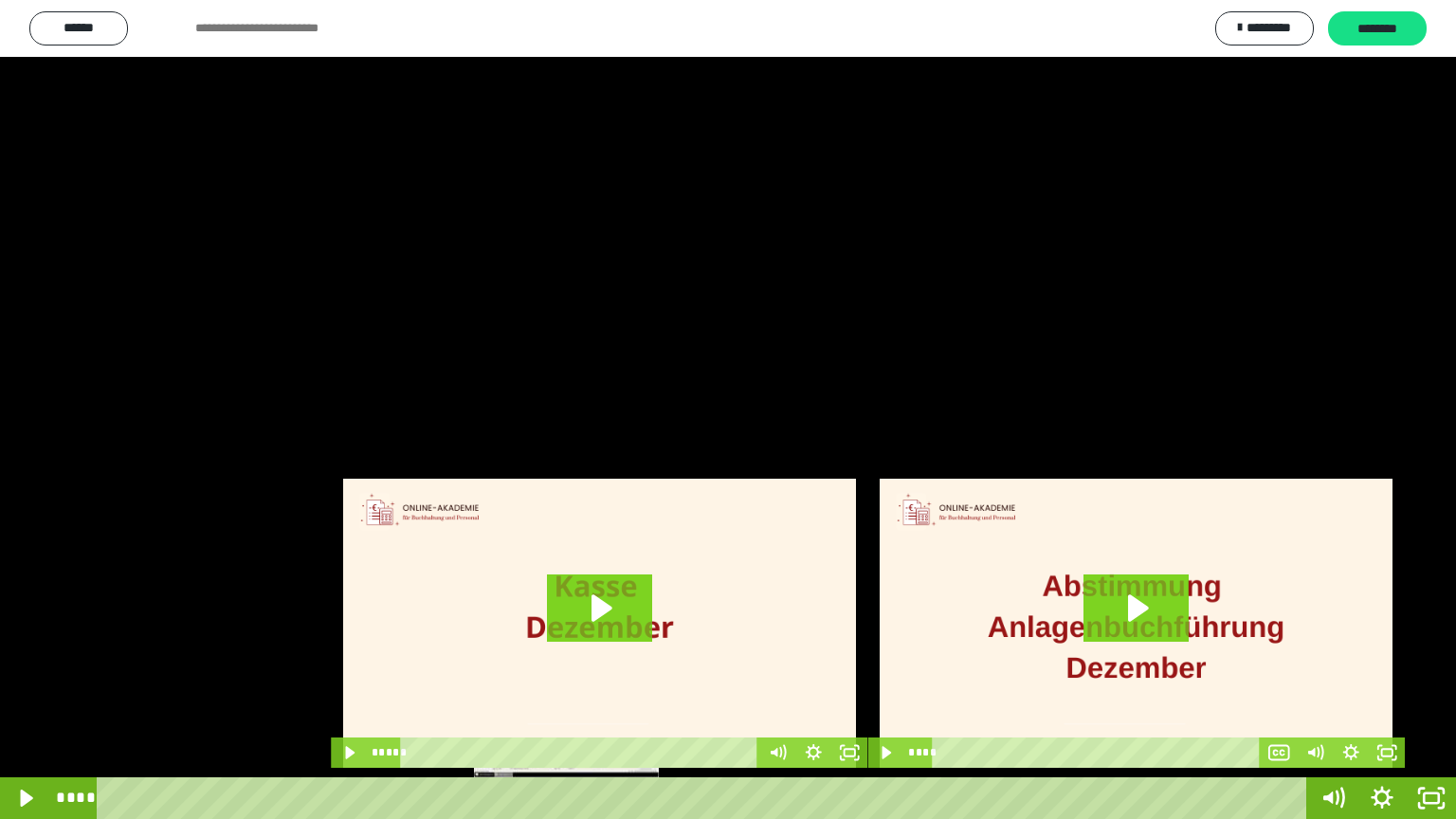 click at bounding box center (568, 798) 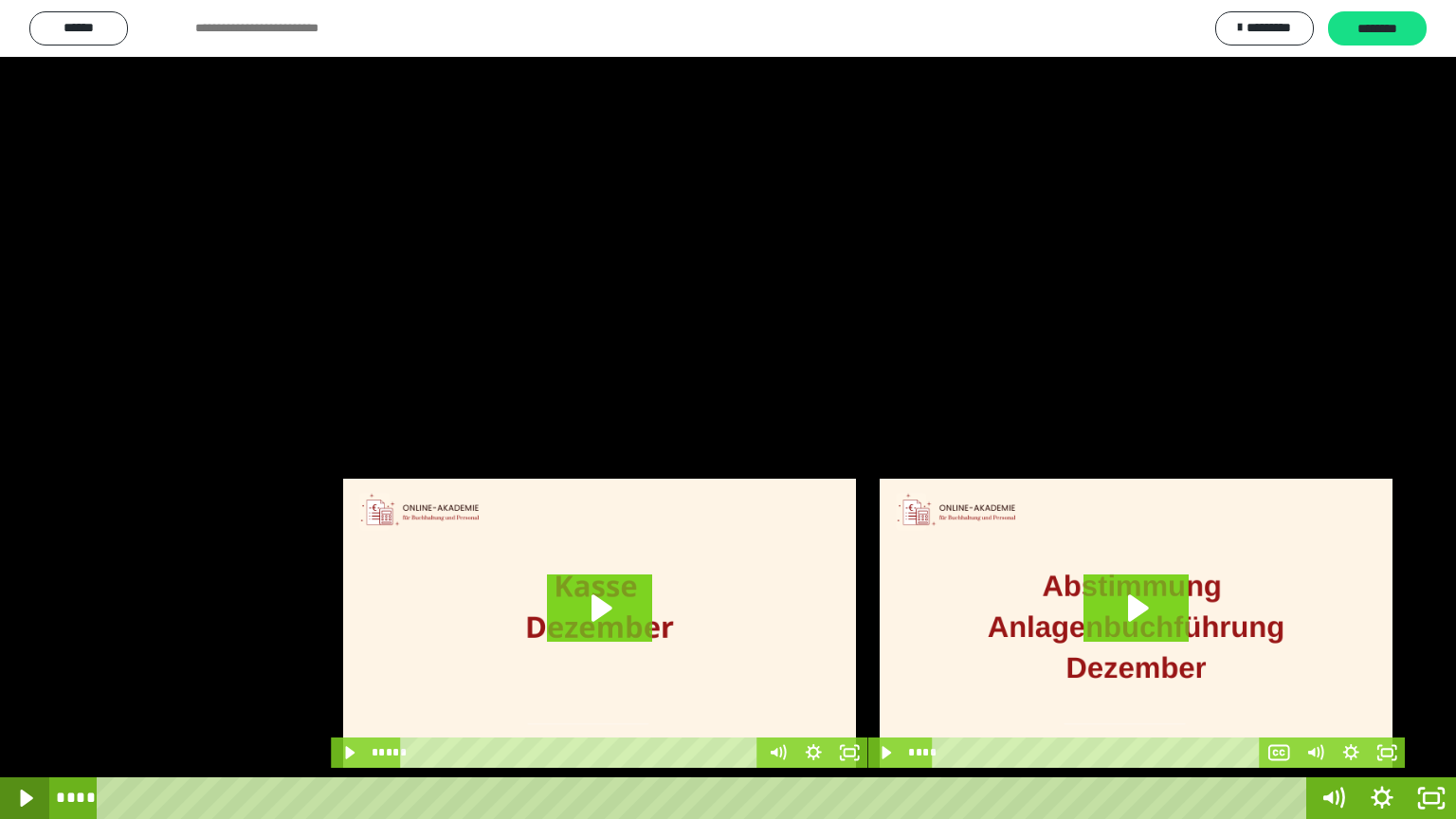 click 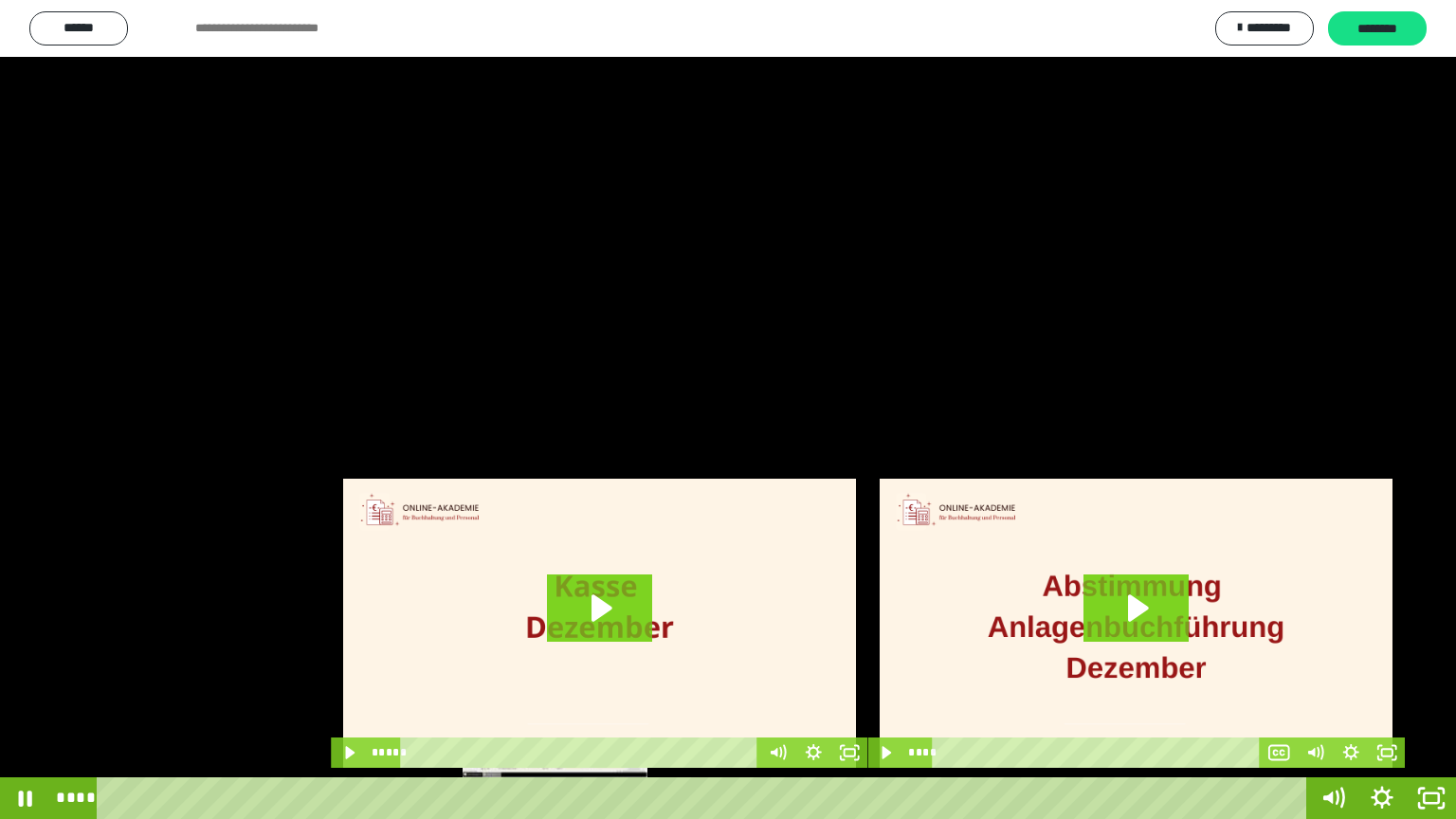 click on "****" at bounding box center (705, 798) 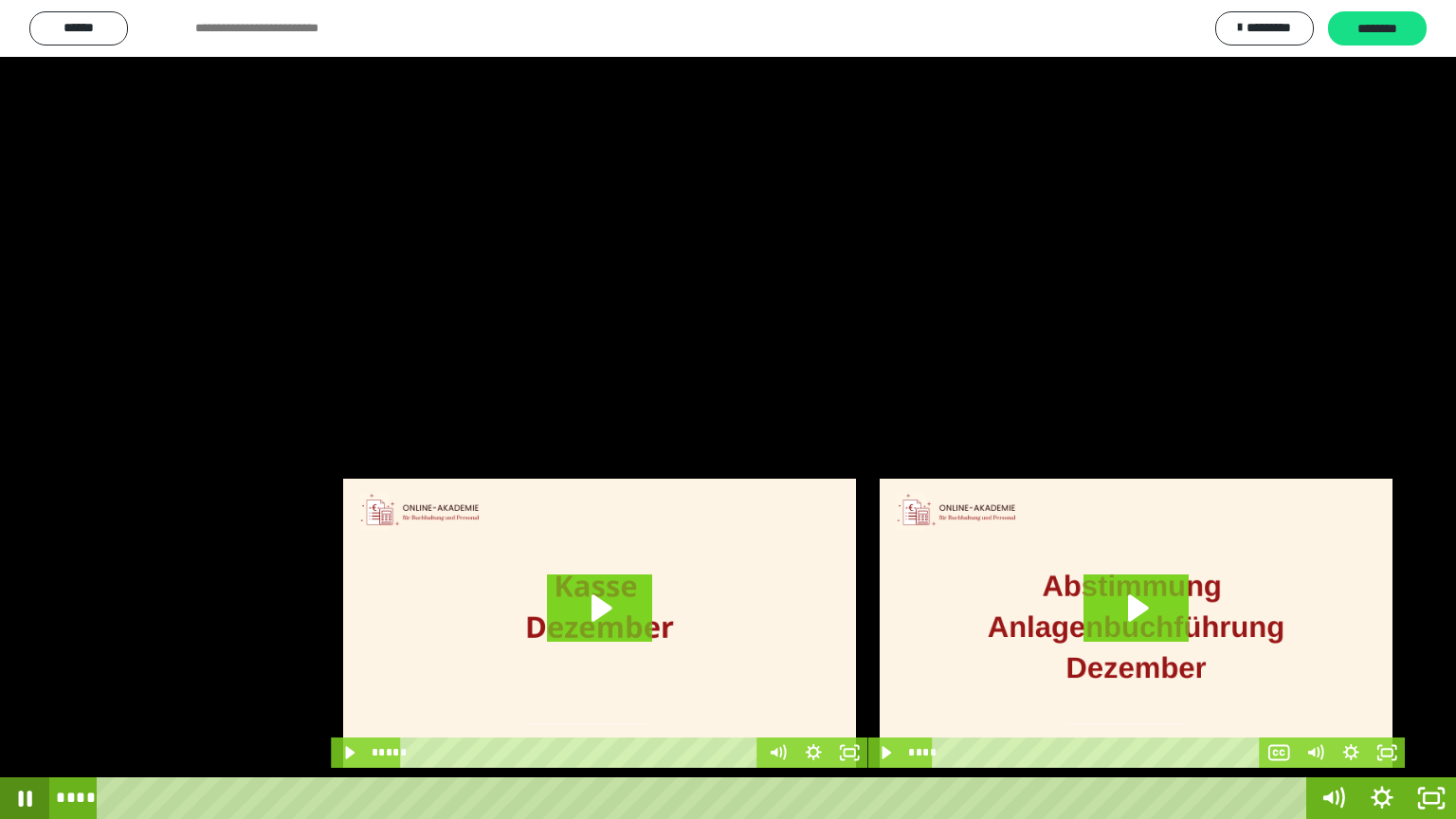 click 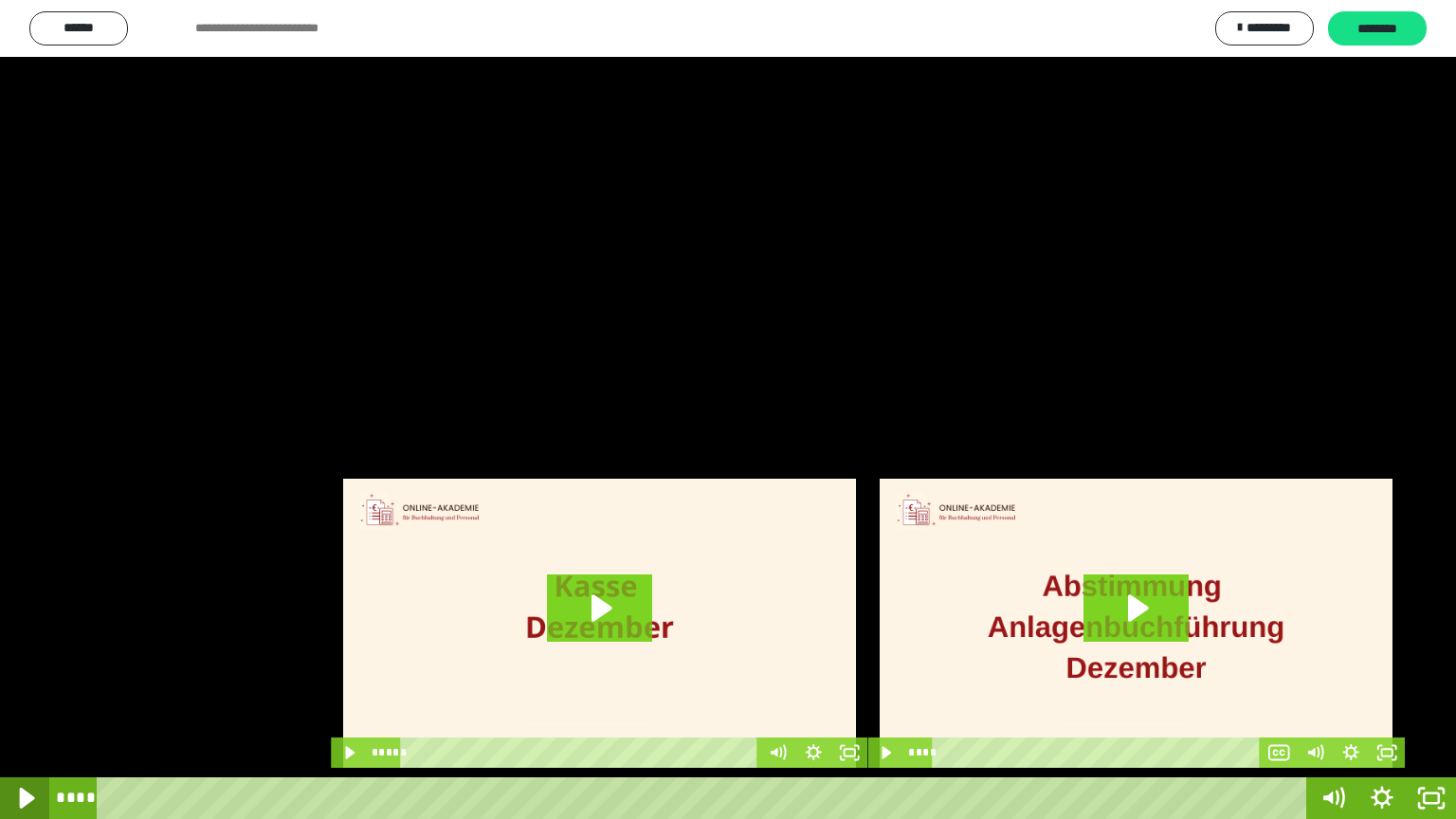 click 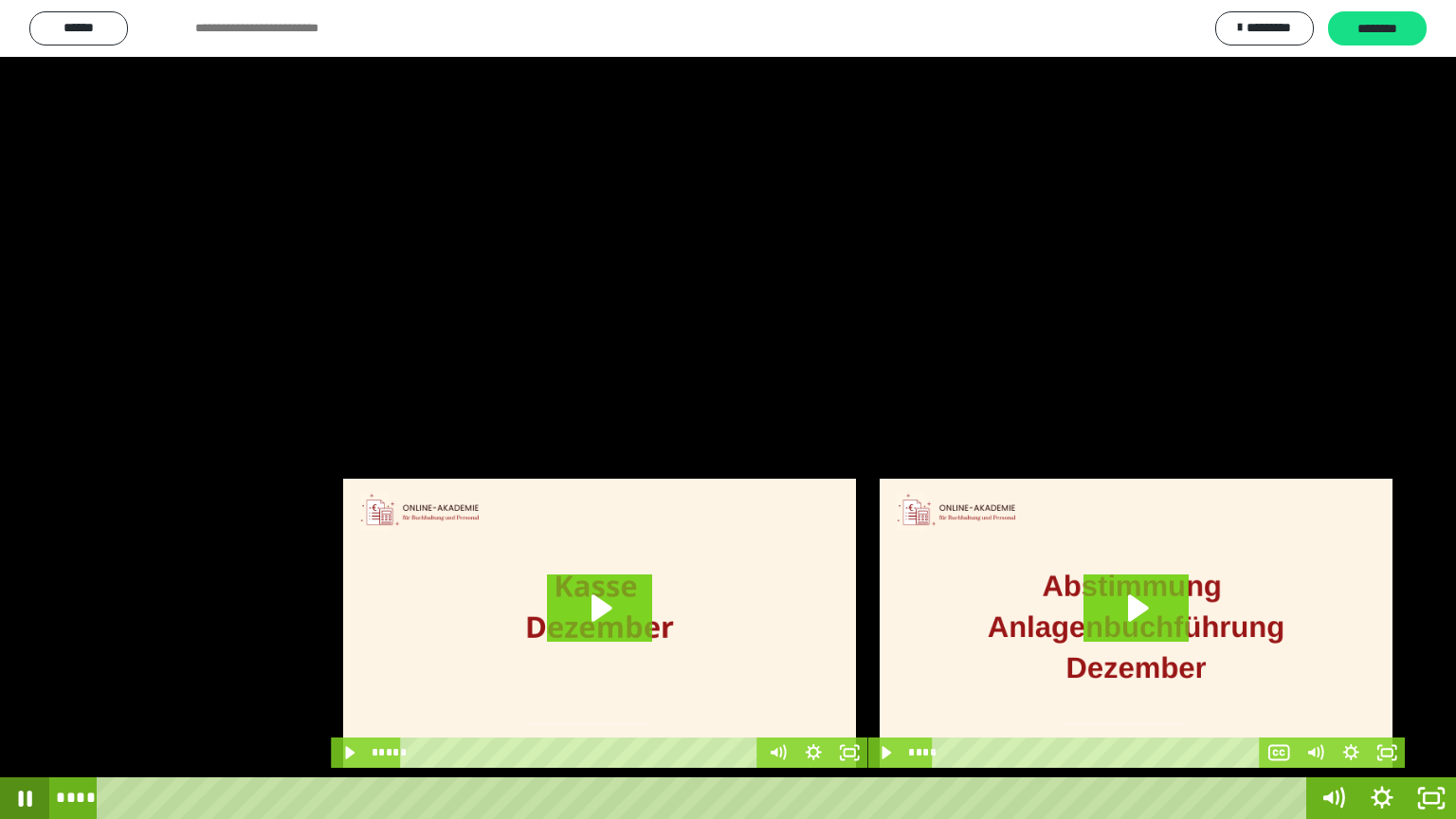 click 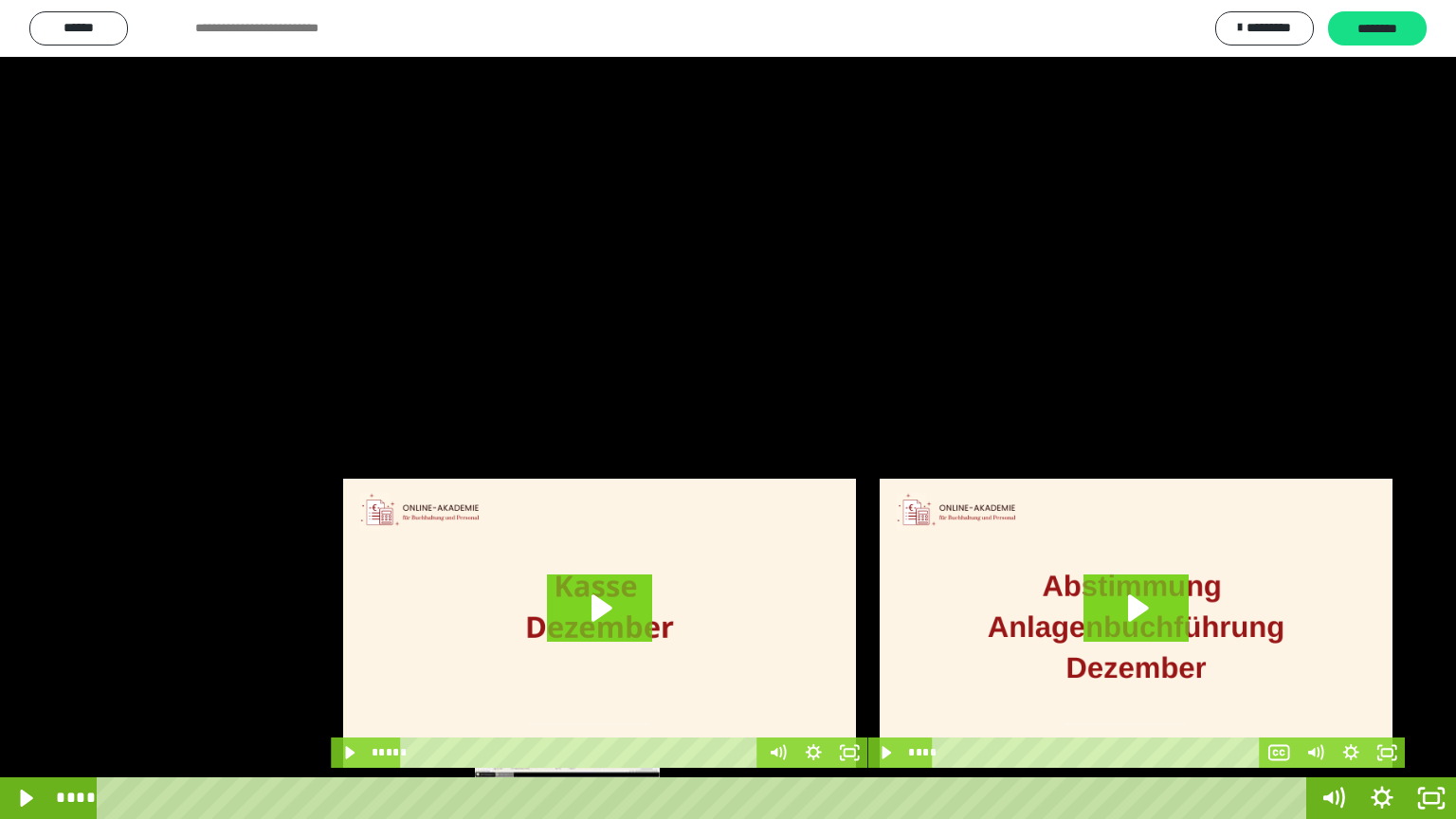 click at bounding box center (567, 798) 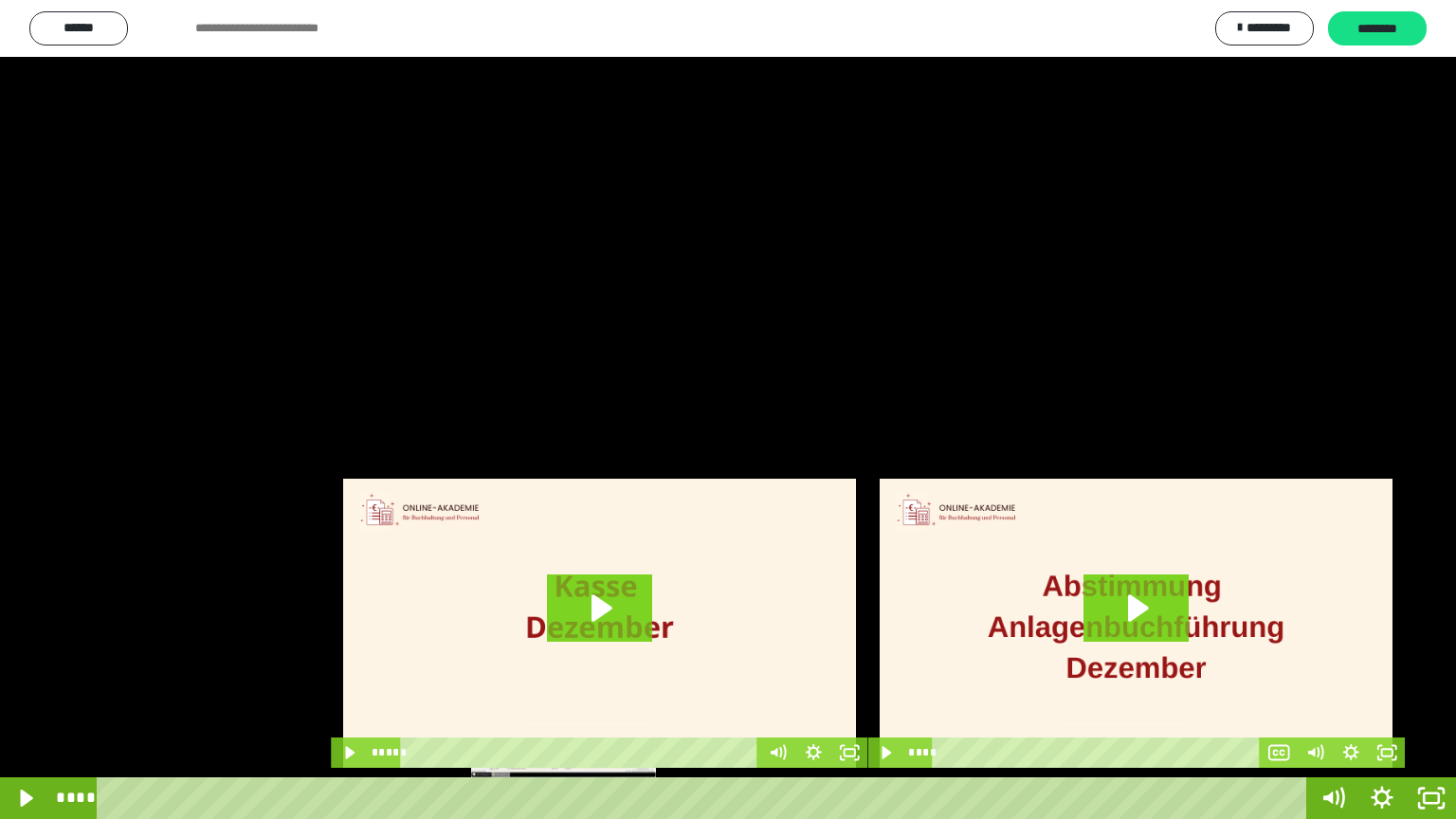 click at bounding box center (563, 798) 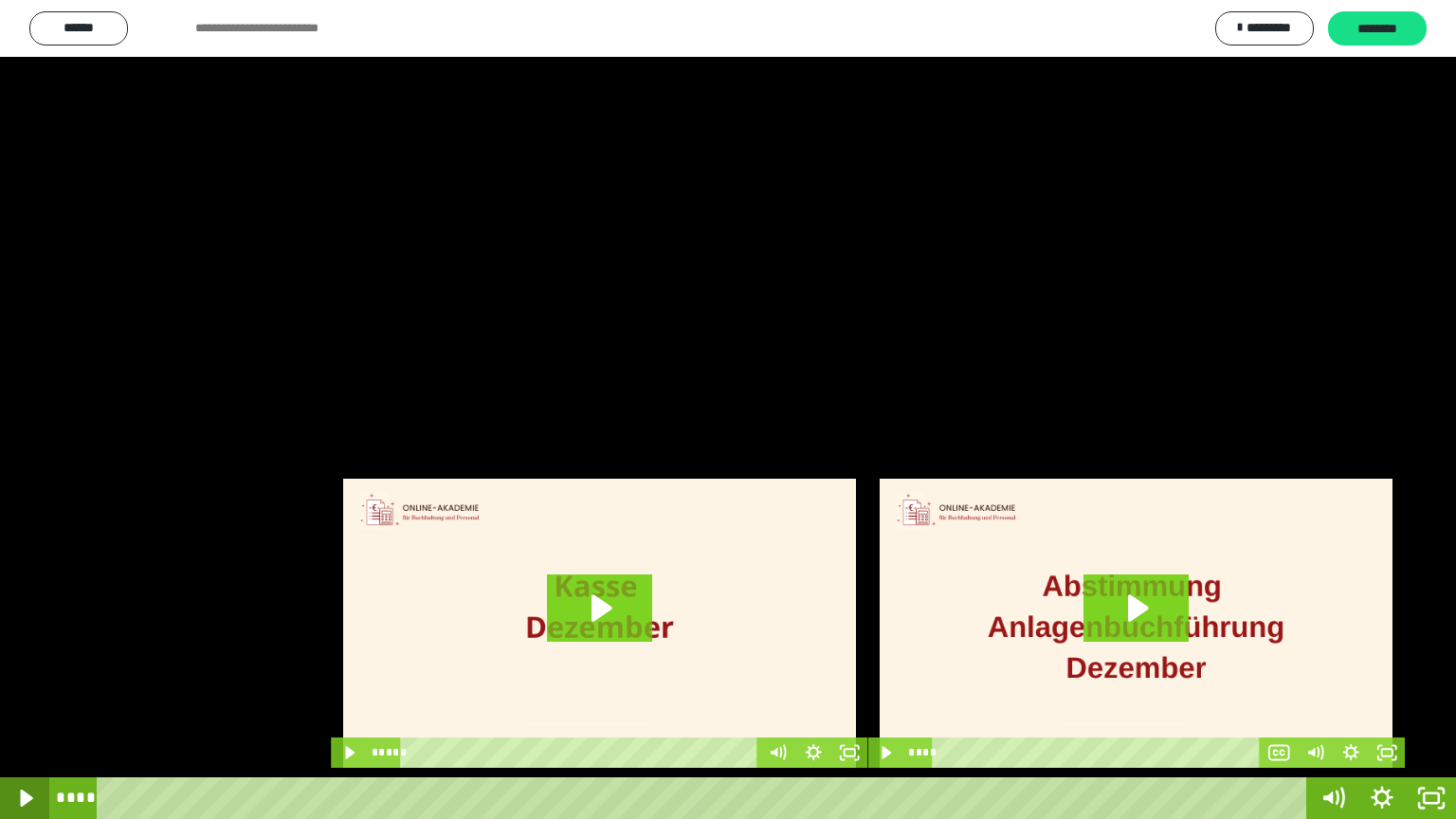 click 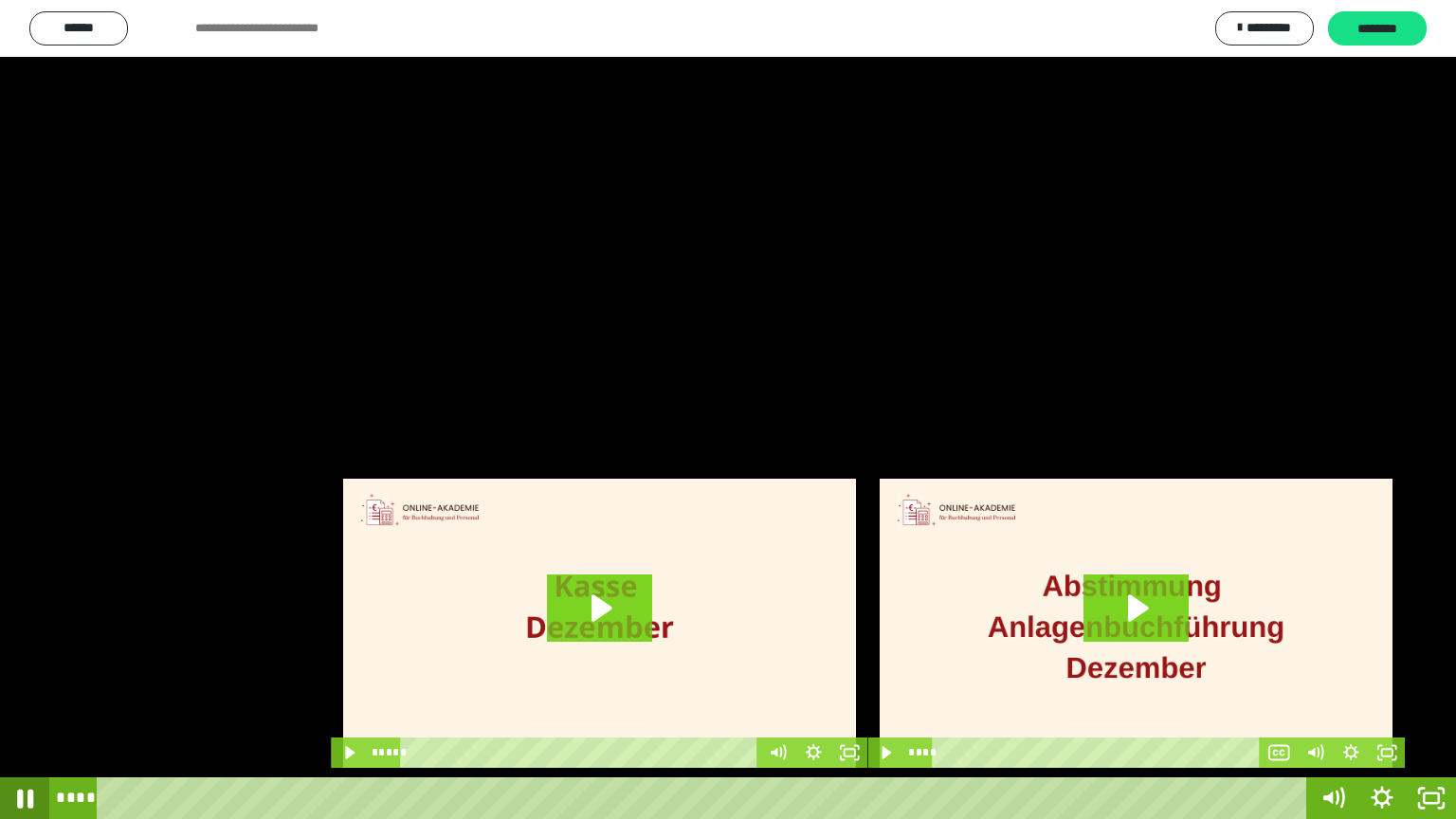 click 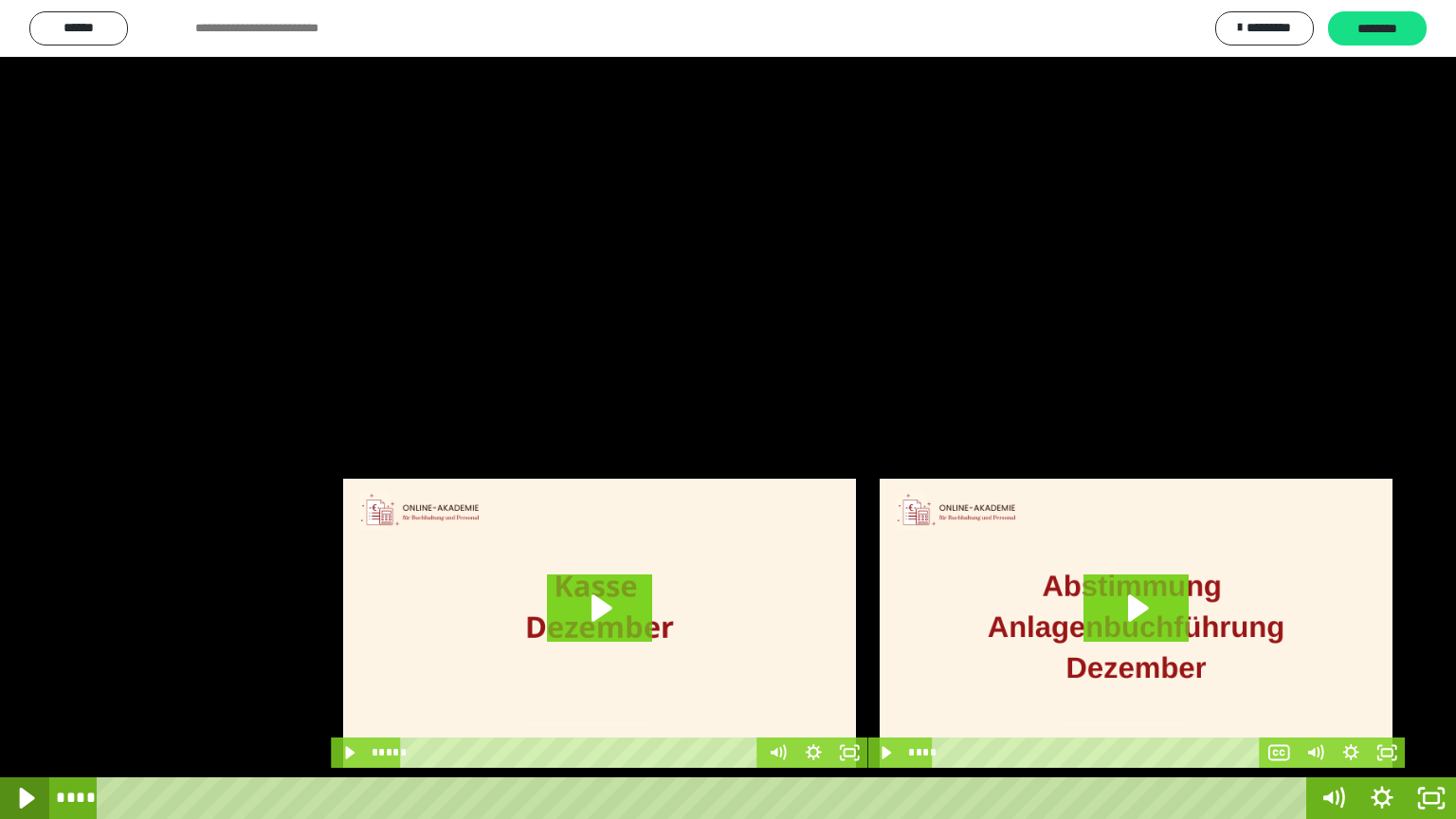click 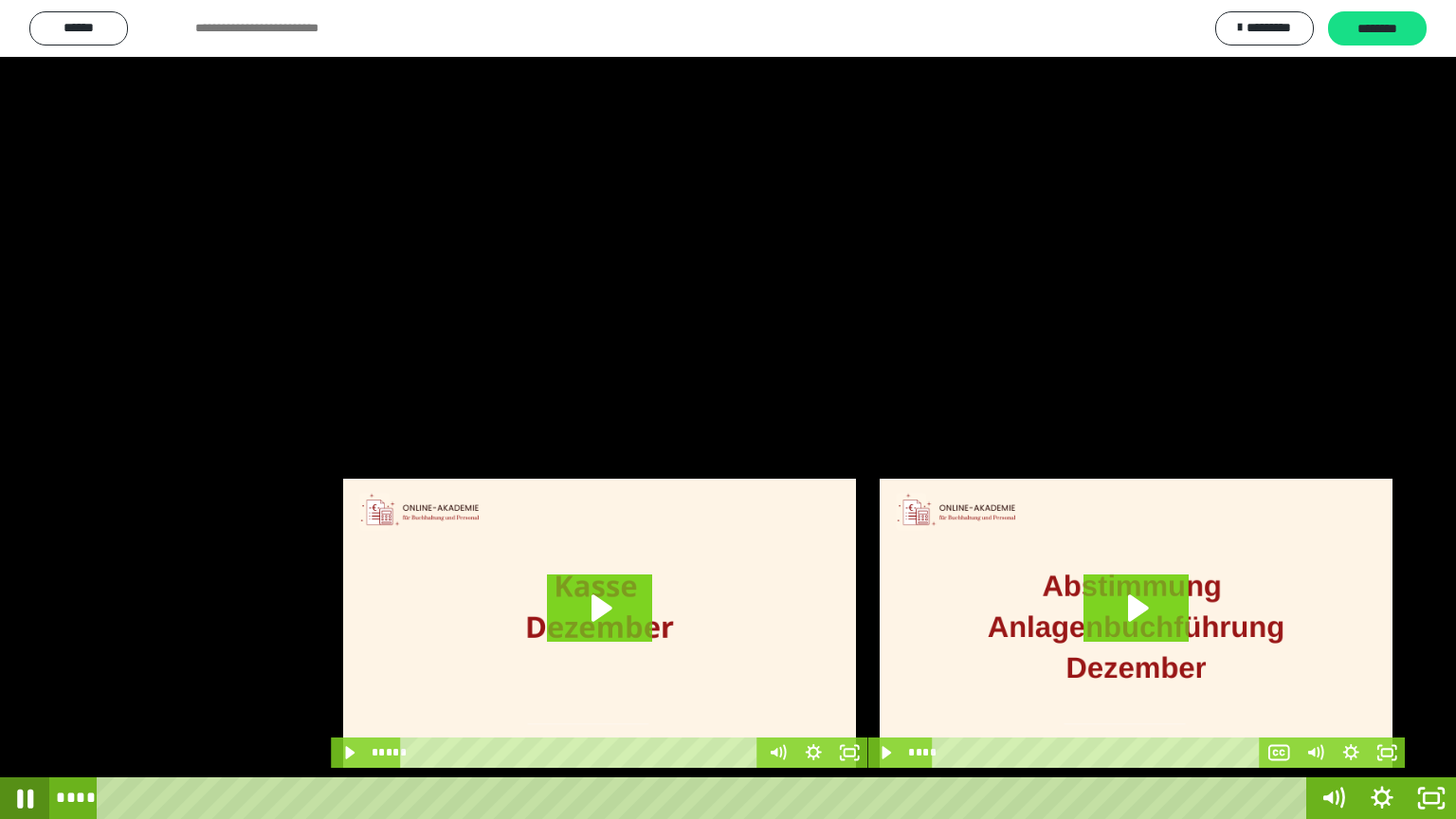 click 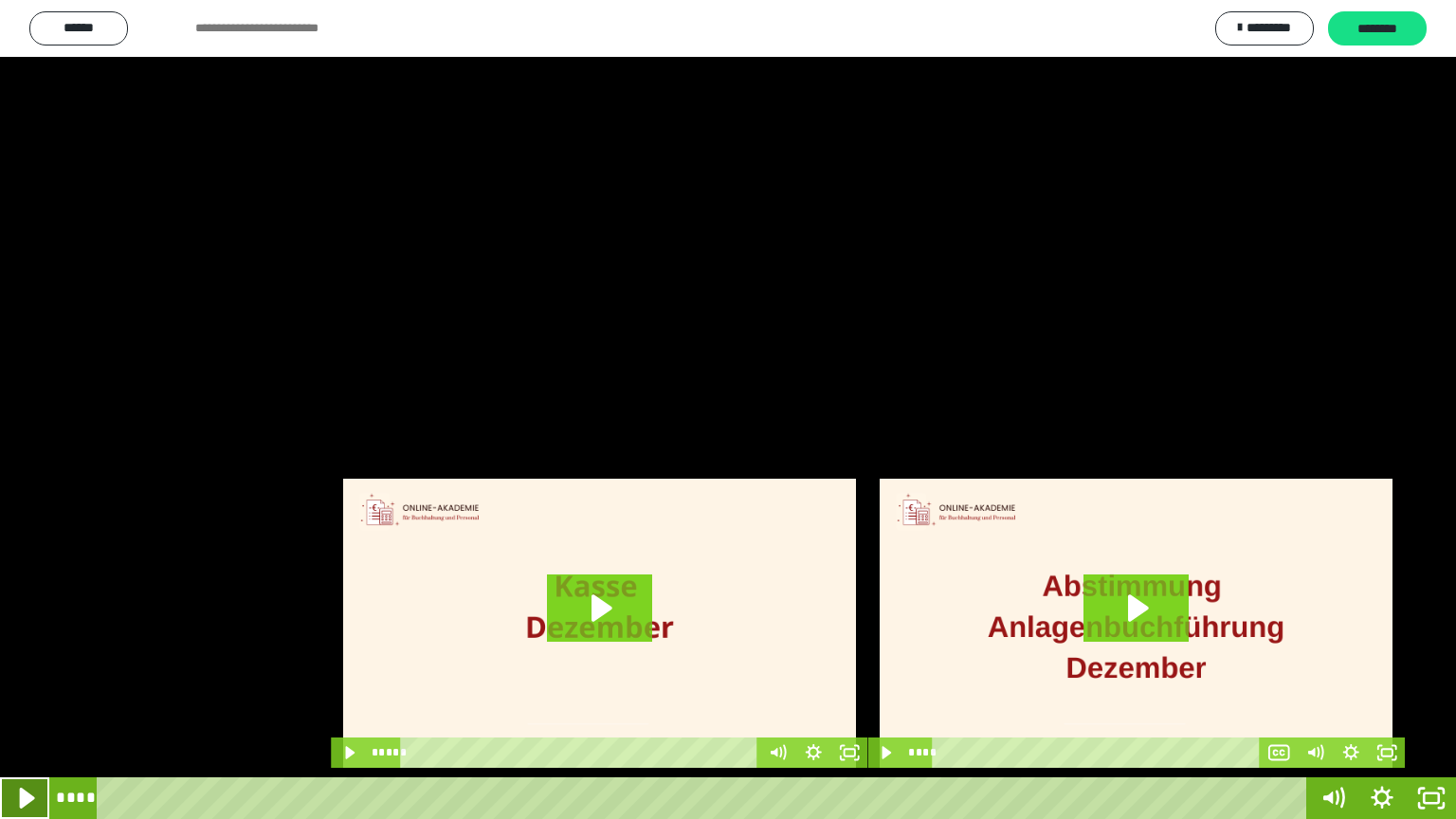 click 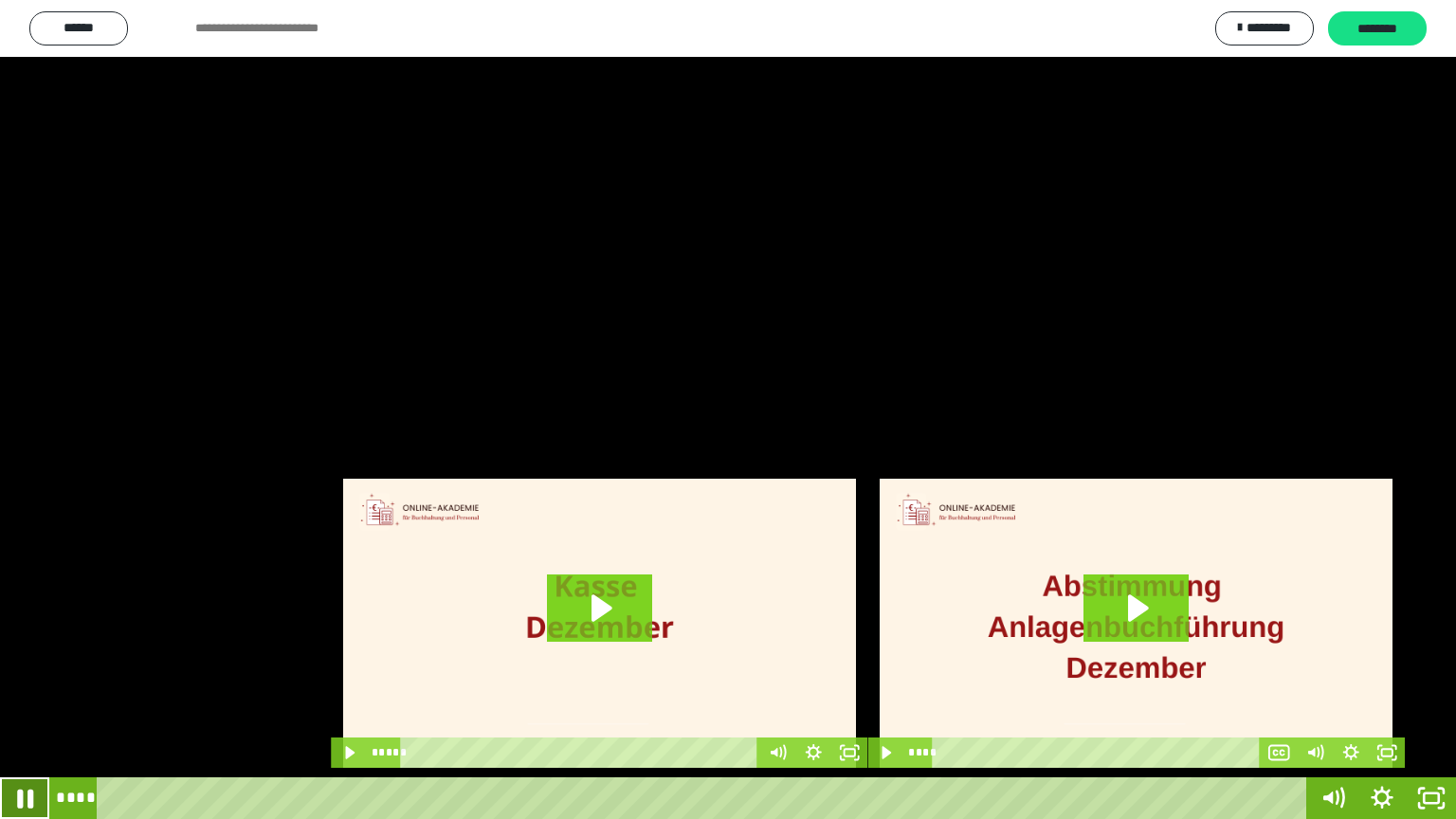 click 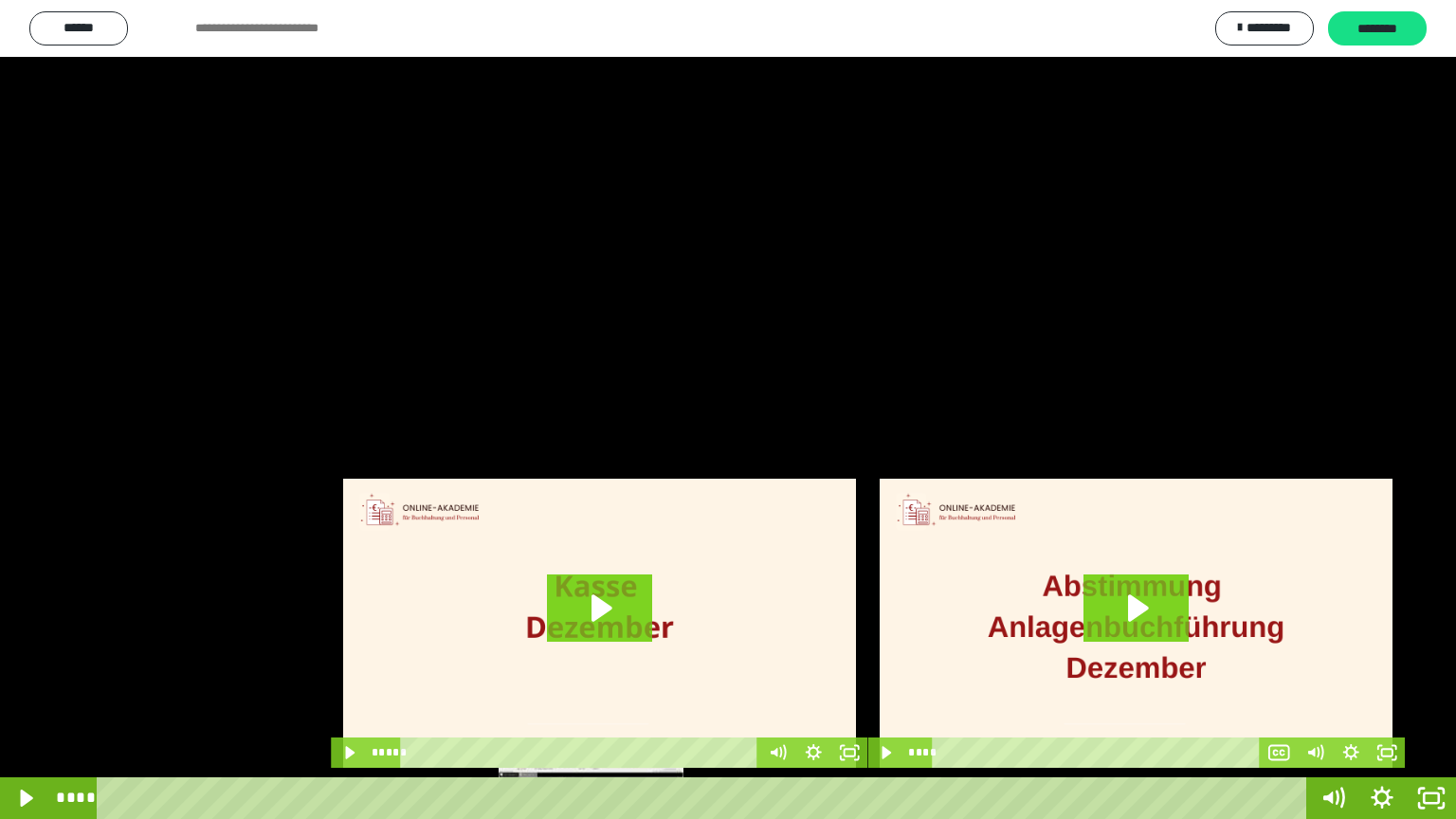 click at bounding box center [591, 798] 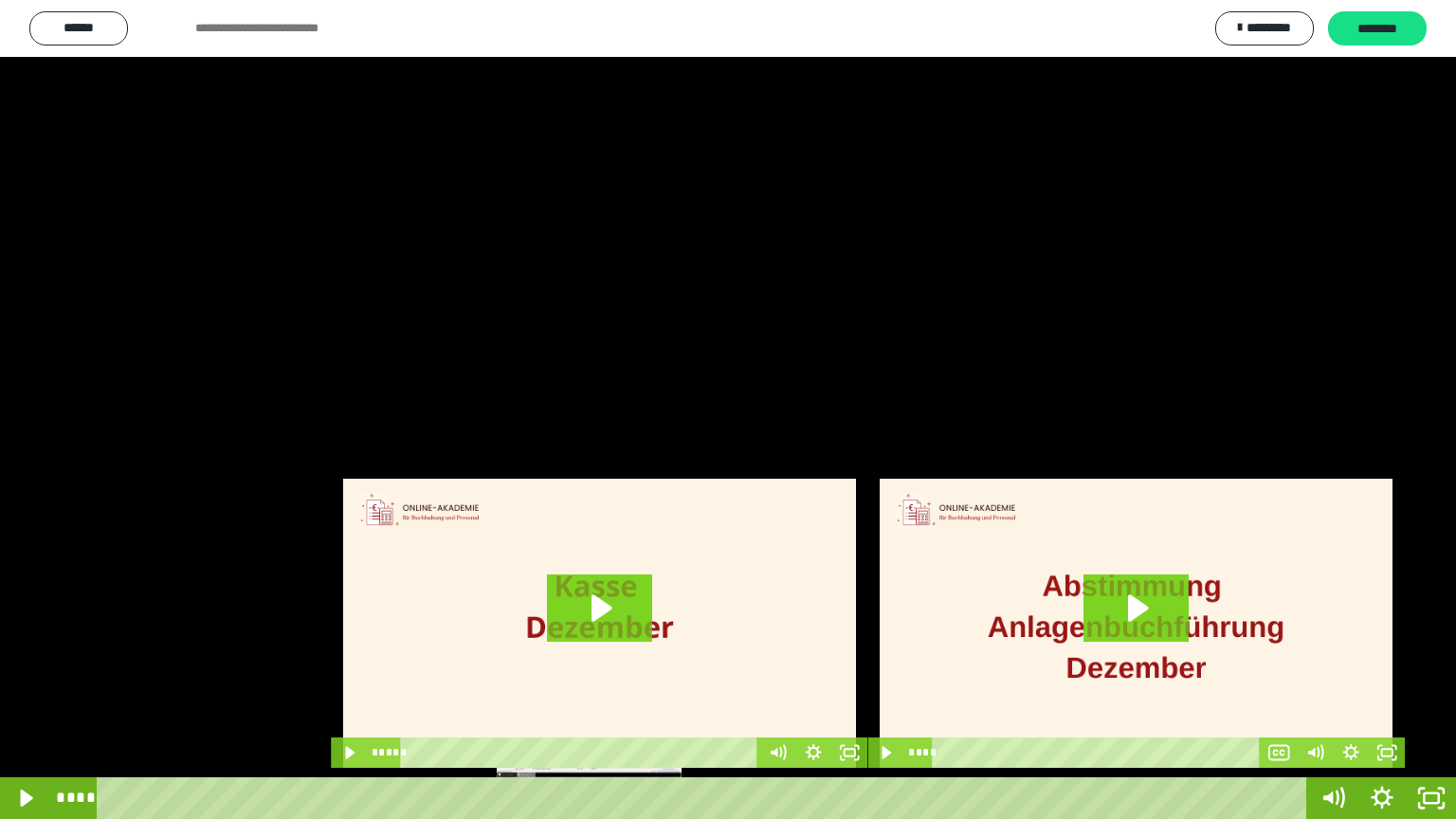 click at bounding box center (589, 798) 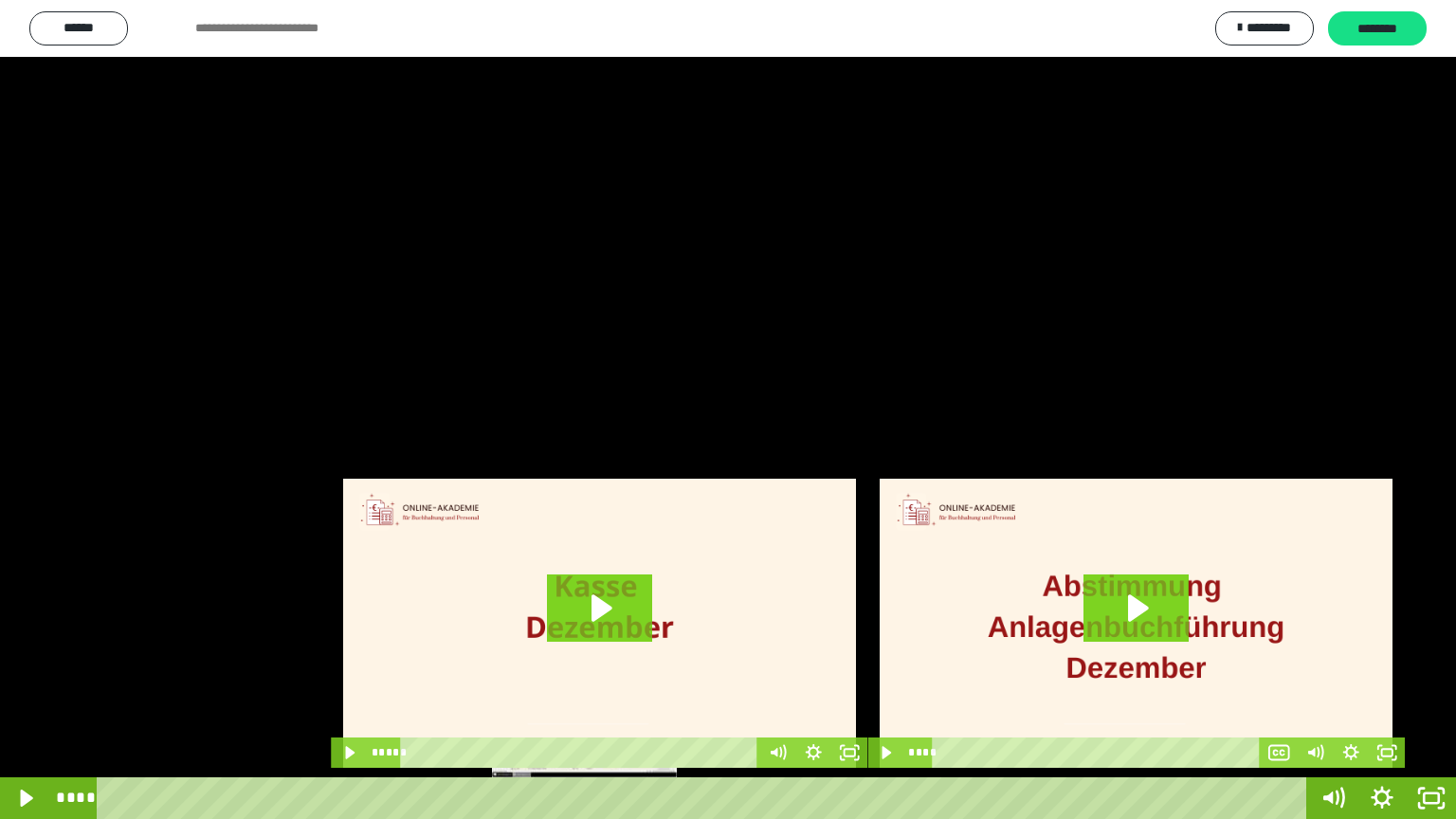 click at bounding box center [584, 798] 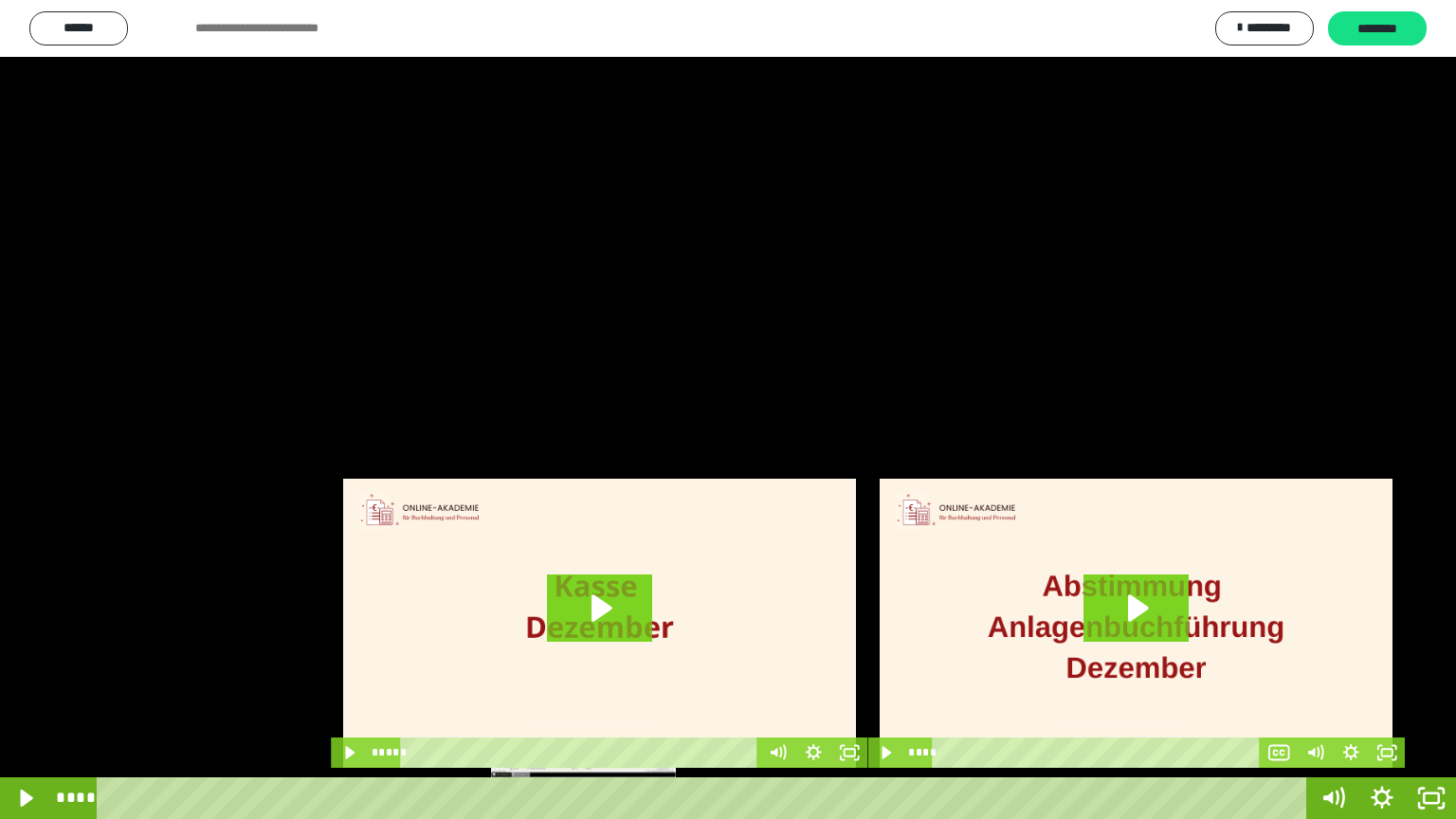 click at bounding box center (583, 798) 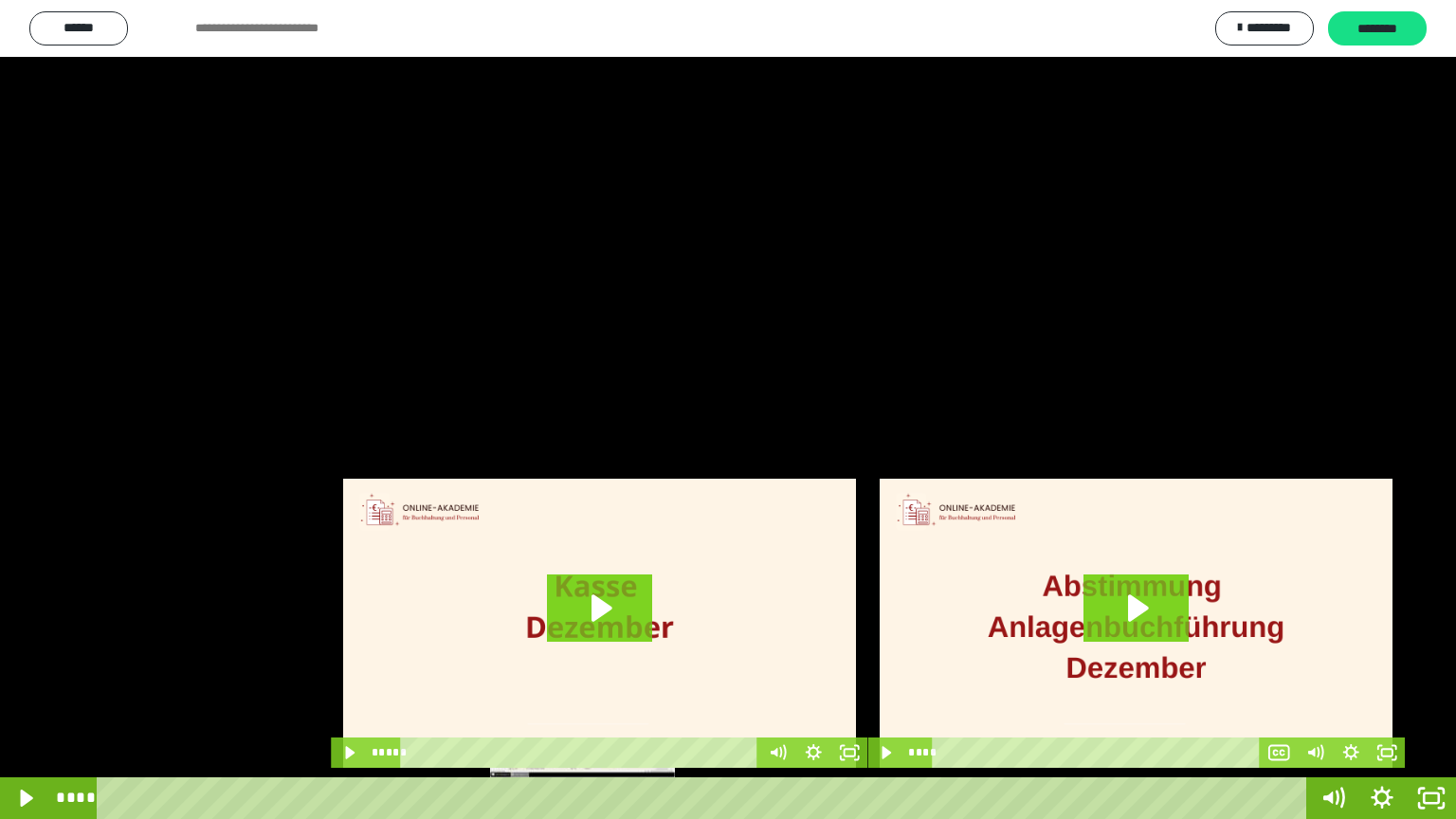 click at bounding box center [582, 798] 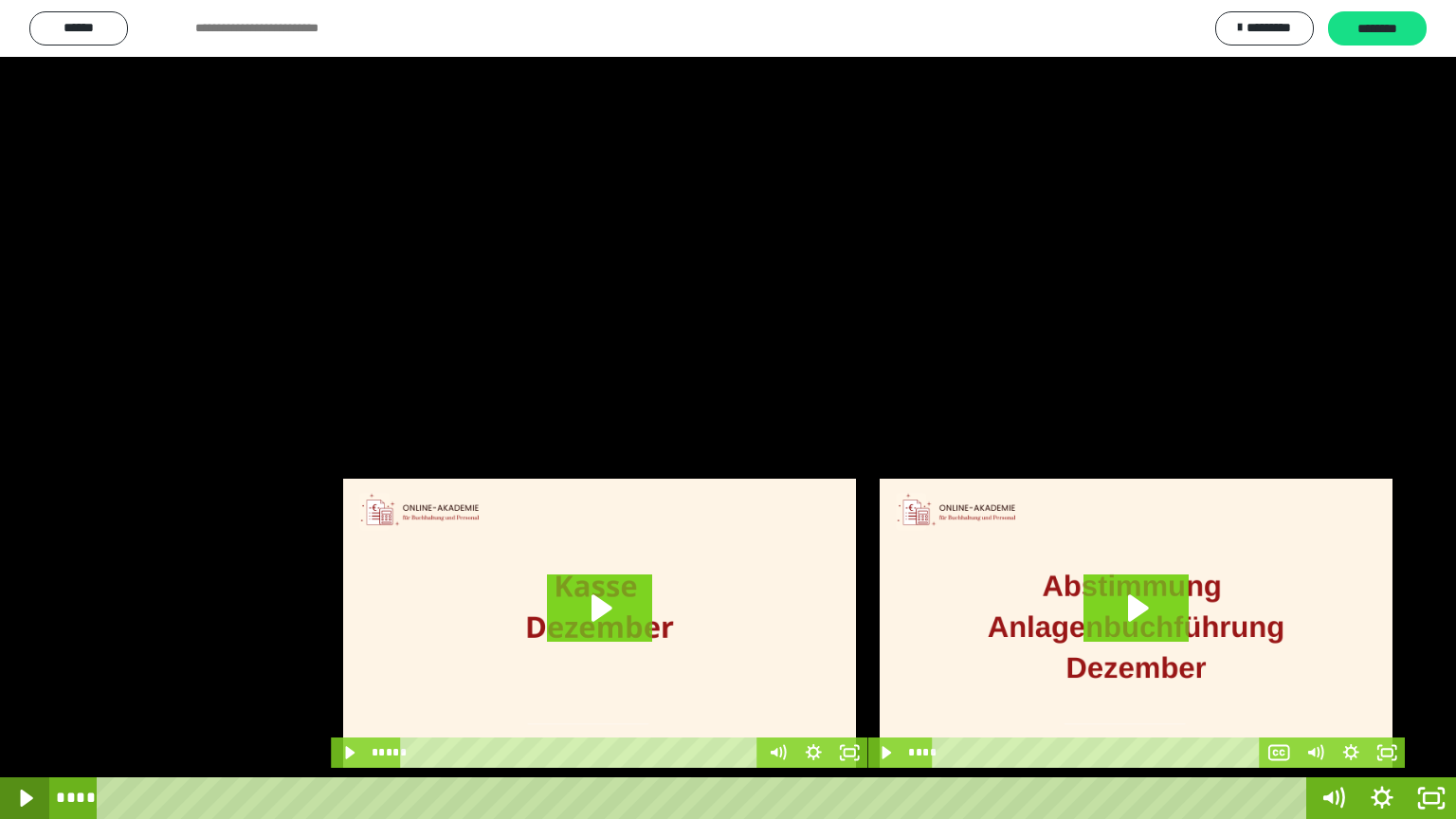 click 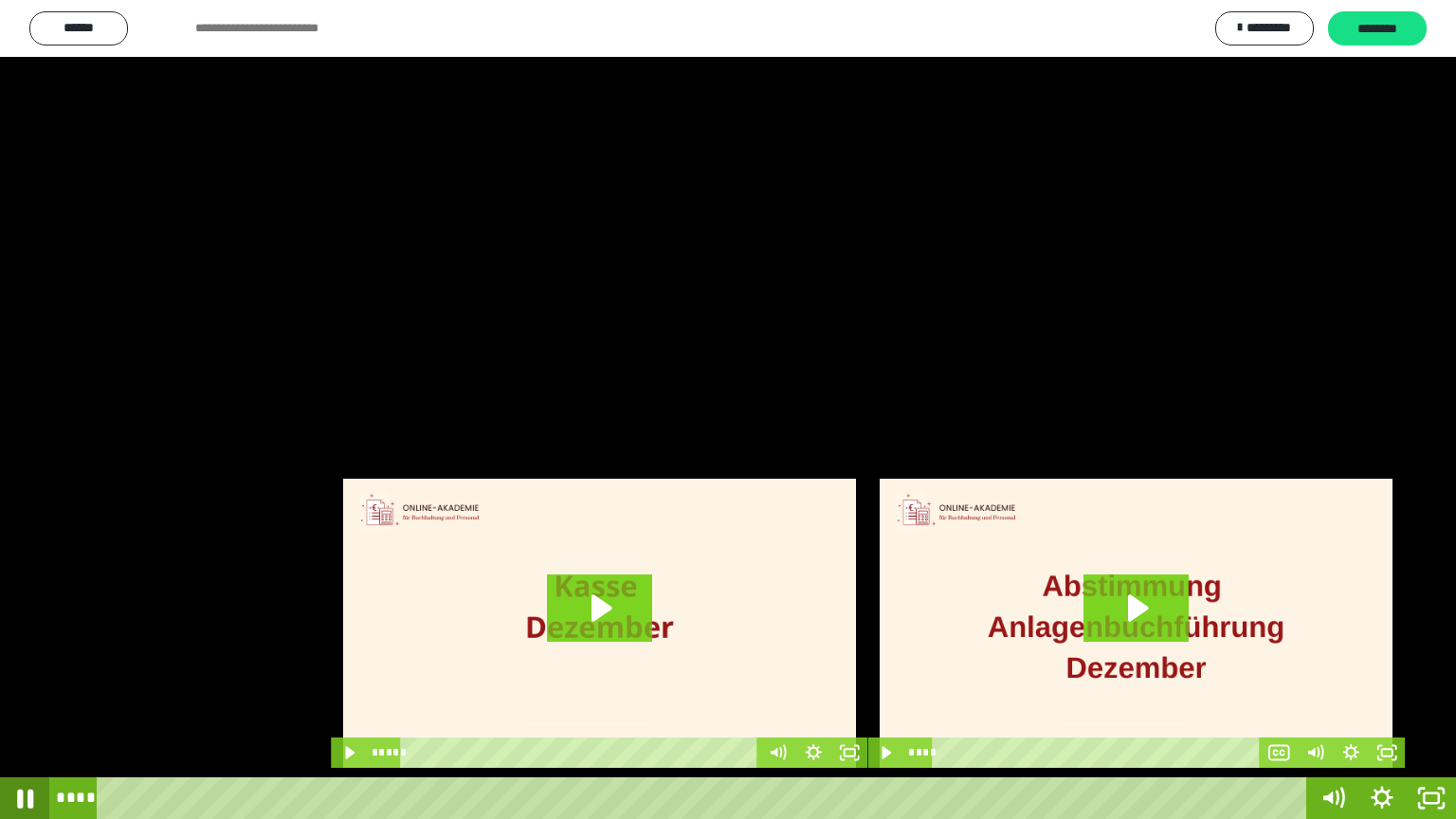 click 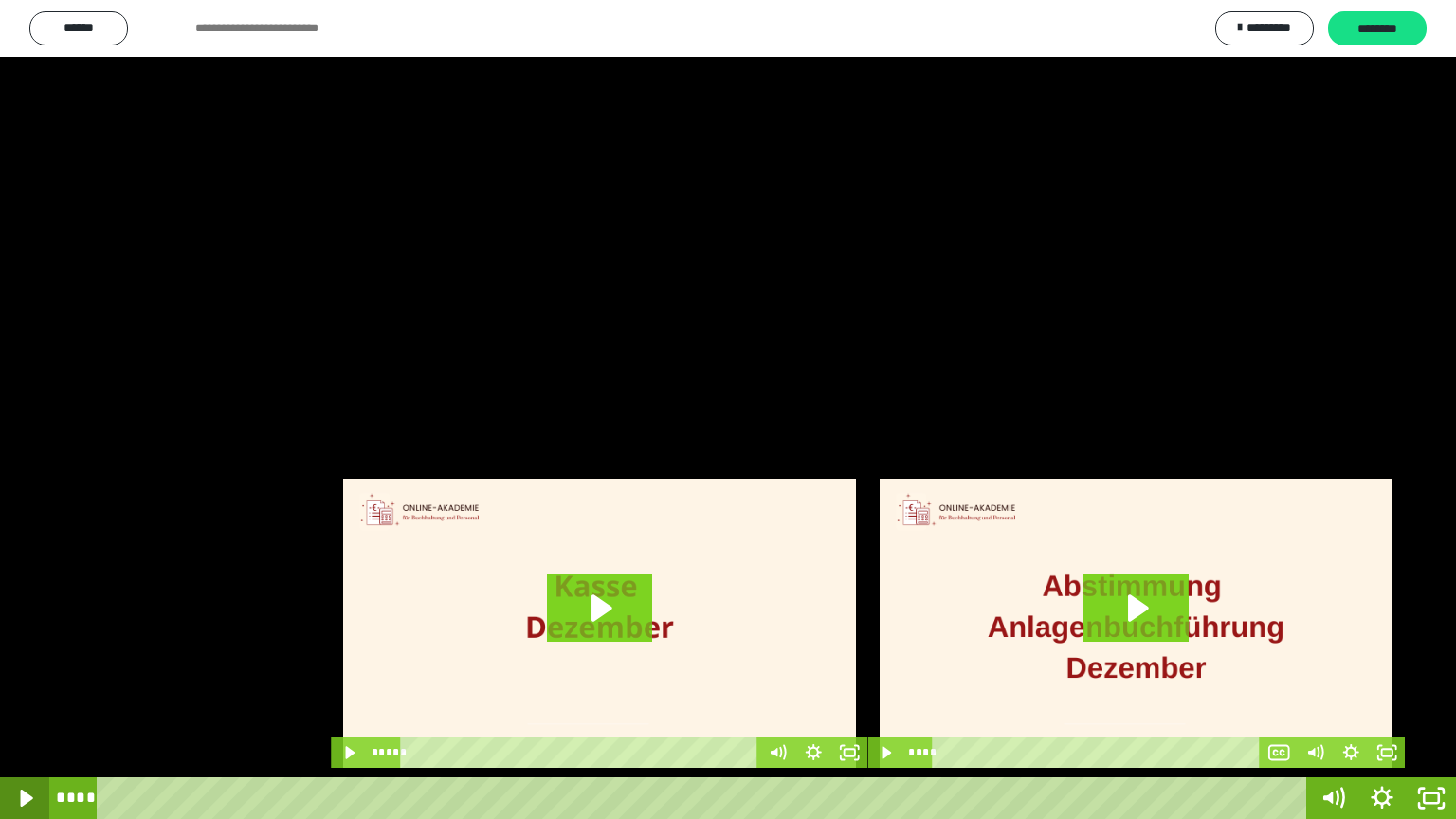 click 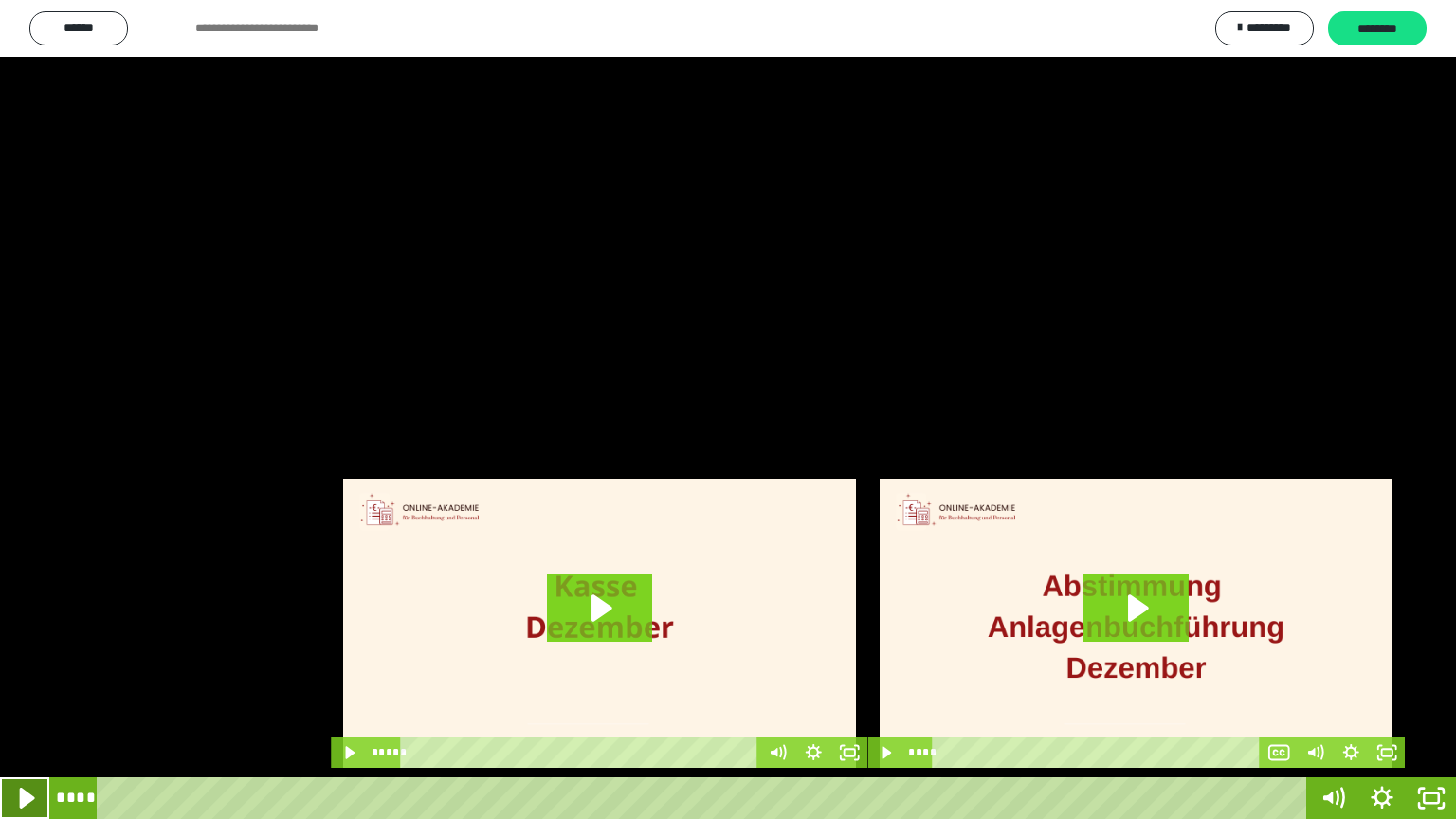 click 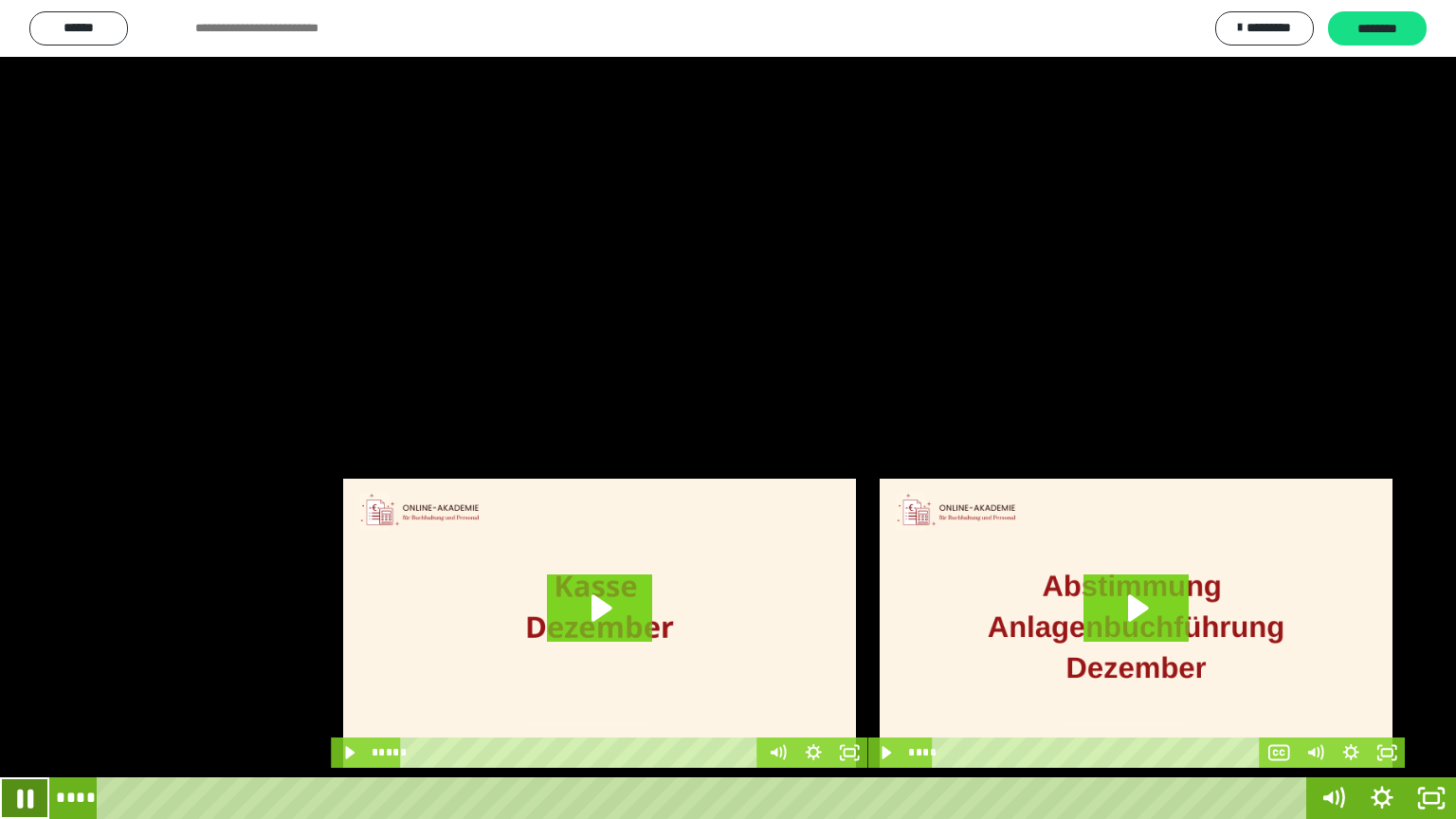 click 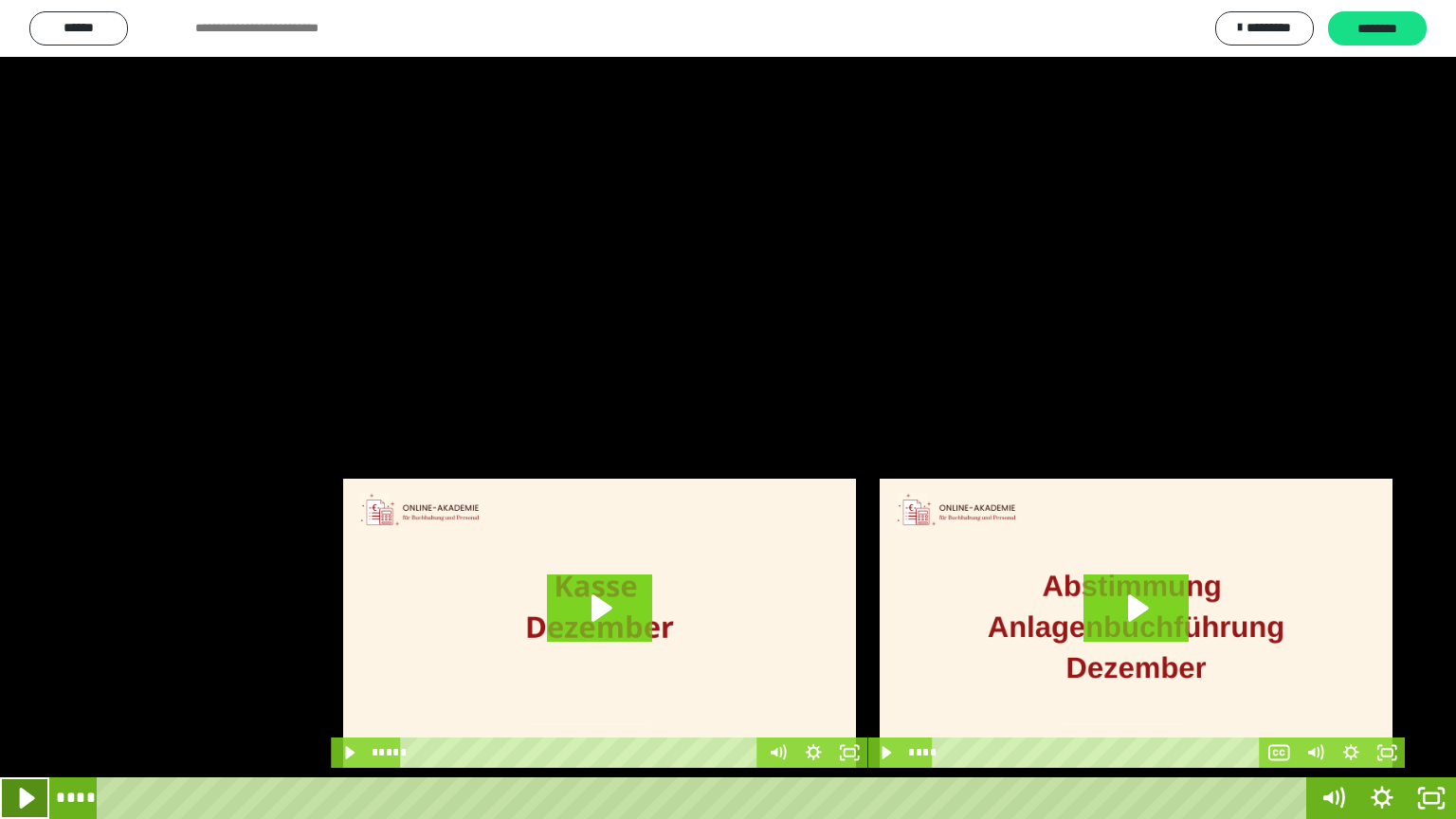 click 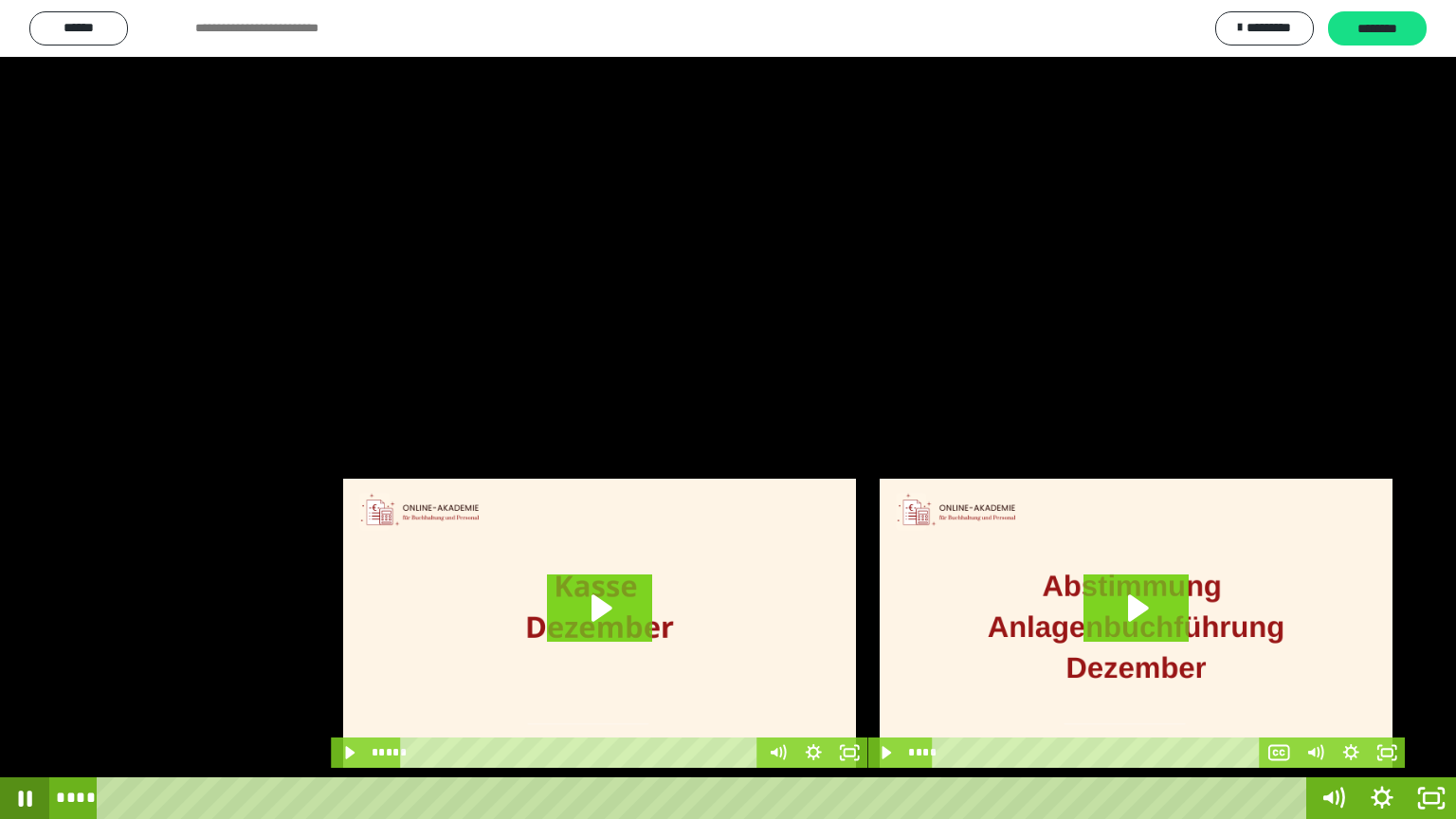 click 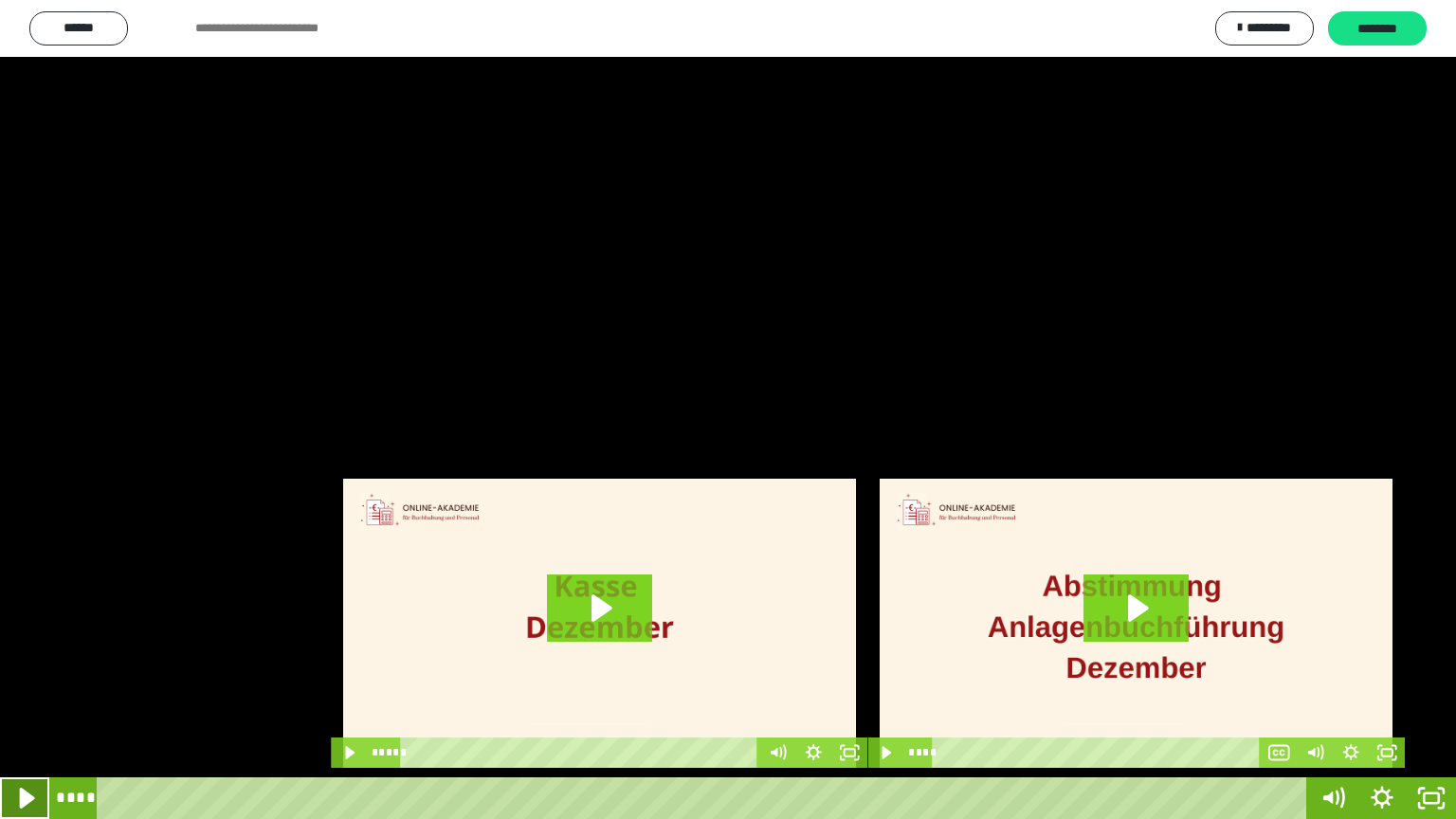 click 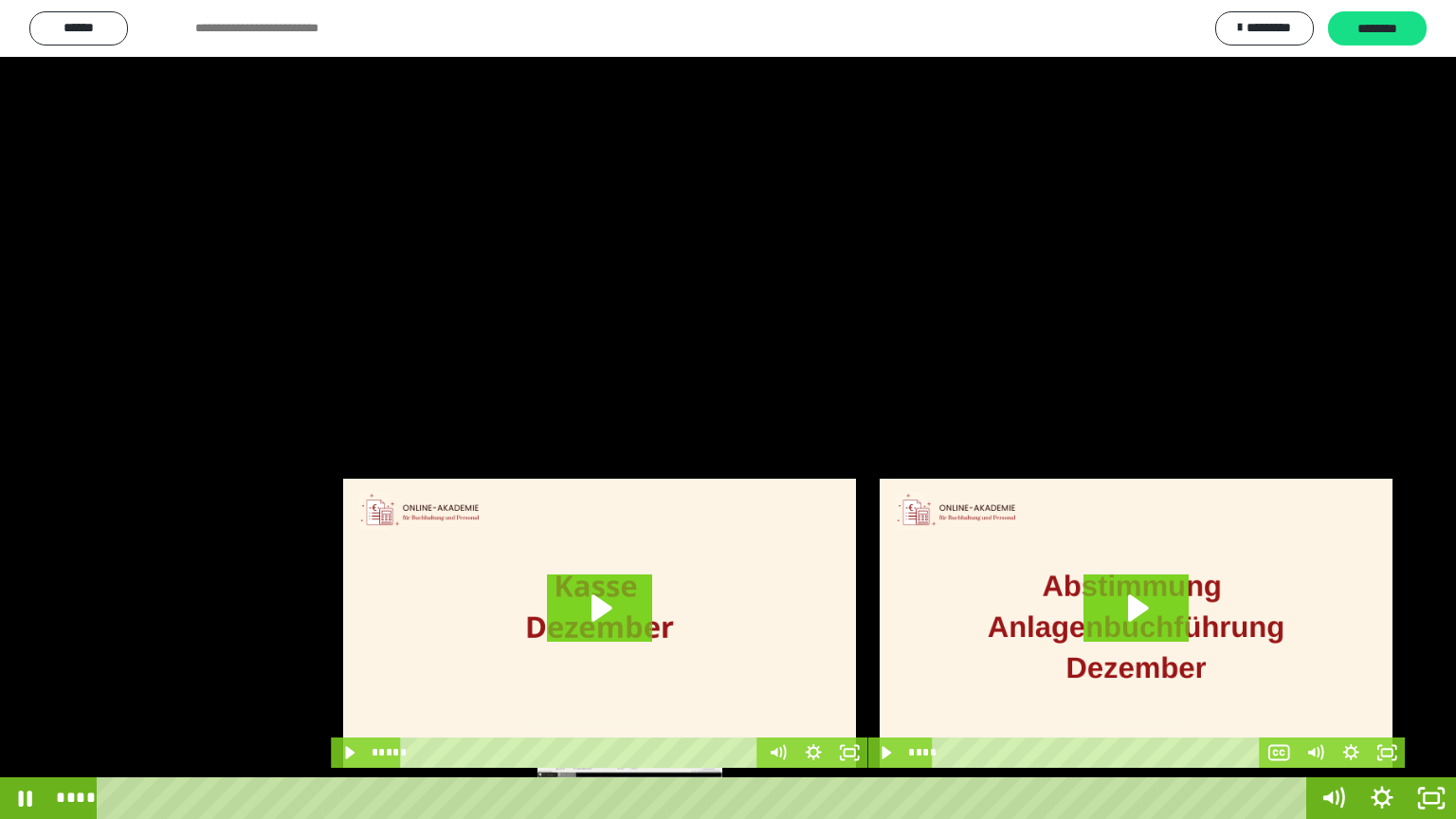 click at bounding box center (629, 798) 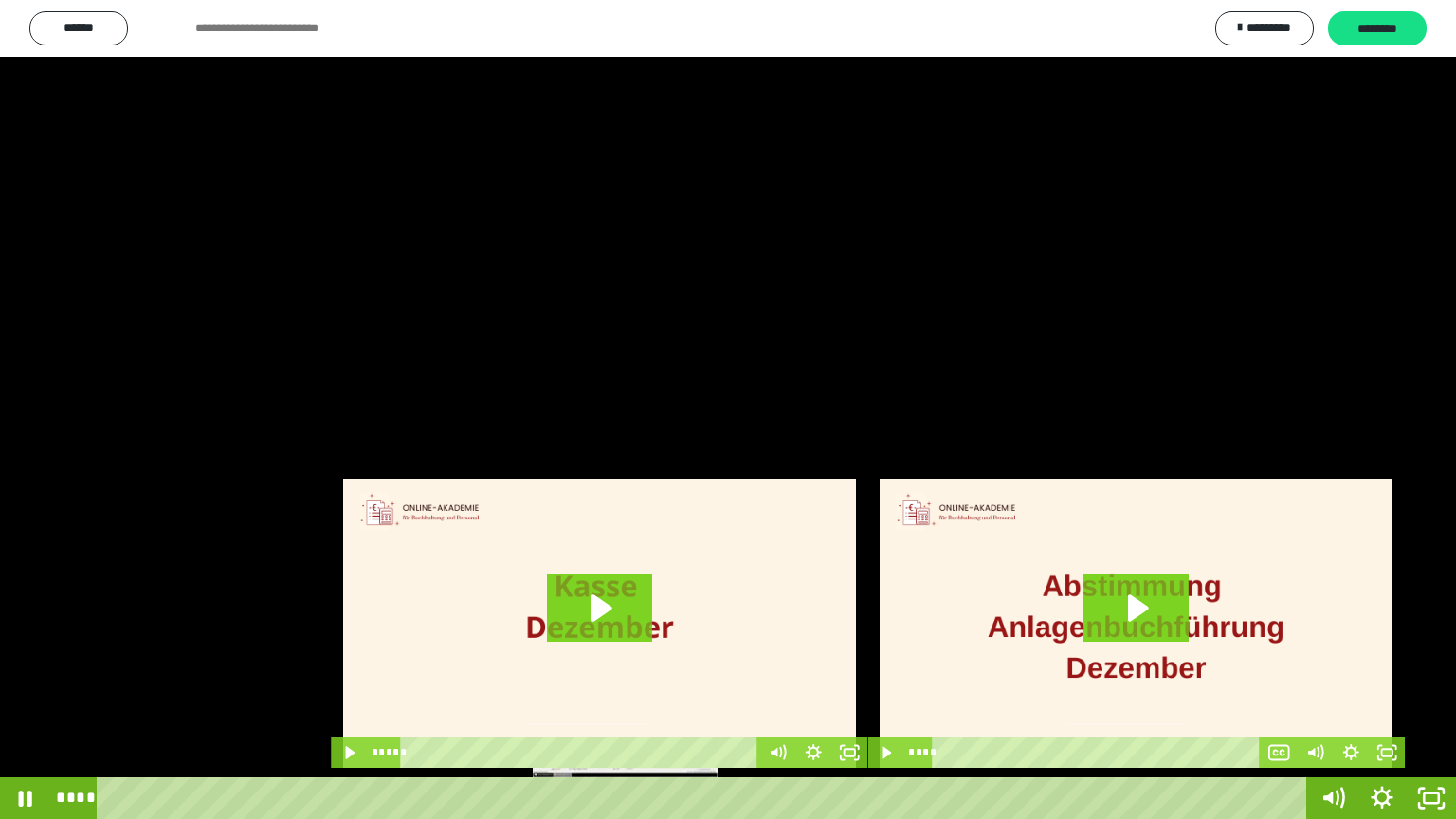 click at bounding box center (625, 798) 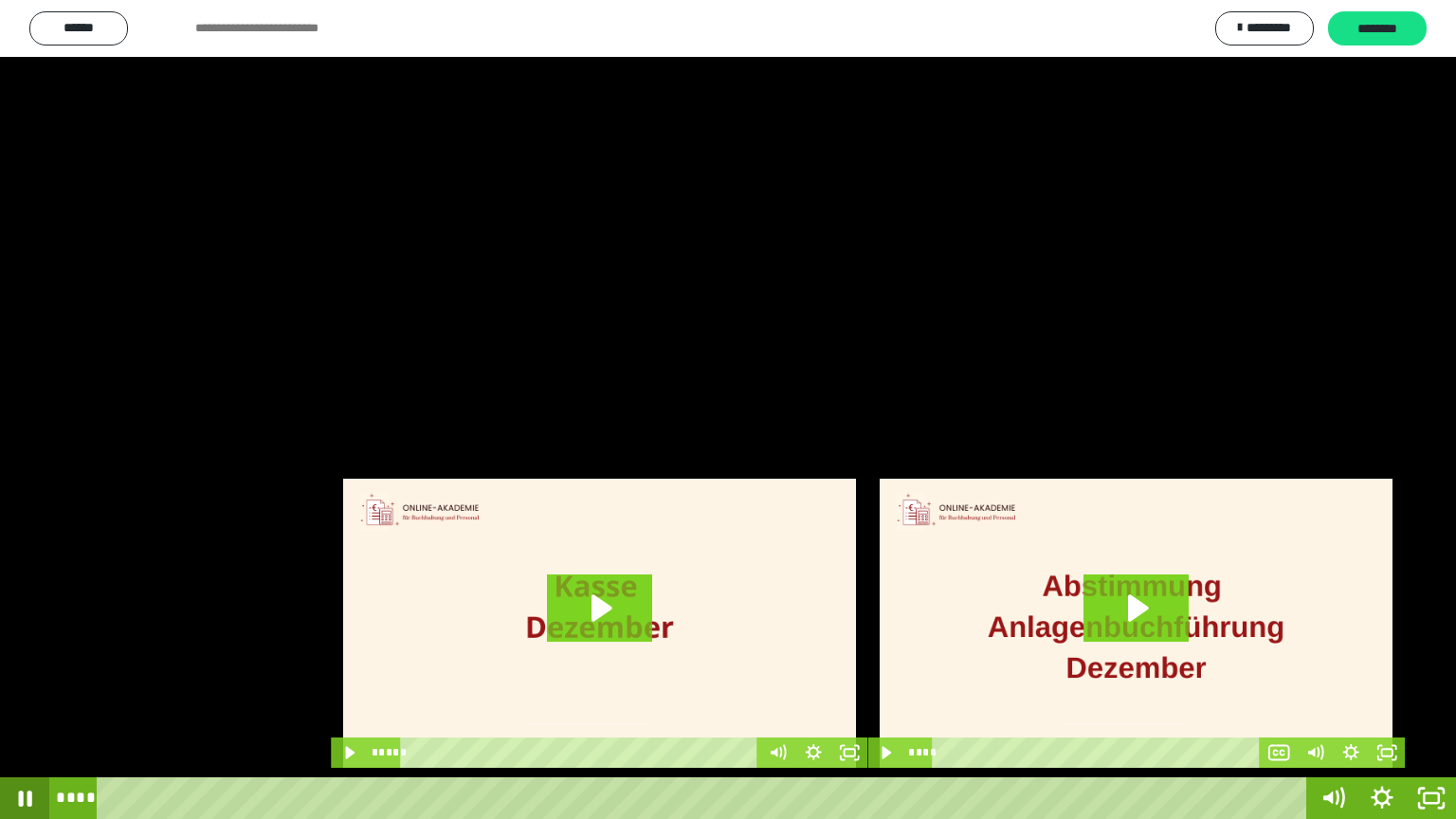 click 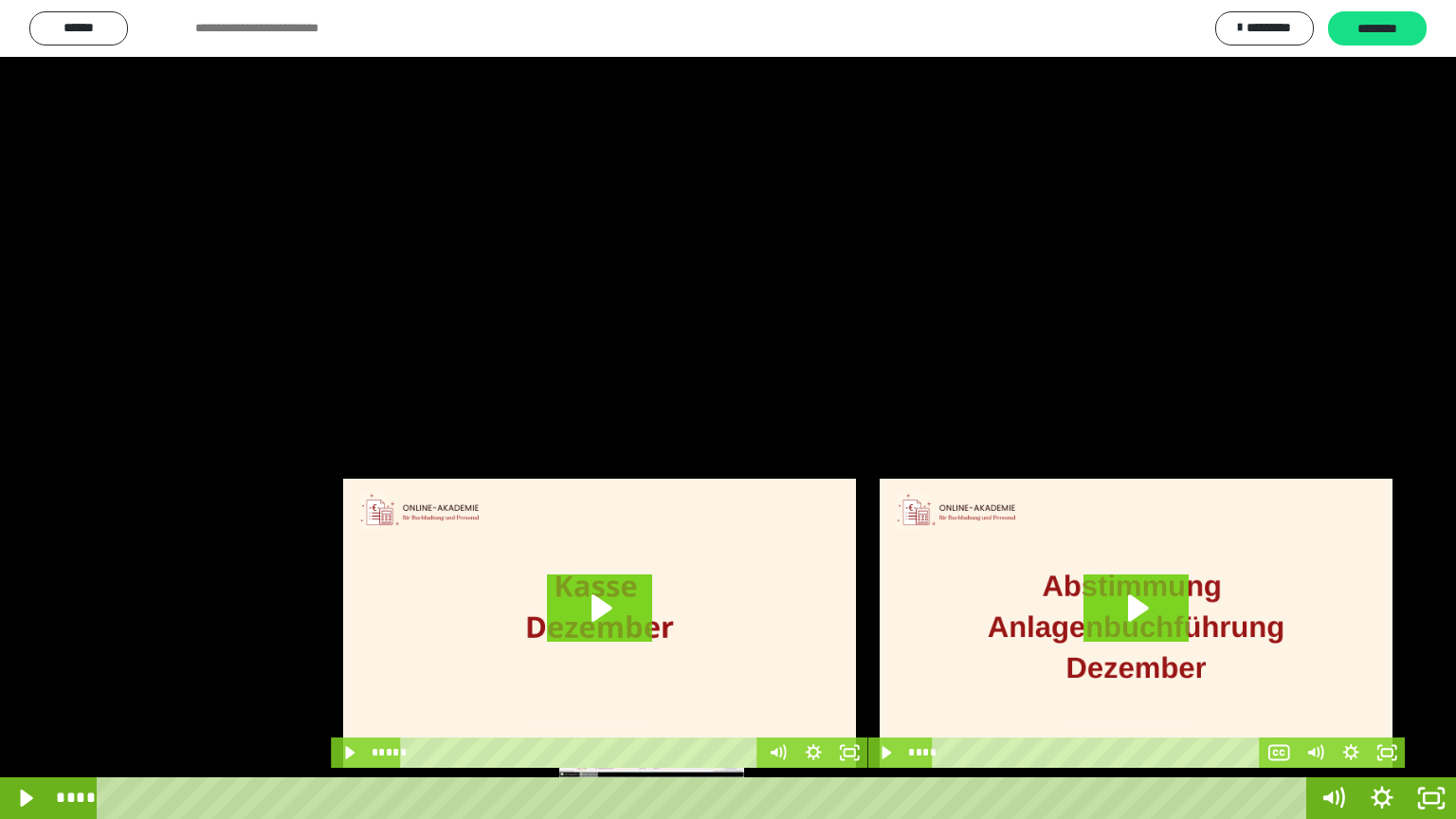 click at bounding box center [651, 798] 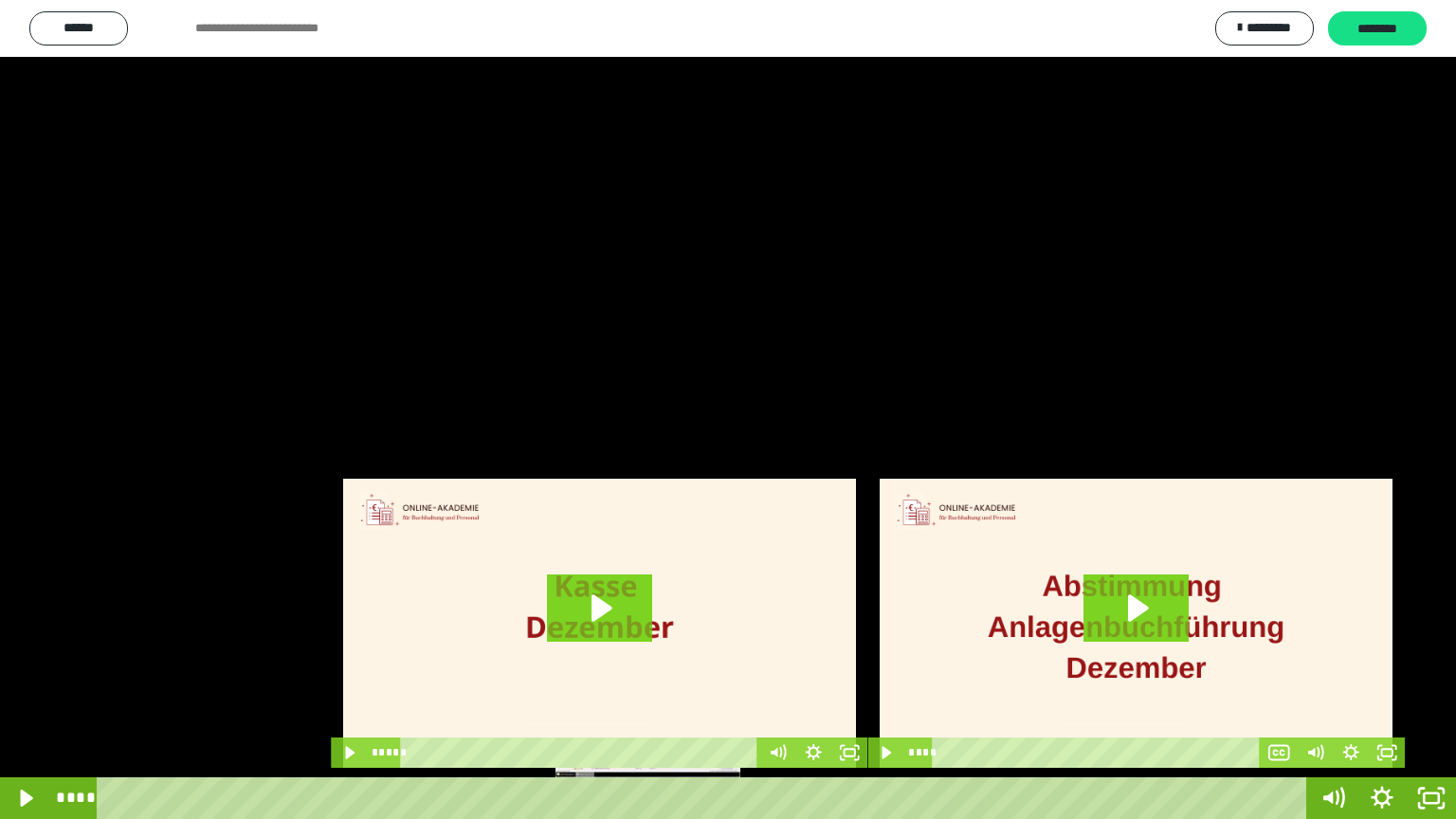 click at bounding box center (647, 798) 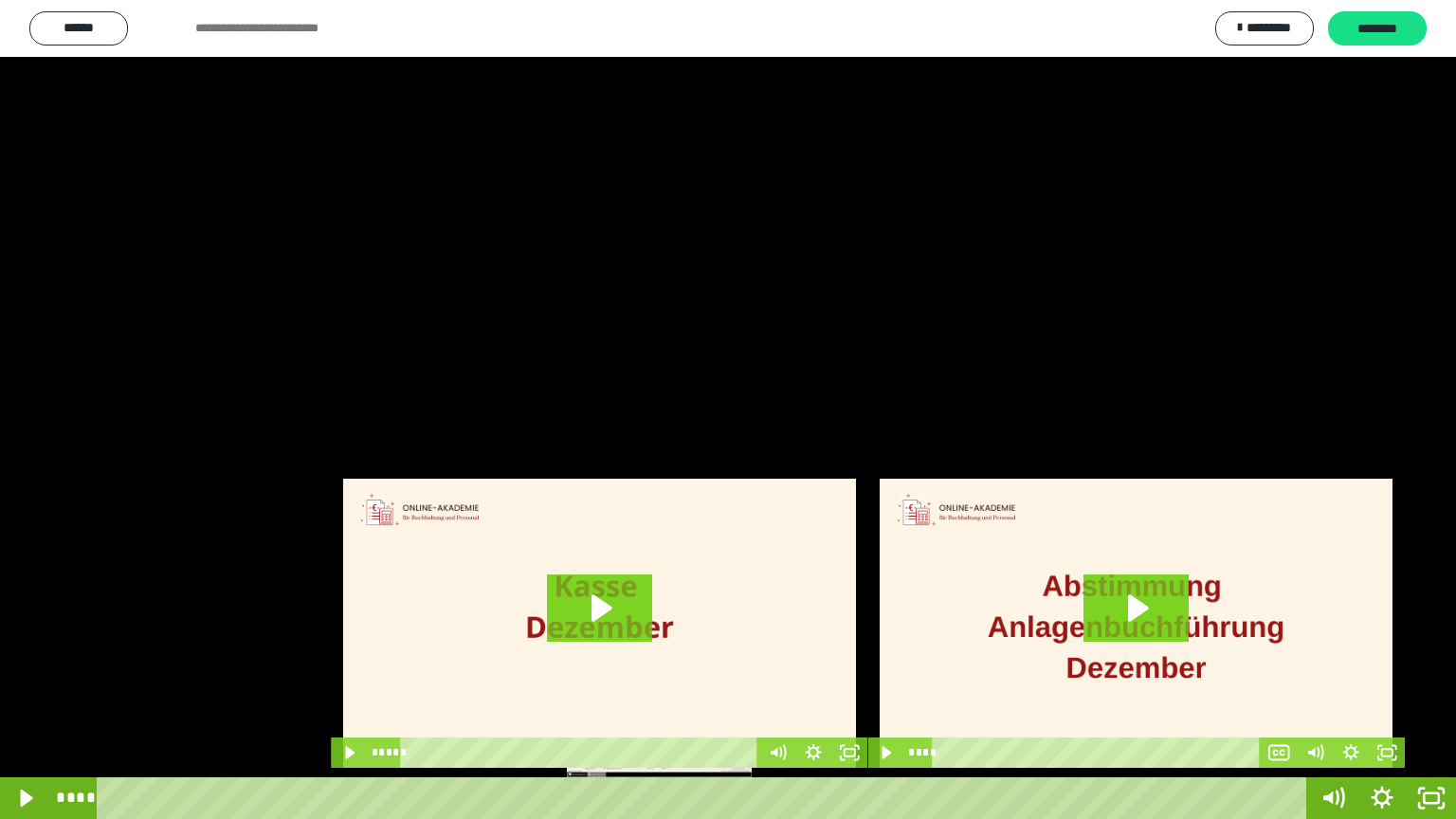 click on "****" at bounding box center (705, 798) 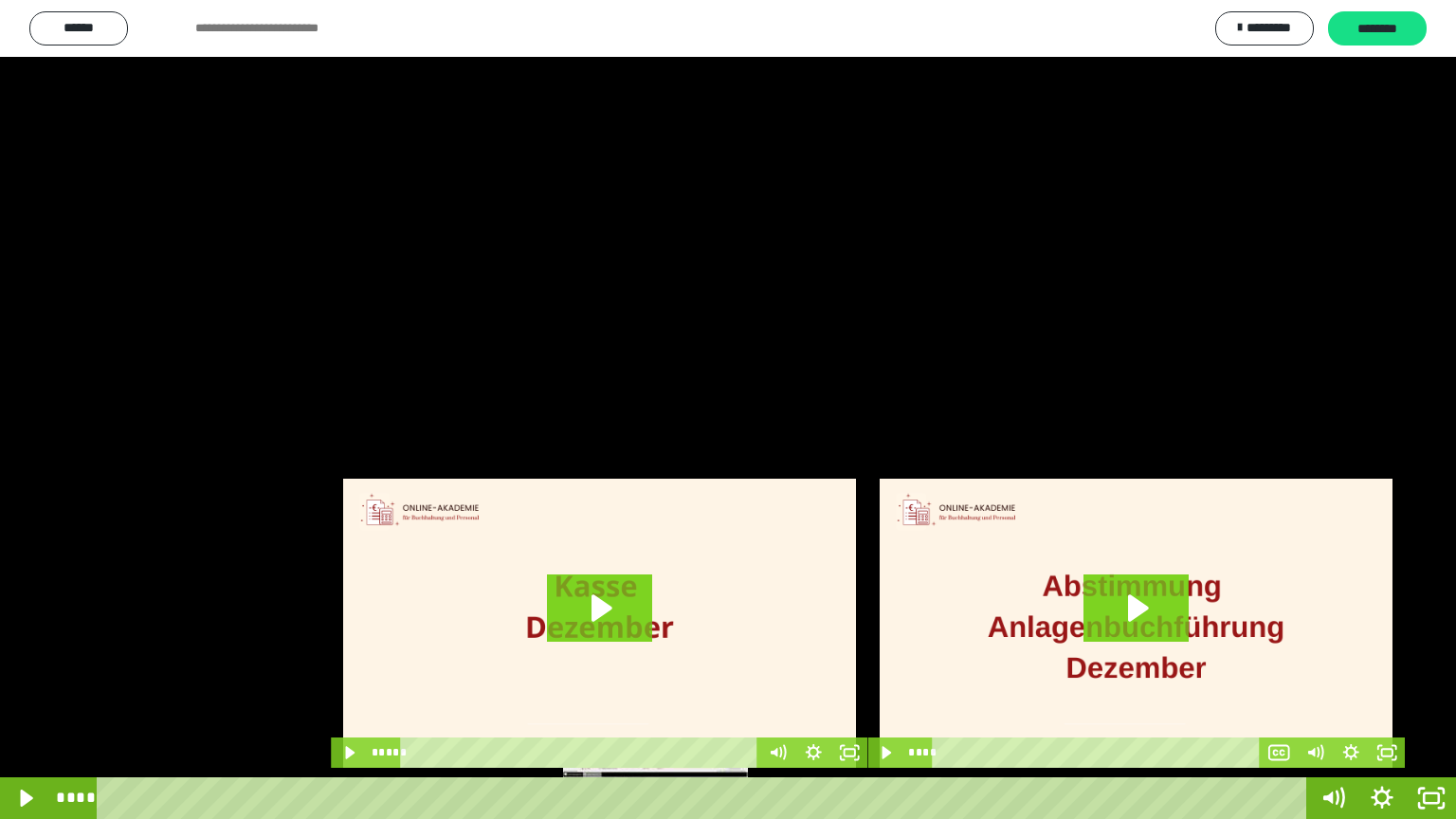 click at bounding box center (655, 798) 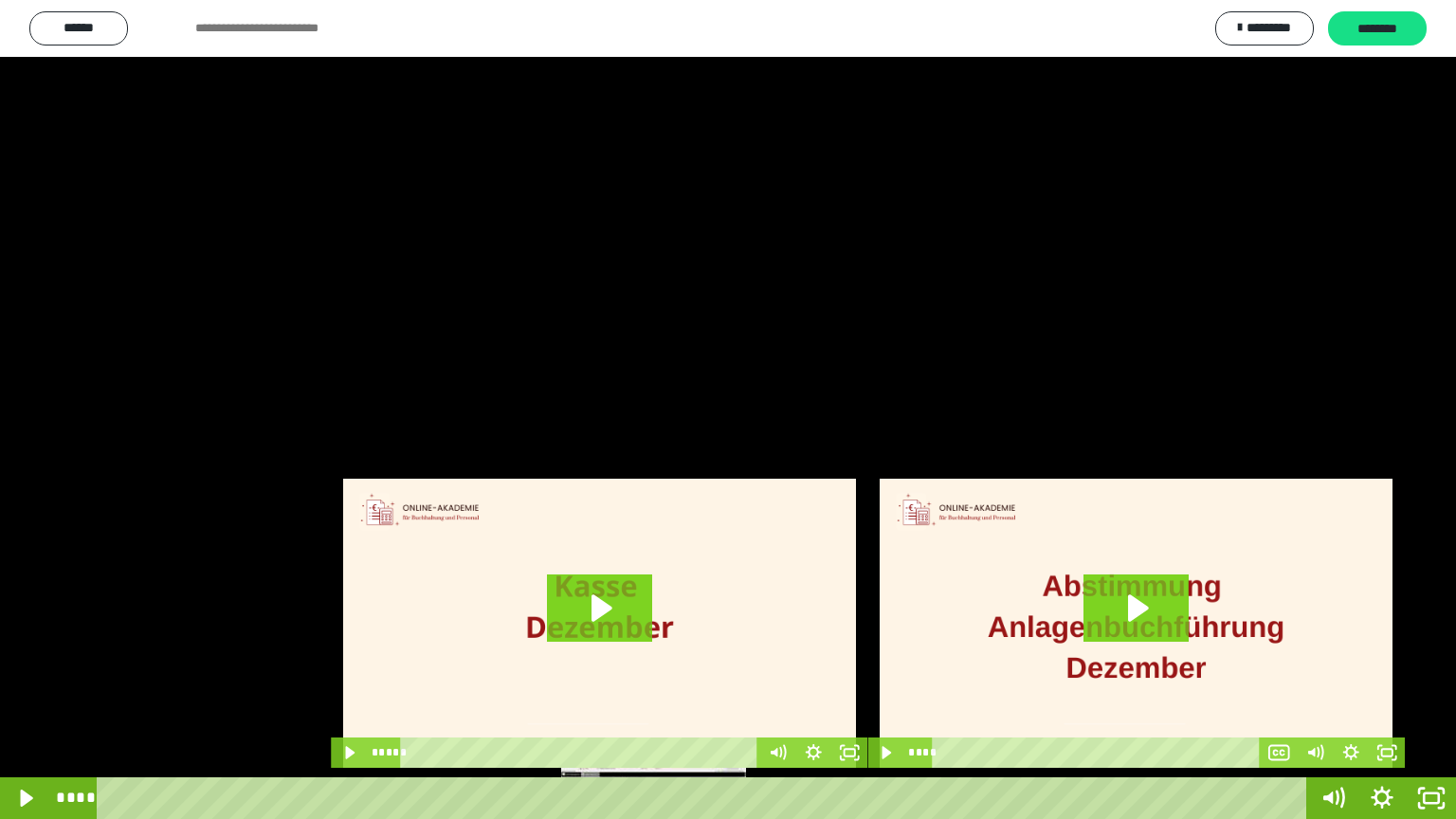 click at bounding box center [653, 798] 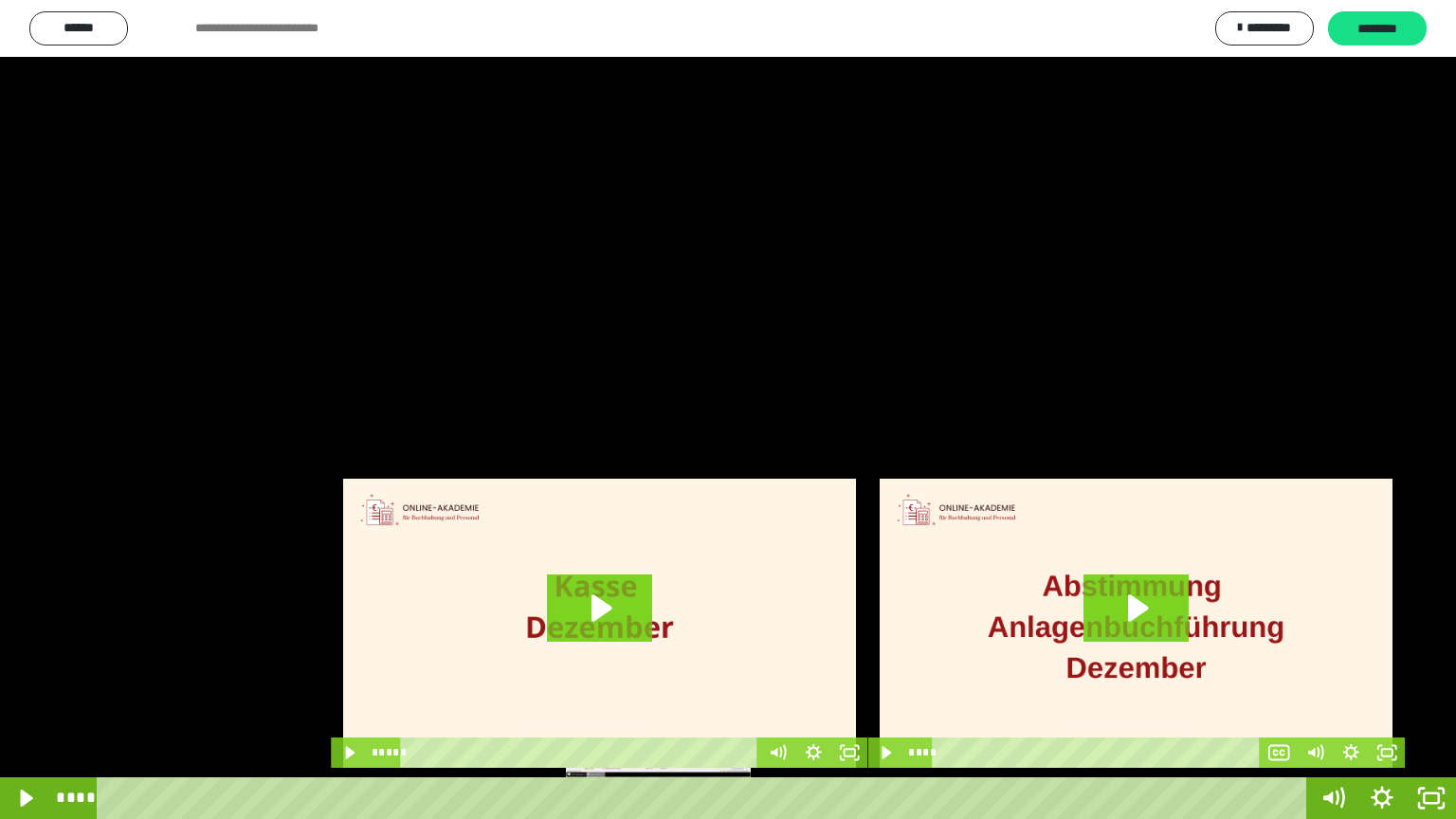 click at bounding box center [658, 798] 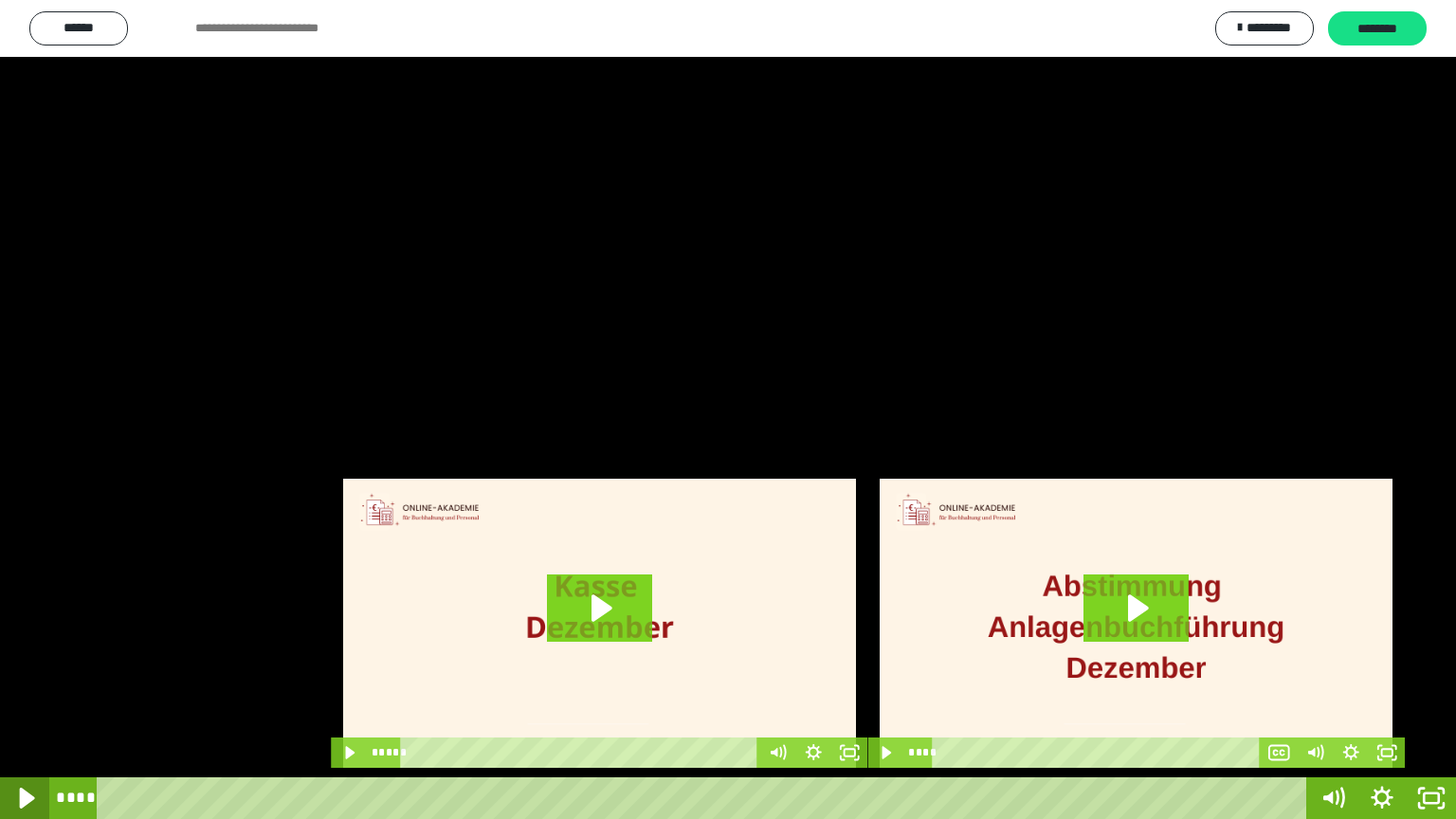 click 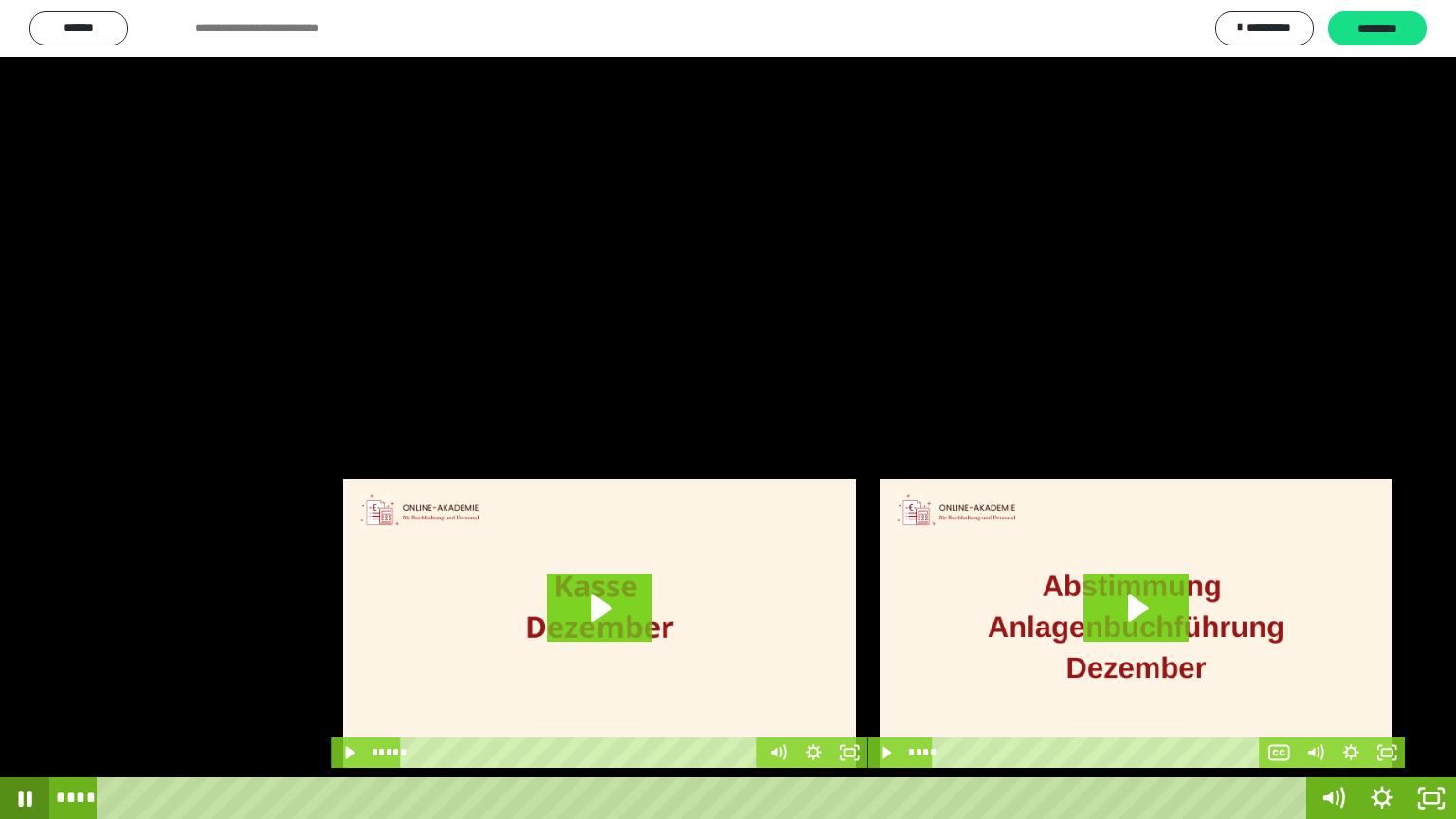 click 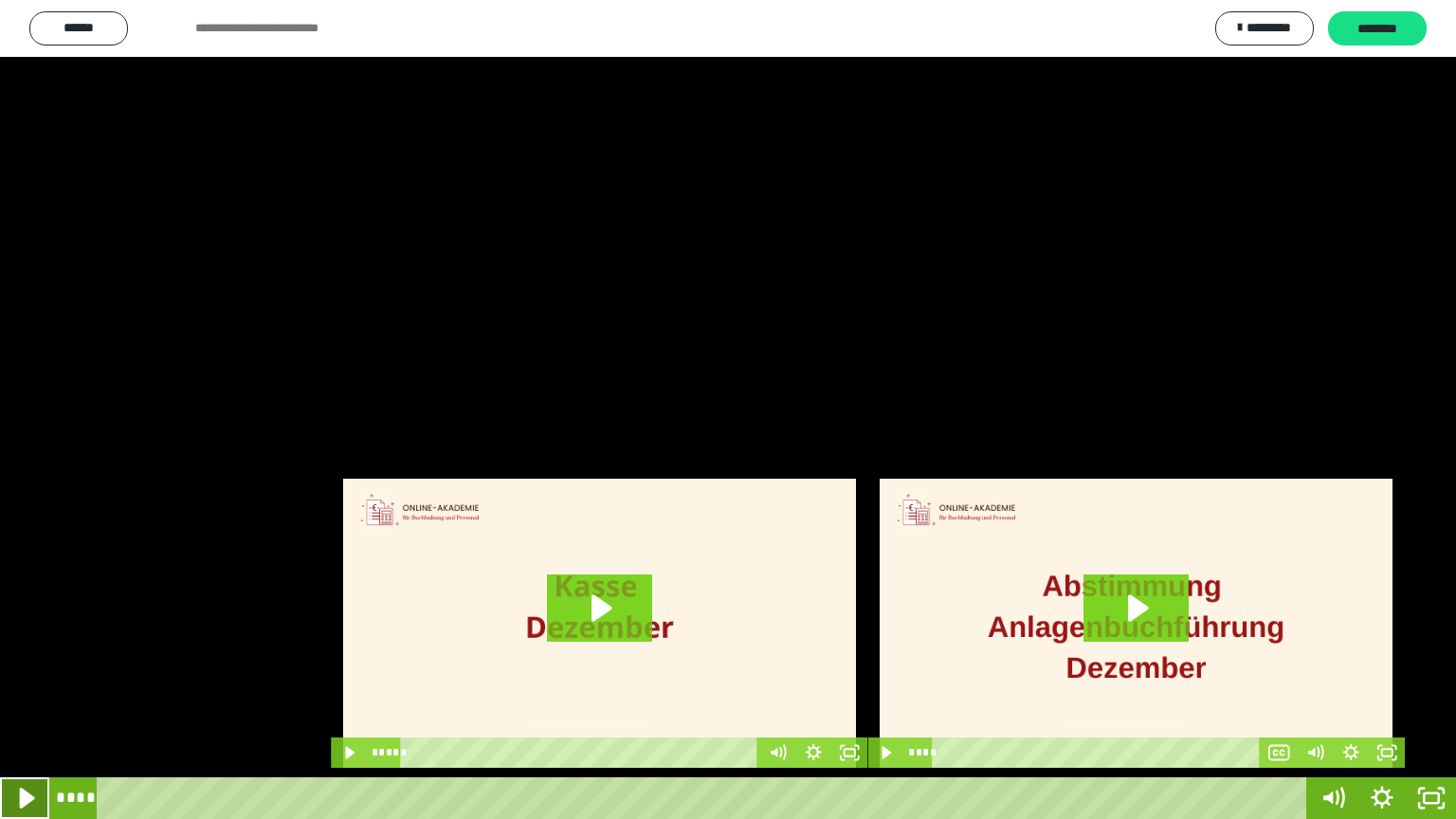 click 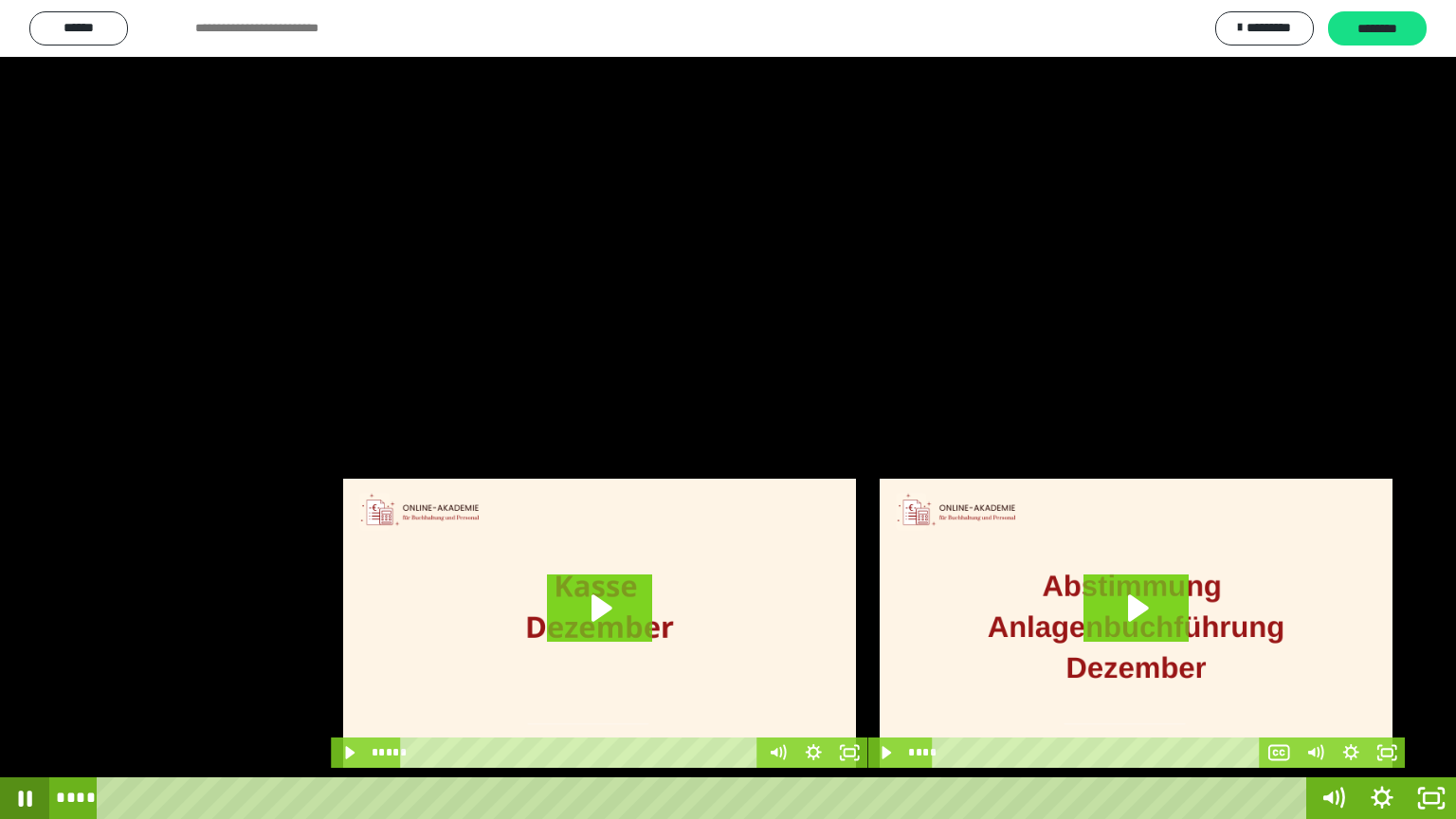 click 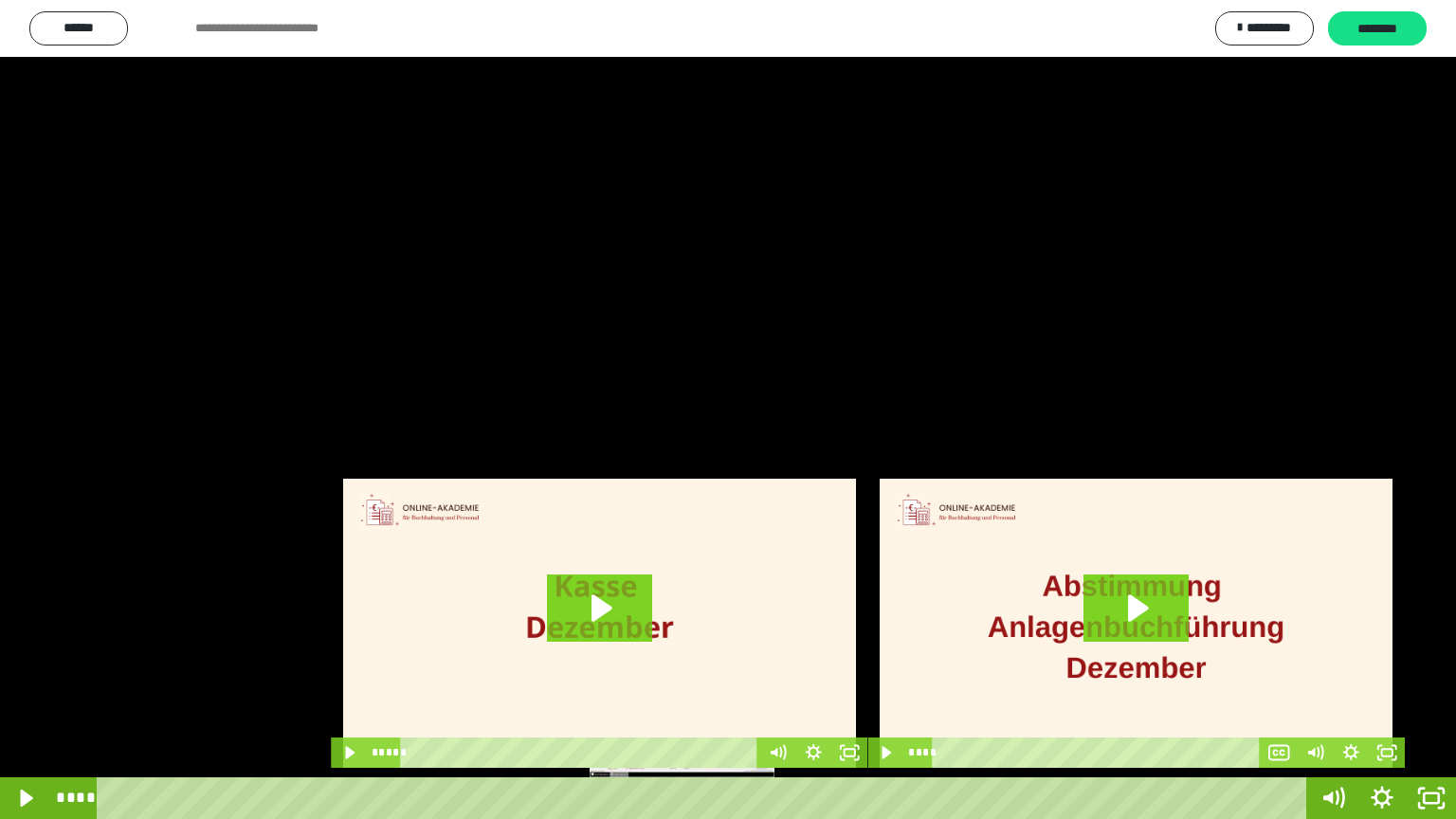 click at bounding box center (687, 798) 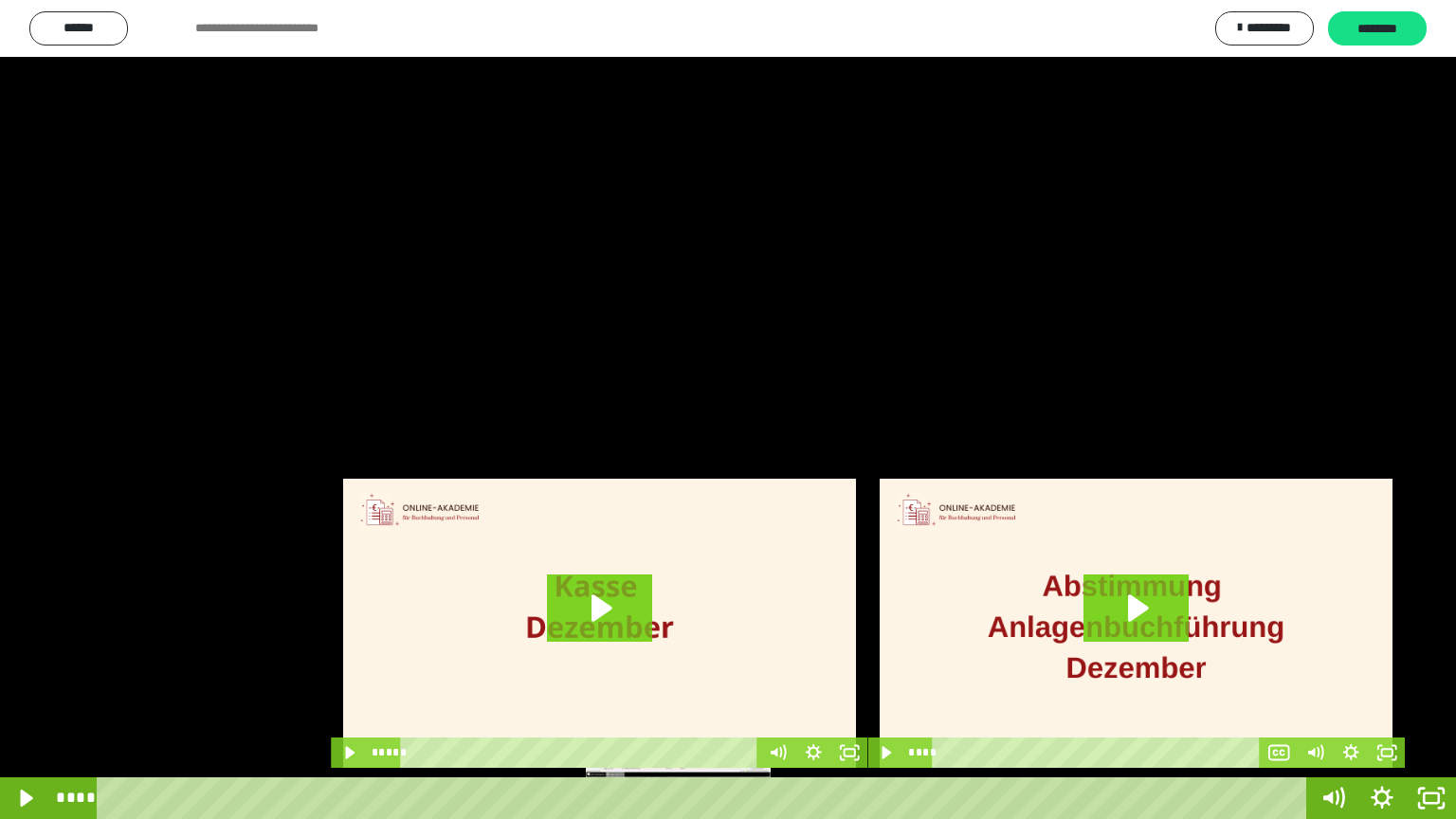 click at bounding box center (678, 798) 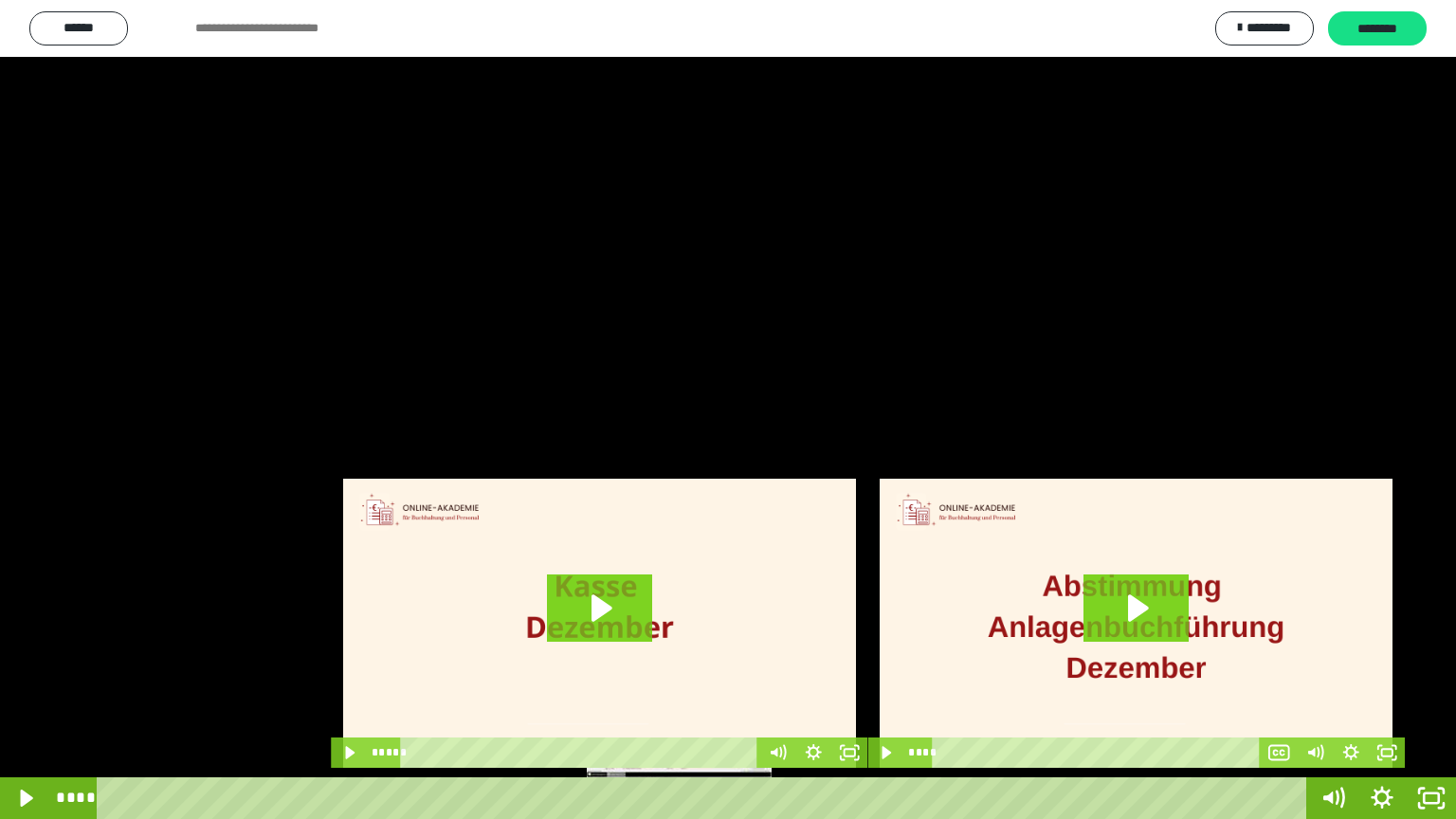 click at bounding box center [679, 798] 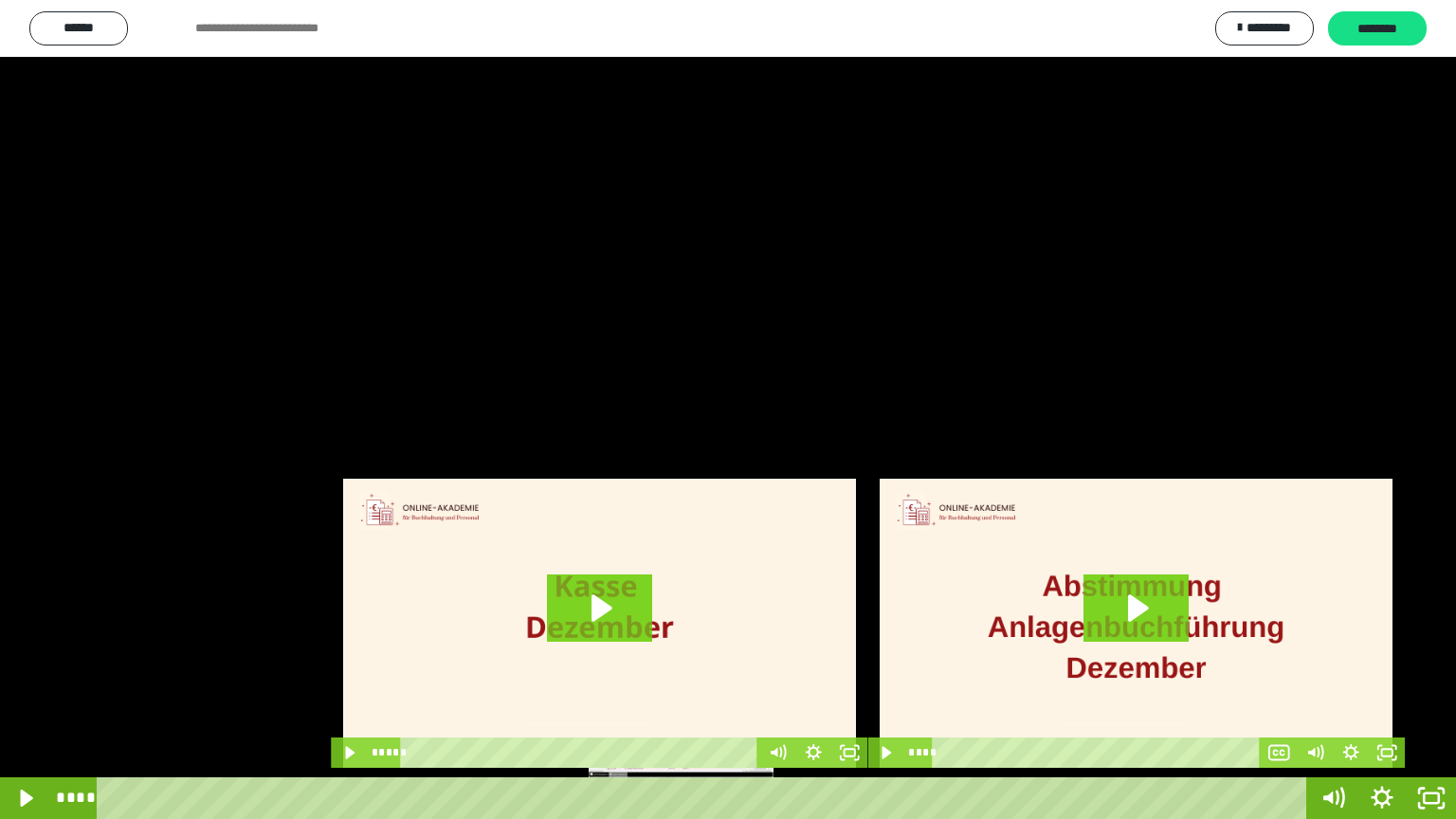 click at bounding box center (681, 798) 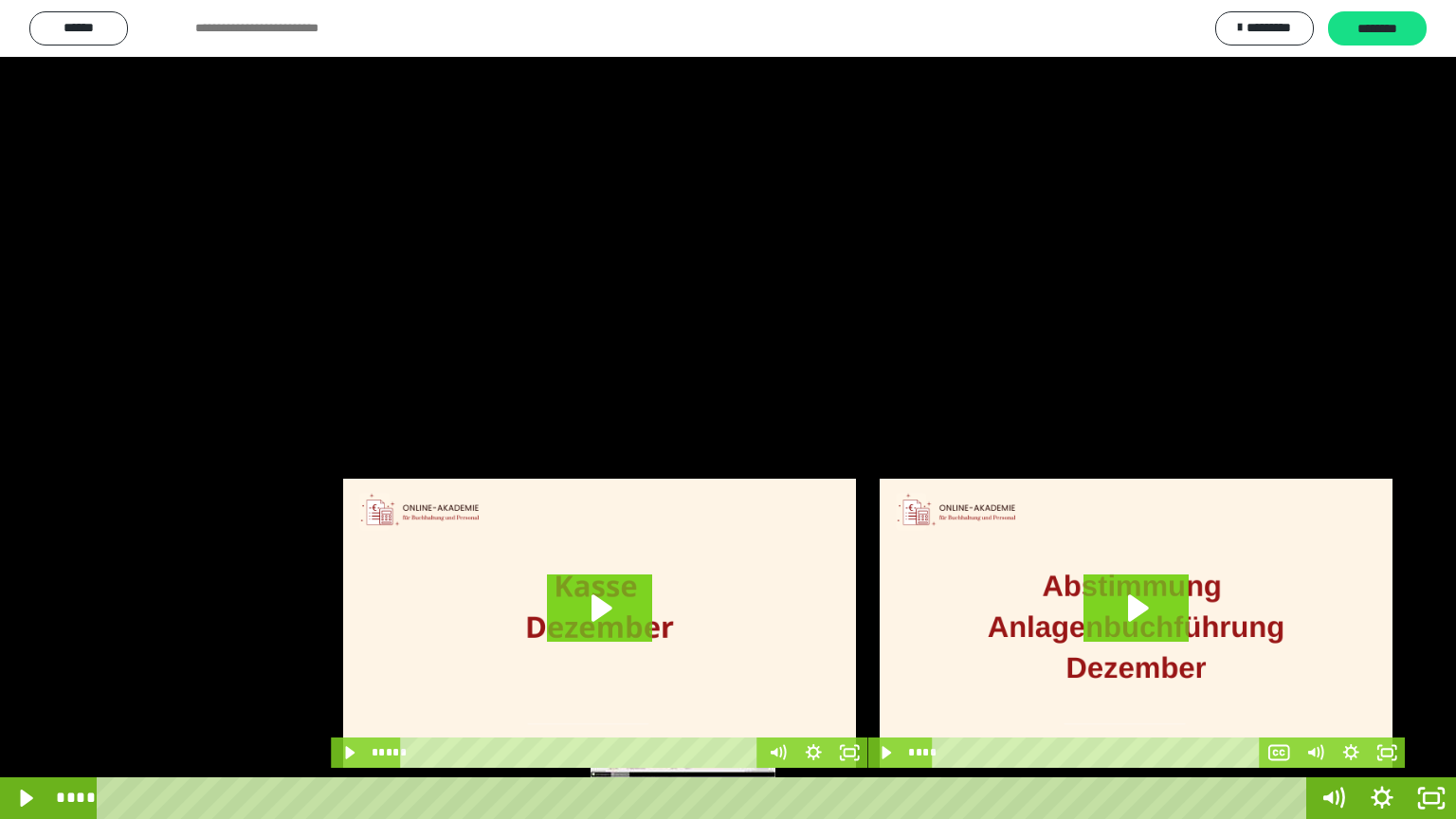 click at bounding box center [682, 798] 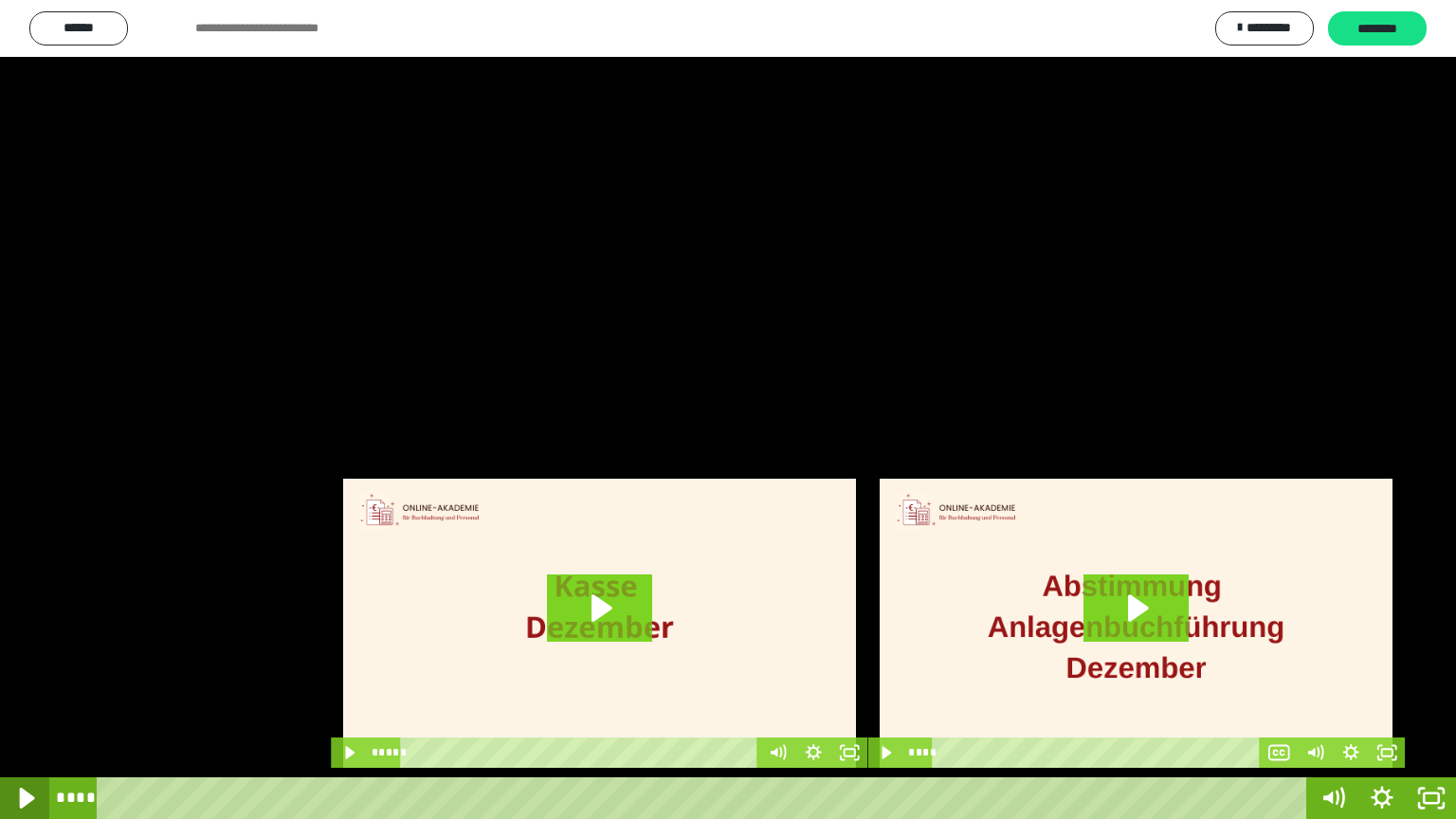click 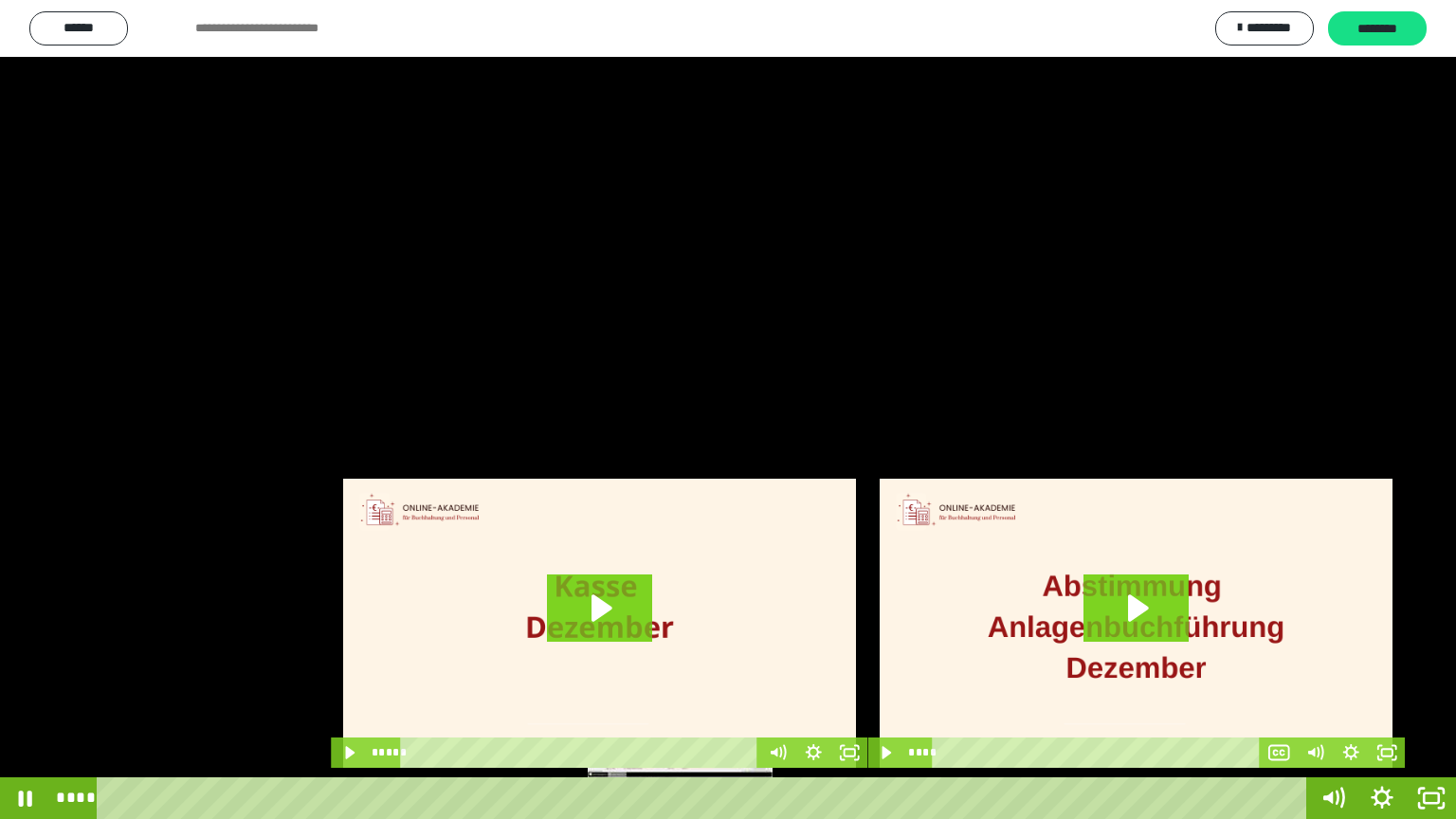 click on "****" at bounding box center (705, 798) 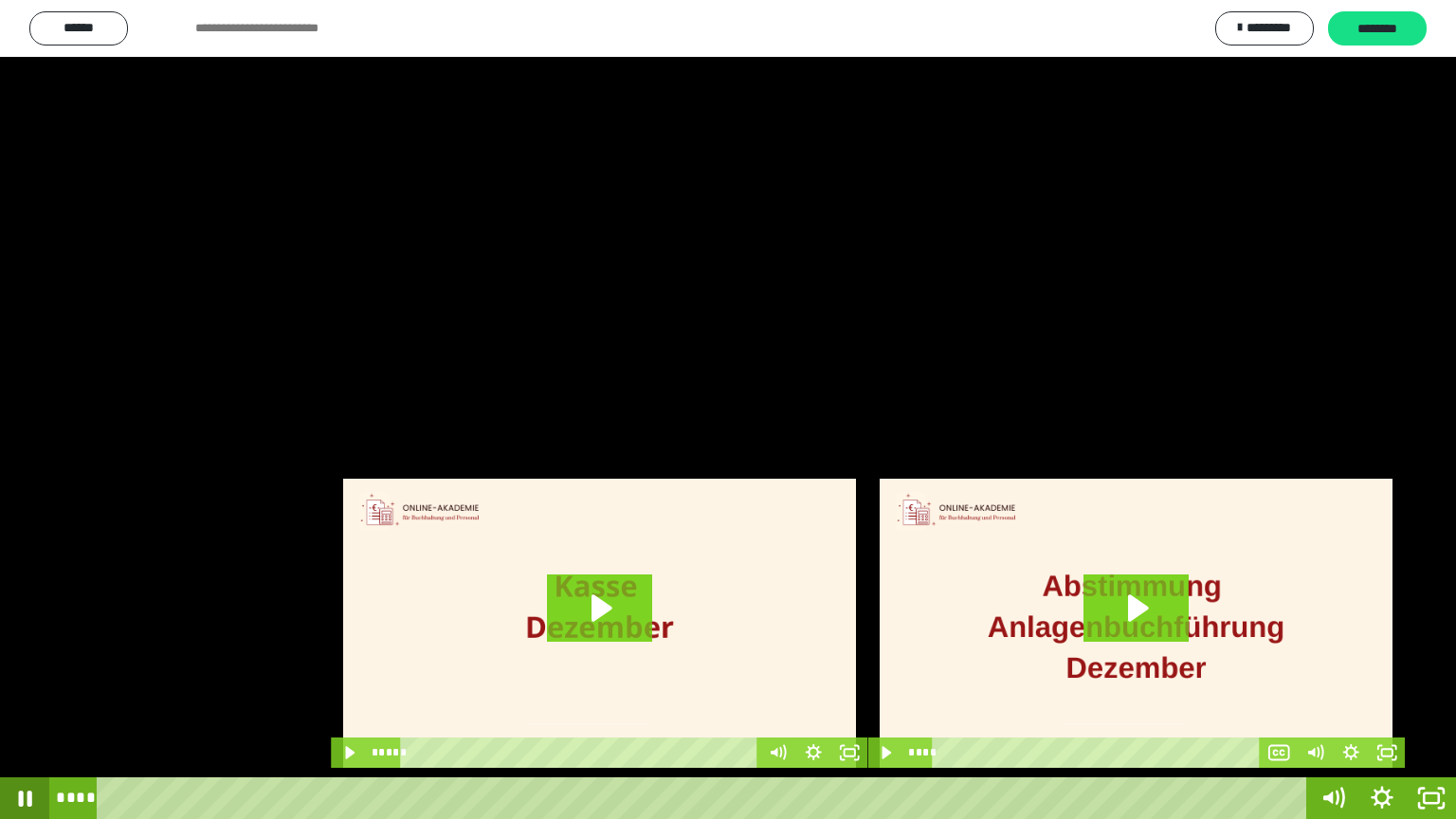 click 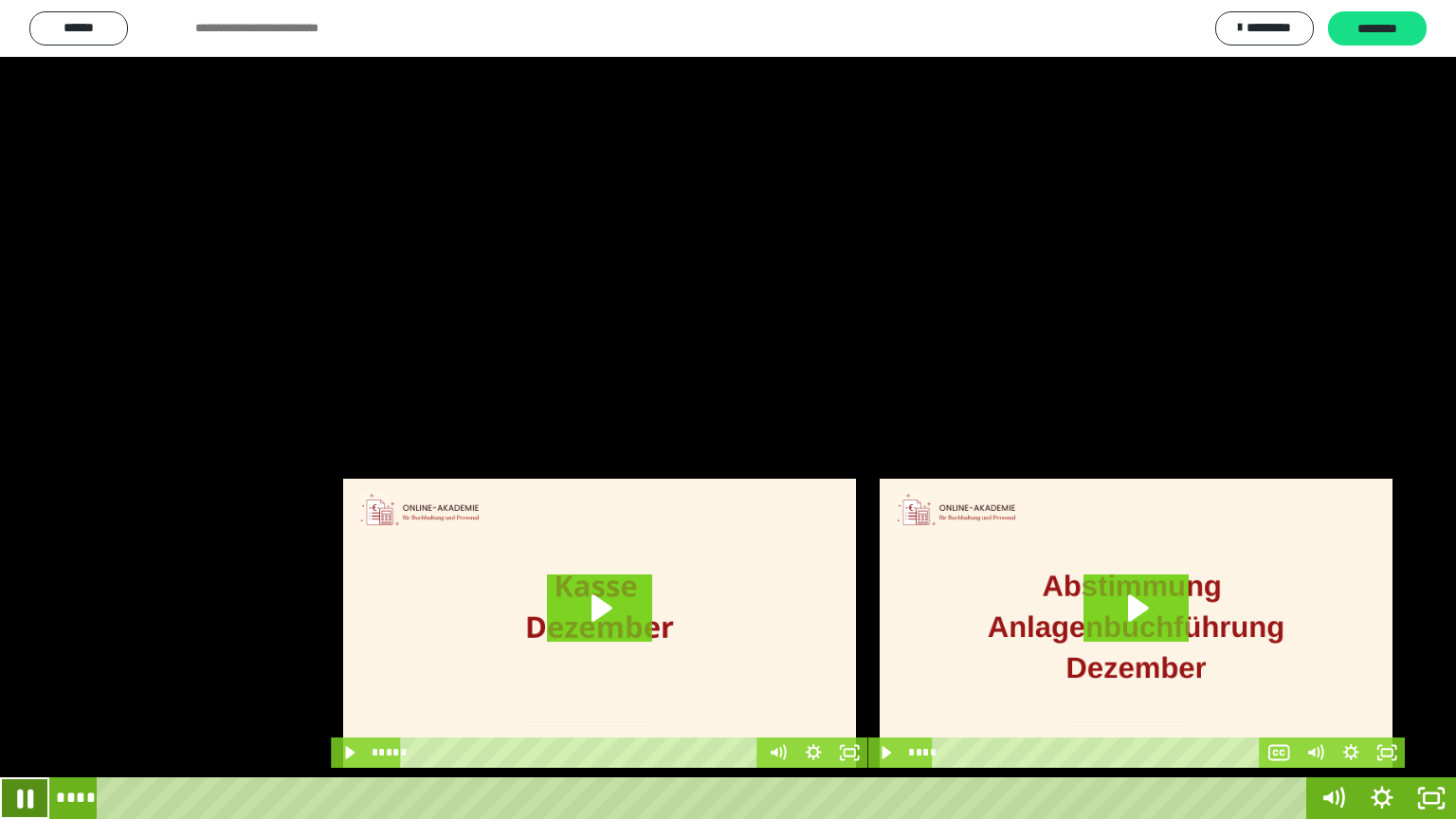 click 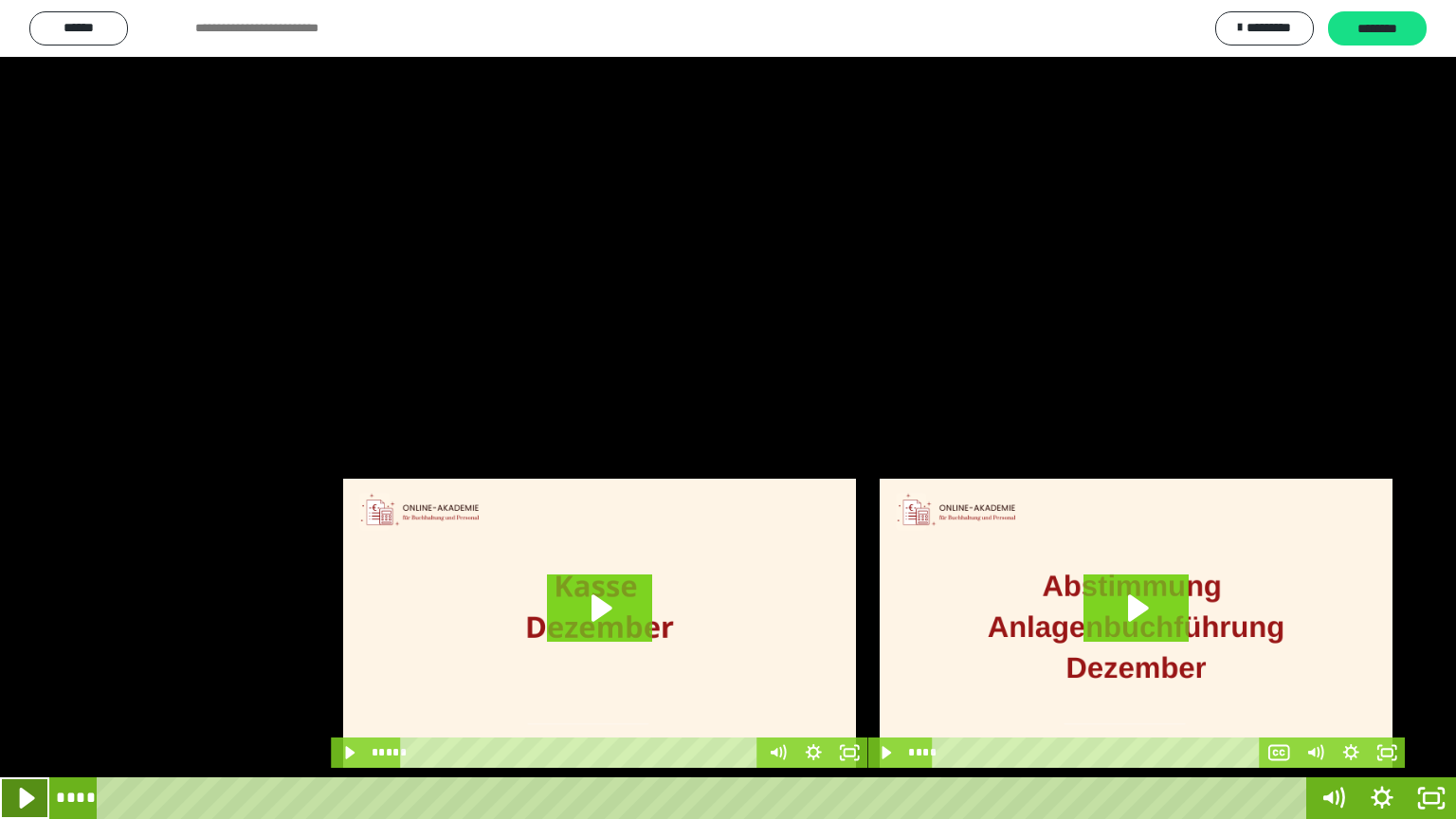 click 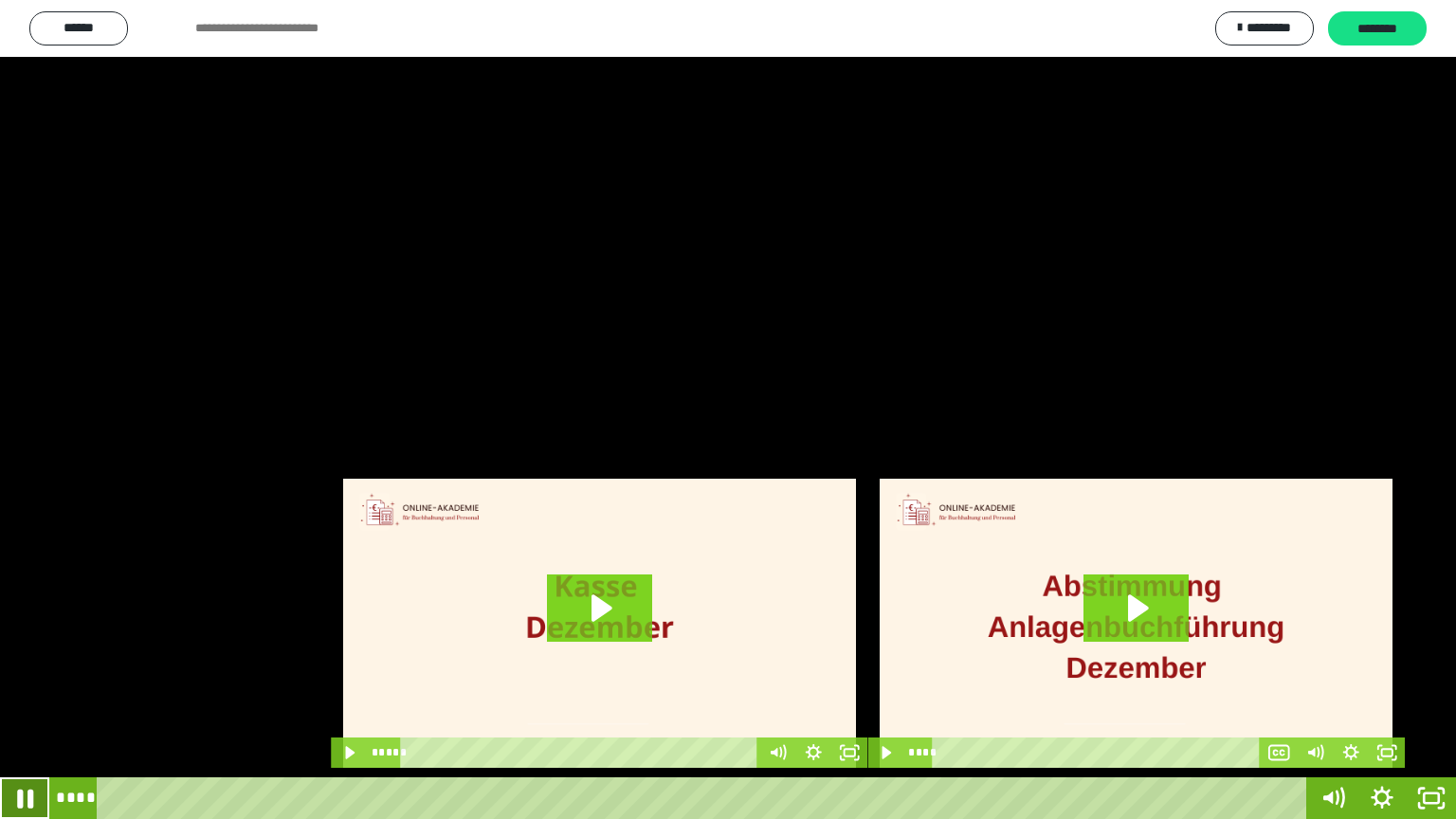 click 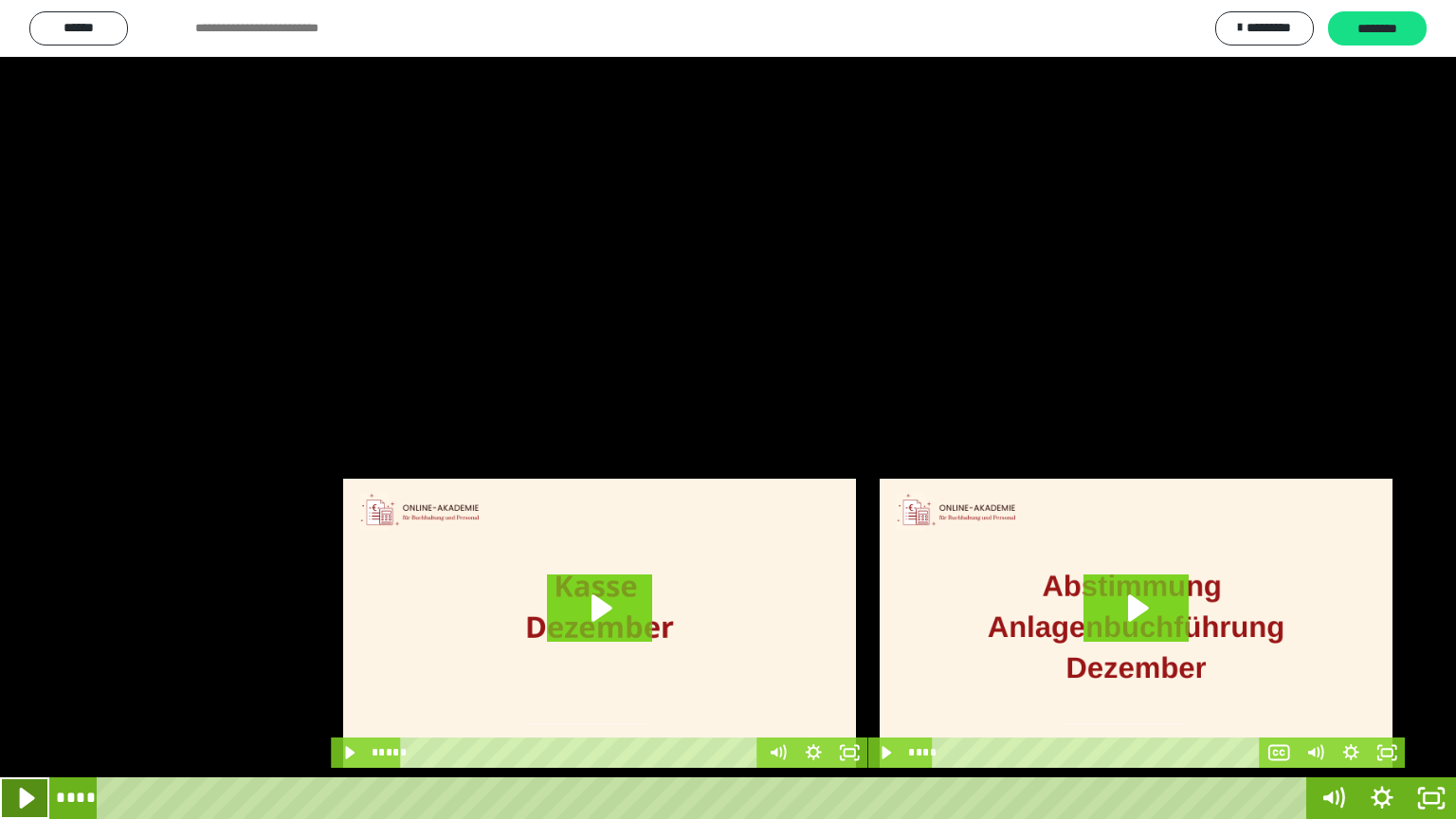 click 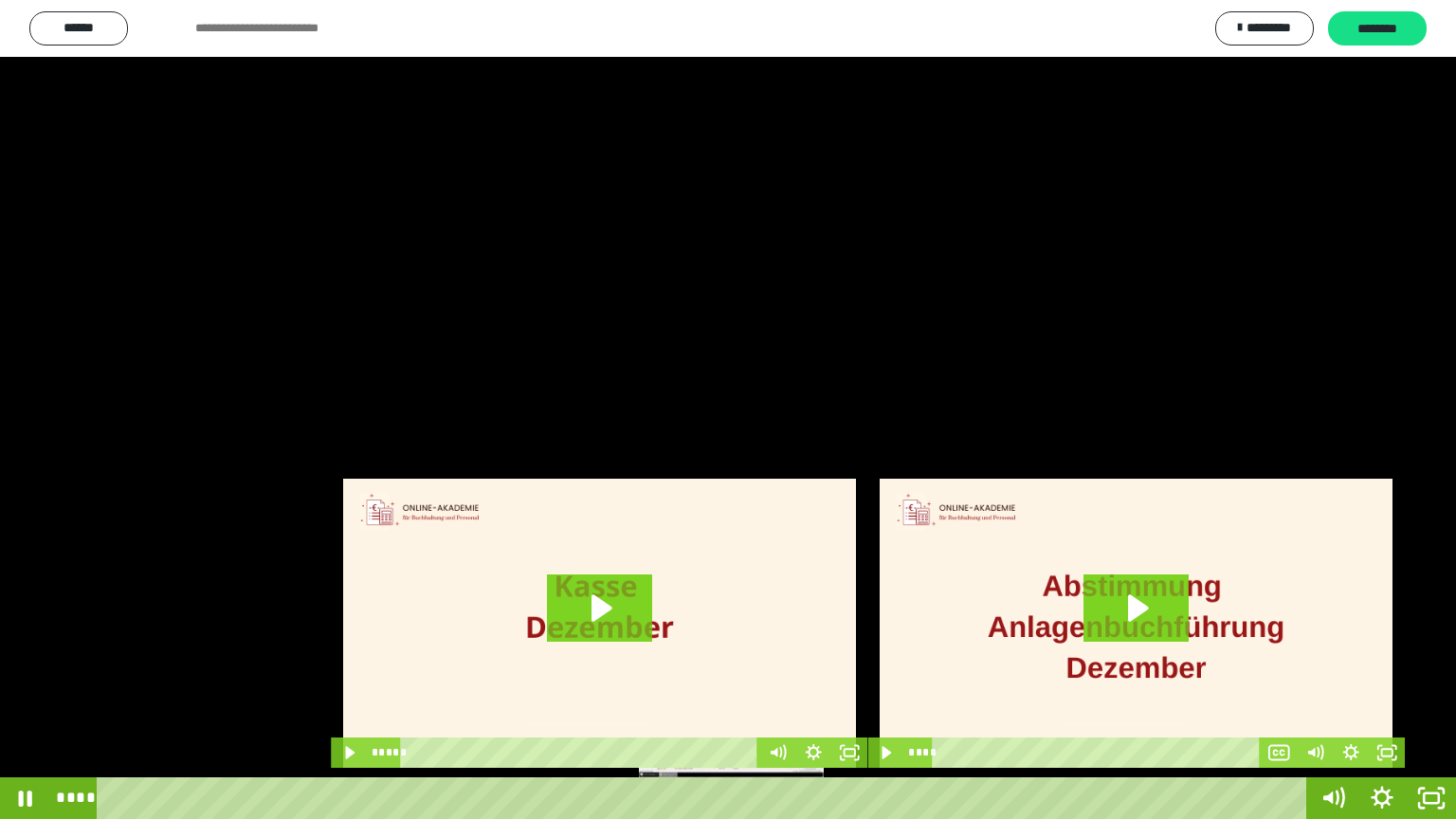 click on "****" at bounding box center (705, 798) 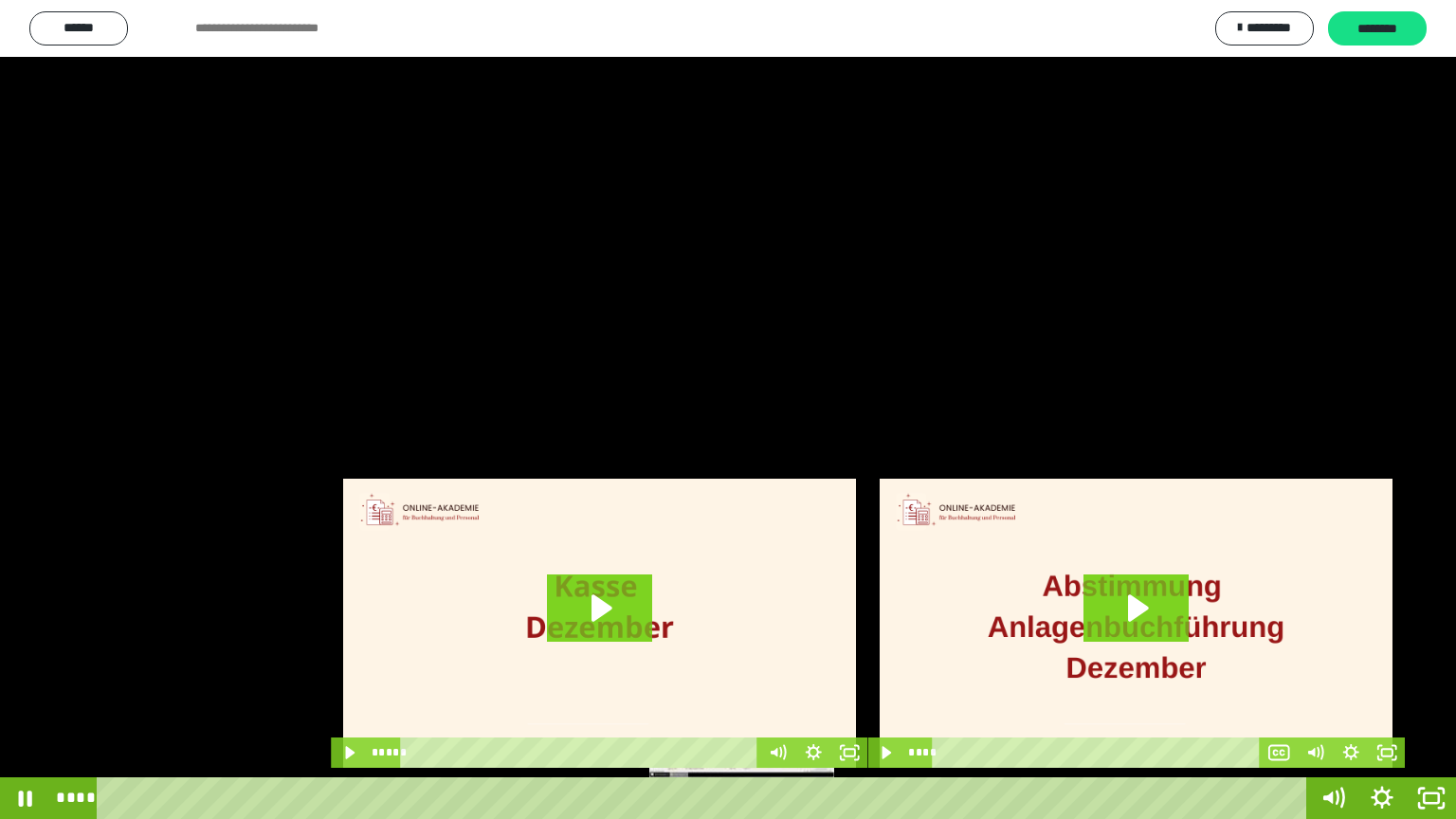 click on "****" at bounding box center (705, 798) 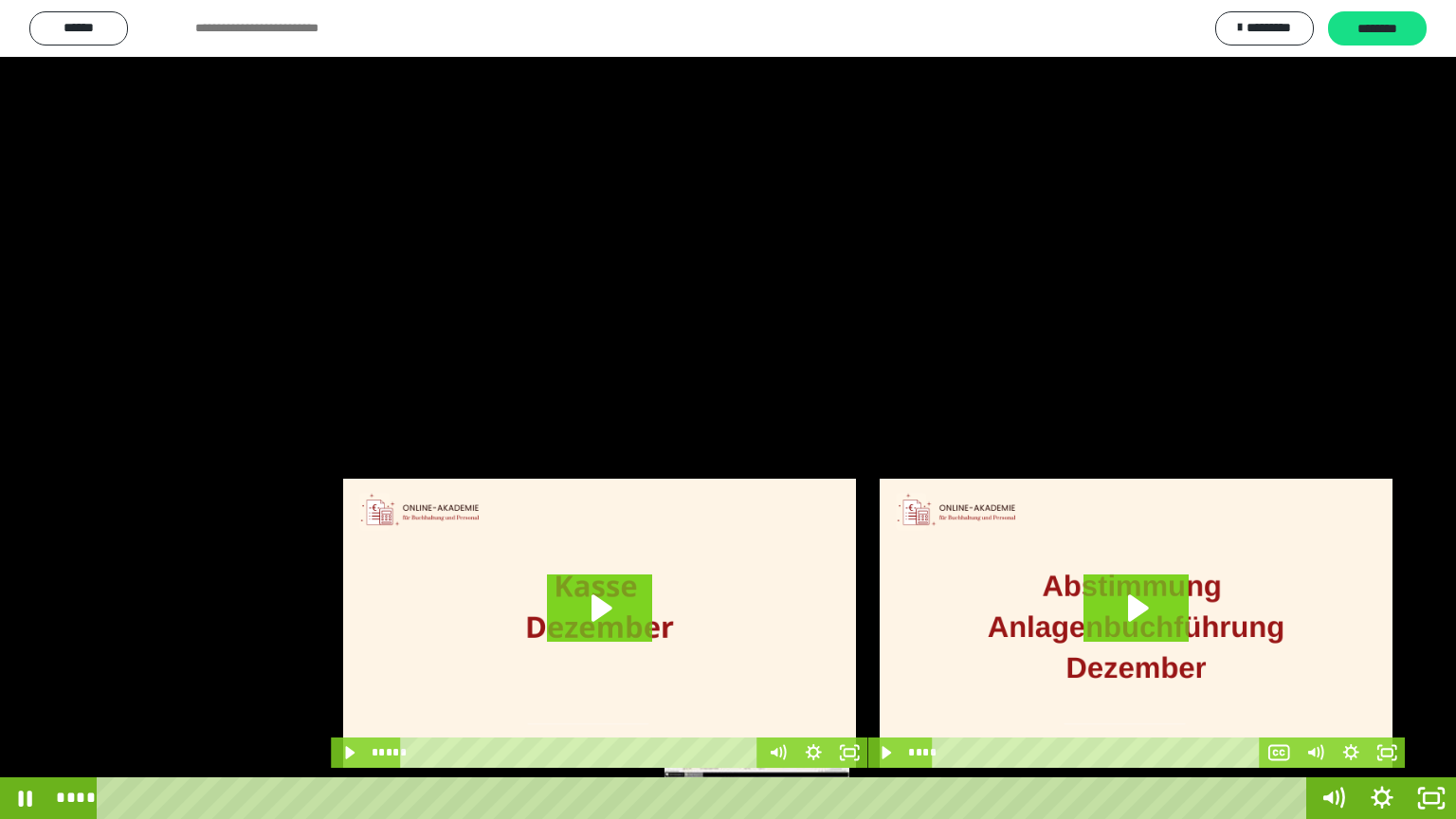 click on "****" at bounding box center [705, 798] 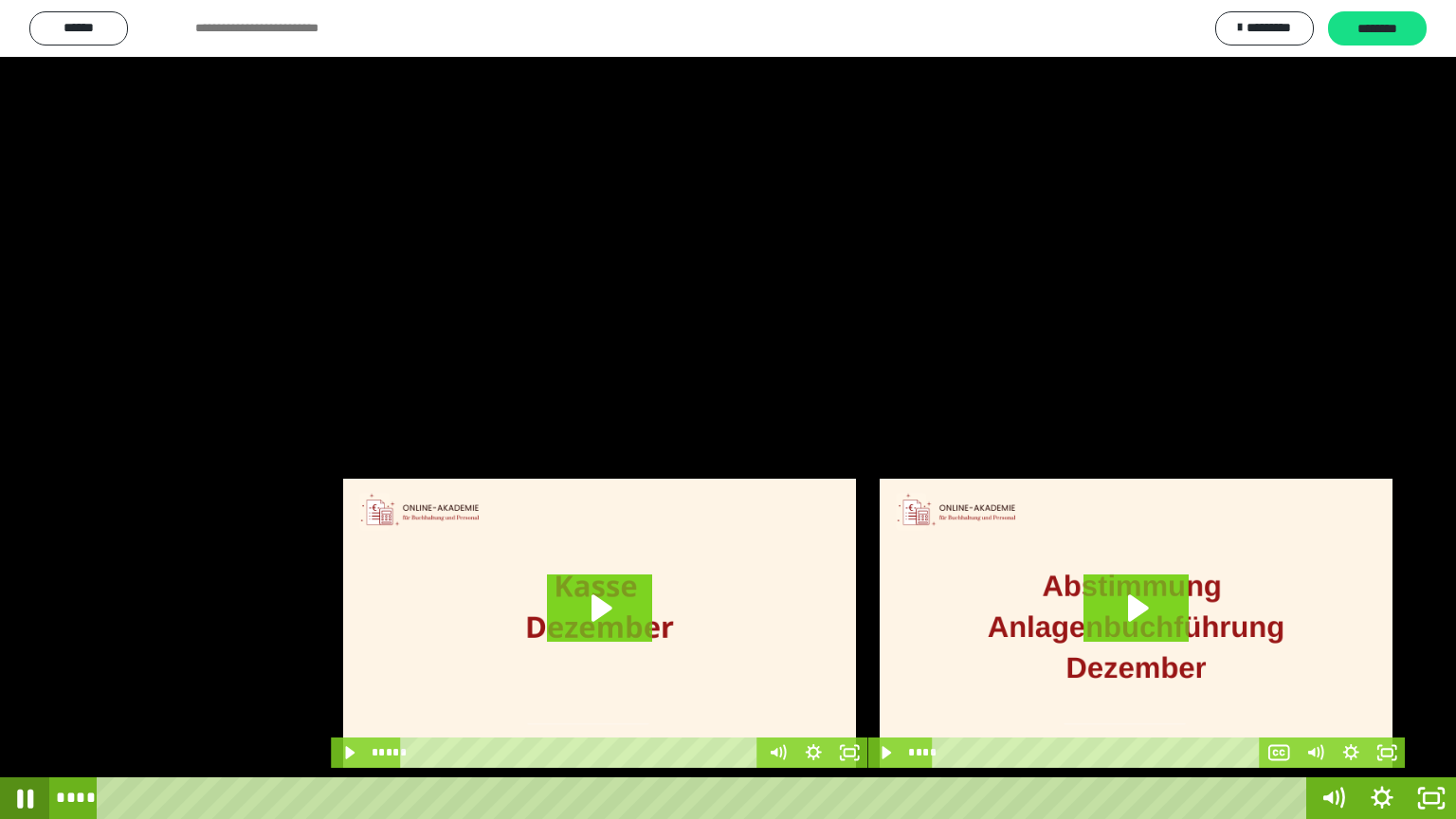 click 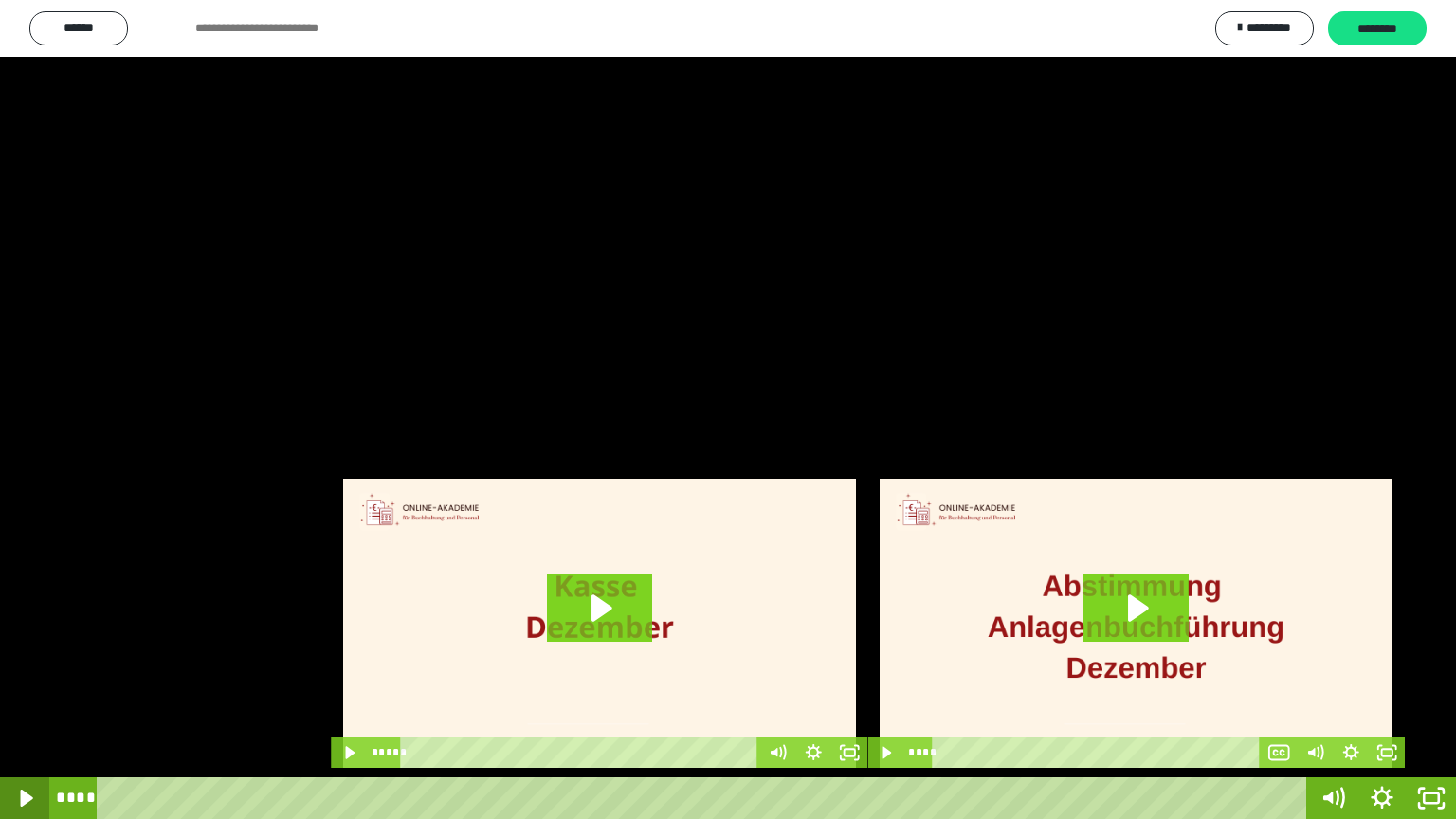 click 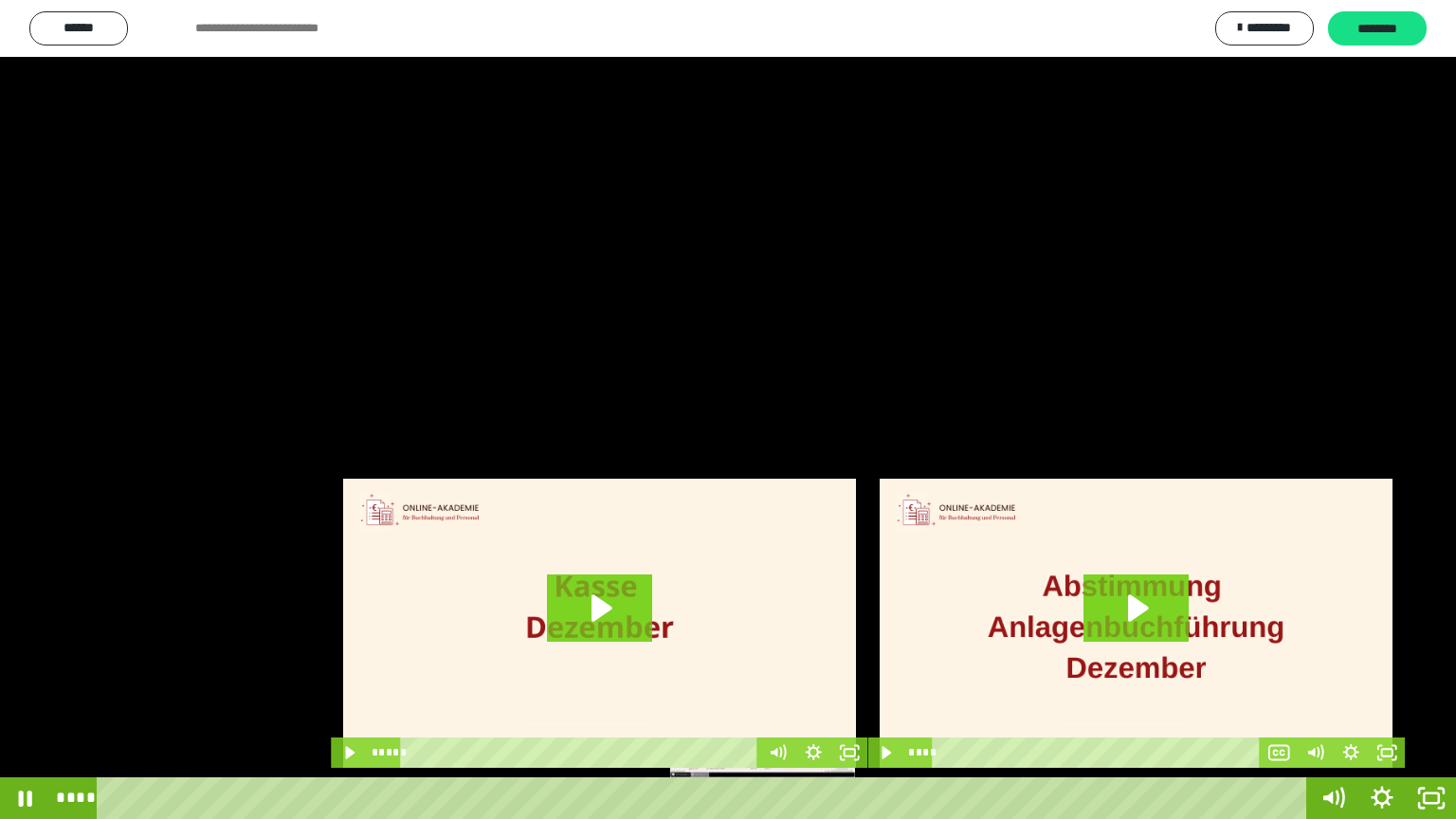 click on "****" at bounding box center (705, 798) 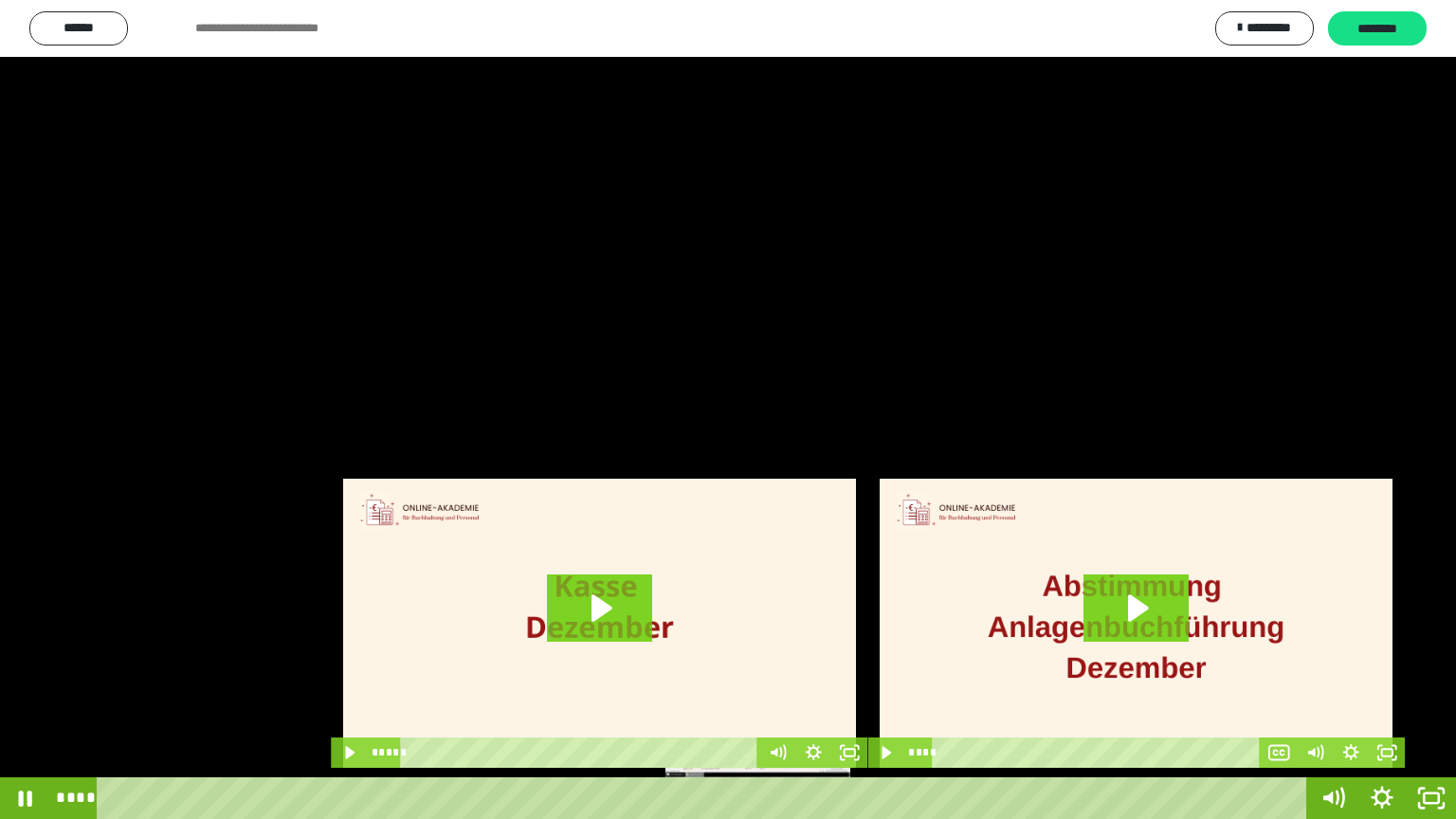 click on "****" at bounding box center (705, 798) 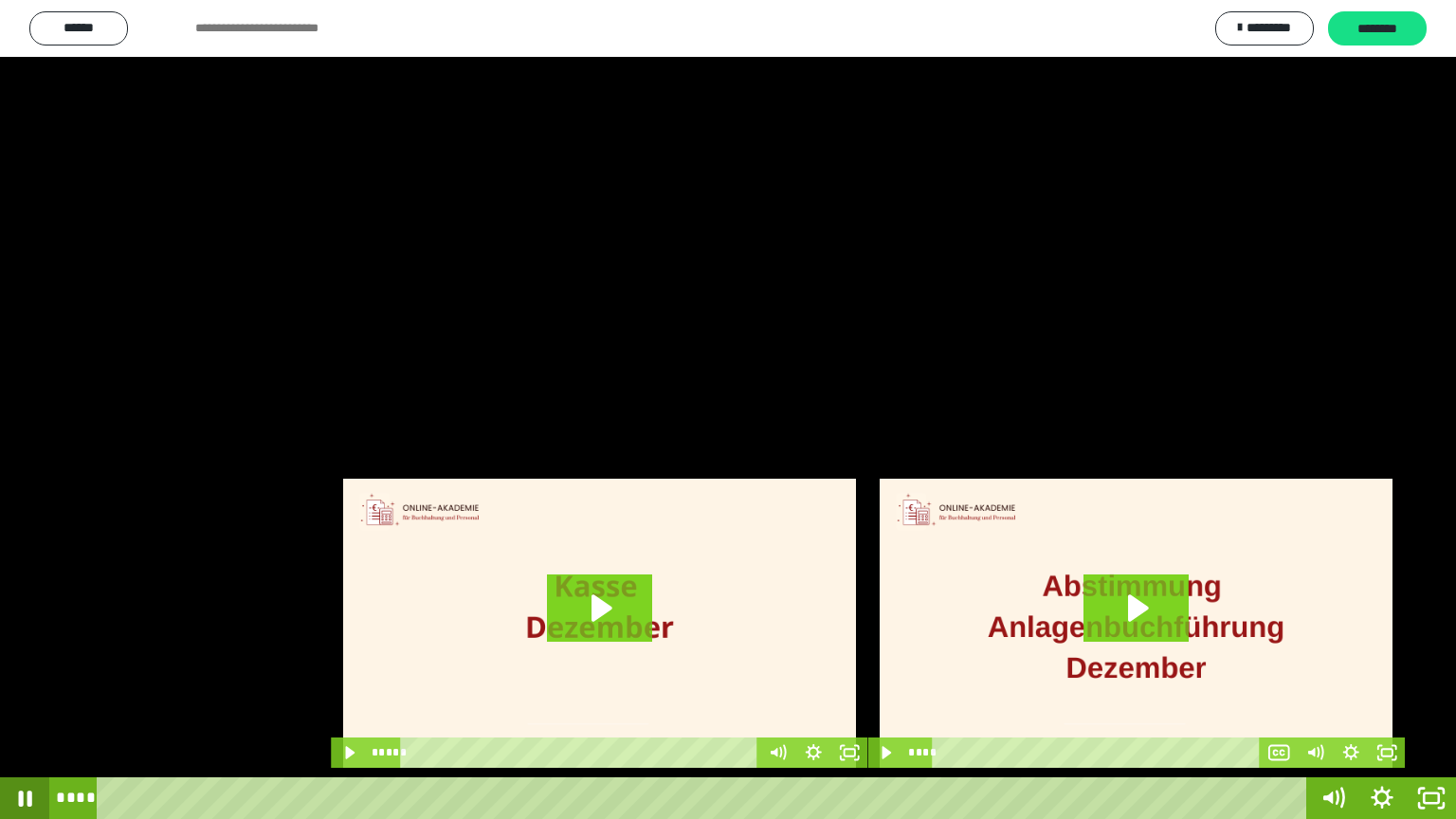 click 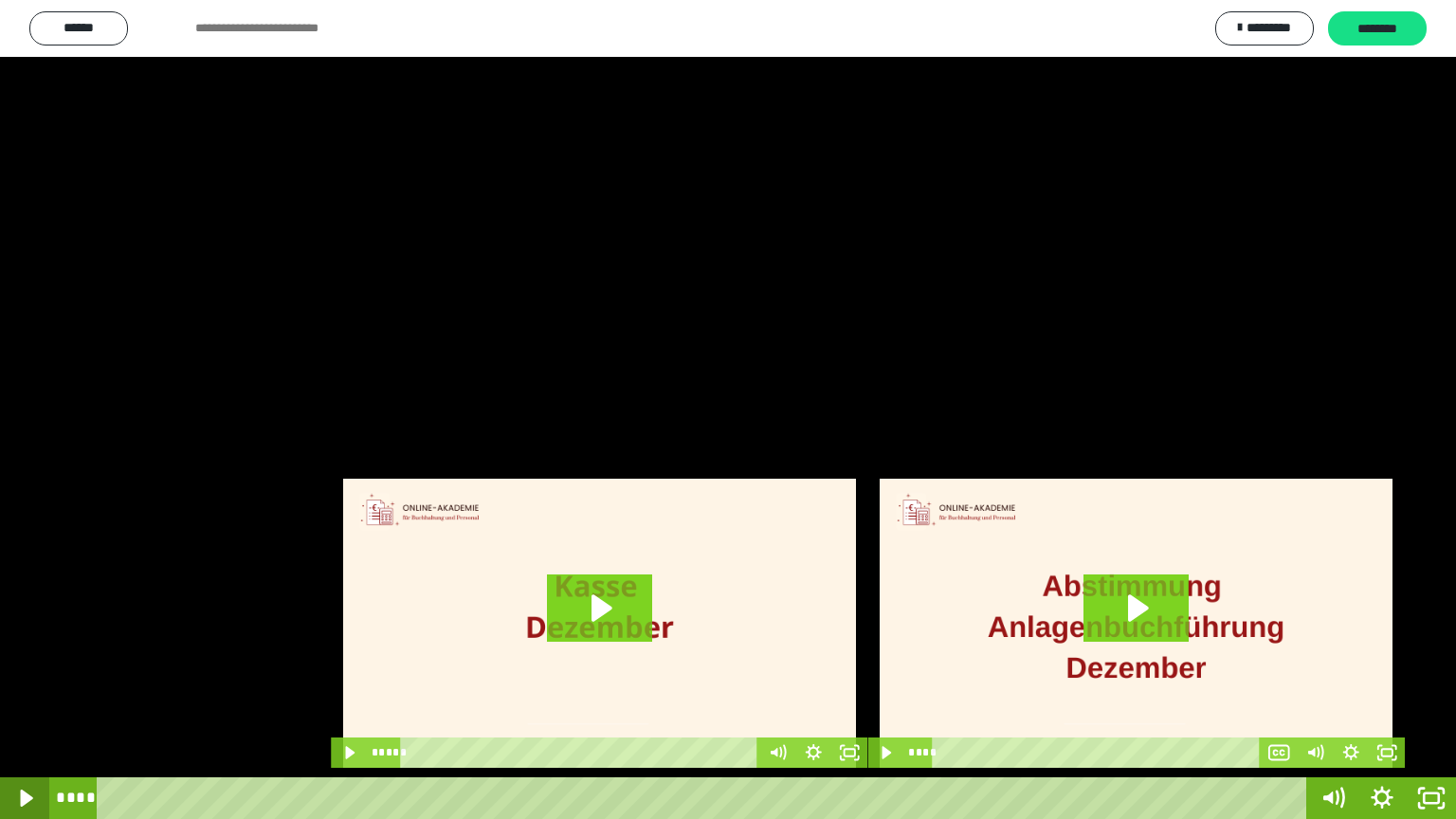 click 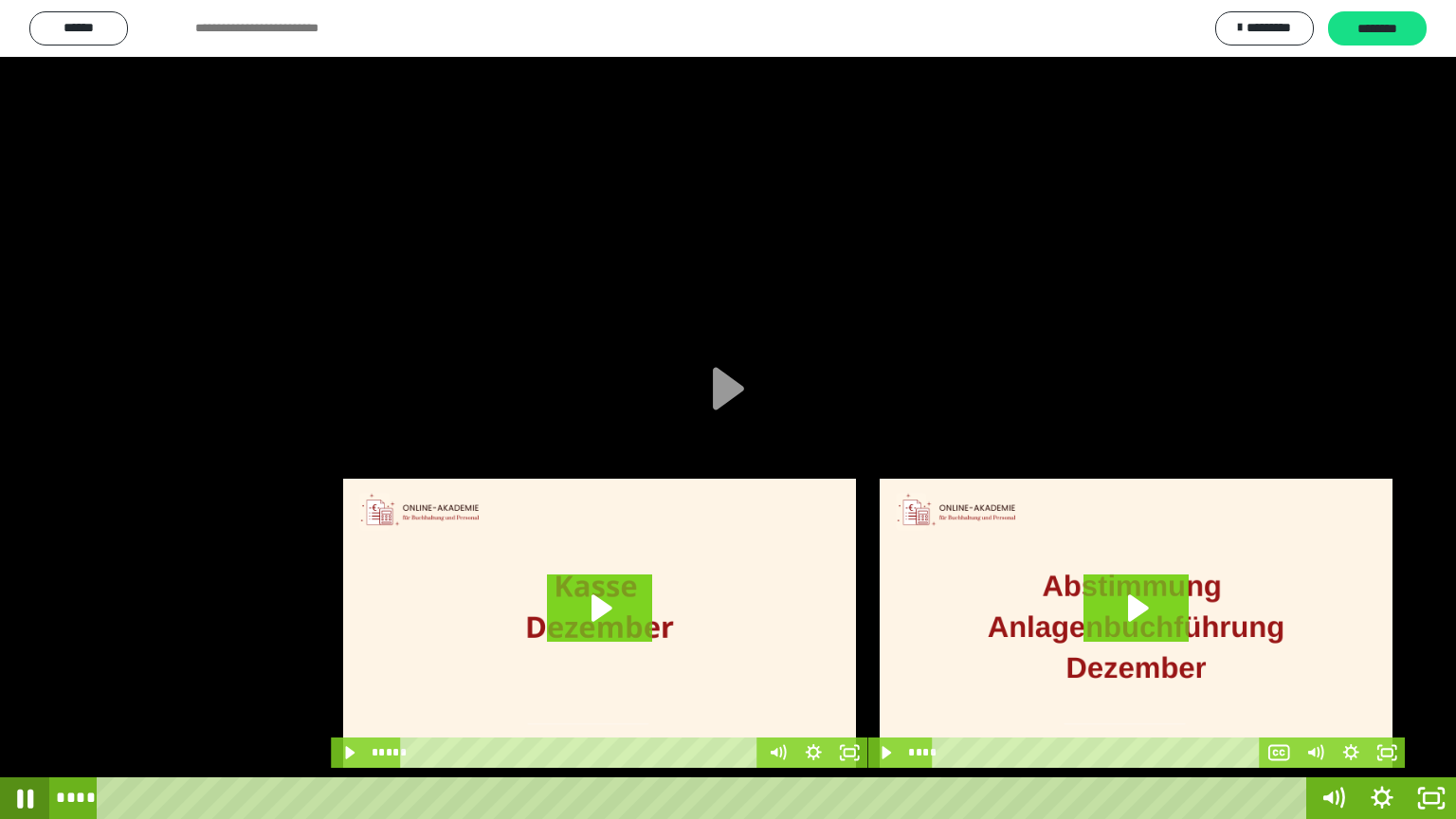 click 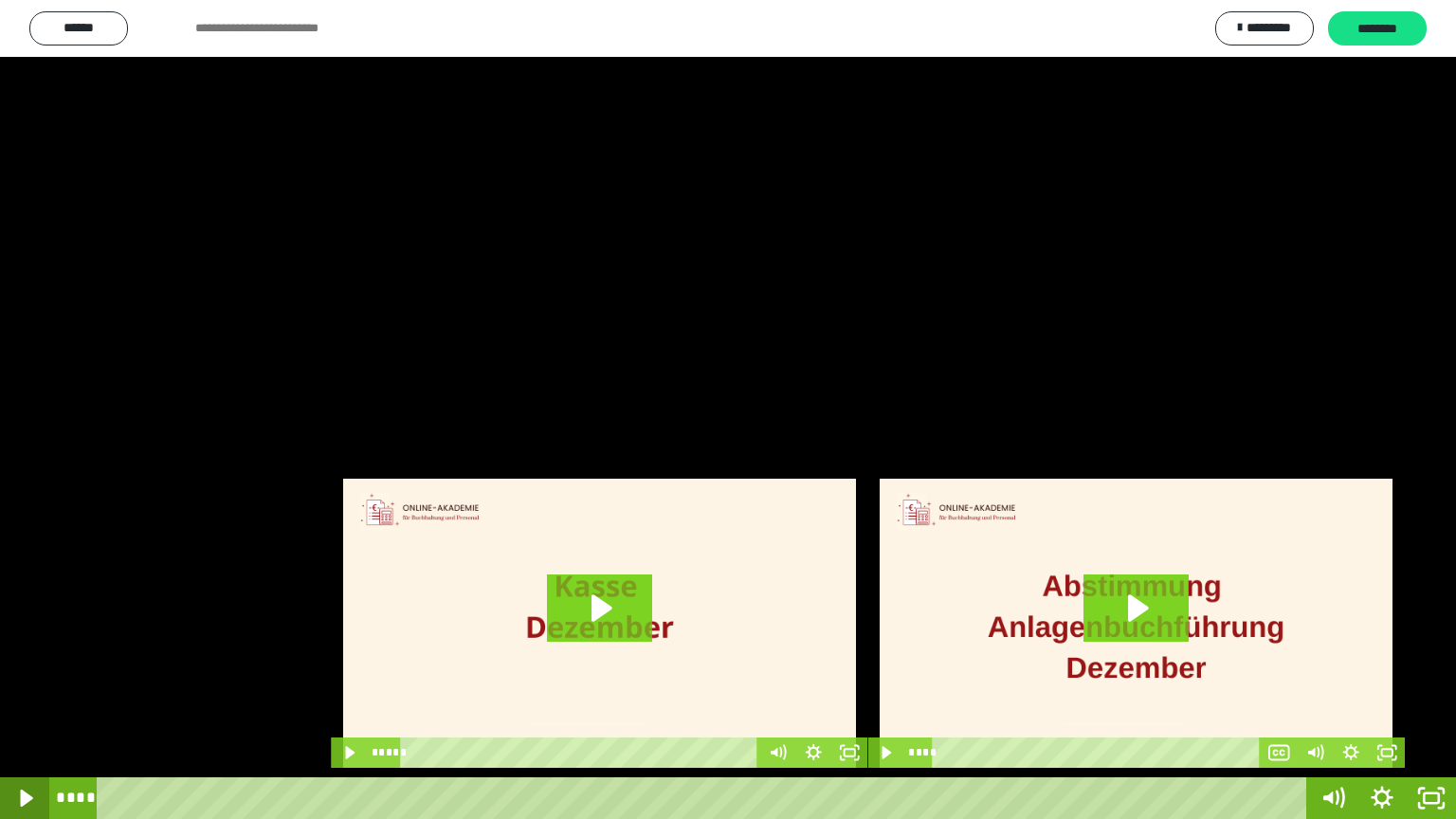 click 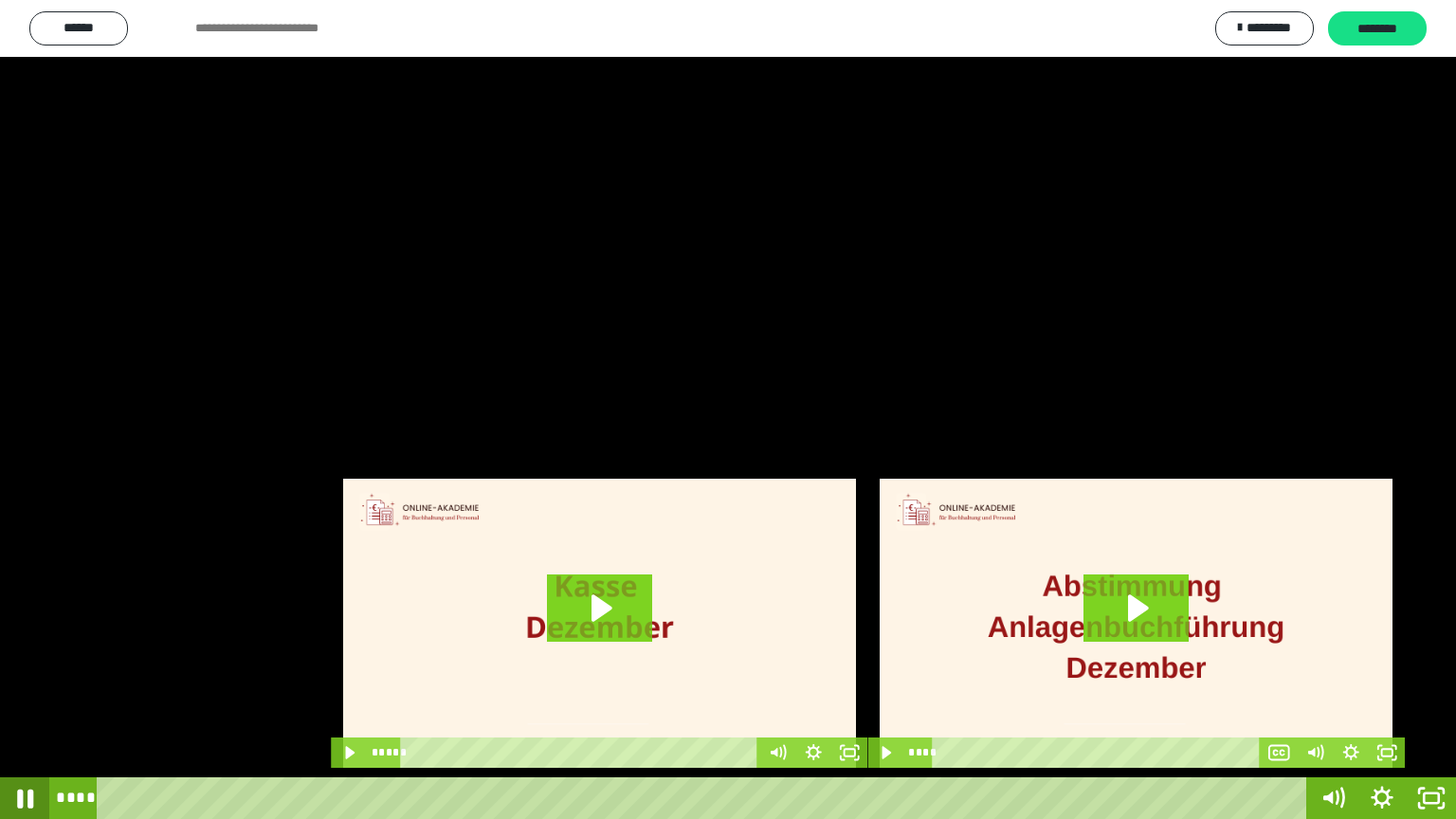 click 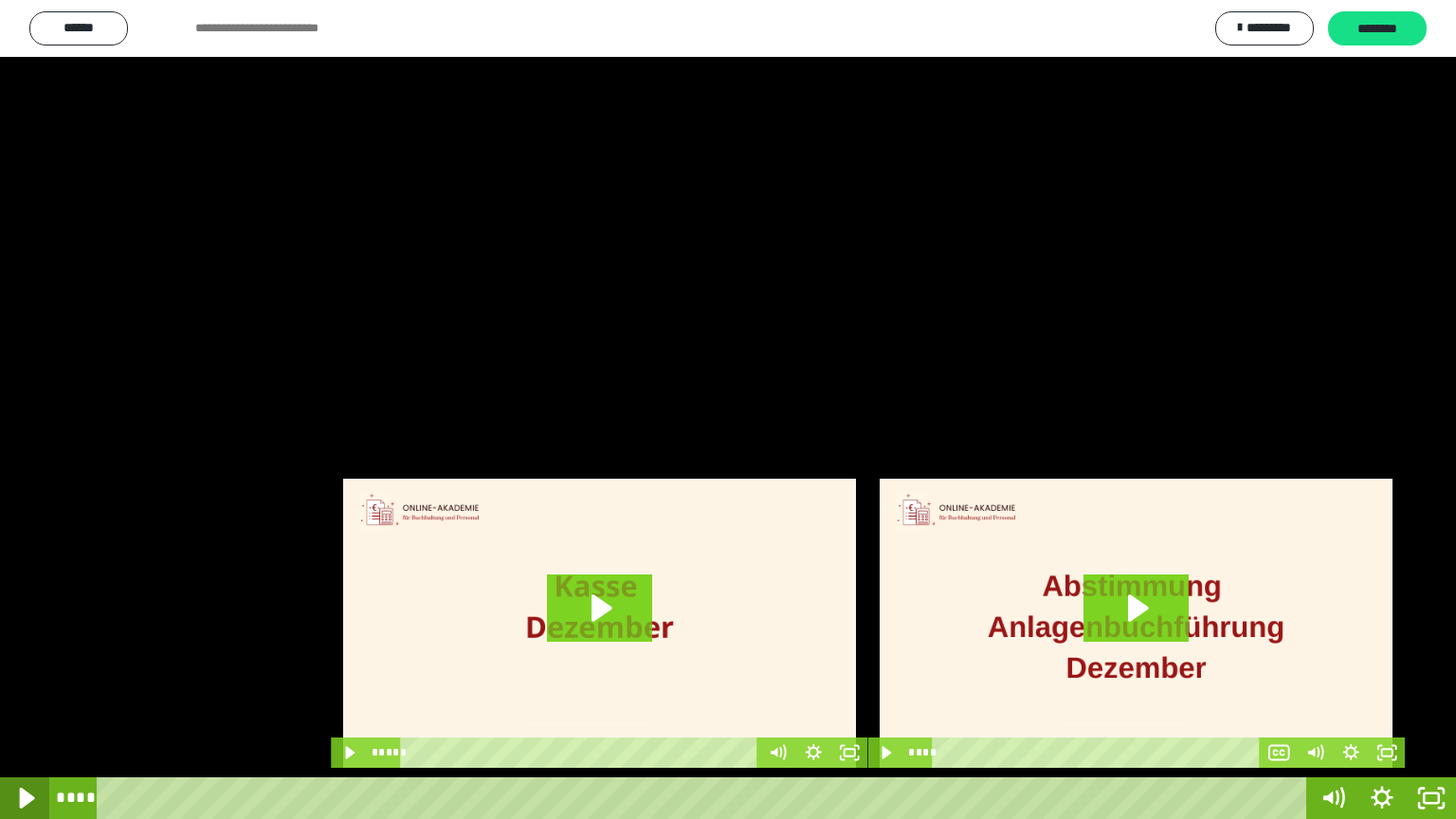 click 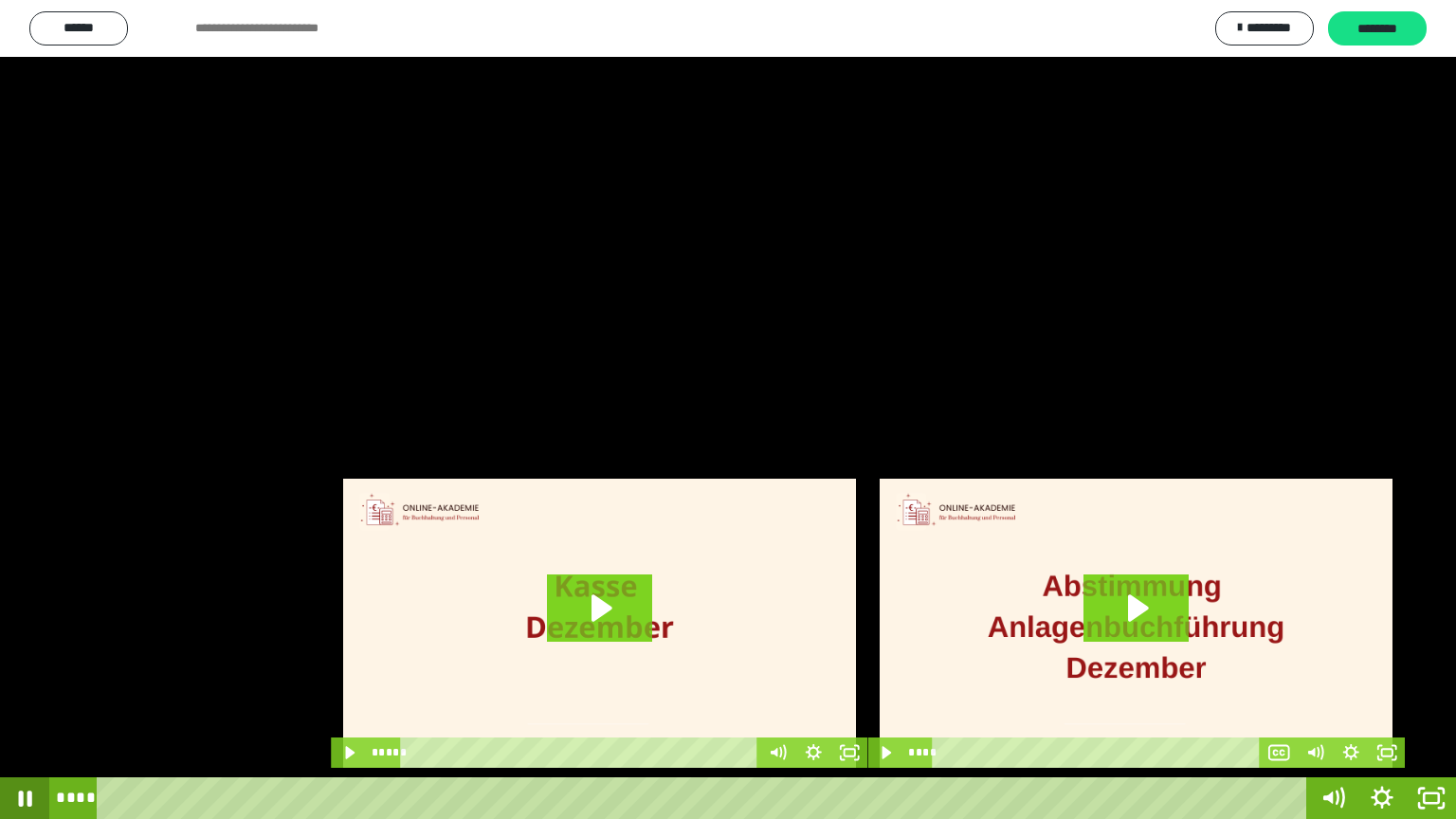 click 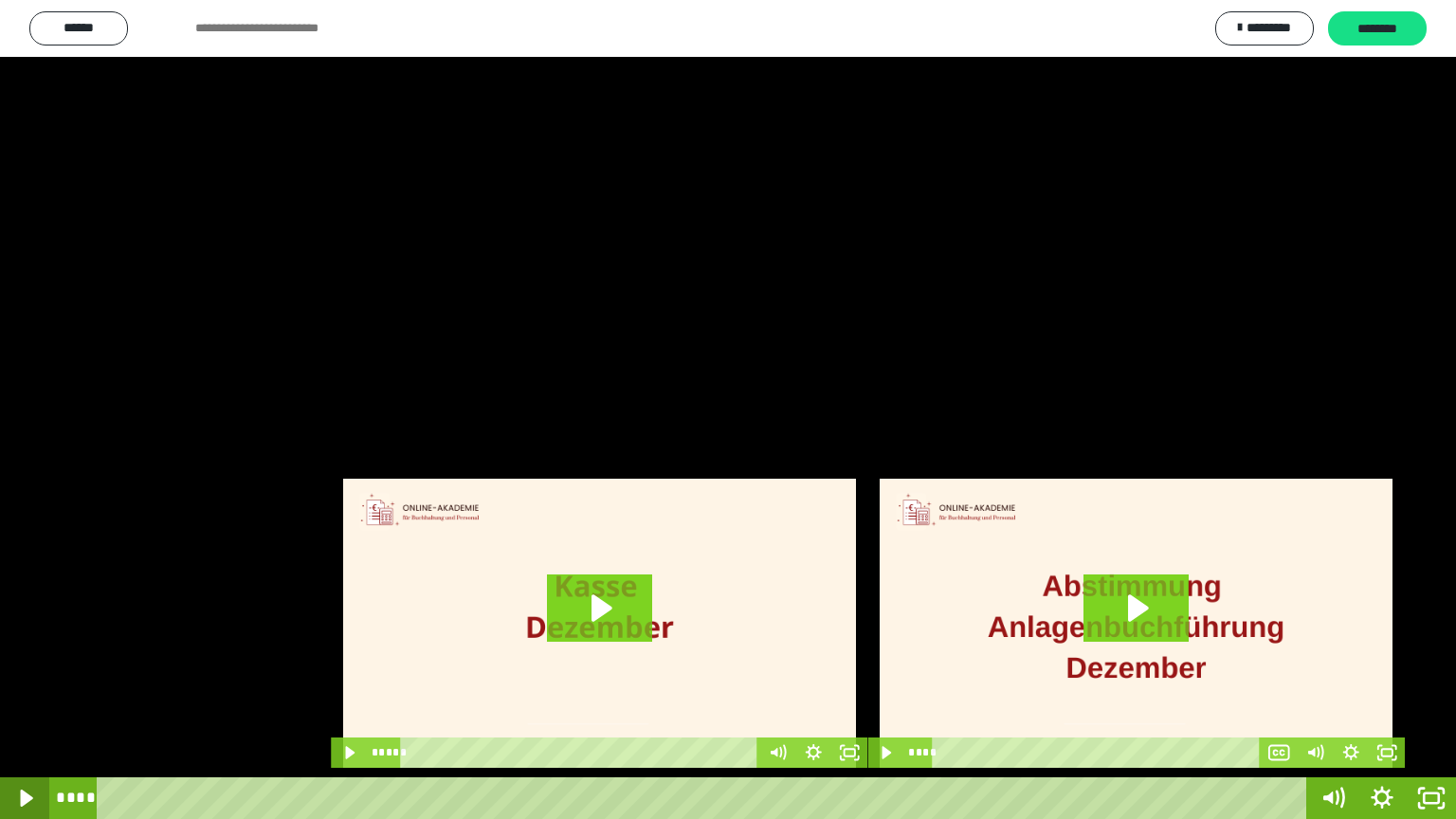 click 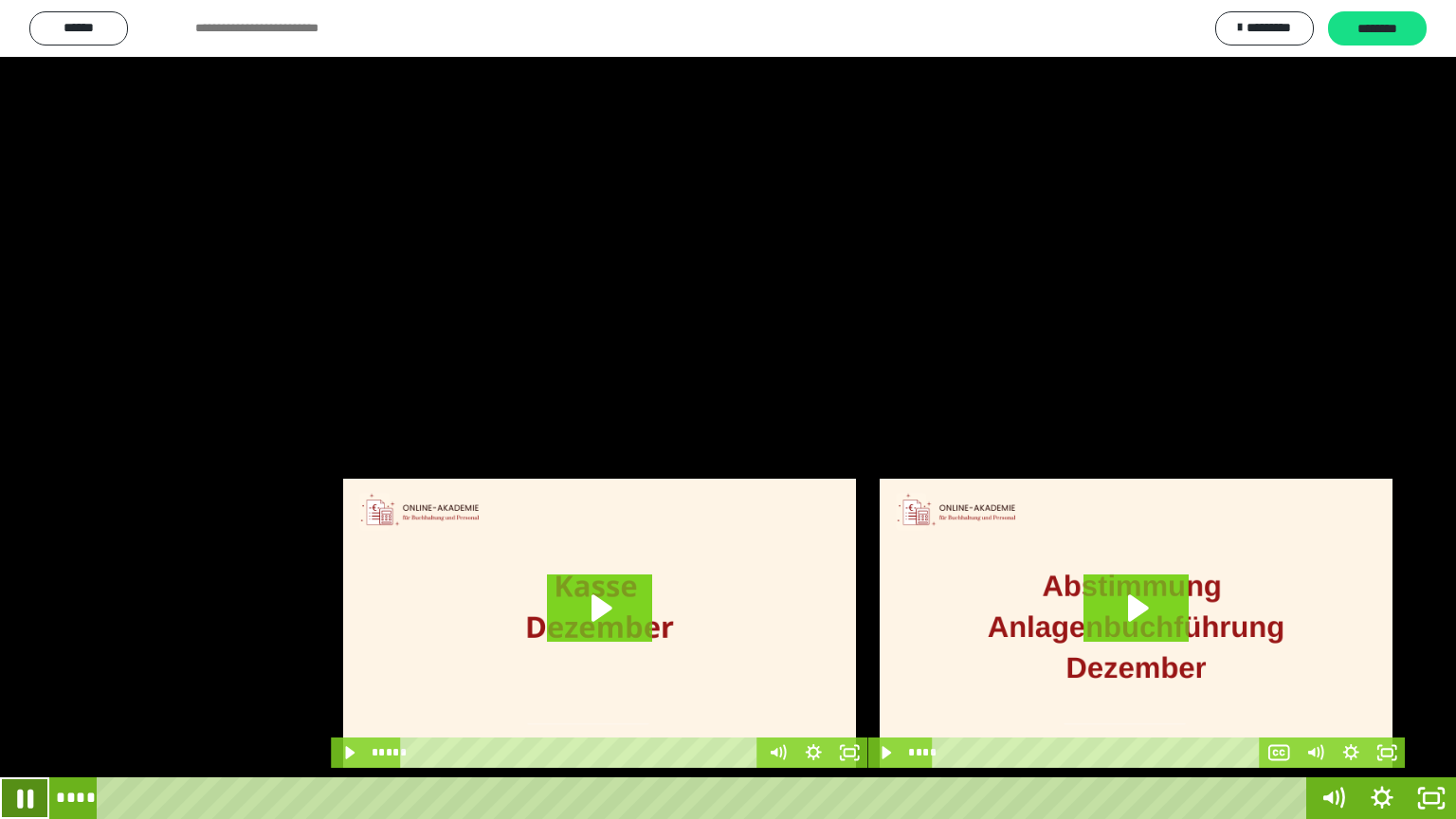 click 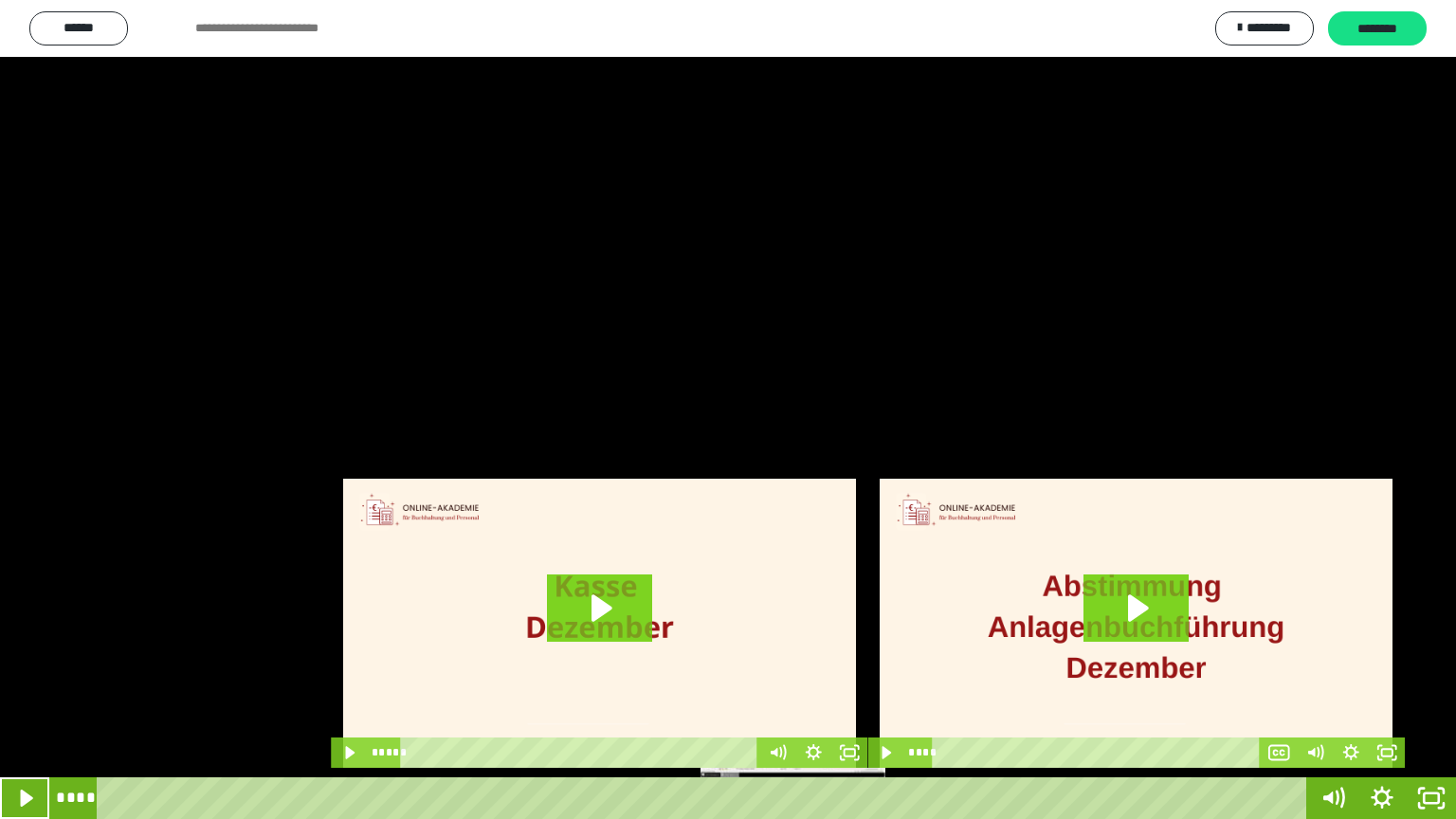 click at bounding box center [799, 798] 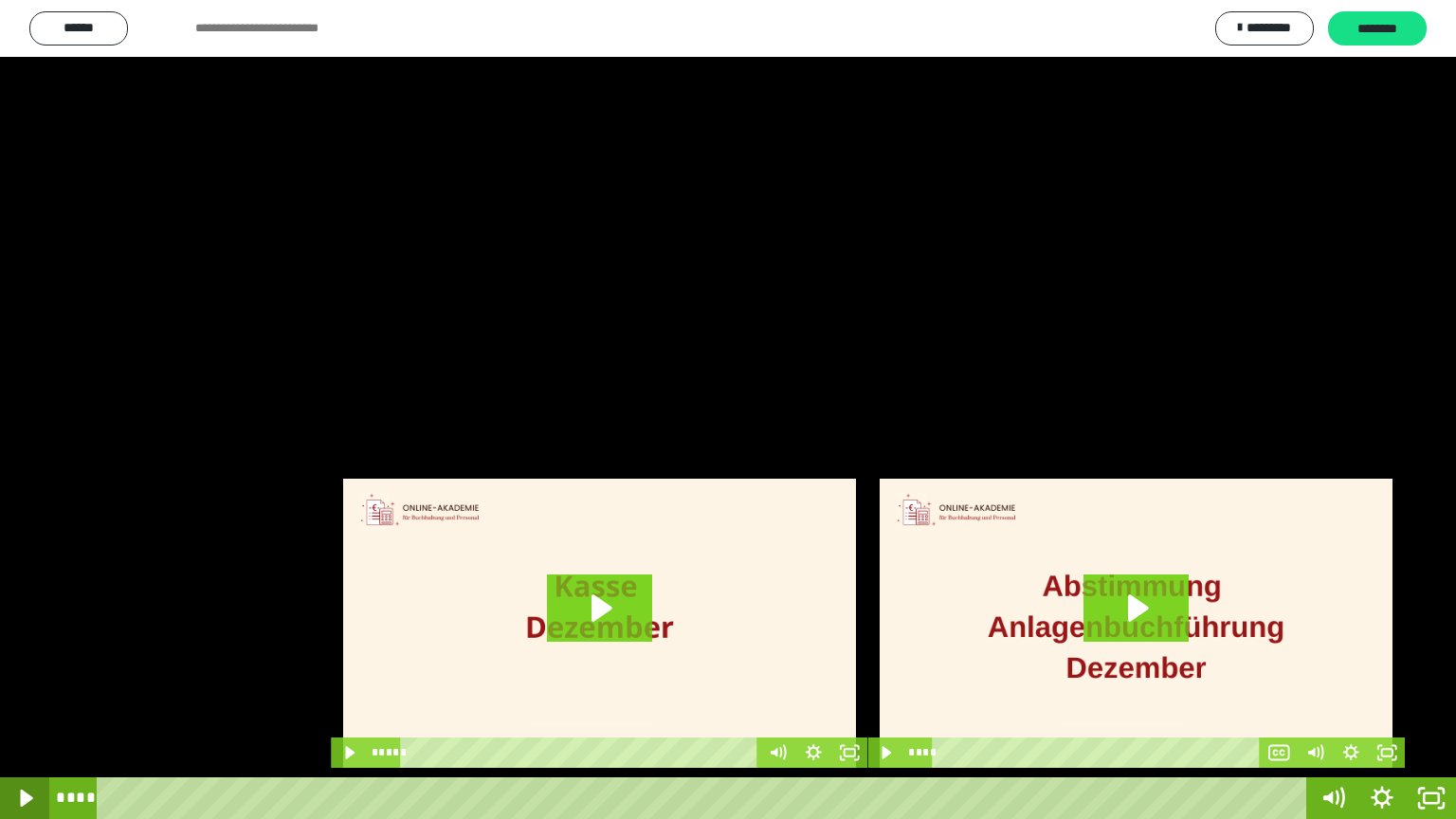 click 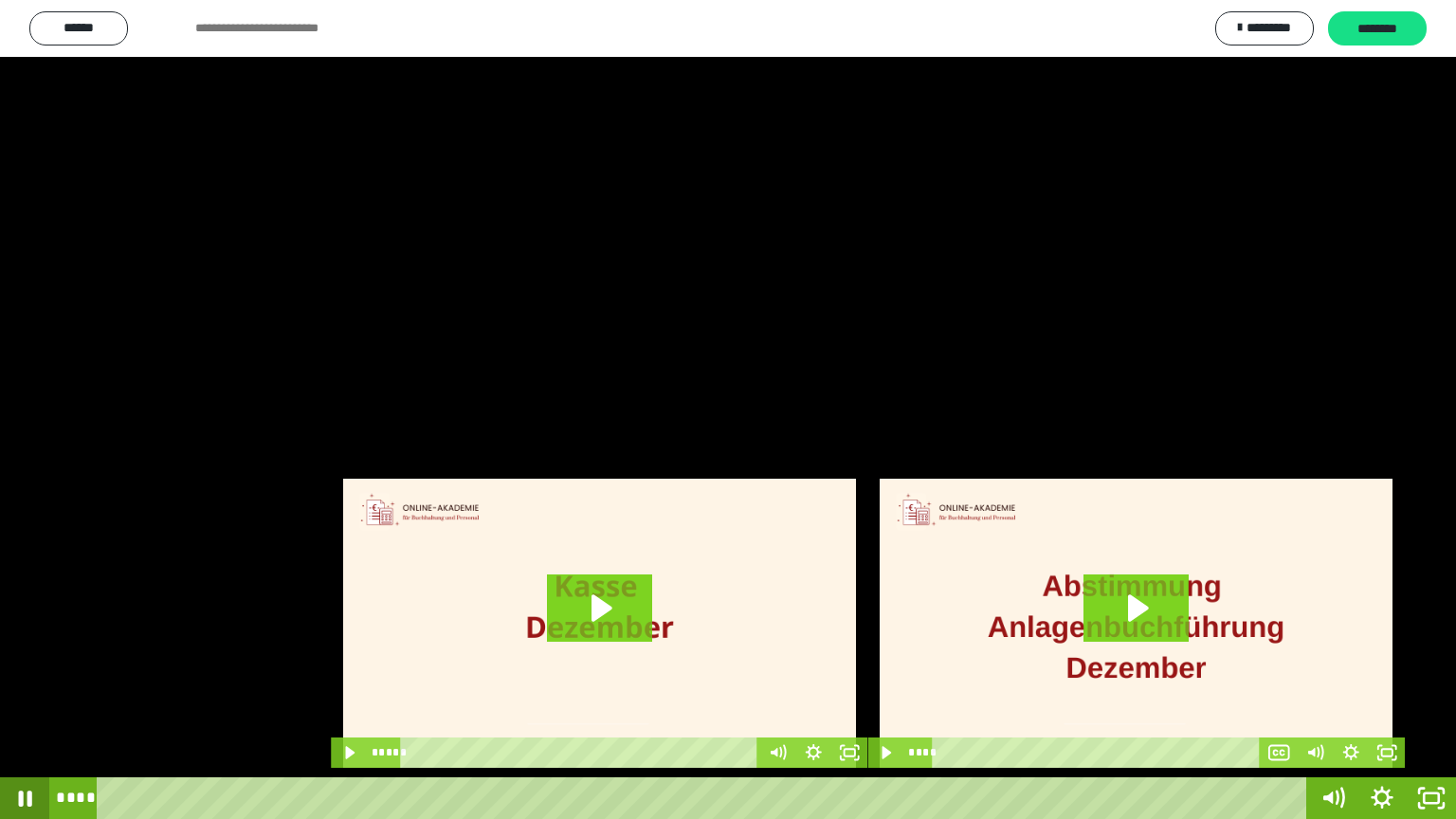 click 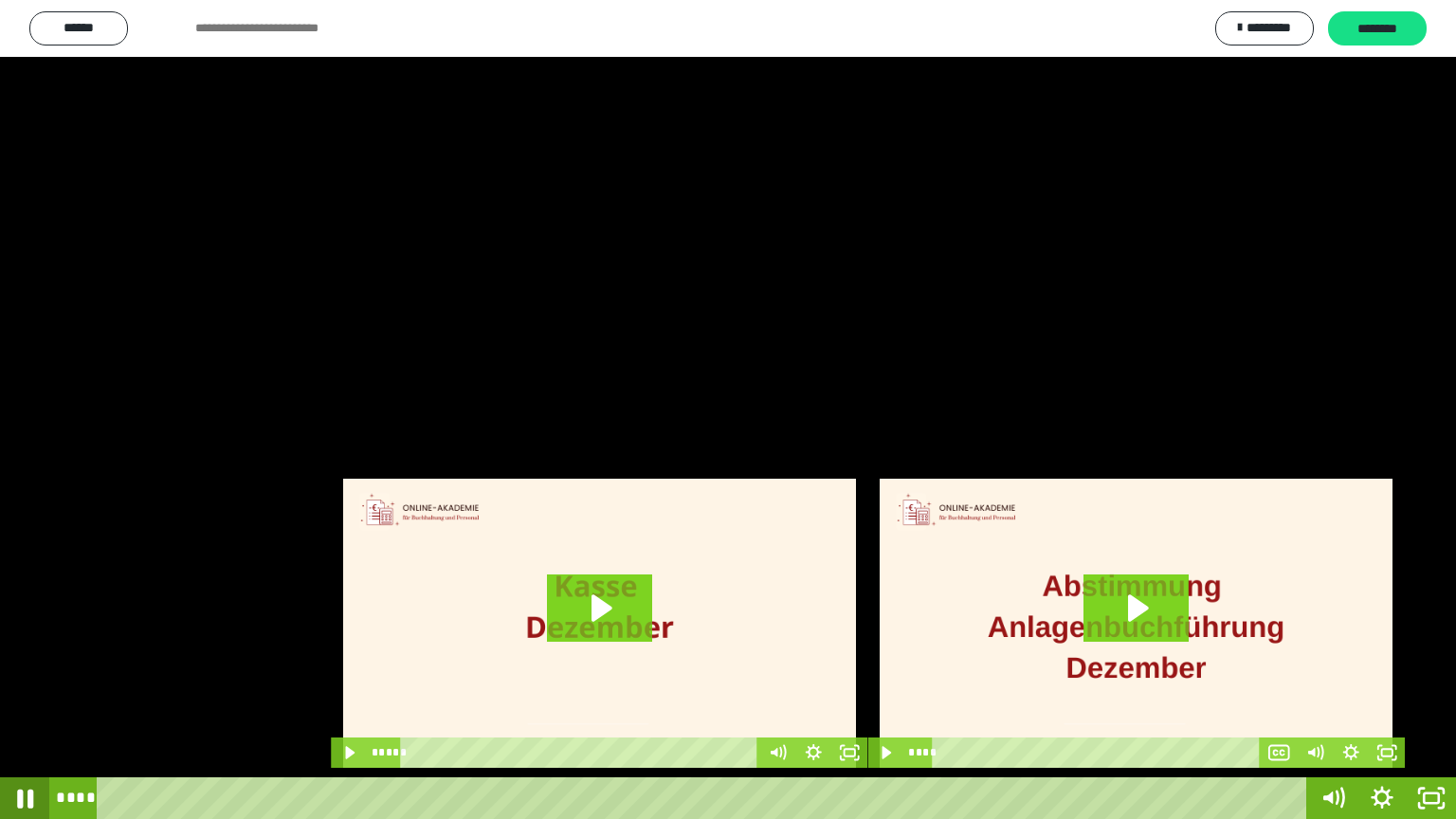 click 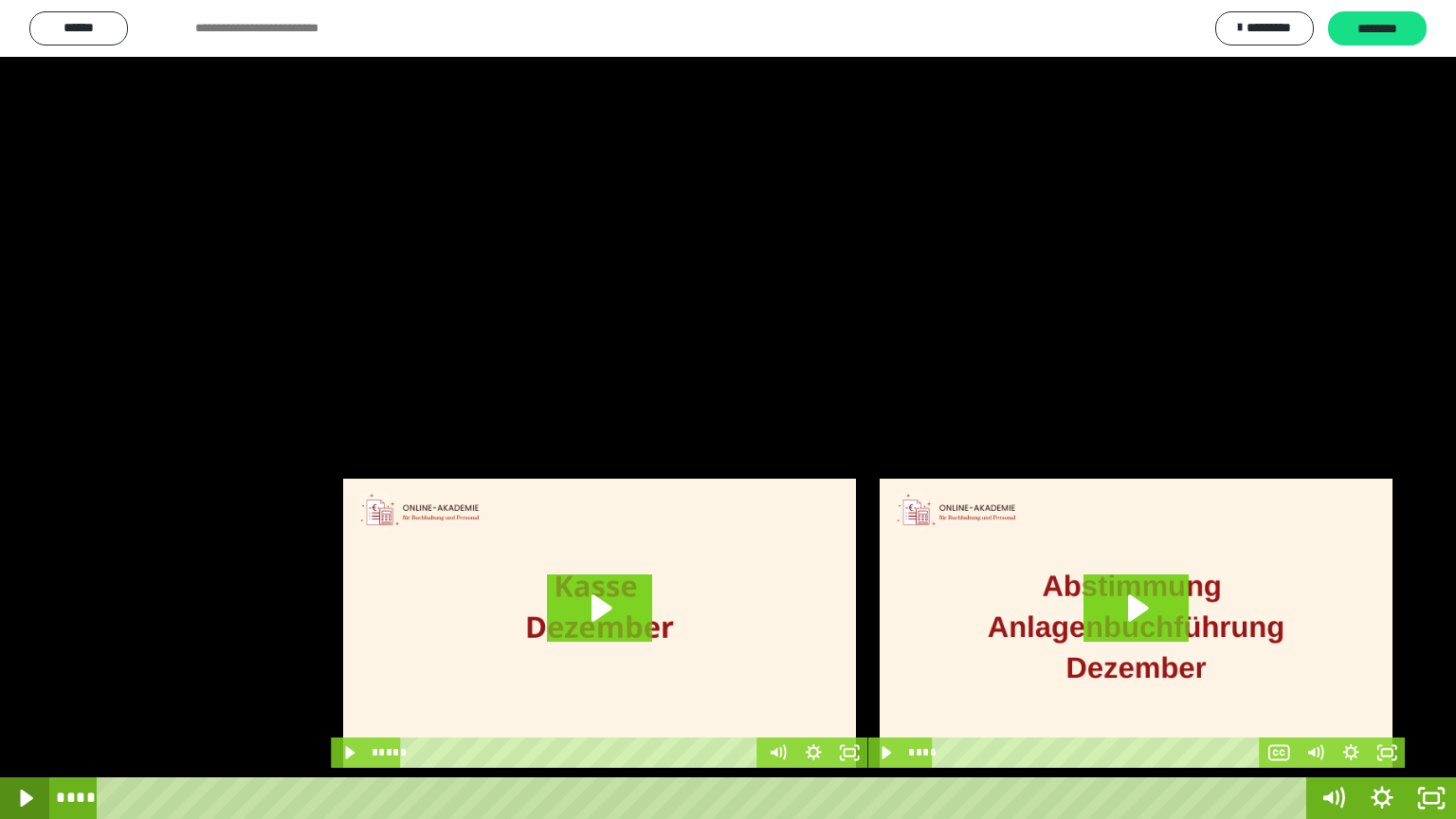 click 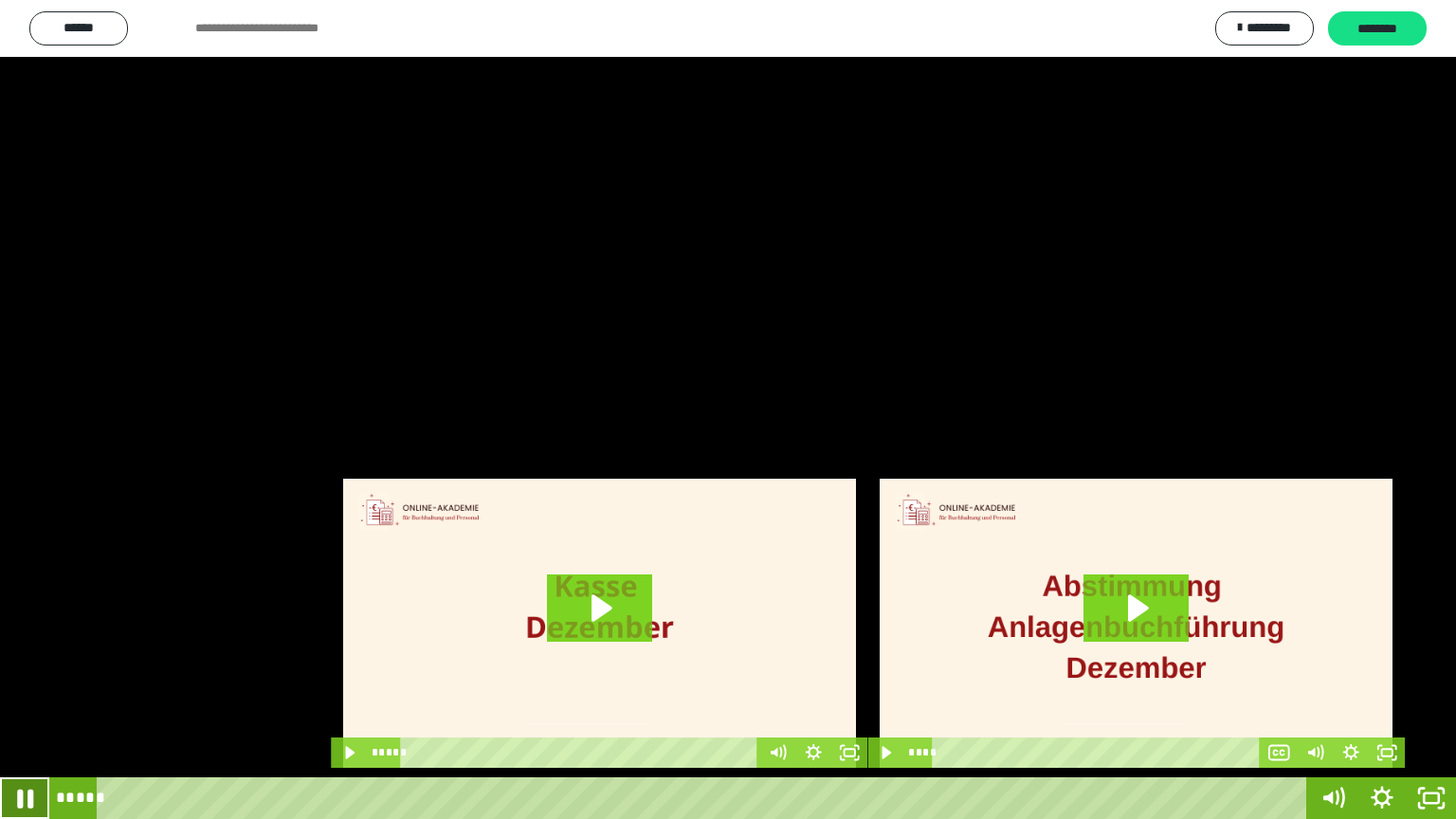 click 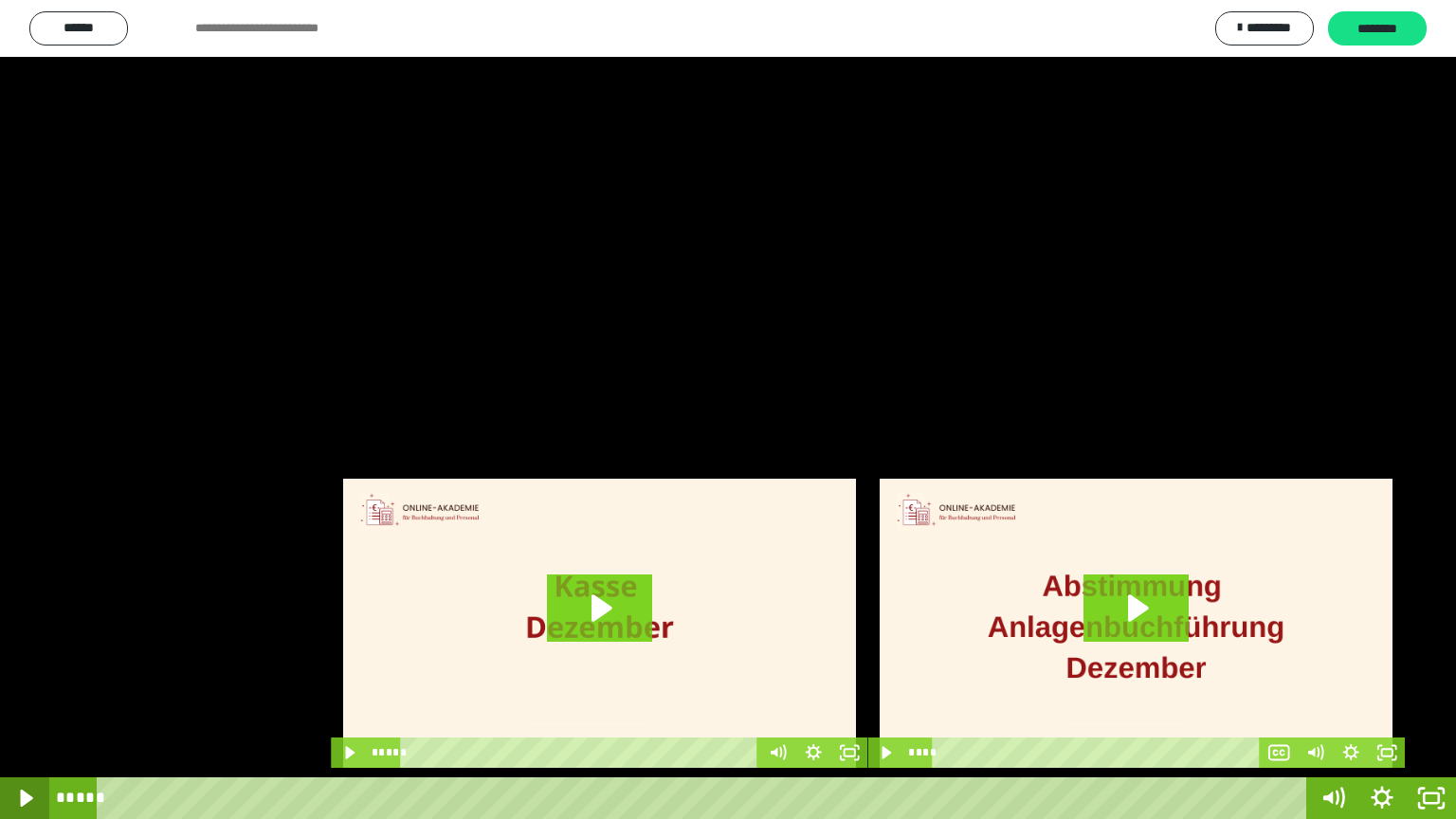 click 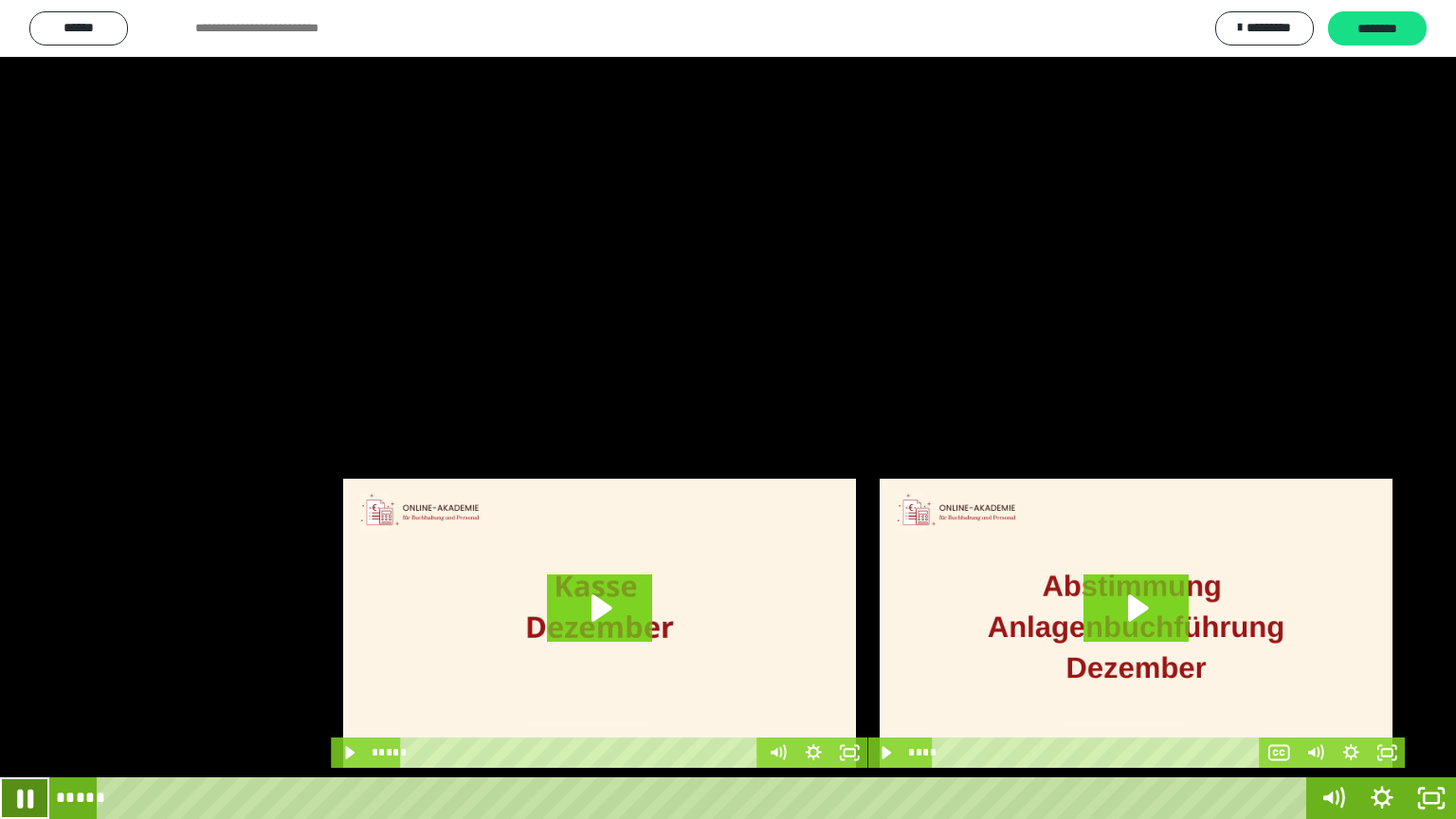 click 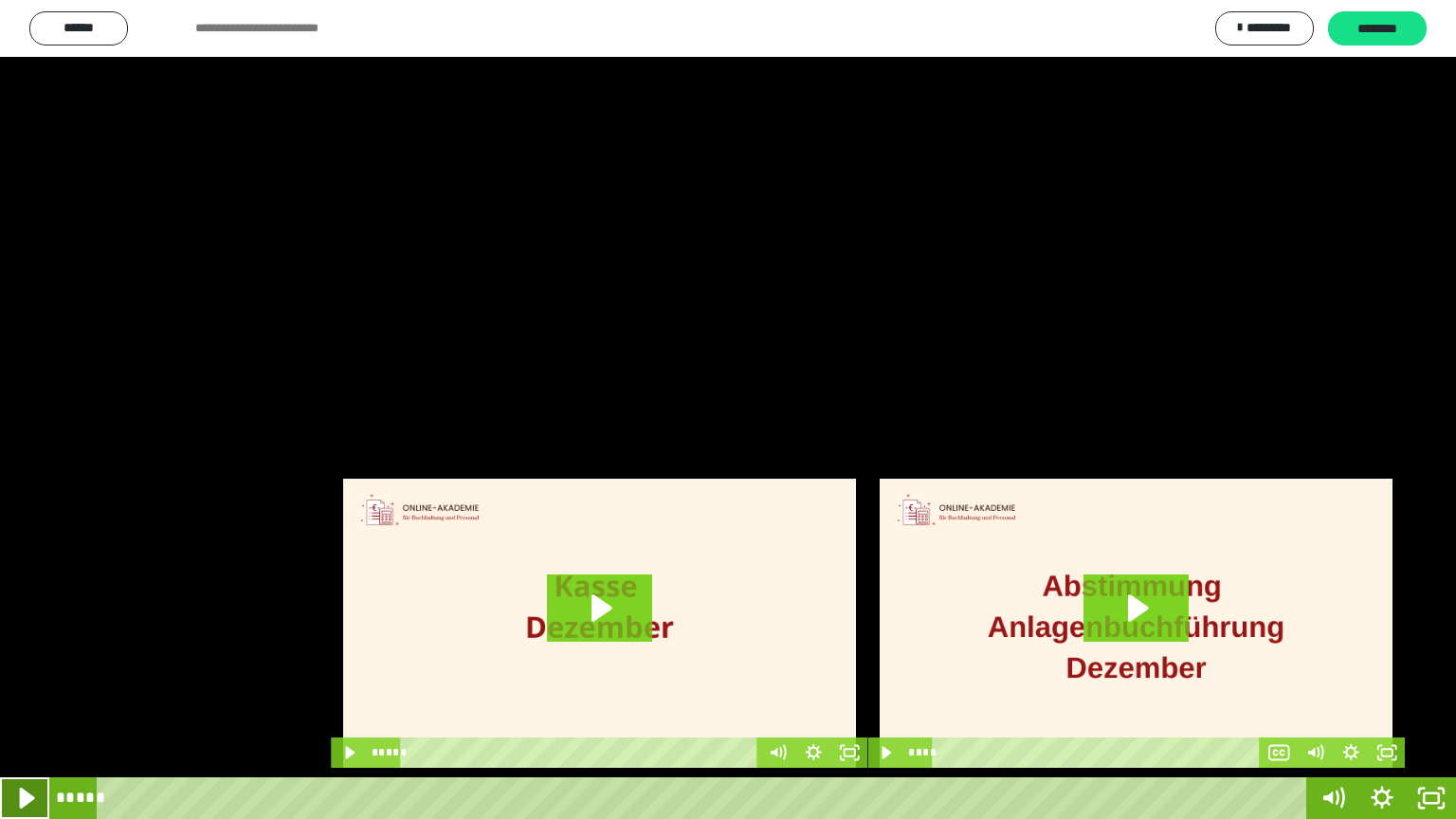 click 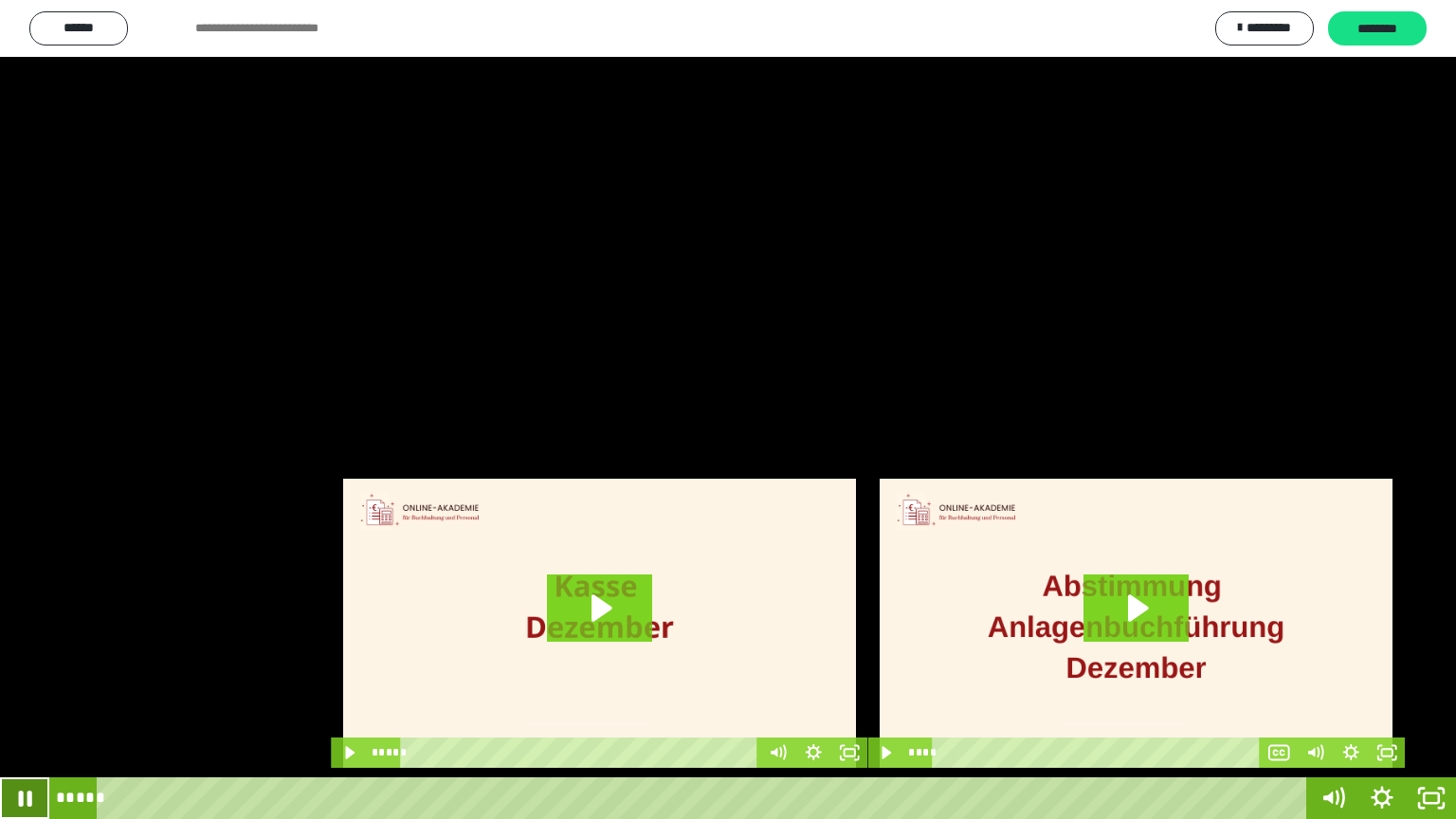 click 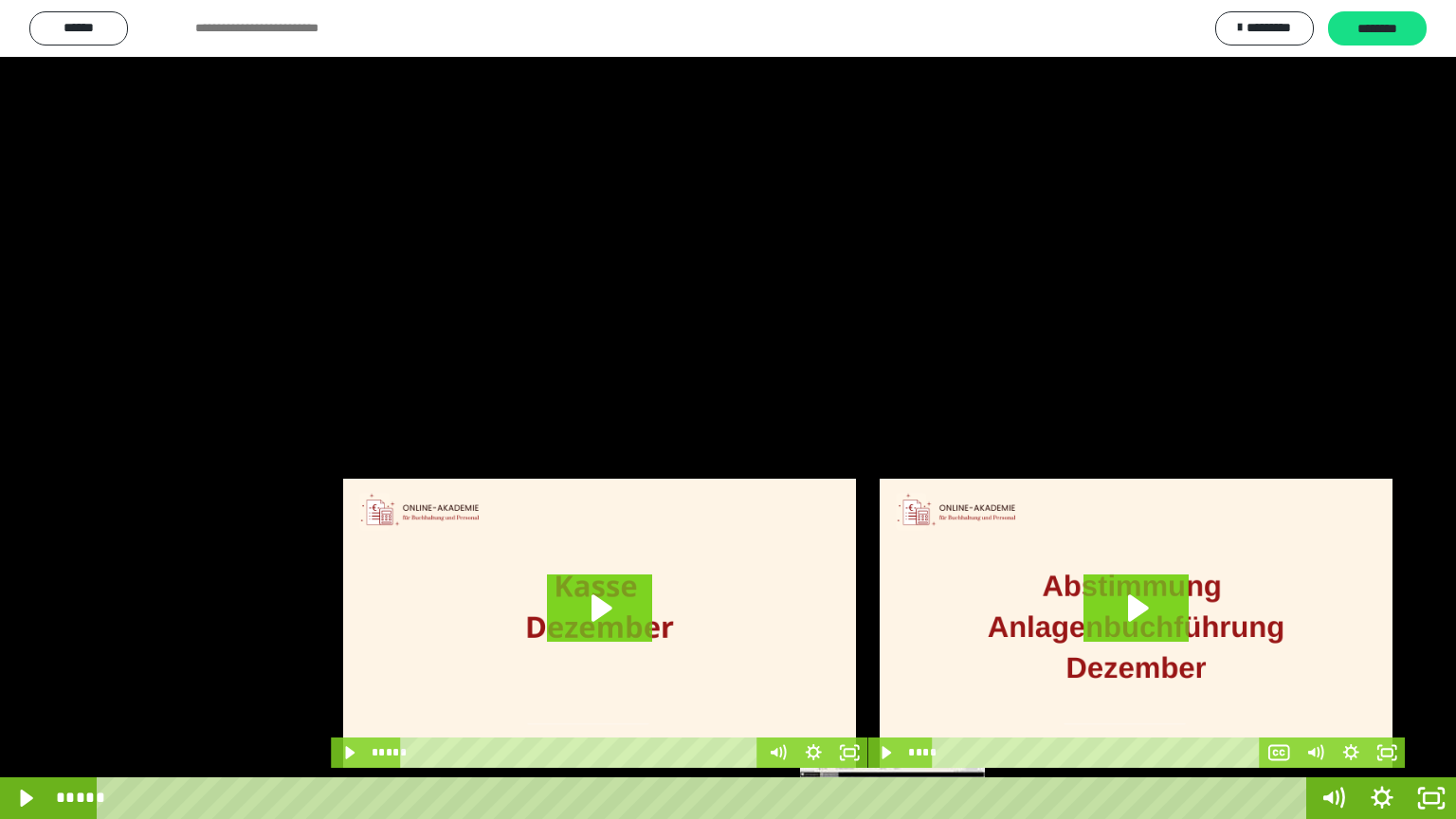 click on "*****" at bounding box center (705, 798) 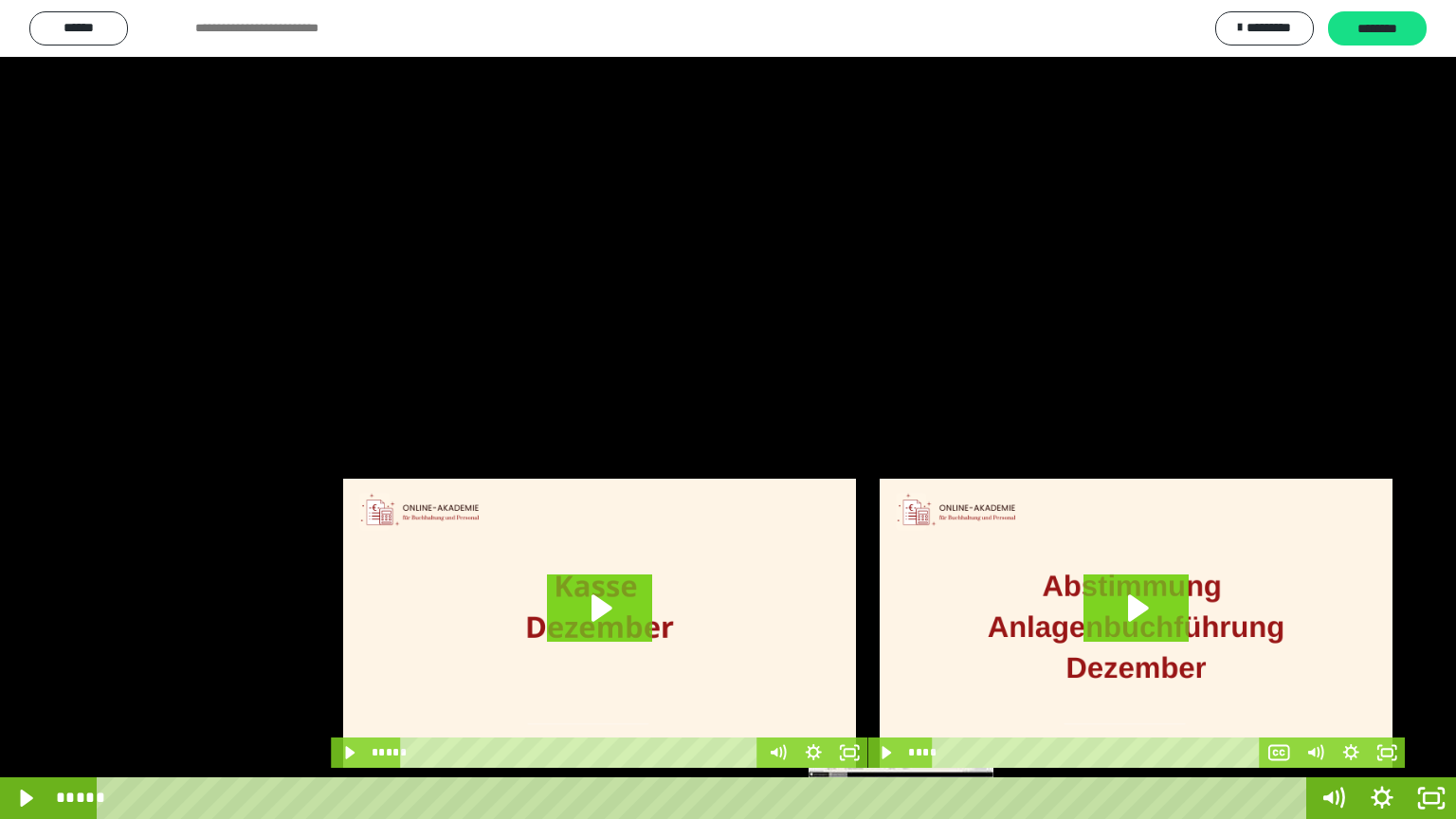 click on "*****" at bounding box center (705, 798) 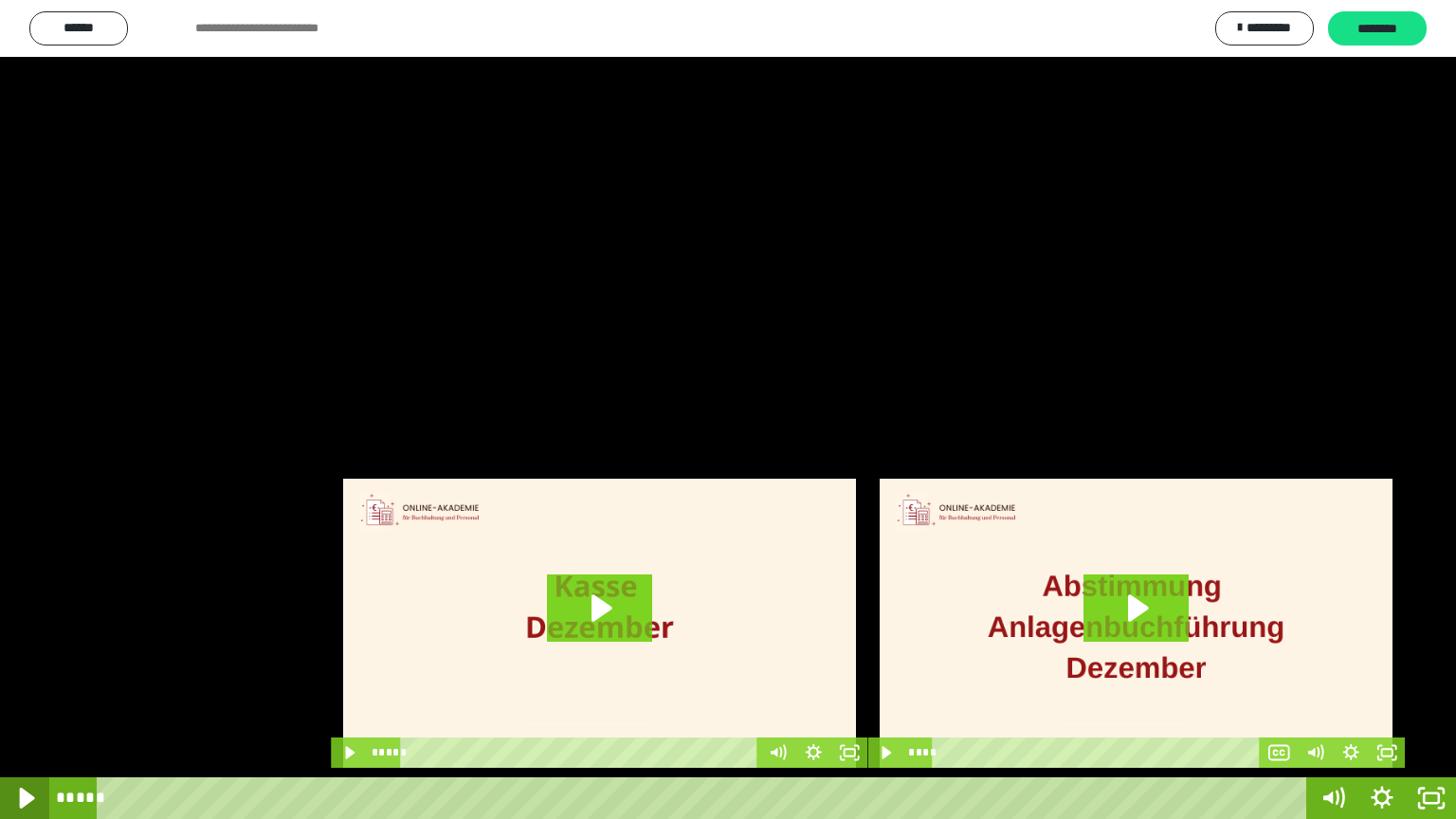 click 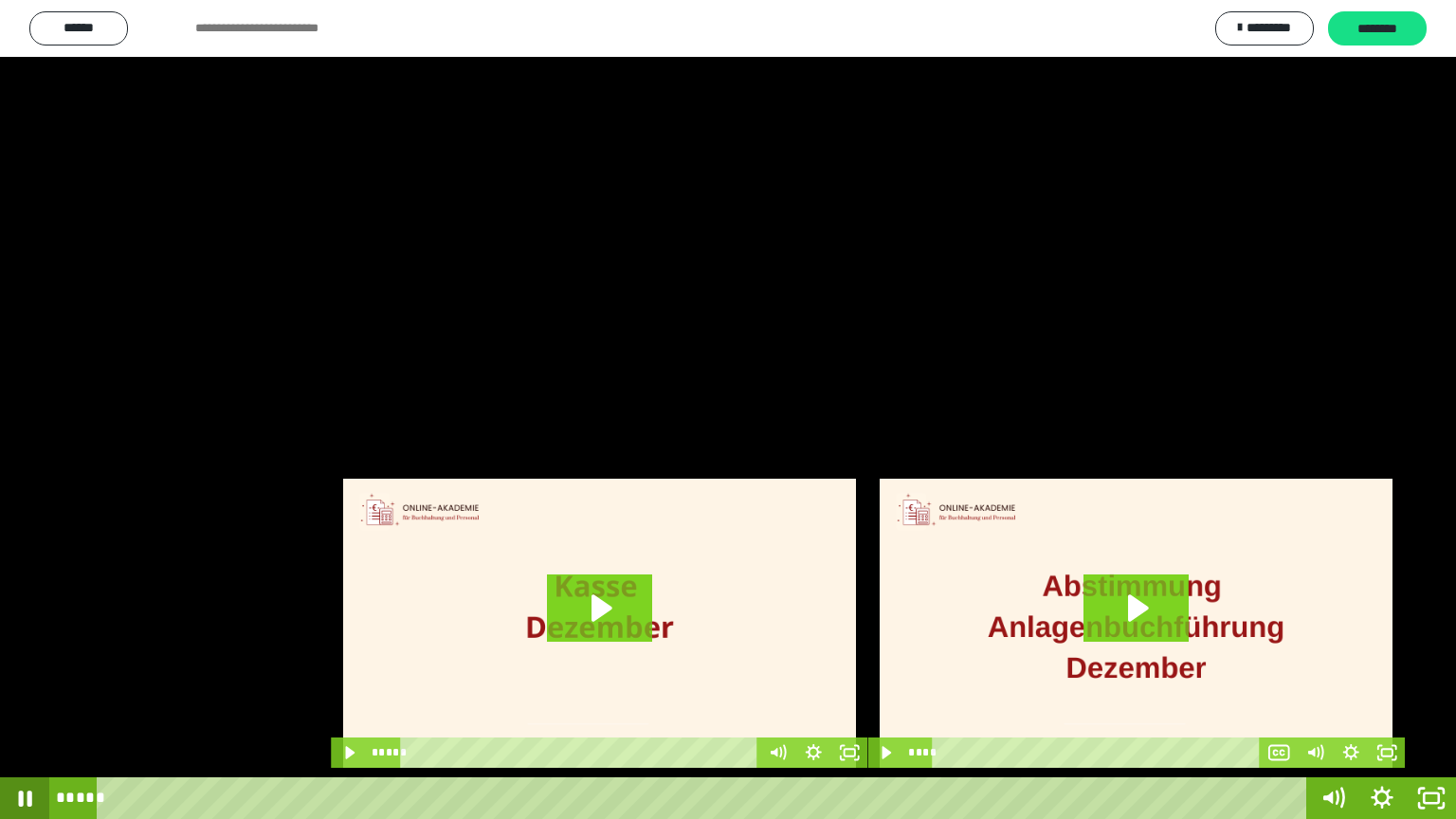 click 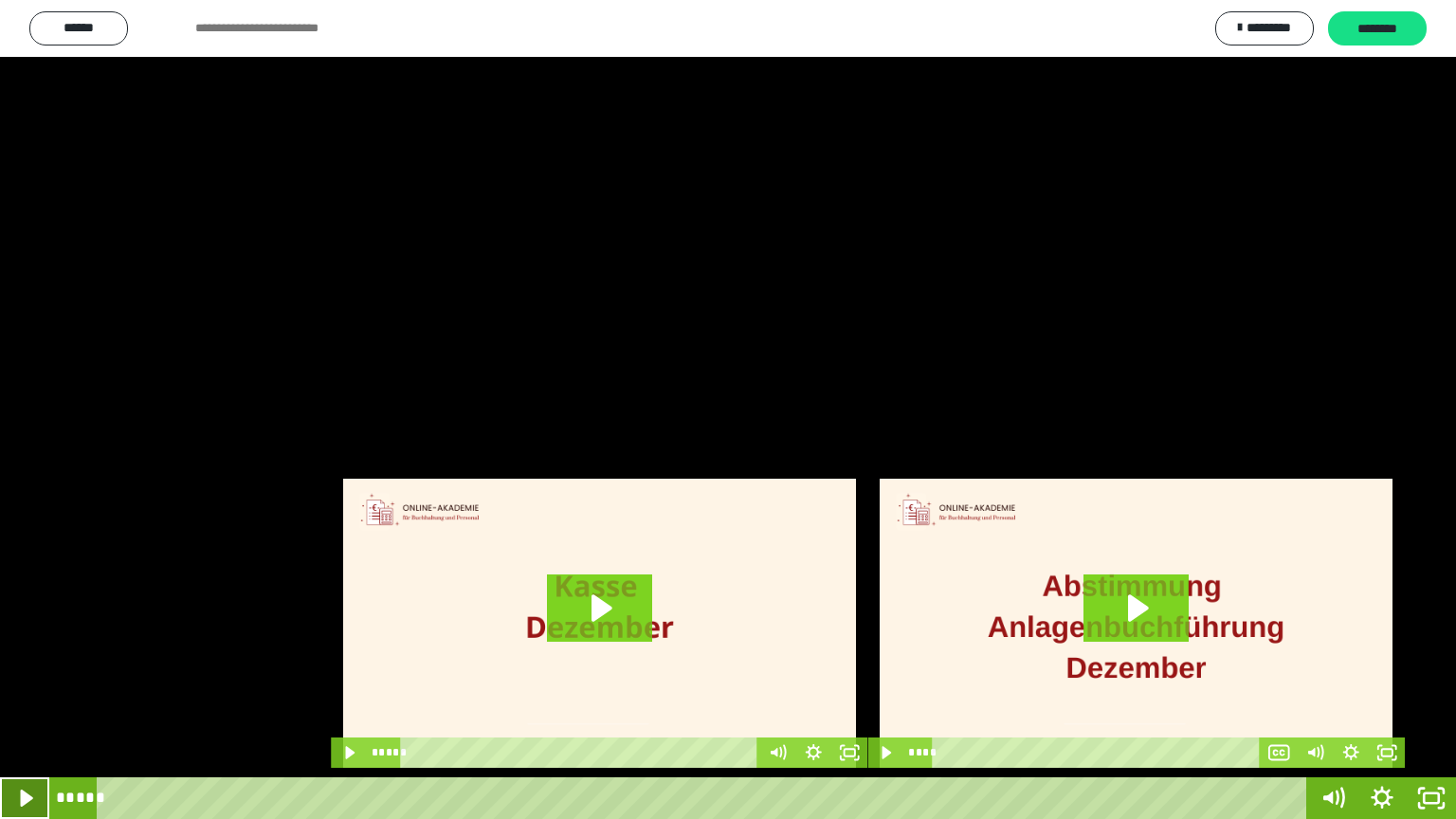 click 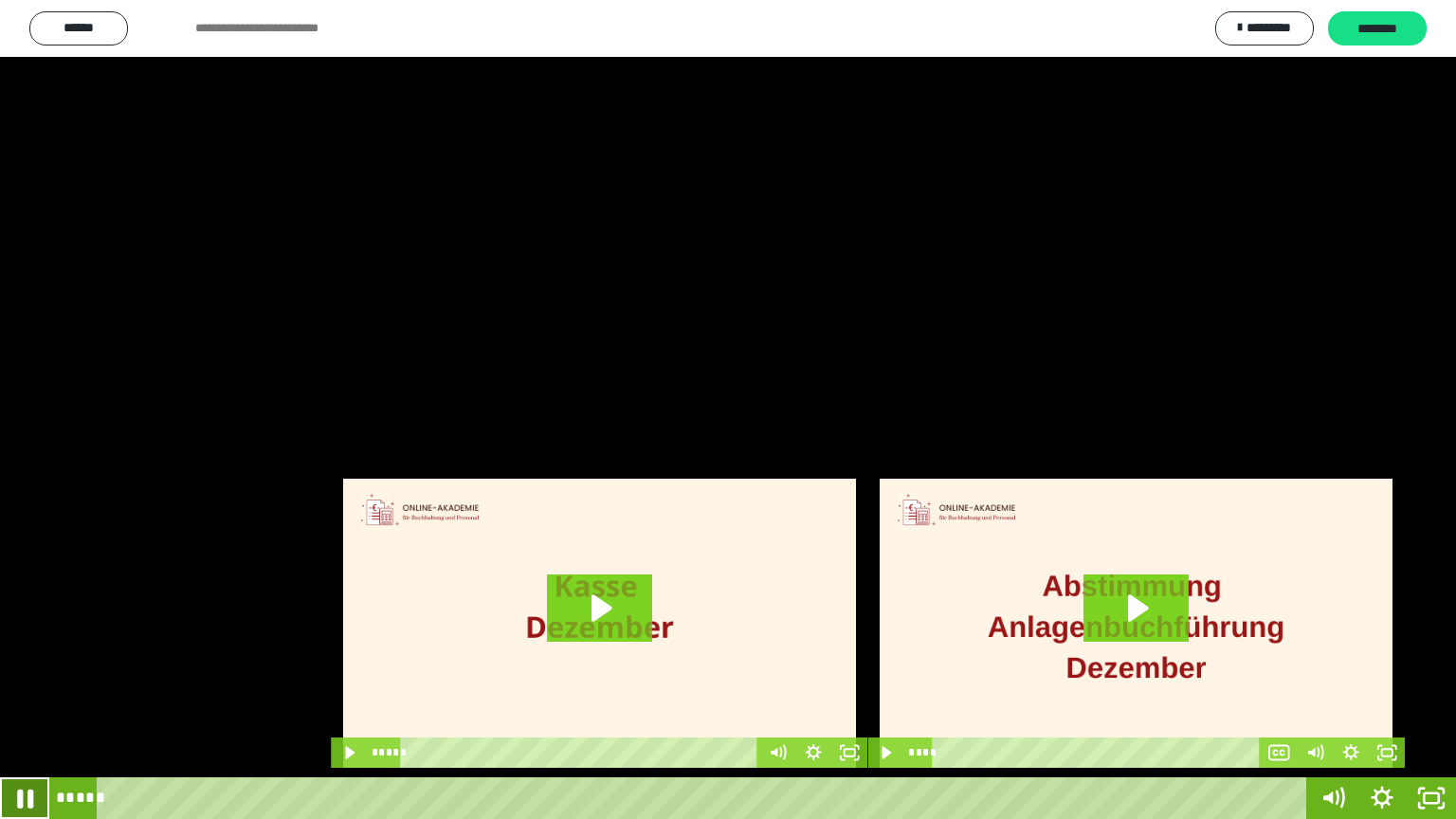 click 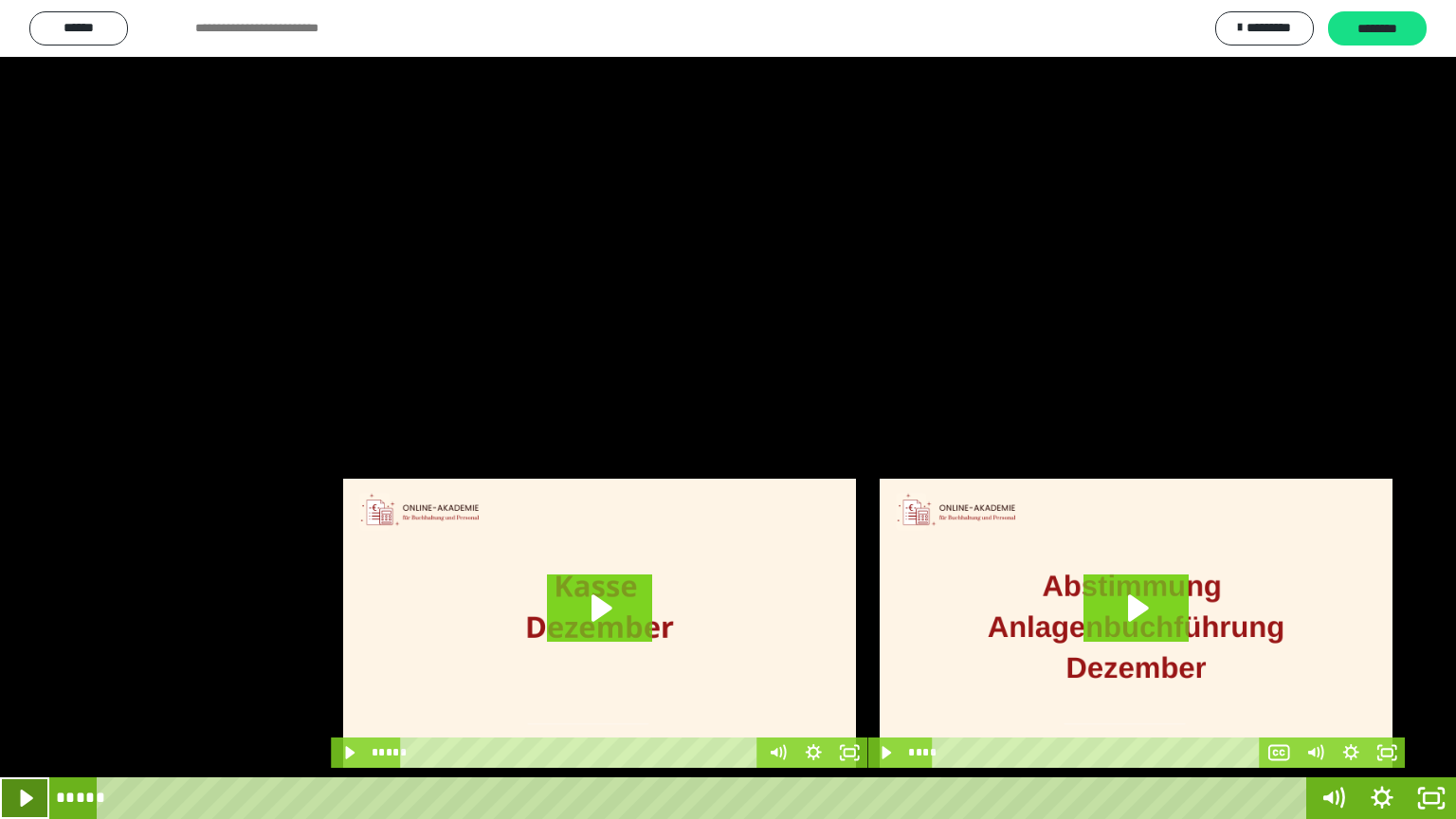 click 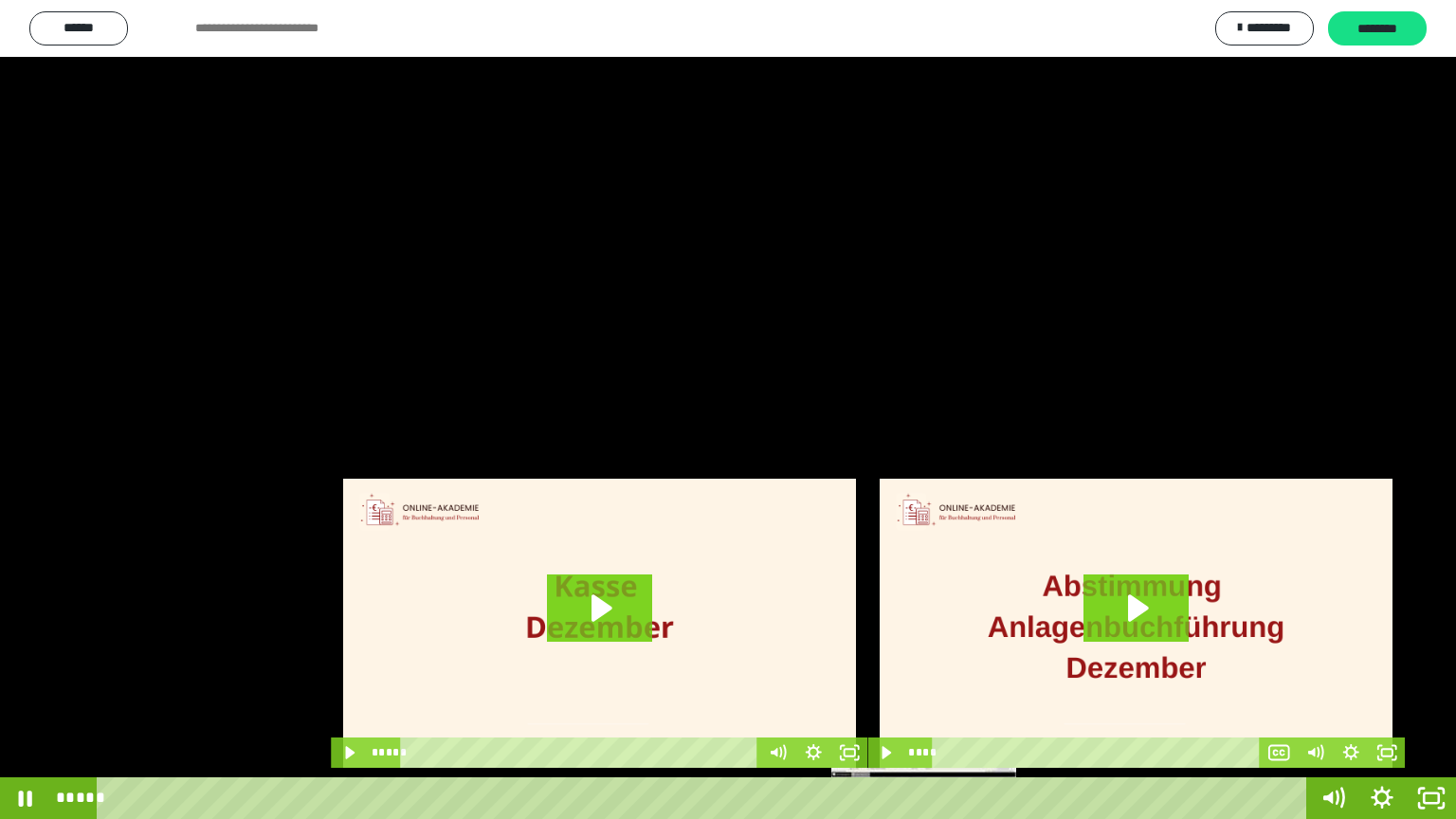 click on "*****" at bounding box center (705, 798) 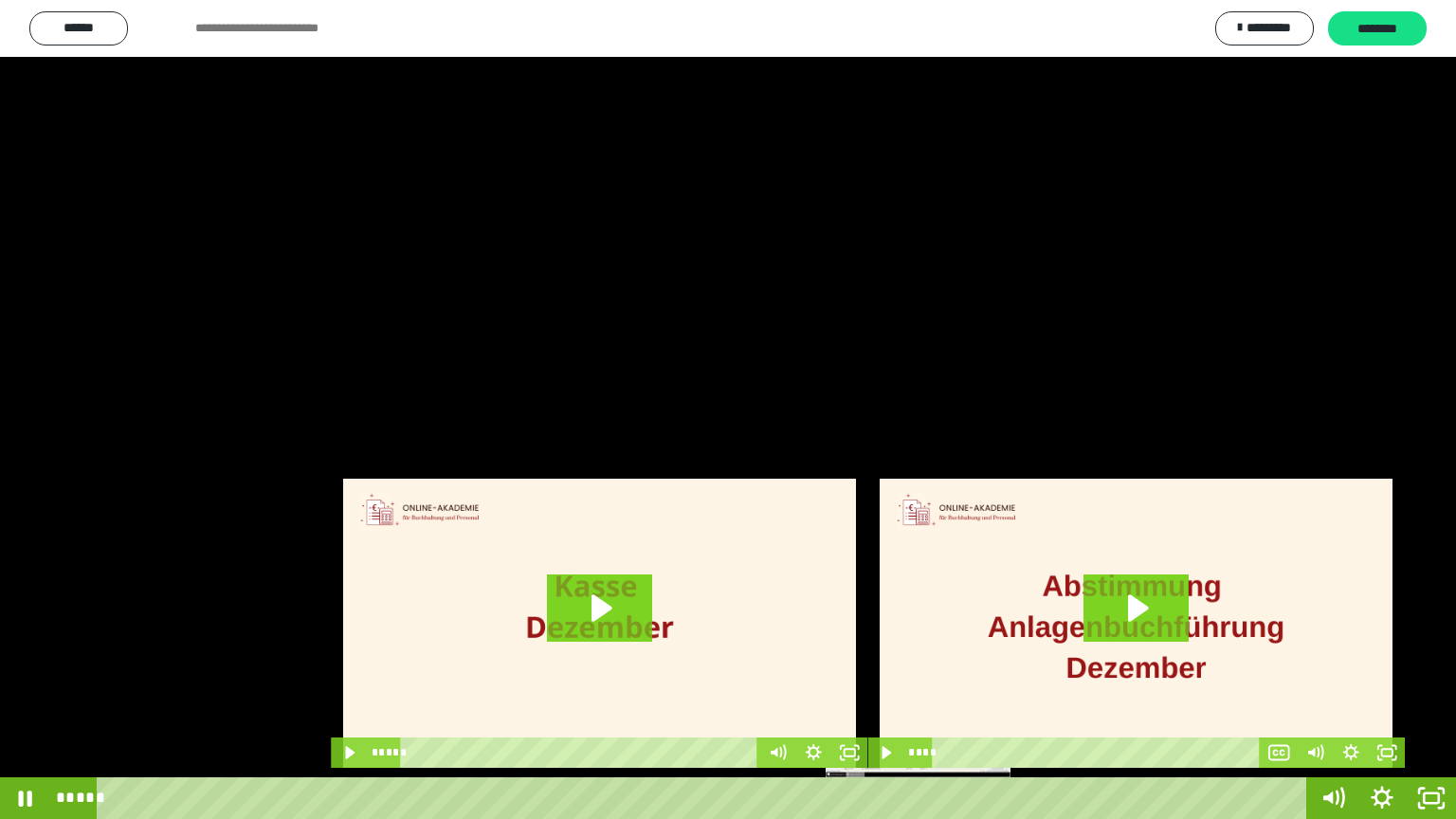 click at bounding box center (924, 798) 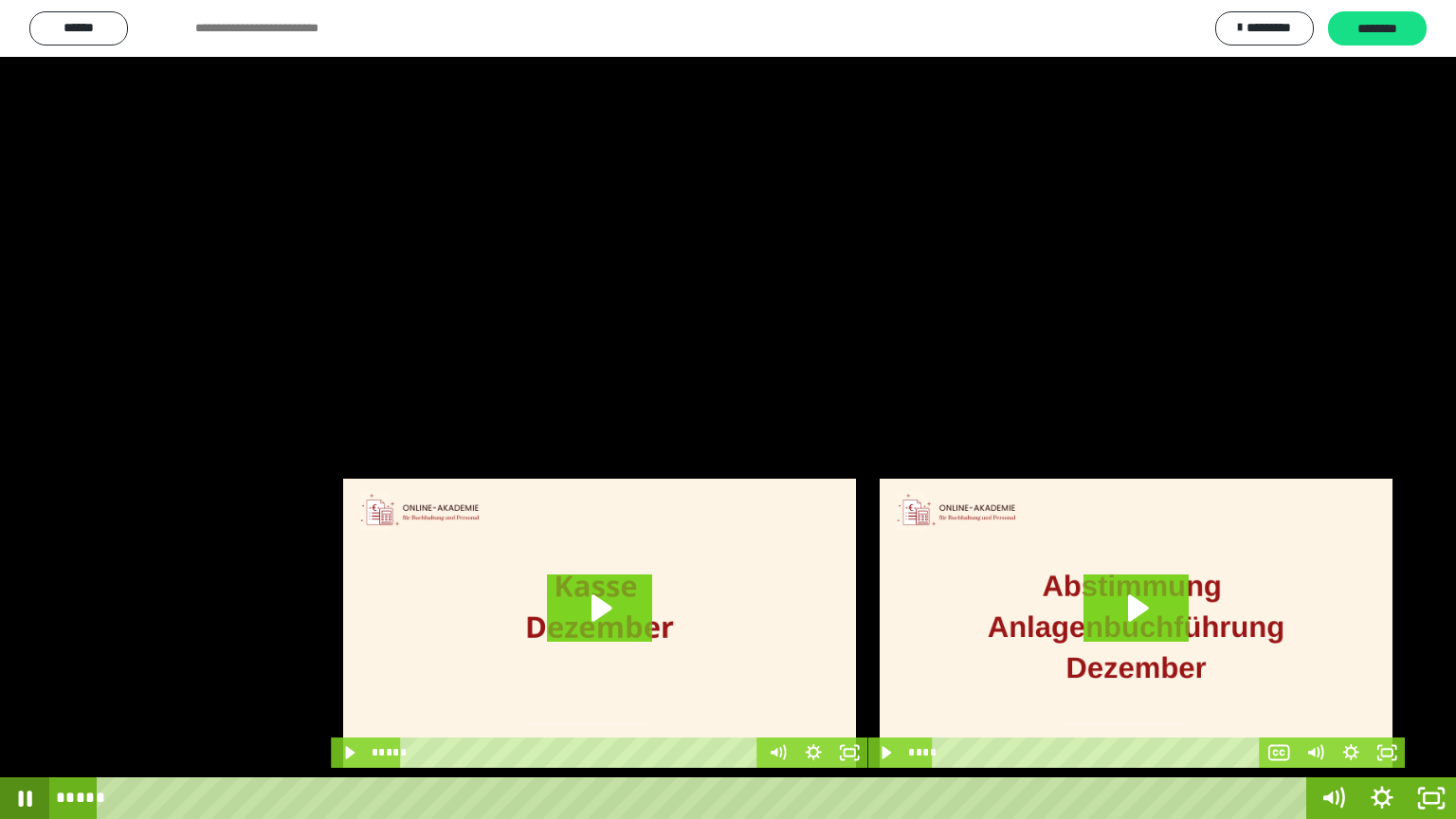 click 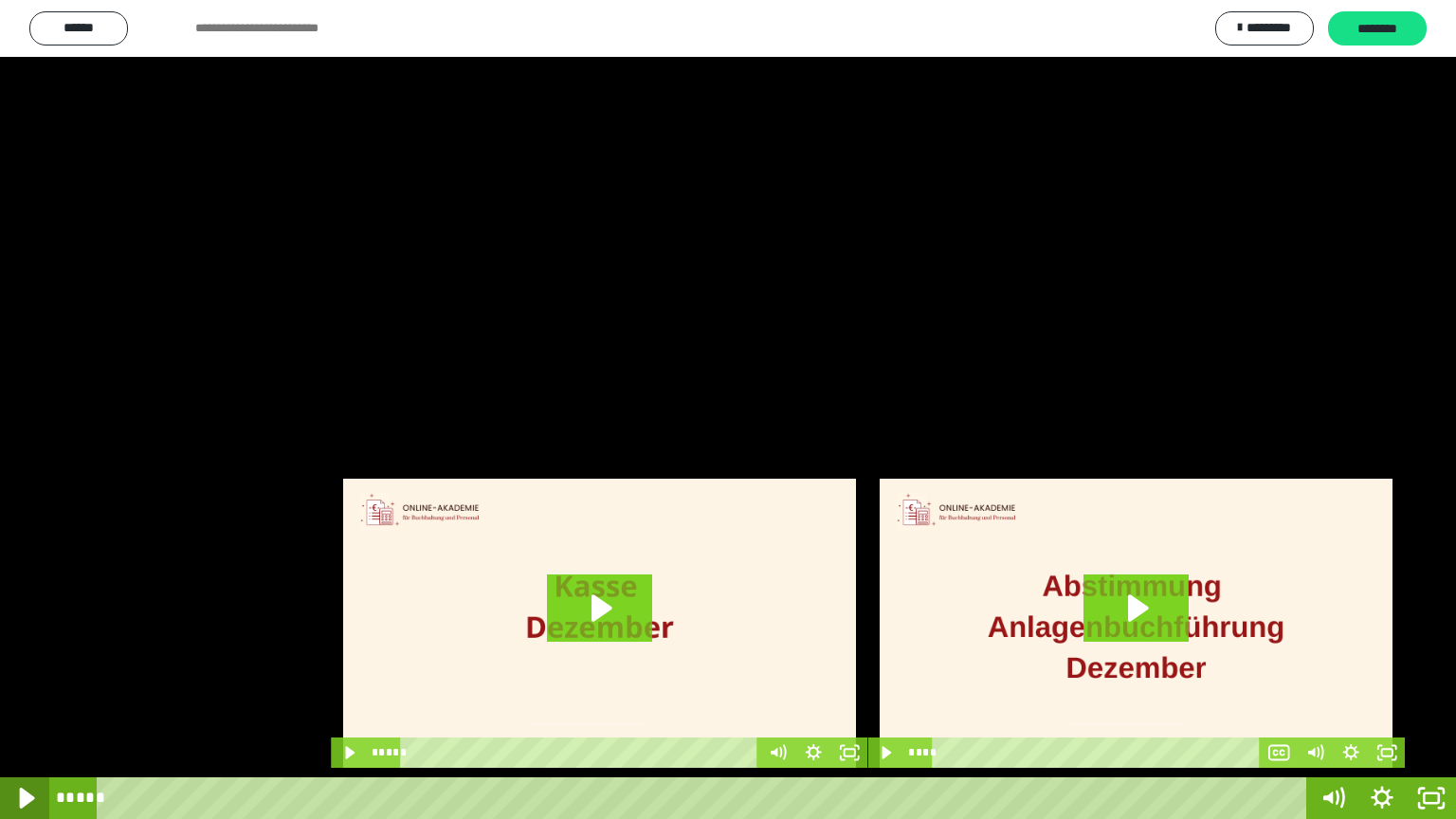 click 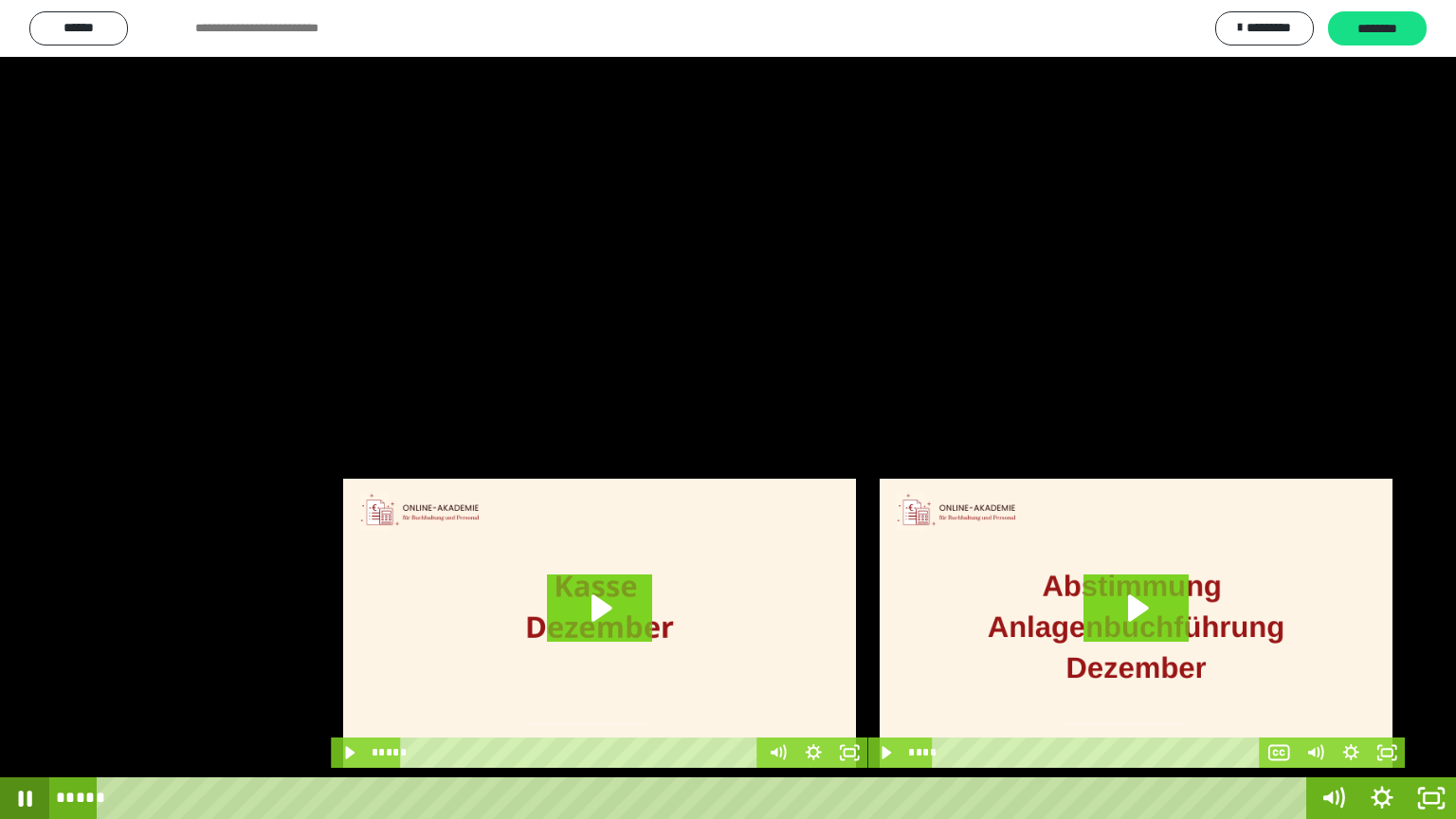 click 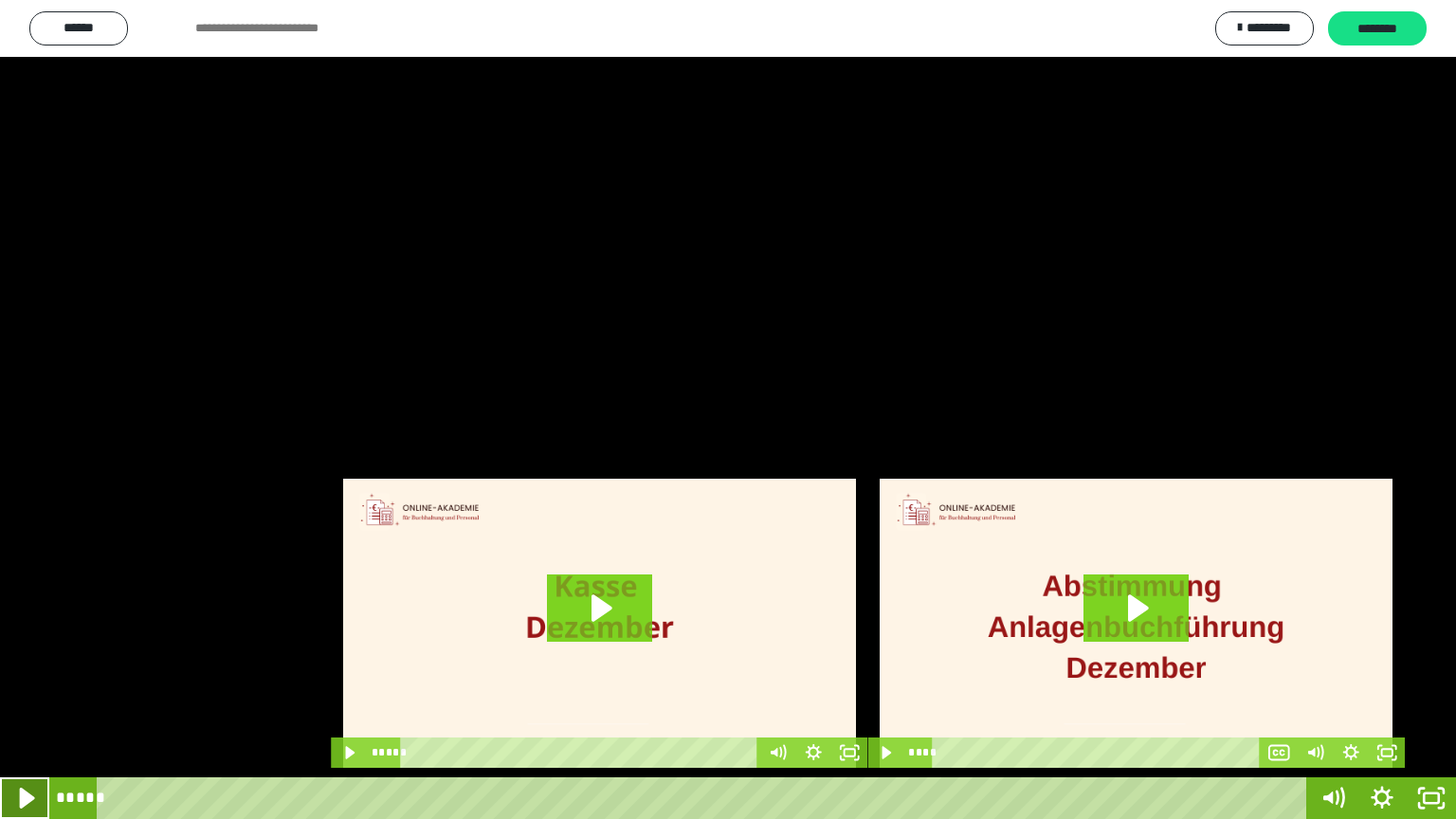click 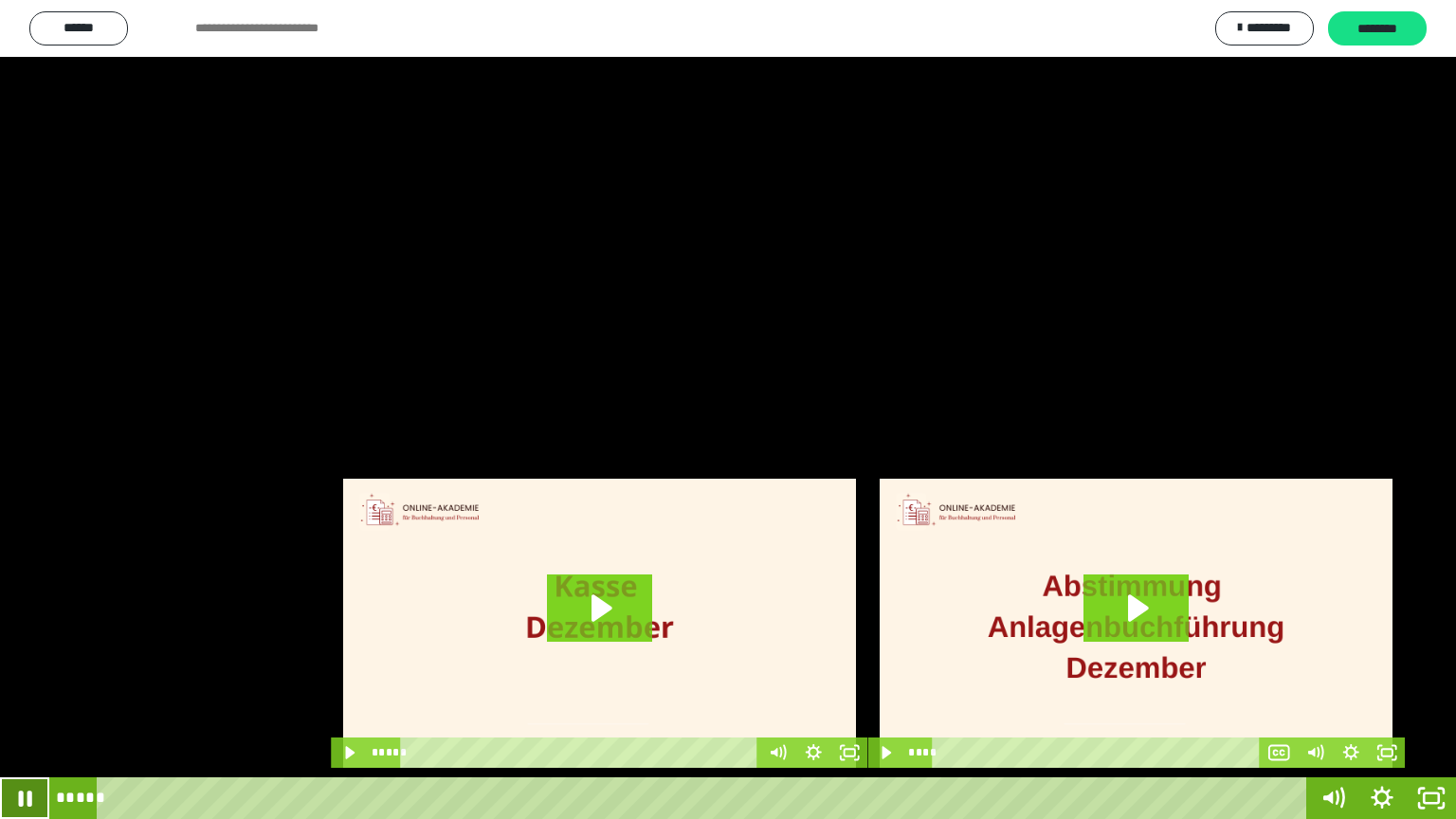click 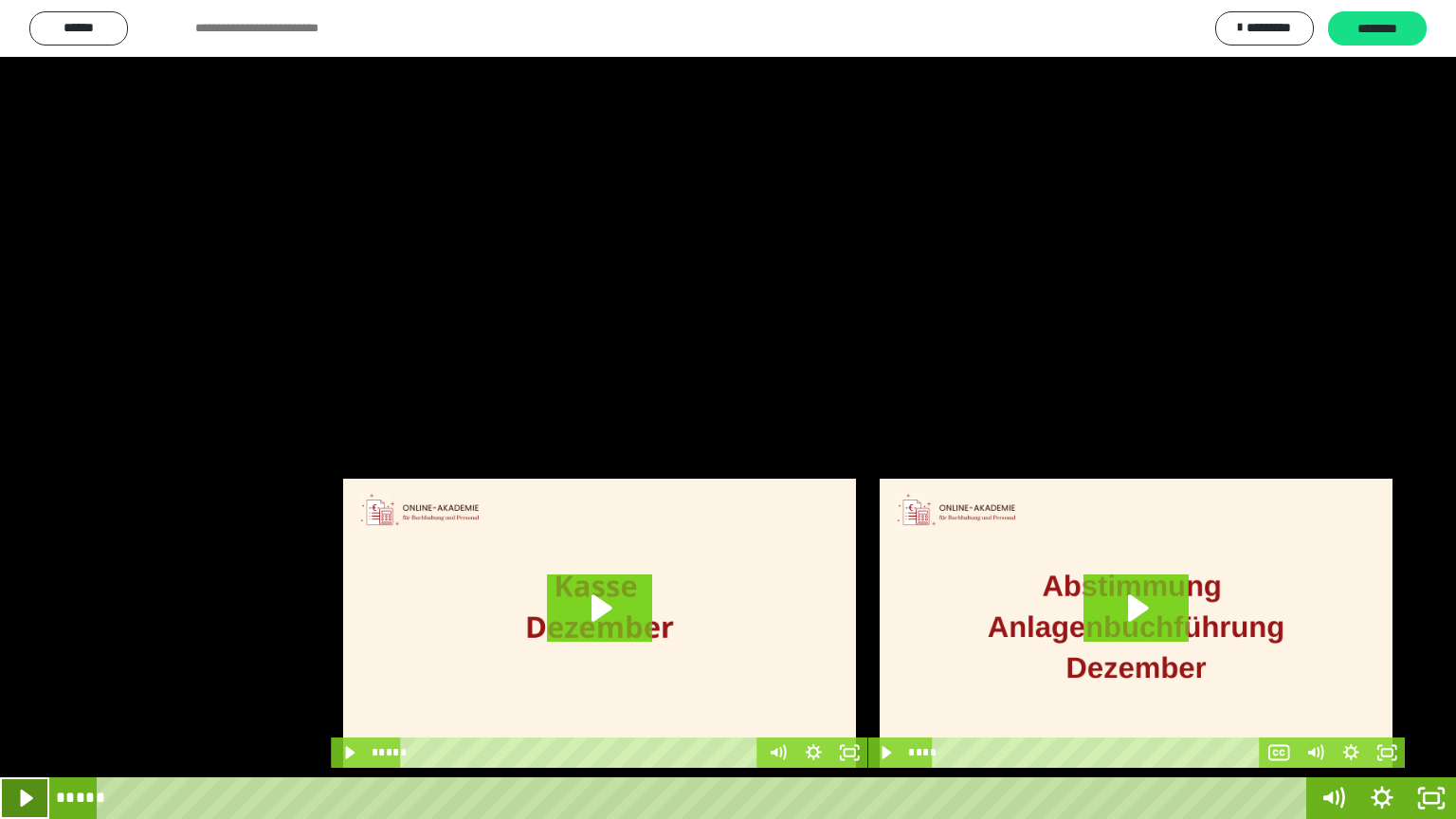 click 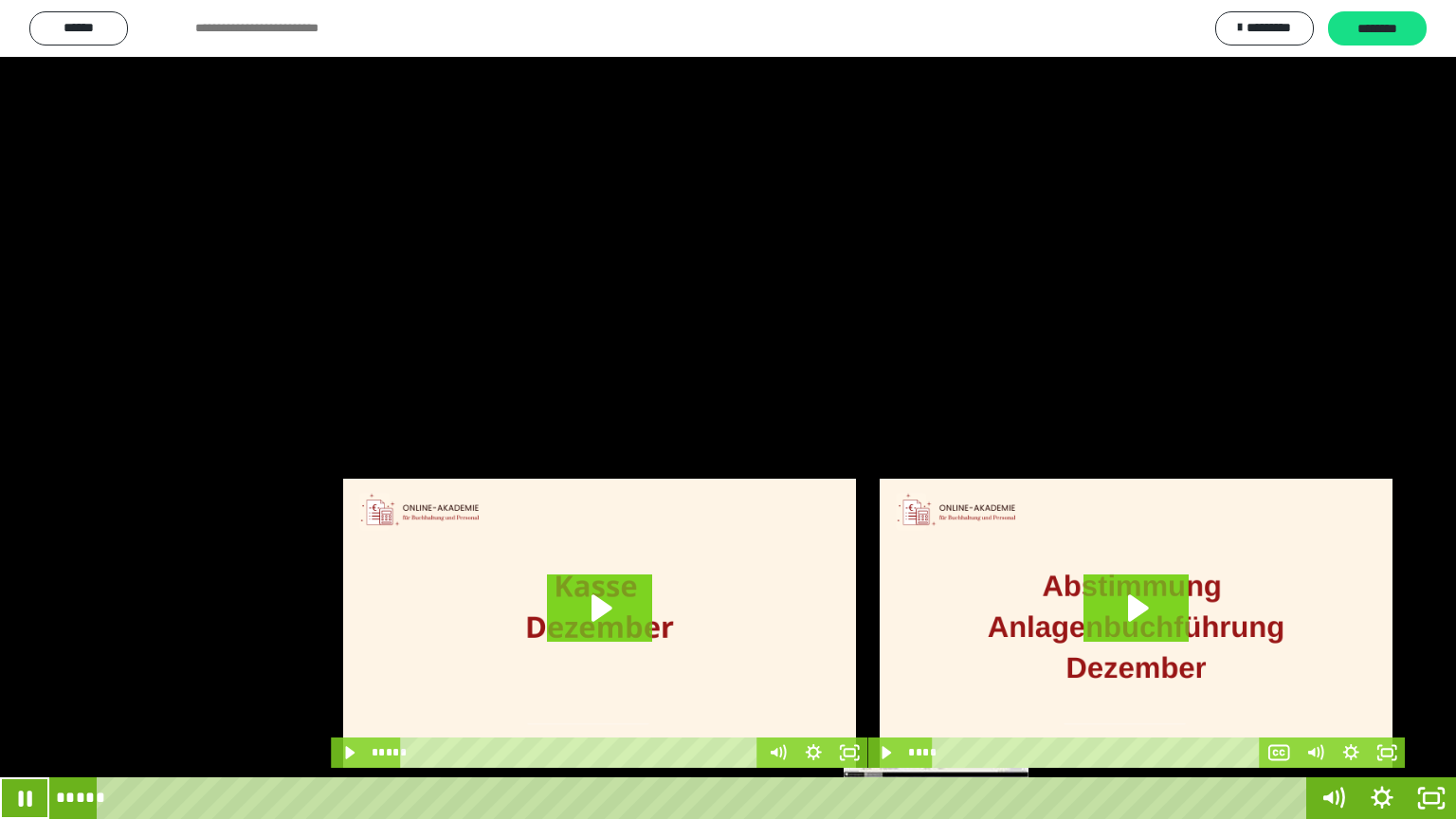click at bounding box center [943, 798] 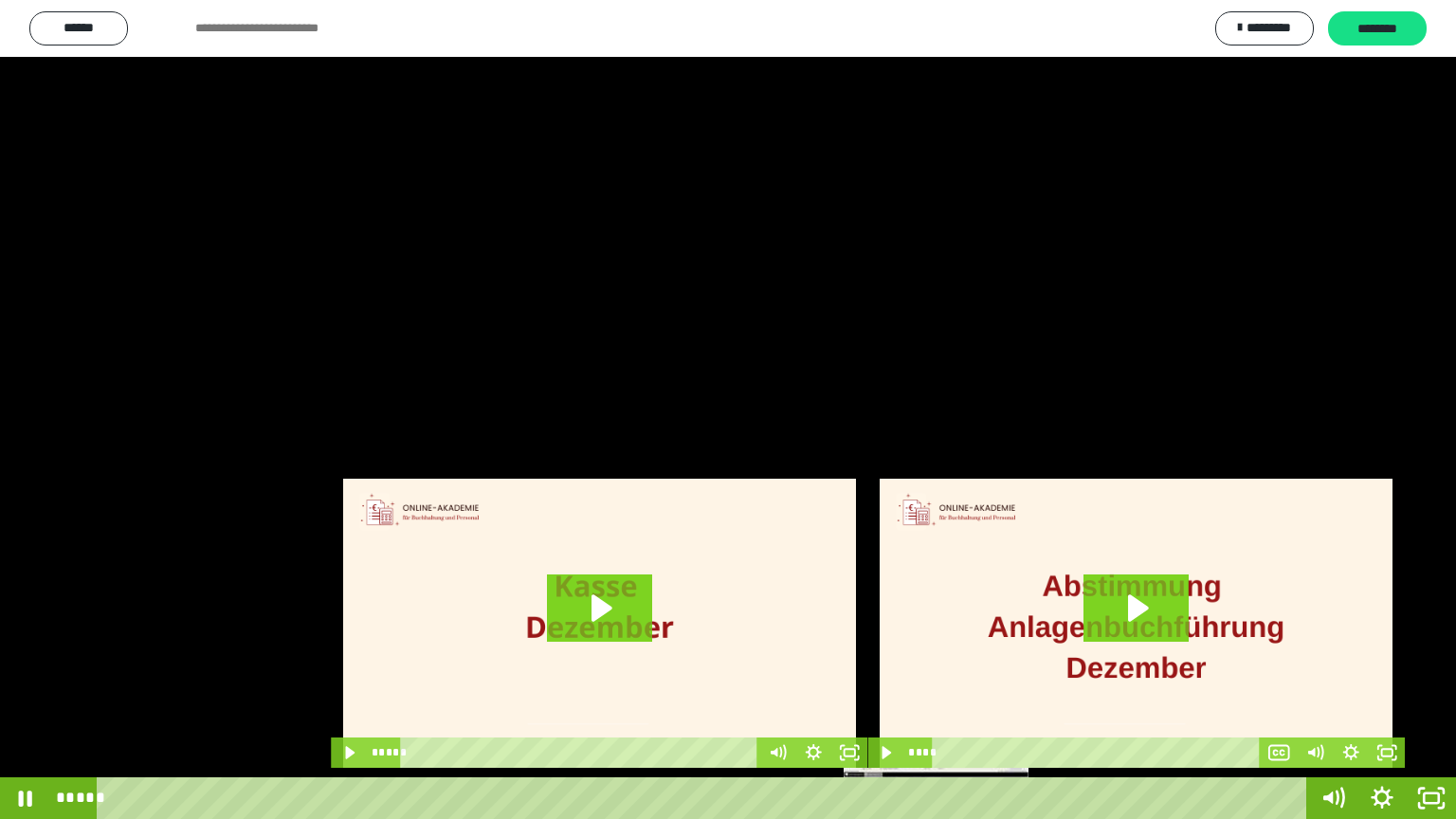 click at bounding box center (939, 798) 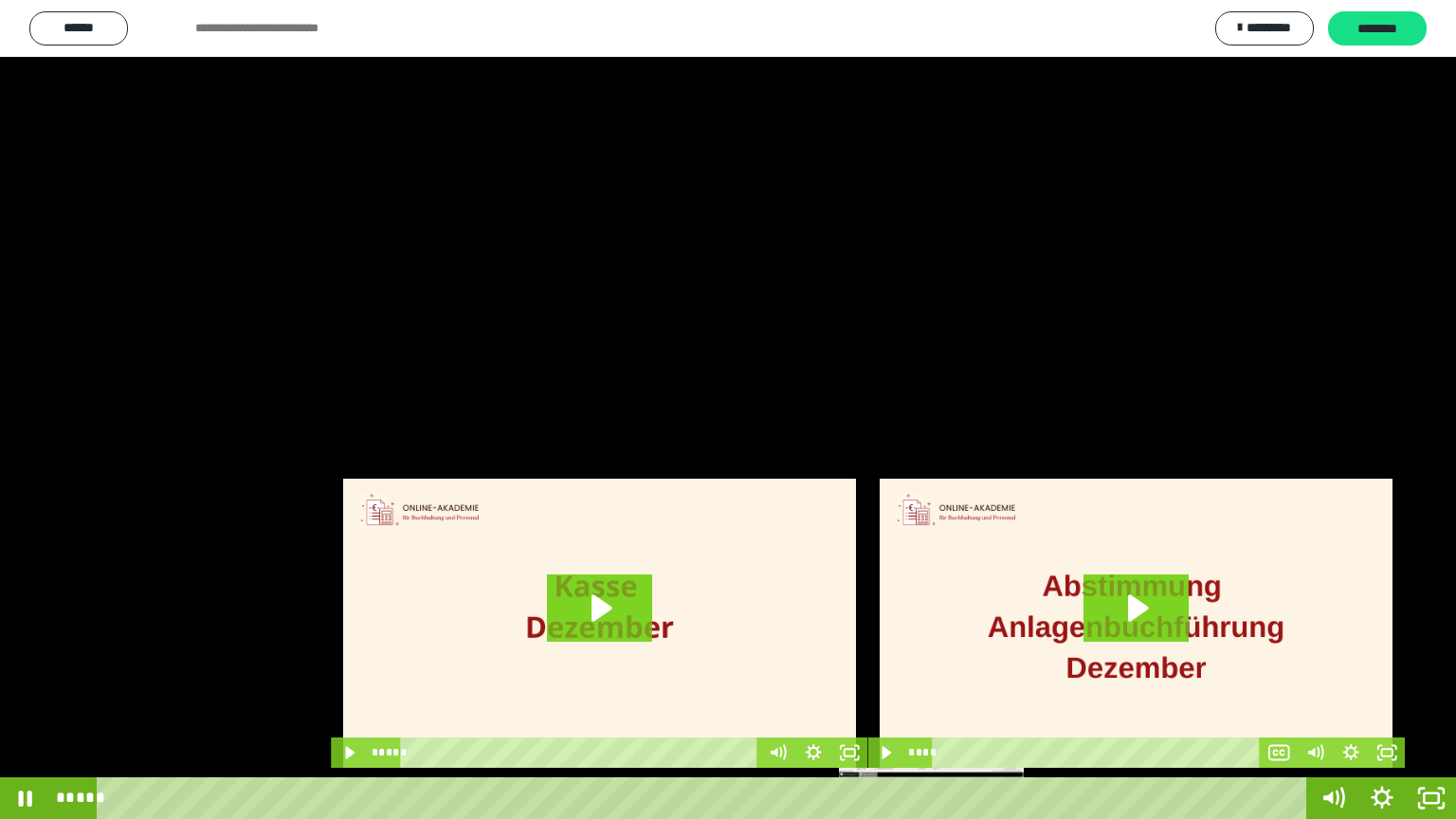 click at bounding box center [932, 798] 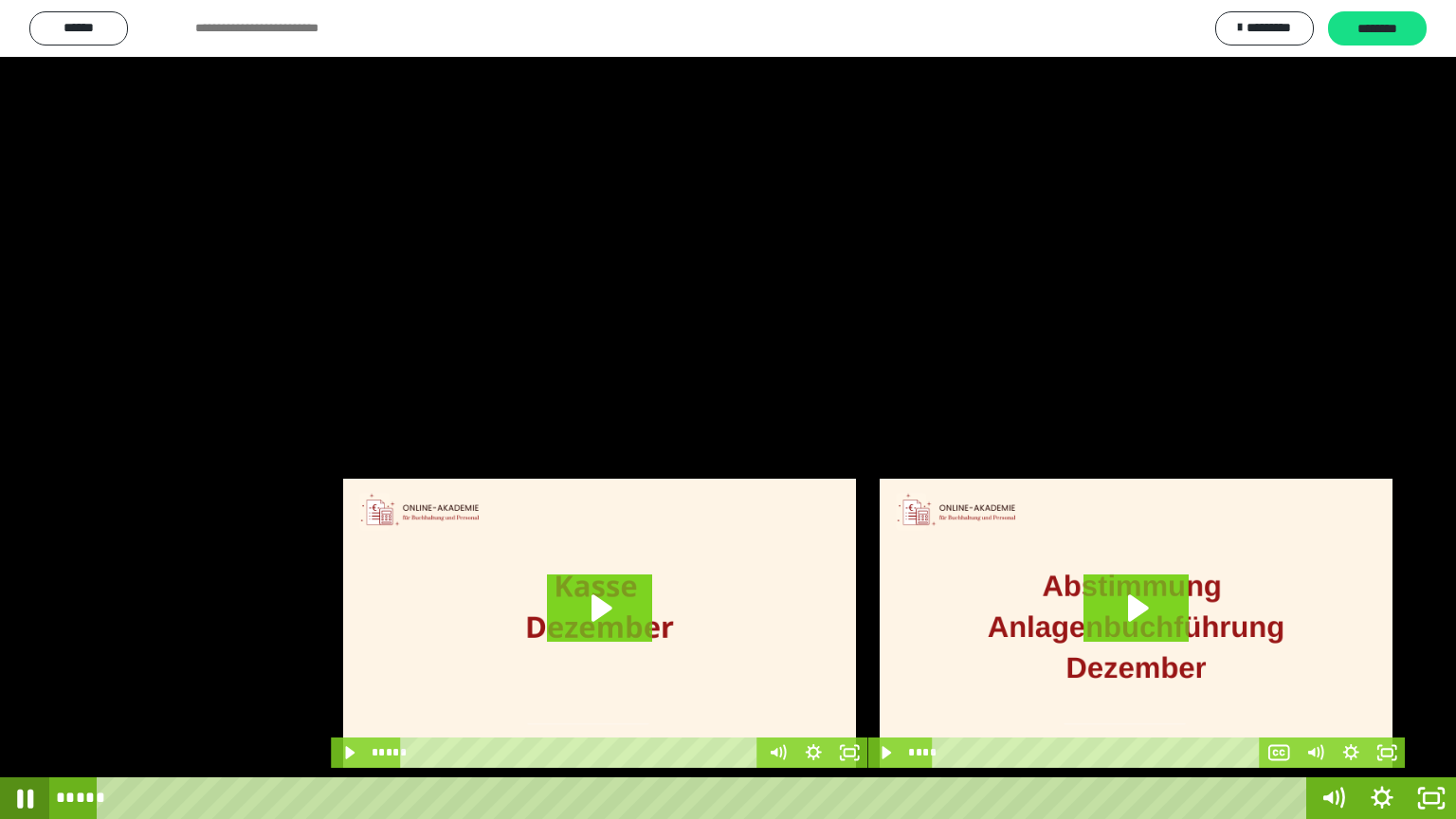 click 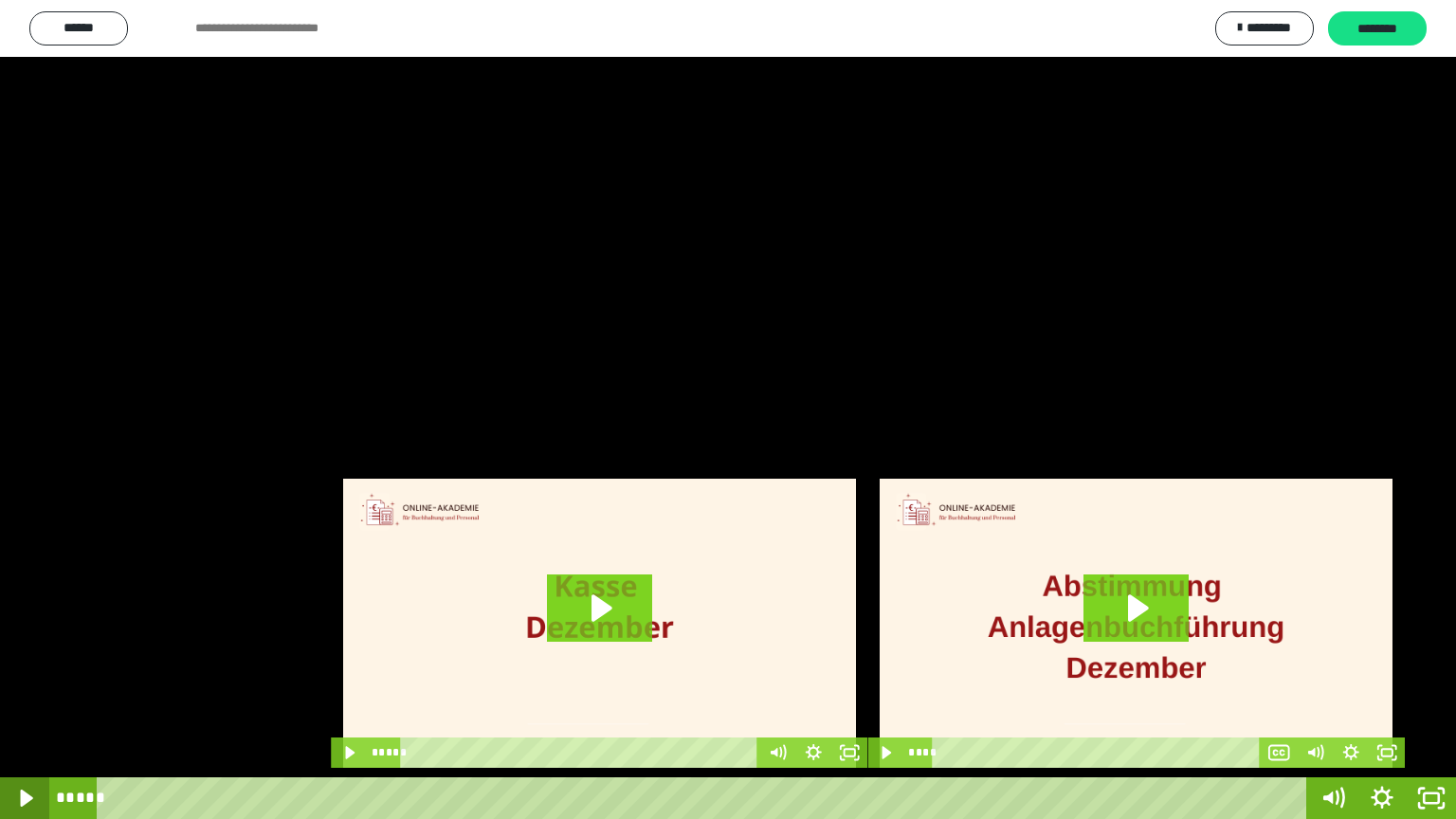 click 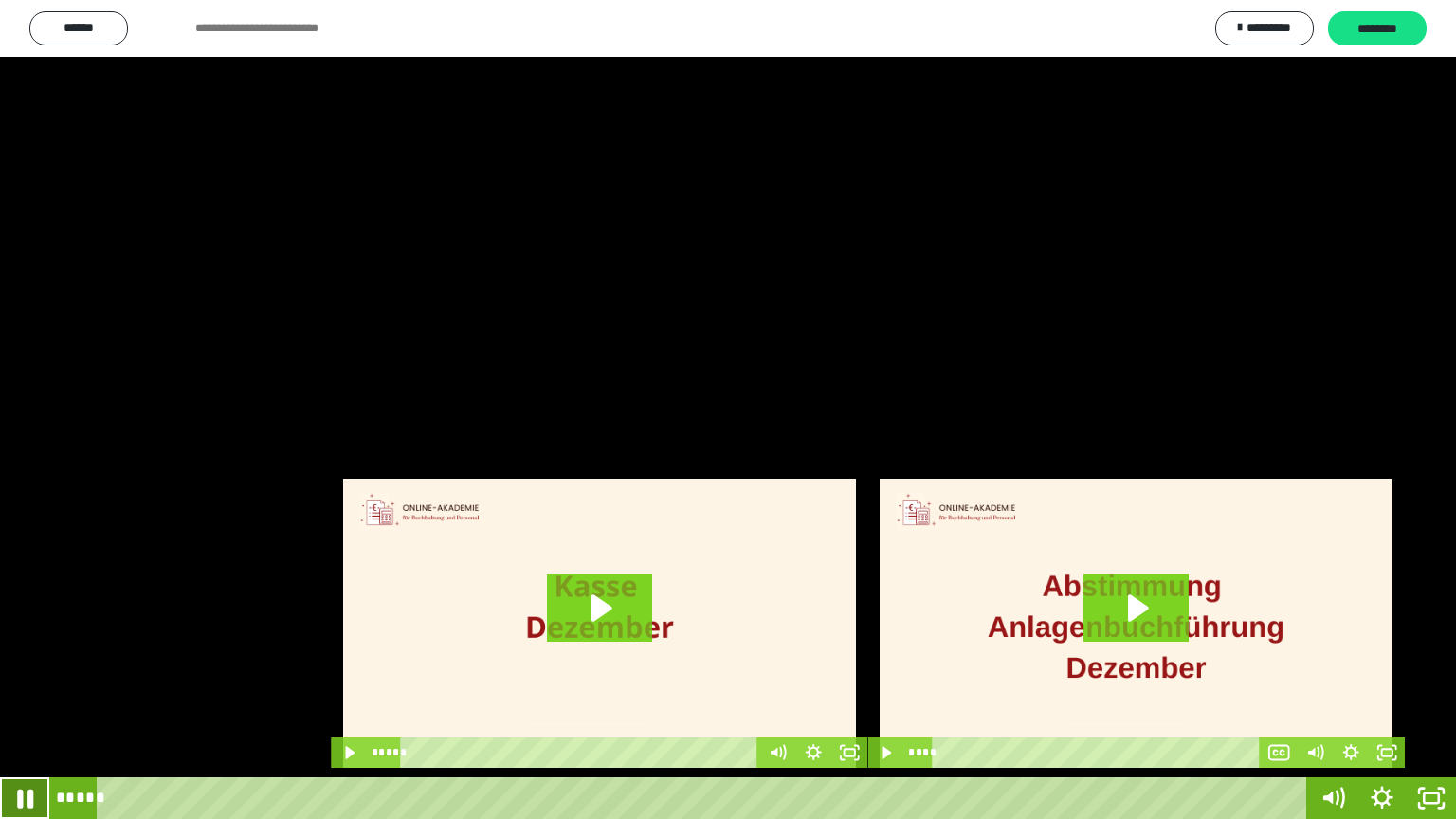 click 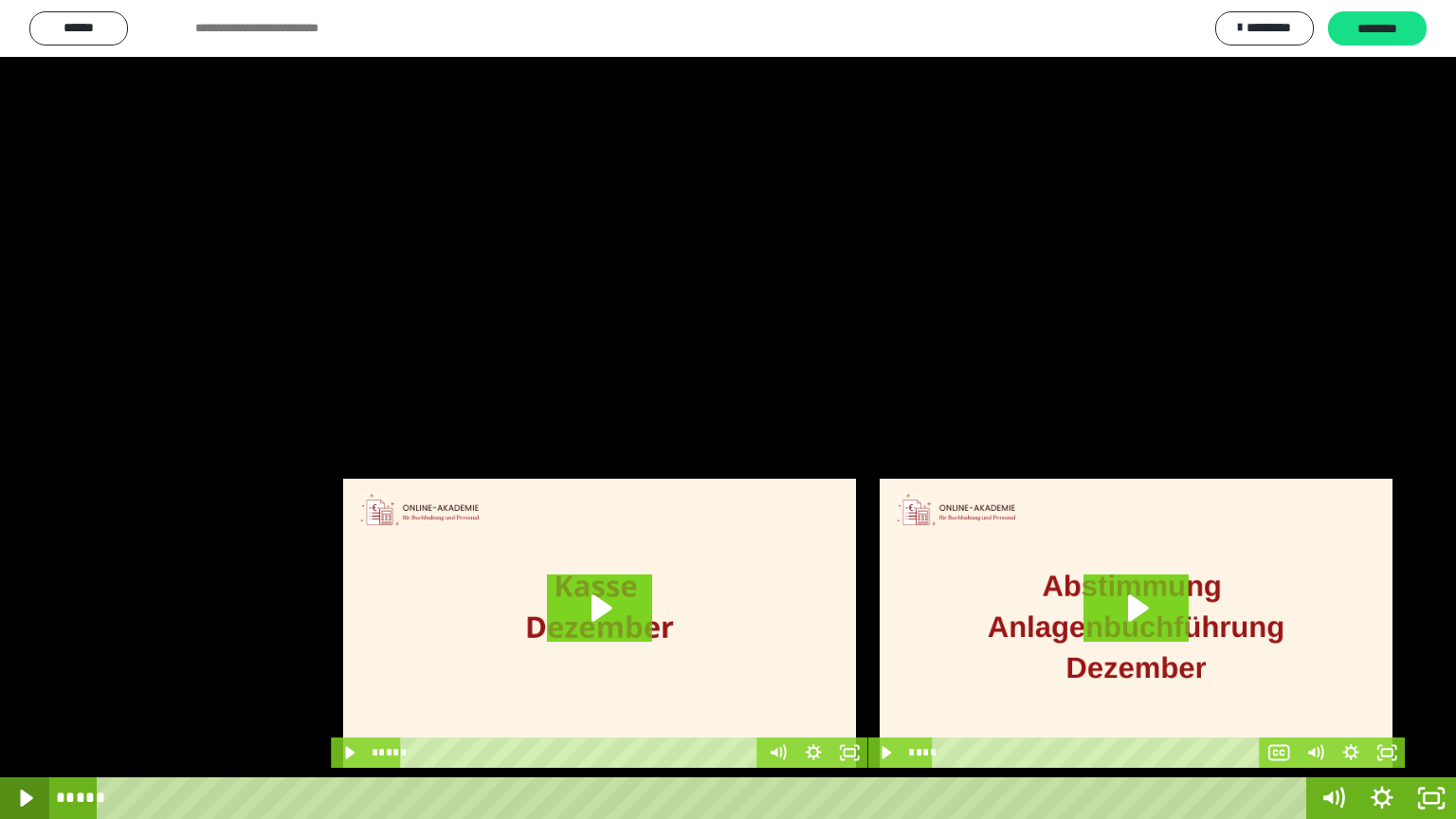 click 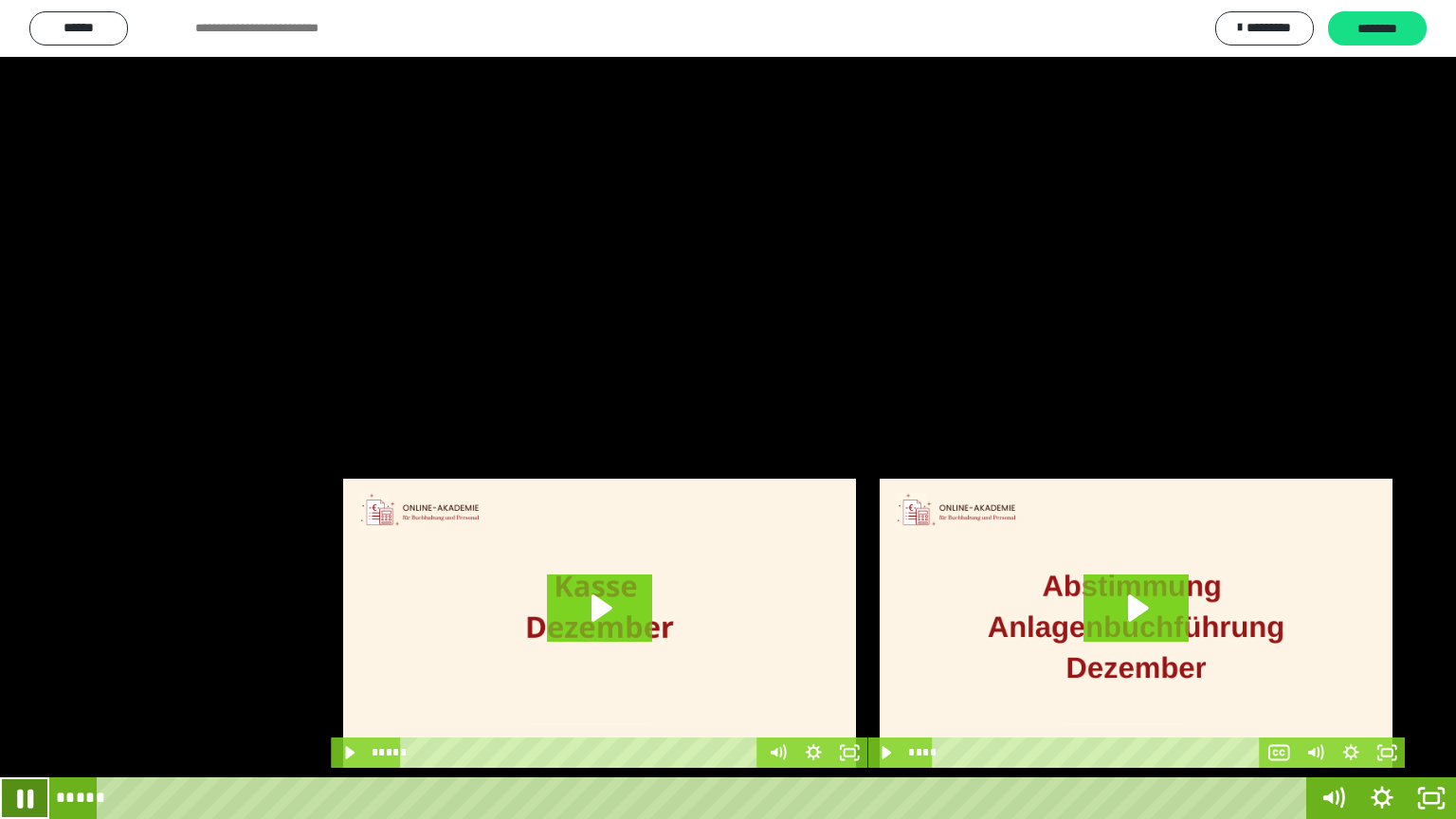click 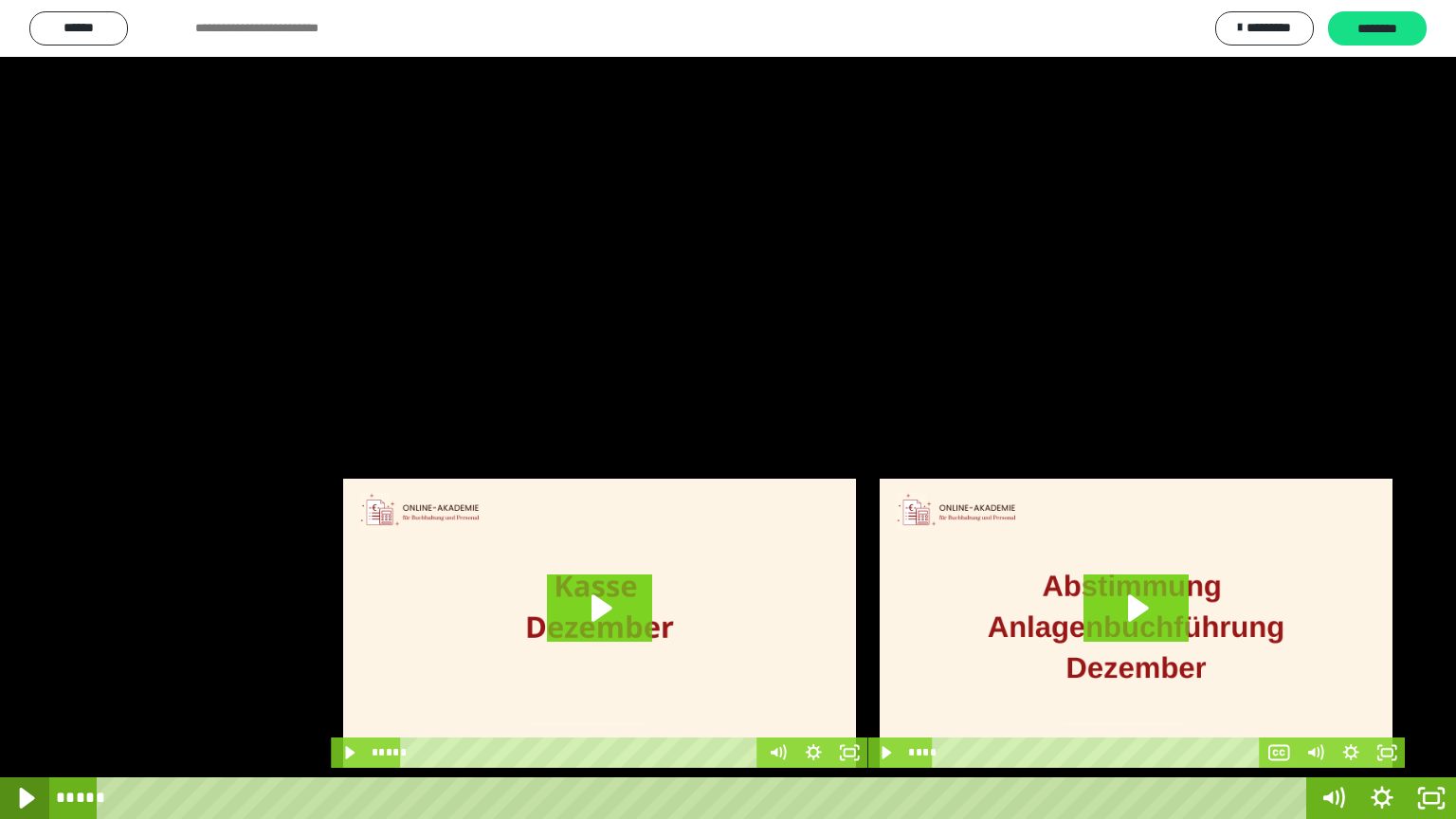 click 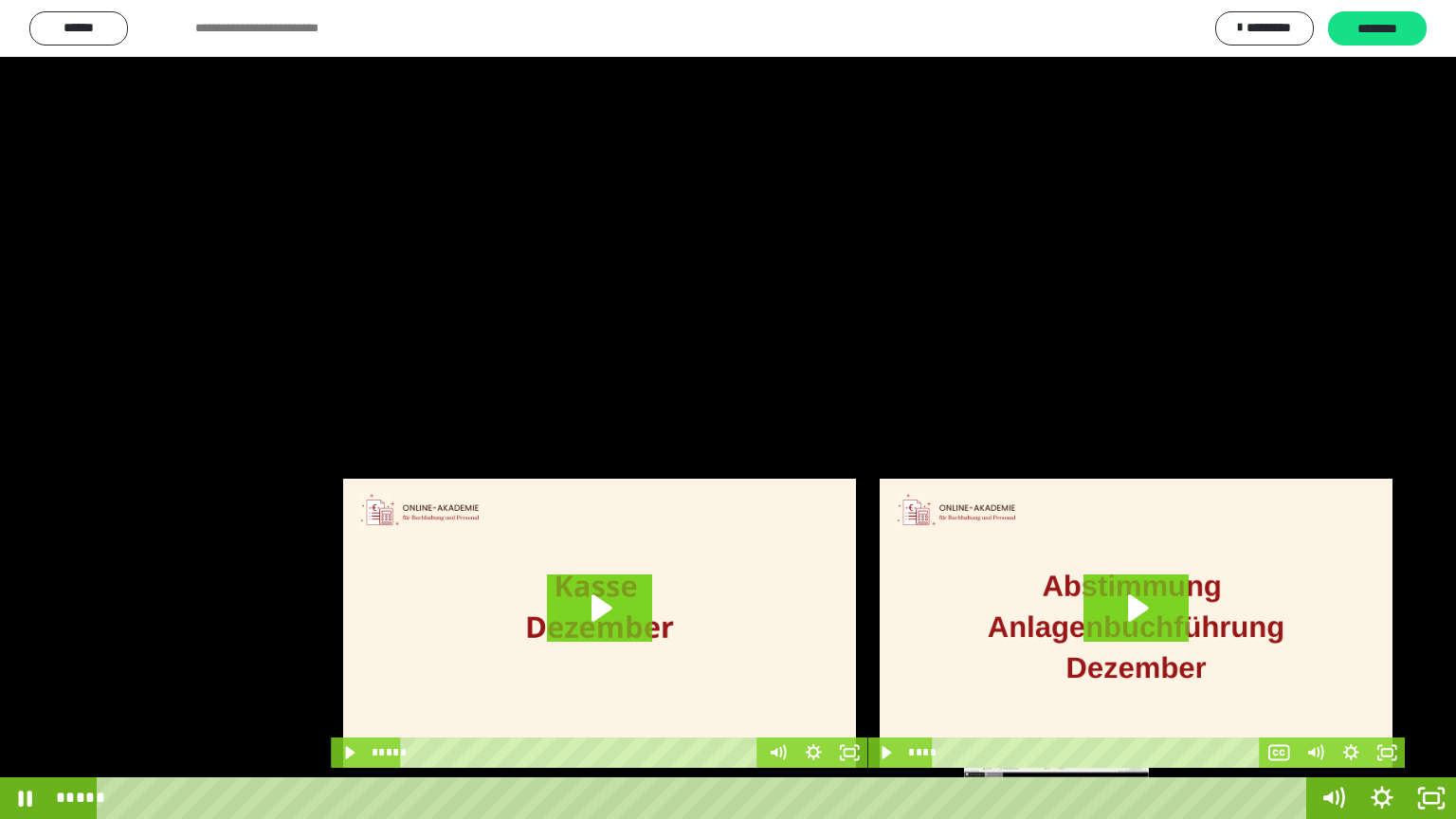click at bounding box center [1056, 798] 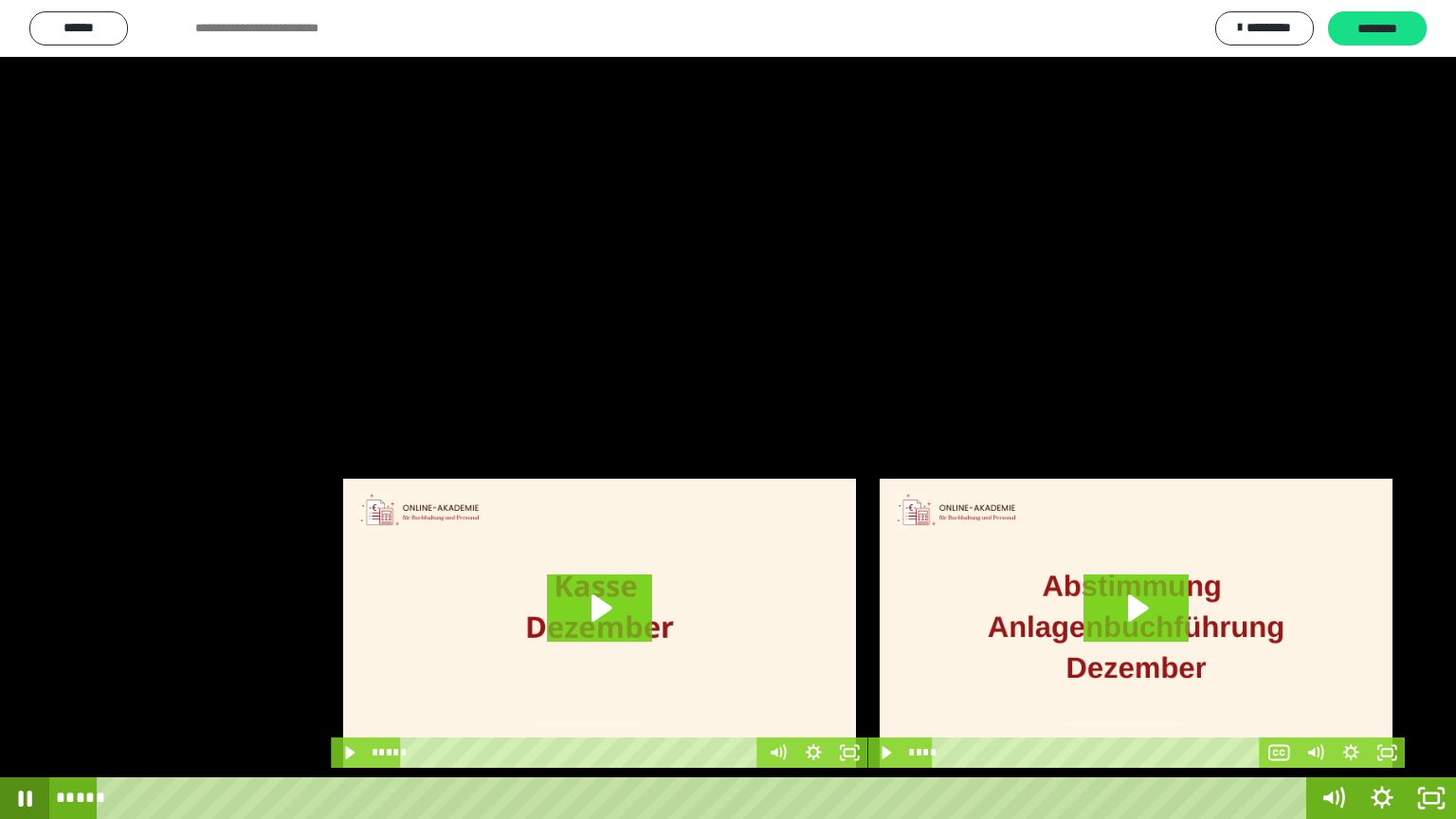 click 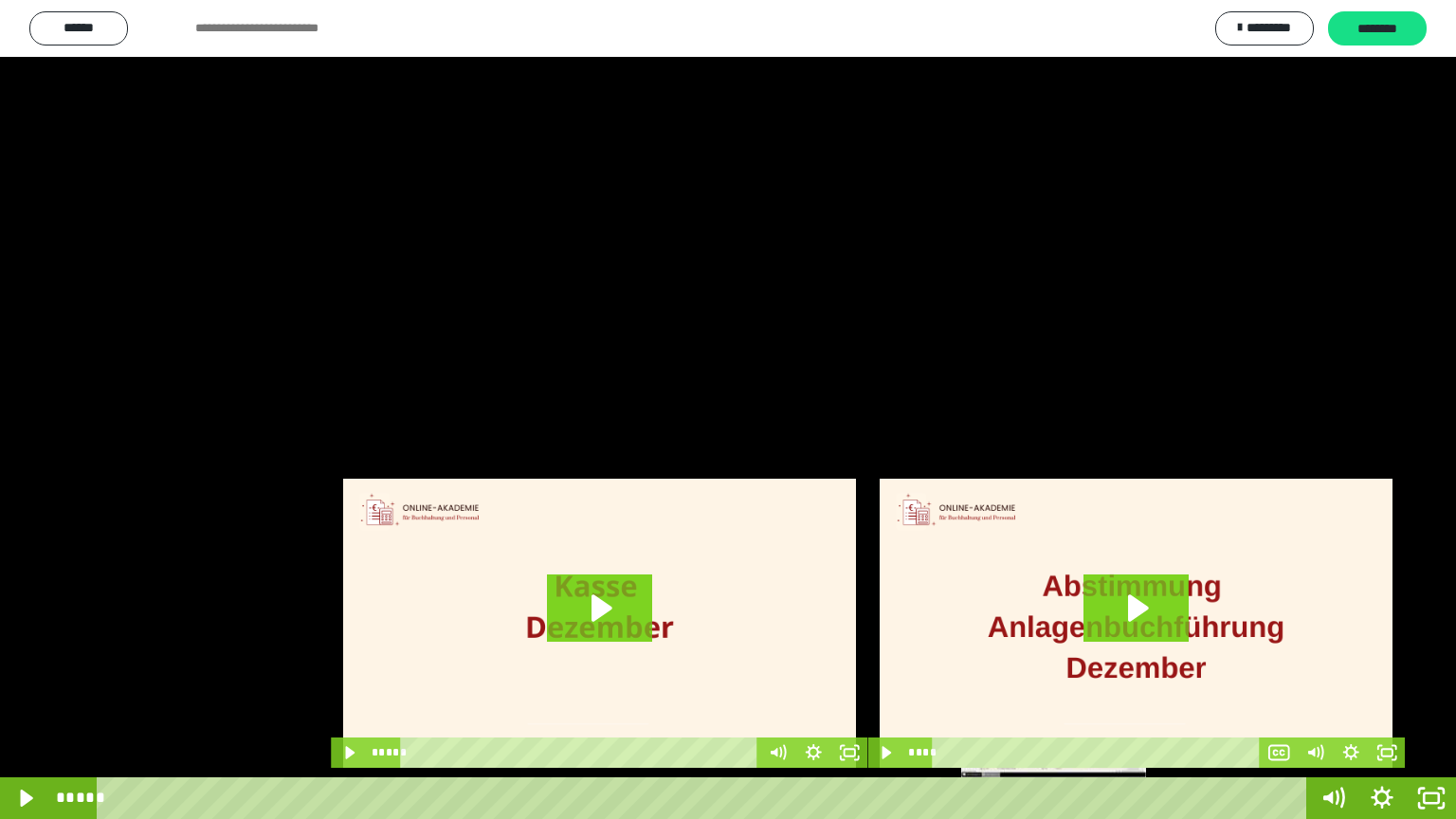 click at bounding box center (1053, 798) 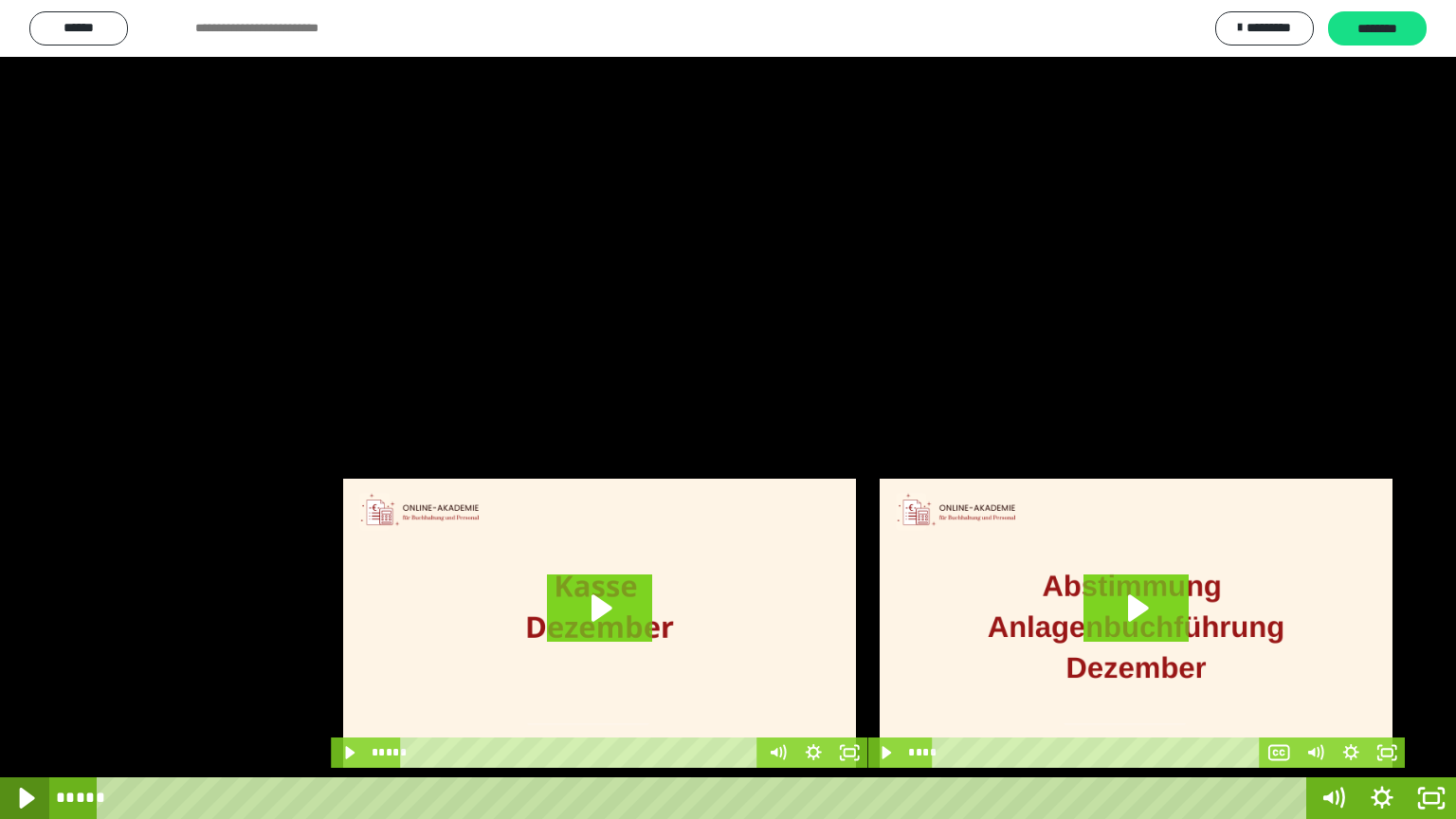 click 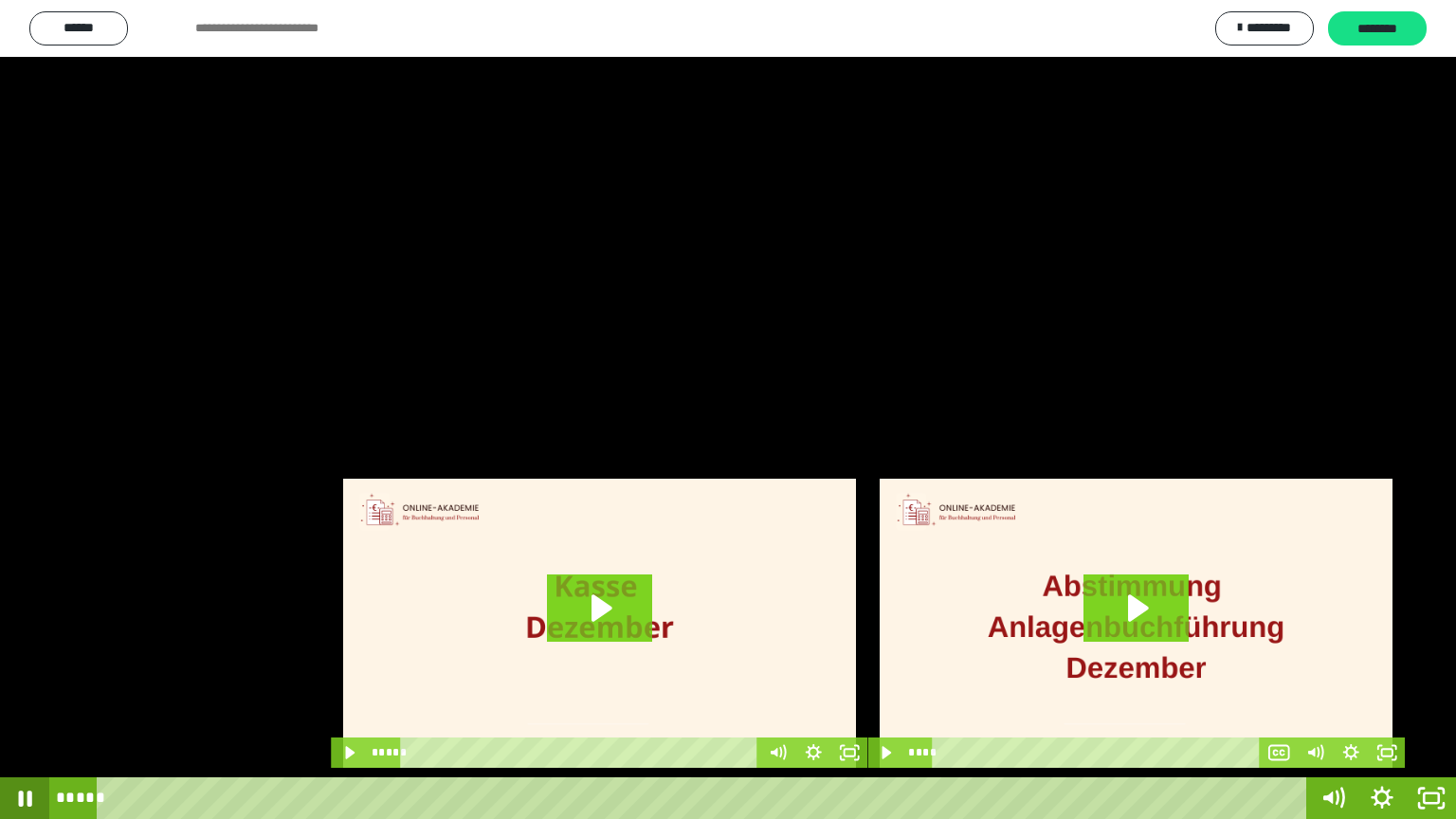 click 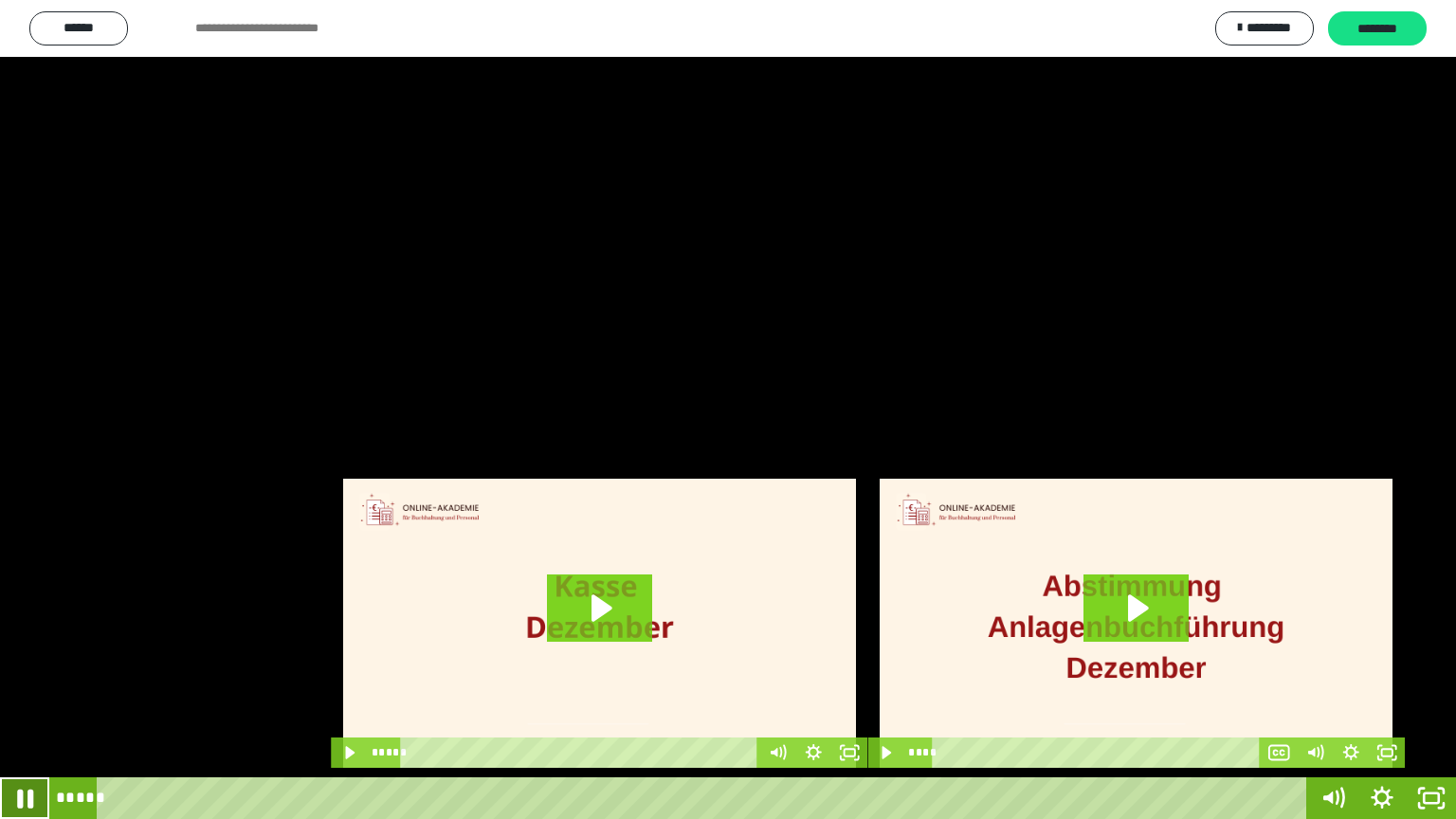 click 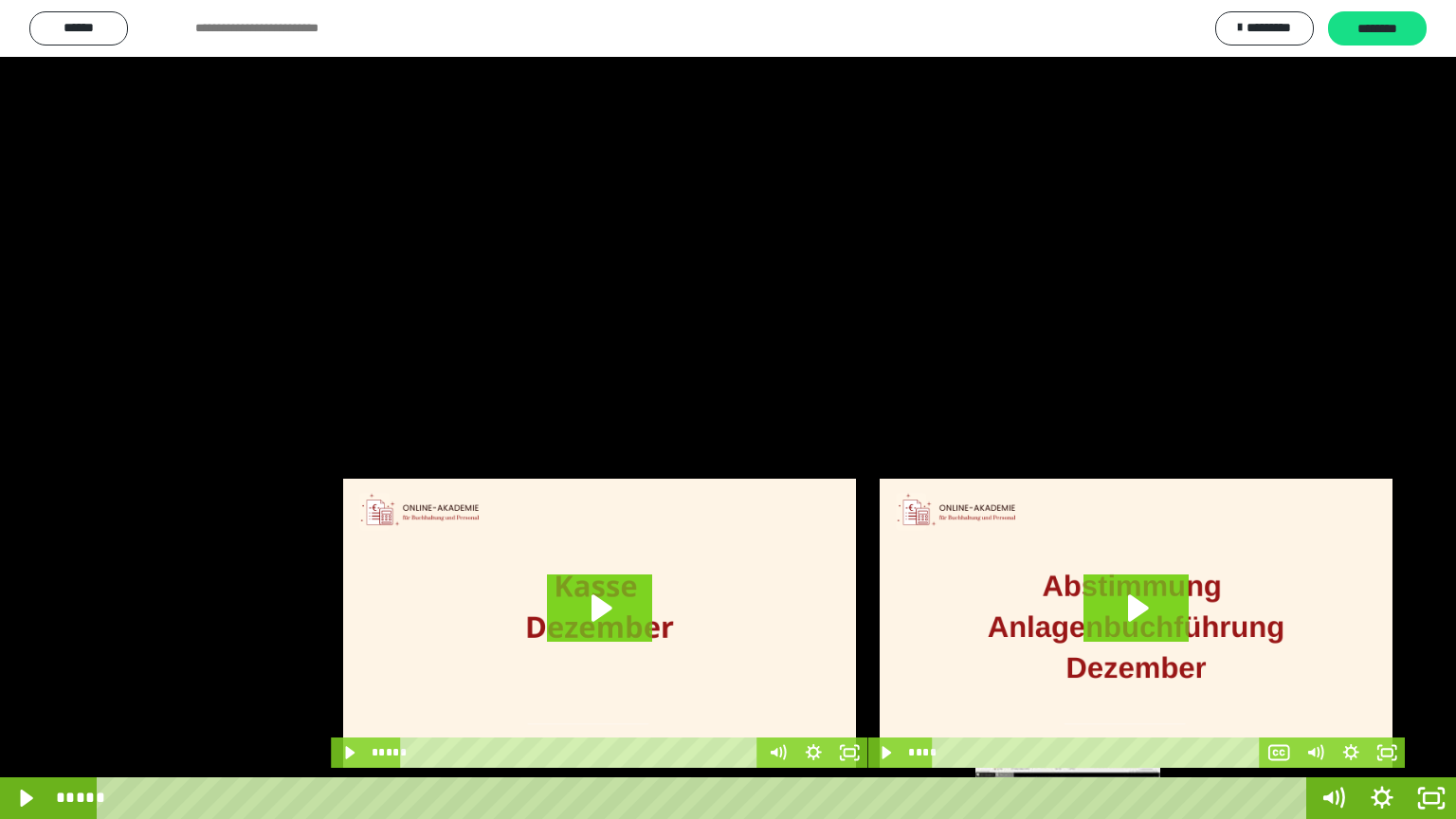 click at bounding box center [1067, 798] 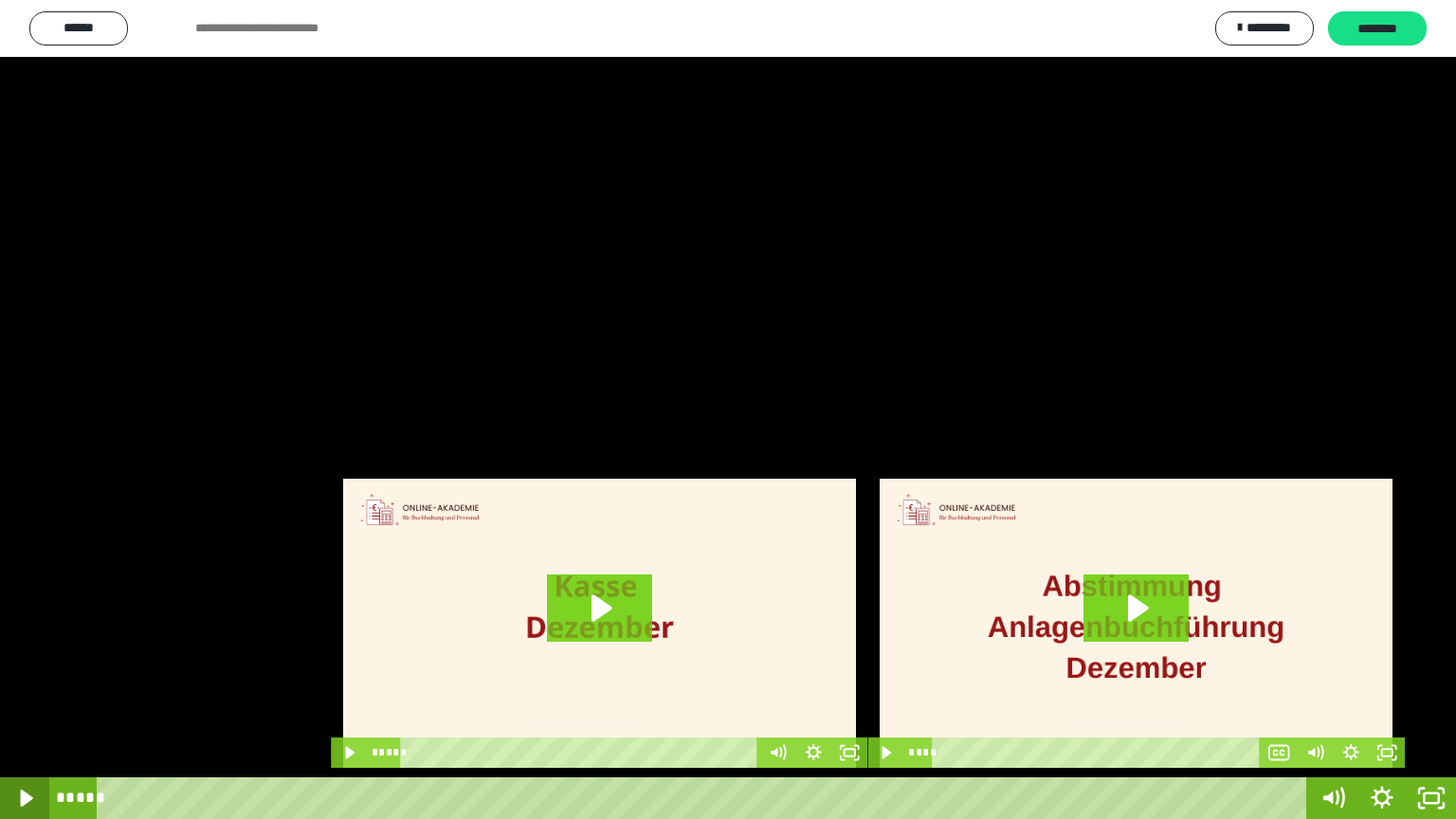 click 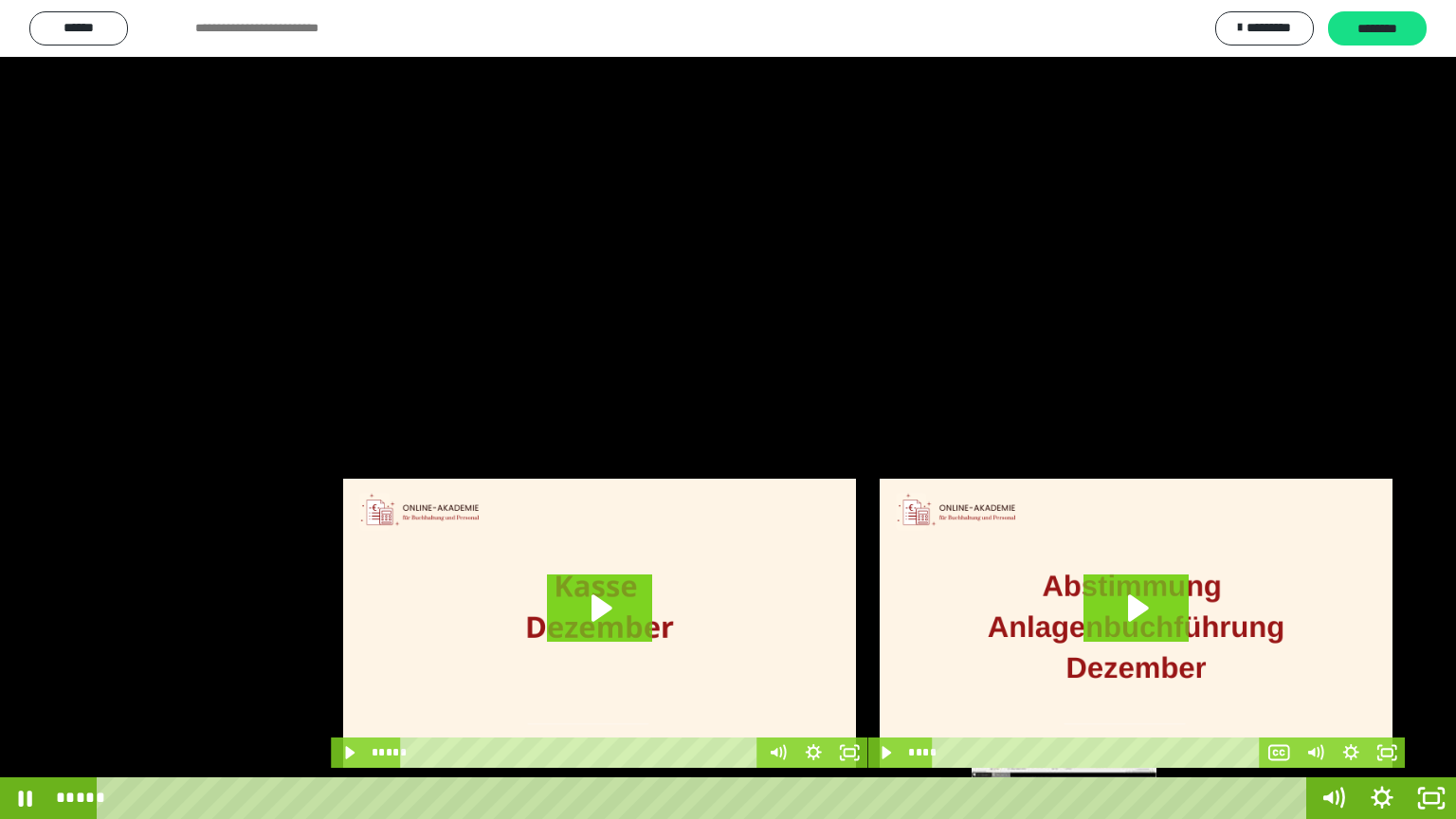 click on "*****" at bounding box center (705, 798) 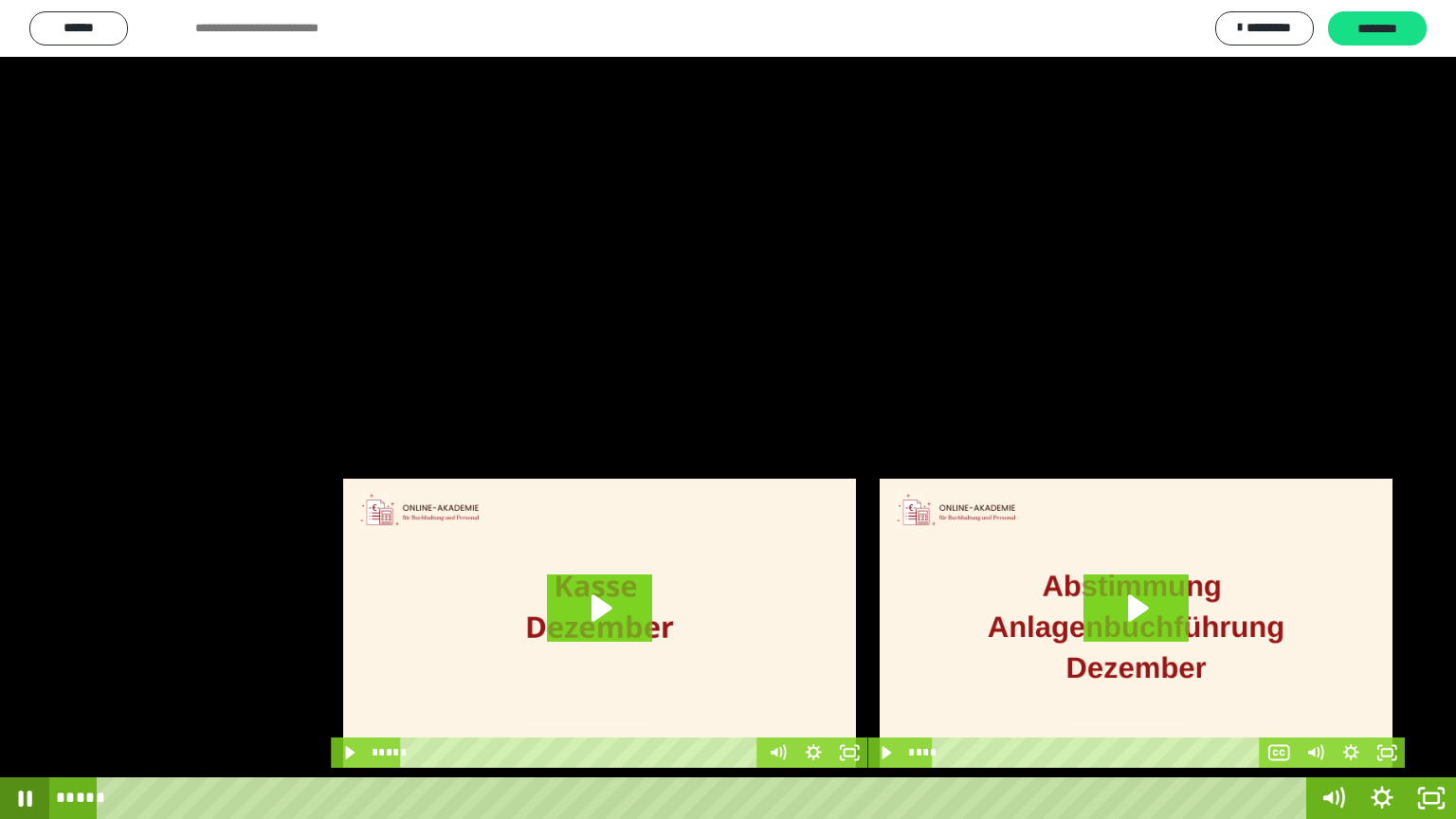 click 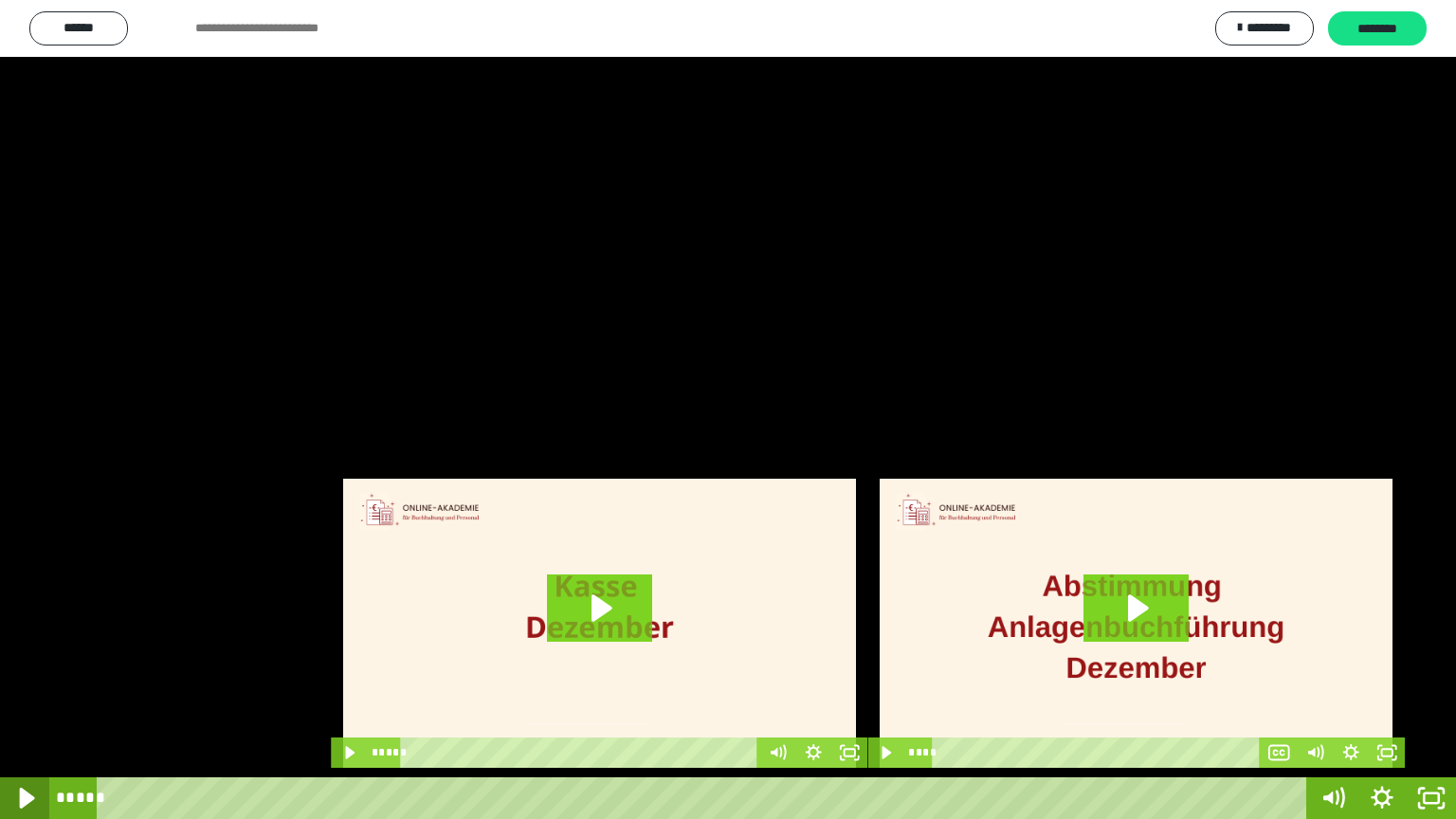 click 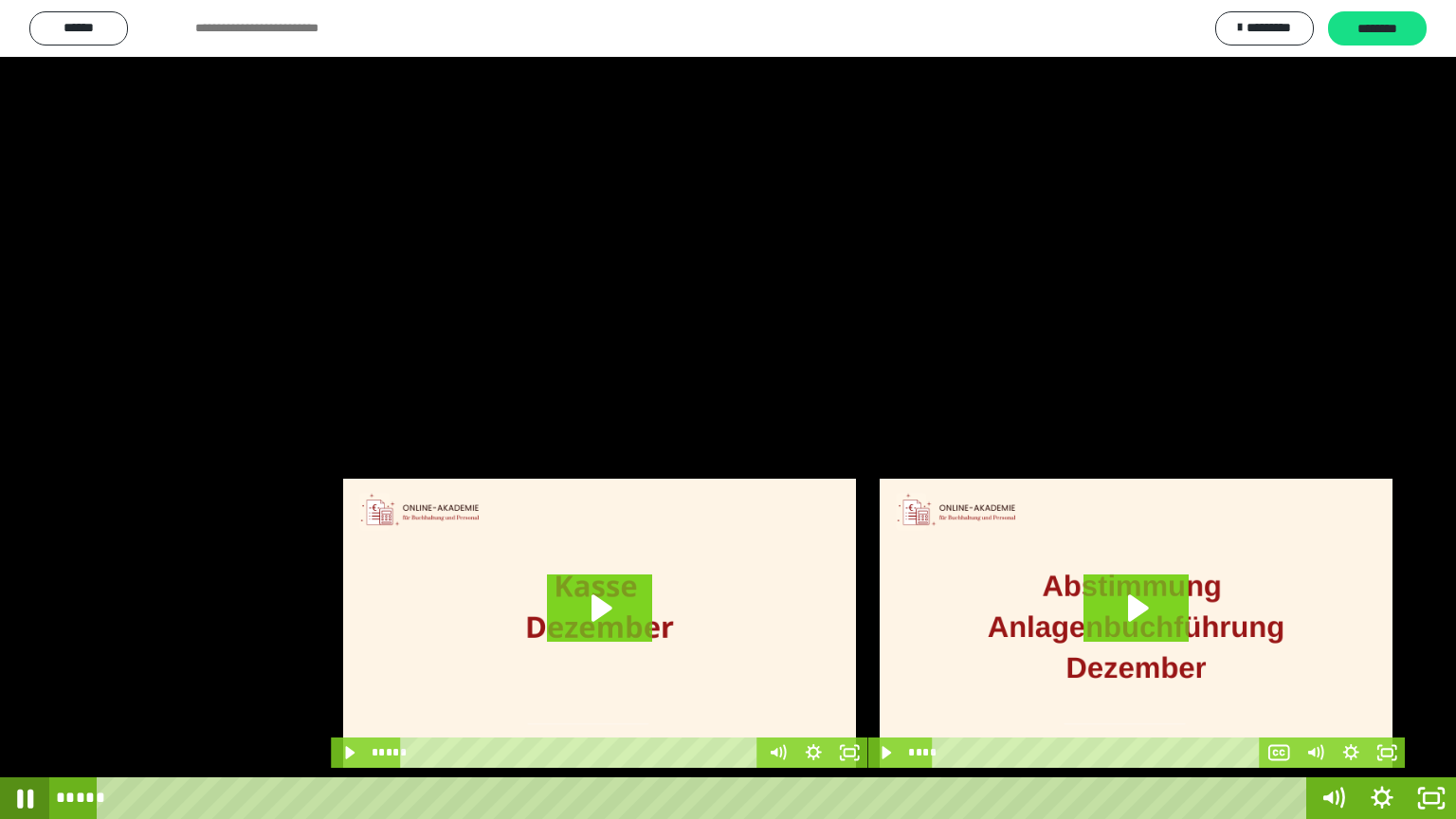 click 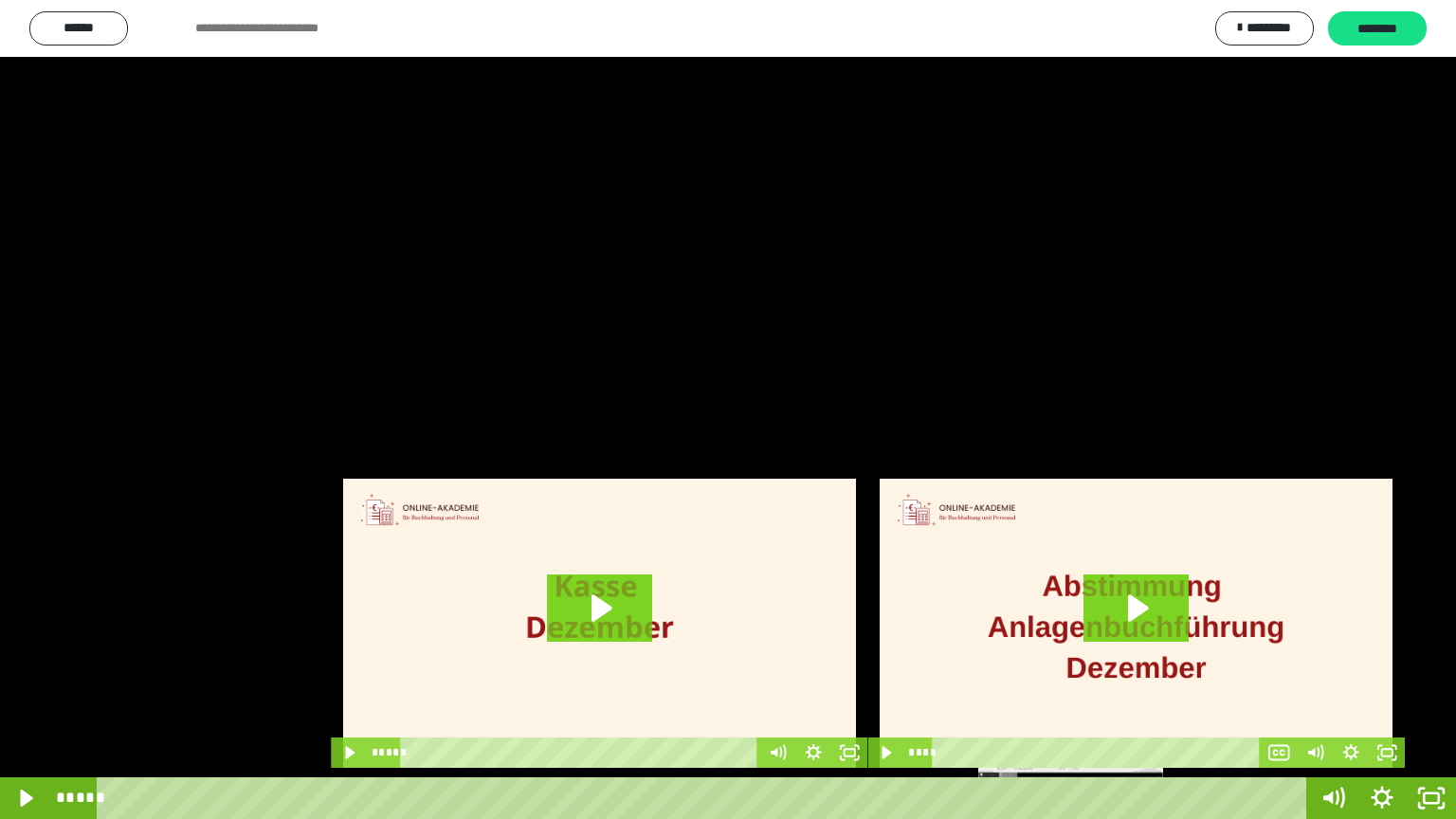 click at bounding box center [1076, 798] 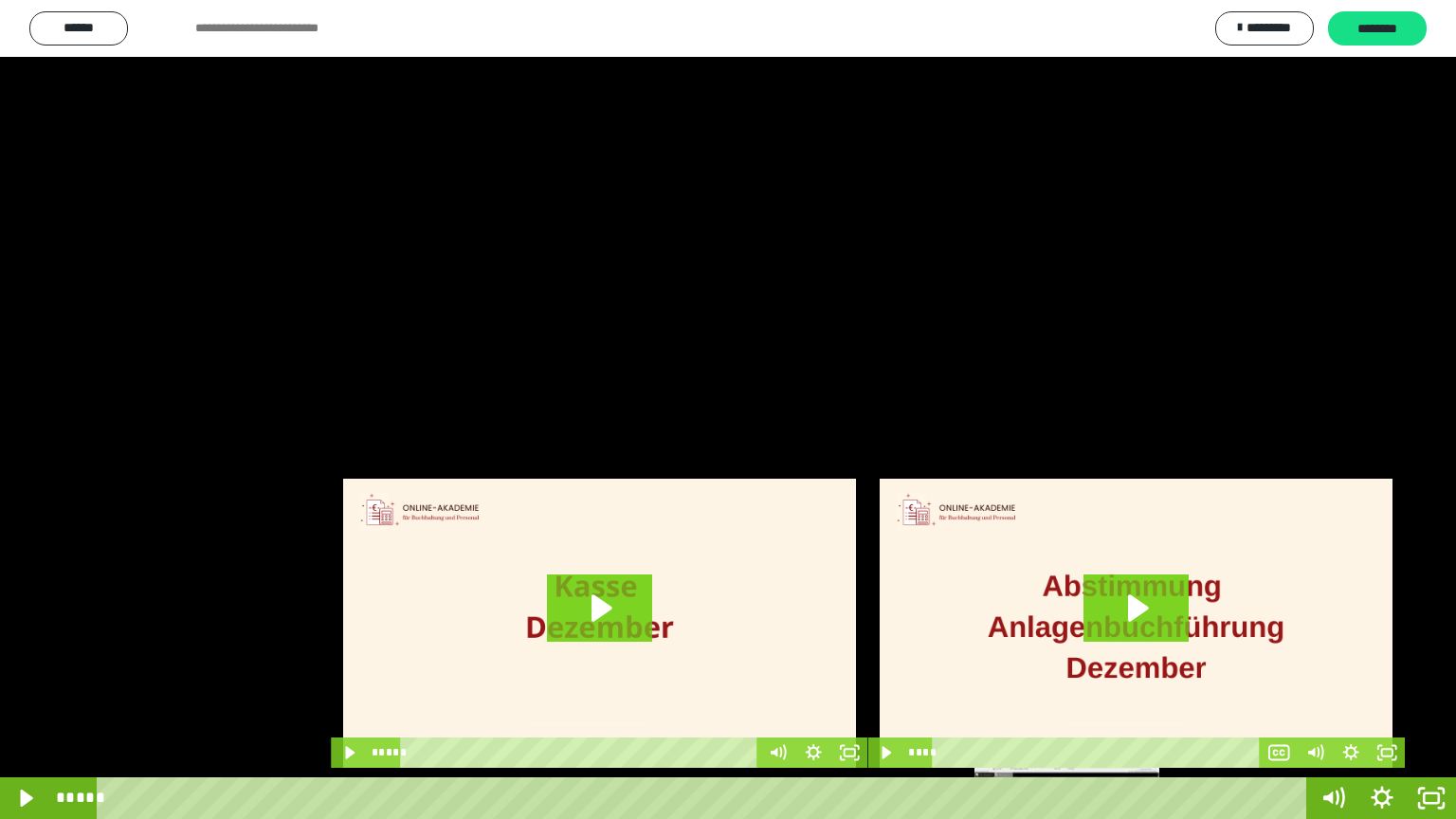 click at bounding box center [1070, 798] 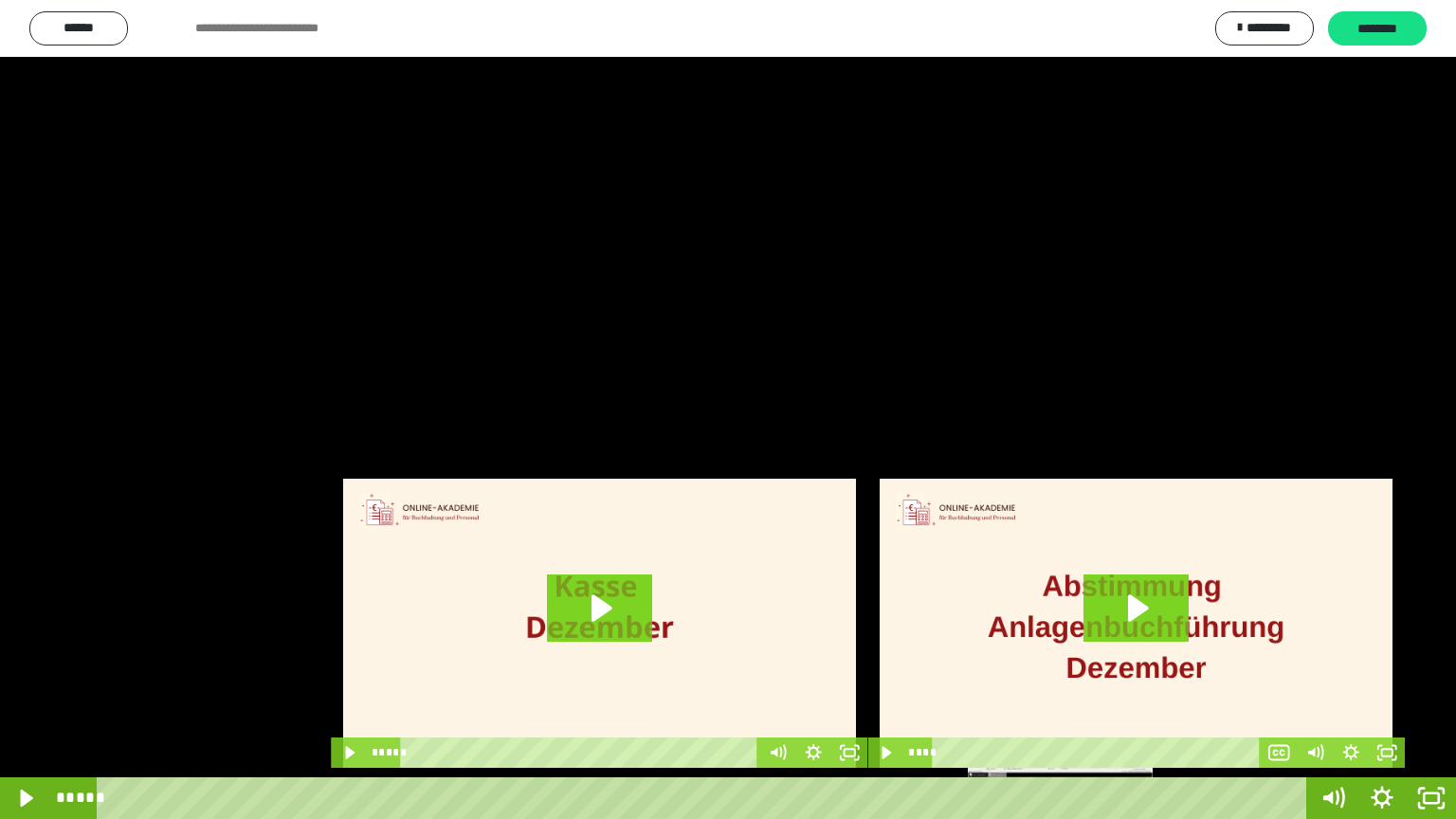 click at bounding box center (1060, 798) 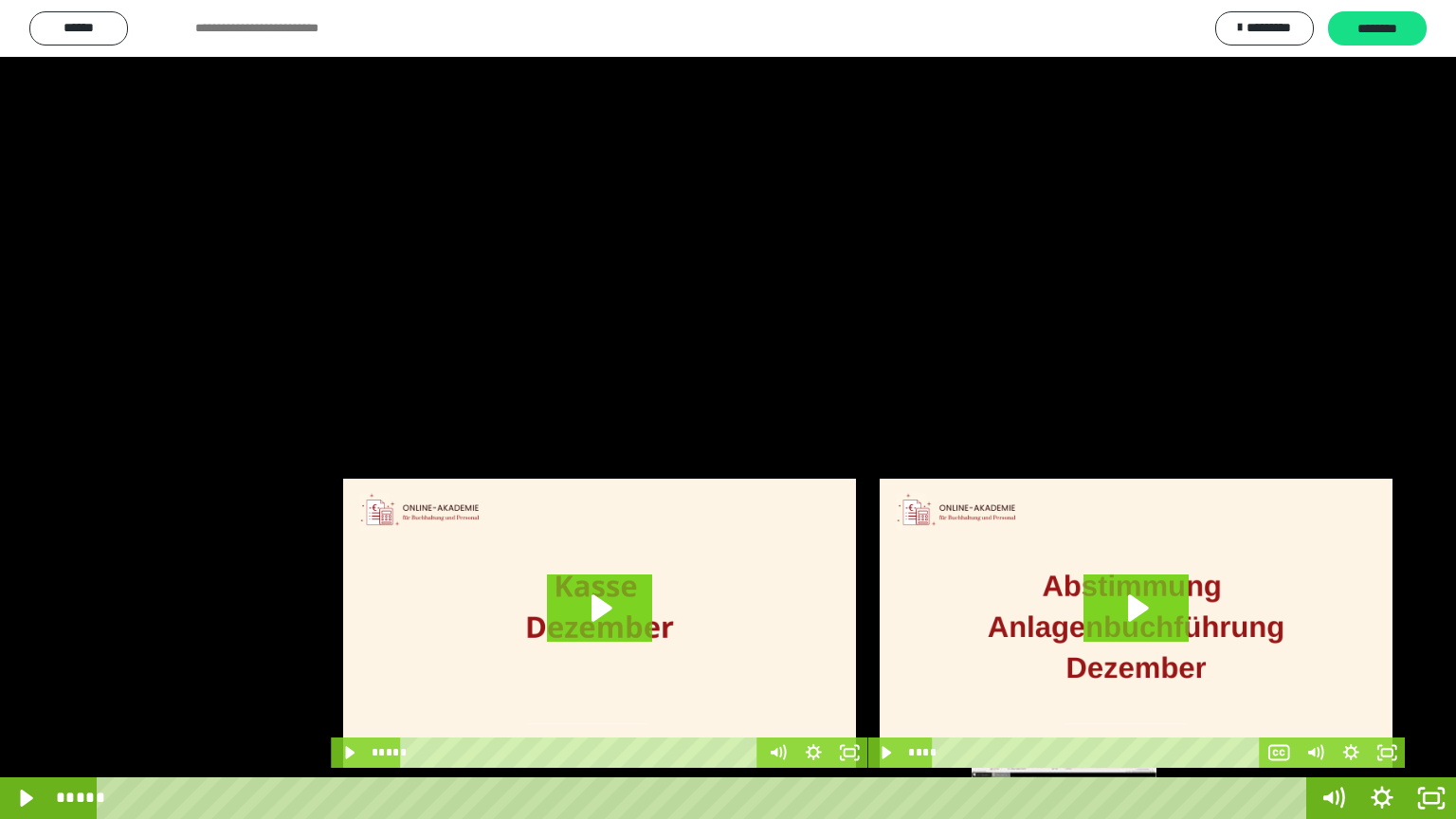click at bounding box center (1060, 798) 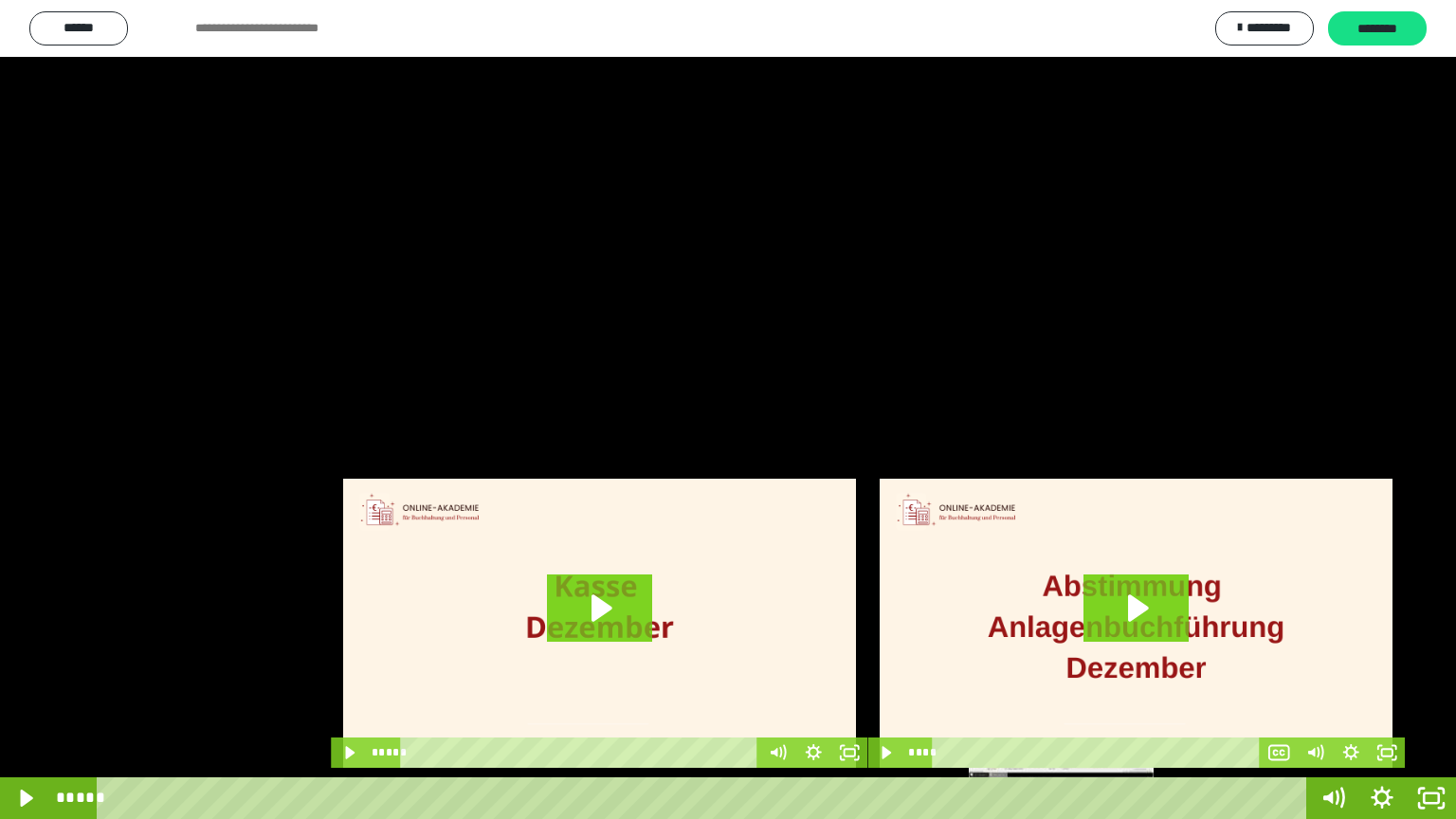 click at bounding box center [1061, 798] 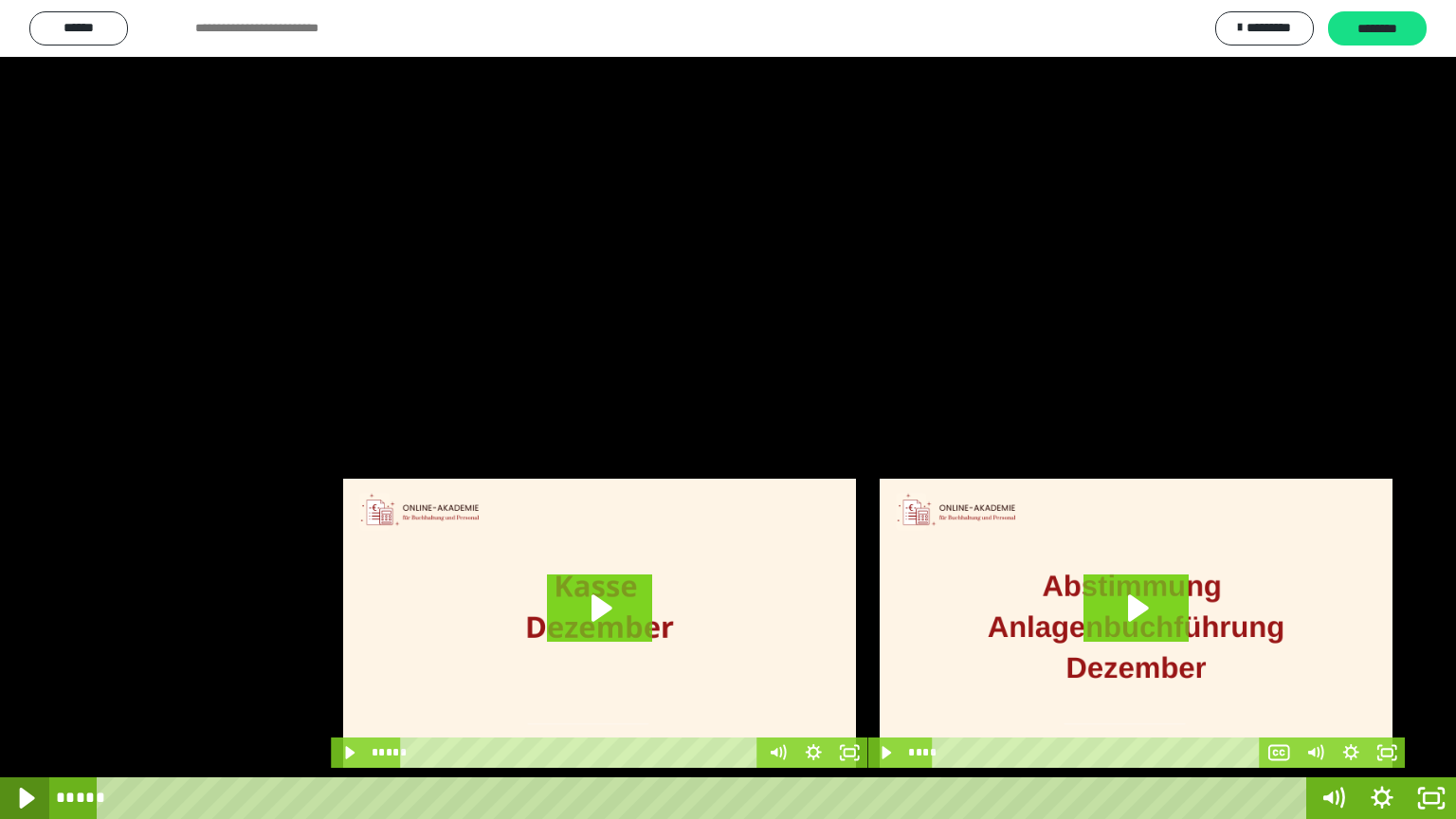 click 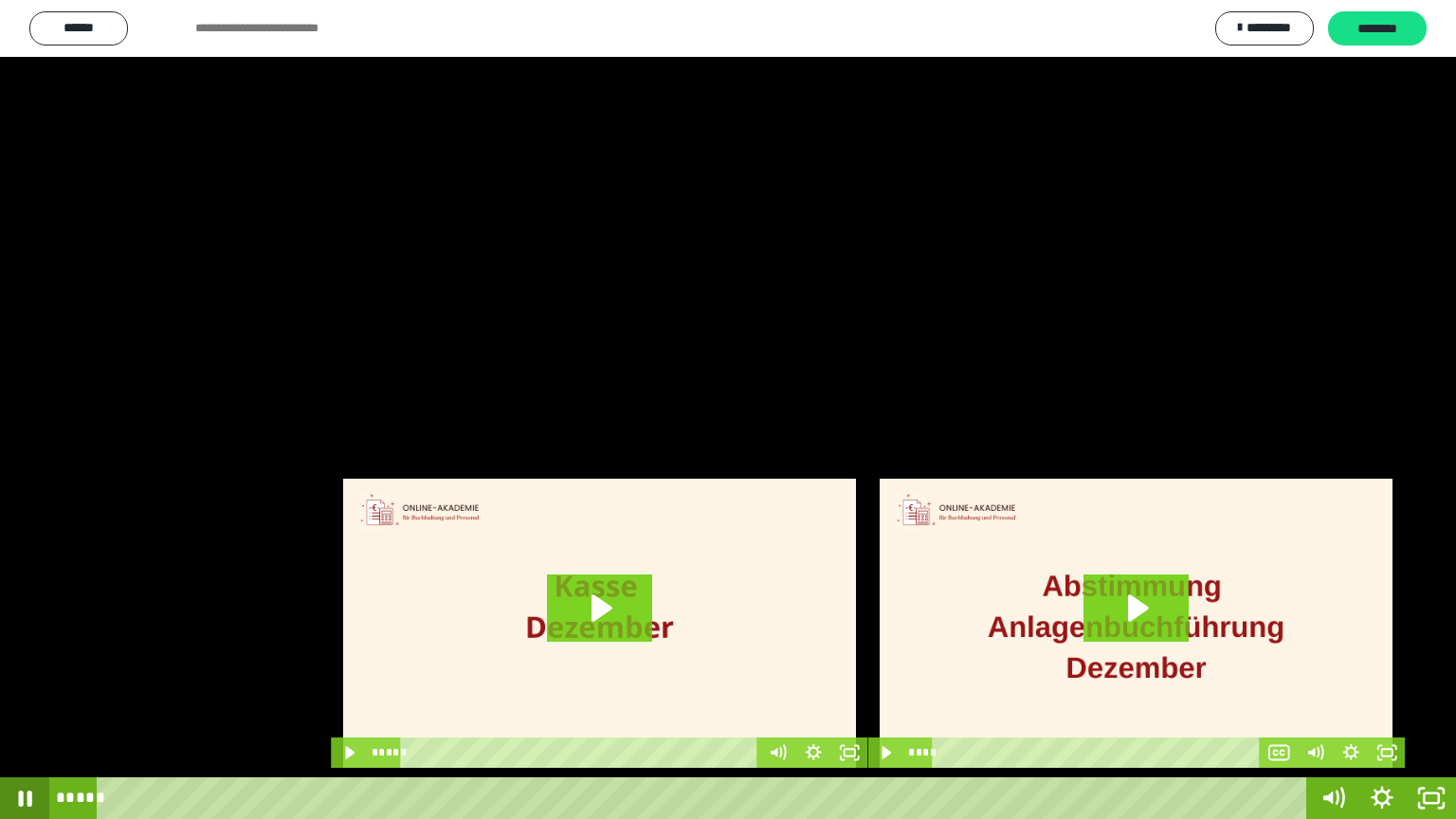 click 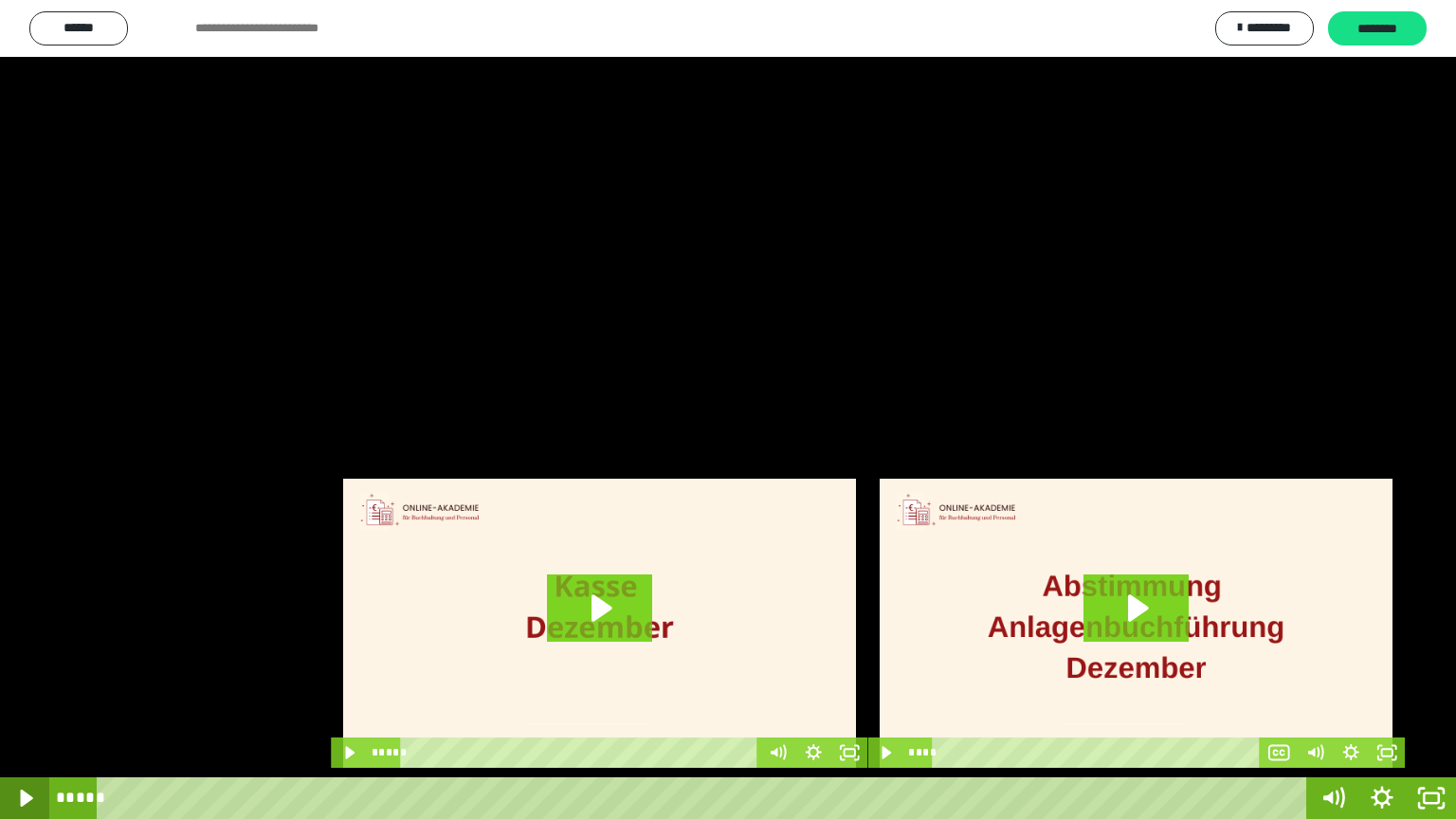 click 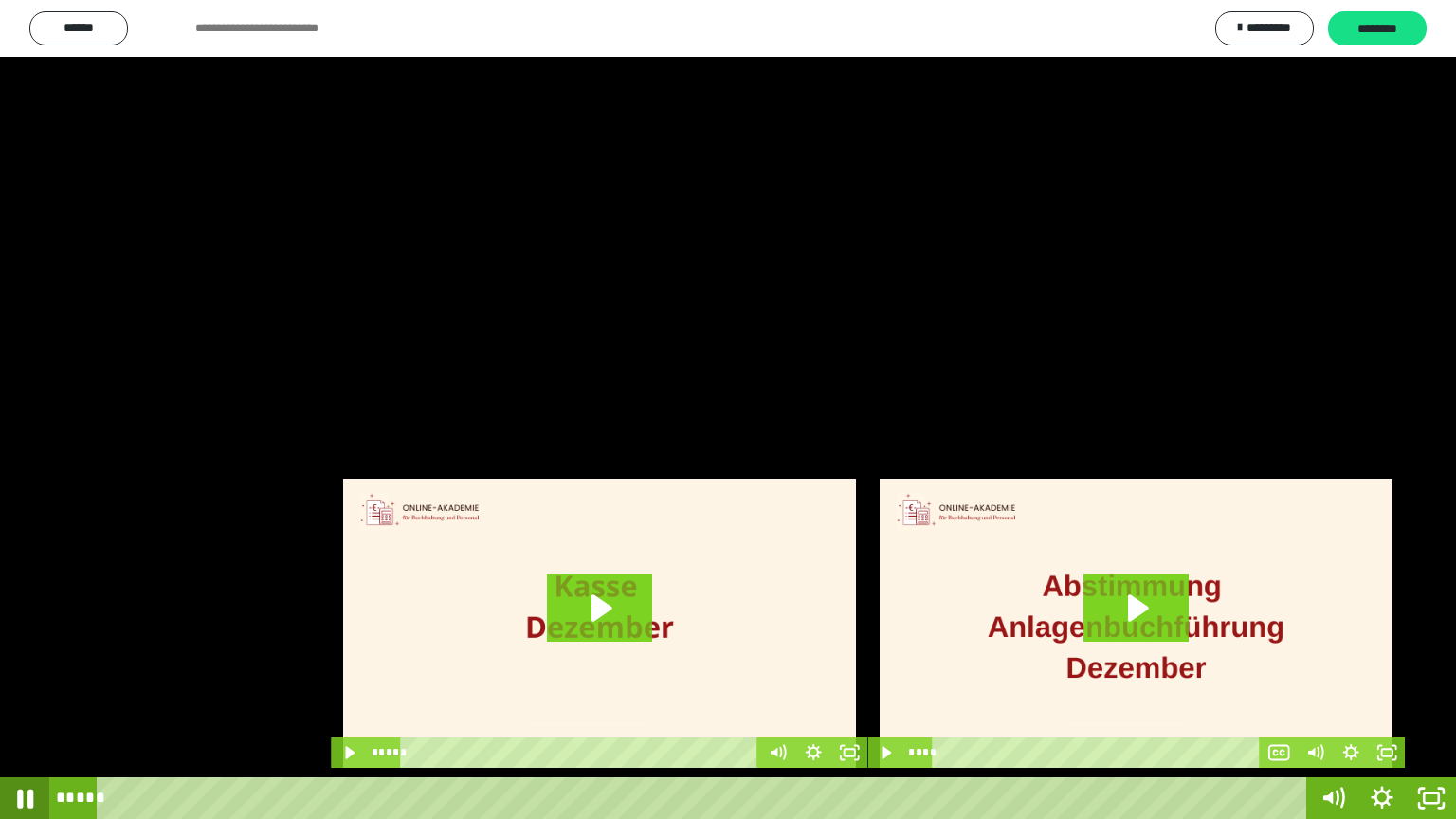 click 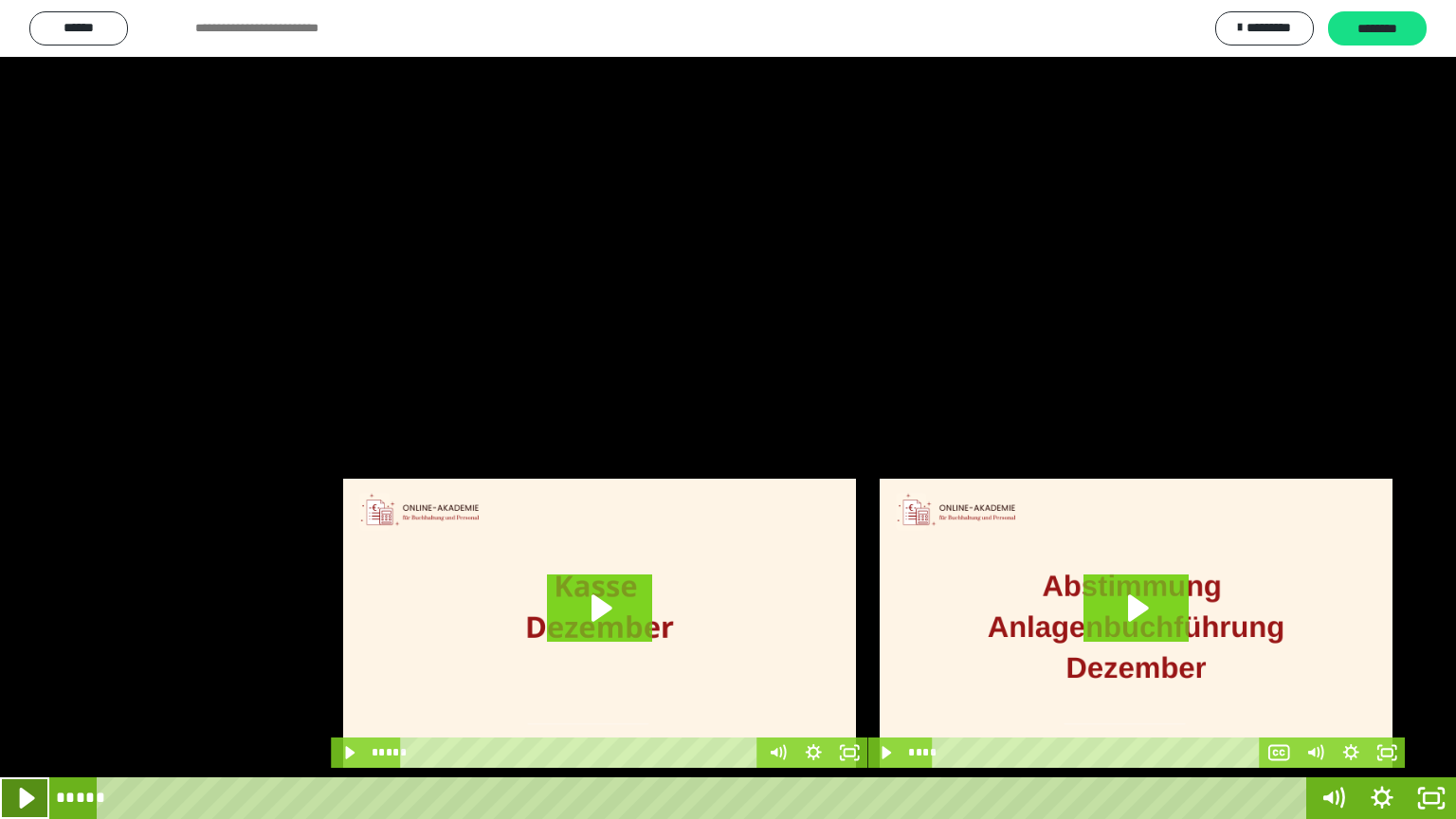 click 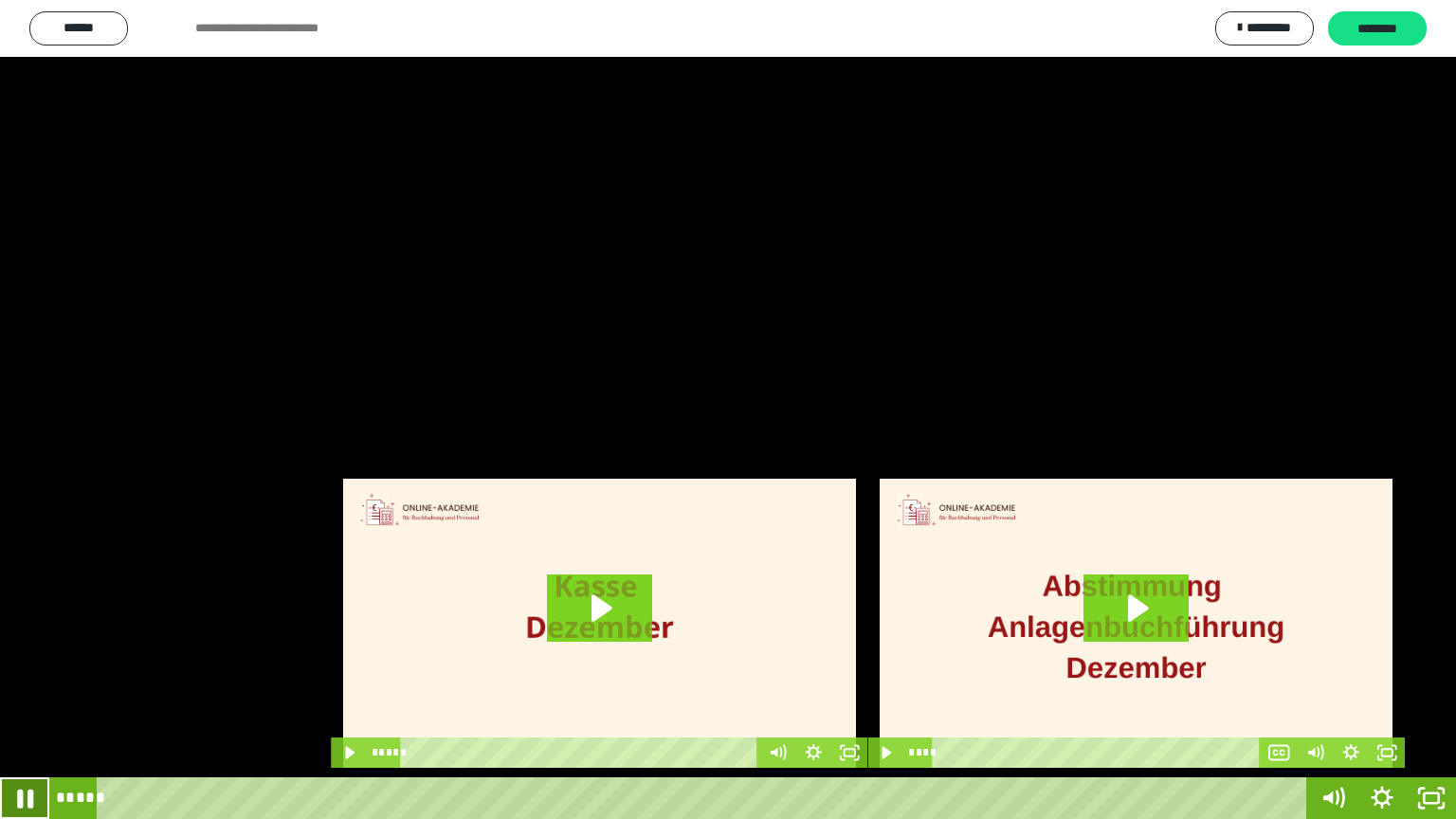 click 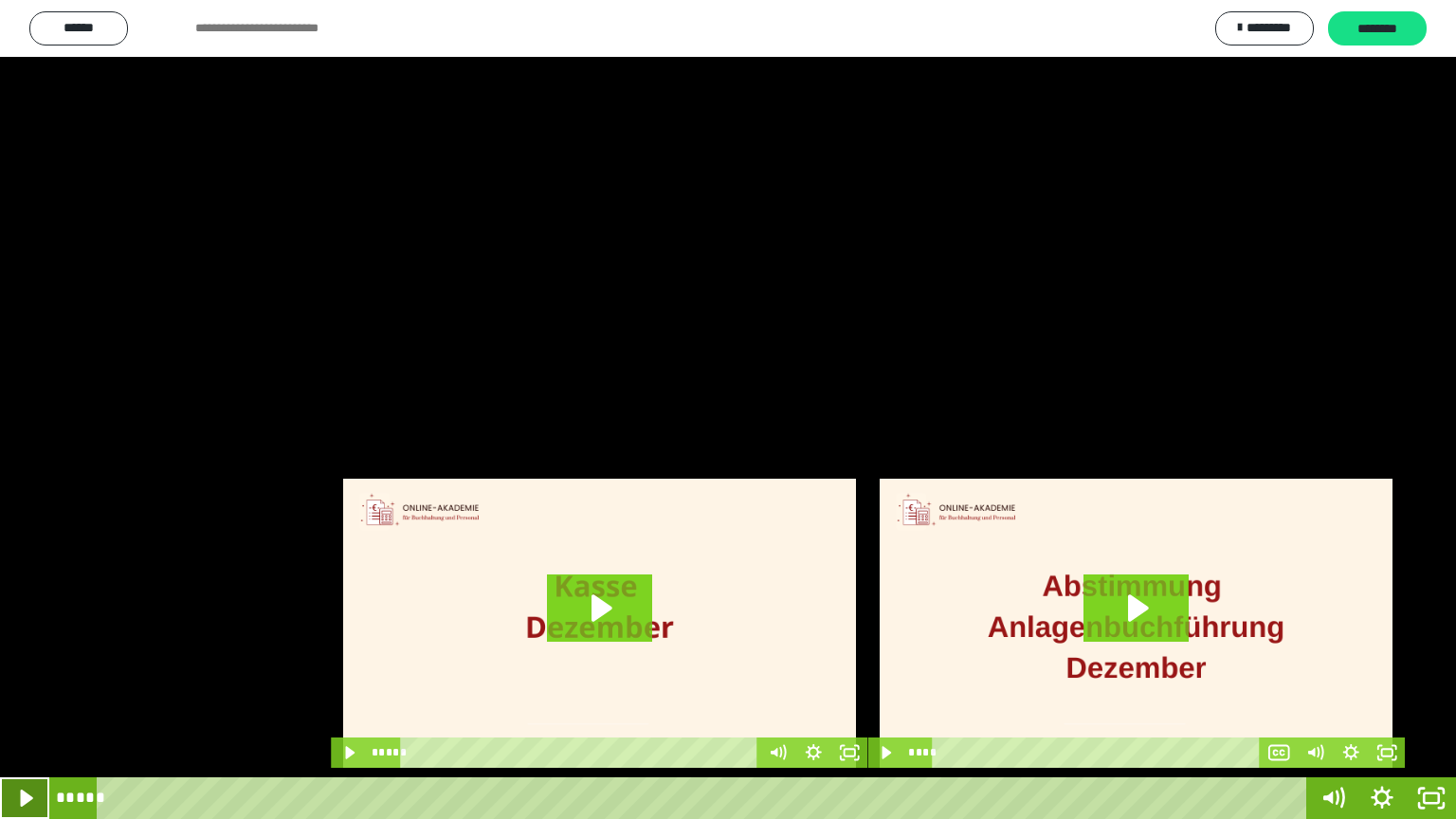 click 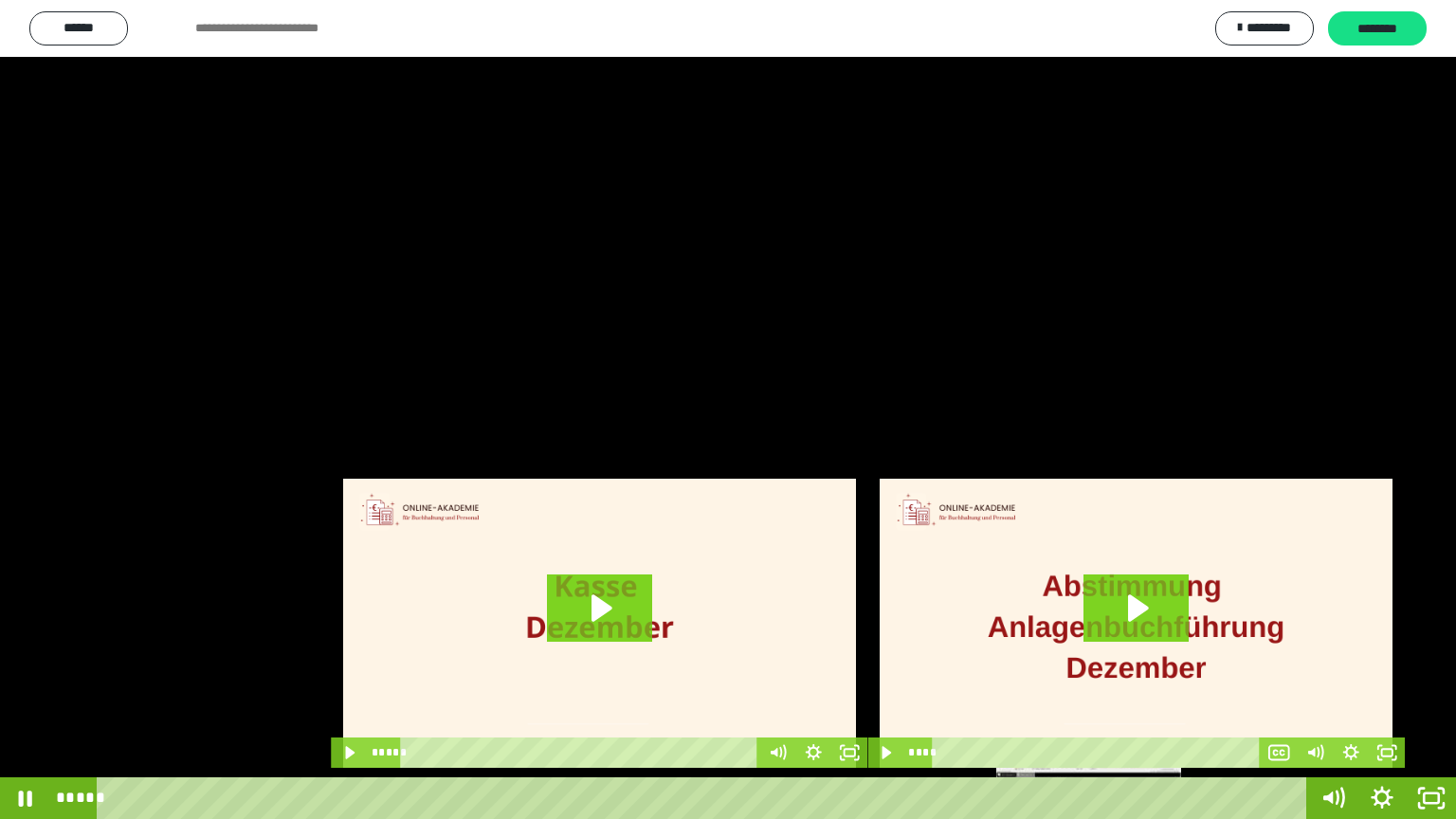 click on "*****" at bounding box center [705, 798] 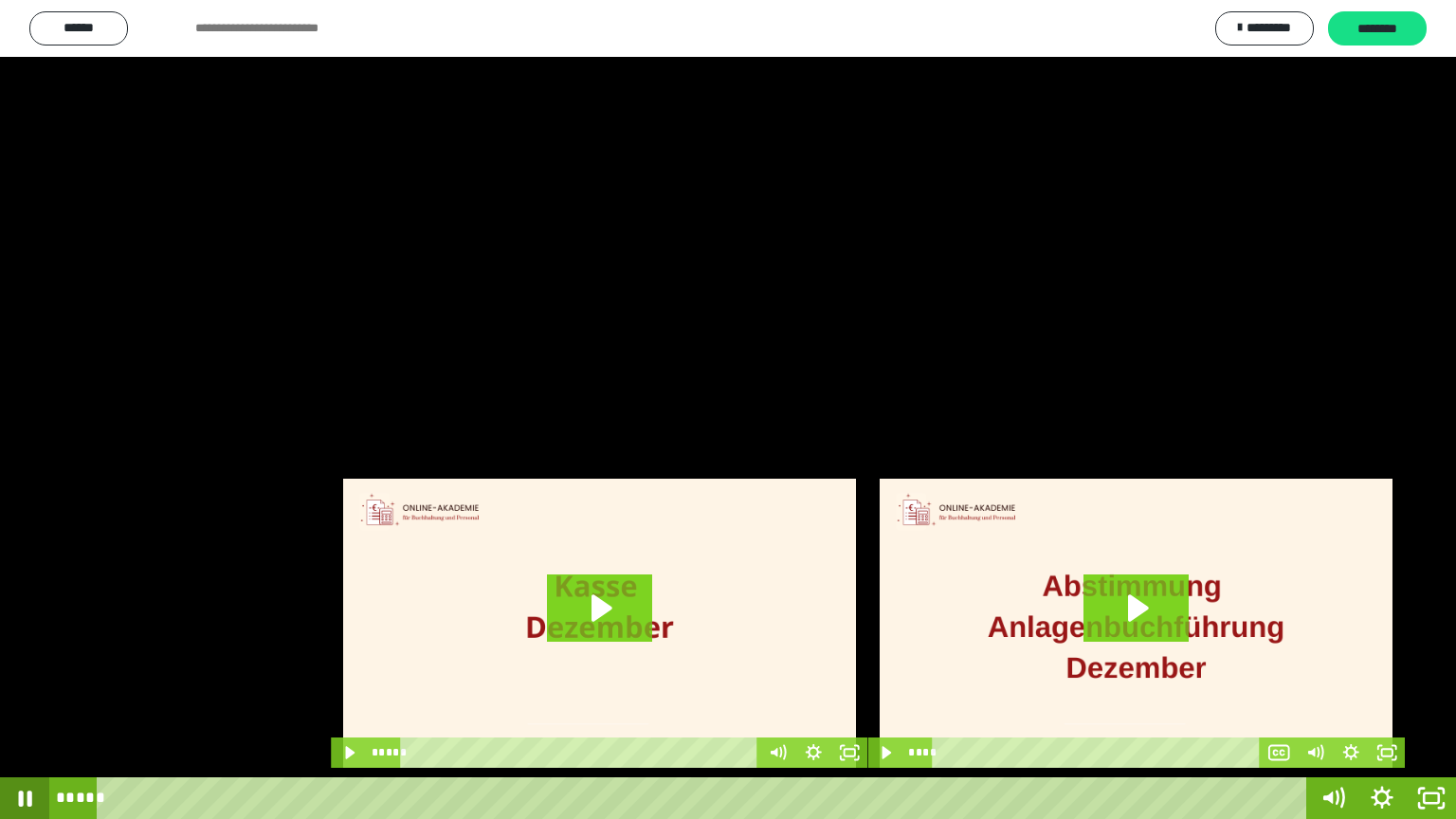 click 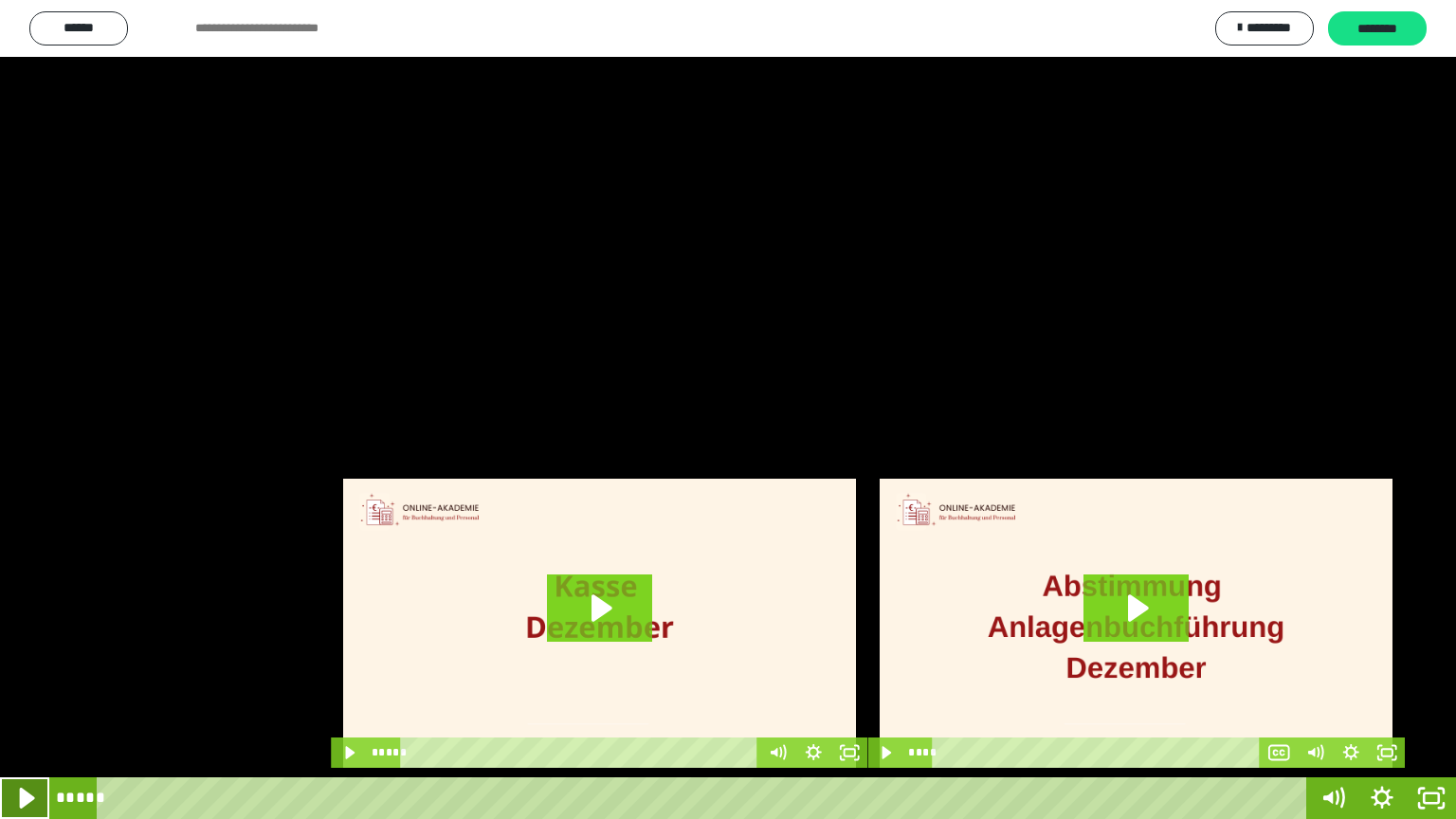 click 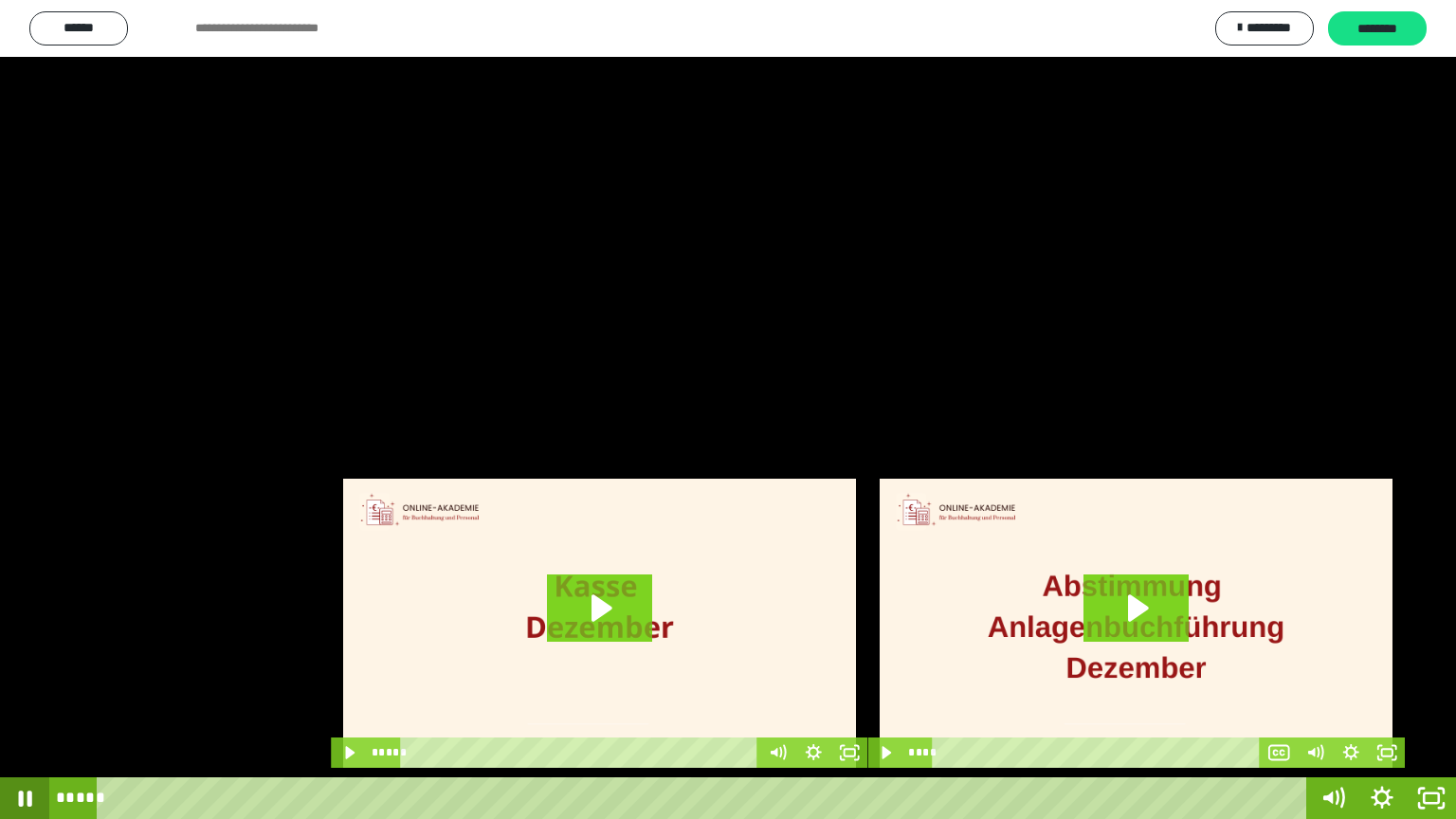 click 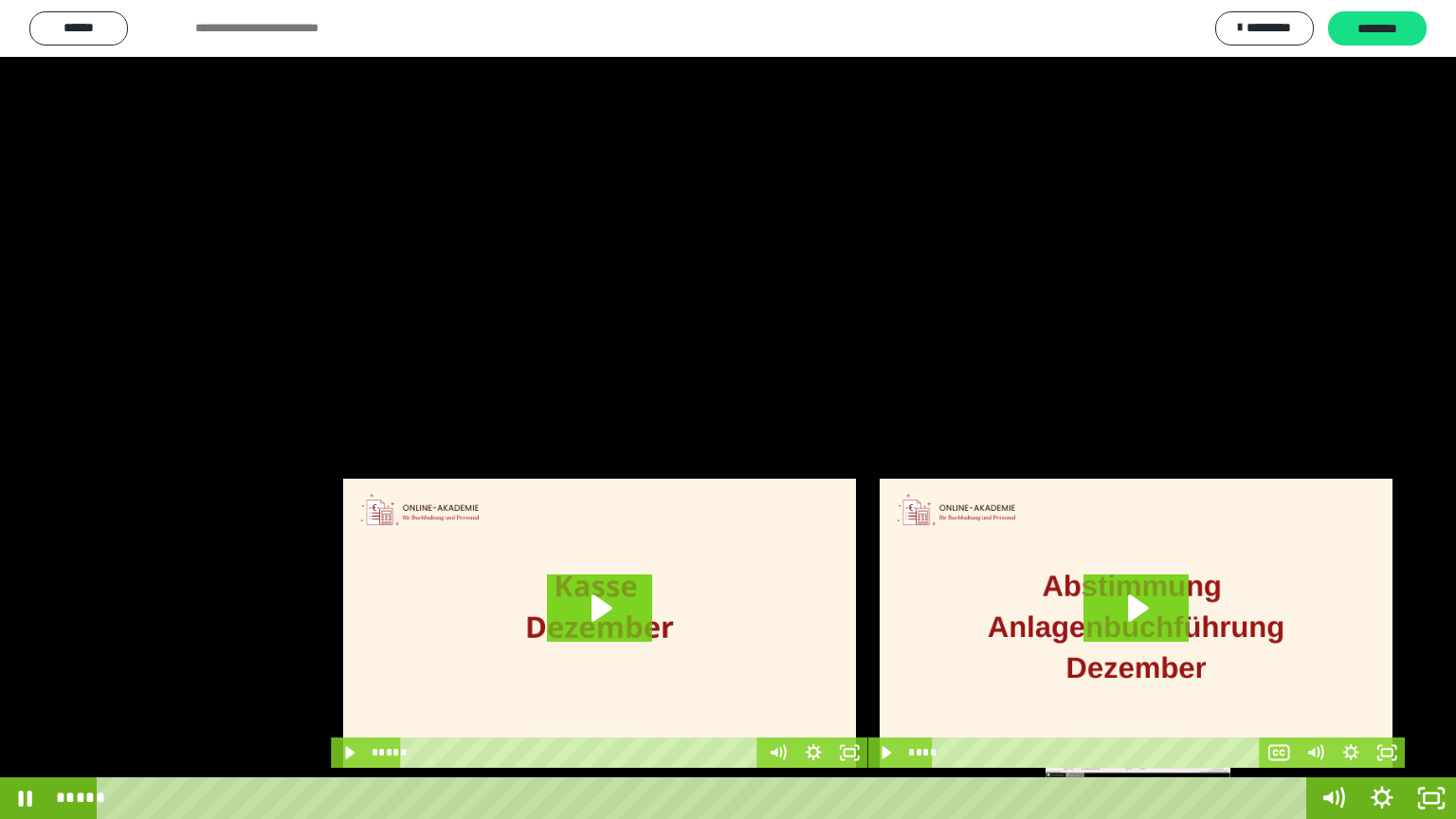 click on "*****" at bounding box center [705, 798] 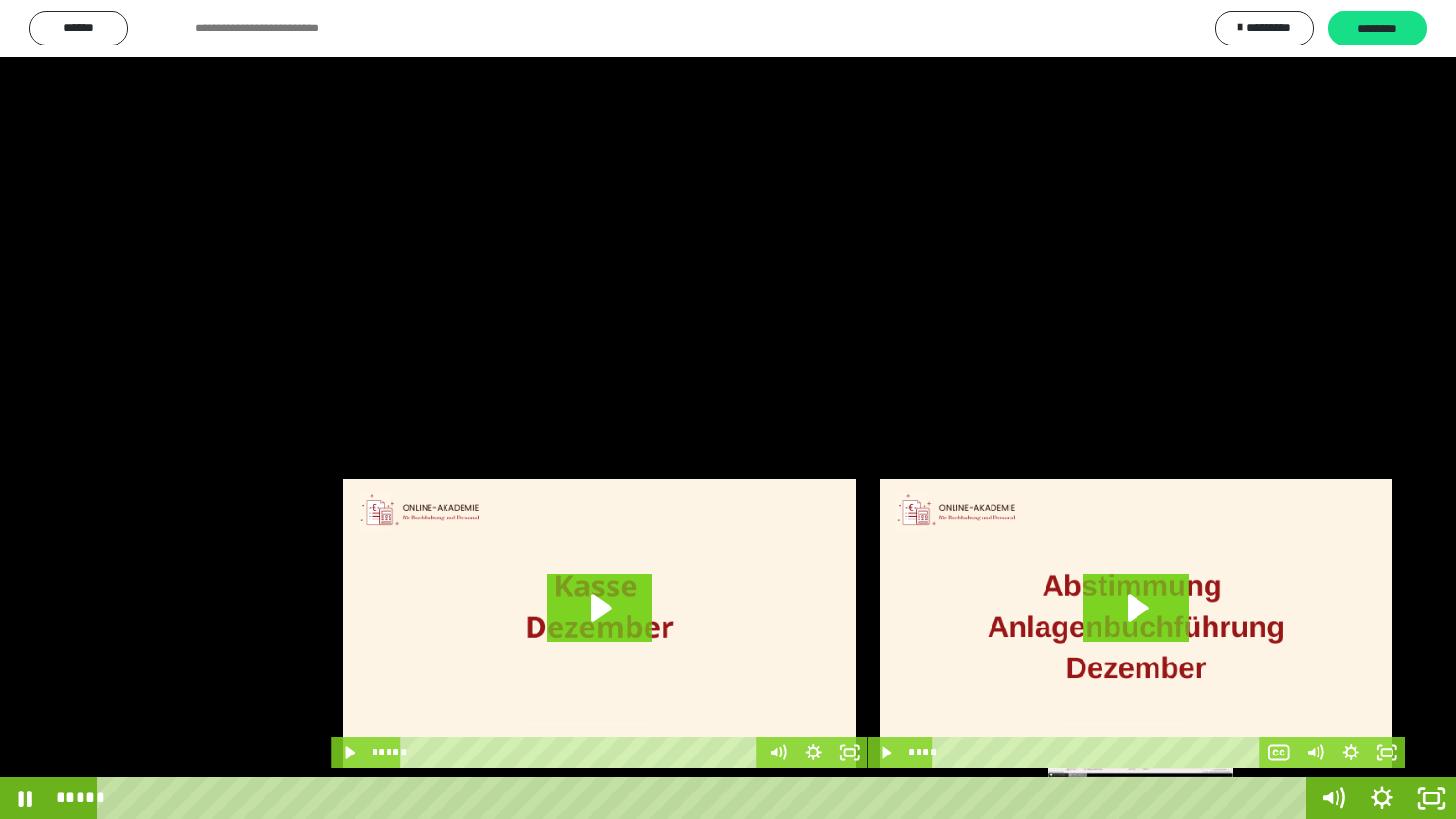 click at bounding box center (1140, 798) 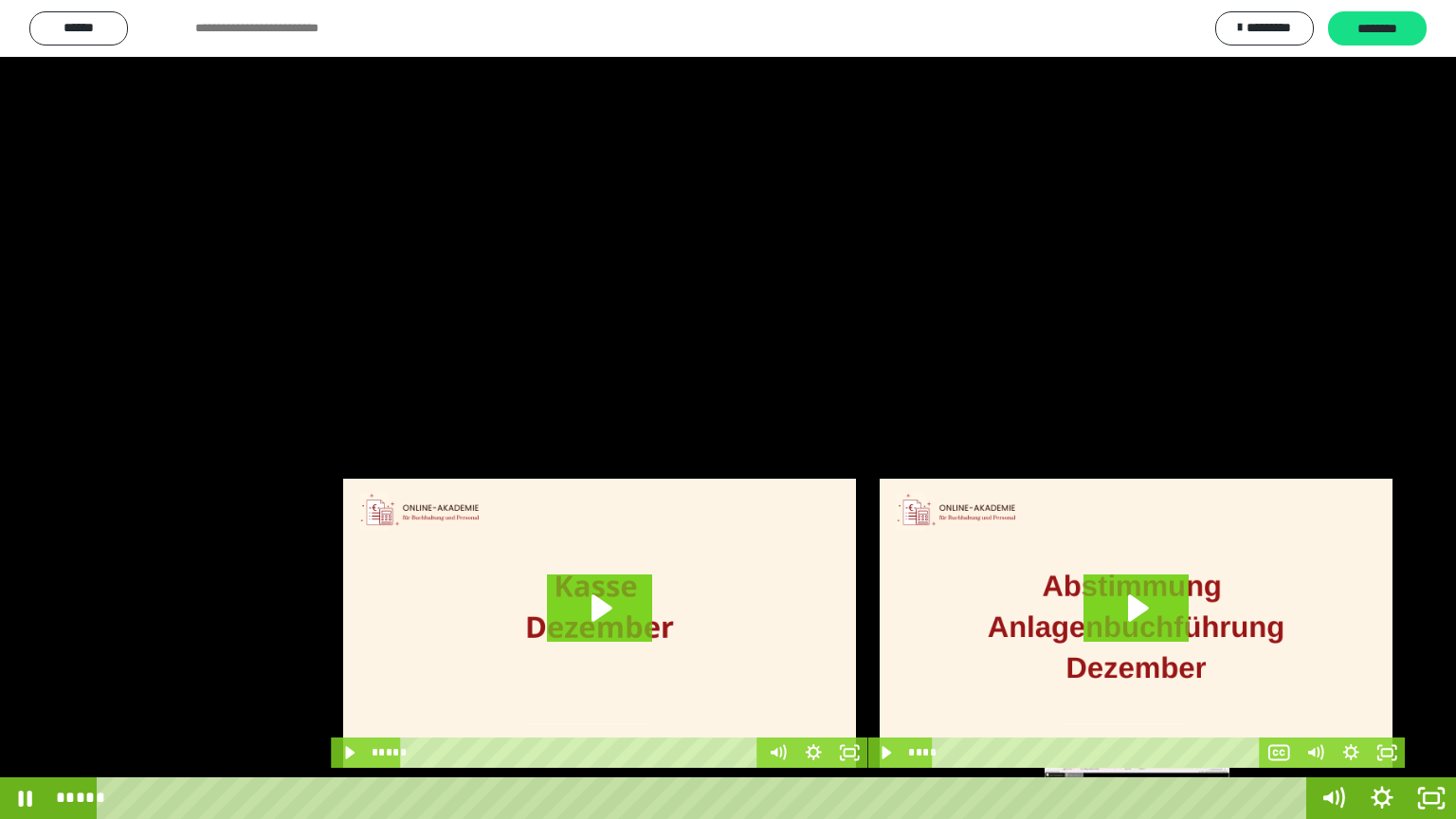 click at bounding box center [1137, 798] 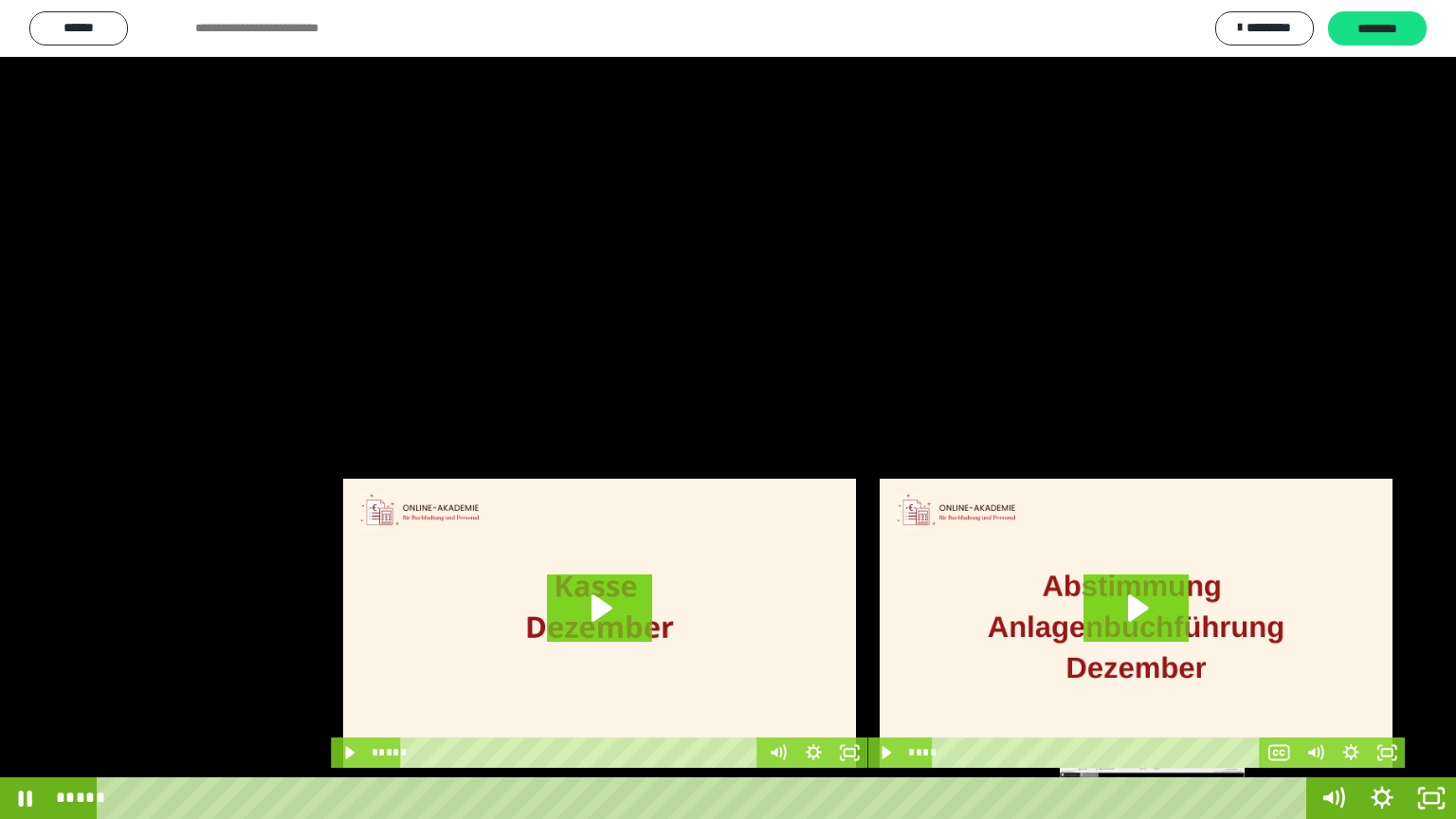 click at bounding box center [1158, 798] 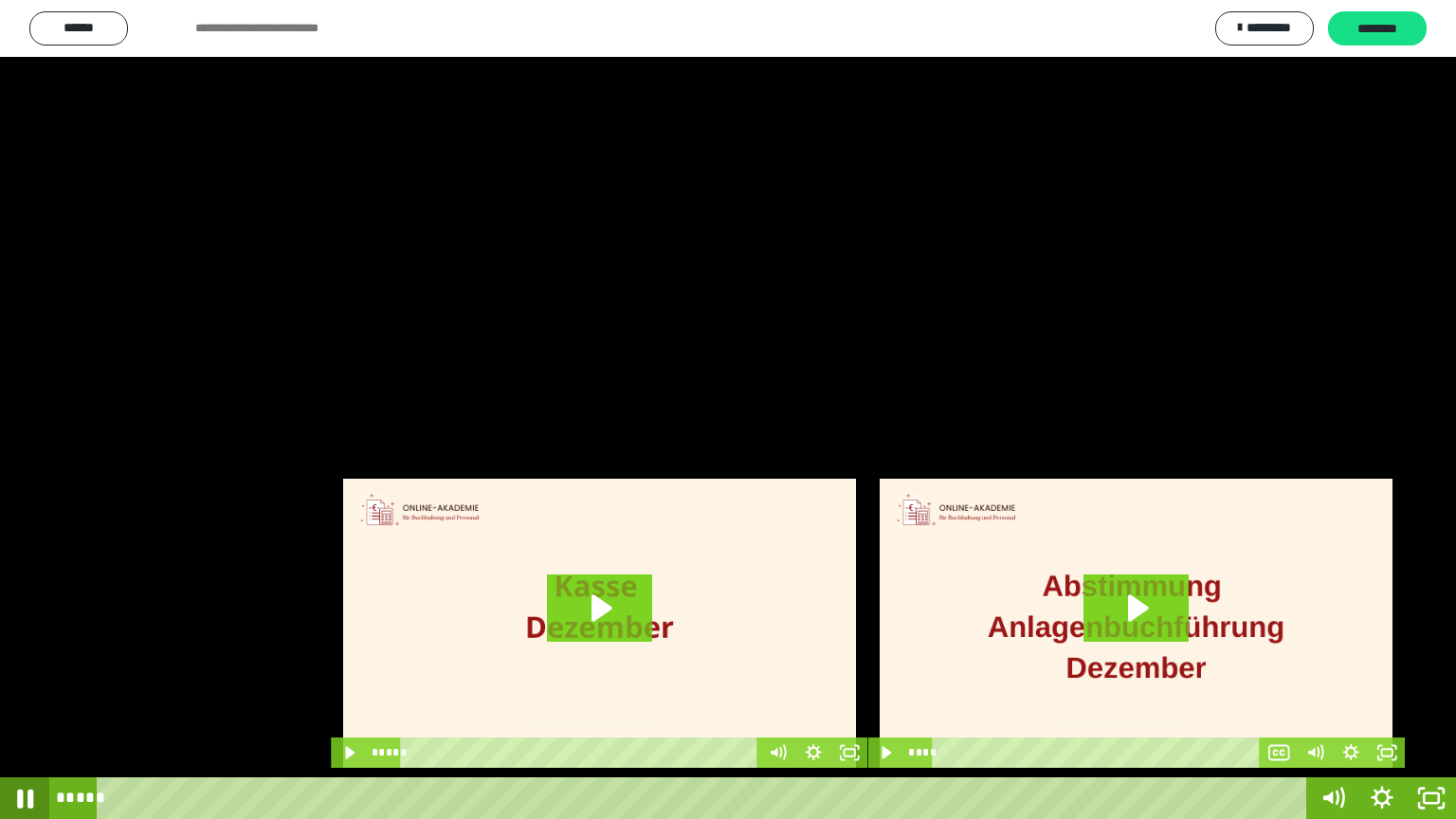 click 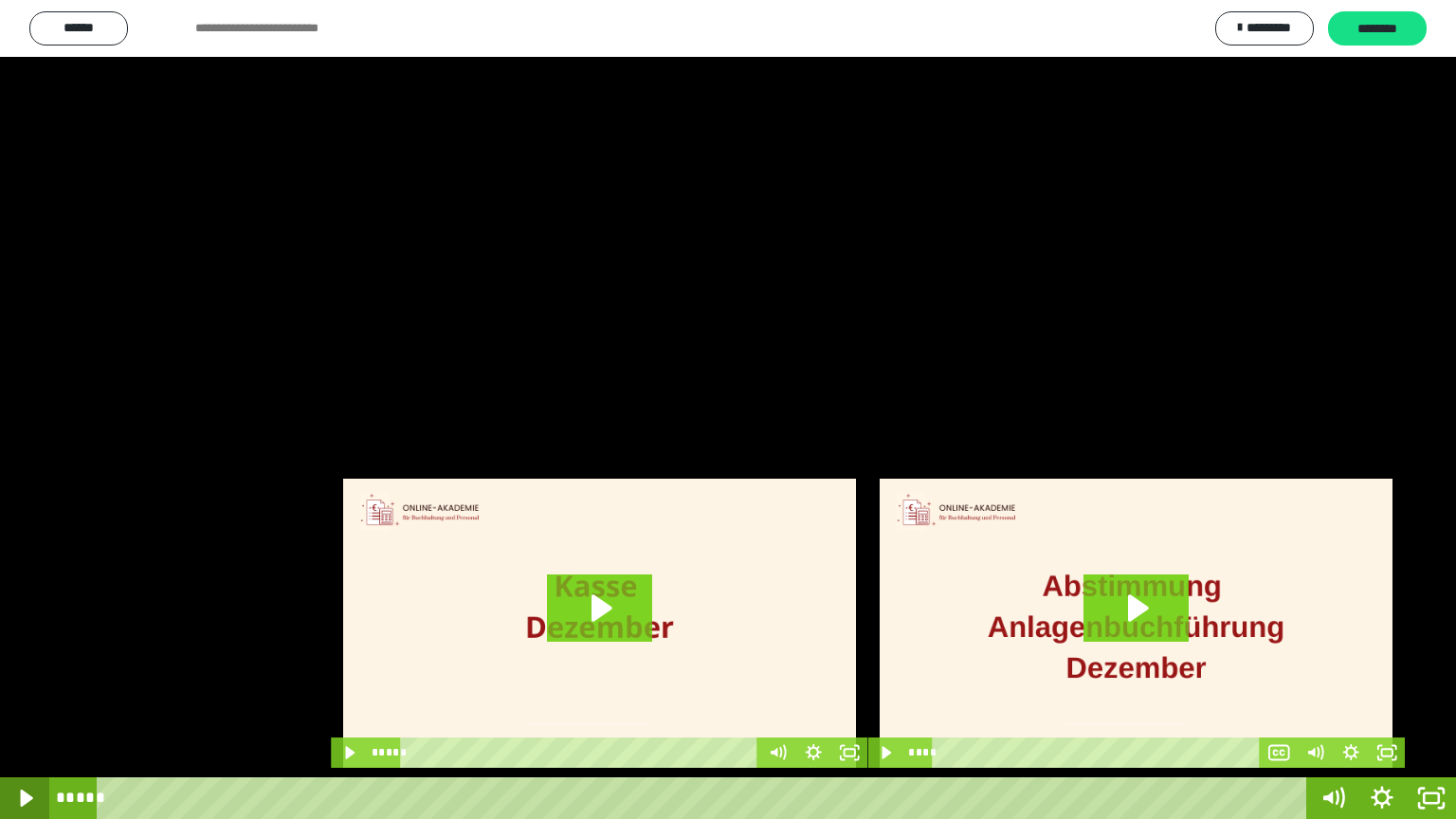 click 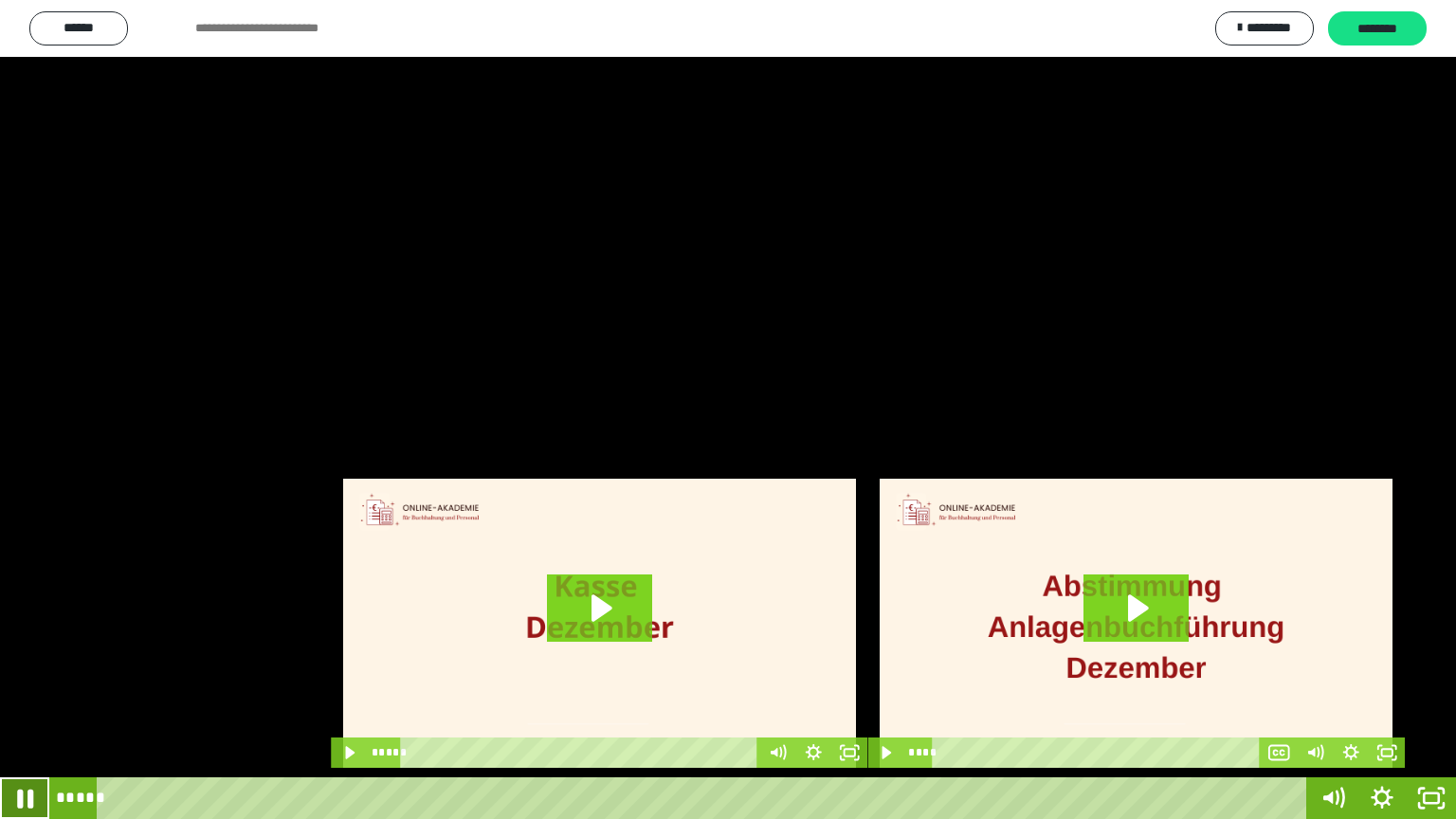 click 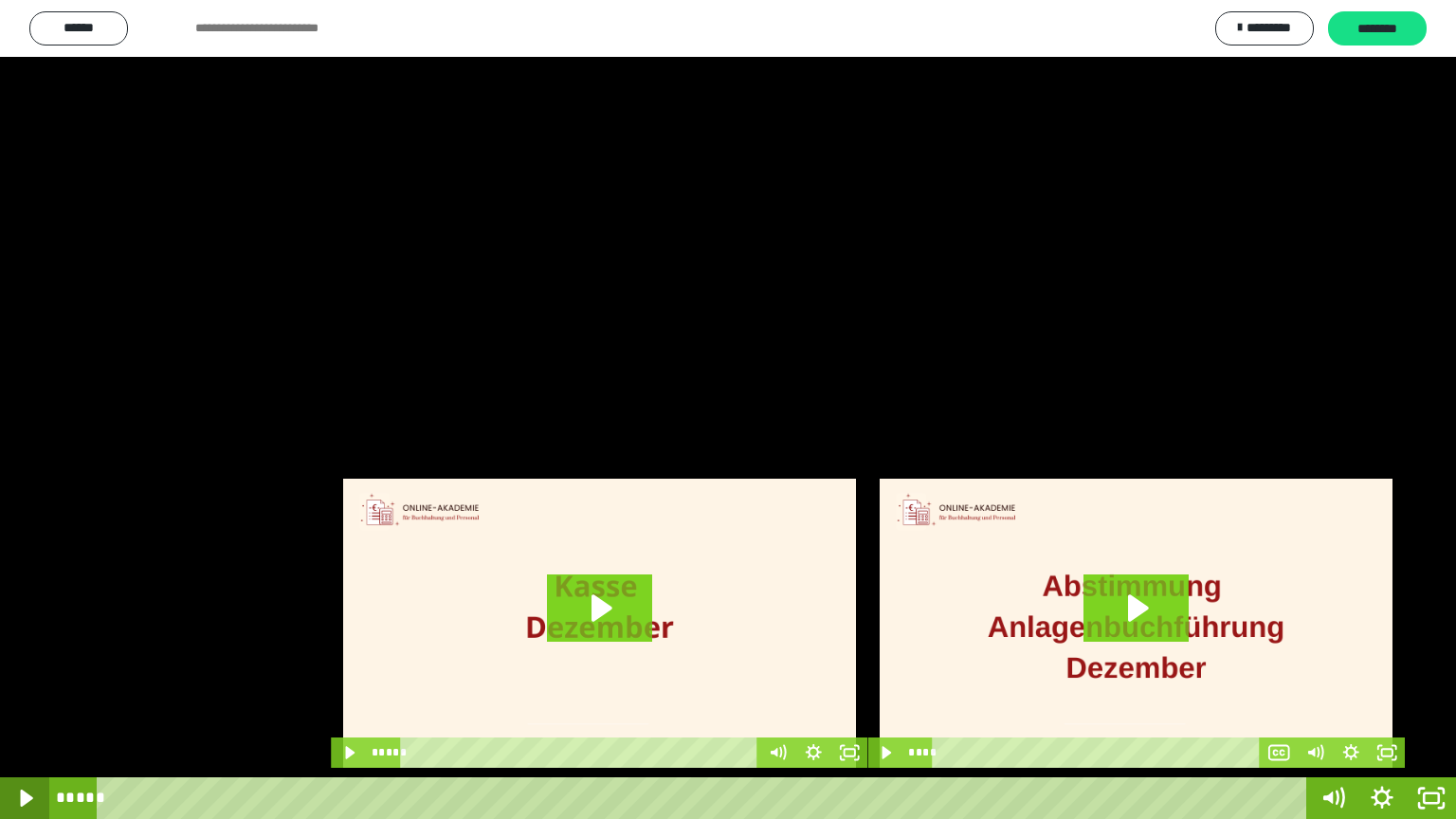 click 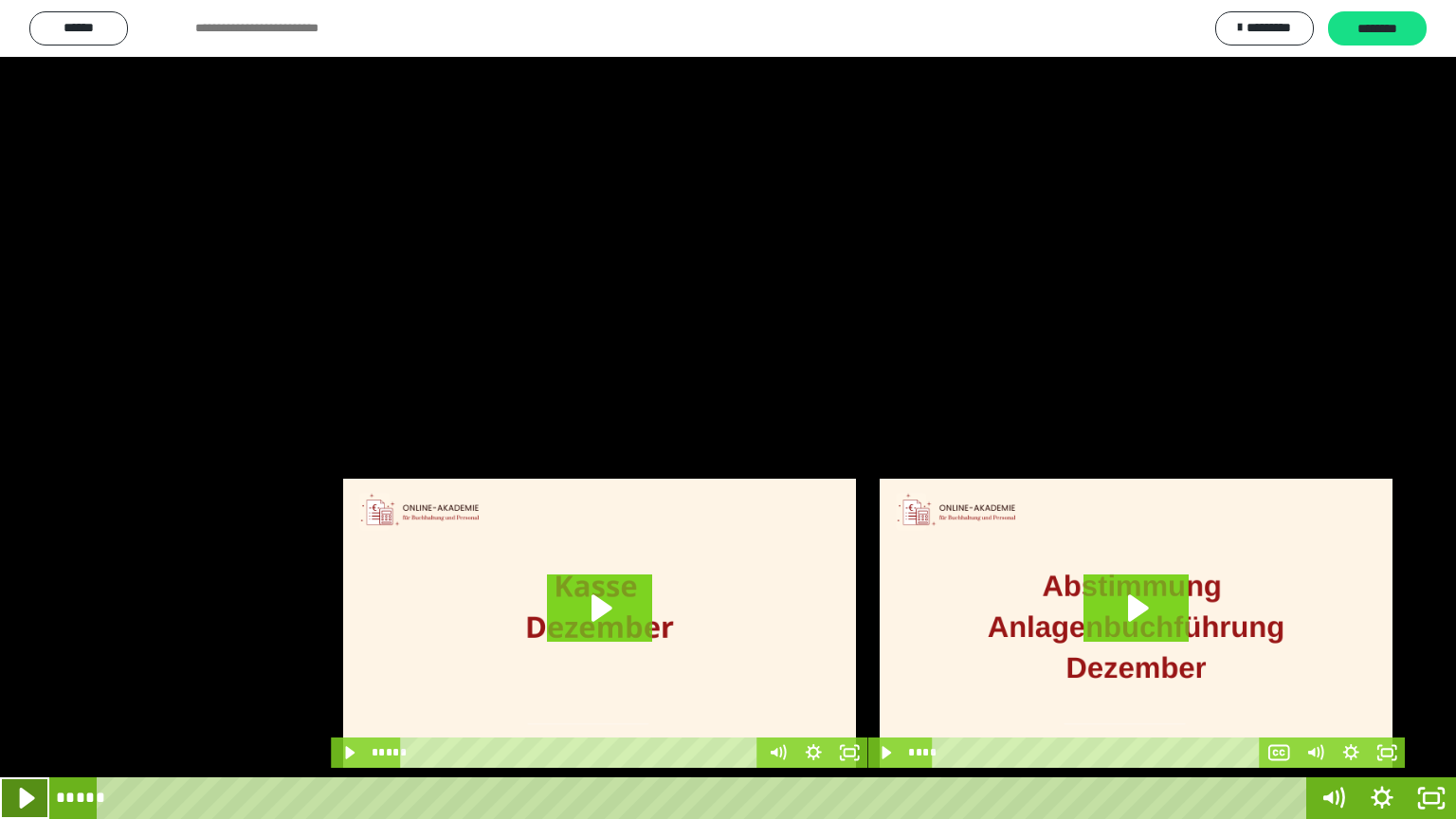 click 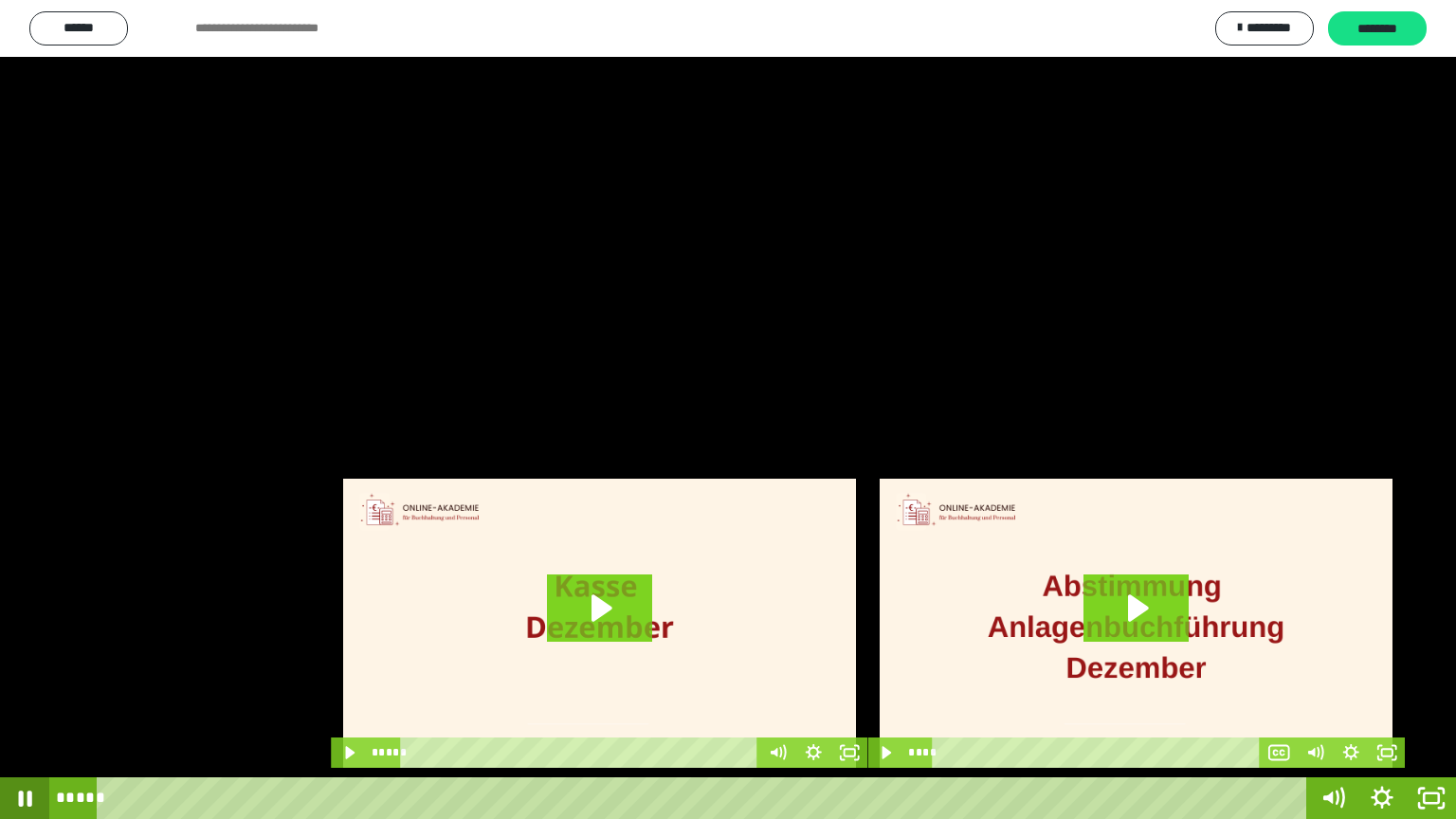 click 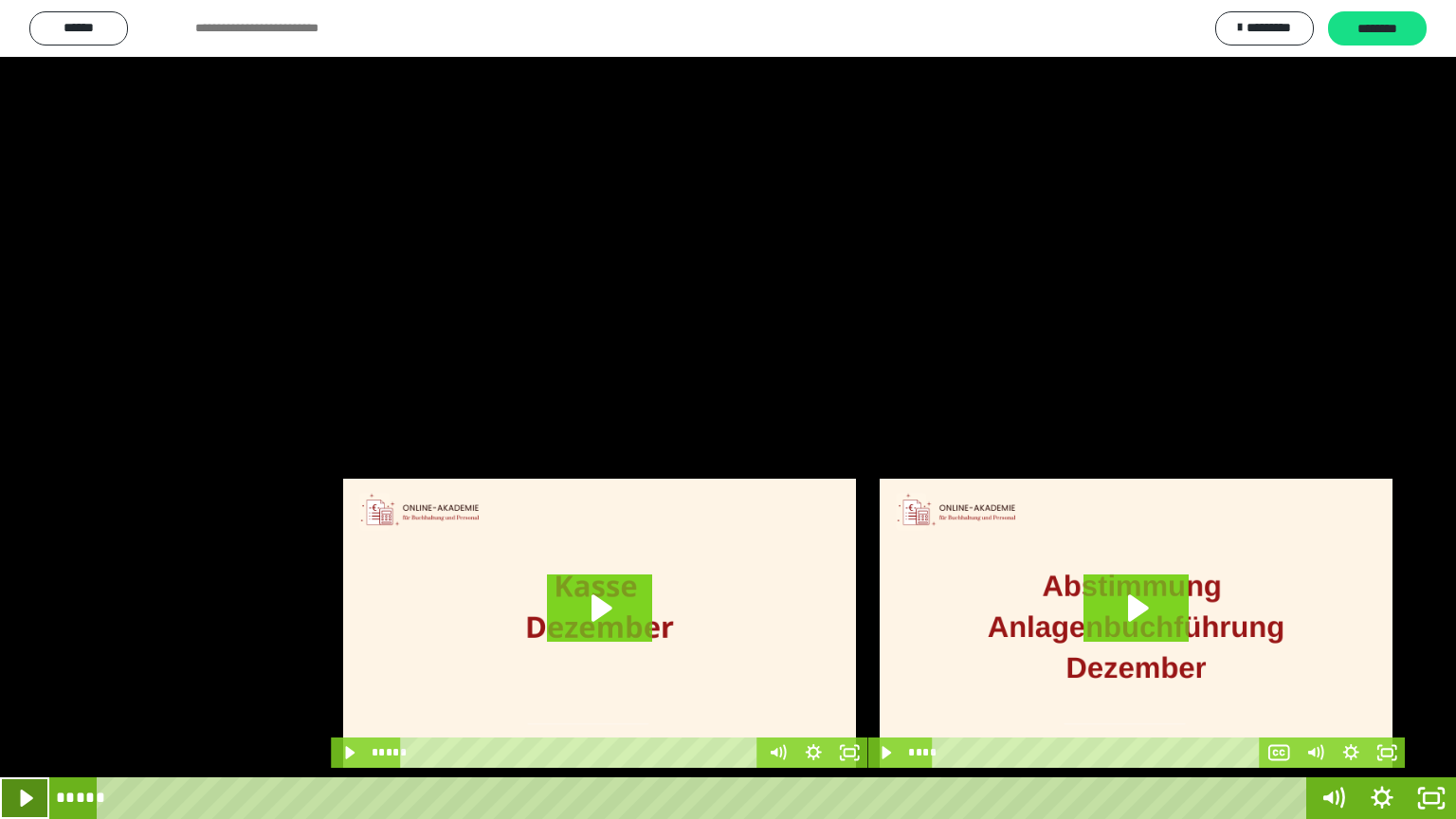 click 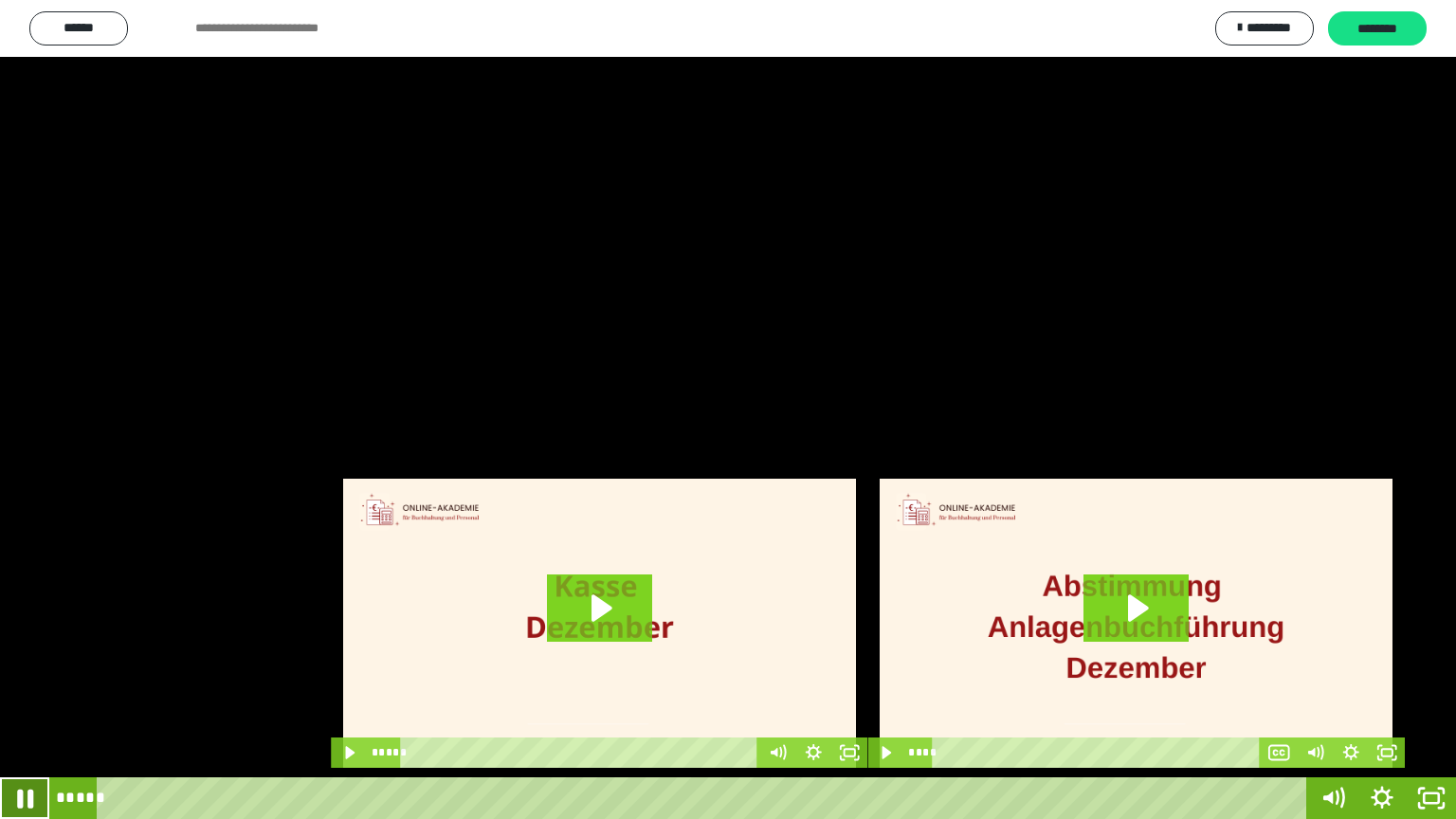 click 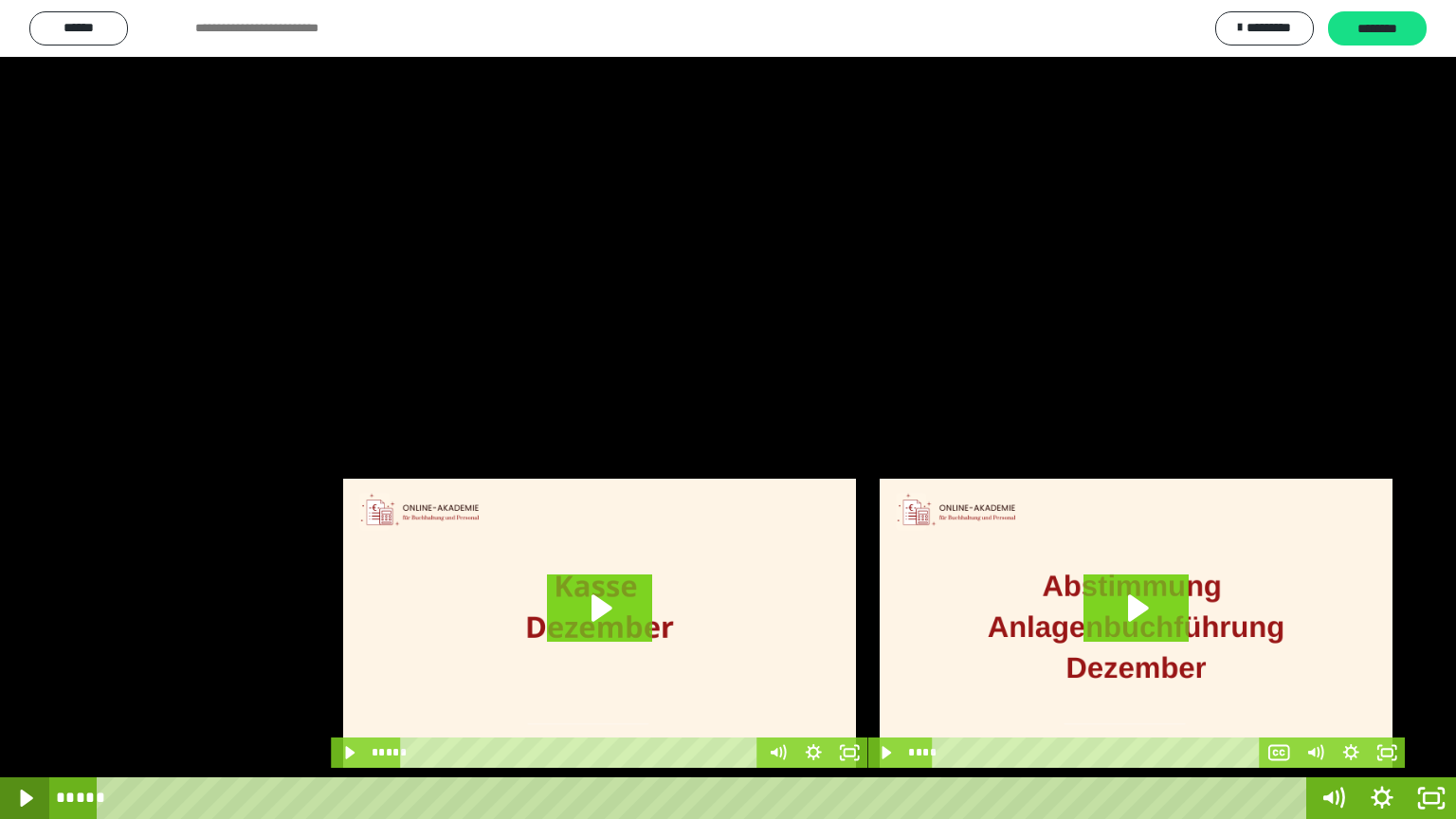 click 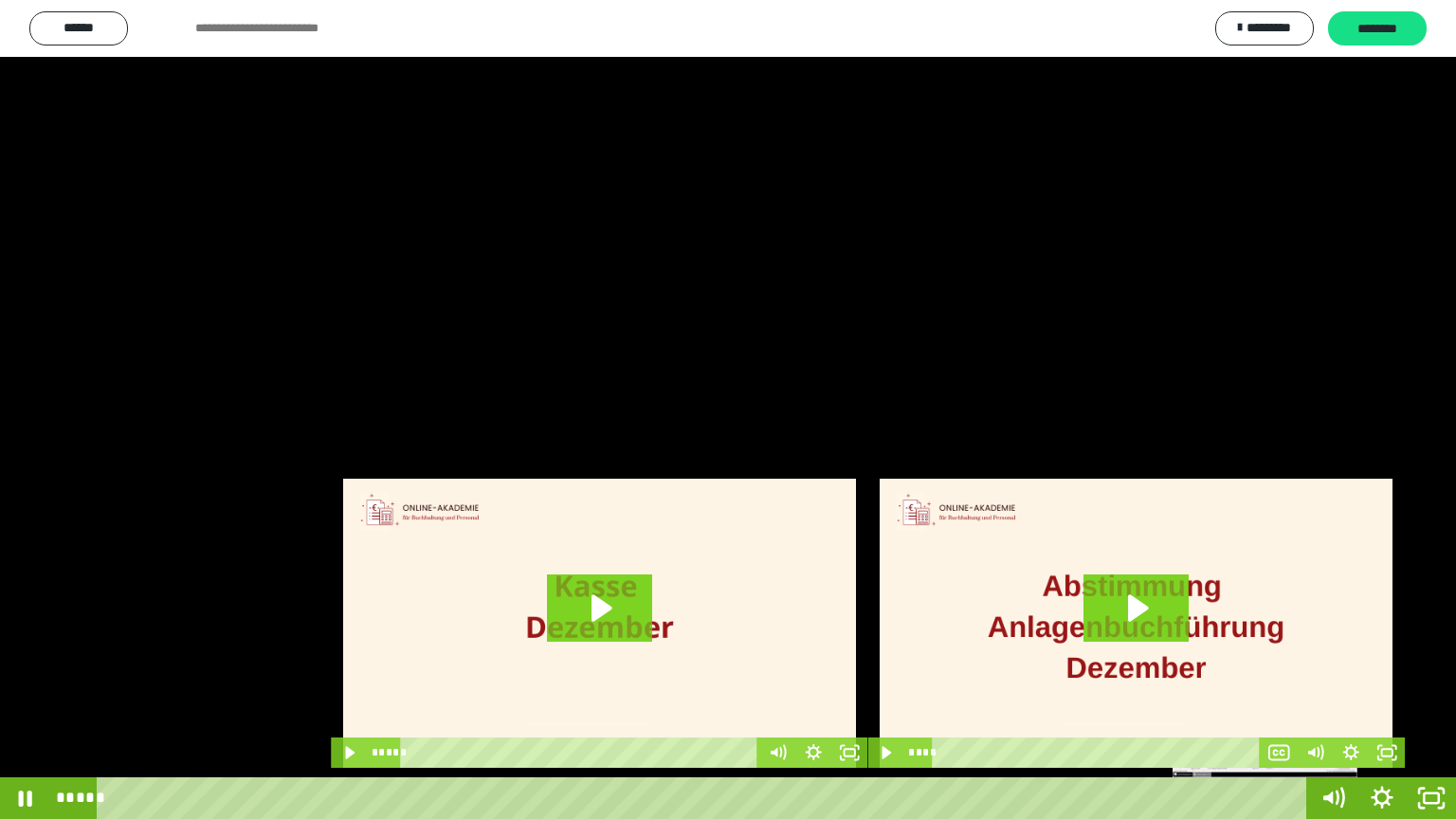click at bounding box center [1273, 798] 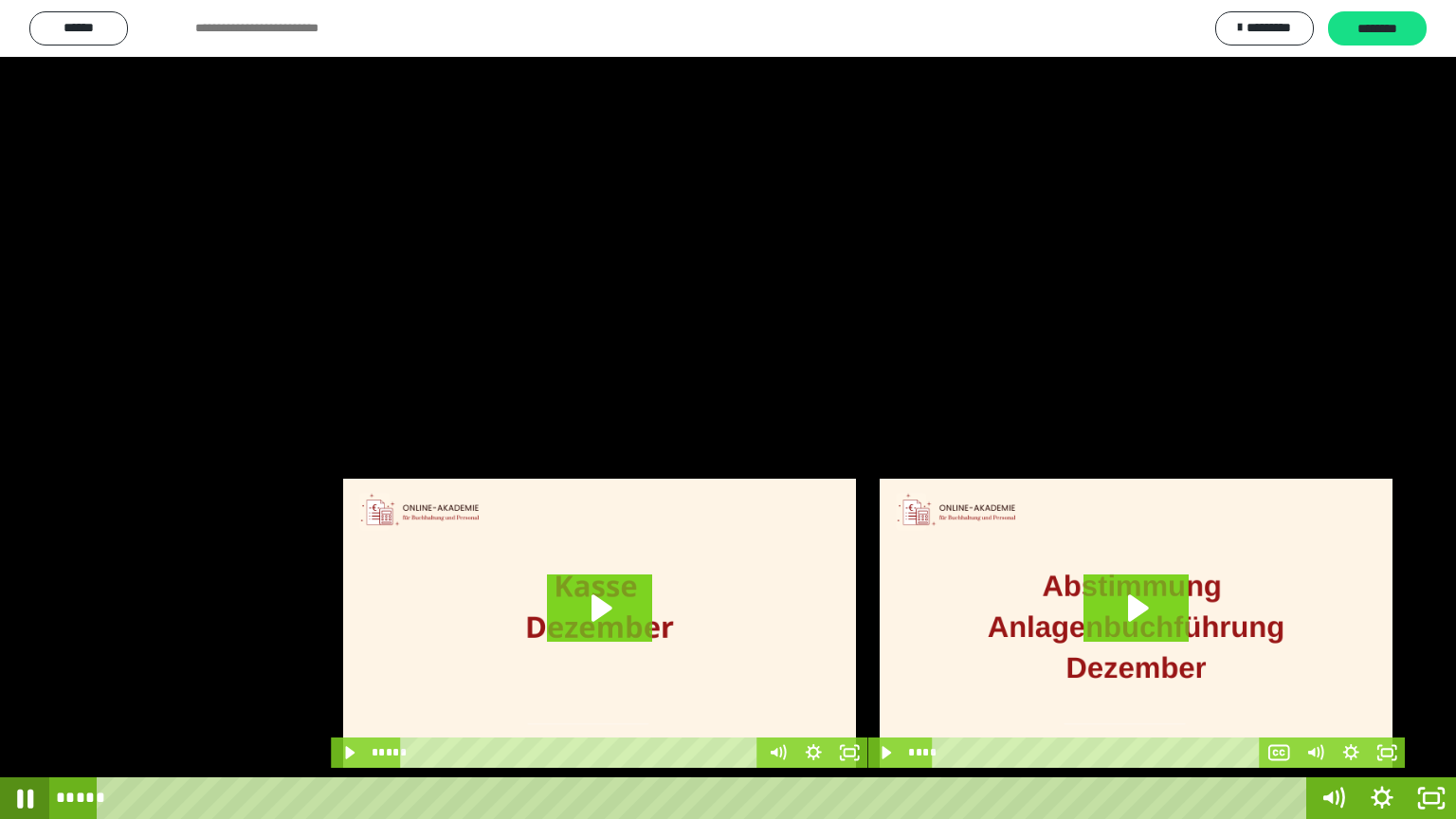 click 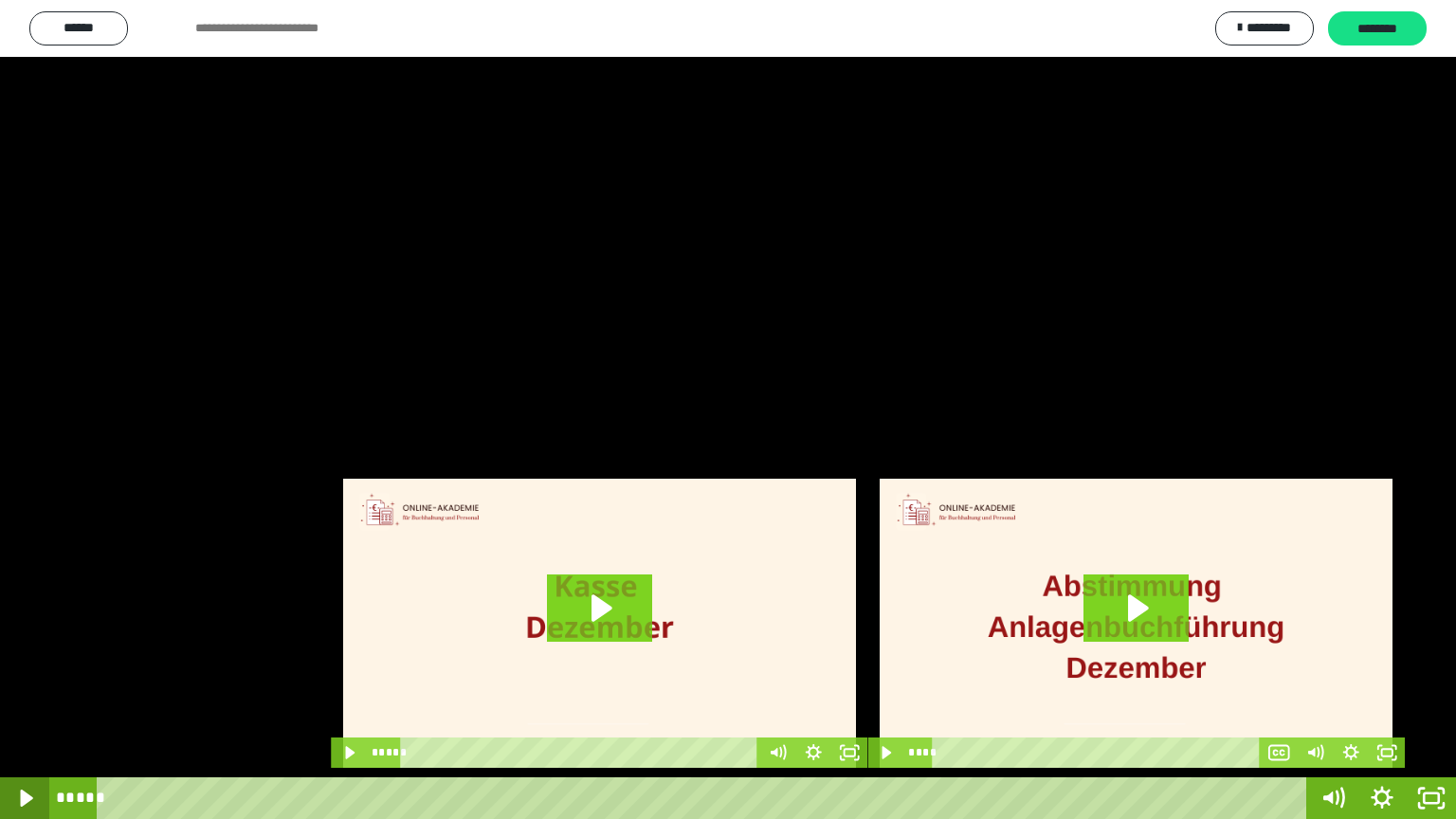 click 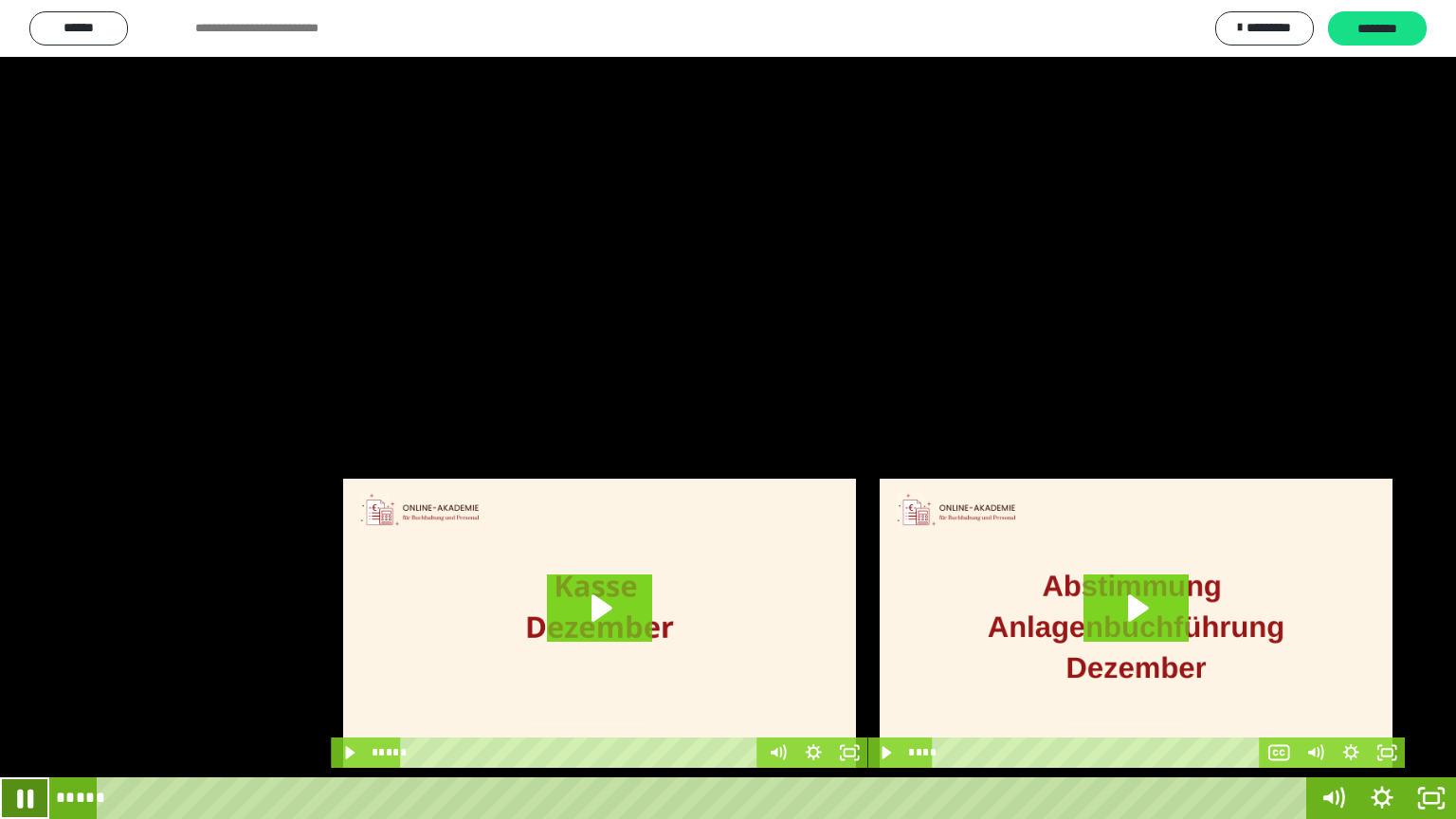 click 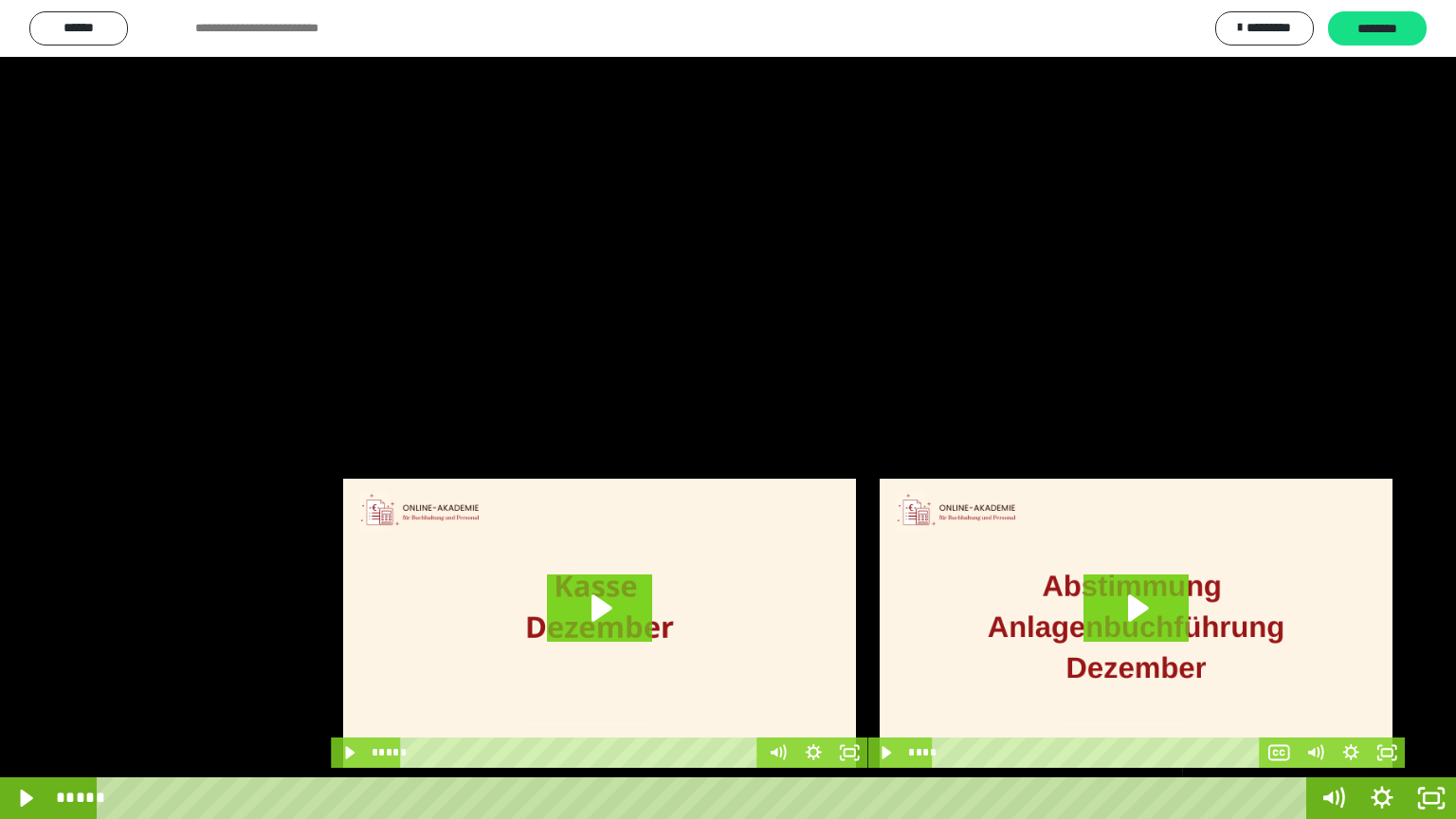 click at bounding box center [1274, 798] 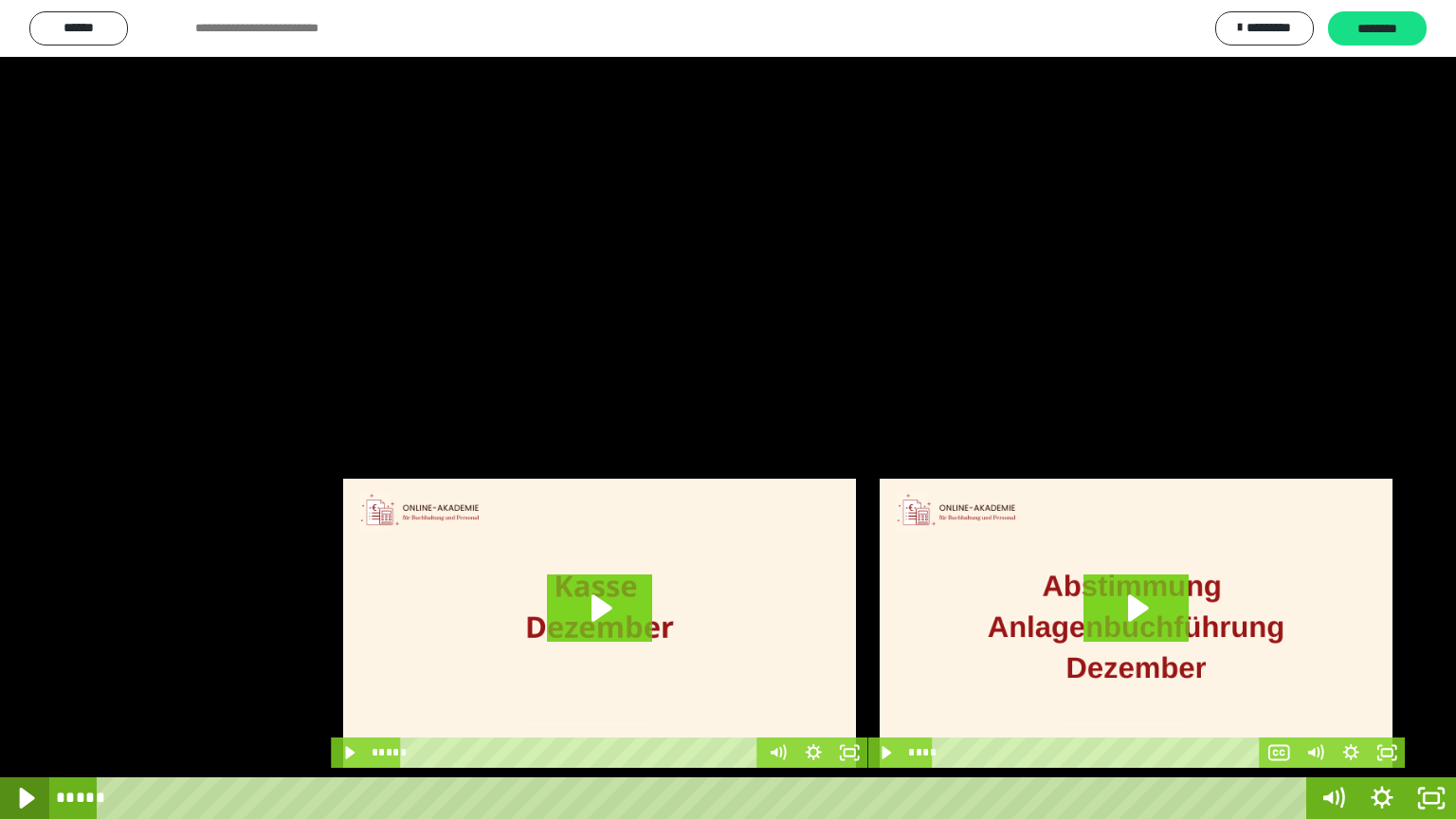 click 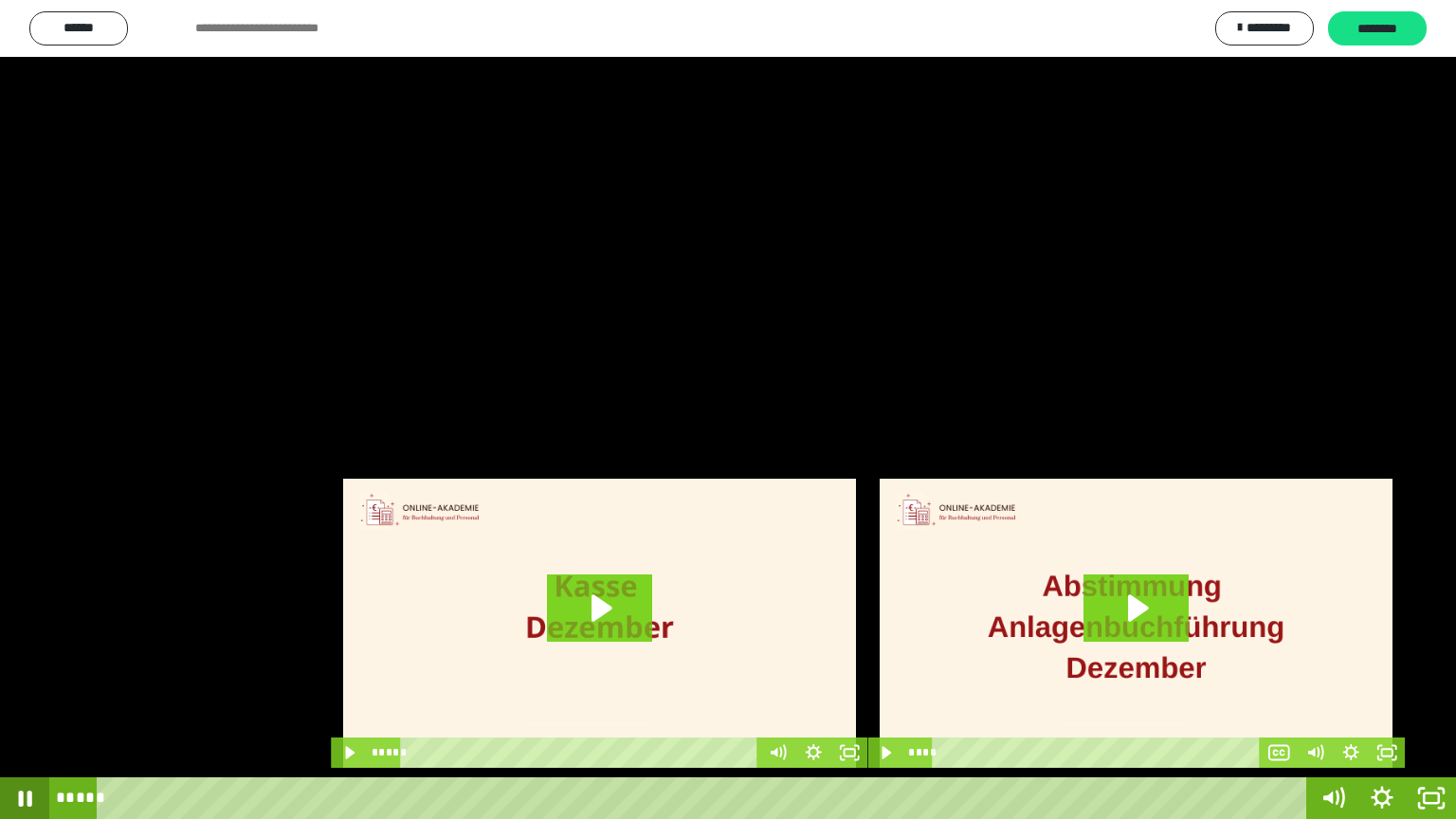 click 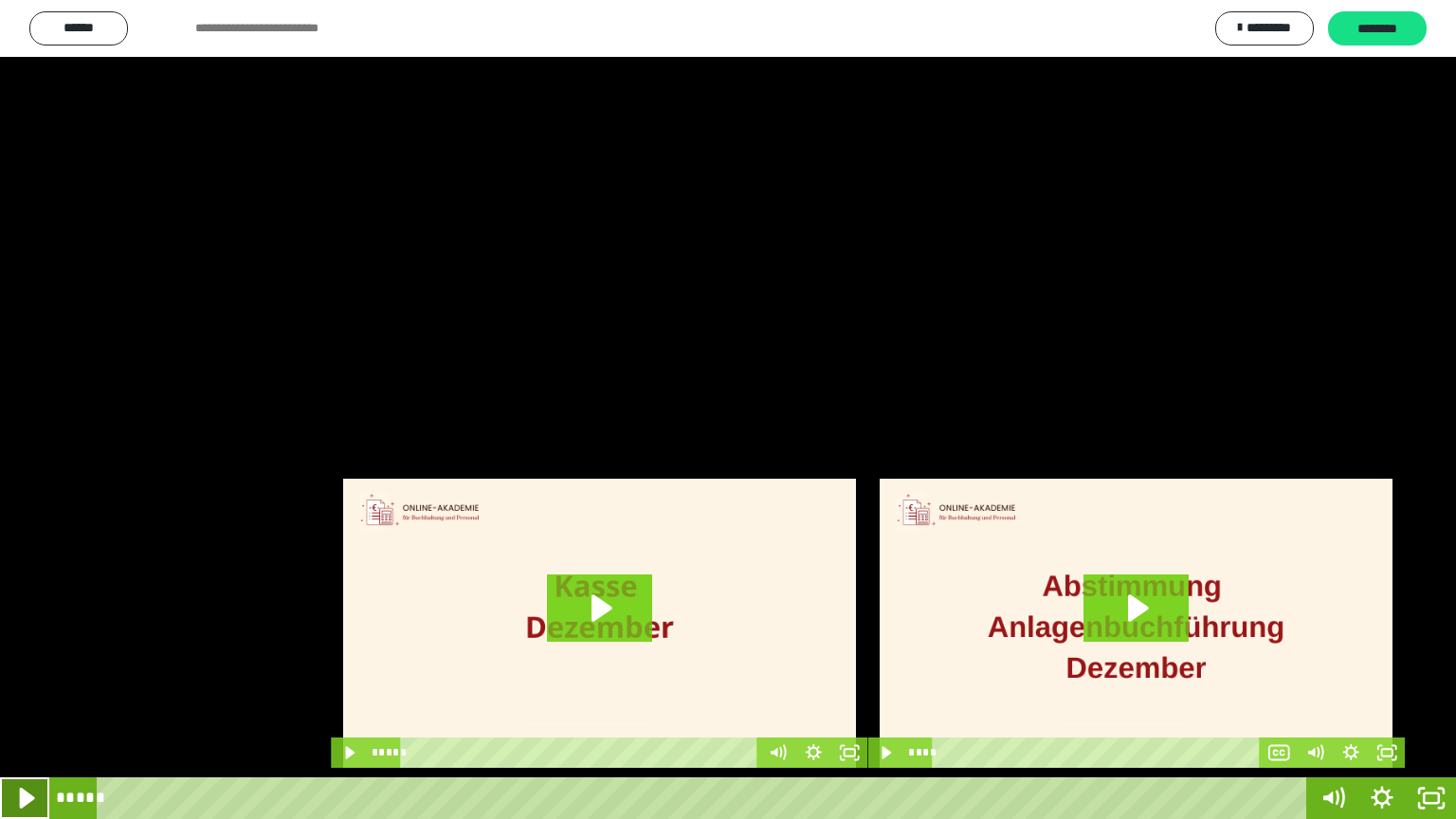 click 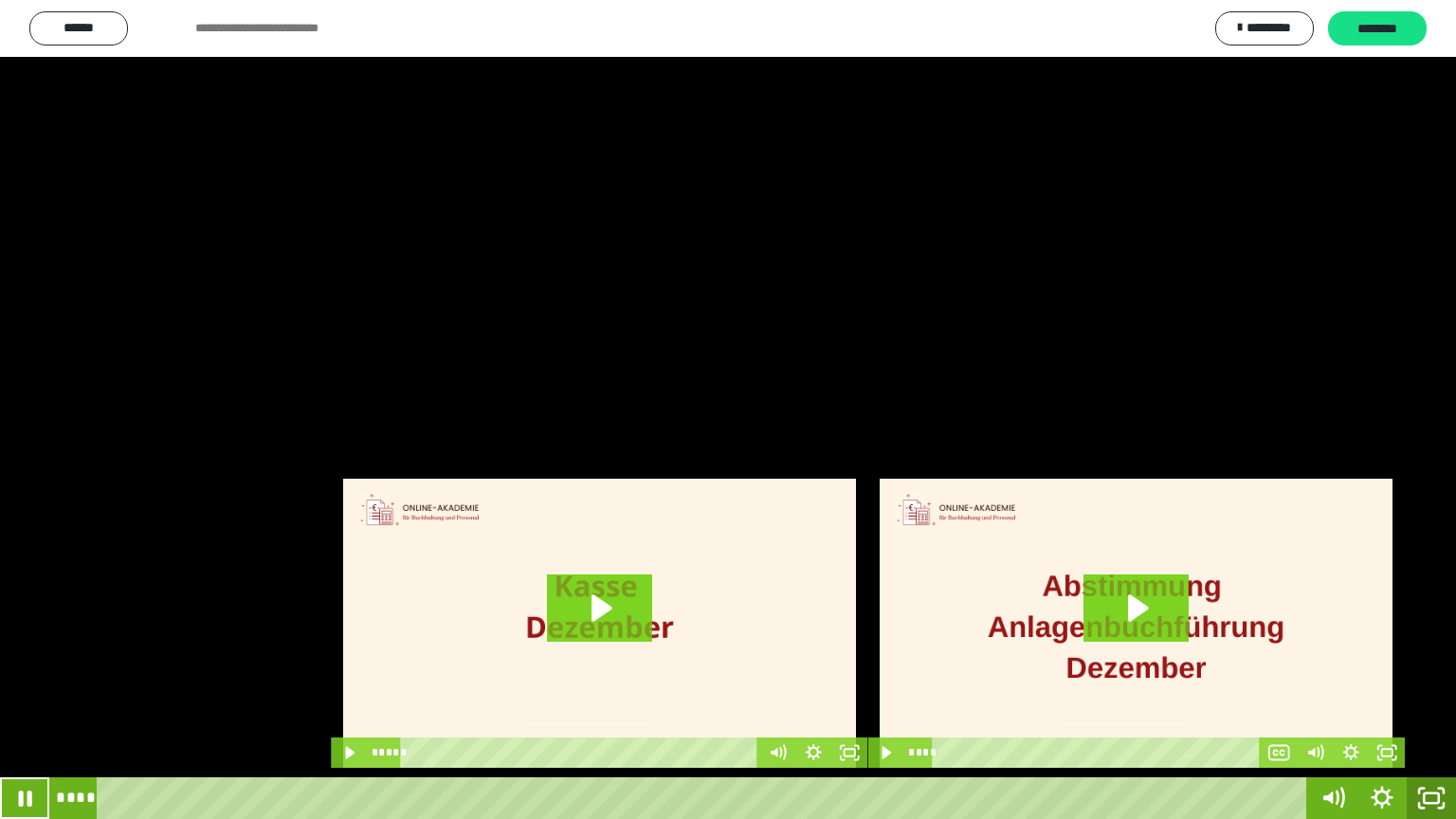 click 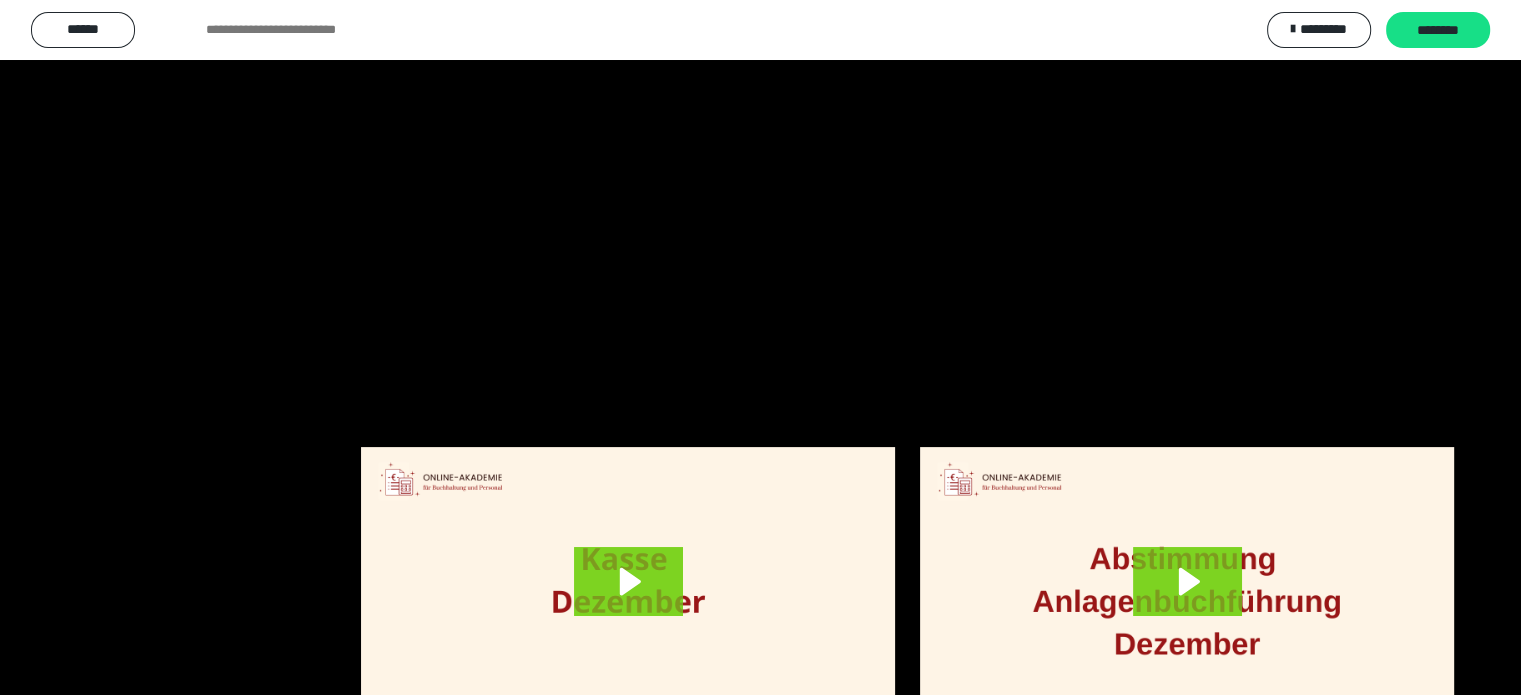 scroll, scrollTop: 3992, scrollLeft: 0, axis: vertical 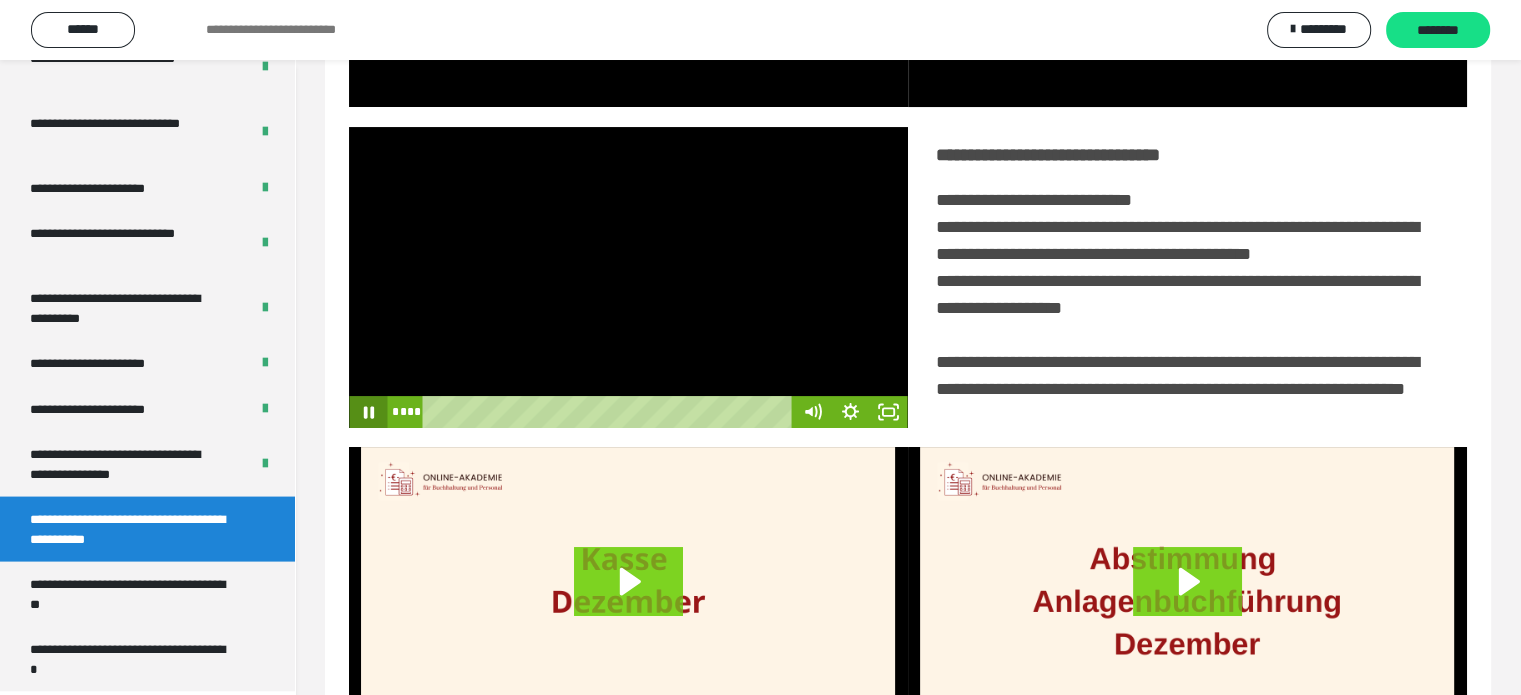 click 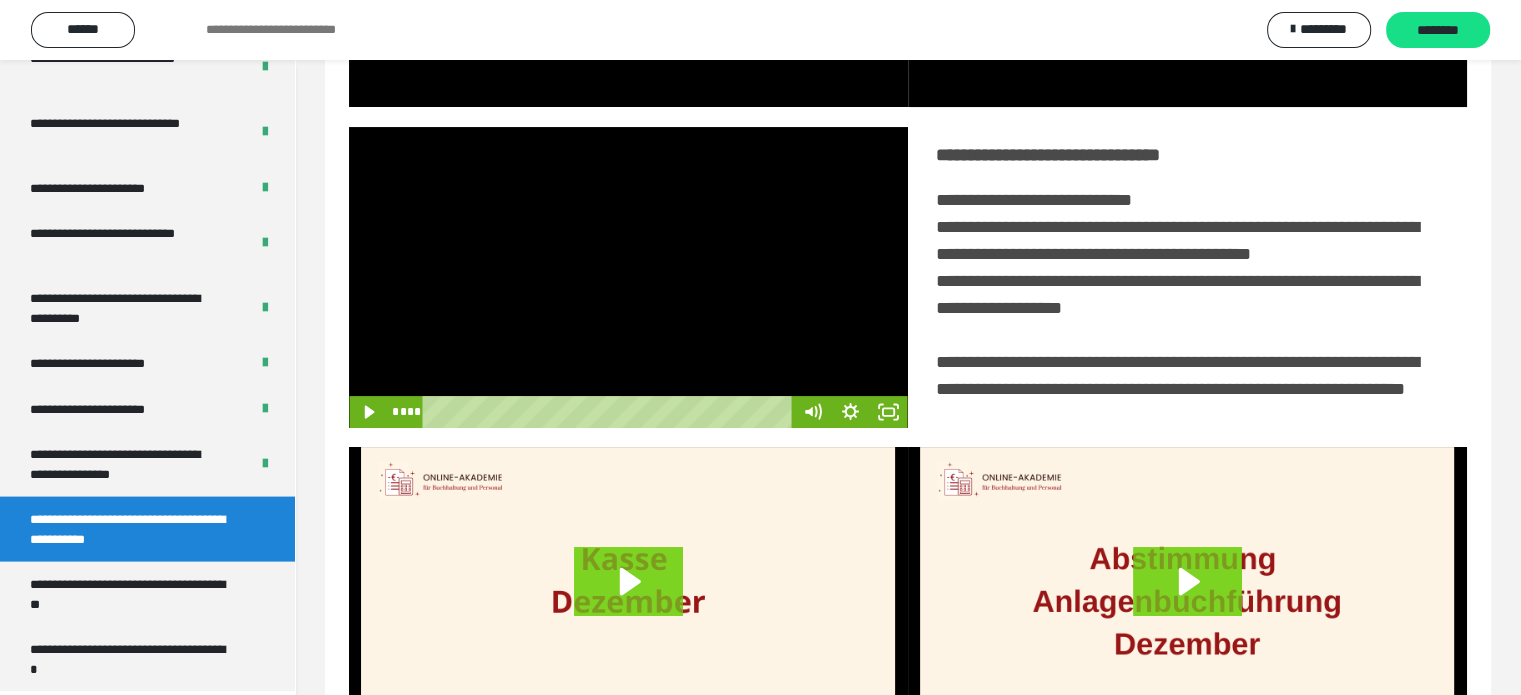 scroll, scrollTop: 0, scrollLeft: 0, axis: both 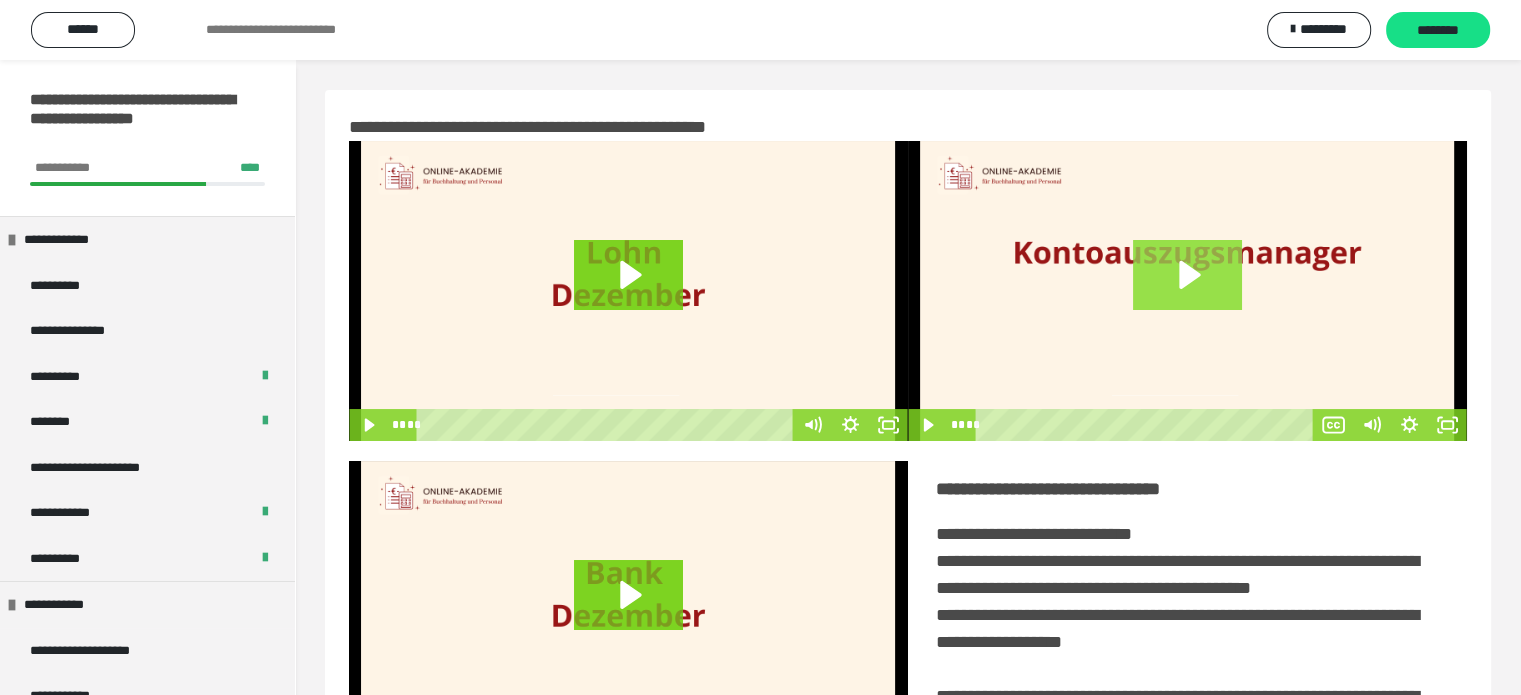 click 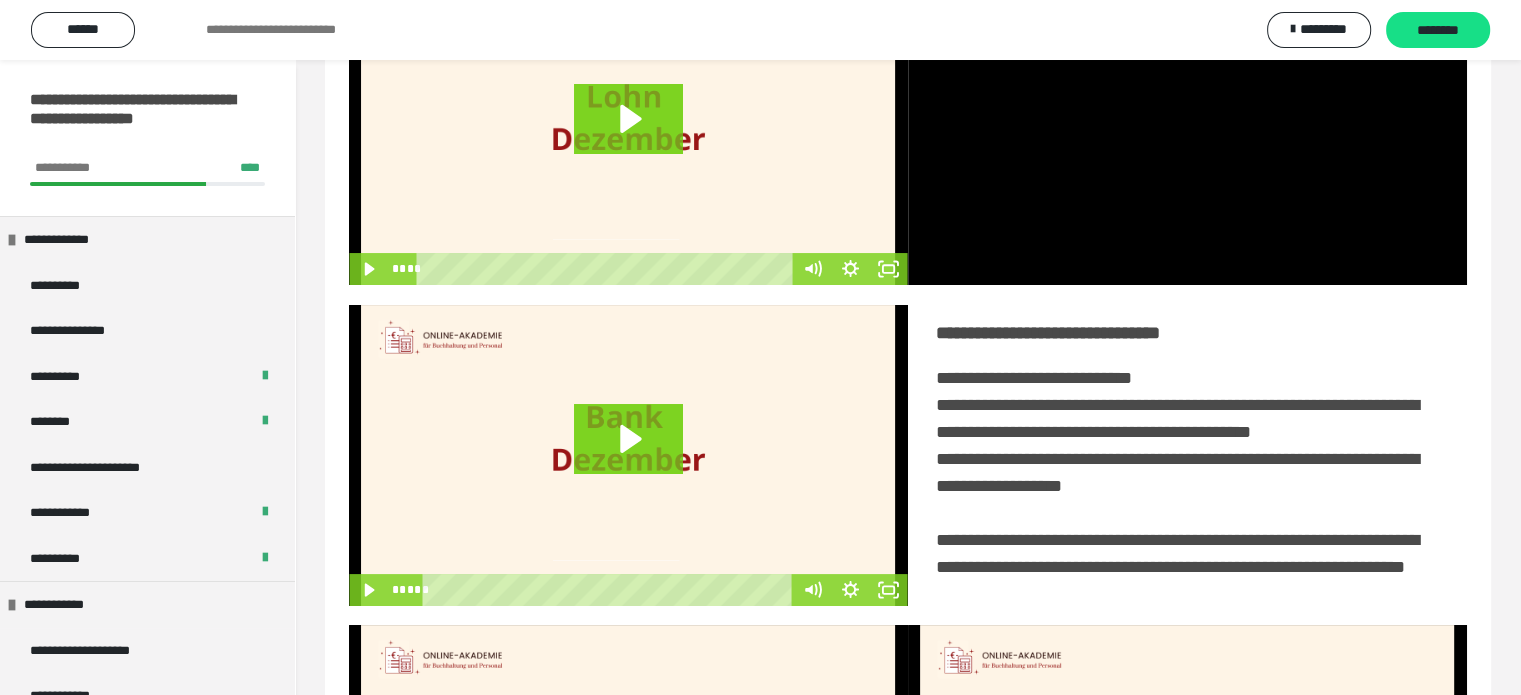 scroll, scrollTop: 0, scrollLeft: 0, axis: both 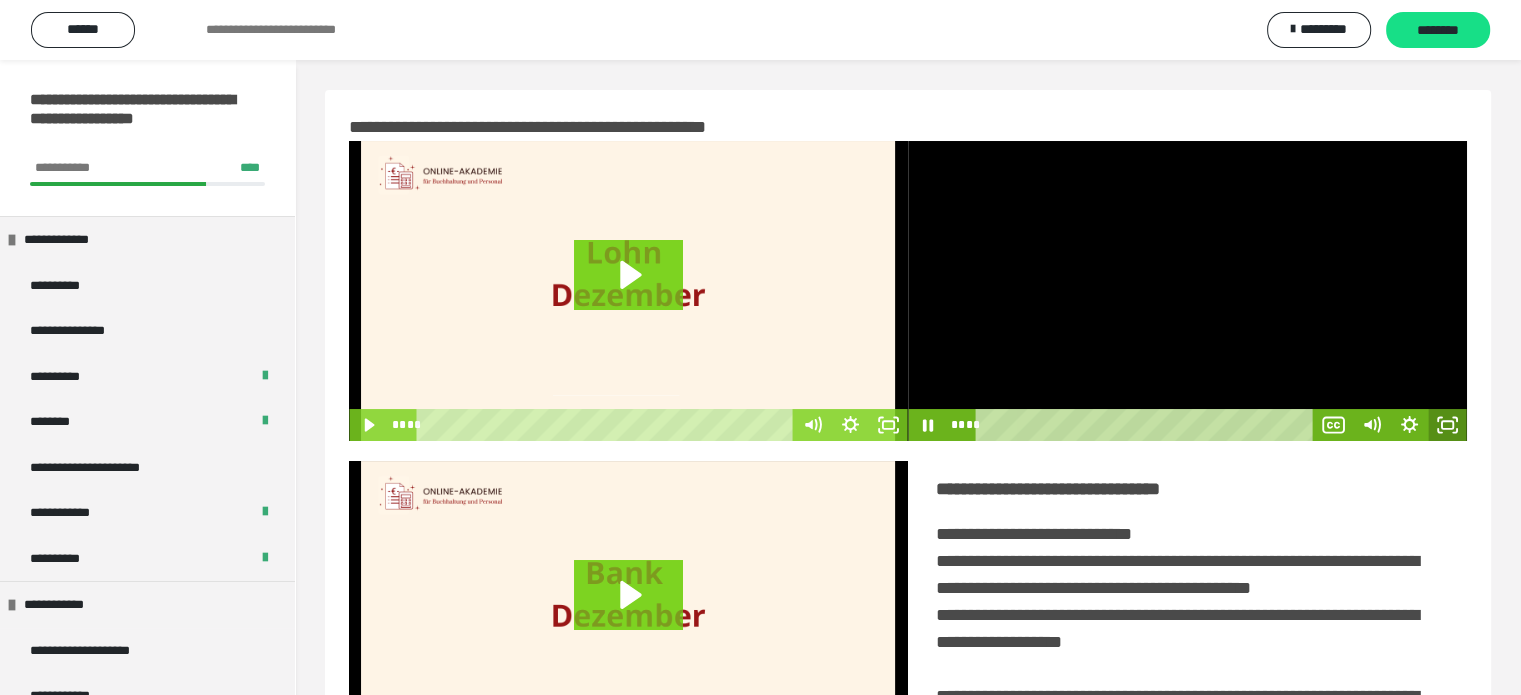 click 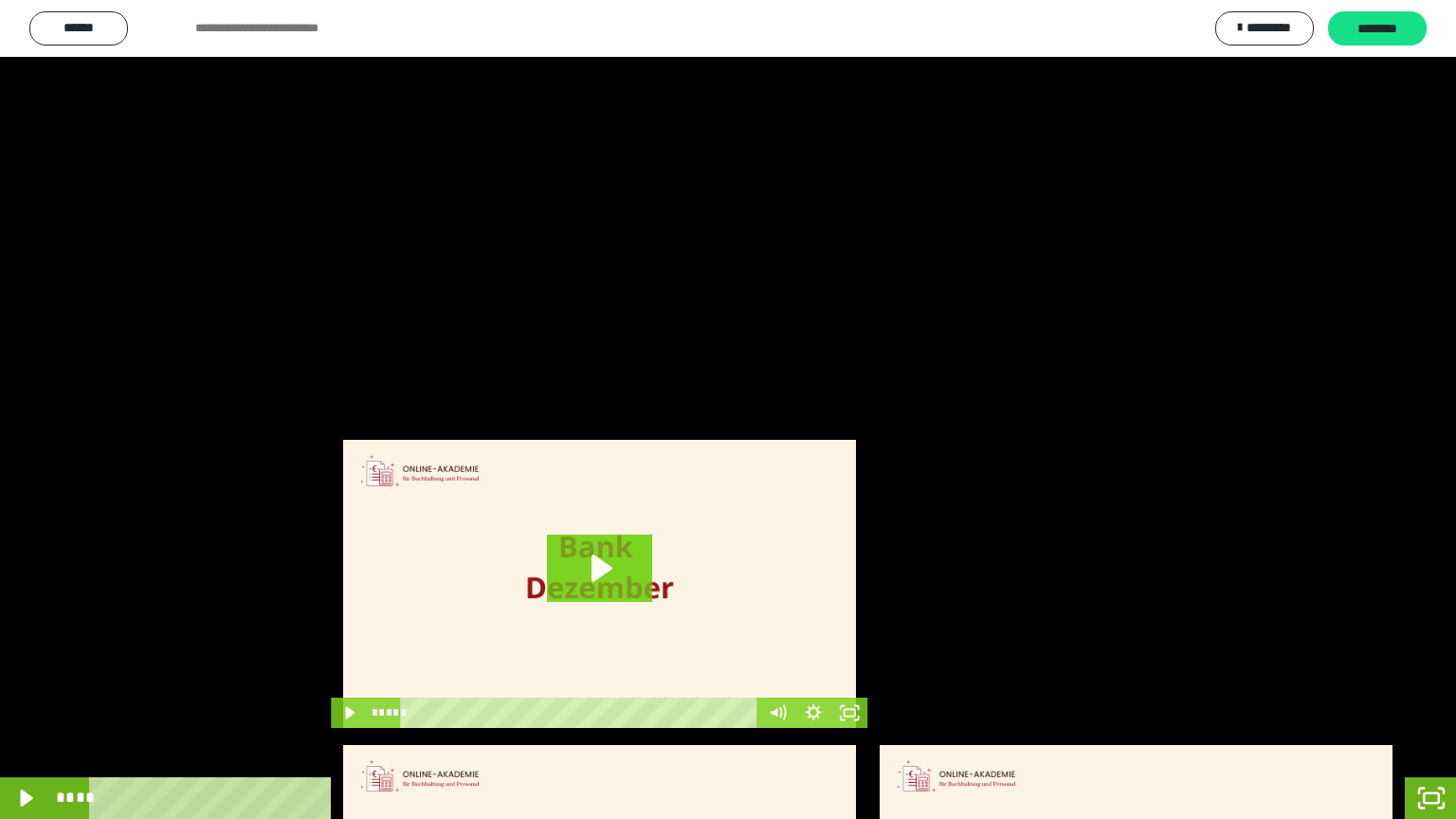 click at bounding box center [728, 410] 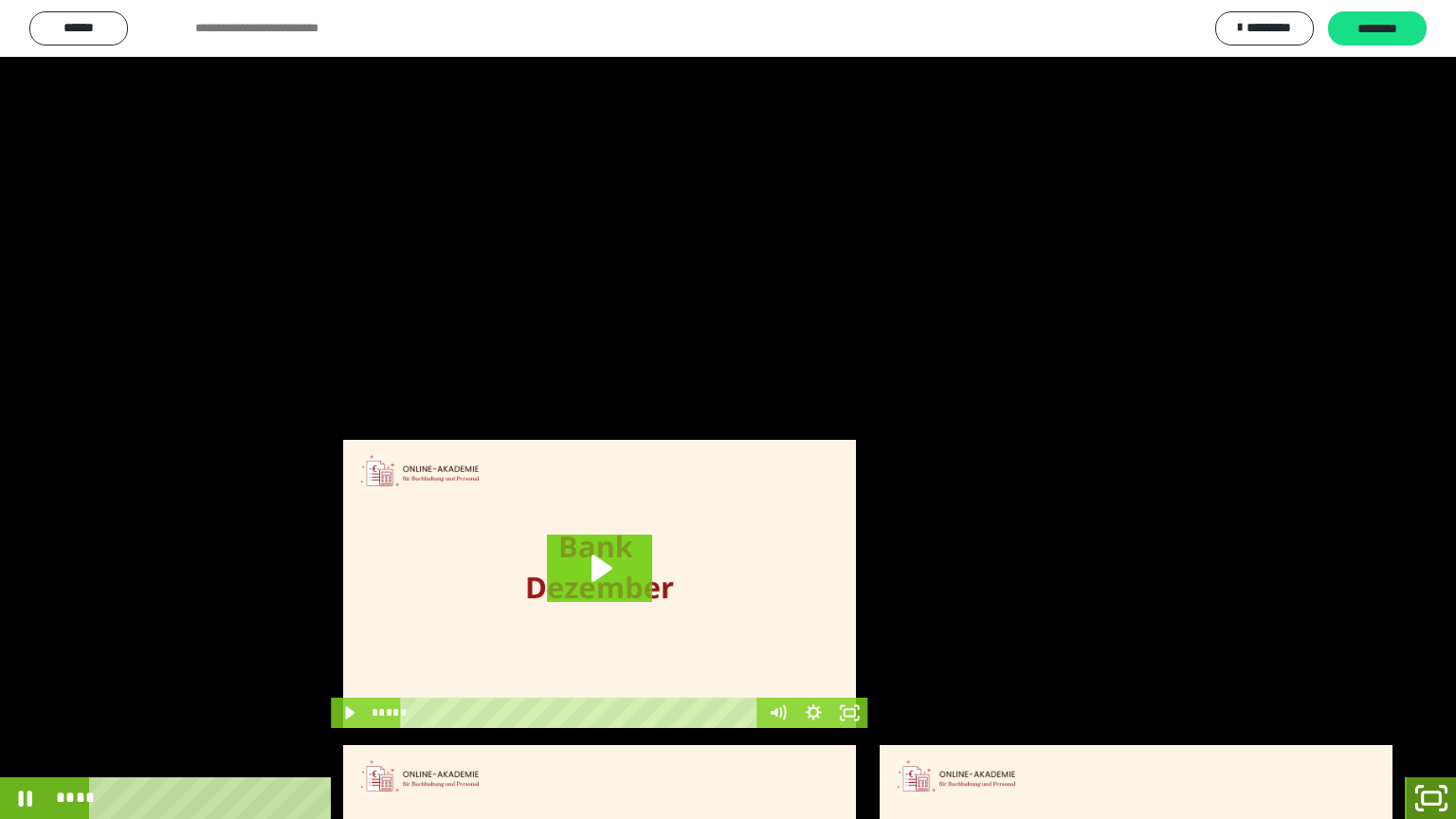 click 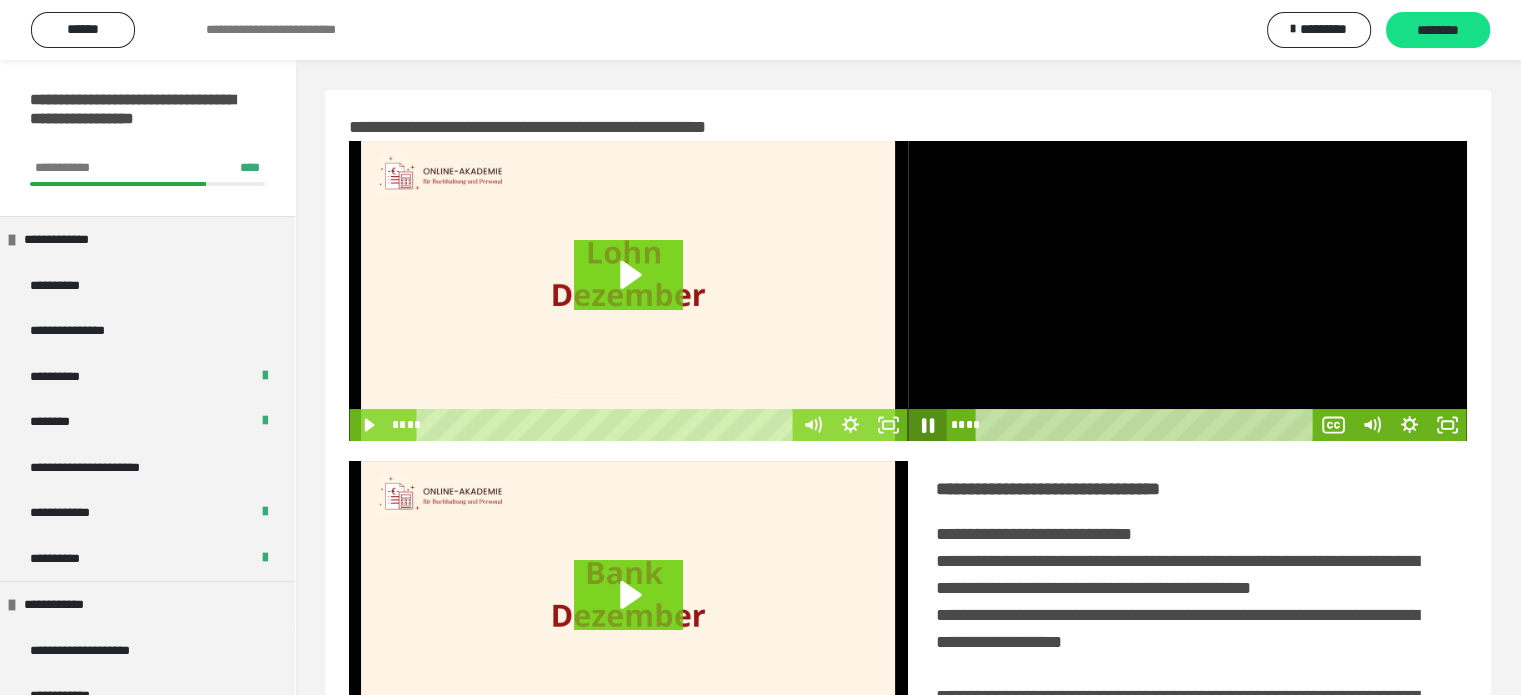 click 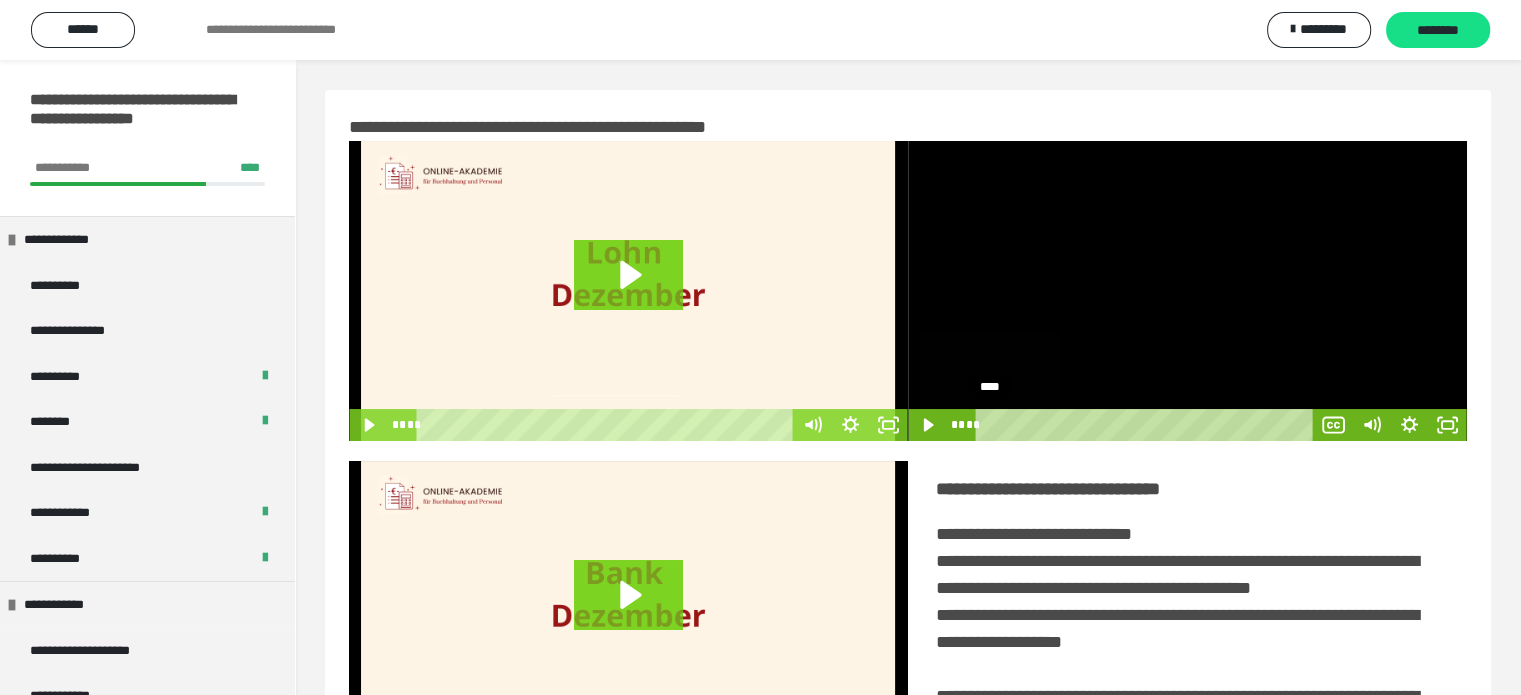 click on "****" at bounding box center (1147, 425) 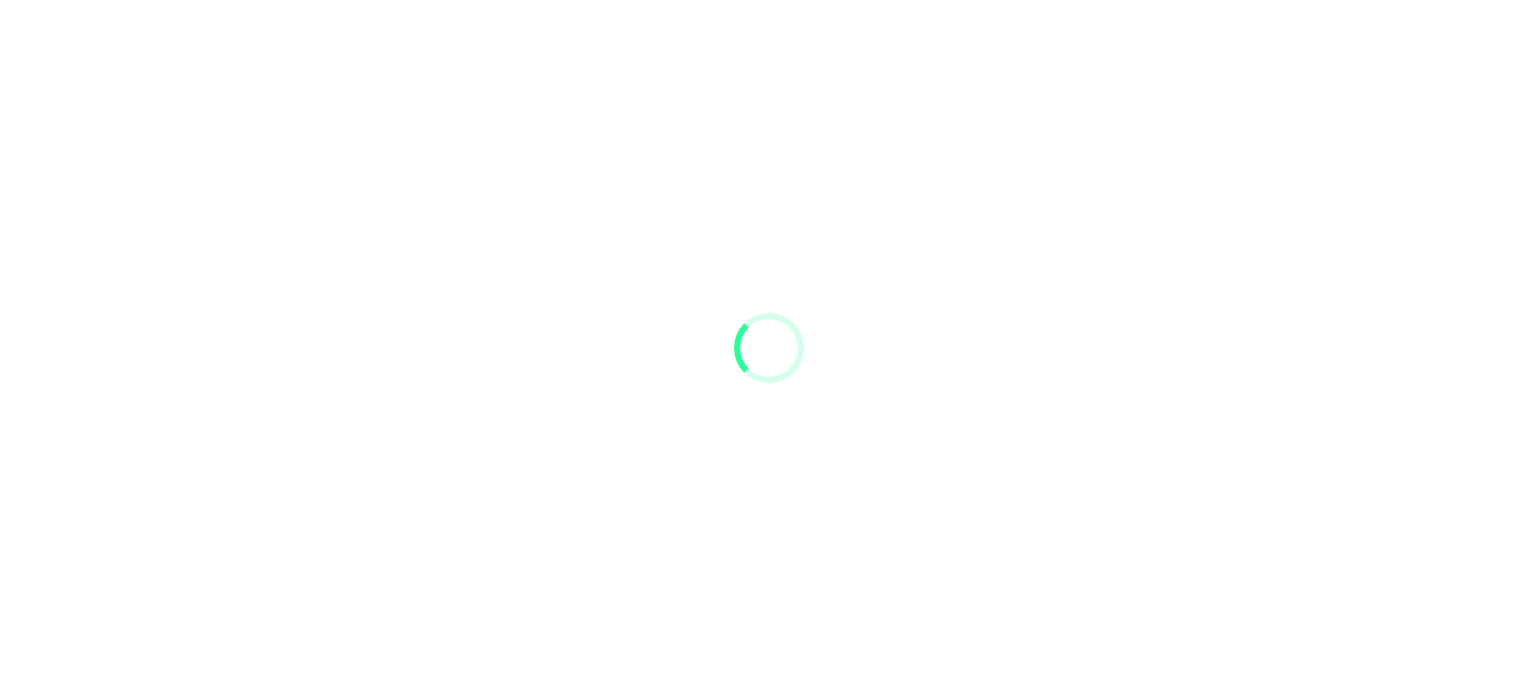 scroll, scrollTop: 0, scrollLeft: 0, axis: both 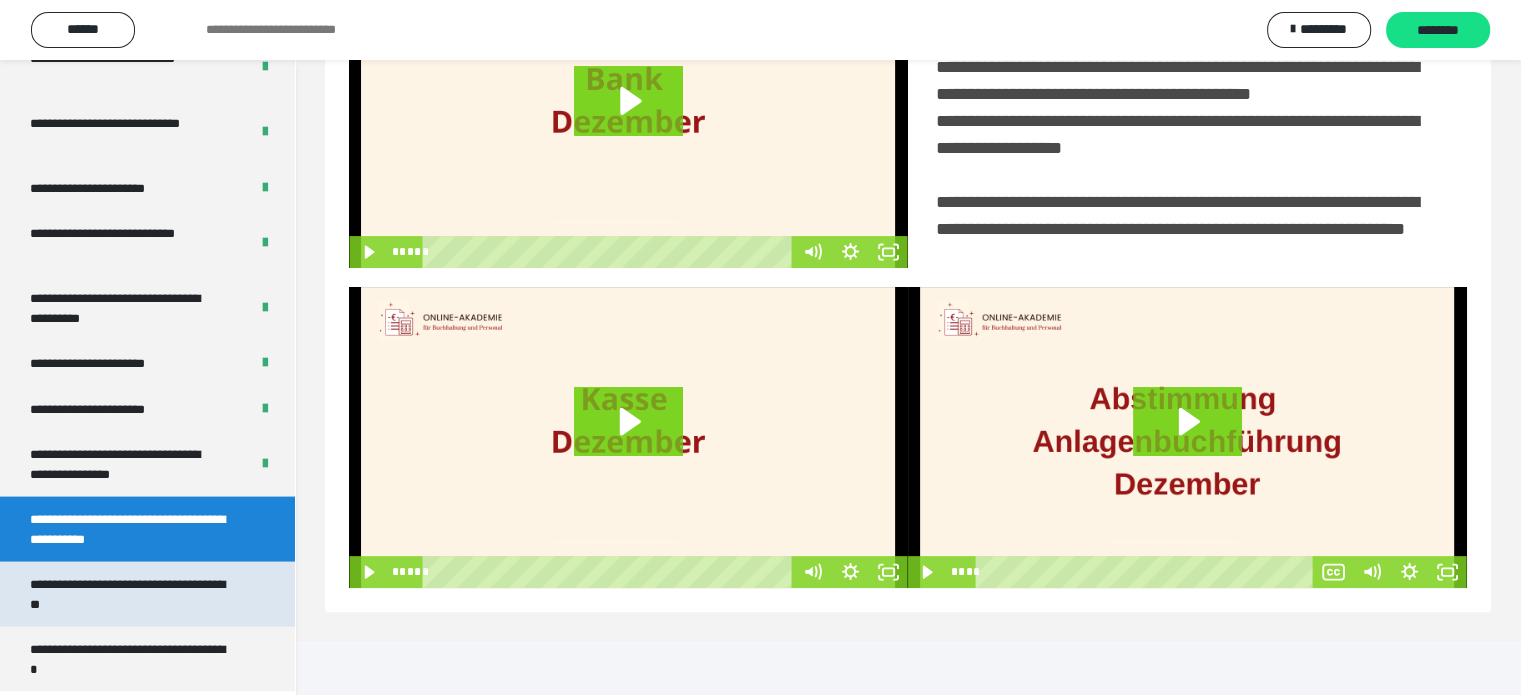 click on "**********" at bounding box center (132, 594) 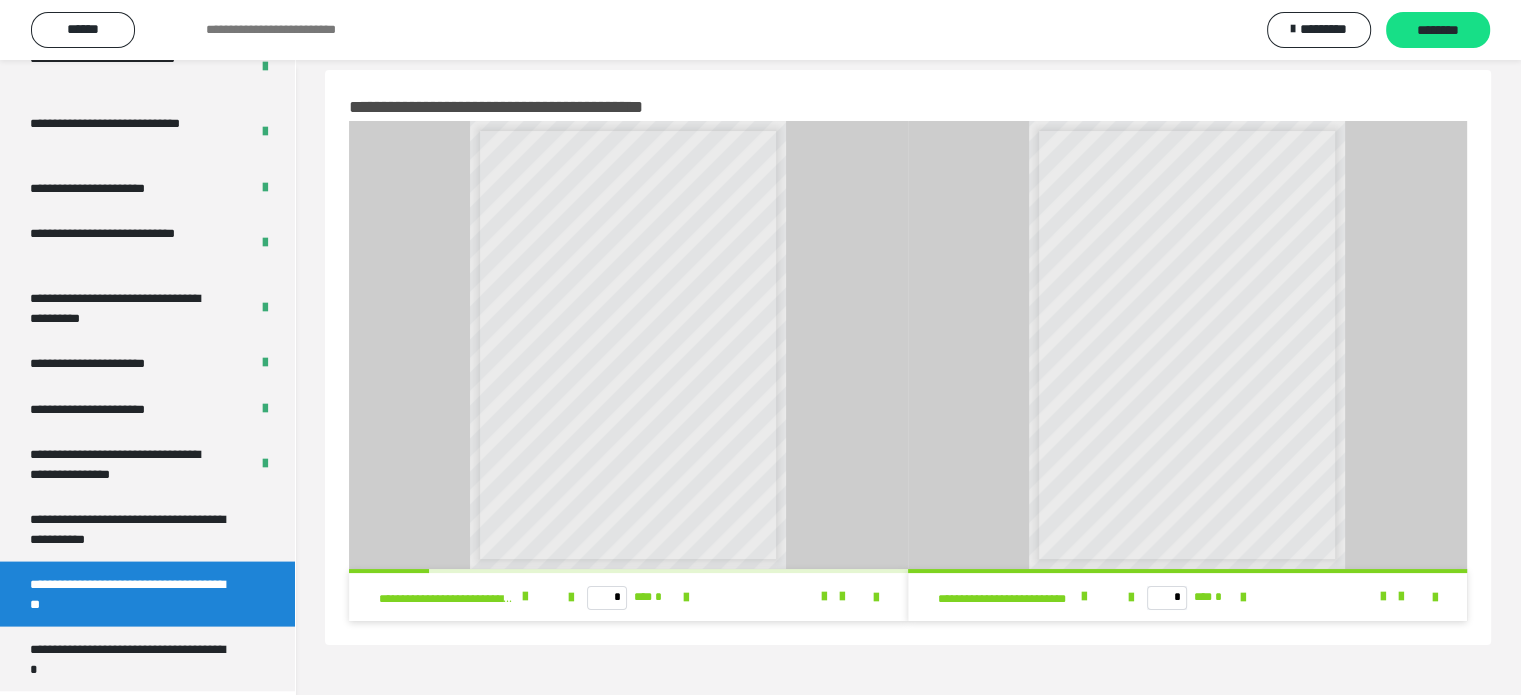 scroll, scrollTop: 0, scrollLeft: 0, axis: both 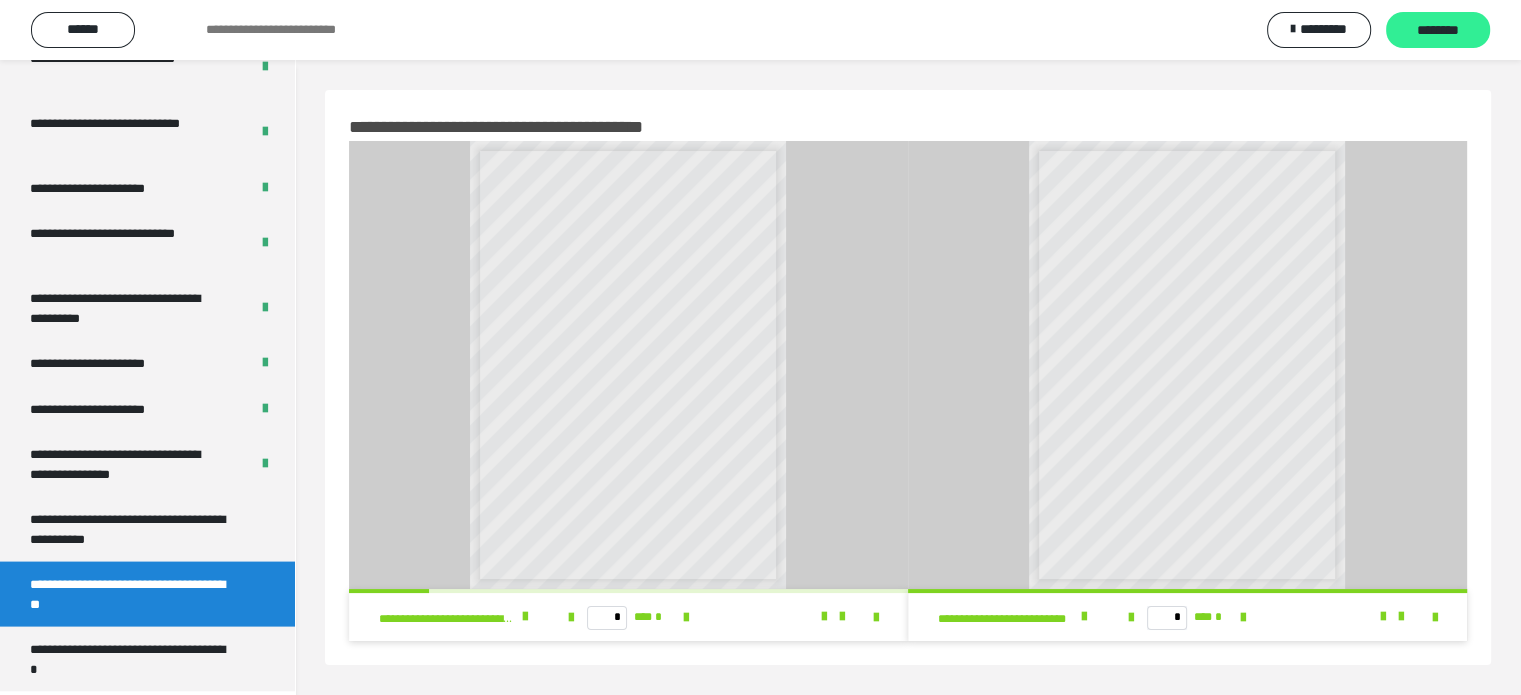 click on "********" at bounding box center (1438, 31) 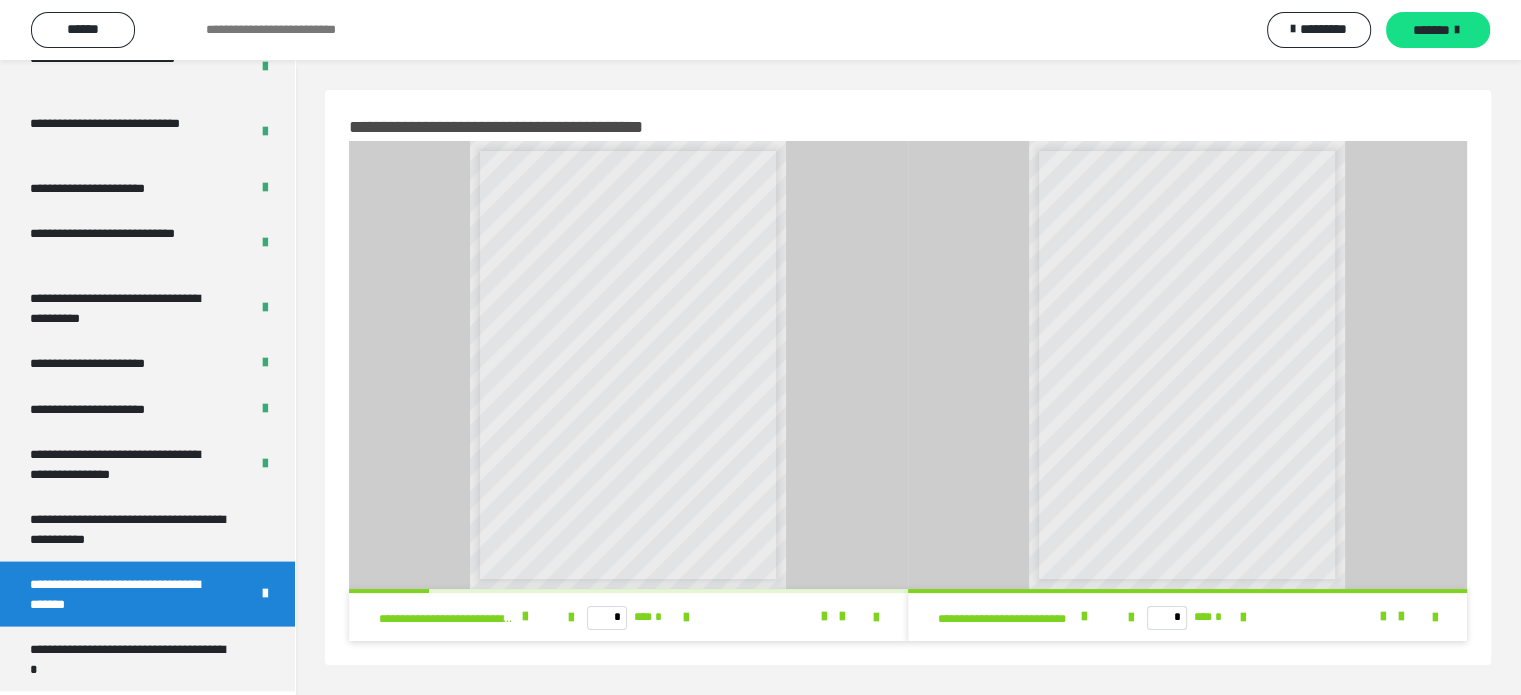 scroll, scrollTop: 60, scrollLeft: 0, axis: vertical 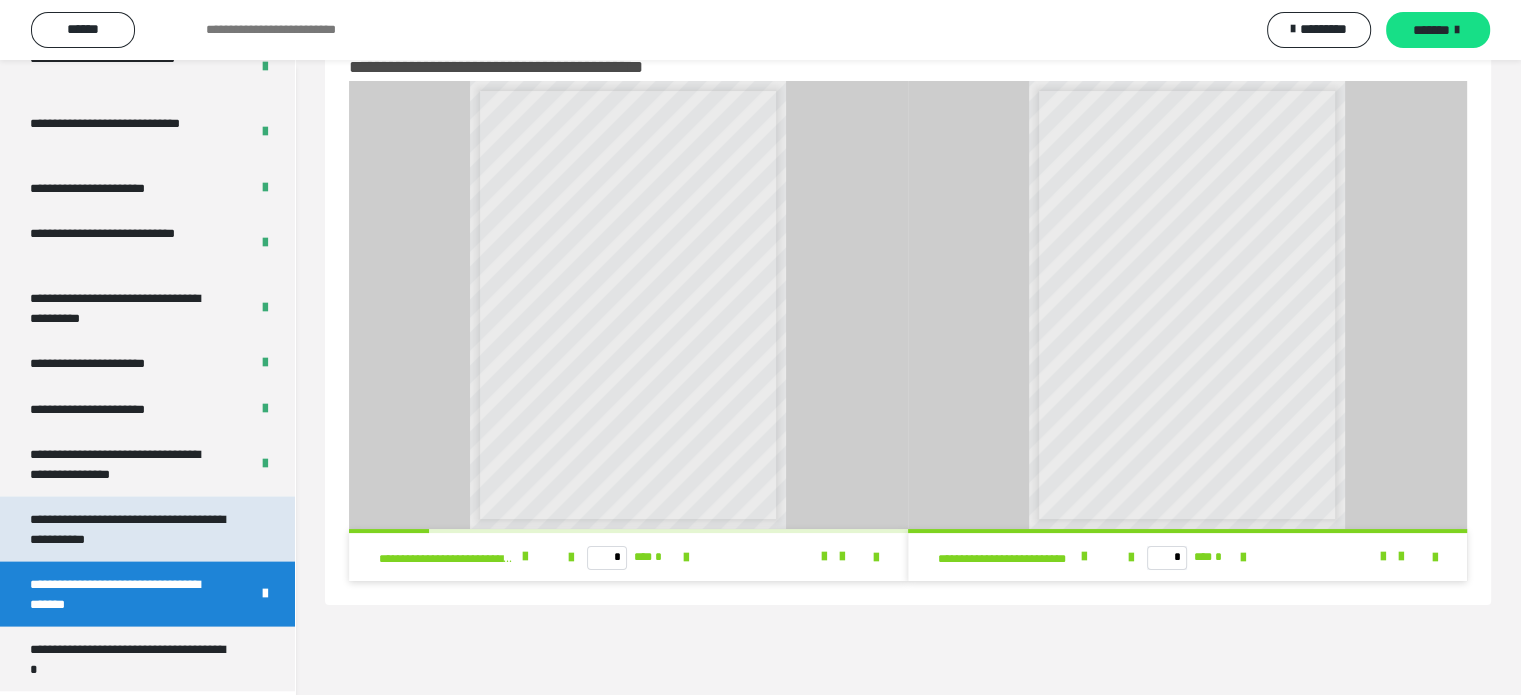 click on "**********" at bounding box center [132, 529] 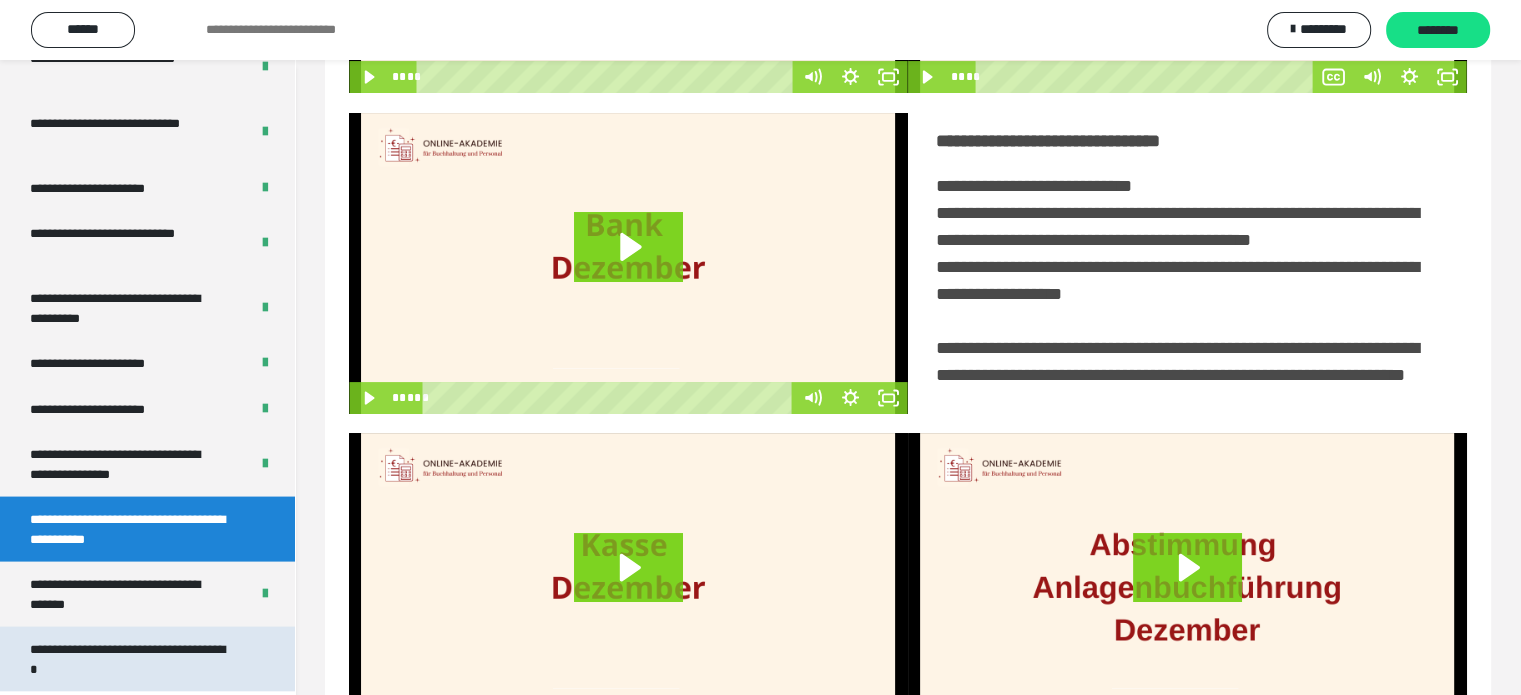 scroll, scrollTop: 360, scrollLeft: 0, axis: vertical 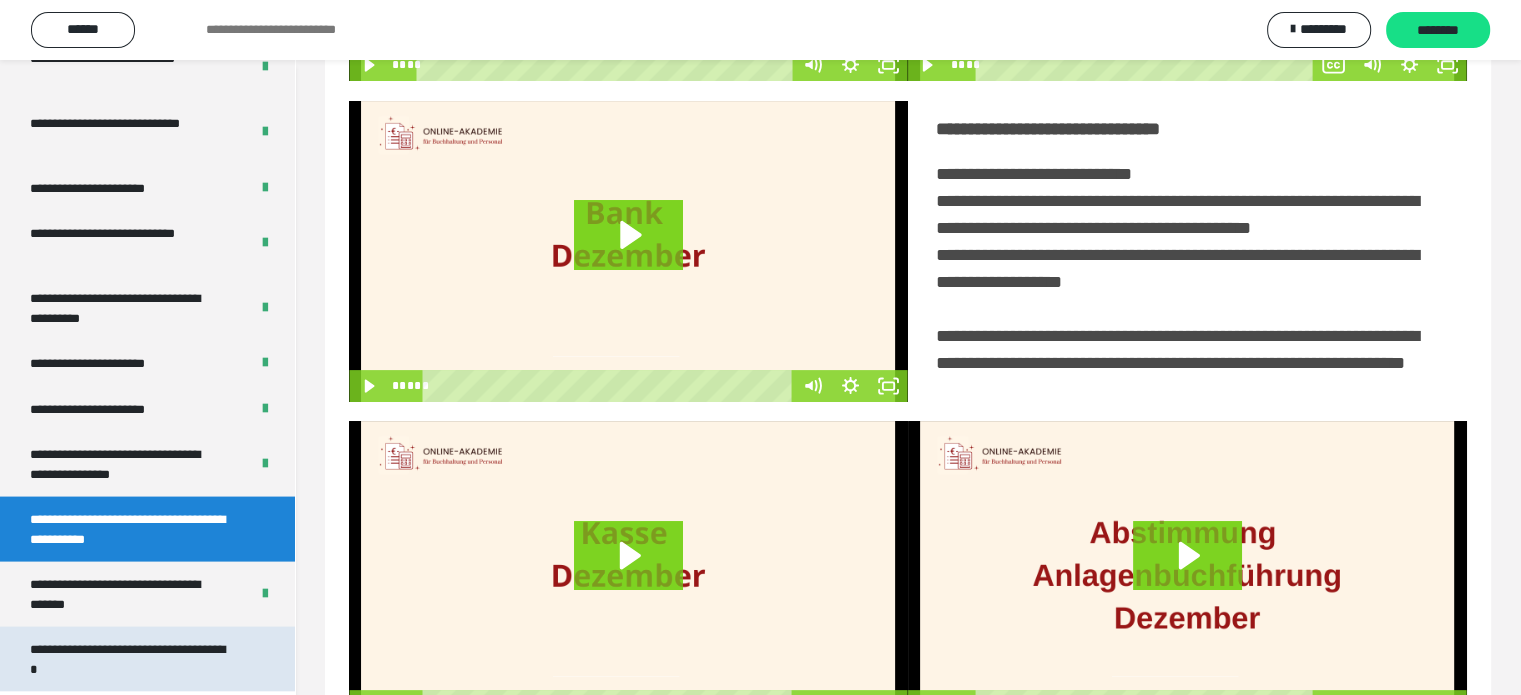 click on "**********" at bounding box center (132, 659) 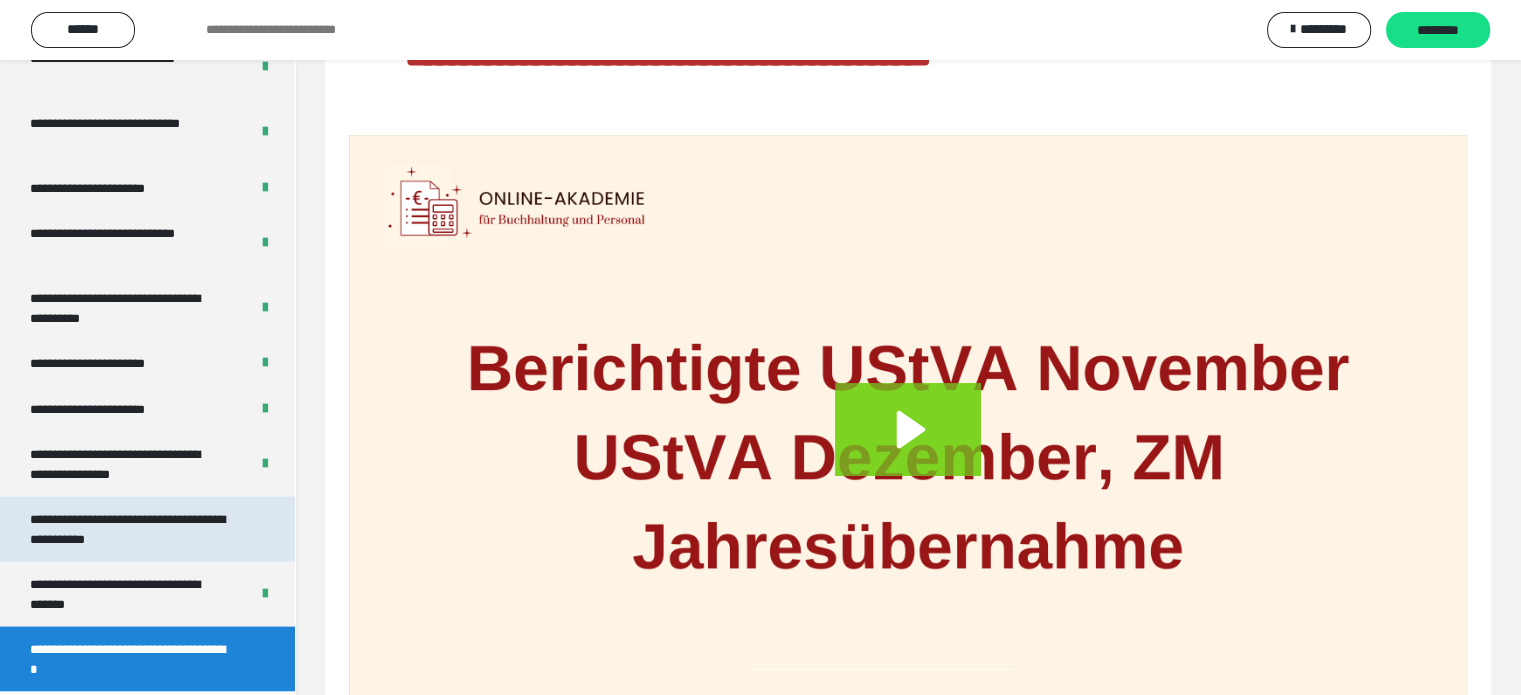 scroll, scrollTop: 246, scrollLeft: 0, axis: vertical 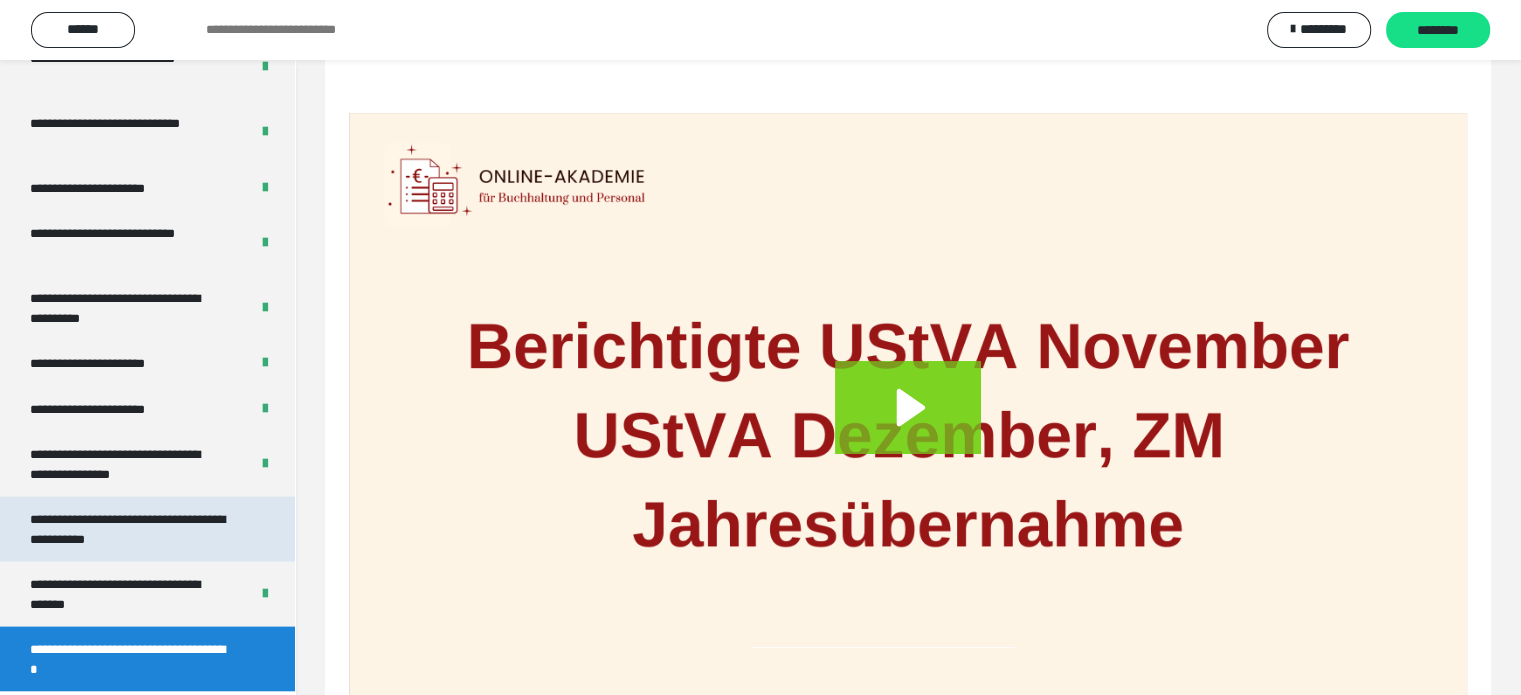click on "**********" at bounding box center (132, 529) 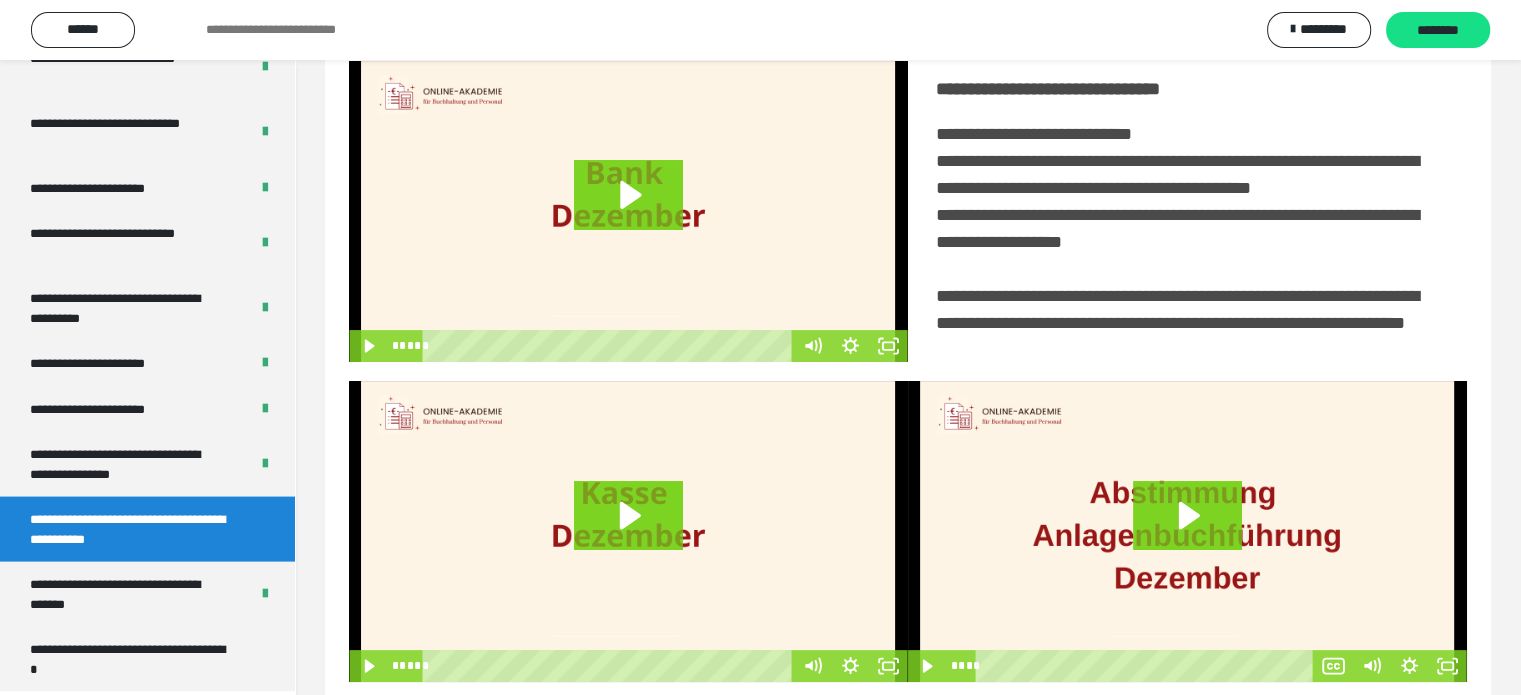 scroll, scrollTop: 494, scrollLeft: 0, axis: vertical 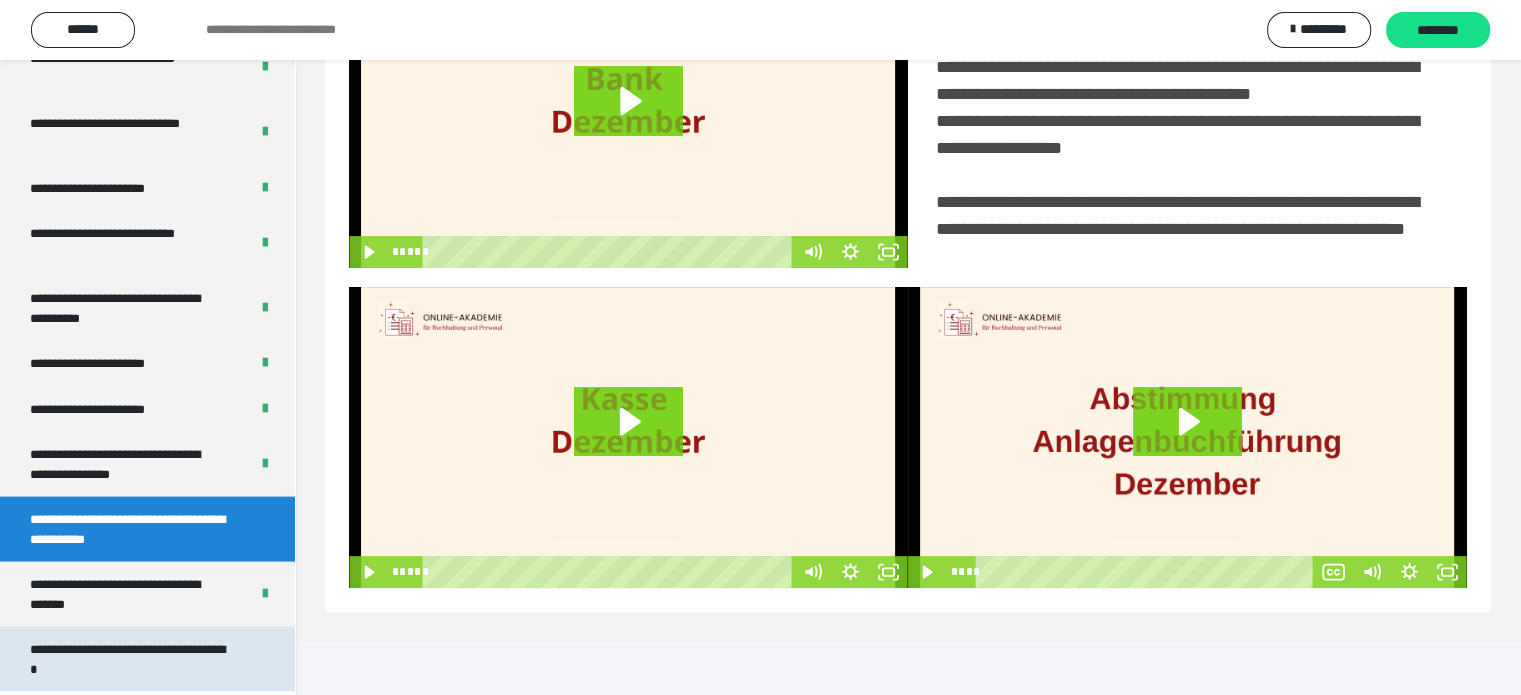 click on "**********" at bounding box center (132, 659) 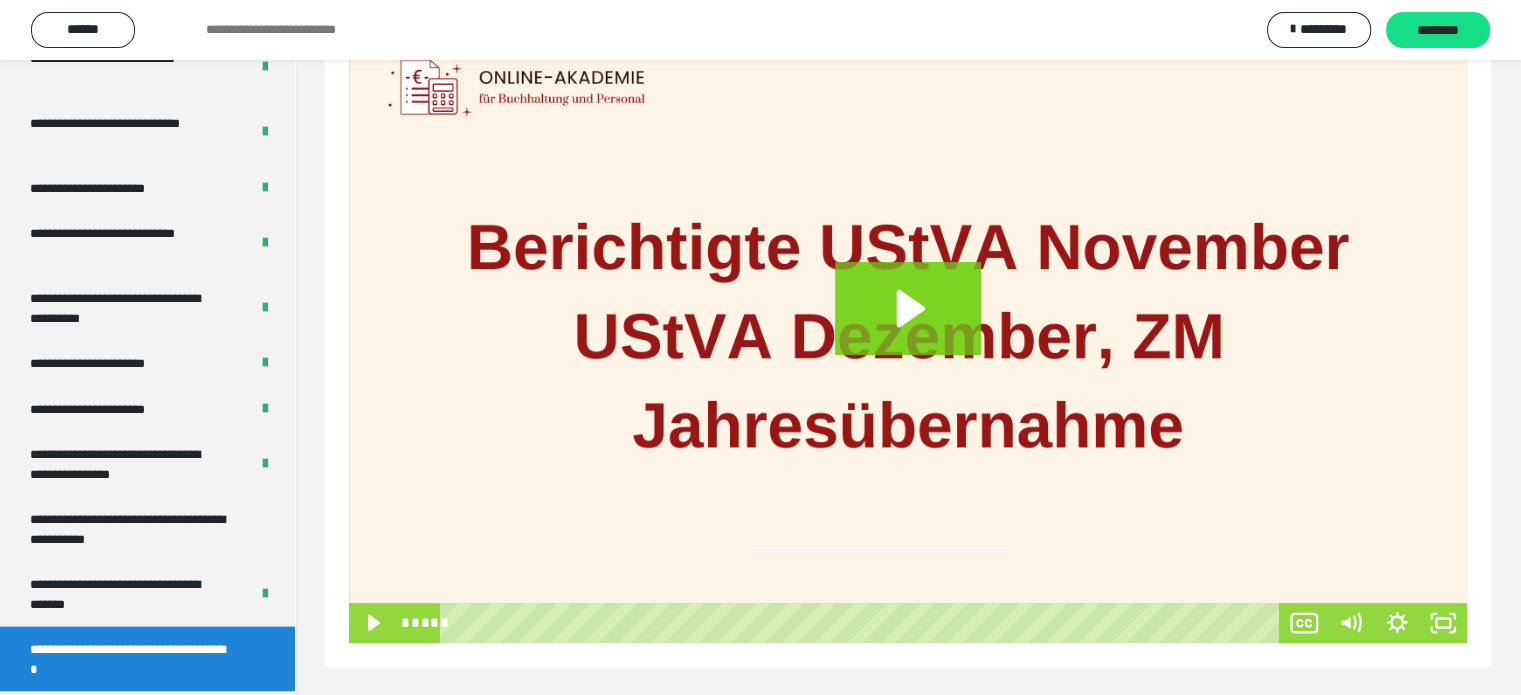 scroll, scrollTop: 346, scrollLeft: 0, axis: vertical 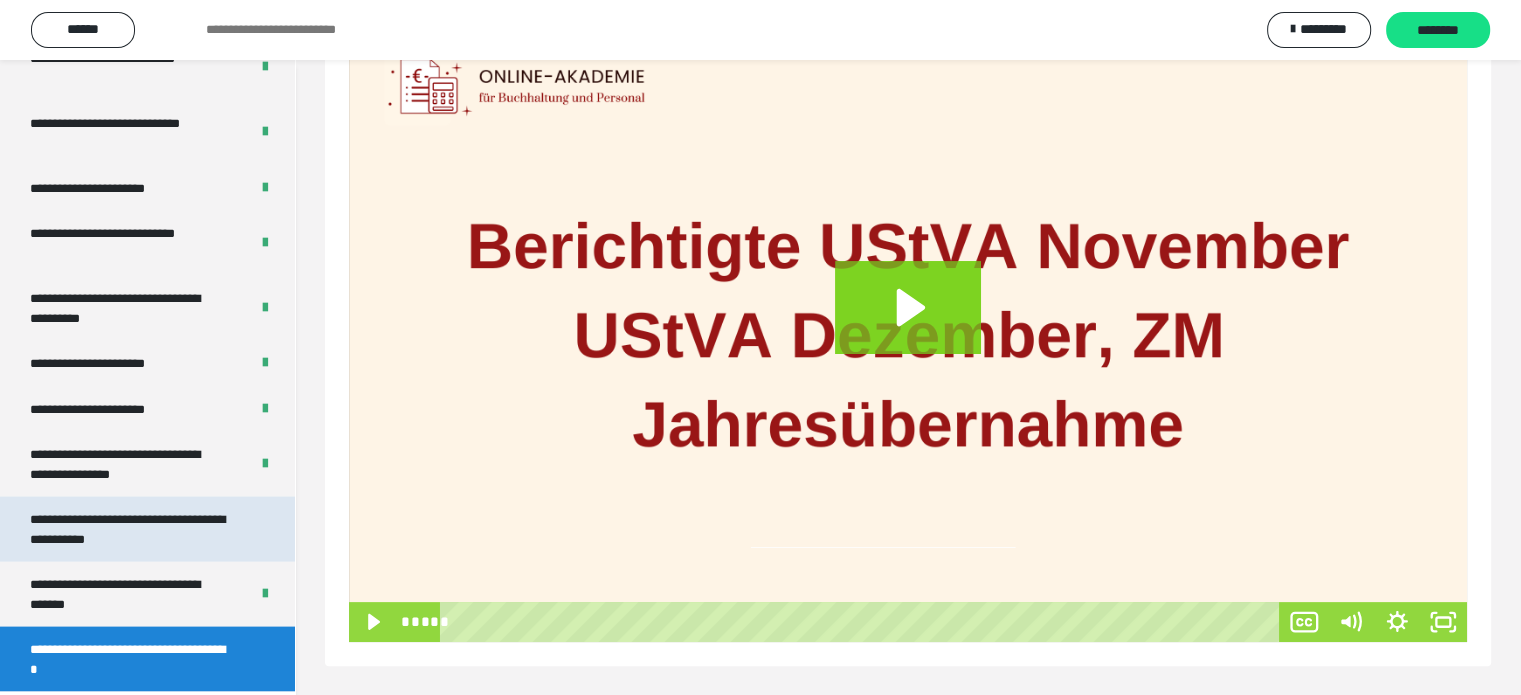 click on "**********" at bounding box center [132, 529] 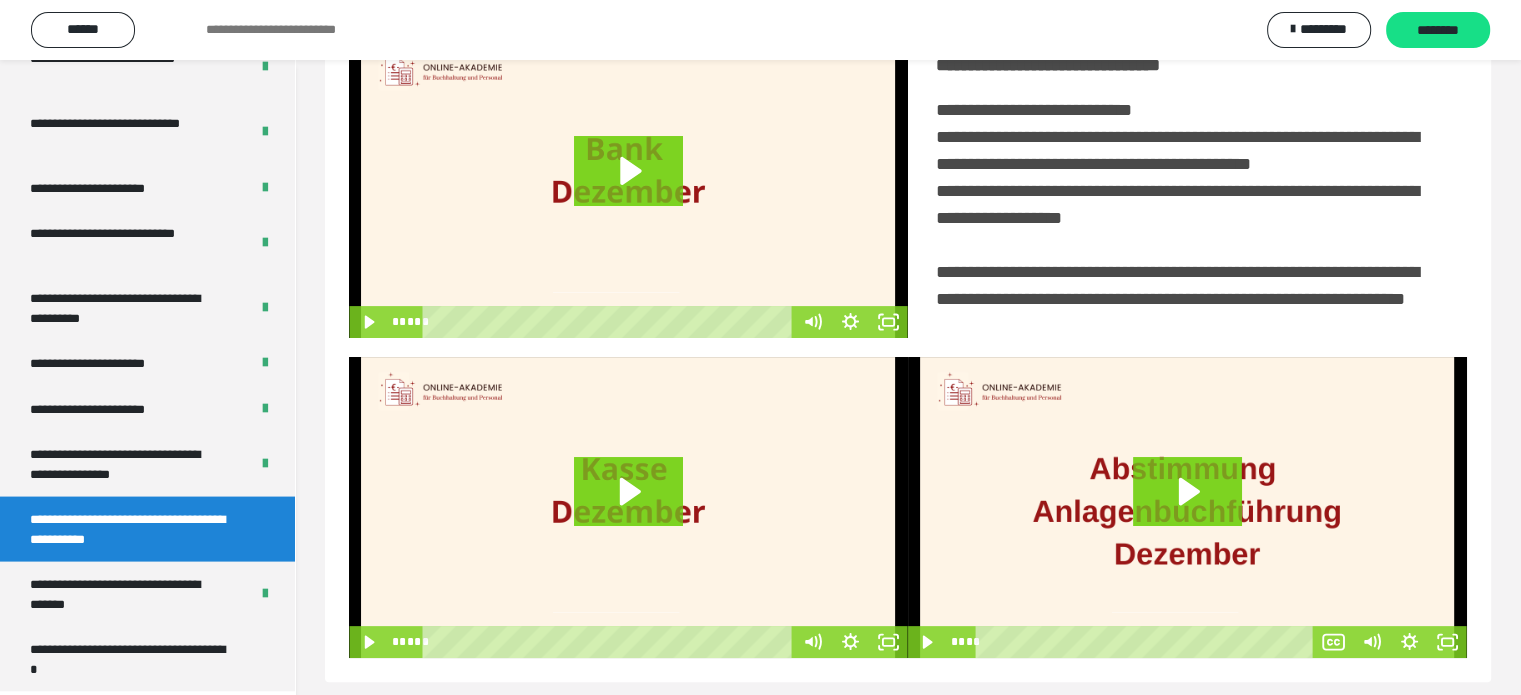 scroll, scrollTop: 494, scrollLeft: 0, axis: vertical 